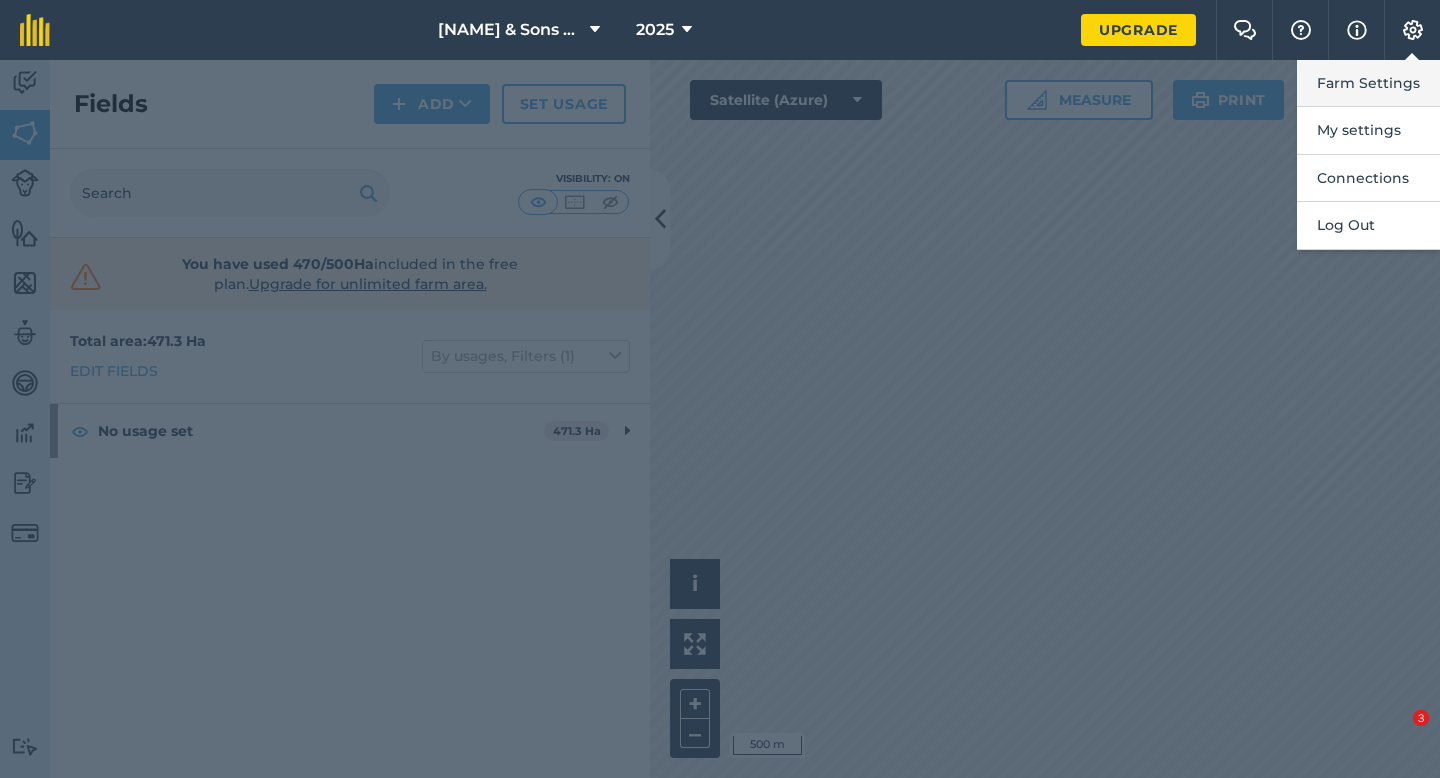 scroll, scrollTop: 0, scrollLeft: 0, axis: both 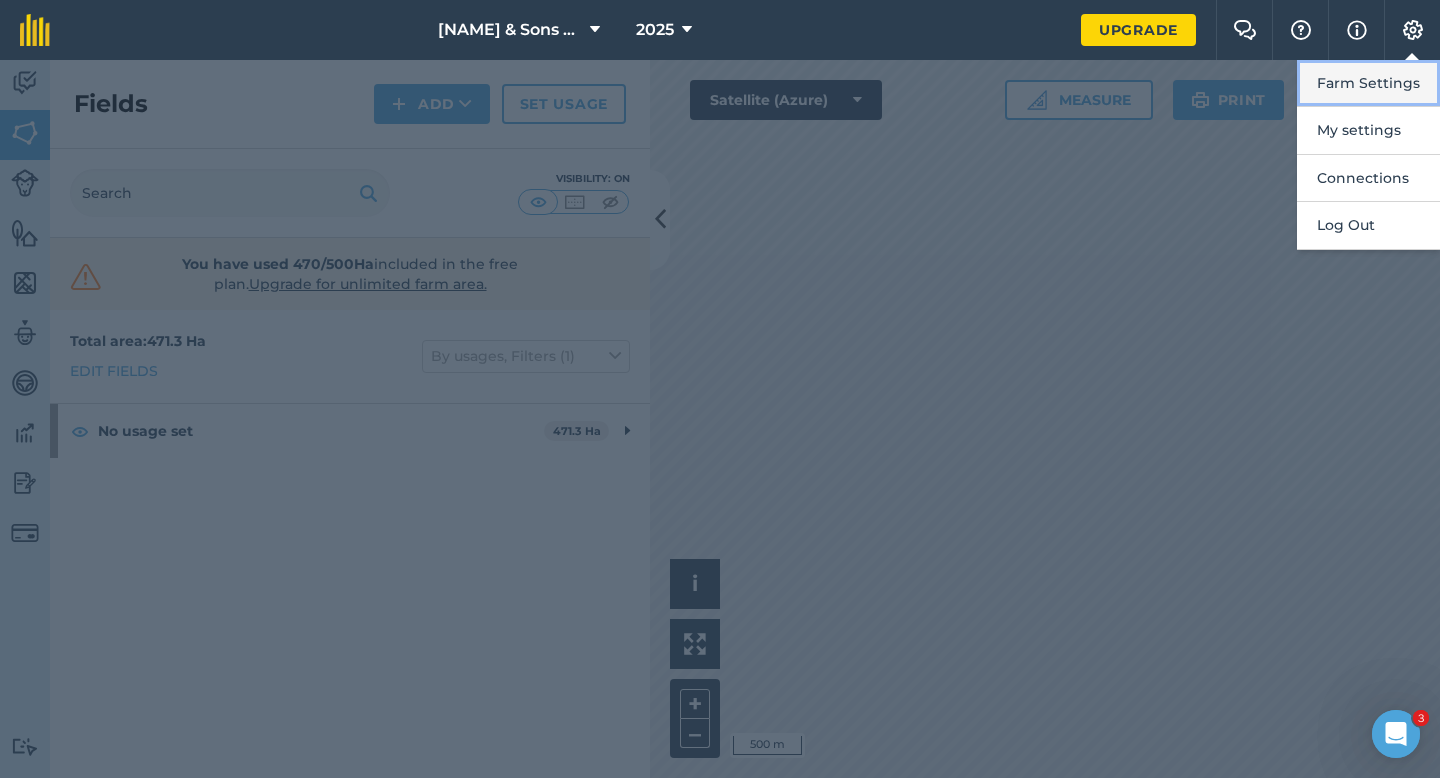 click on "Farm Settings" at bounding box center [1368, 83] 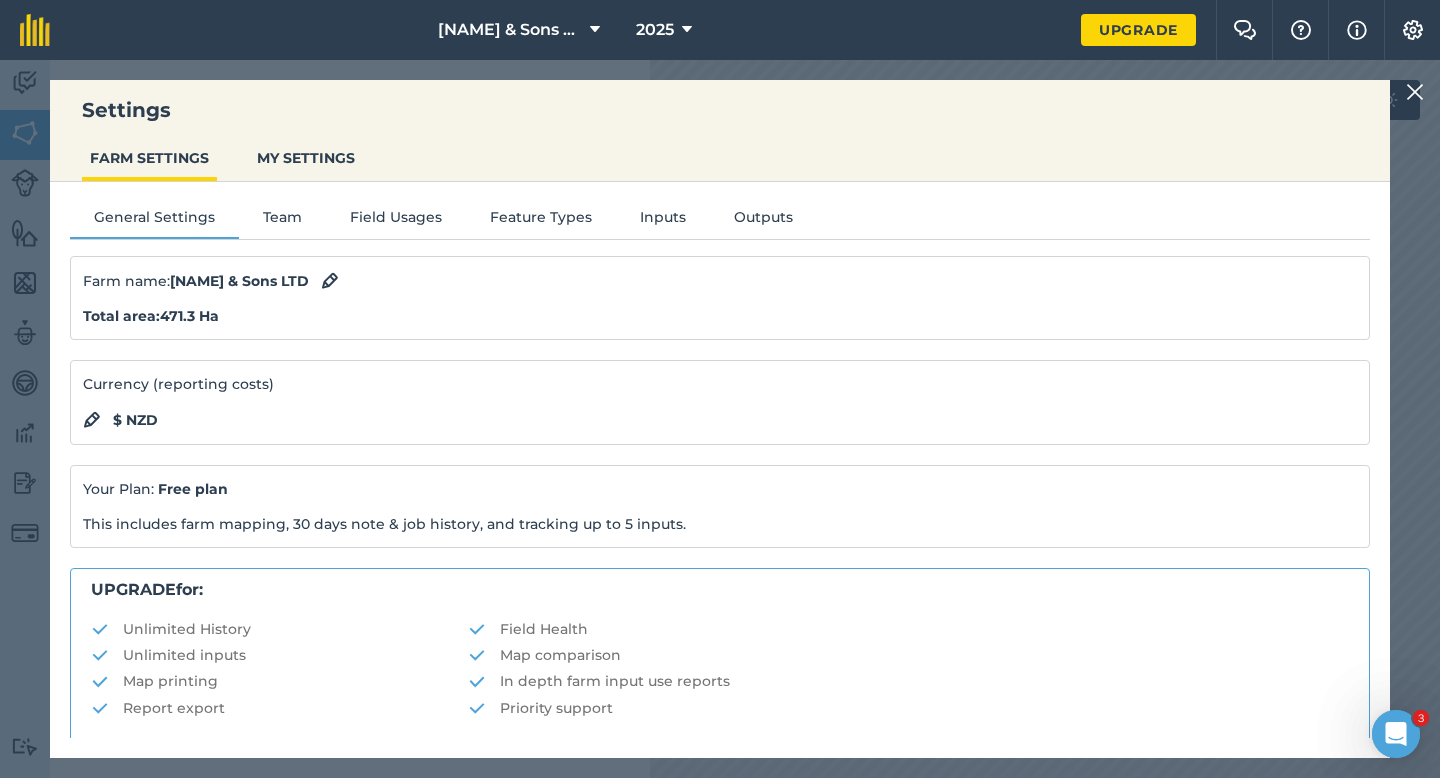 scroll, scrollTop: 384, scrollLeft: 0, axis: vertical 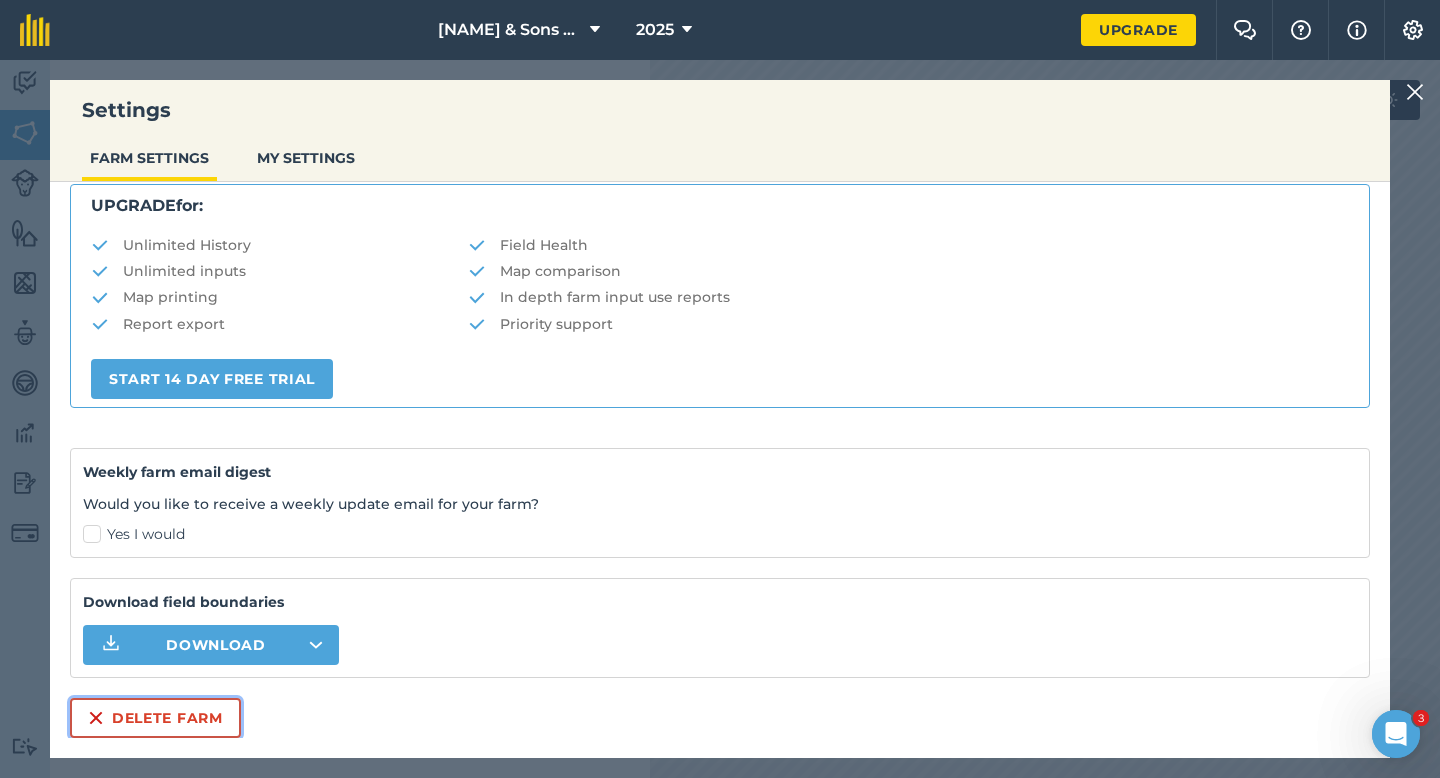click on "Delete farm" at bounding box center (155, 718) 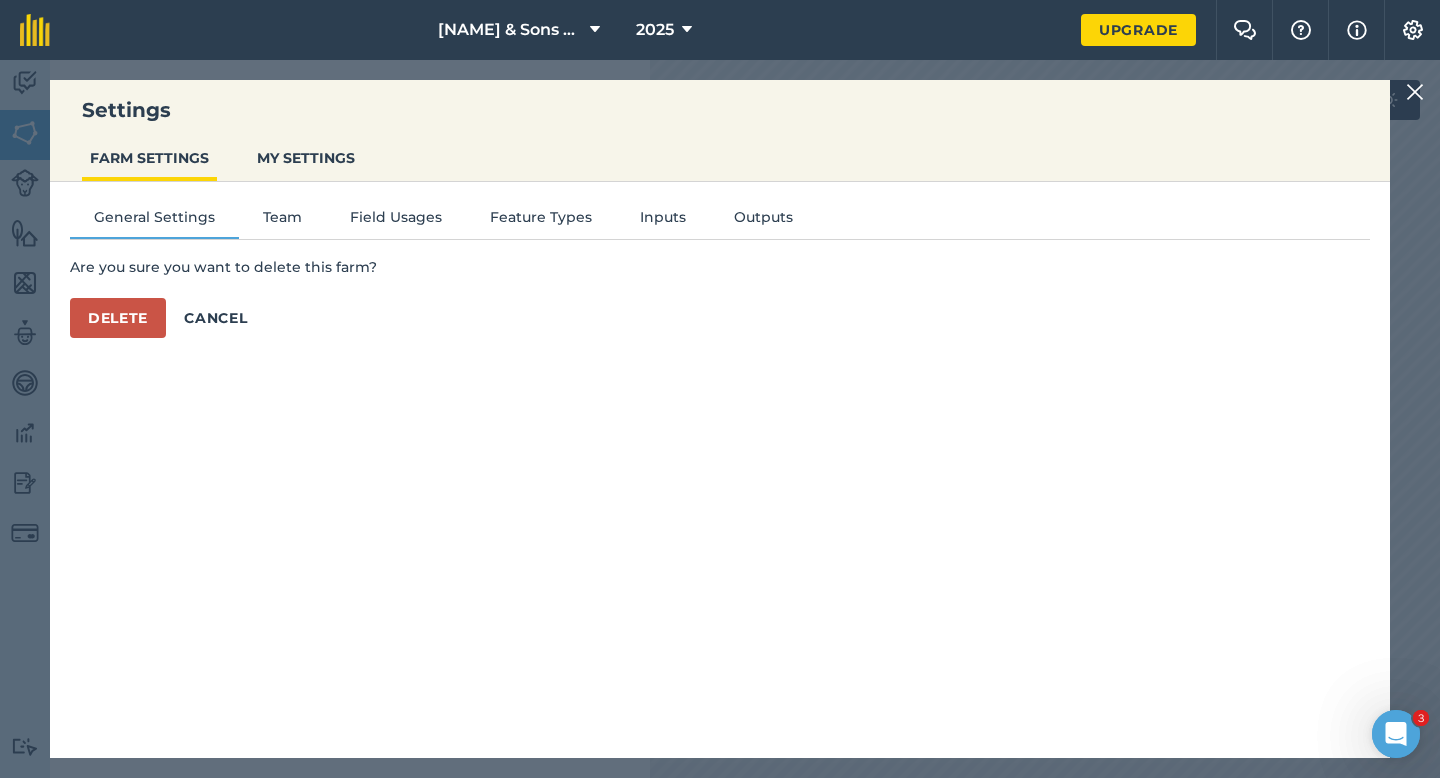 scroll, scrollTop: 0, scrollLeft: 0, axis: both 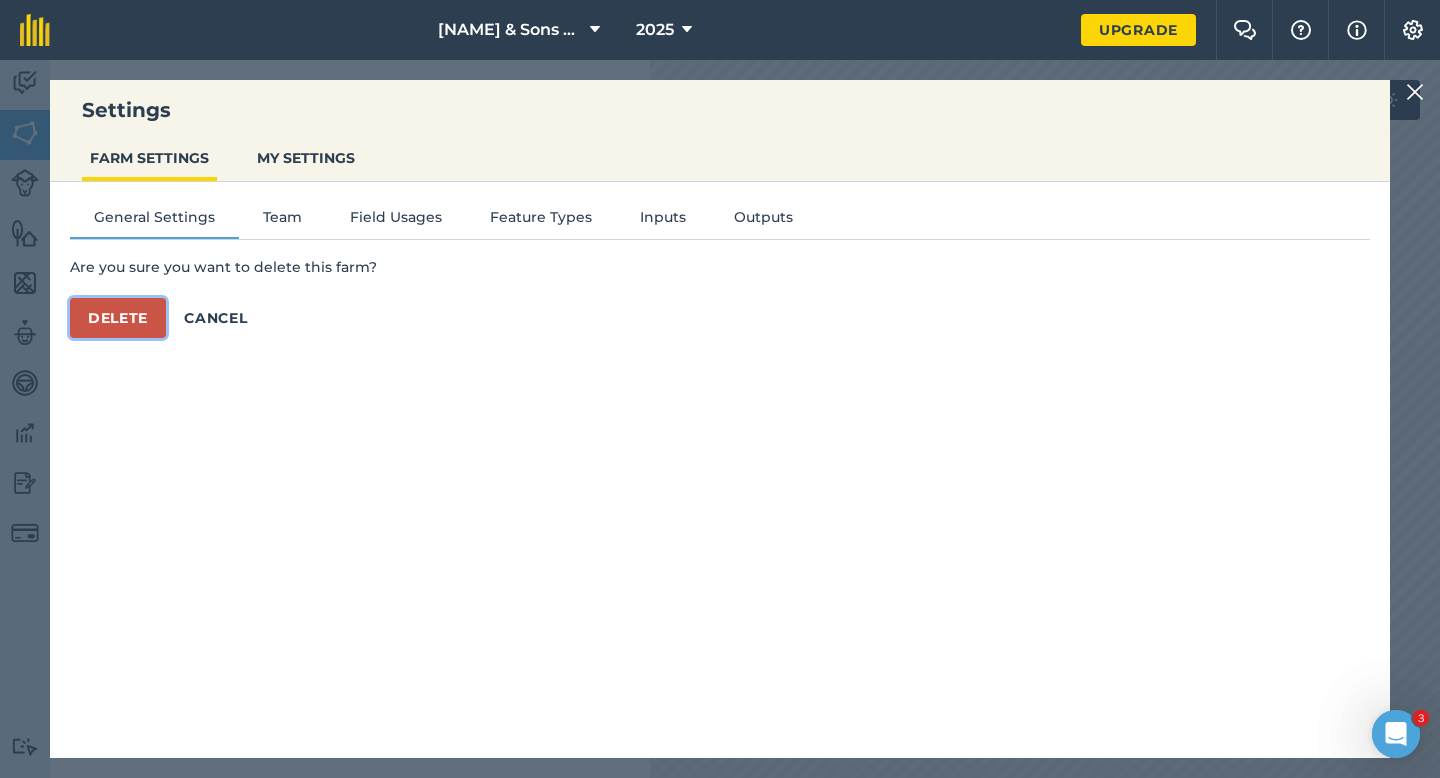 click on "Delete" at bounding box center (118, 318) 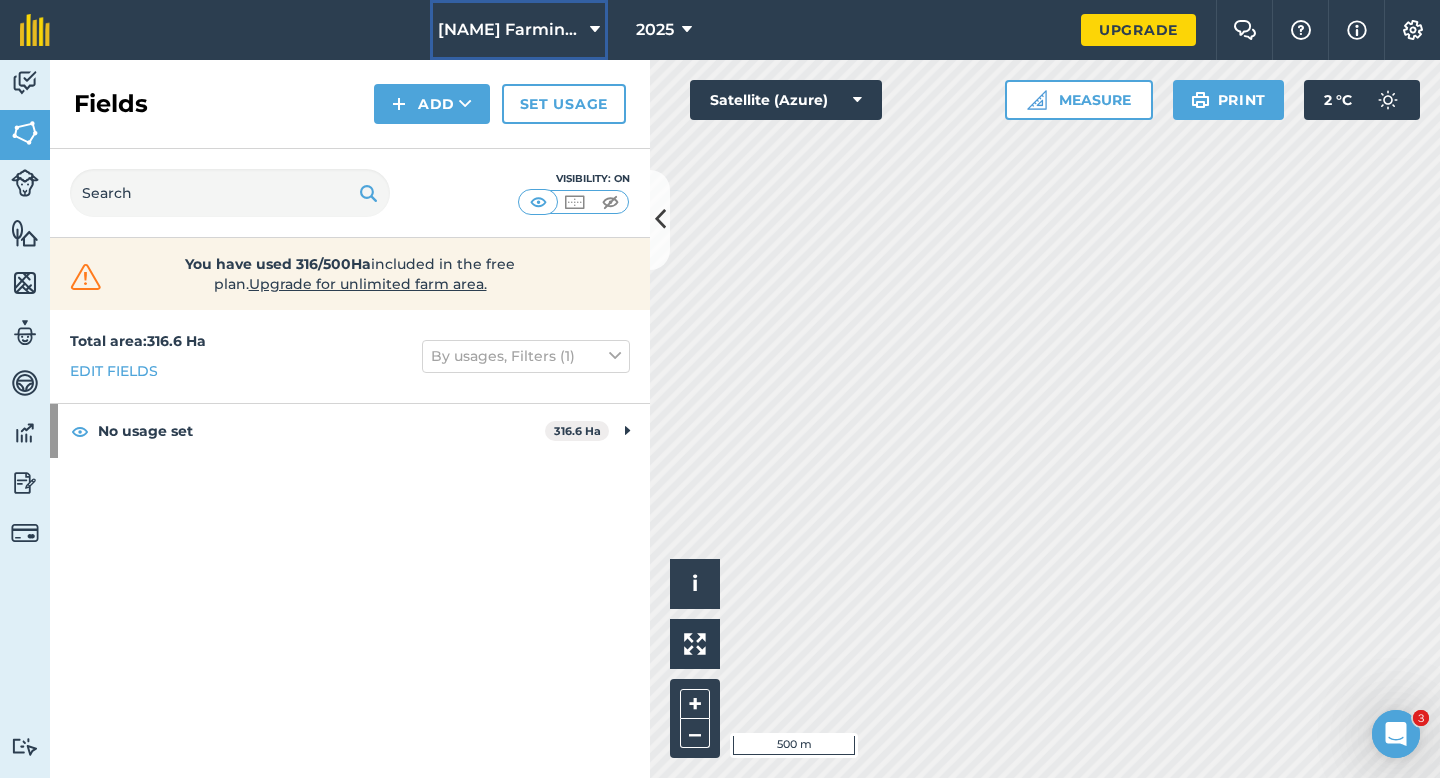 click on "[NAME] Farming LTD" at bounding box center (510, 30) 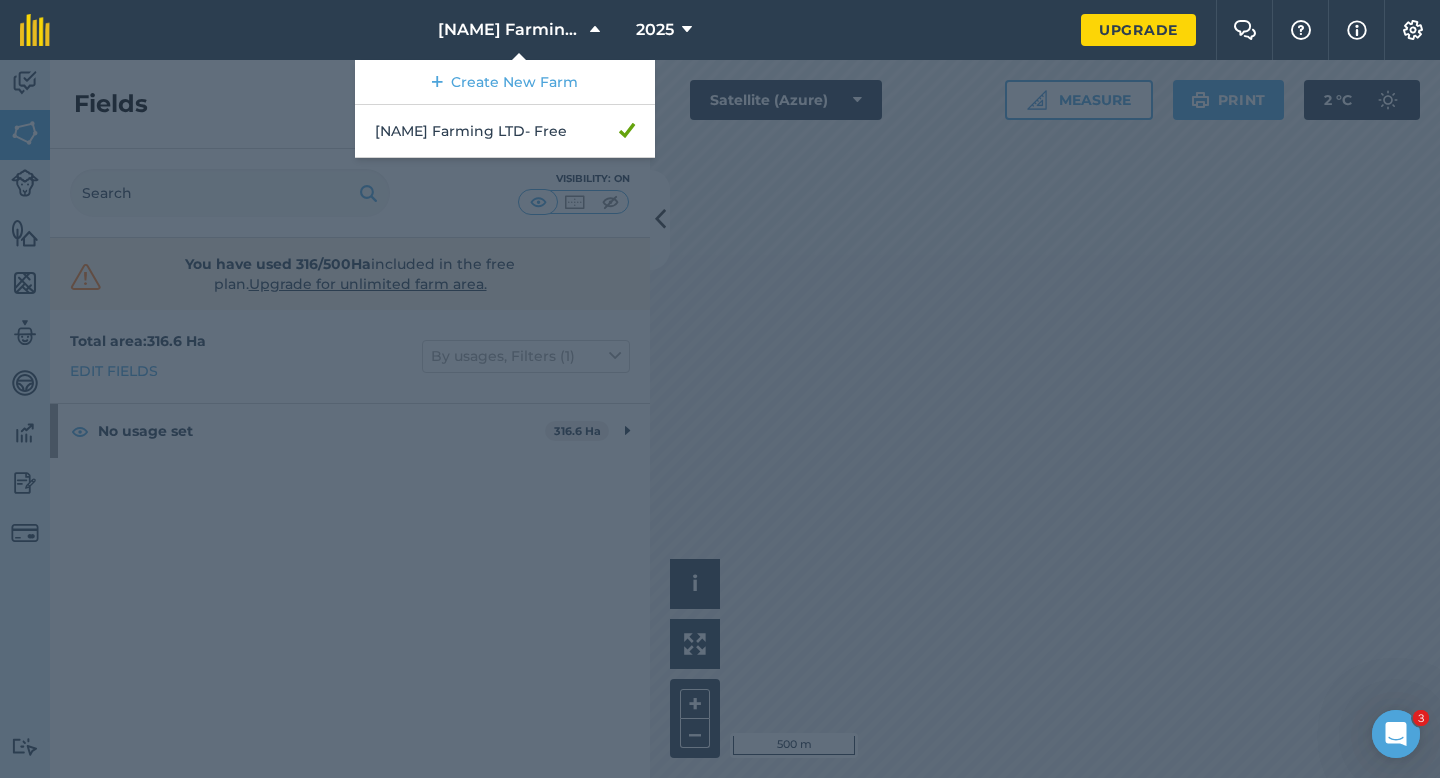 click at bounding box center [720, 419] 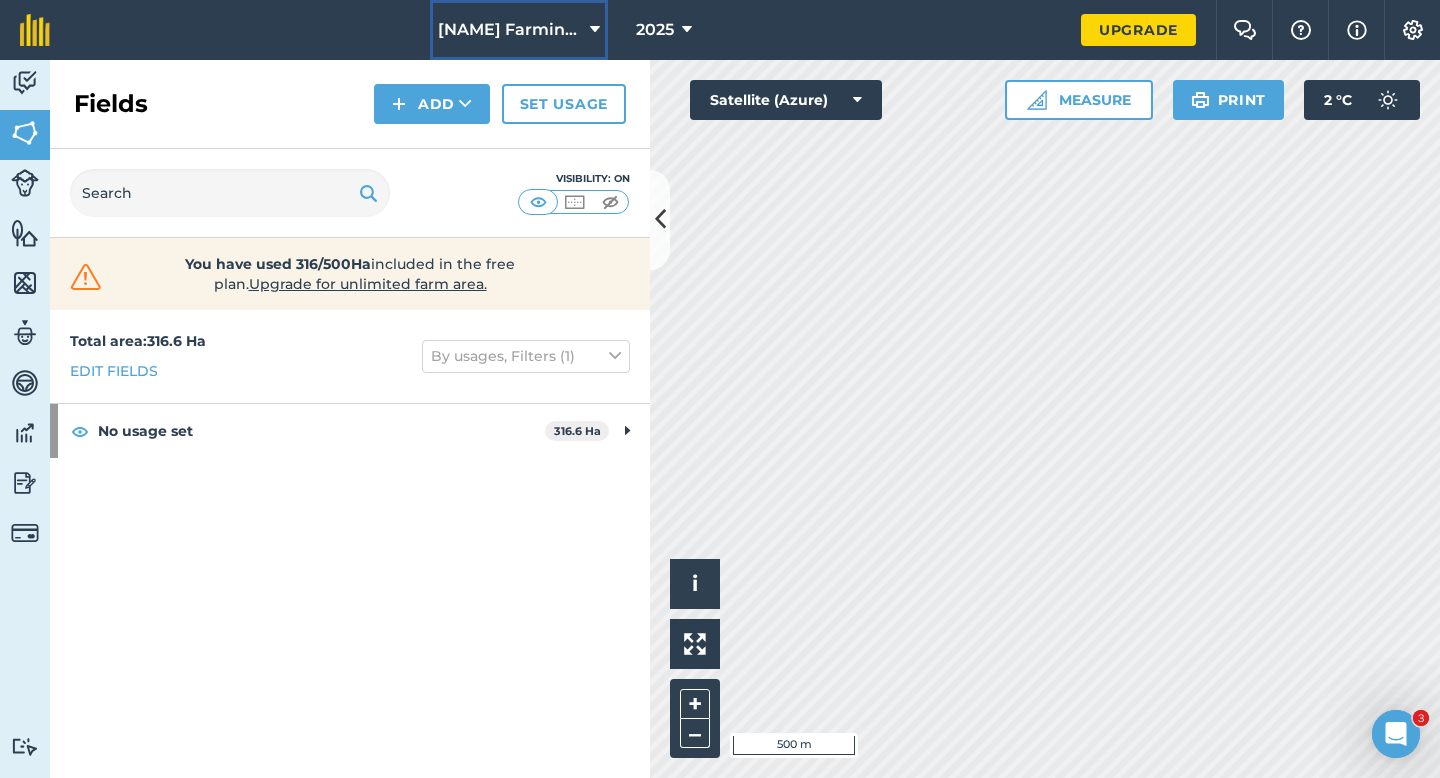 click on "[NAME] Farming LTD" at bounding box center (510, 30) 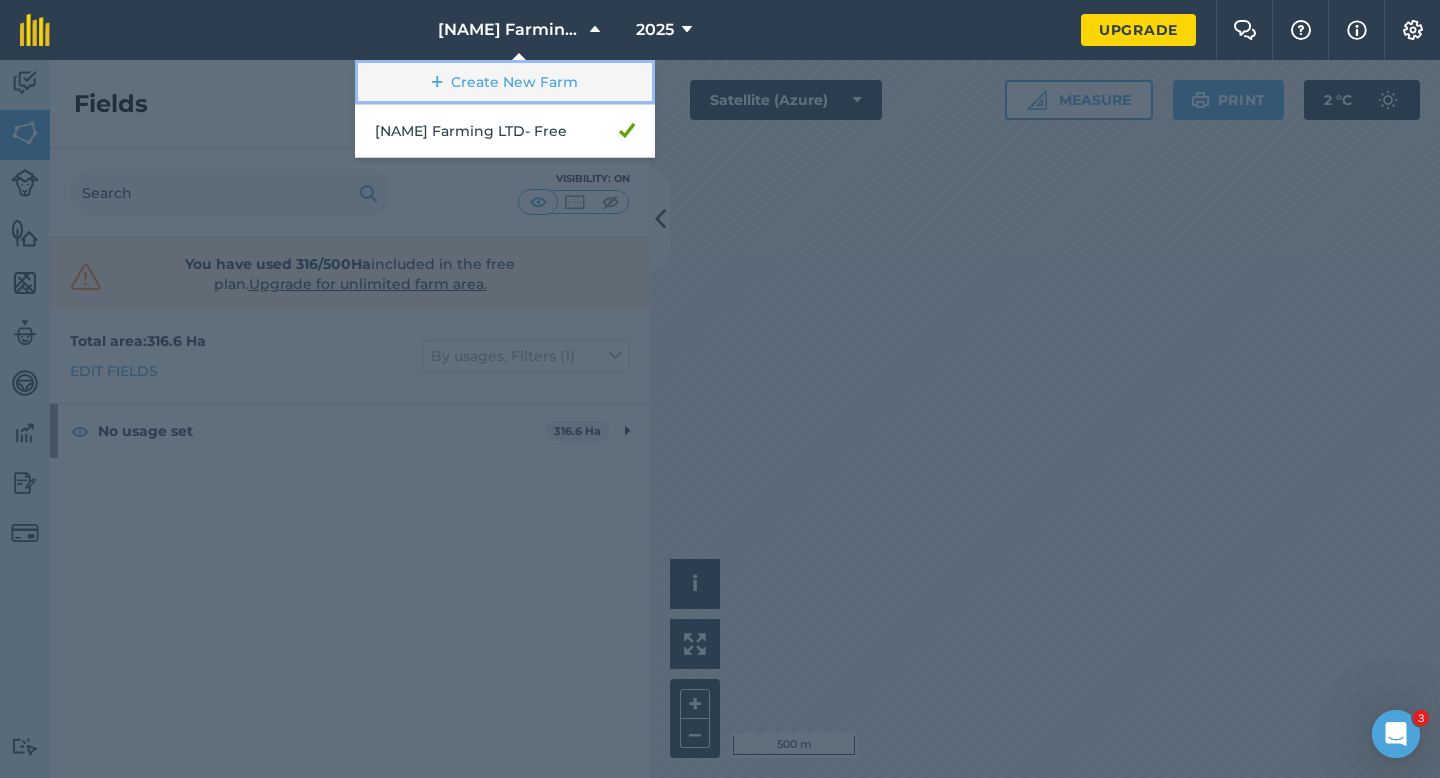 click on "Create New Farm" at bounding box center (505, 82) 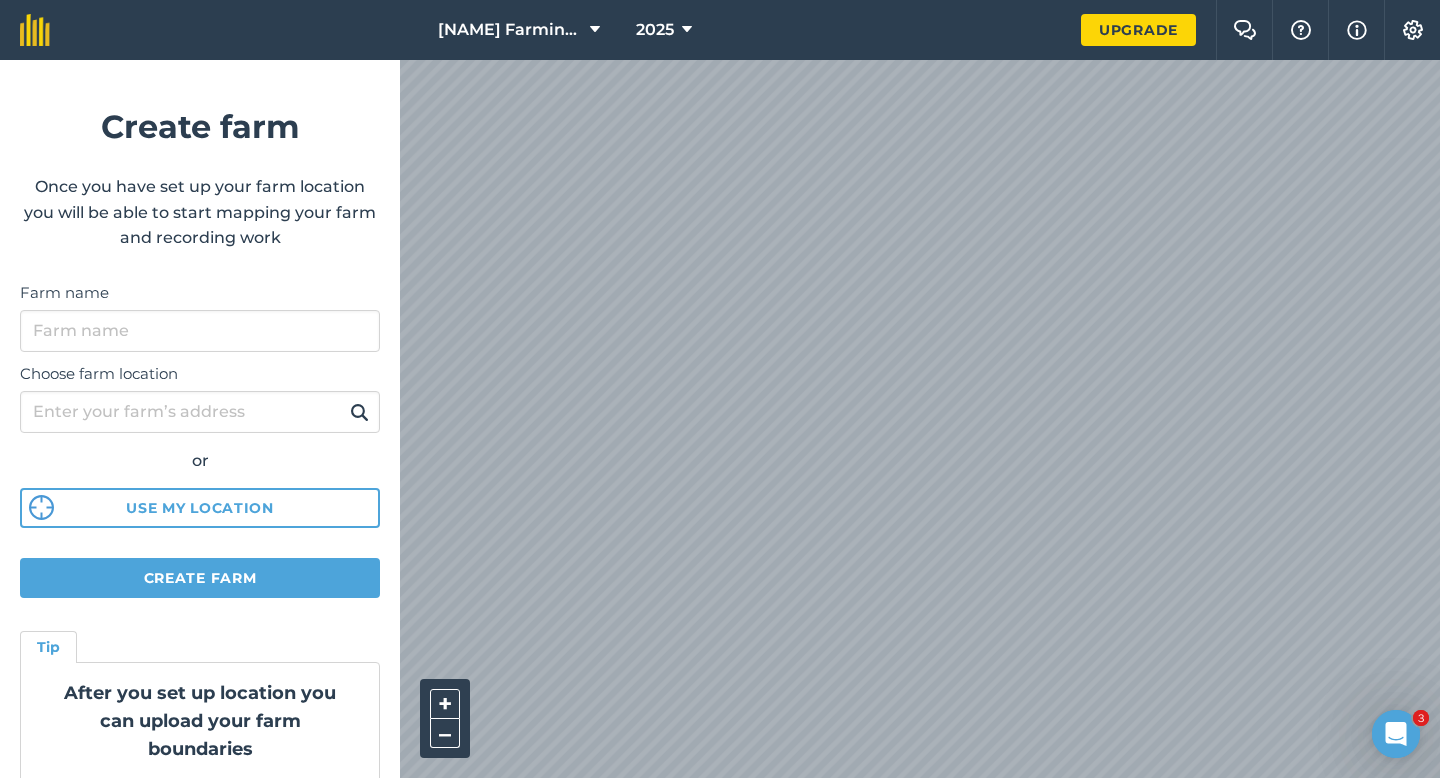 click on "Choose farm location or   Use my location" at bounding box center (200, 440) 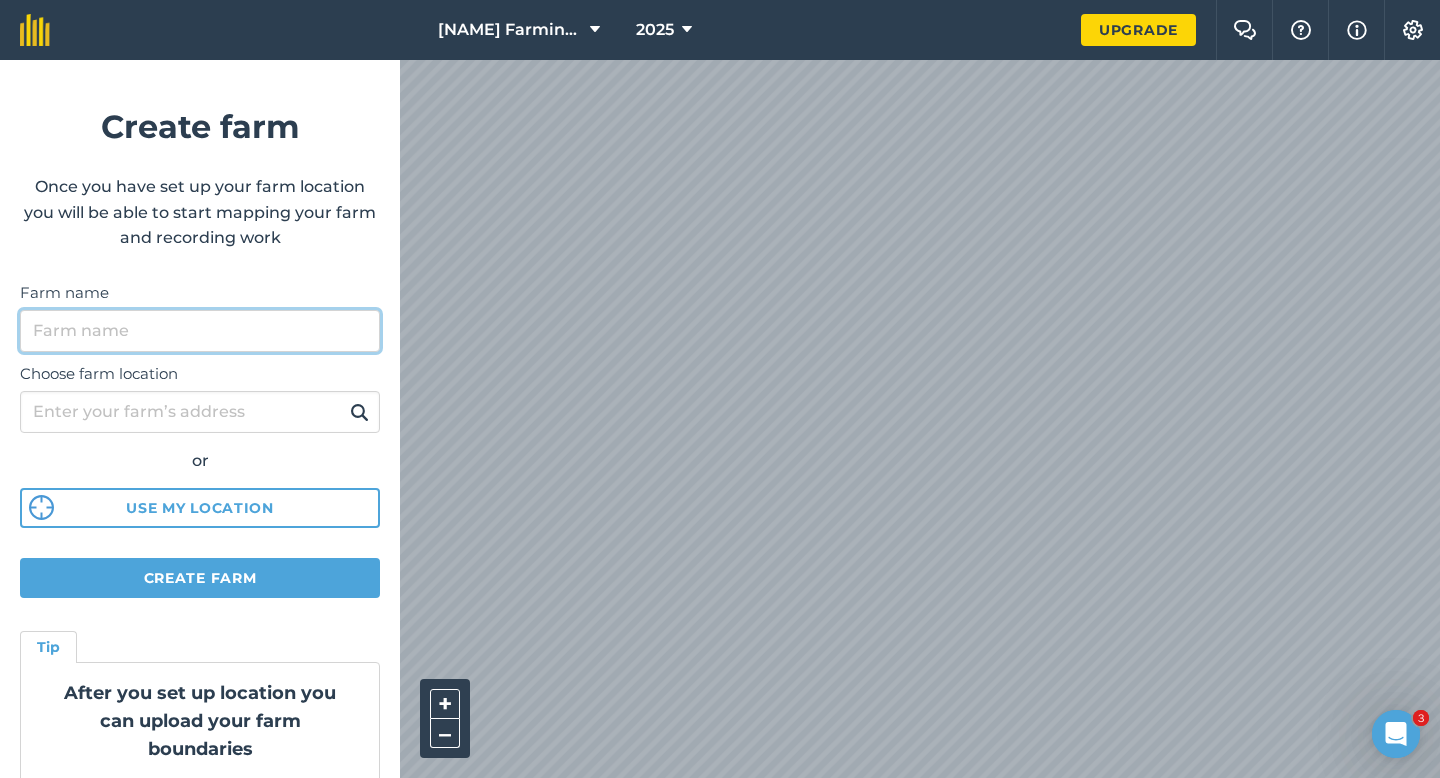 click on "Farm name" at bounding box center [200, 331] 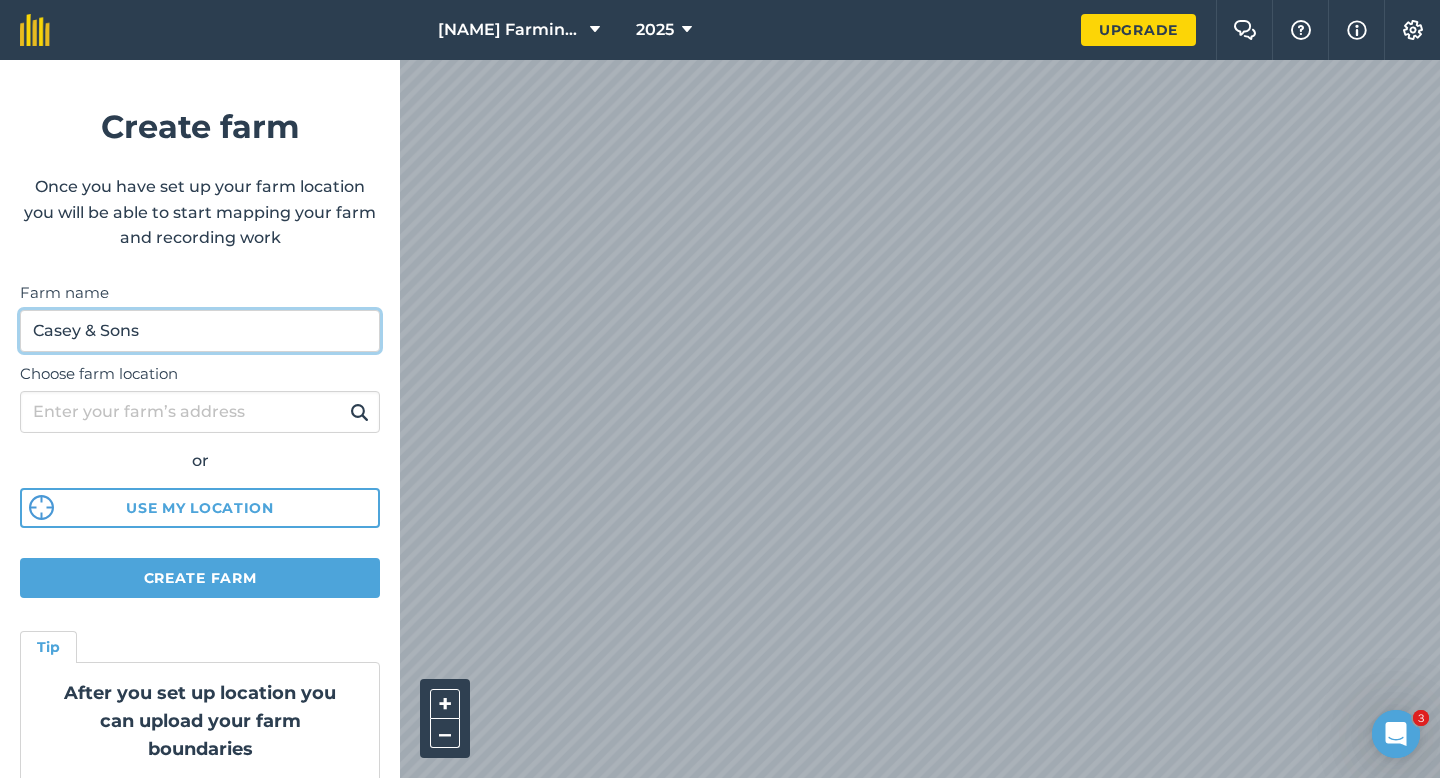type on "Casey & Sons" 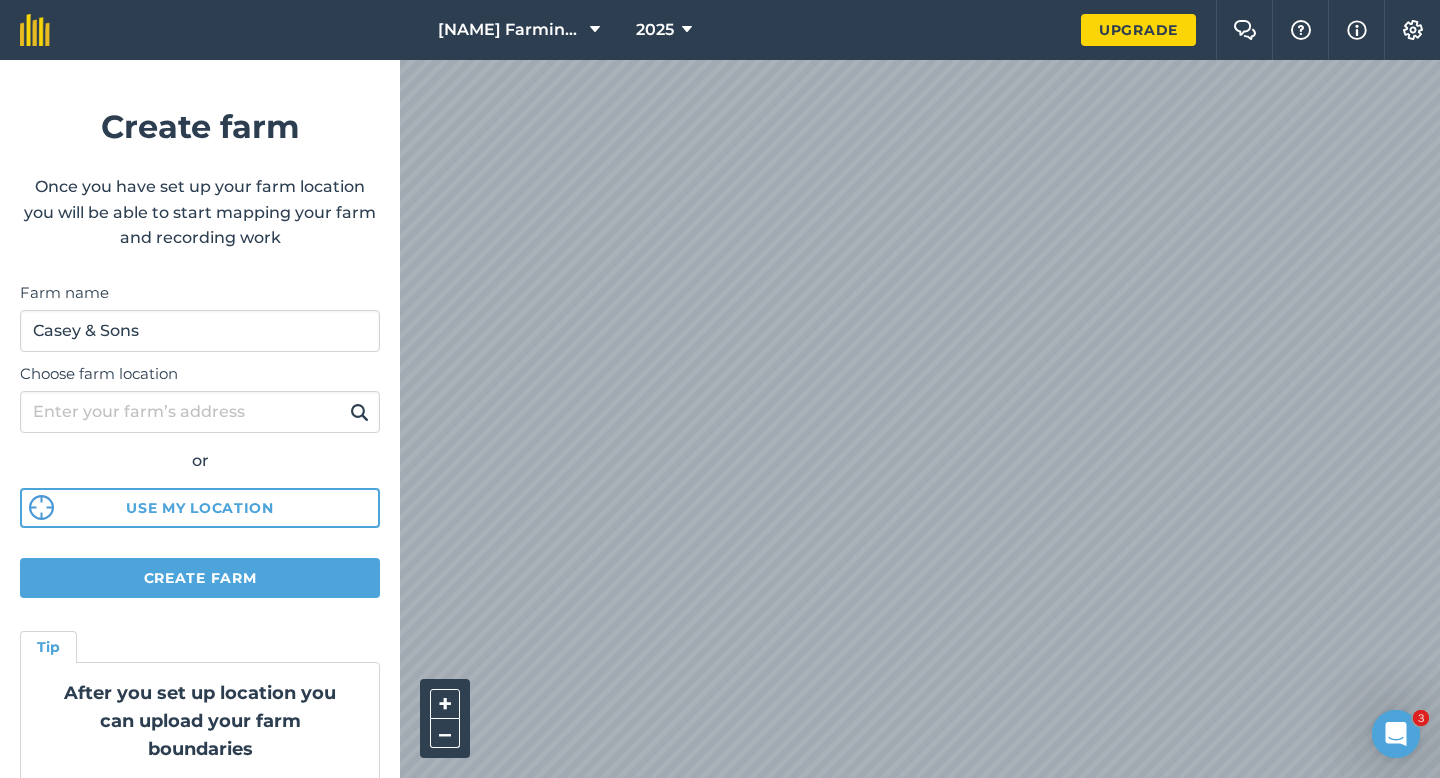 click on "Farm name [NAME] & Sons Choose farm location or   Use my location Create farm Tip After you set up location you can upload your farm boundaries Just go to  Settings > Connections" at bounding box center (200, 419) 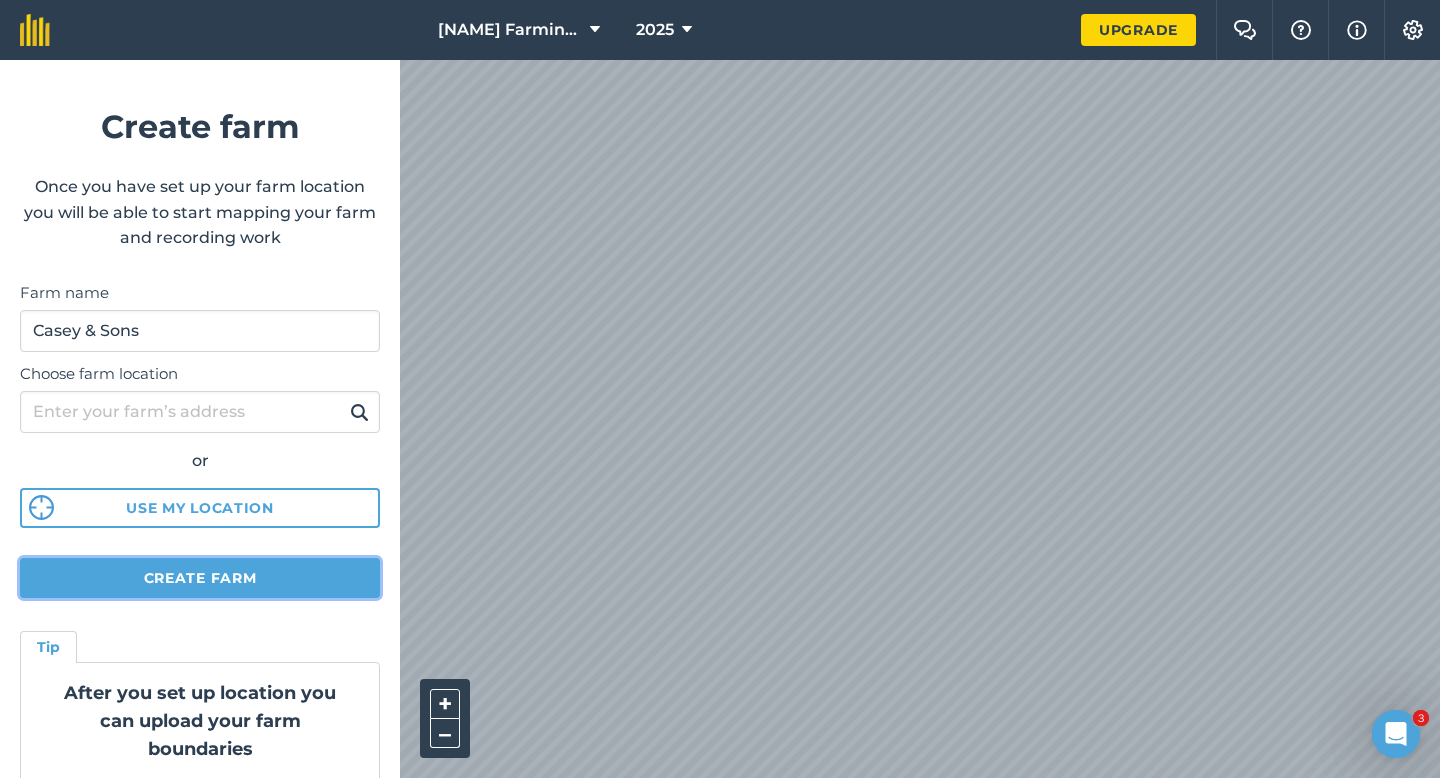 click on "Create farm" at bounding box center [200, 578] 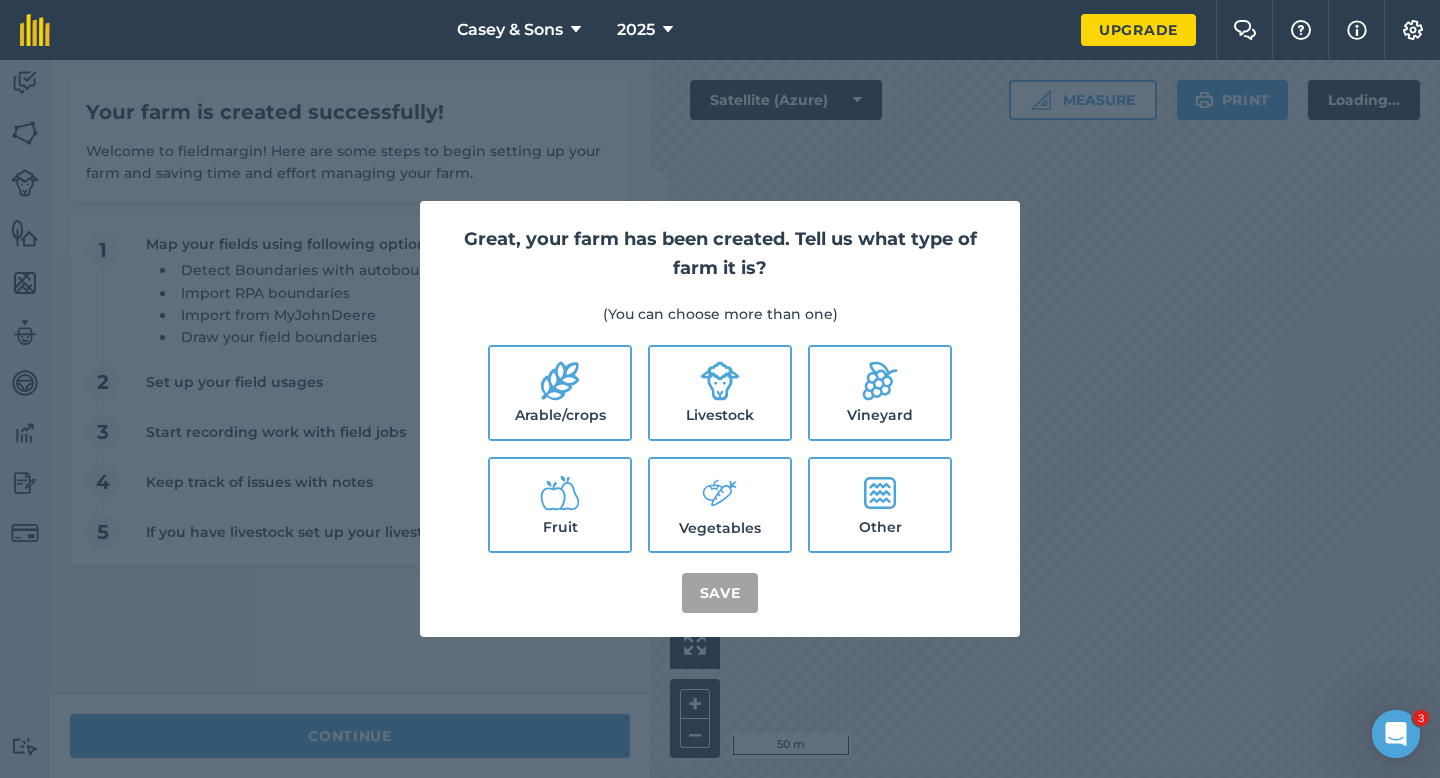 click on "Arable/crops" at bounding box center [560, 393] 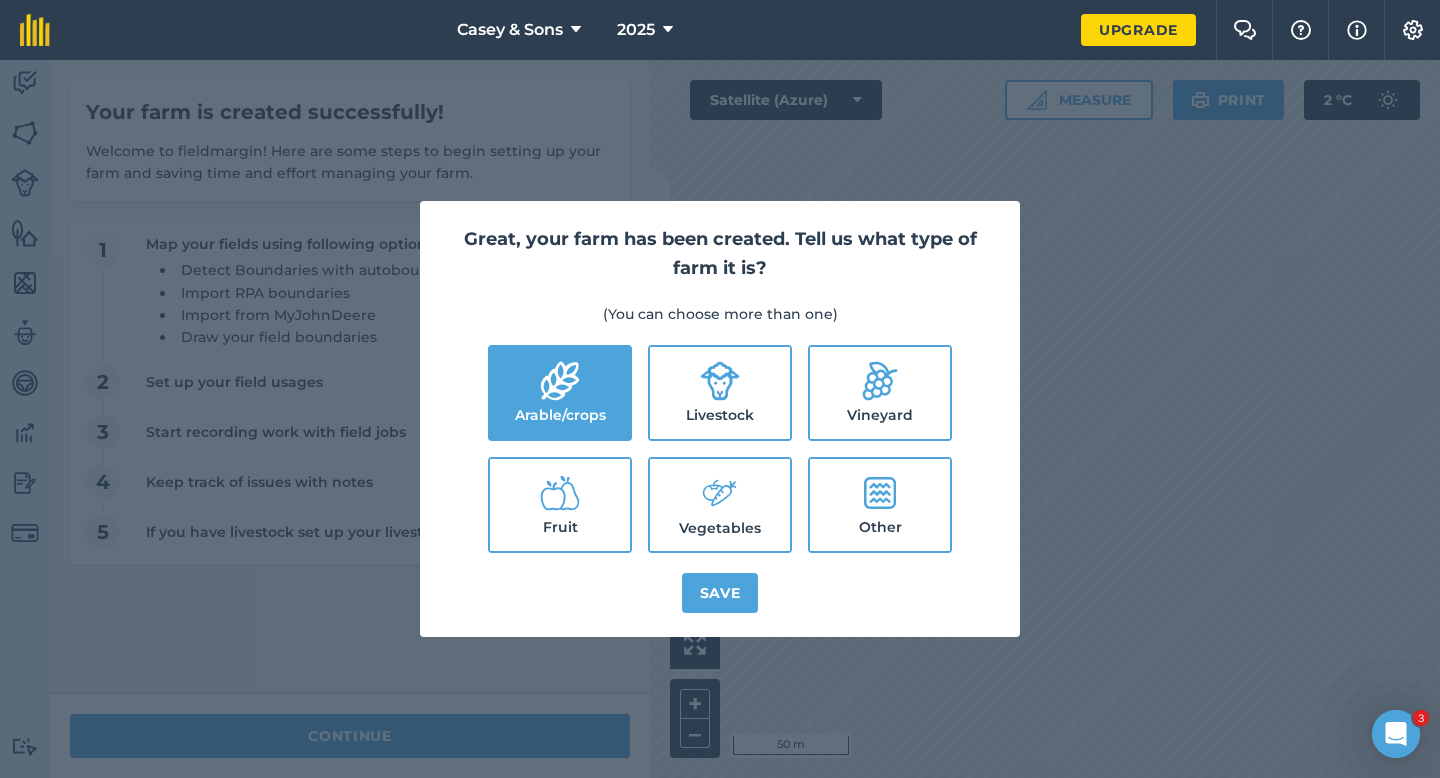 click on "Livestock" at bounding box center [720, 393] 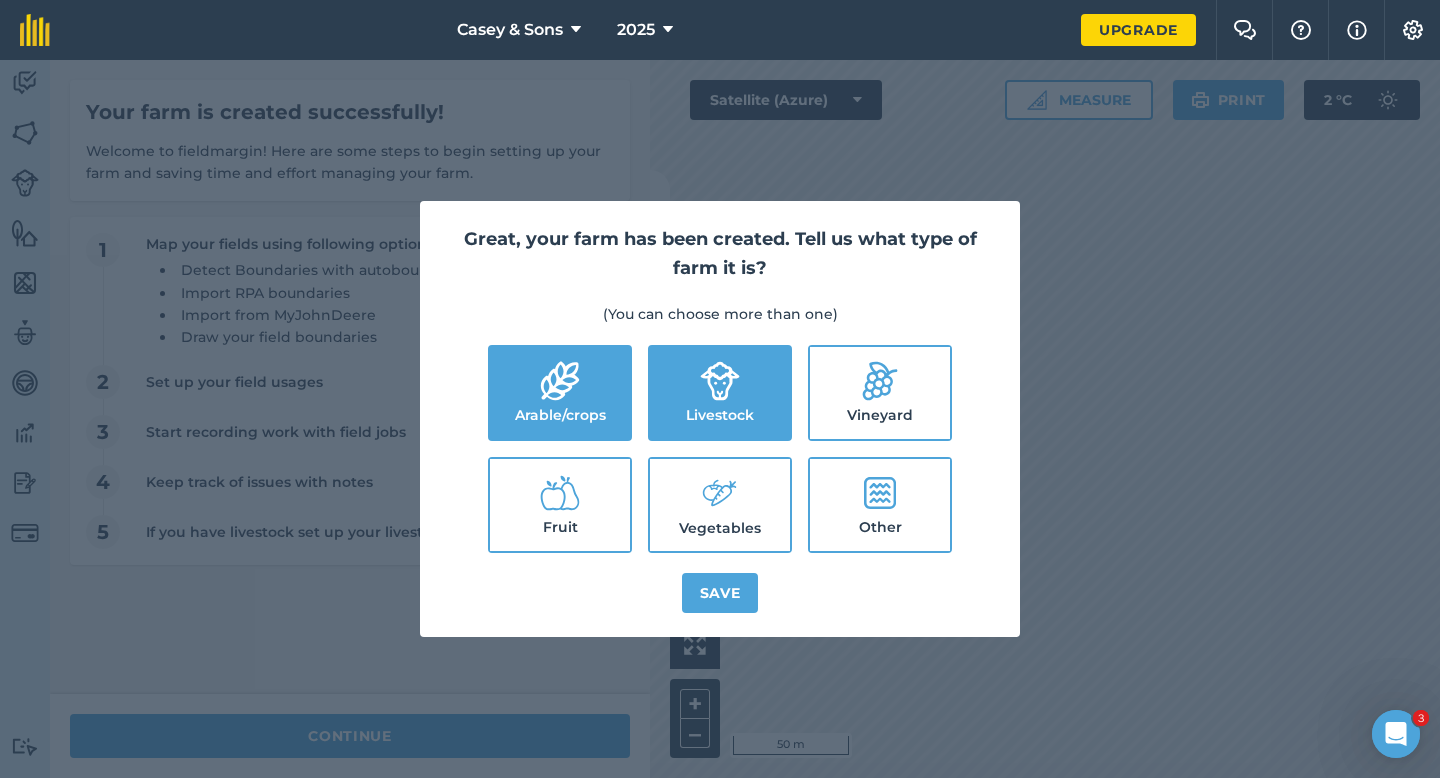 click on "Vegetables" at bounding box center [720, 505] 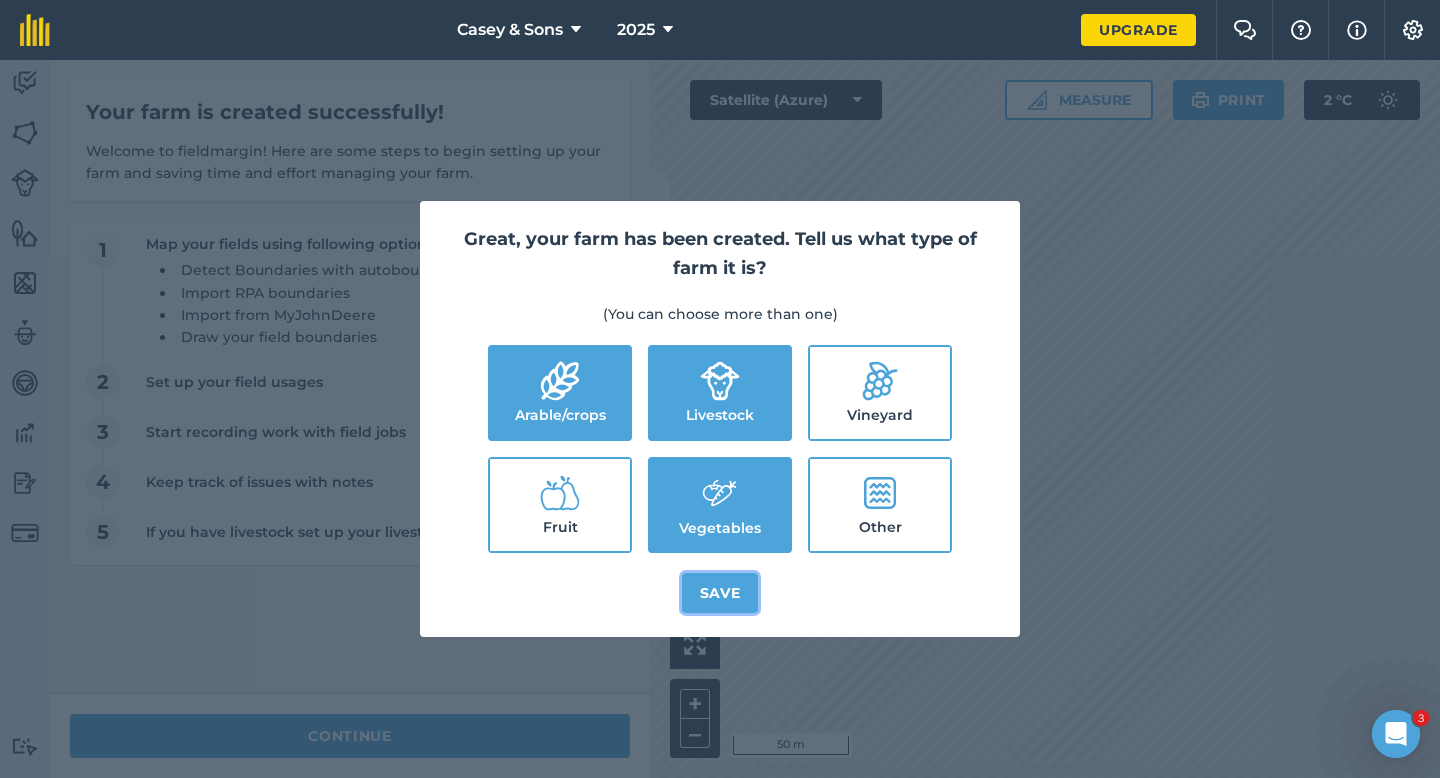click on "Save" at bounding box center (720, 593) 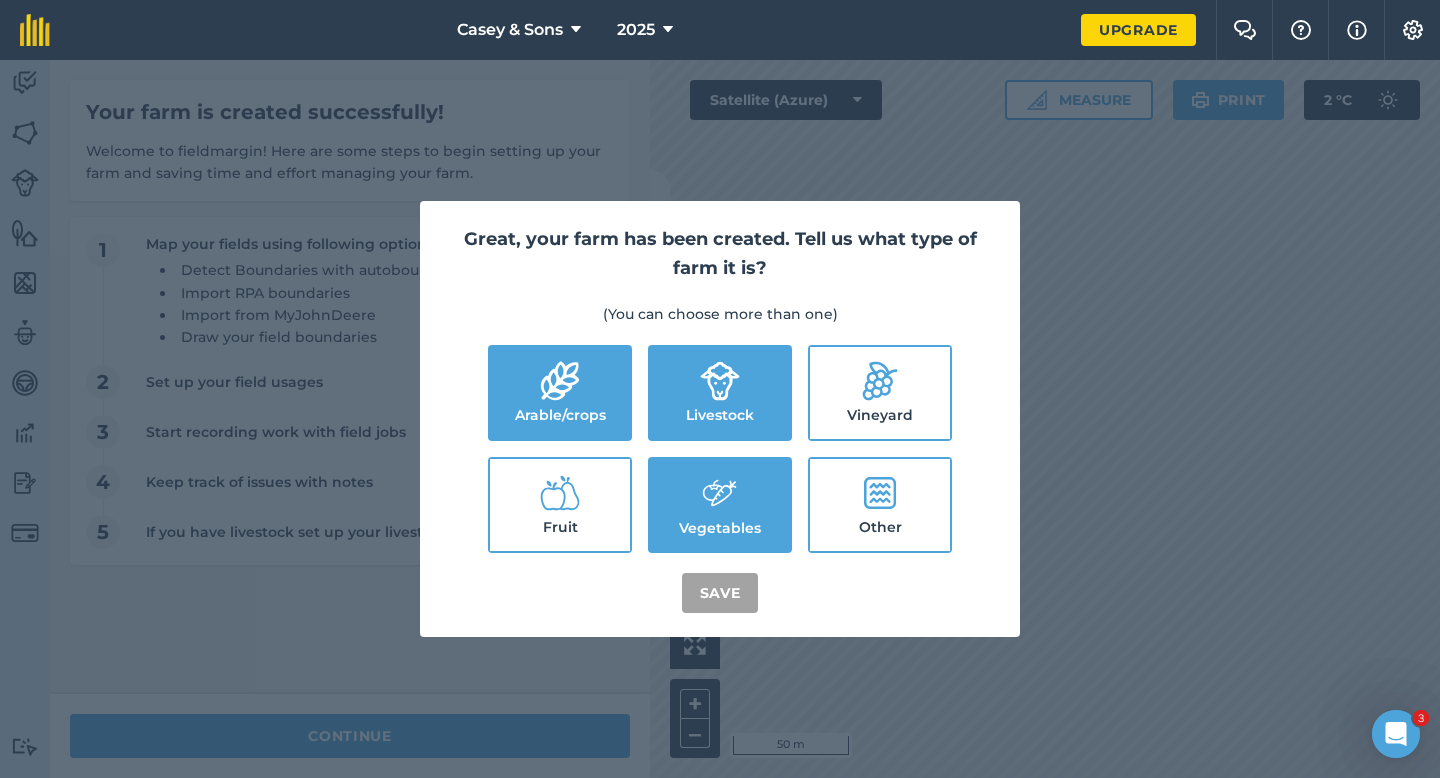 click on "Great, your farm has been created. Tell us what type of farm it is? (You can choose more than one) Arable/crops Livestock Vineyard Fruit Vegetables Other Save" at bounding box center [720, 419] 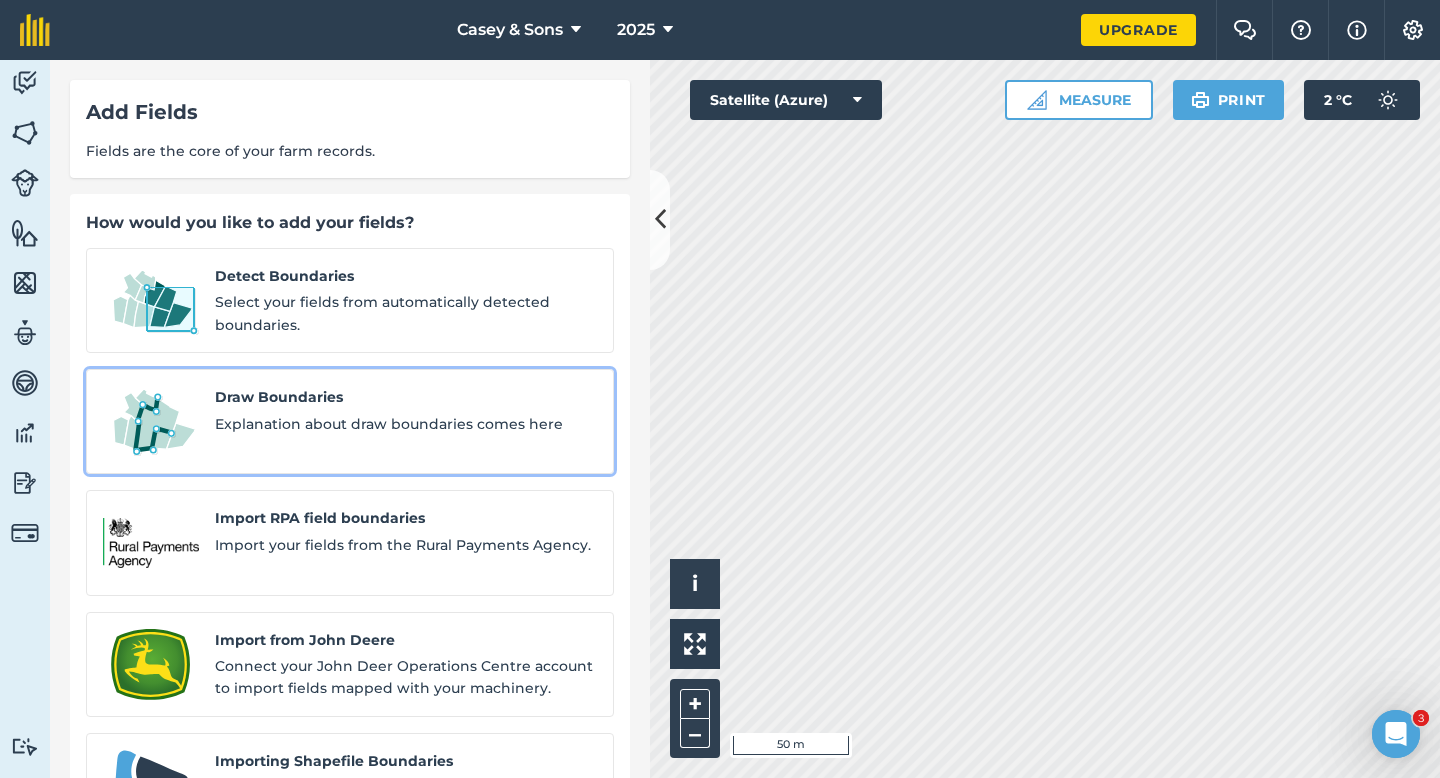 click on "Draw Boundaries Explanation about draw boundaries comes here" at bounding box center (350, 421) 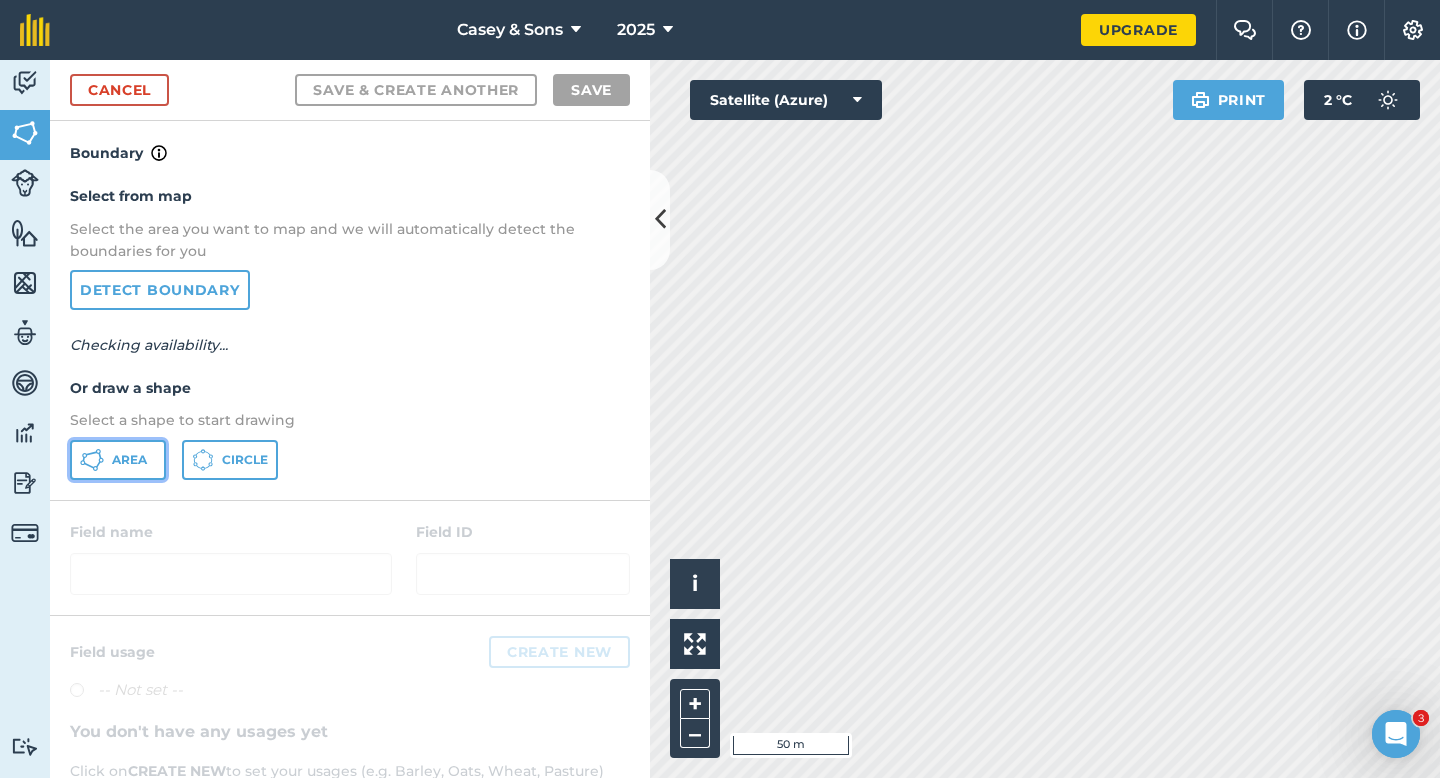 click on "Area" at bounding box center [118, 460] 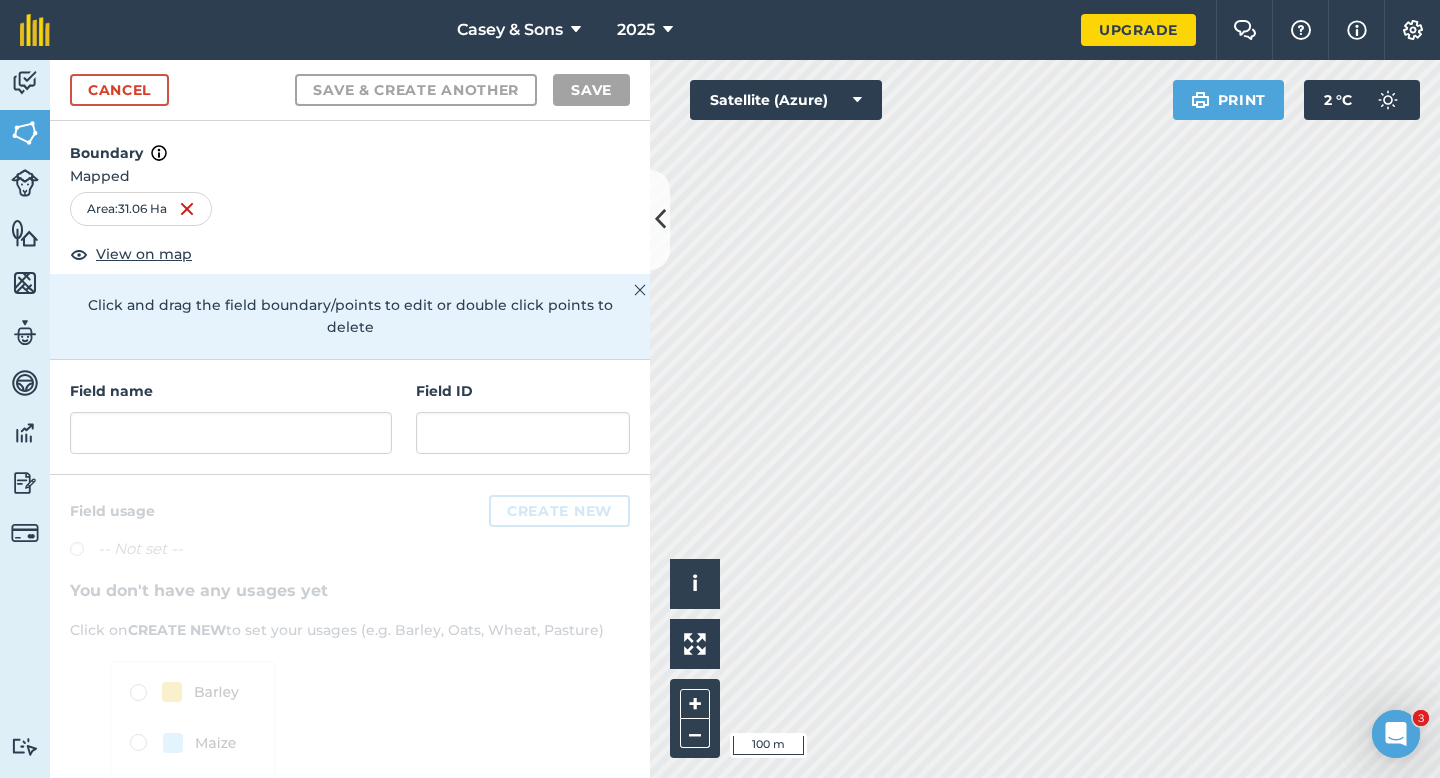 click on "Field name" at bounding box center [231, 391] 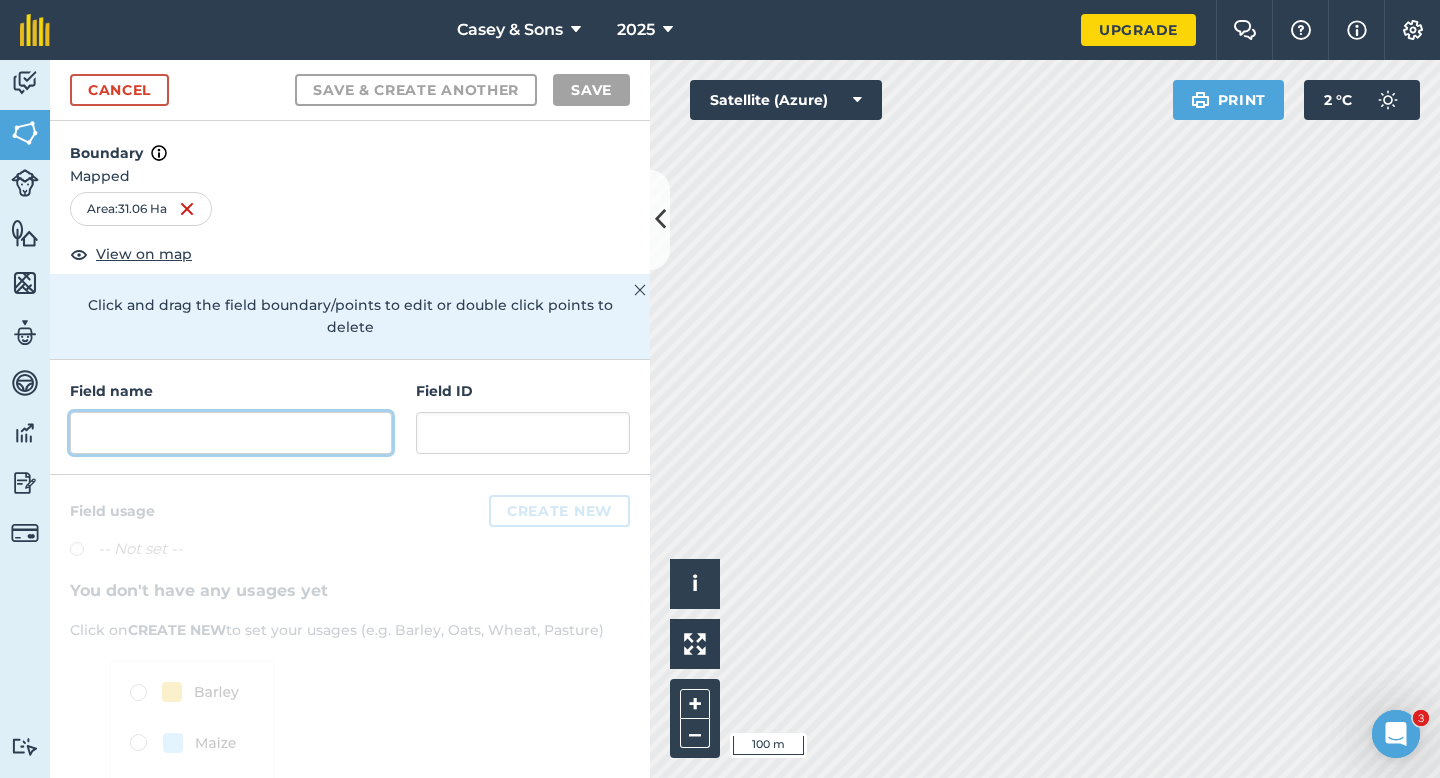 click at bounding box center [231, 433] 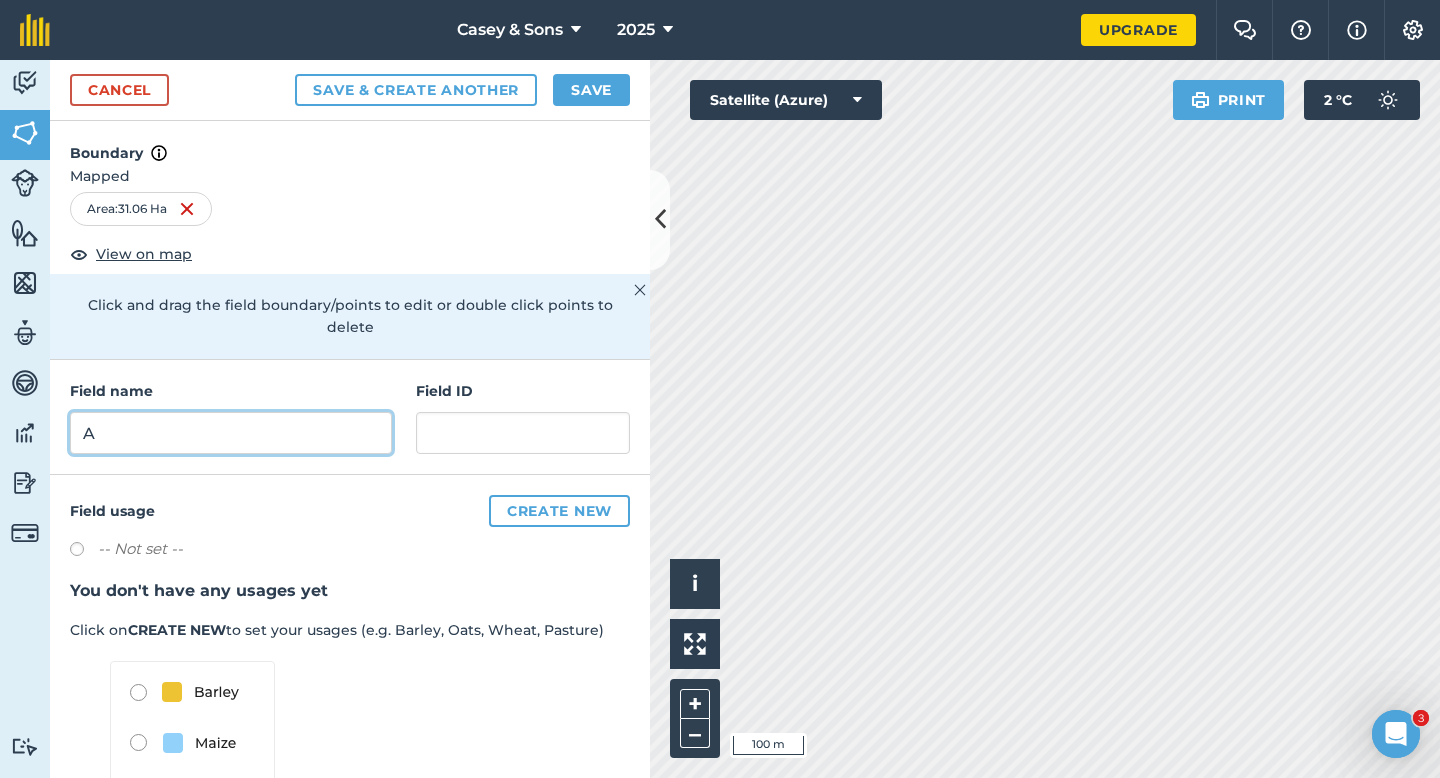 type on "A" 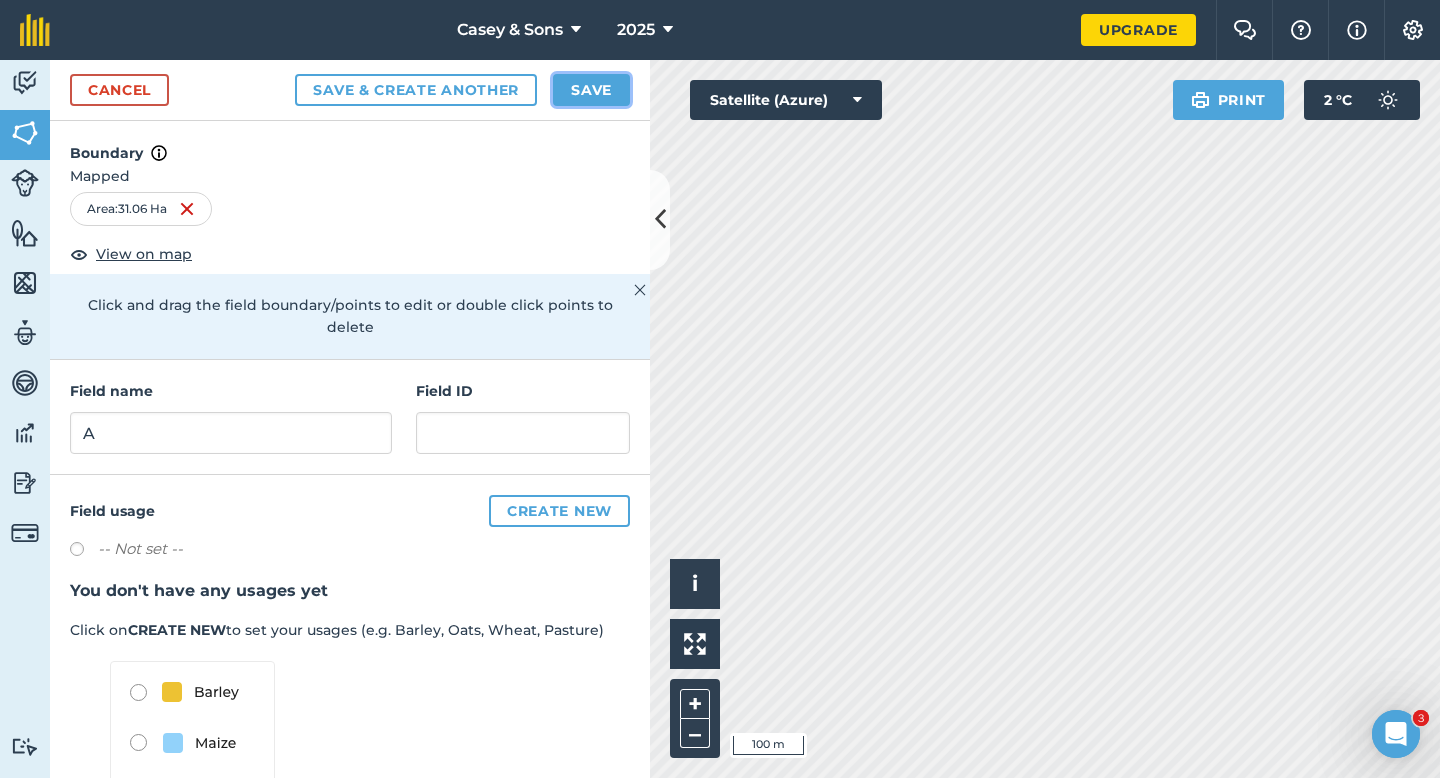 click on "Save" at bounding box center (591, 90) 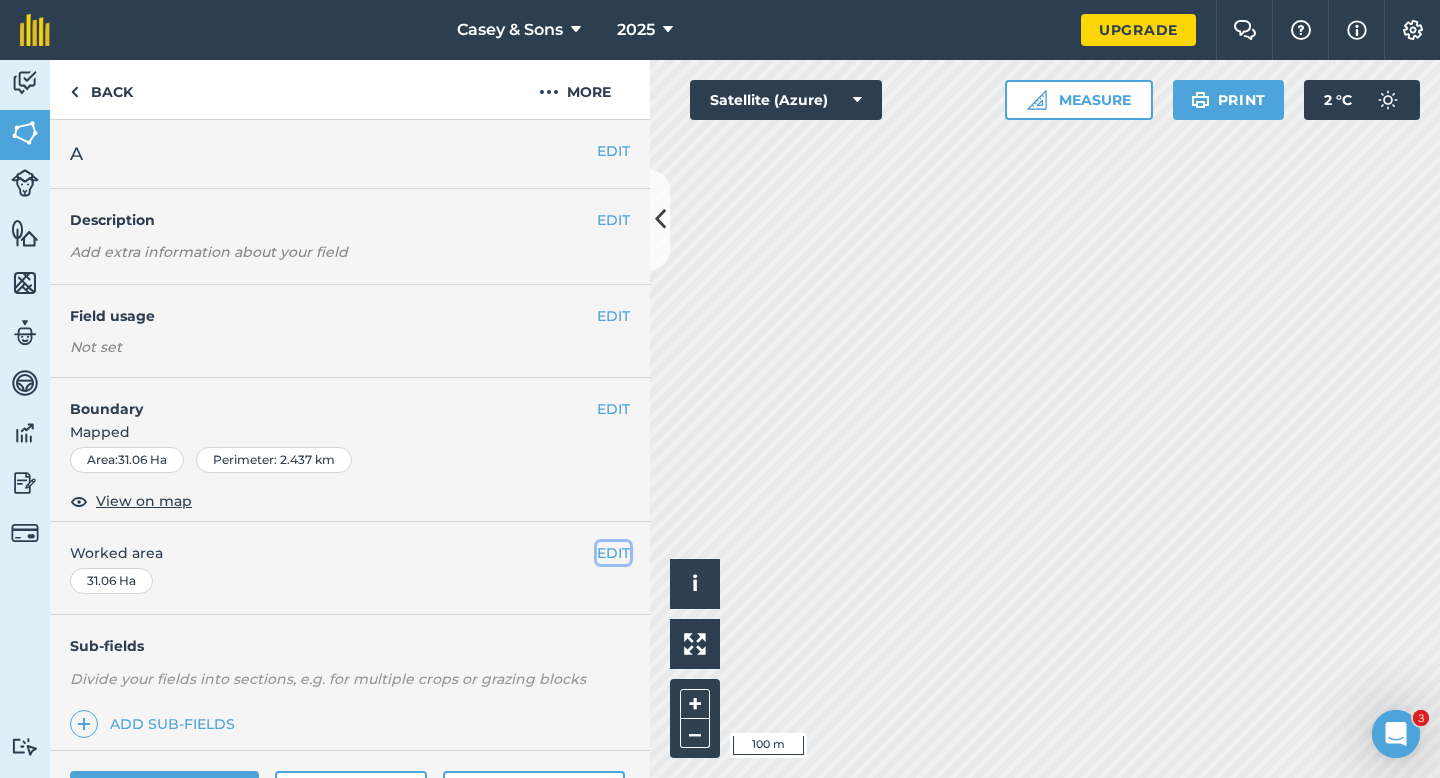 click on "EDIT" at bounding box center [613, 553] 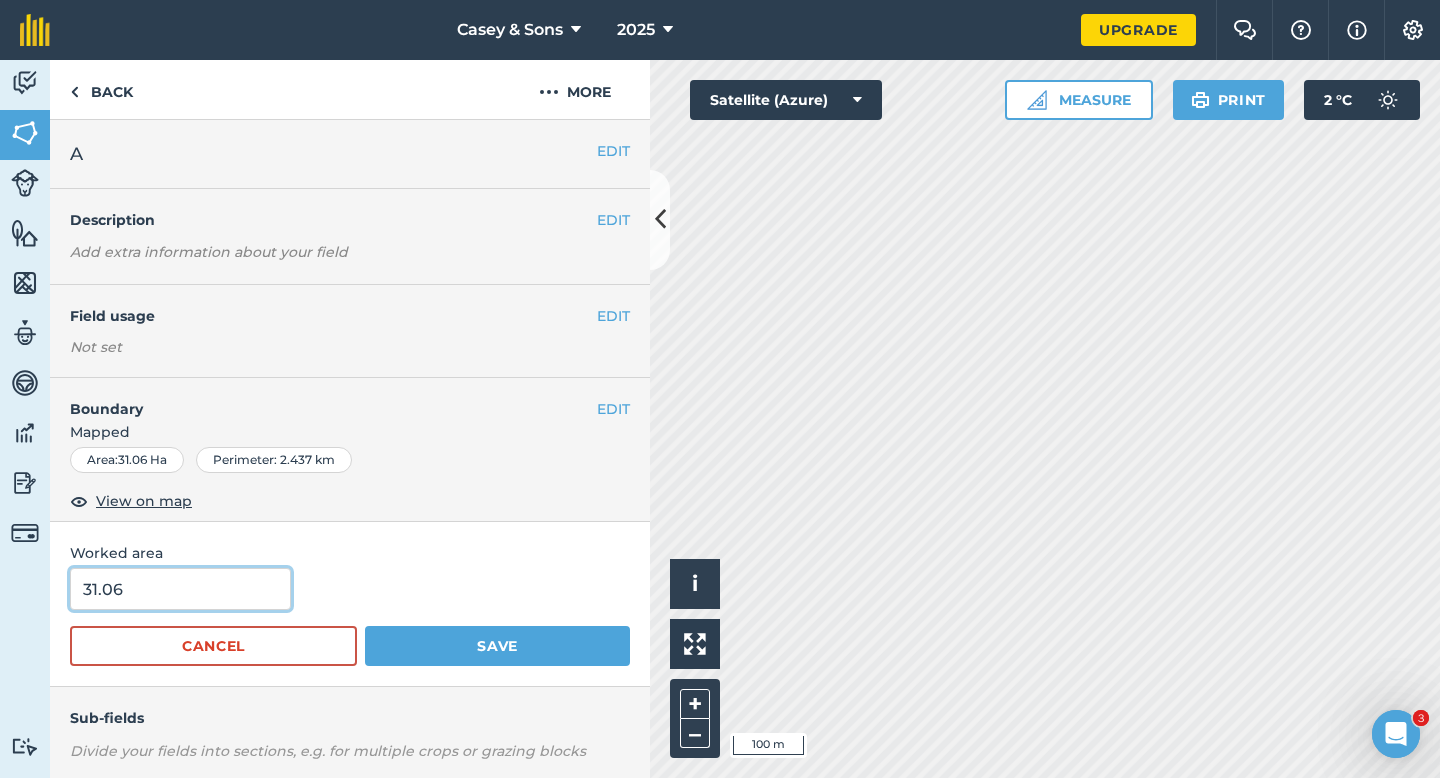 click on "31.06" at bounding box center (180, 589) 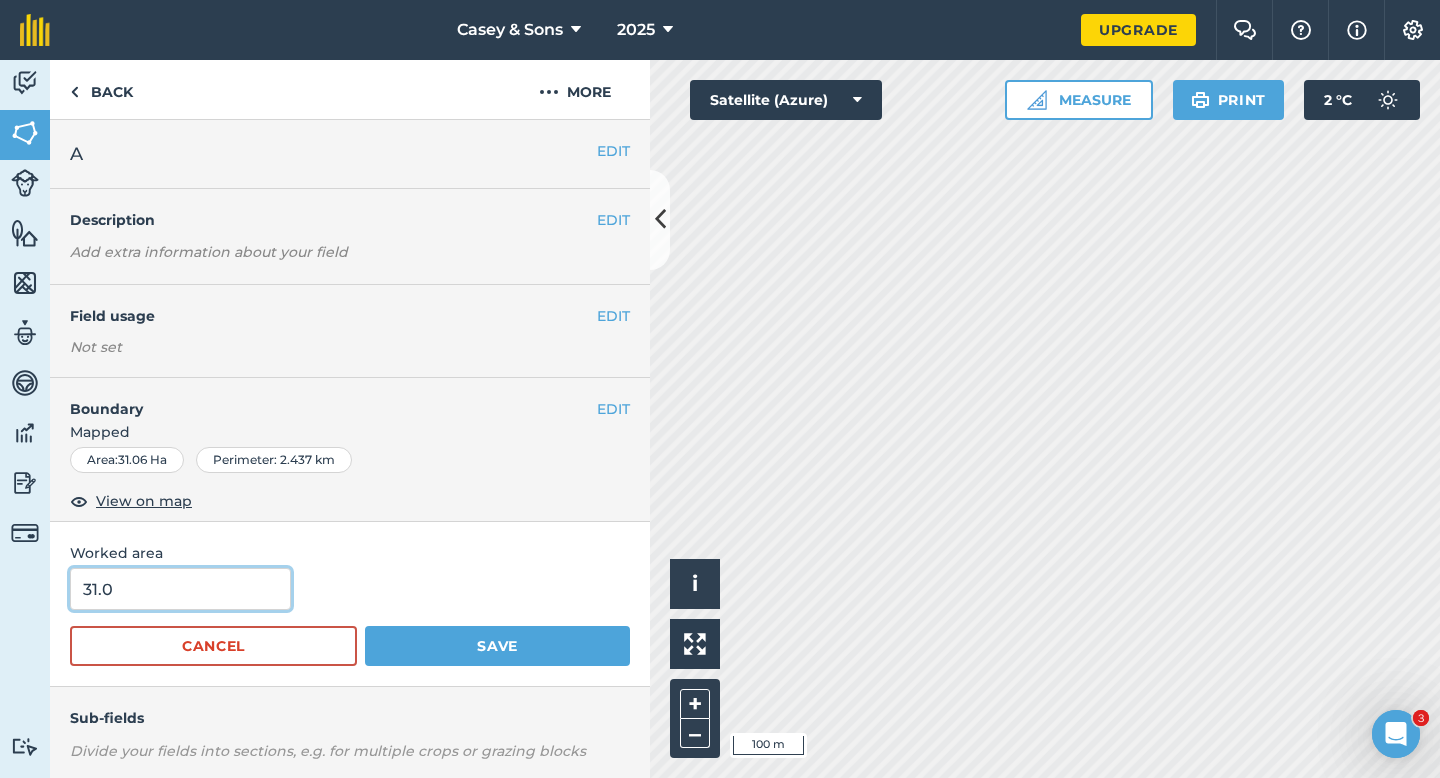 type on "31" 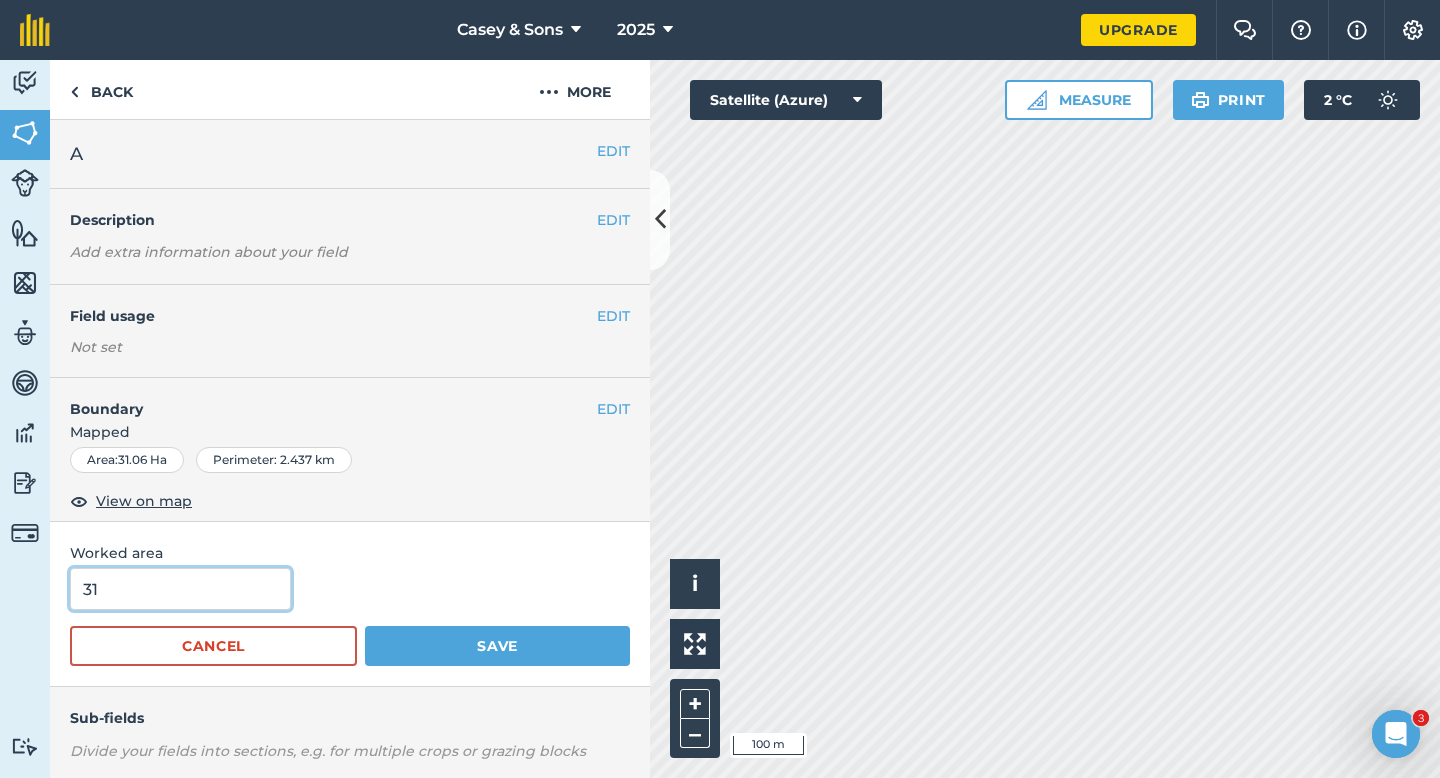 click on "Save" at bounding box center (497, 646) 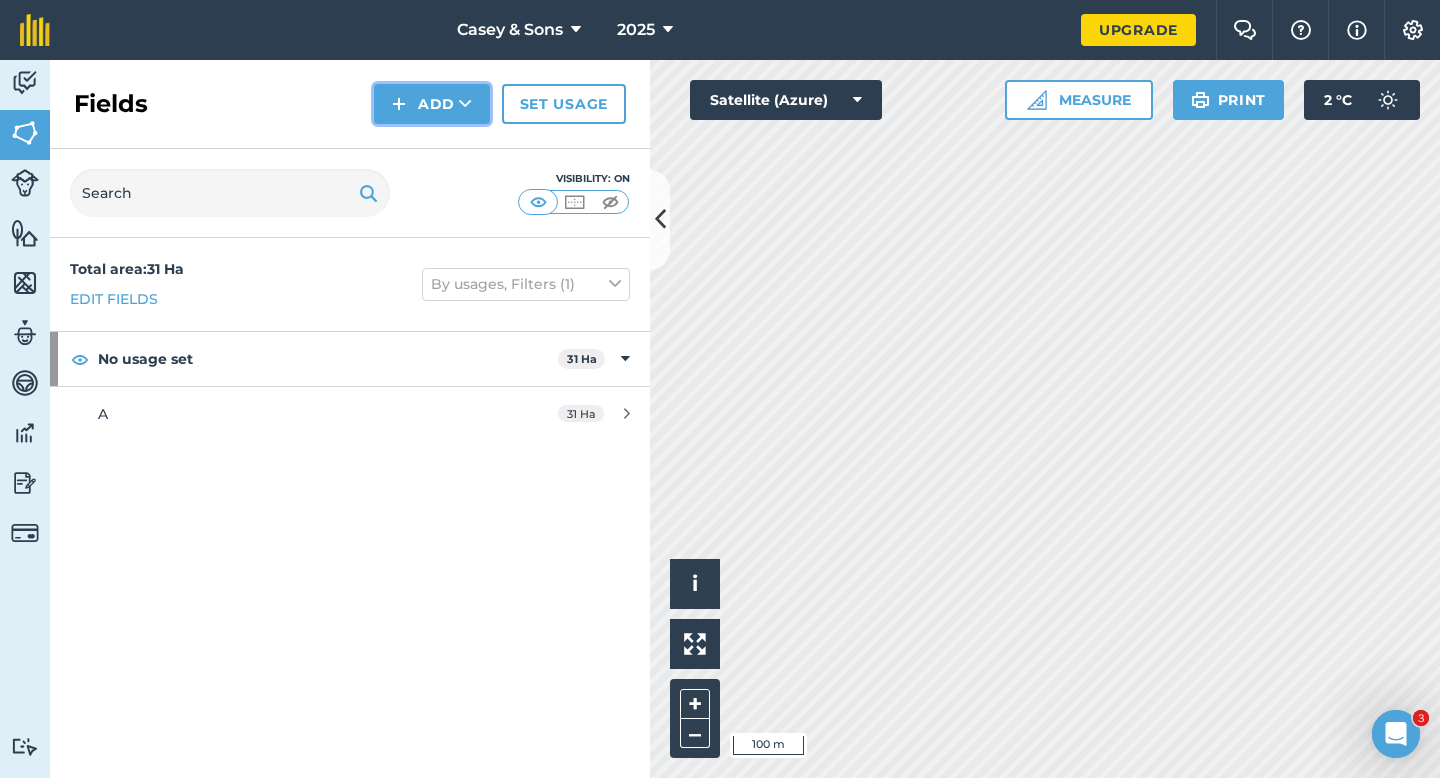 click on "Add" at bounding box center [432, 104] 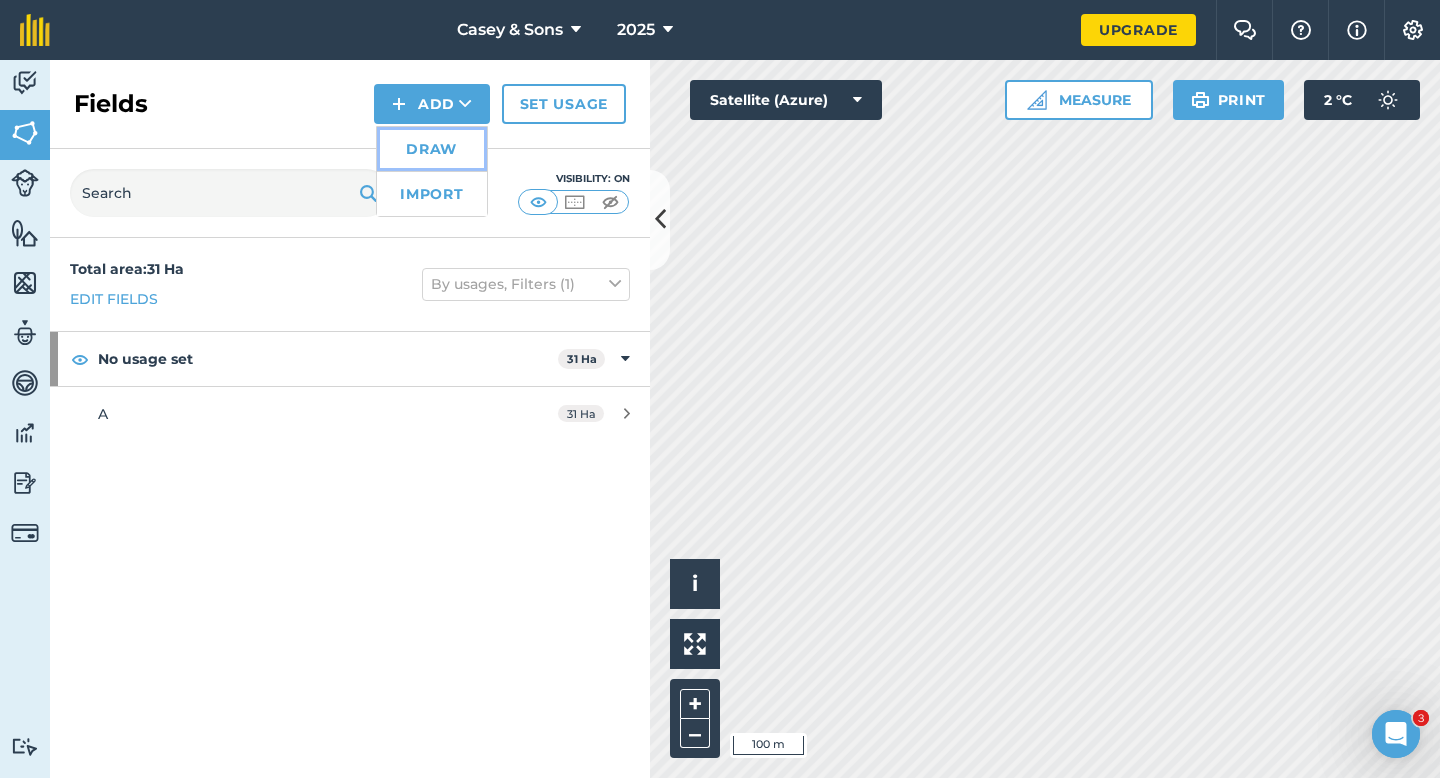 click on "Draw" at bounding box center [432, 149] 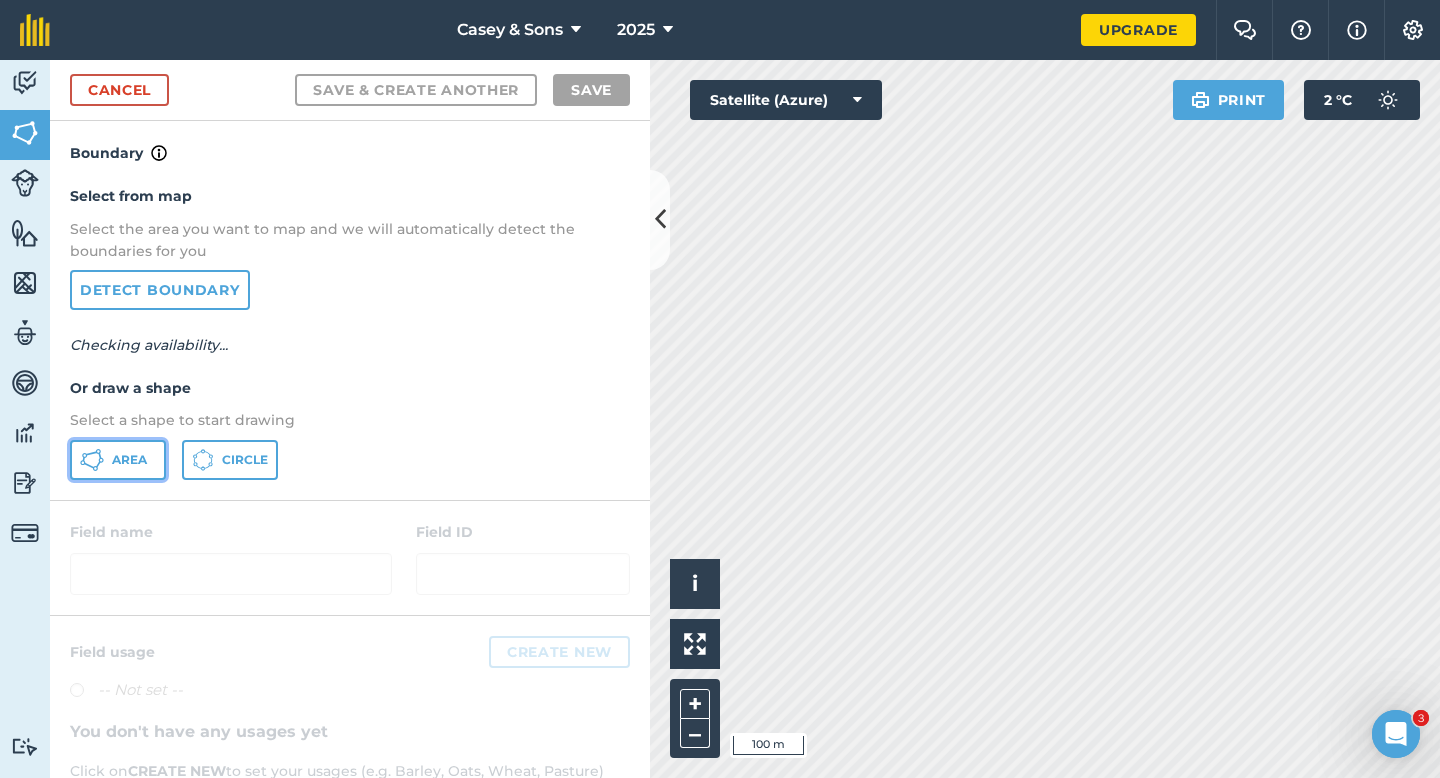click on "Area" at bounding box center (118, 460) 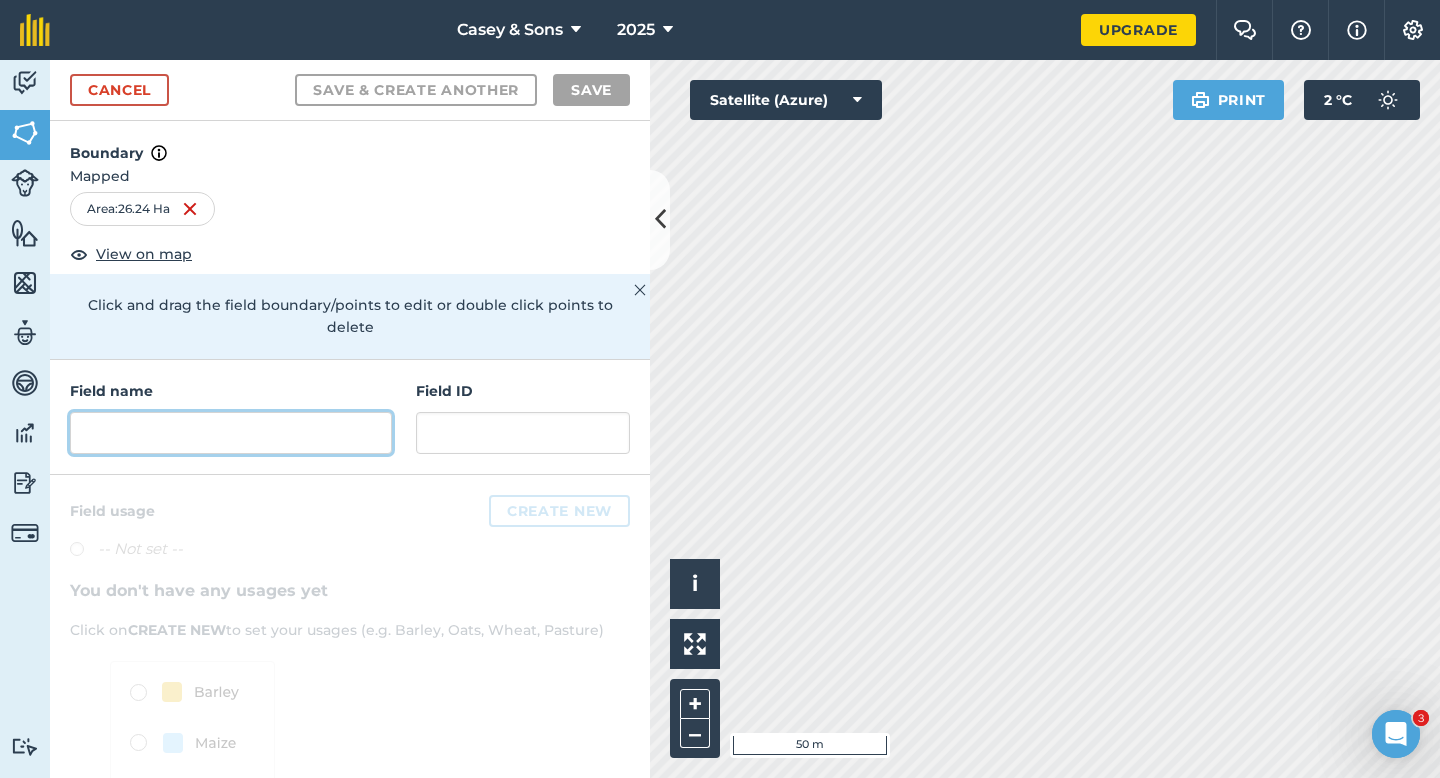 click at bounding box center (231, 433) 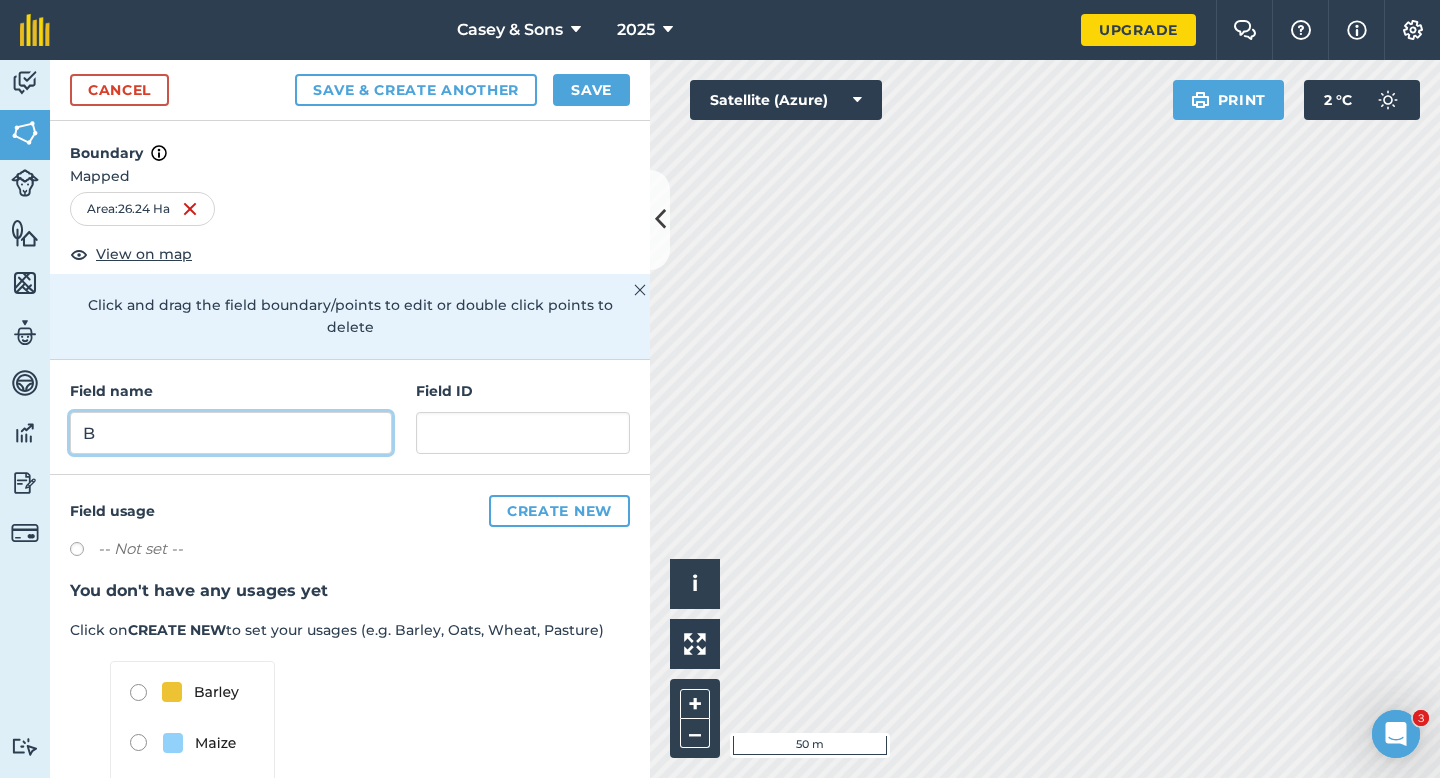 type on "B" 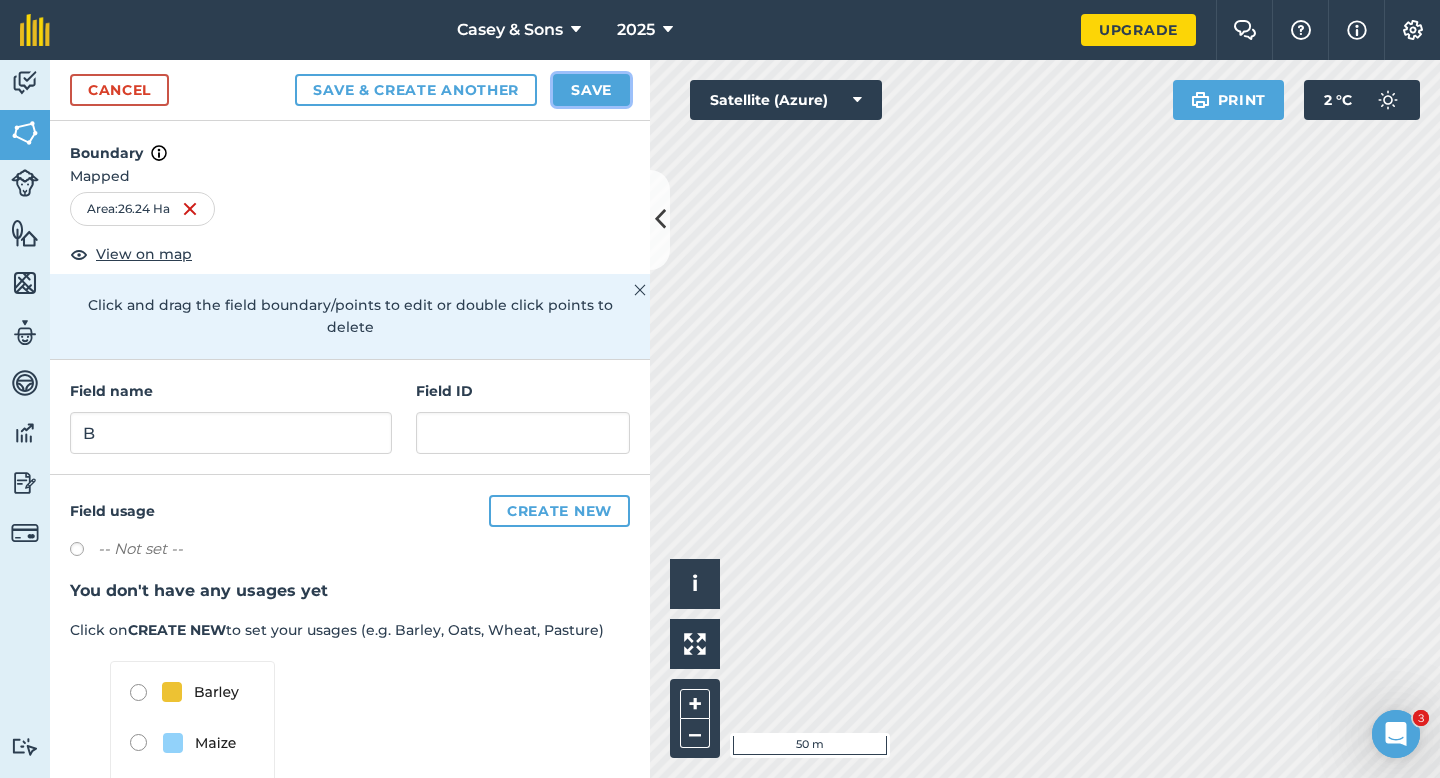 click on "Save" at bounding box center [591, 90] 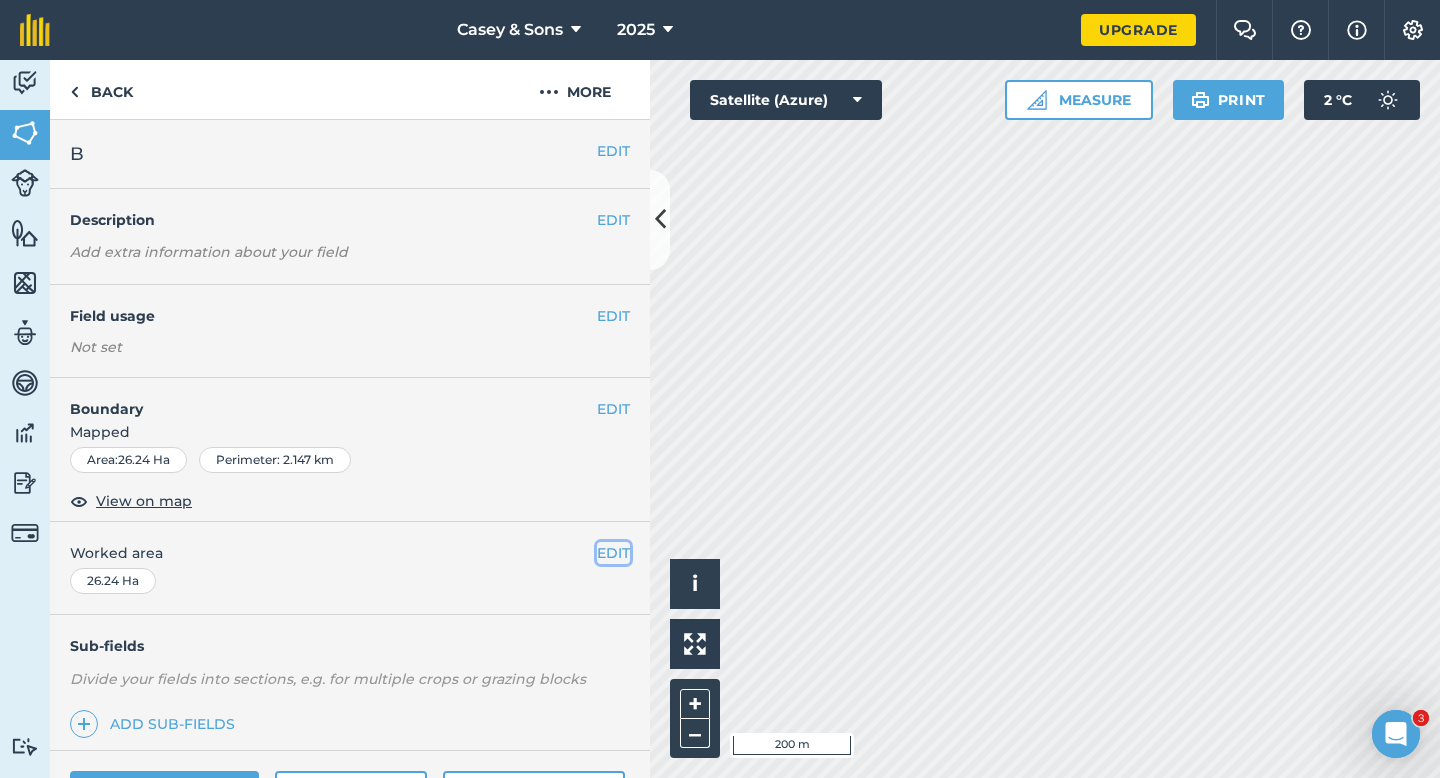 click on "EDIT" at bounding box center (613, 553) 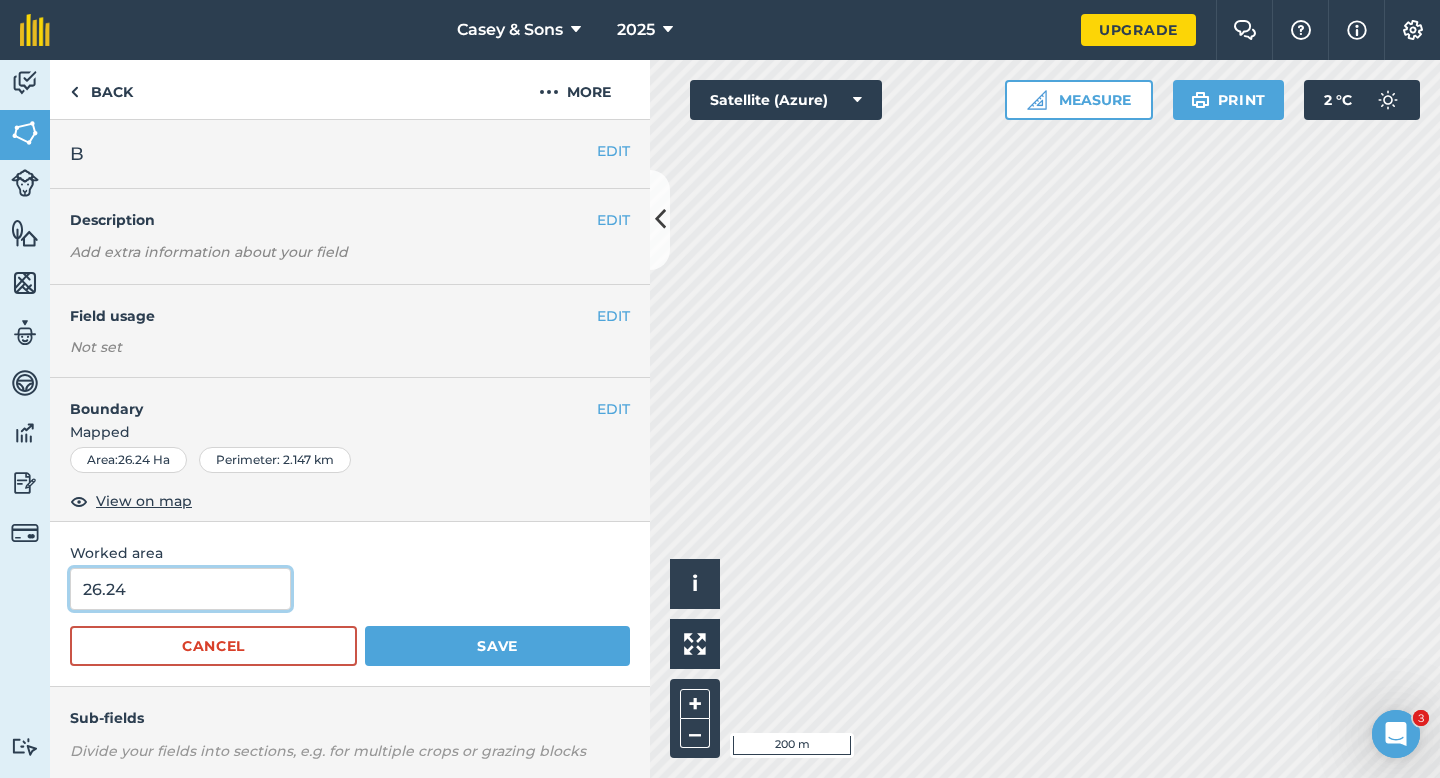 click on "26.24" at bounding box center (180, 589) 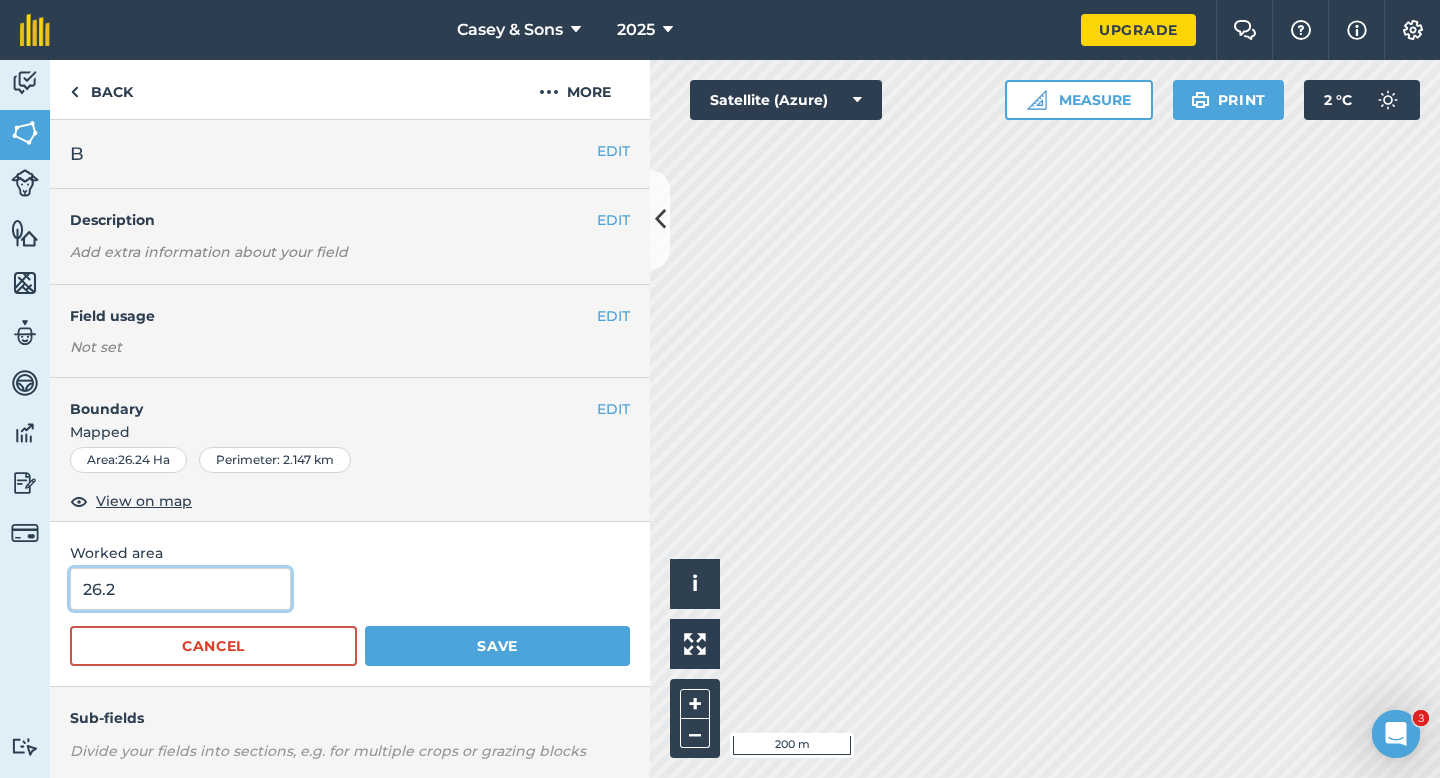 type on "26.2" 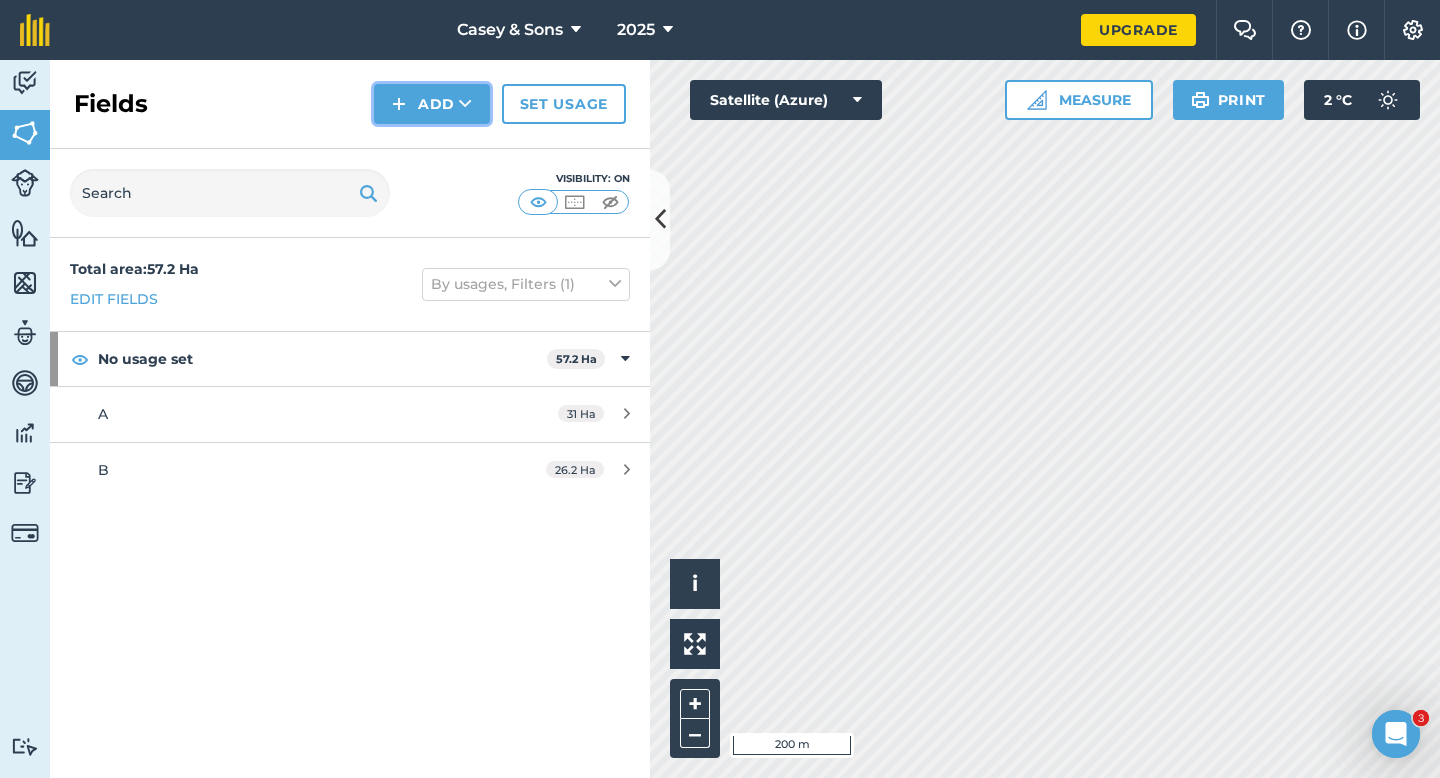 click on "Add" at bounding box center [432, 104] 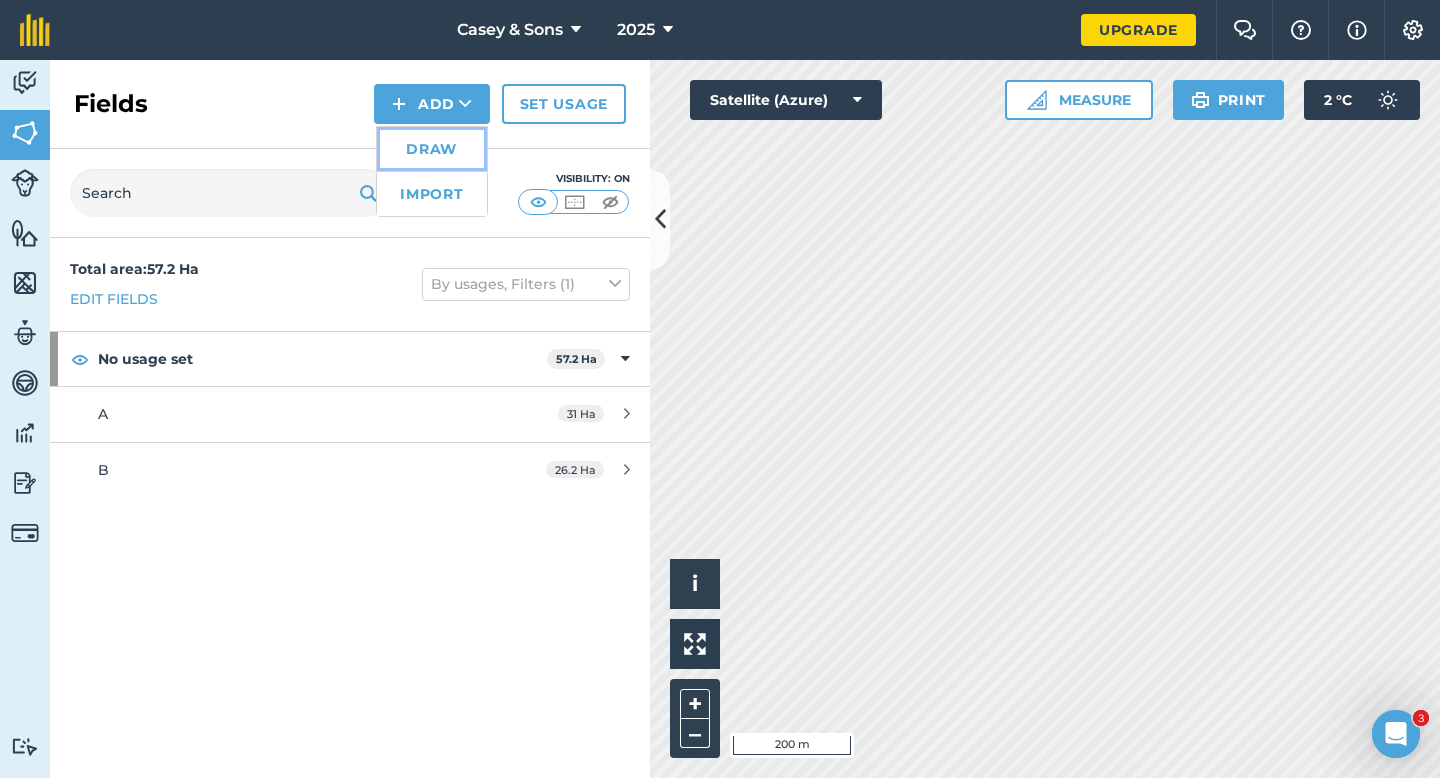 click on "Draw" at bounding box center [432, 149] 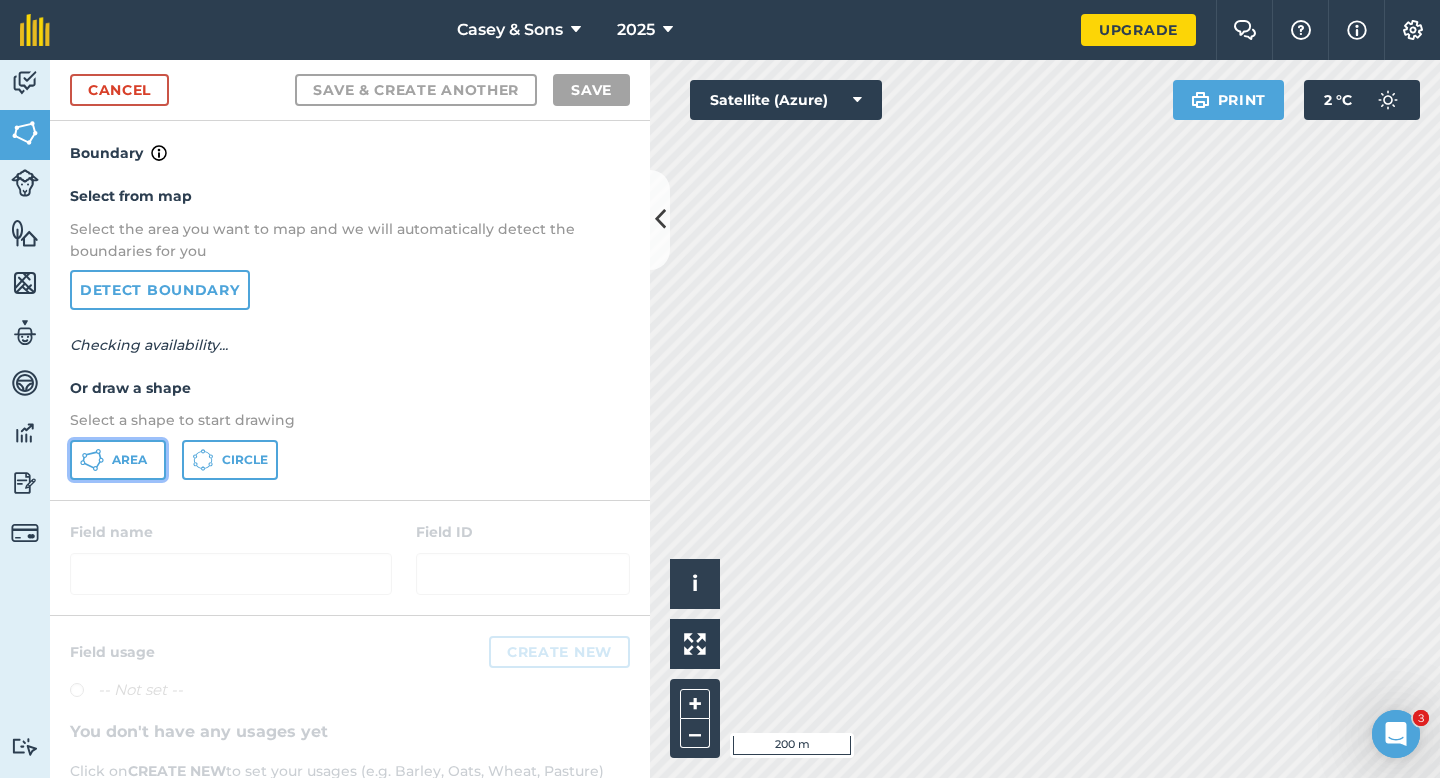 click on "Area" at bounding box center (118, 460) 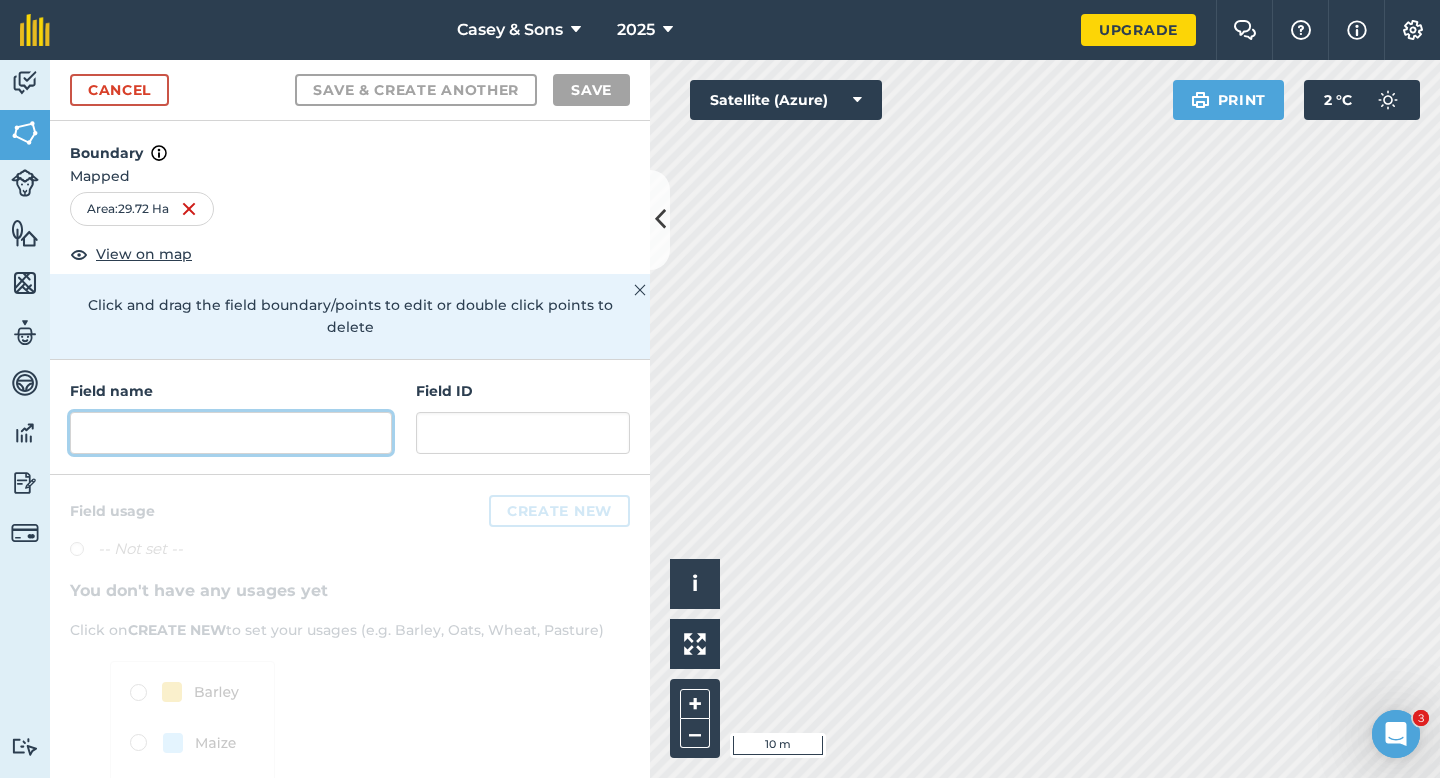click at bounding box center (231, 433) 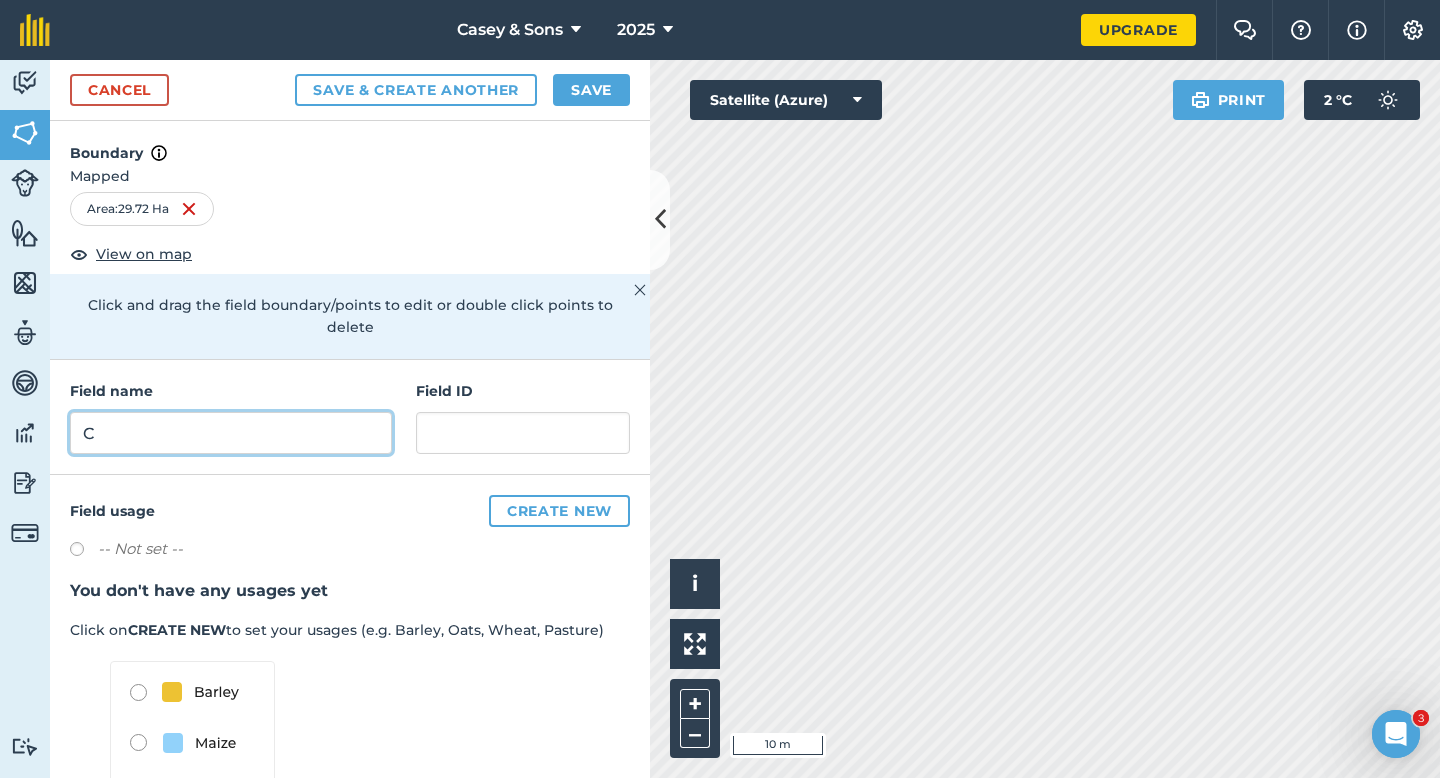 type on "C" 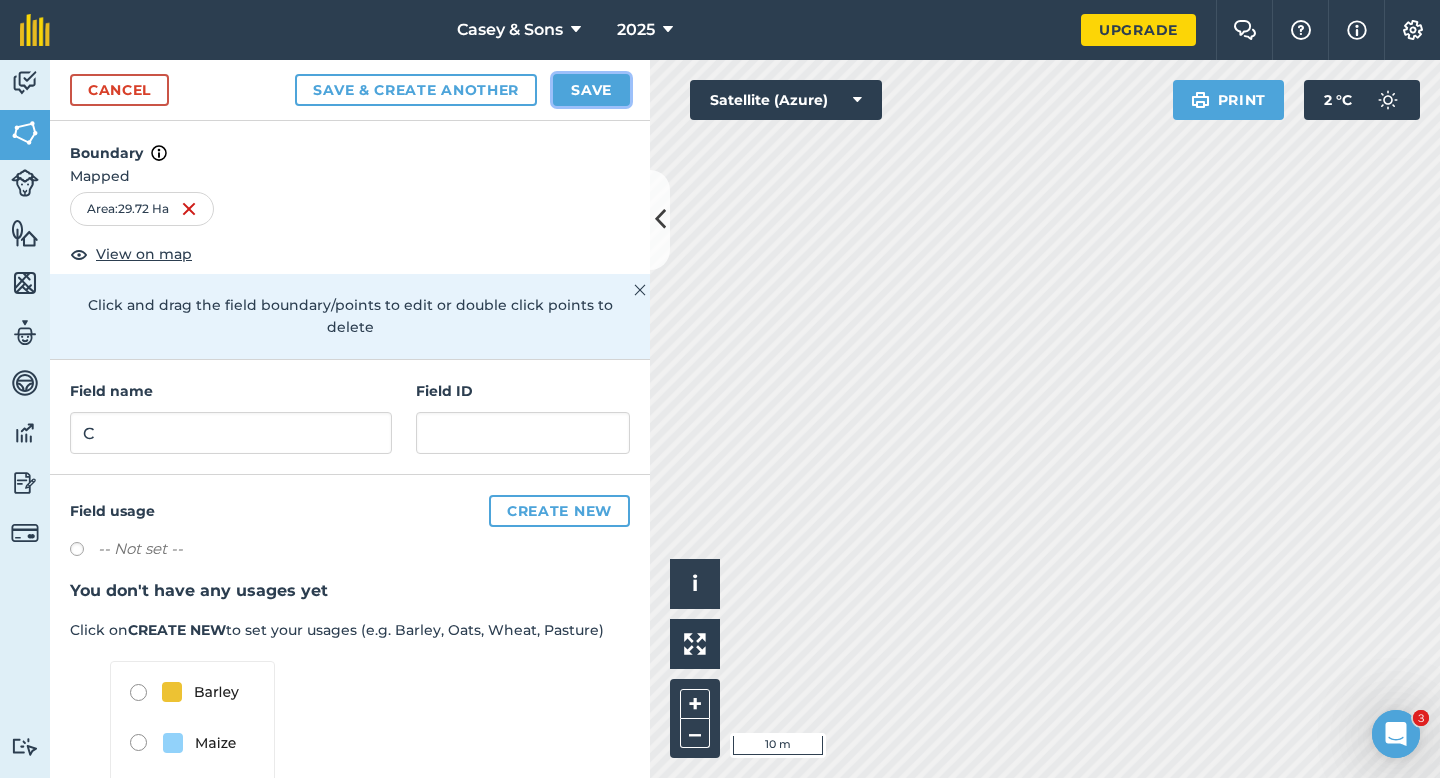 click on "Save" at bounding box center (591, 90) 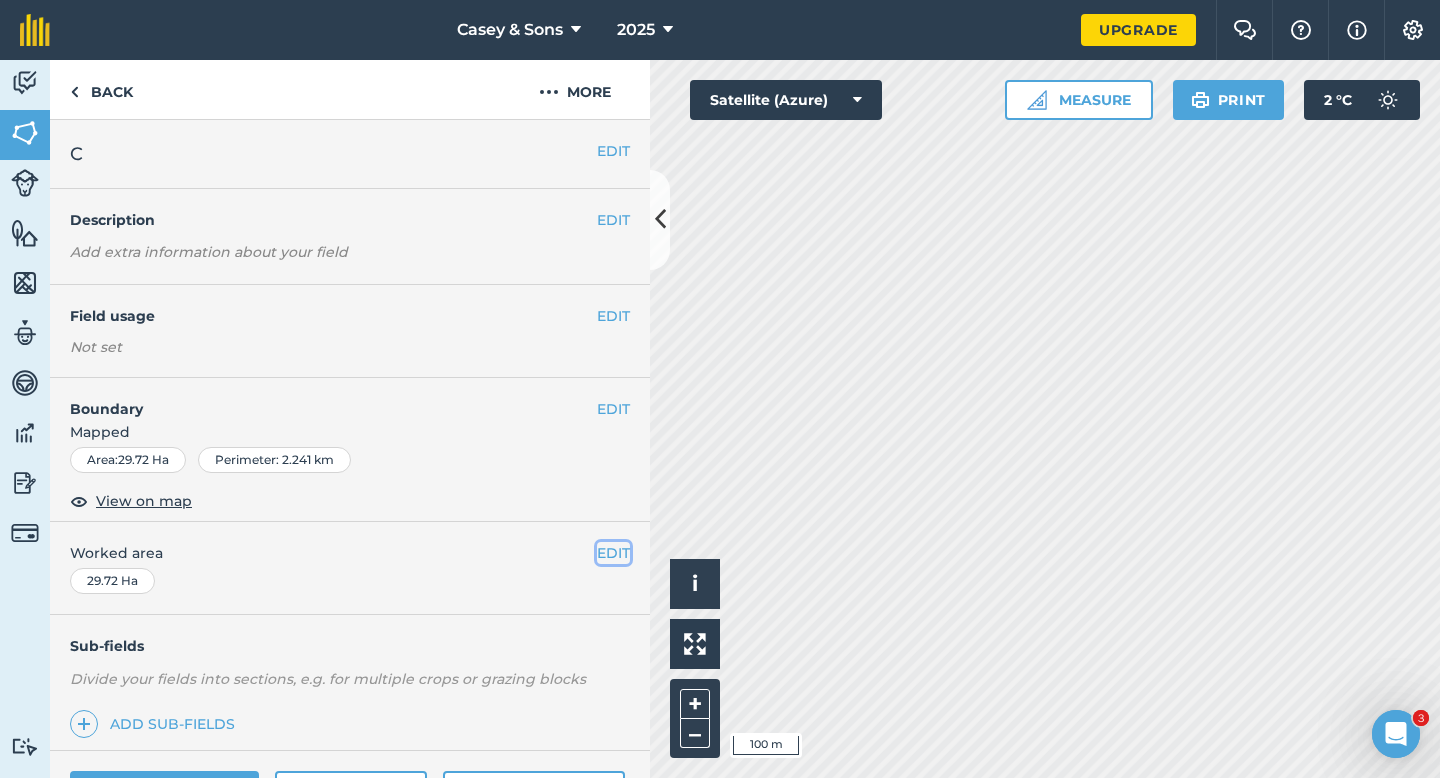click on "EDIT" at bounding box center (613, 553) 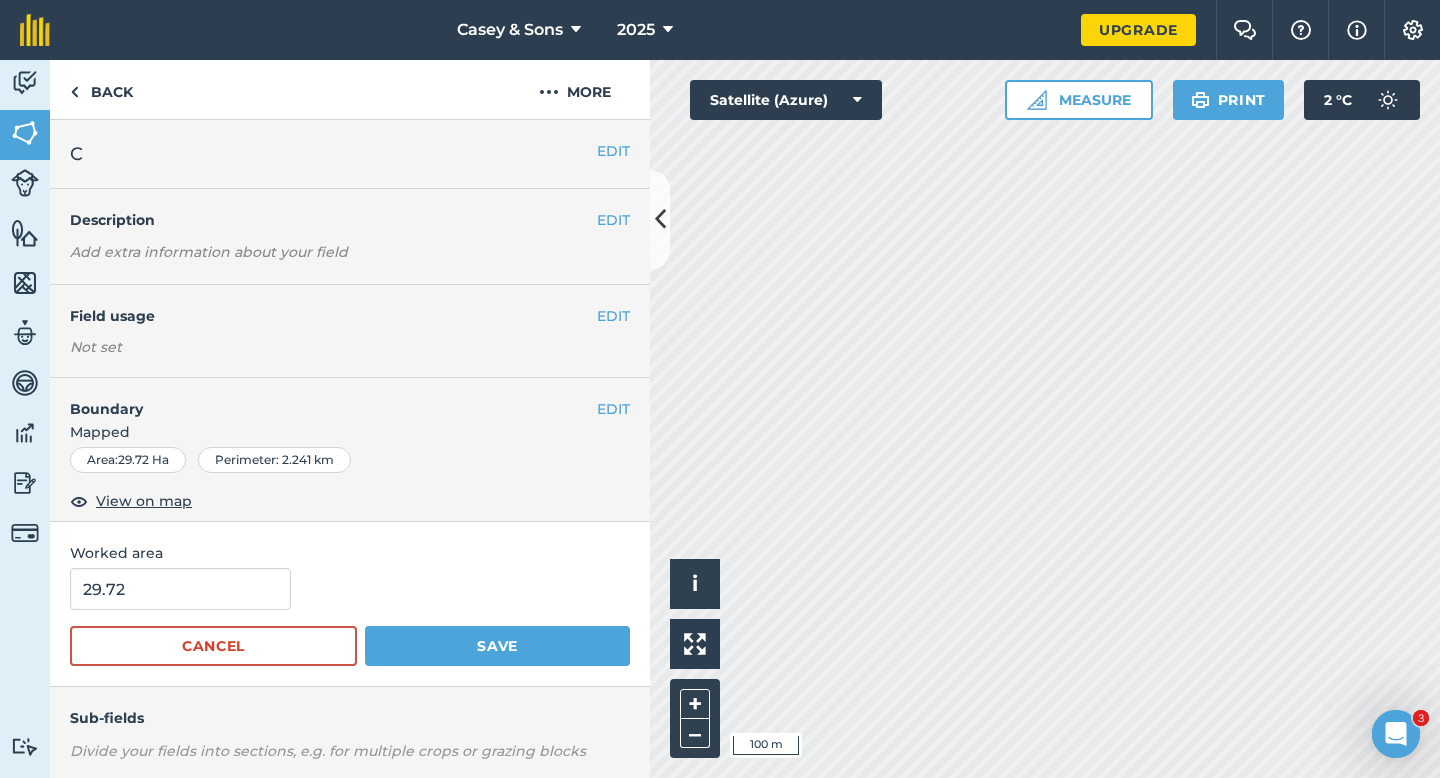 click on "29.72 Cancel Save" at bounding box center [350, 617] 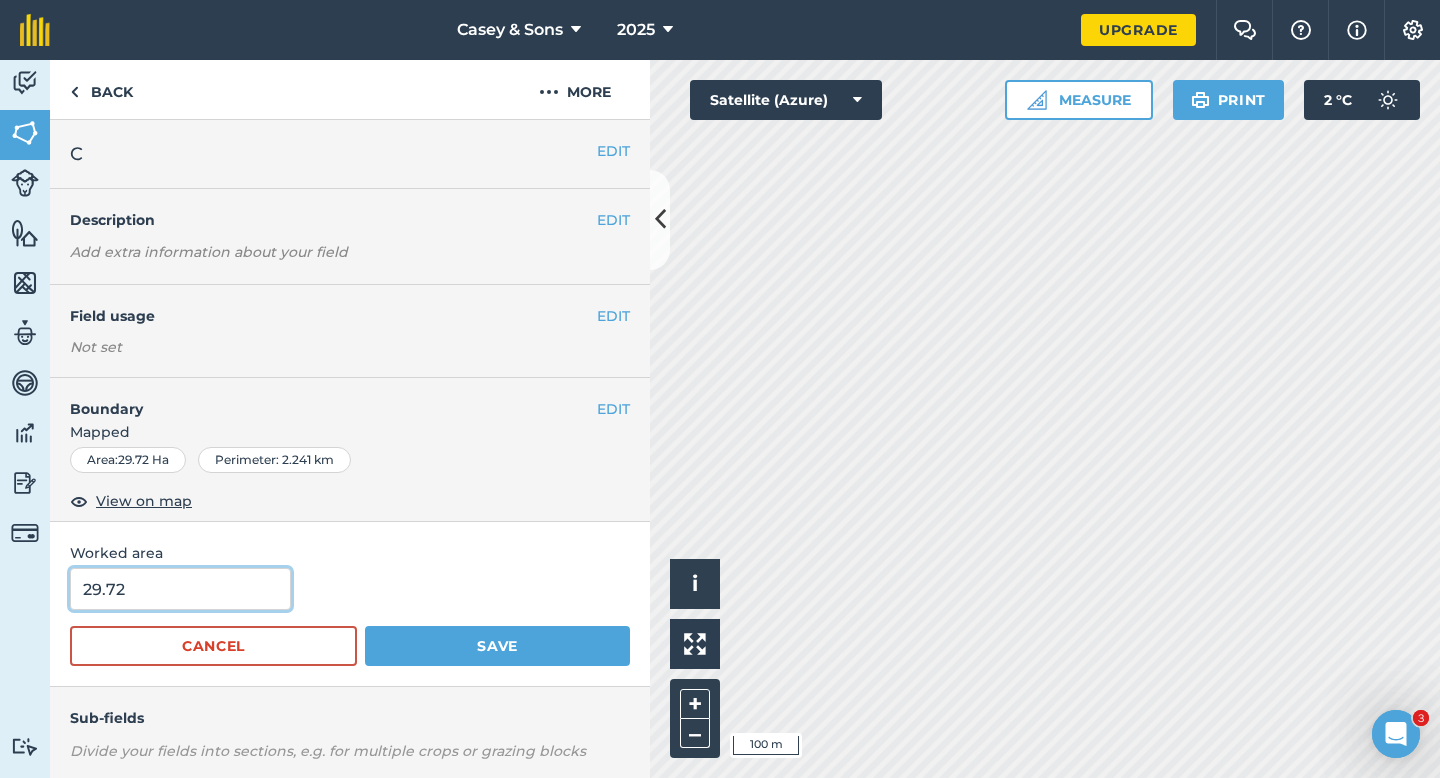 click on "29.72" at bounding box center (180, 589) 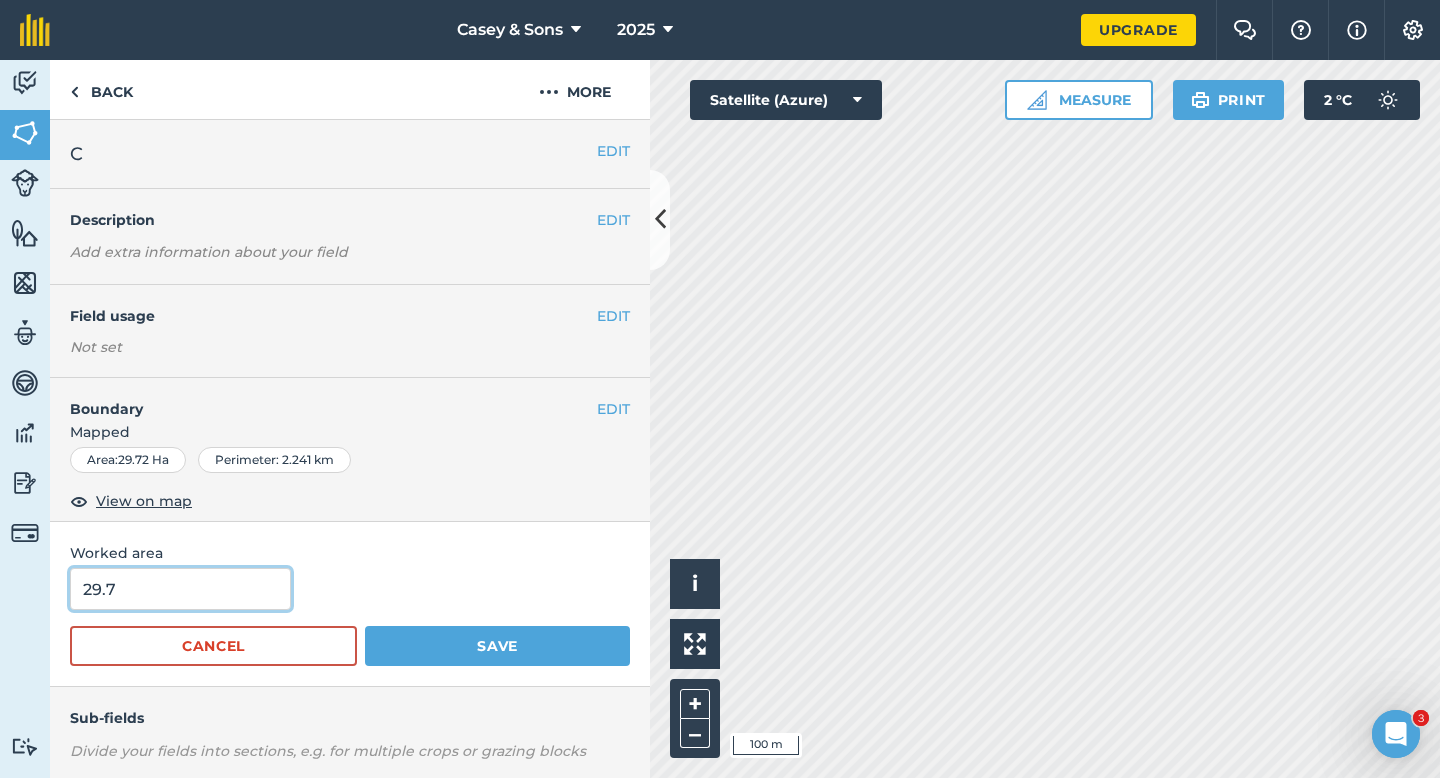 type on "29.7" 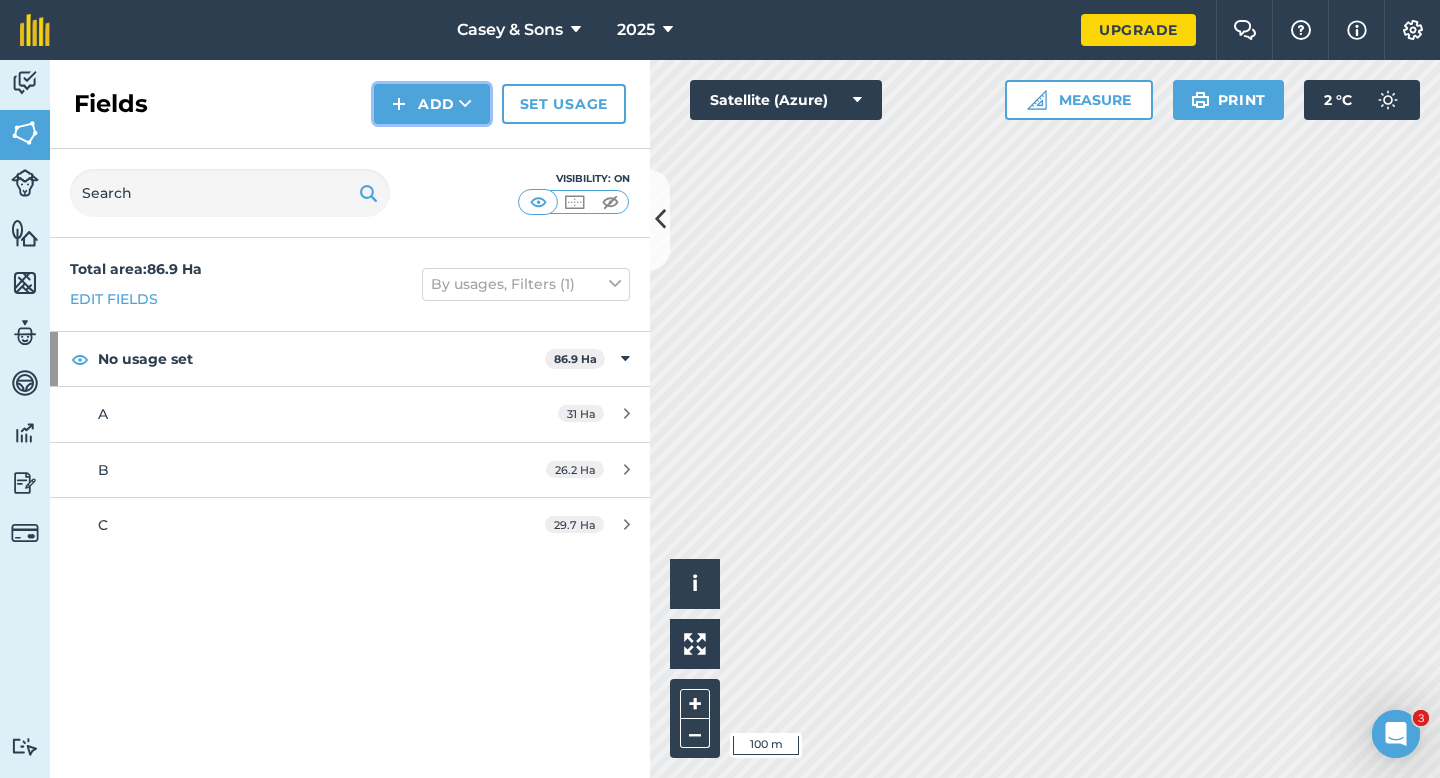 click on "Add" at bounding box center [432, 104] 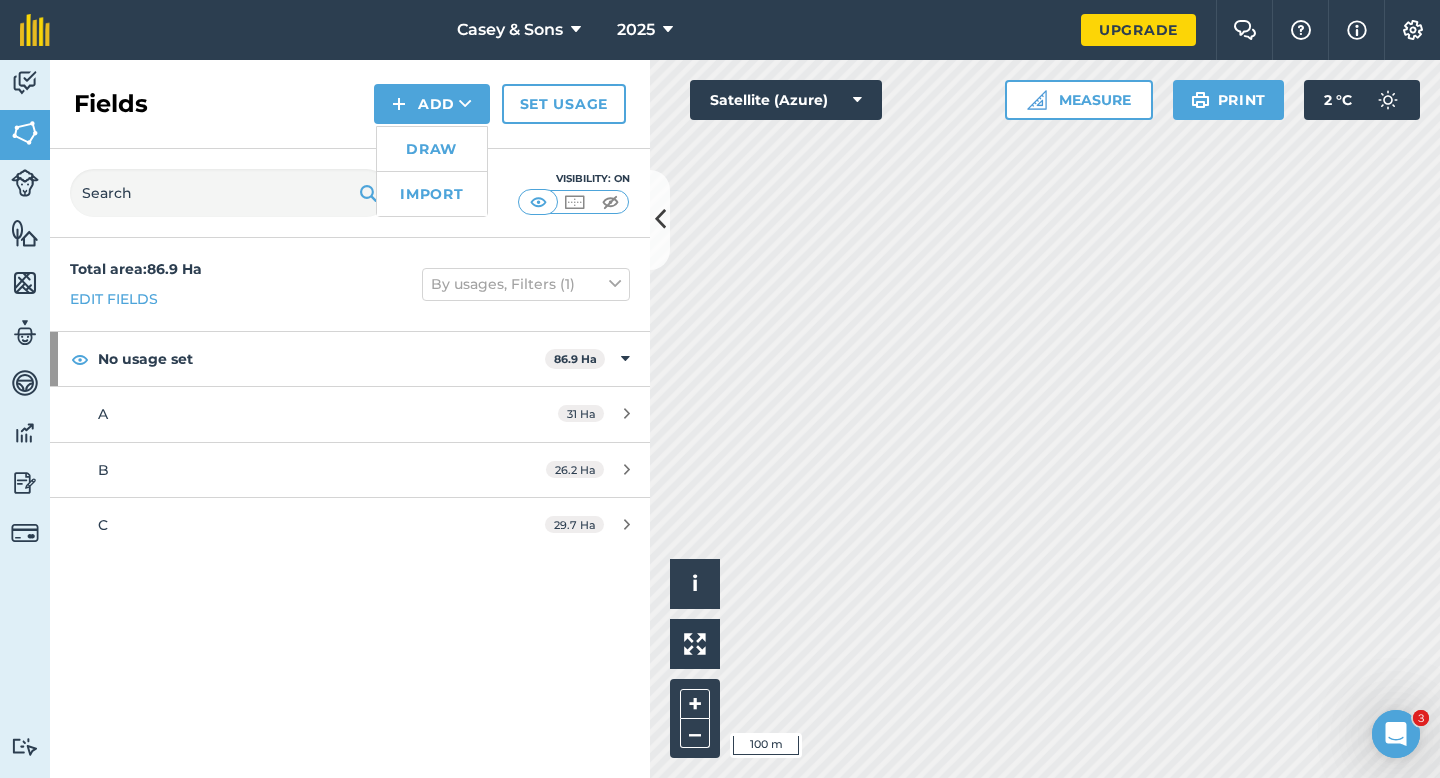 click on "Draw" at bounding box center (432, 149) 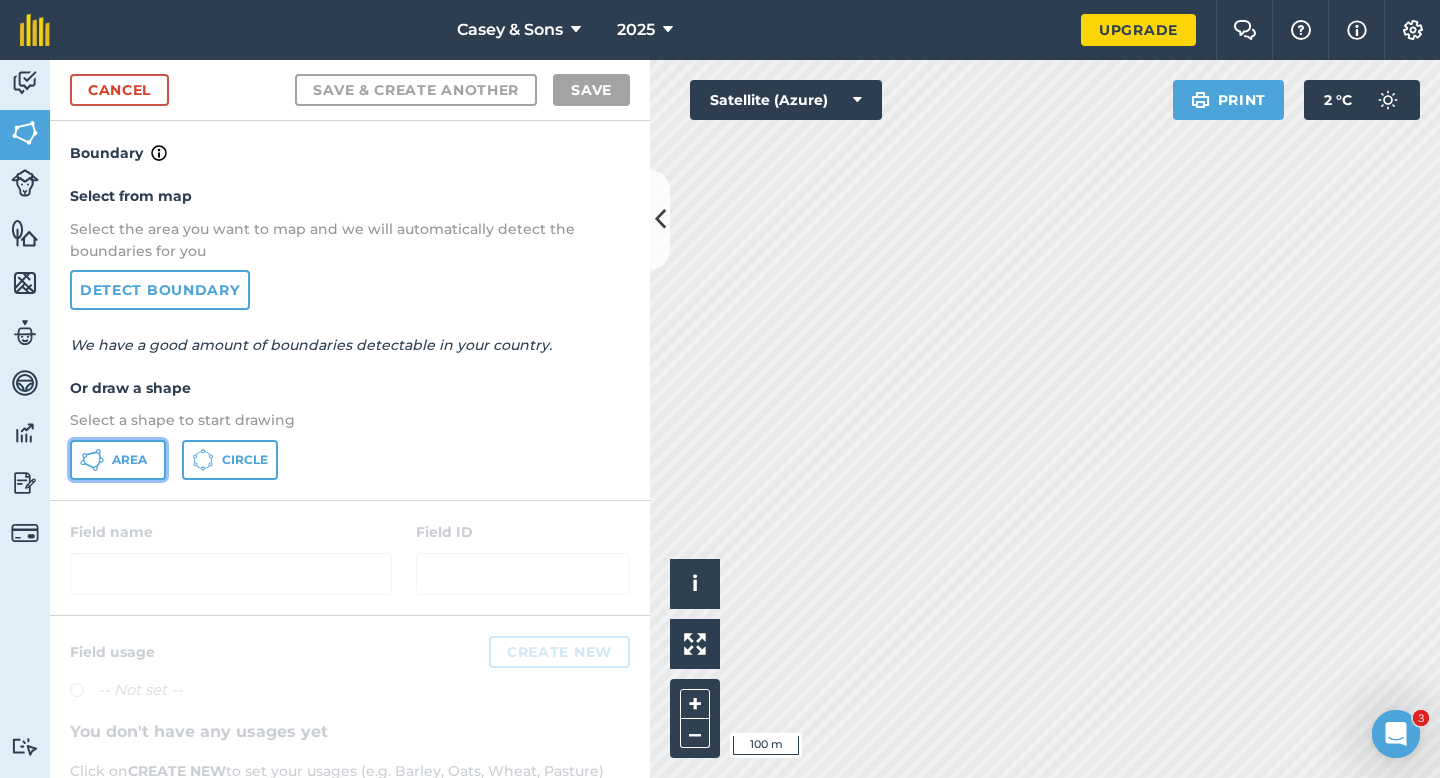 click on "Area" at bounding box center (129, 460) 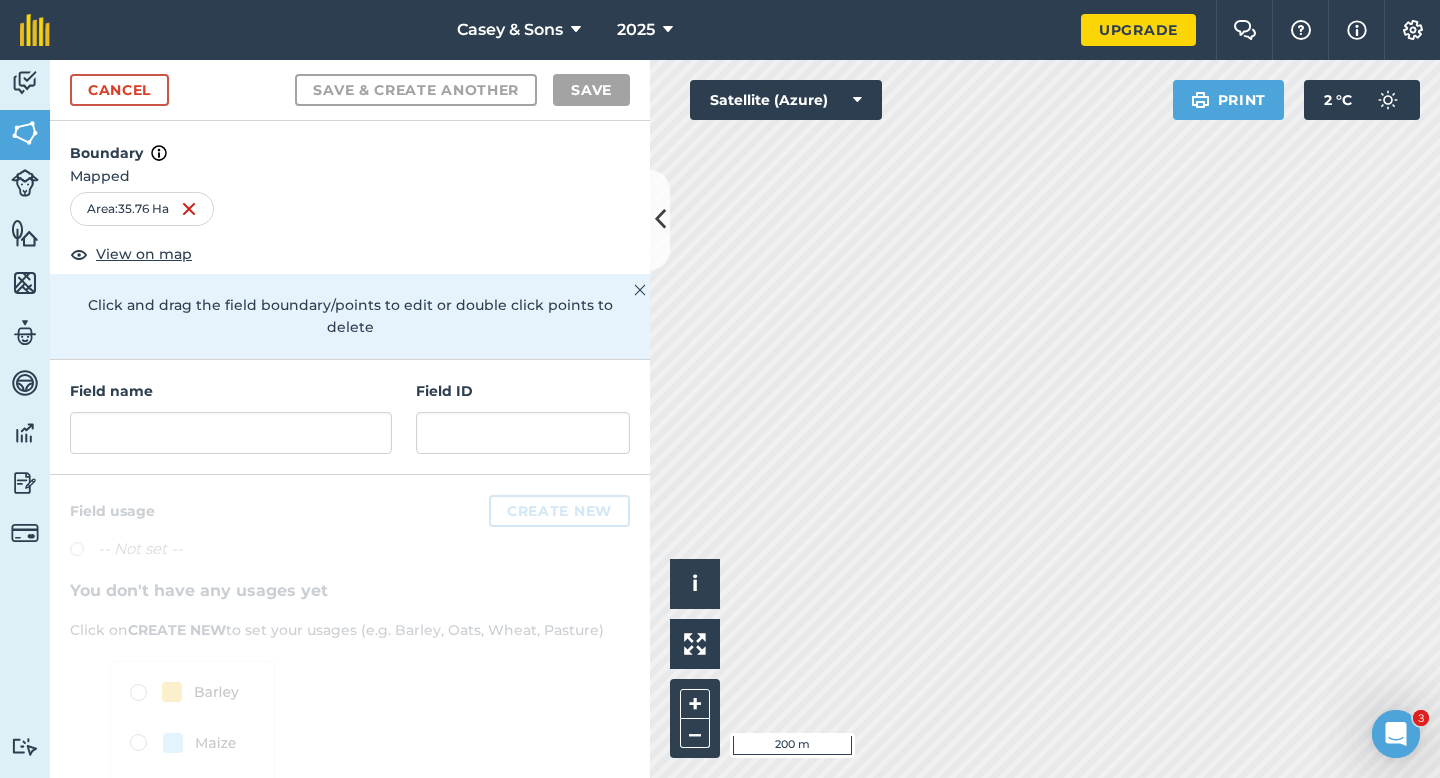 click on "Field name Field ID" at bounding box center [350, 417] 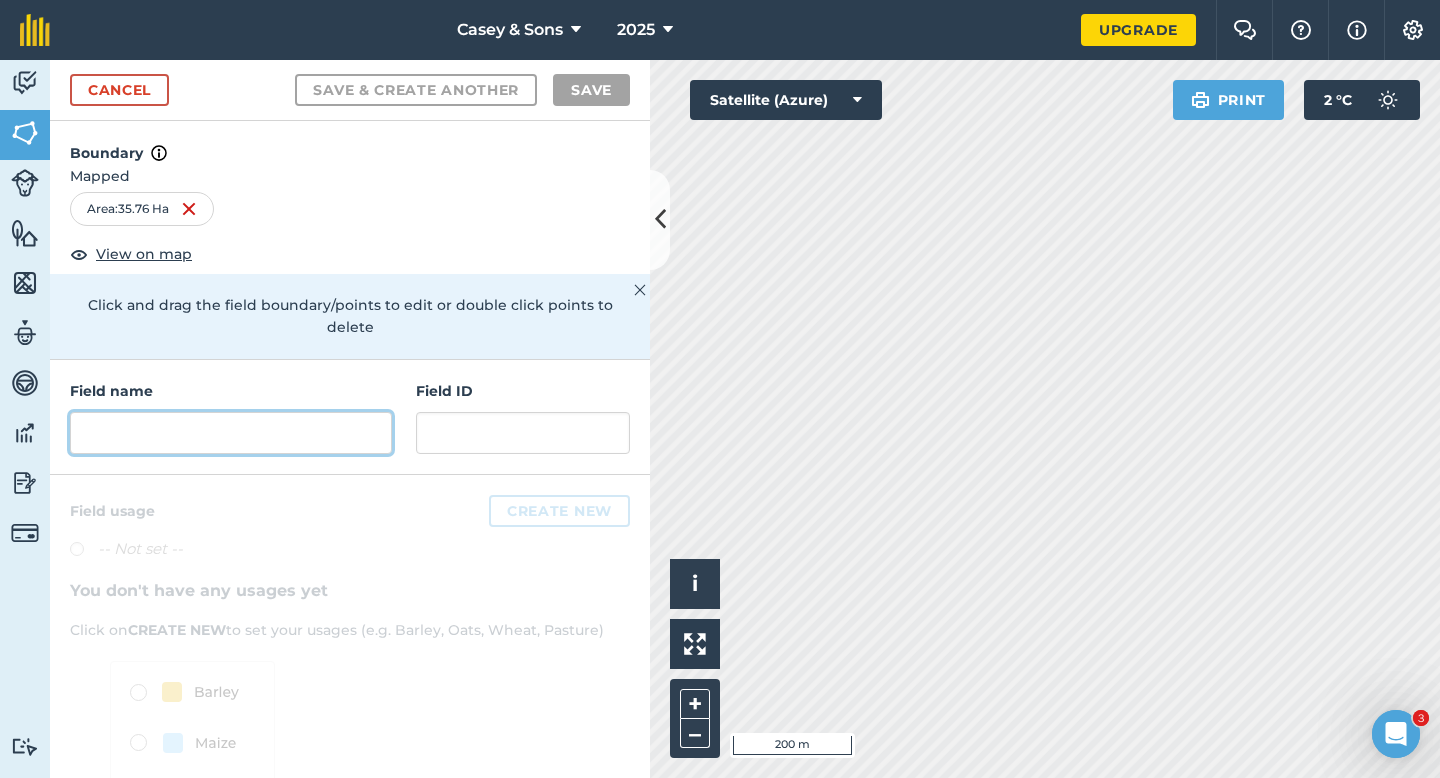 click at bounding box center (231, 433) 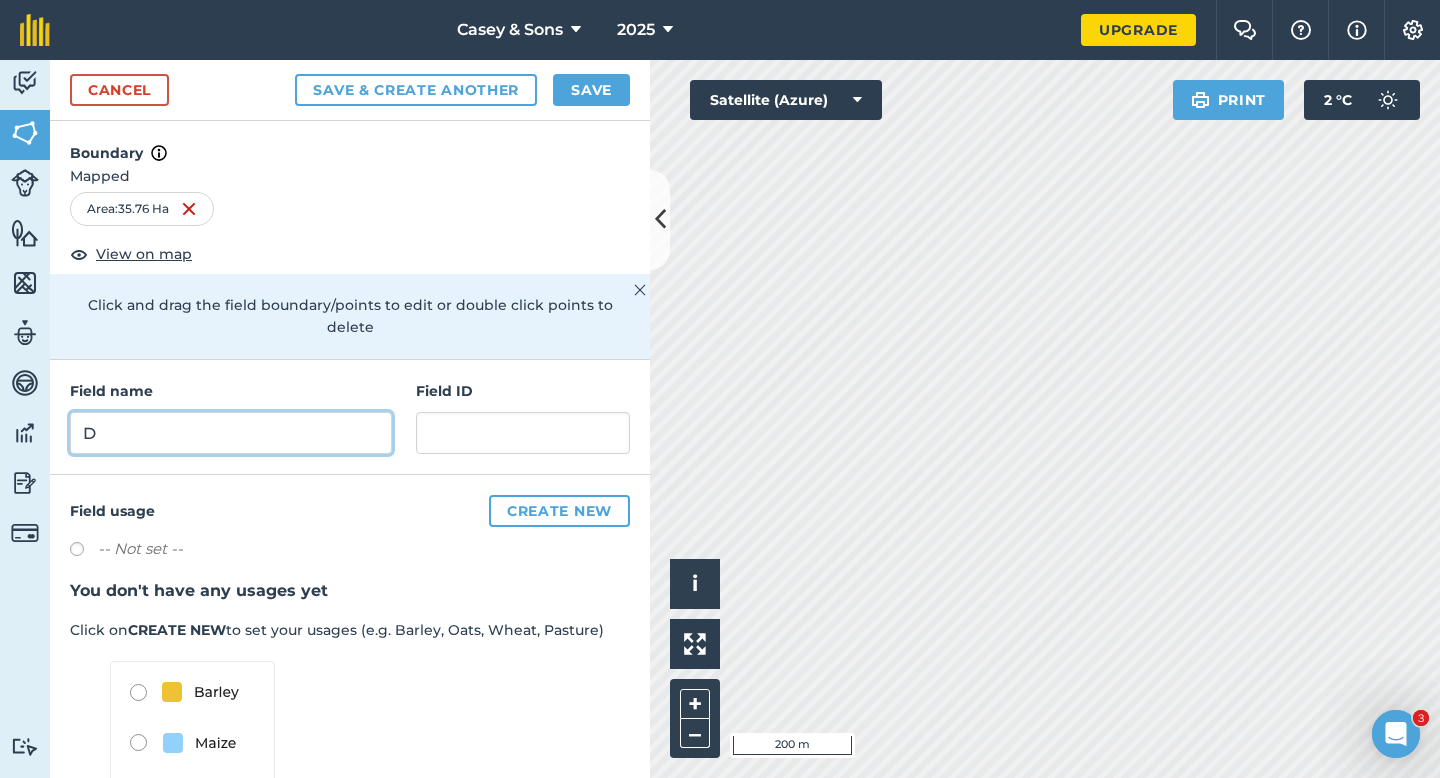 type on "D" 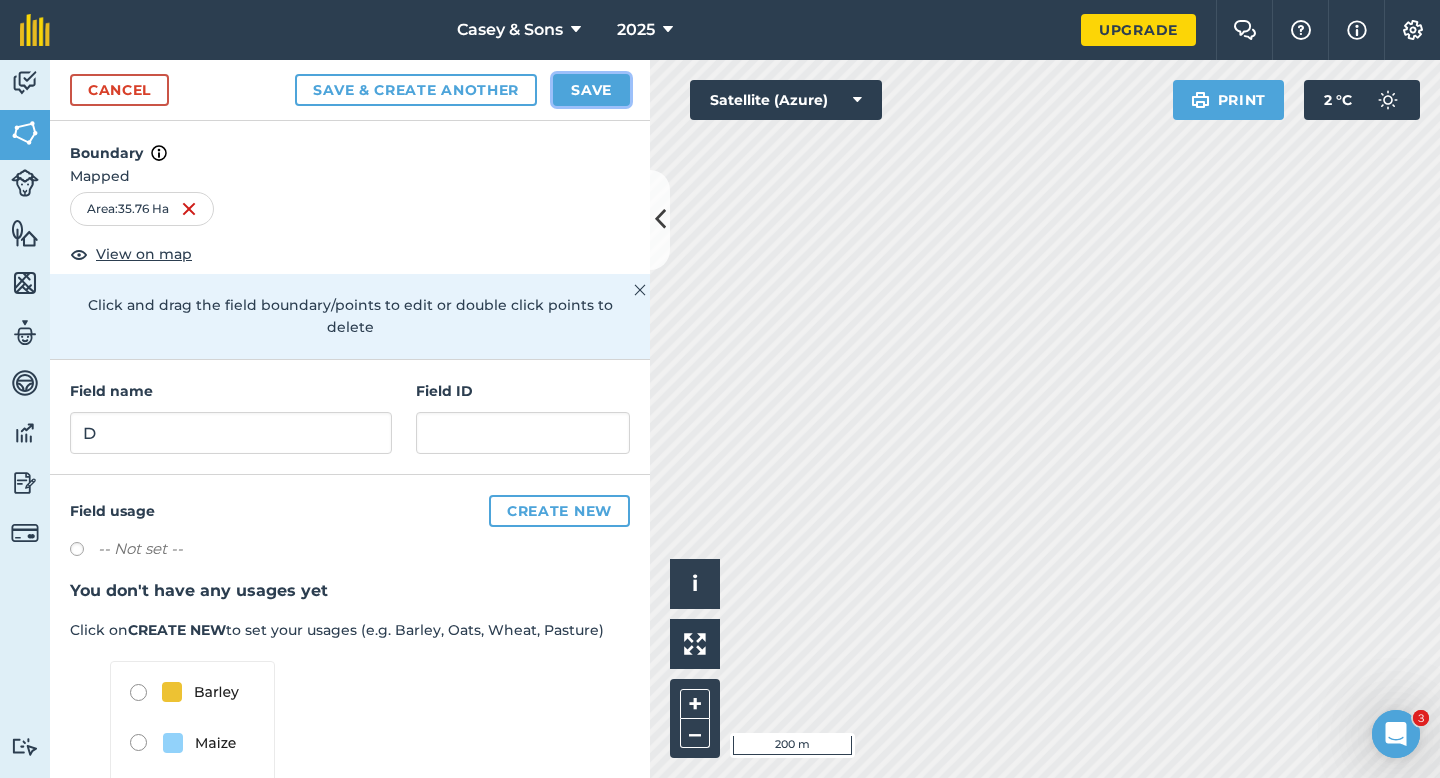 click on "Save" at bounding box center [591, 90] 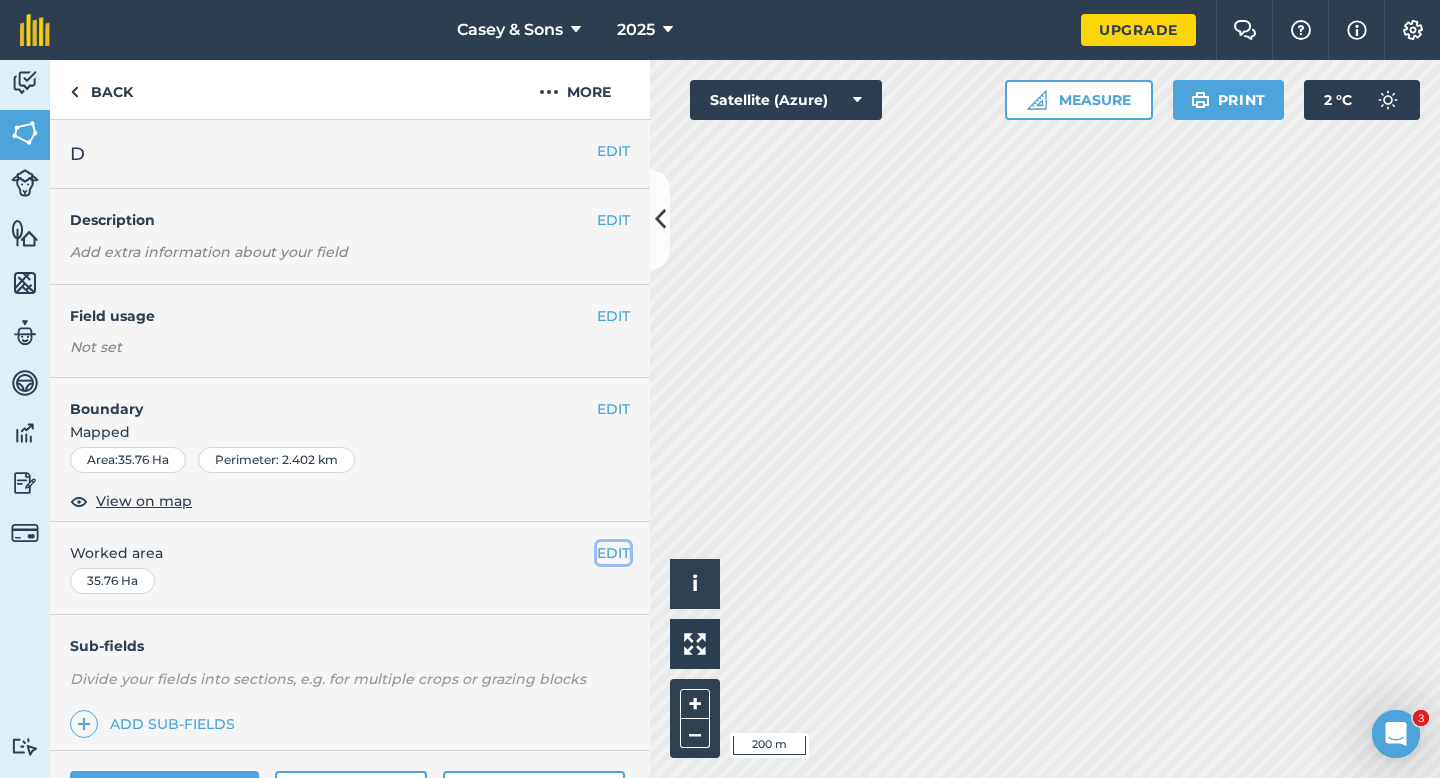 click on "EDIT" at bounding box center [613, 553] 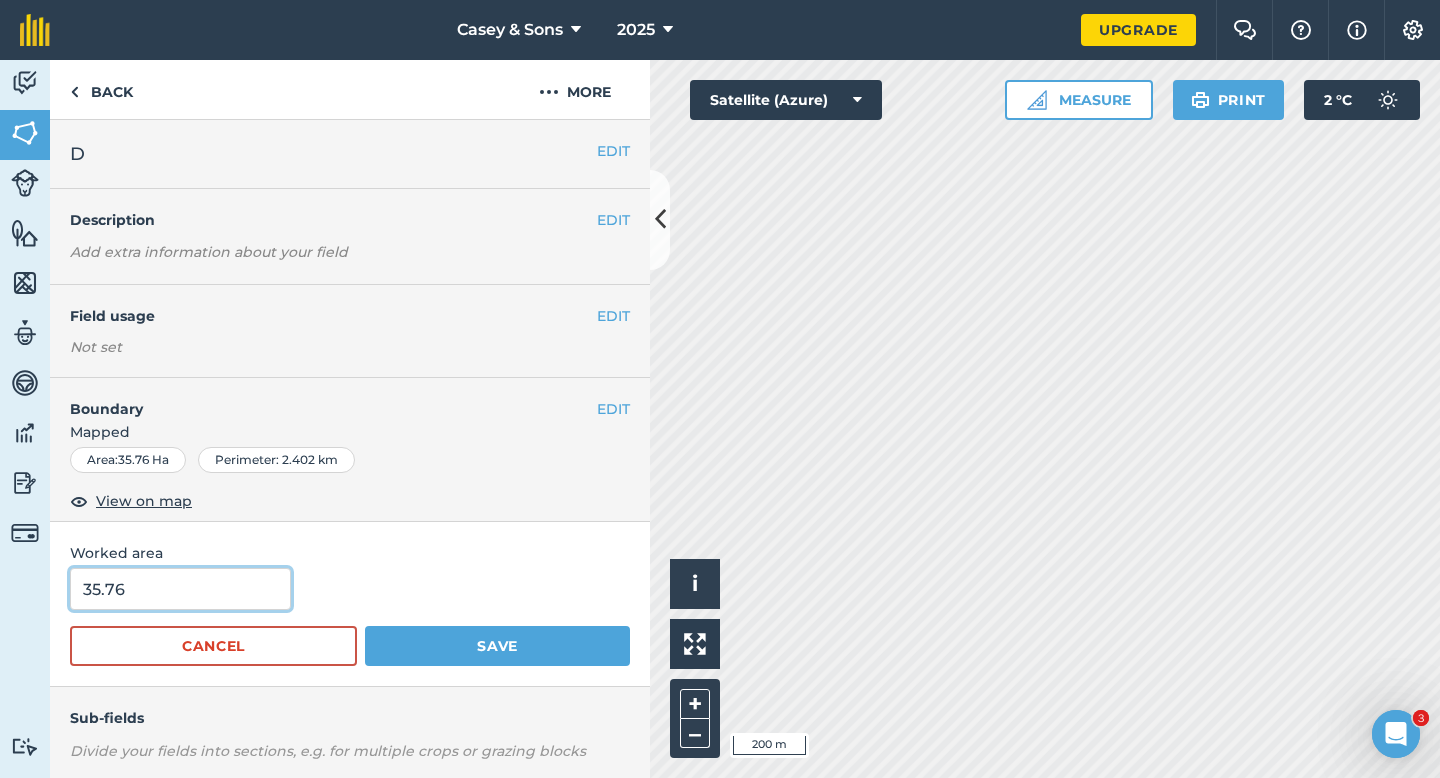 click on "35.76" at bounding box center (180, 589) 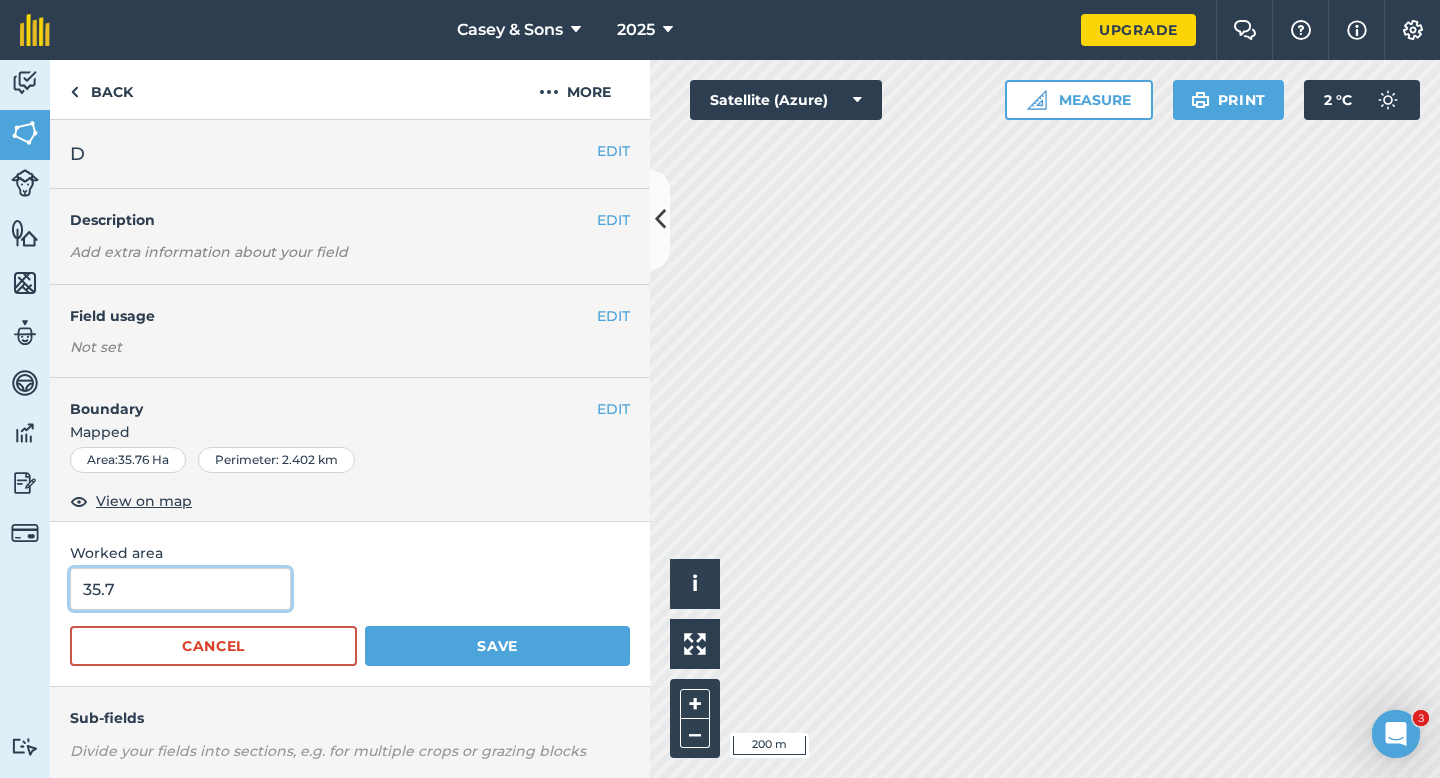 type on "35.7" 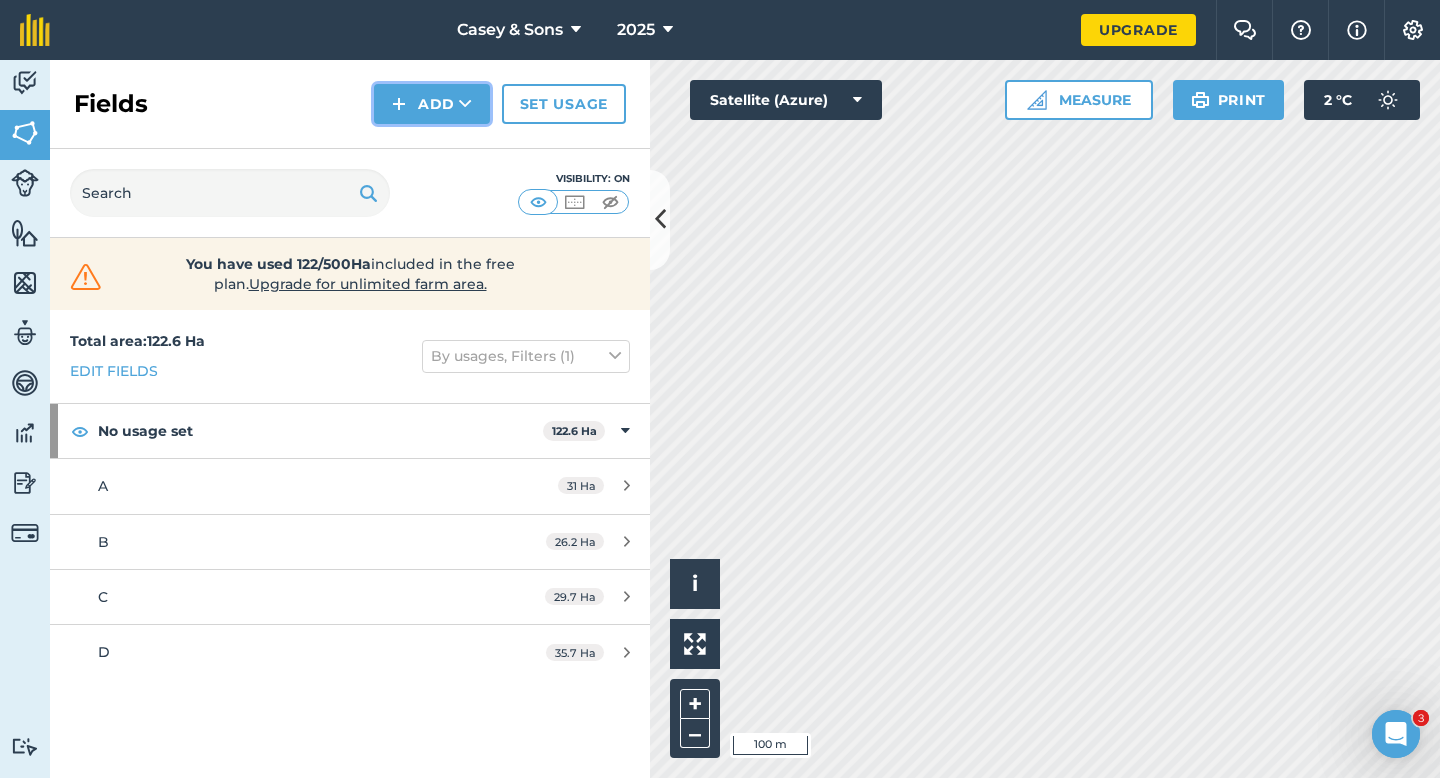 click on "Add" at bounding box center (432, 104) 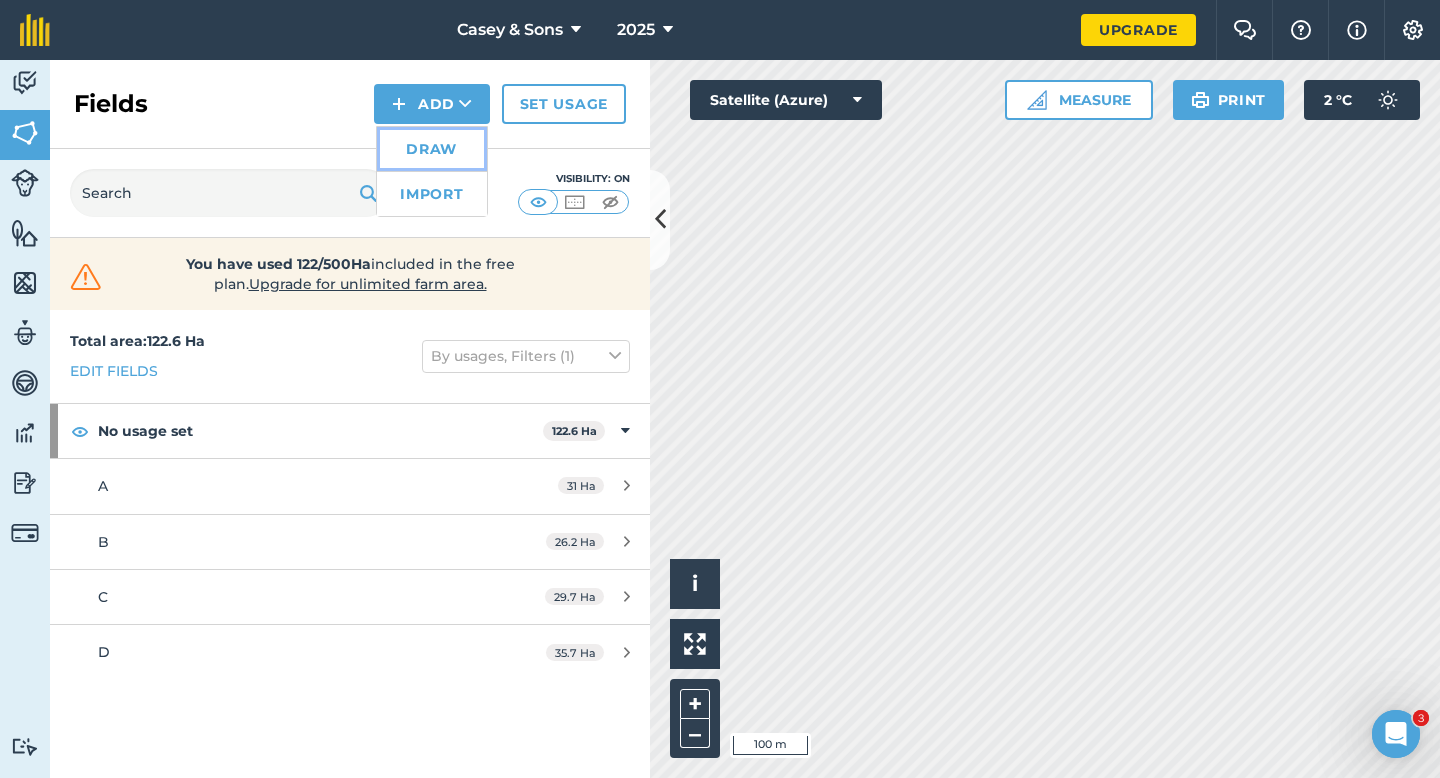 click on "Draw" at bounding box center [432, 149] 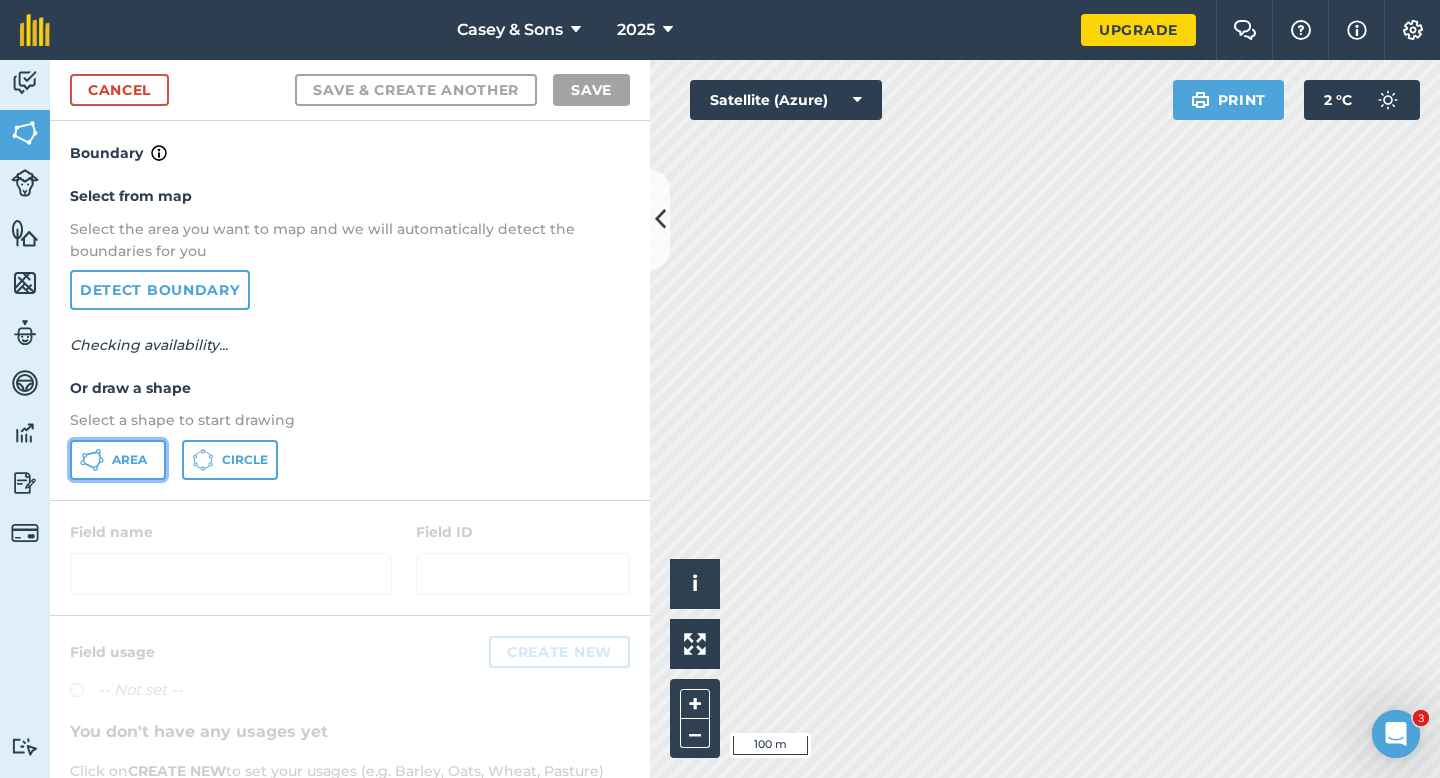 click on "Area" at bounding box center [118, 460] 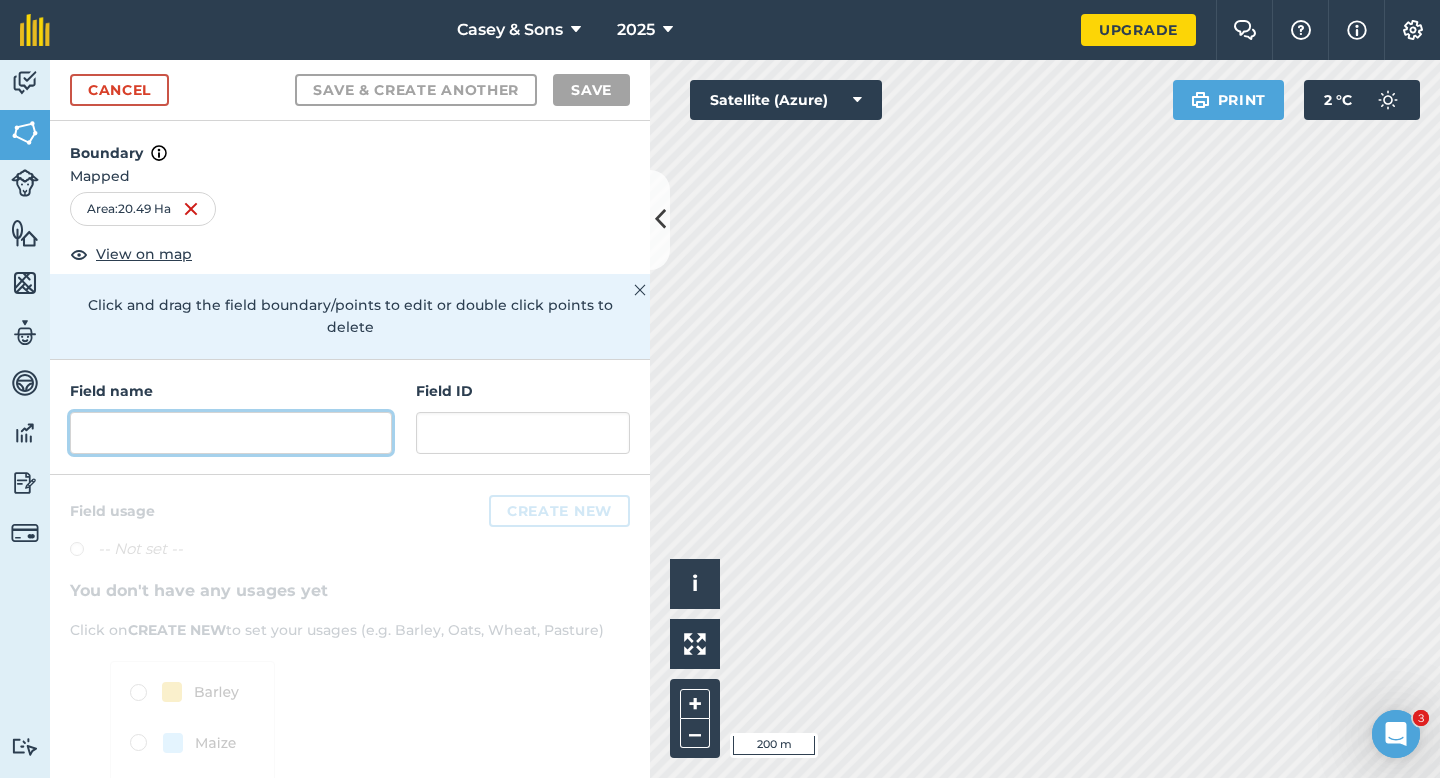 click at bounding box center [231, 433] 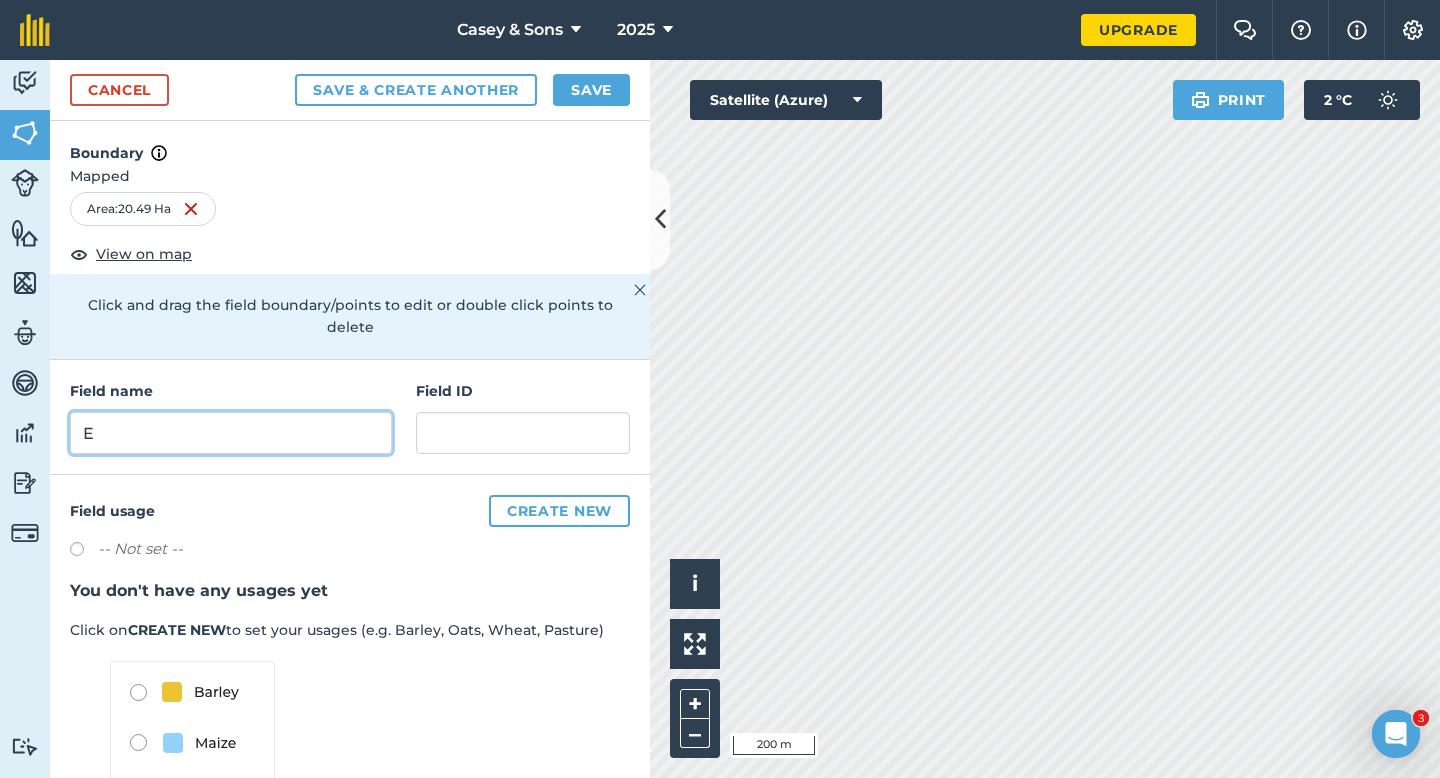 type on "E" 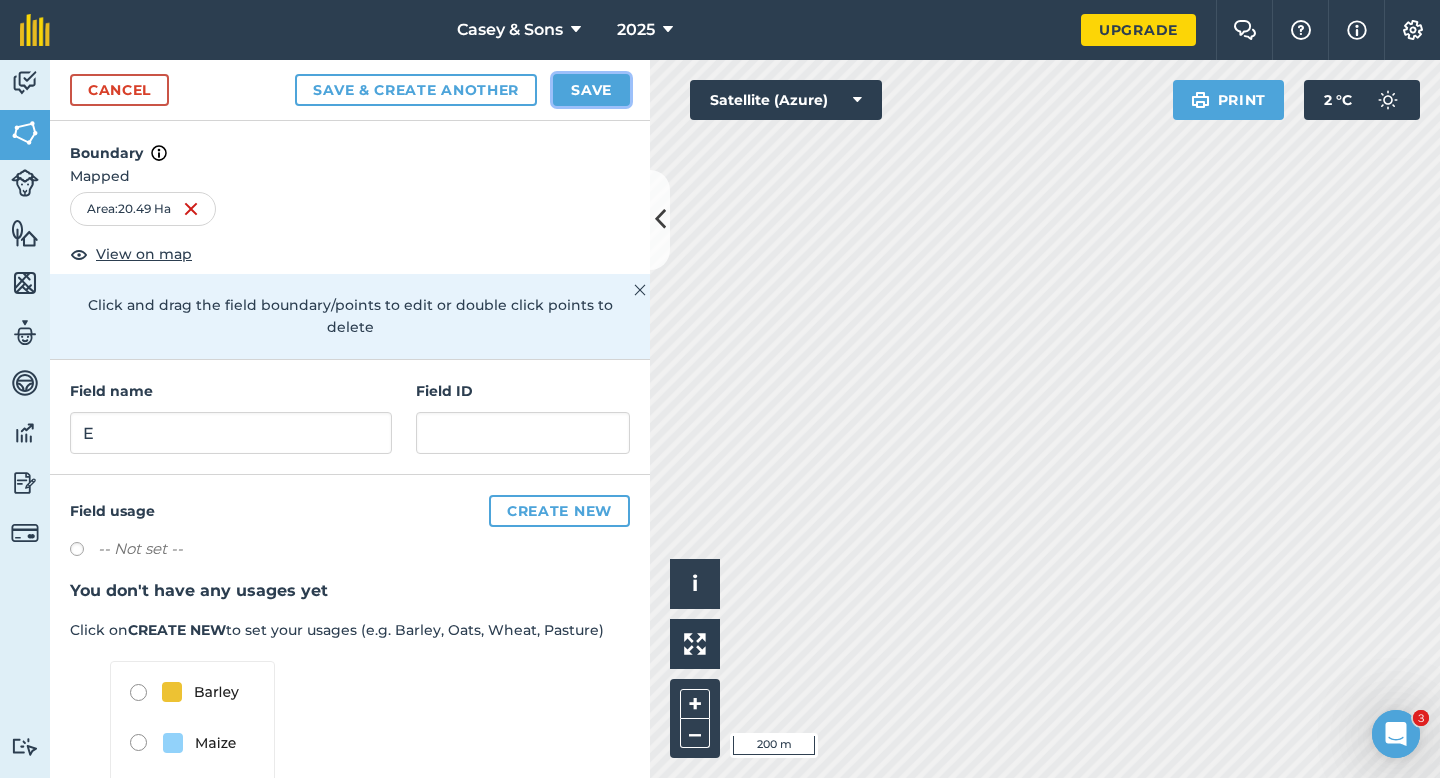 click on "Save" at bounding box center (591, 90) 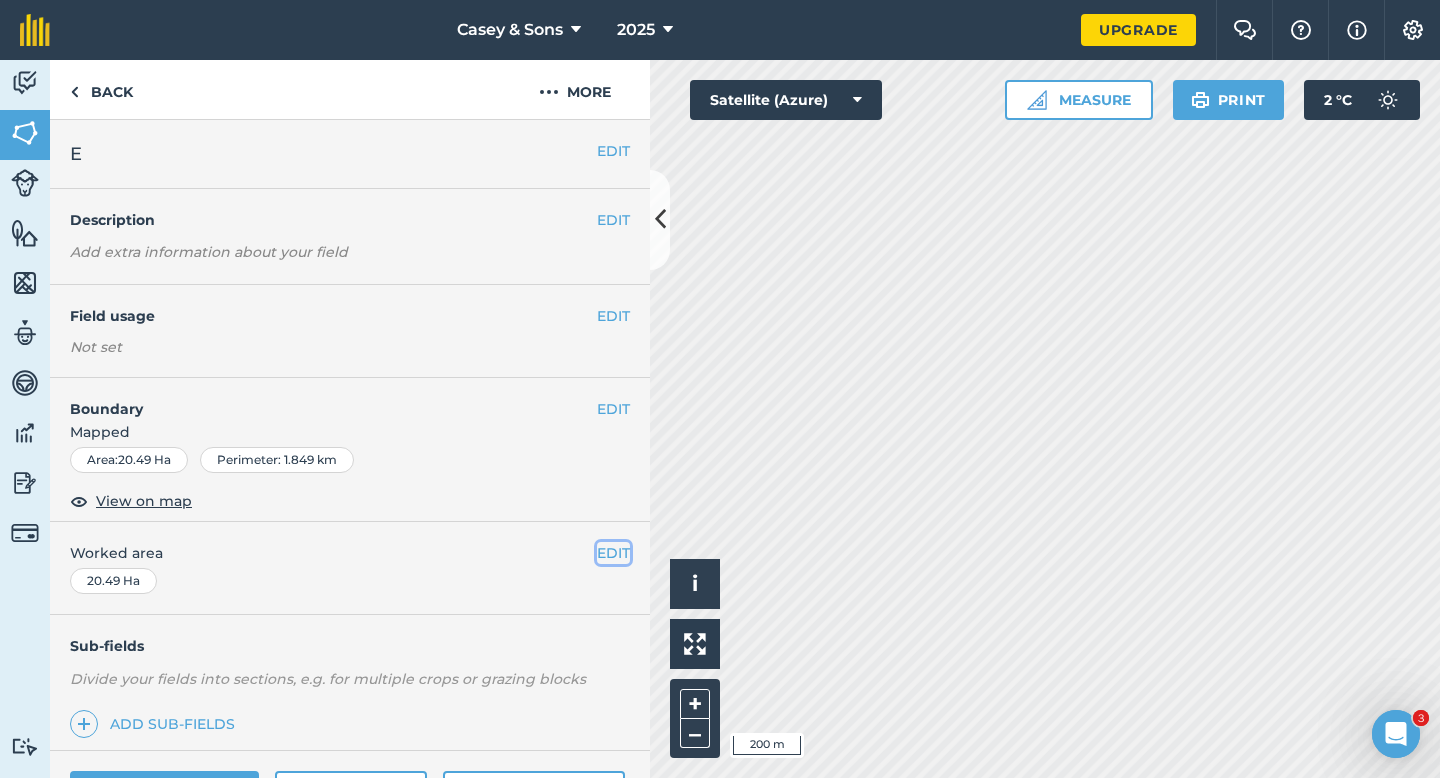 click on "EDIT" at bounding box center (613, 553) 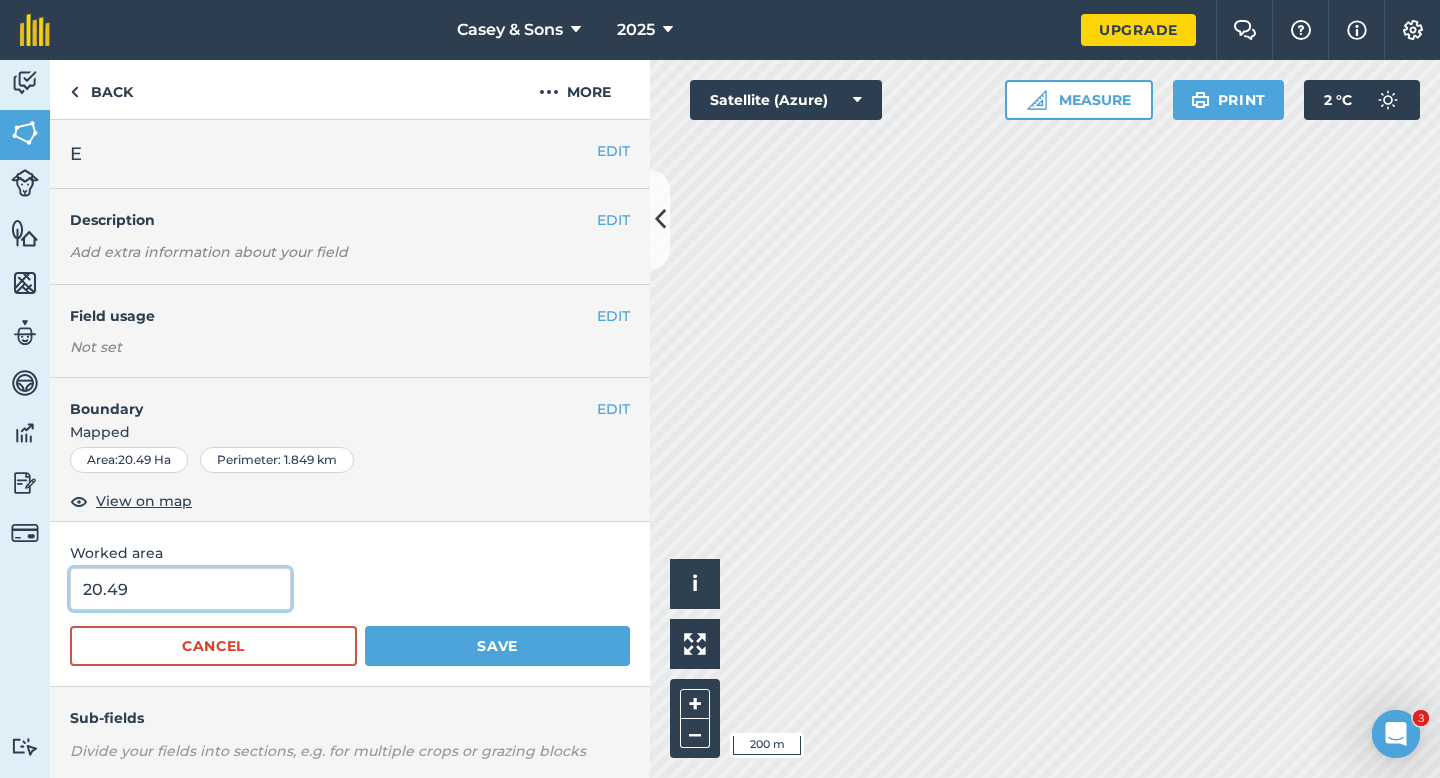 click on "20.49" at bounding box center (180, 589) 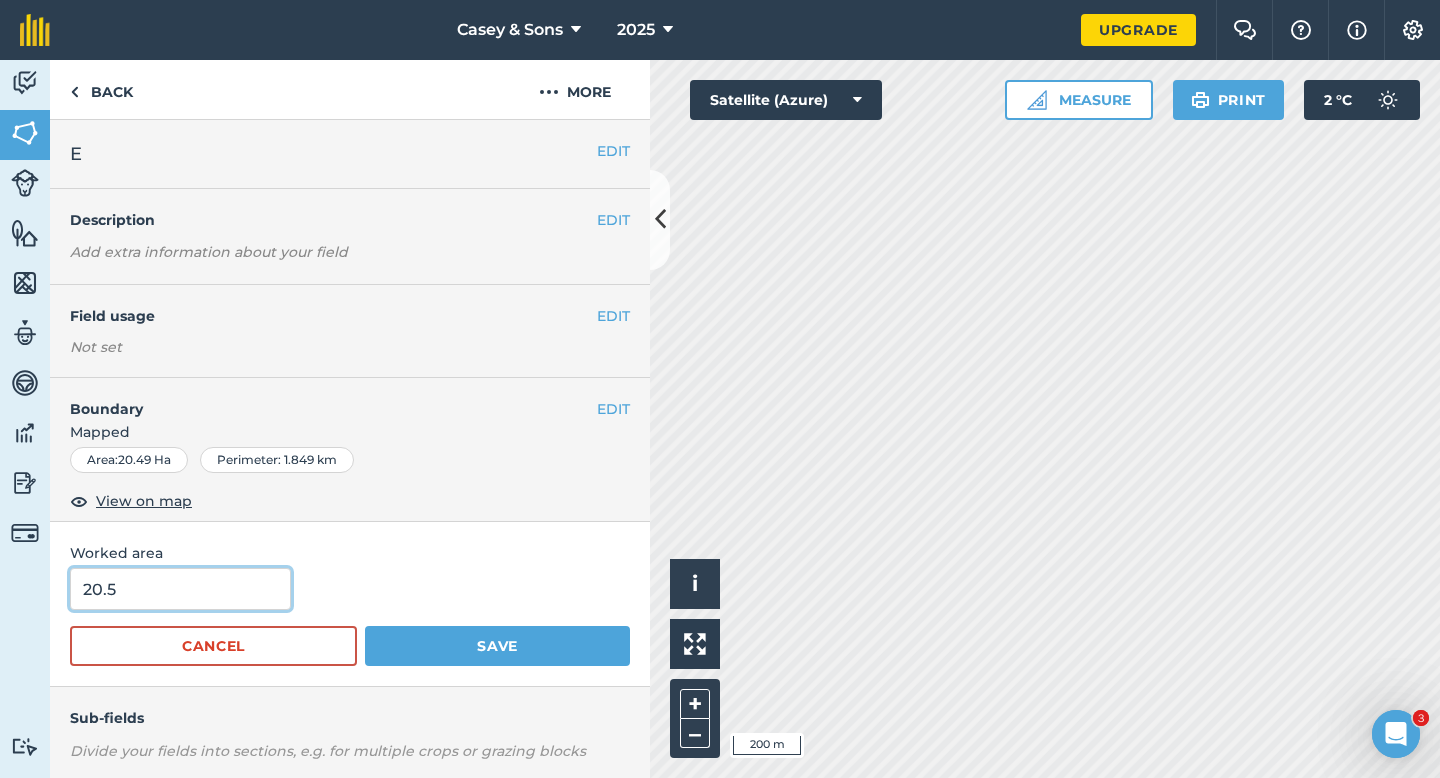 type on "20.5" 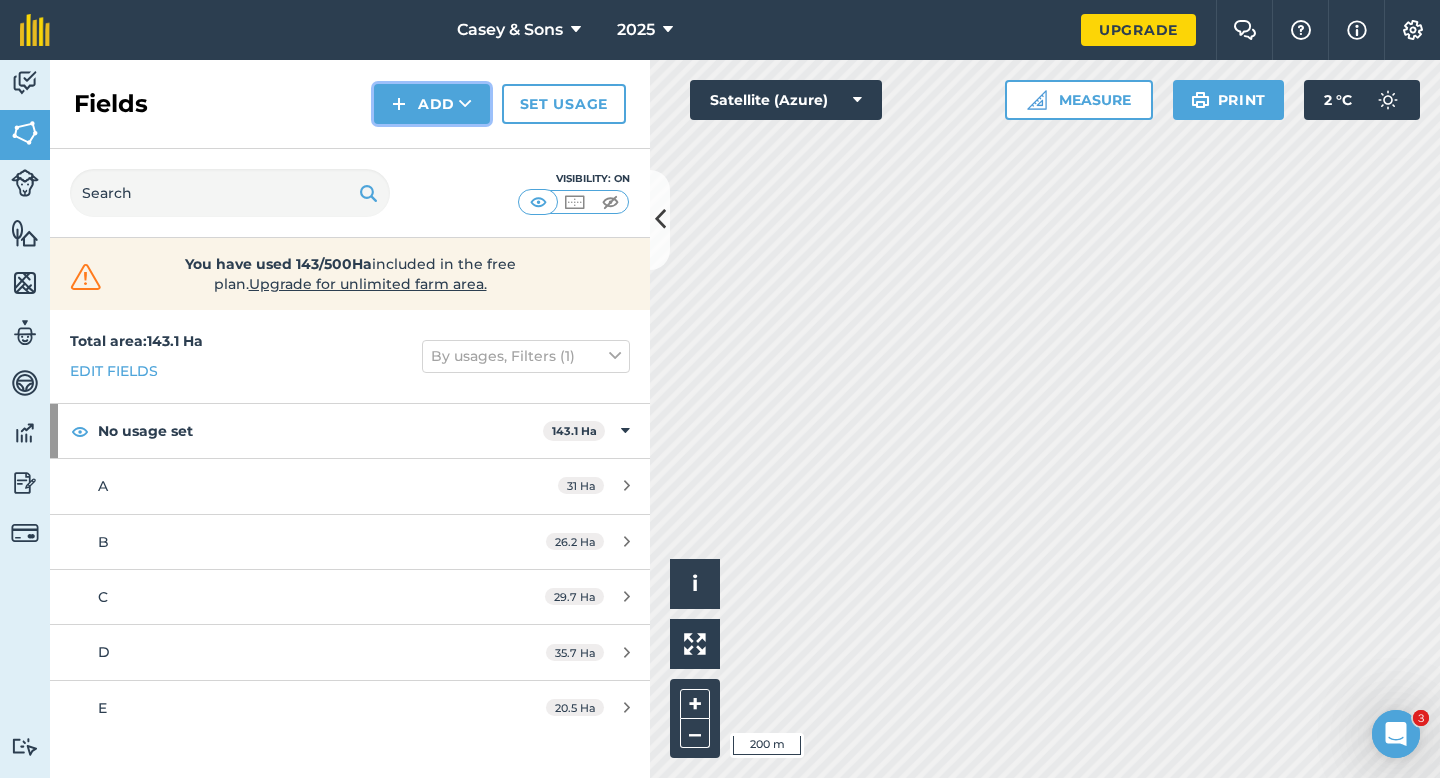 click on "Add" at bounding box center [432, 104] 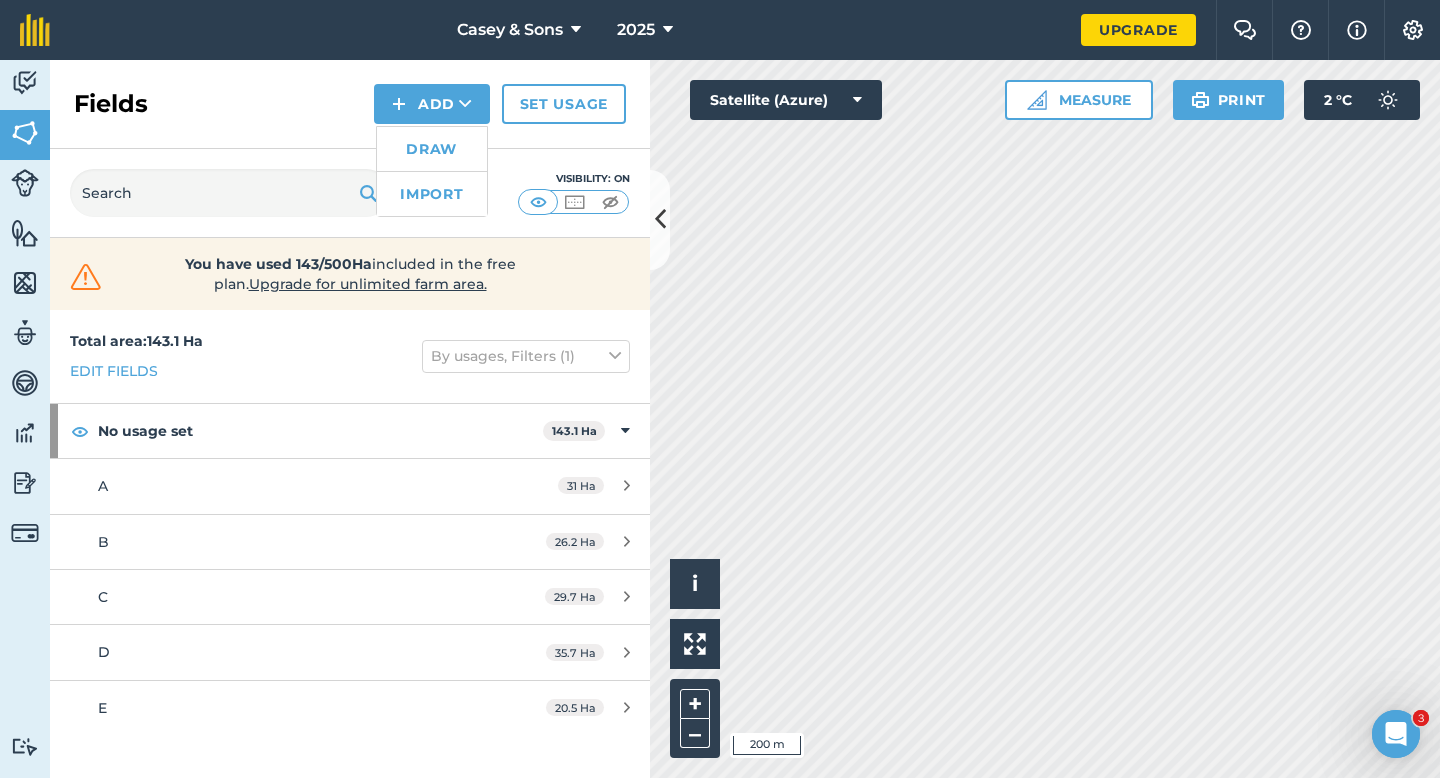click on "Draw" at bounding box center [432, 149] 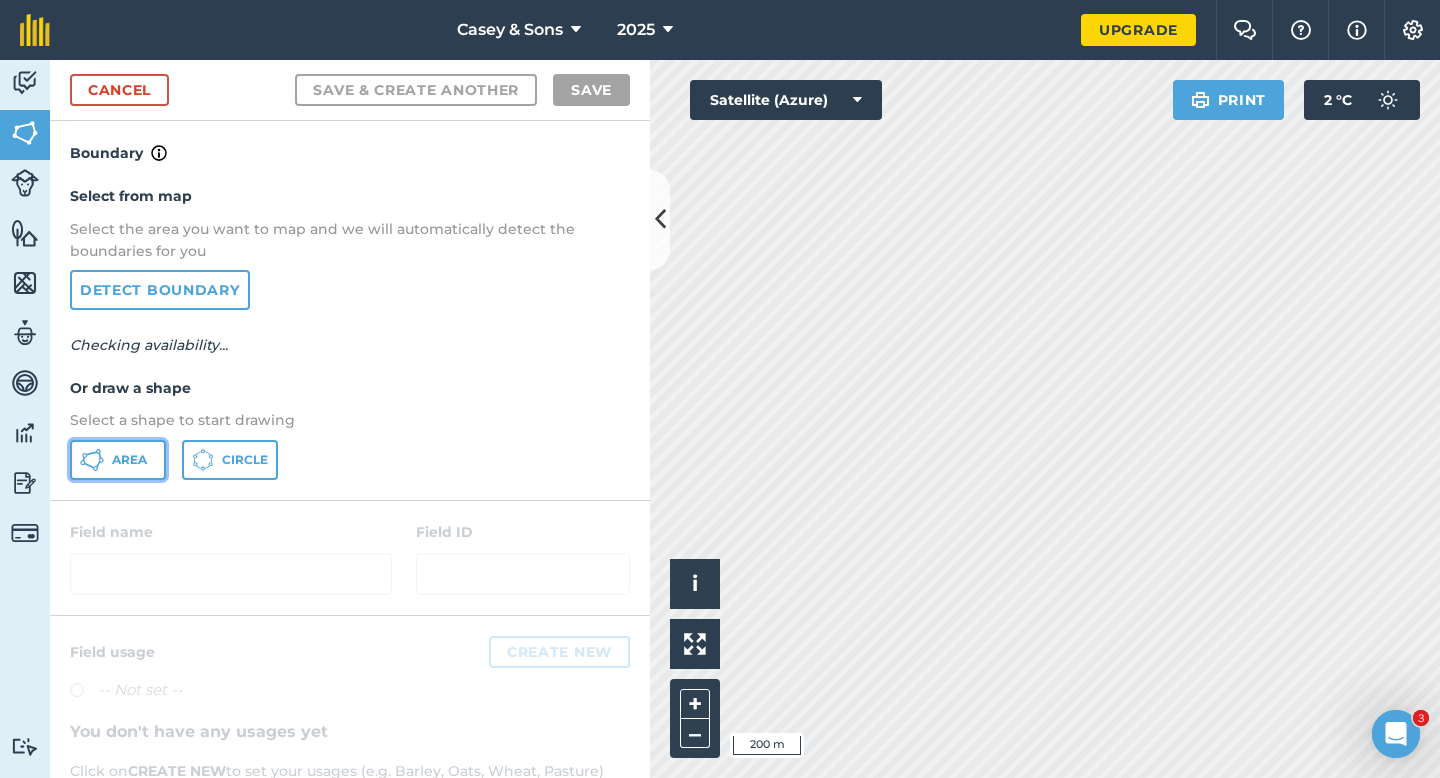 click on "Area" at bounding box center (118, 460) 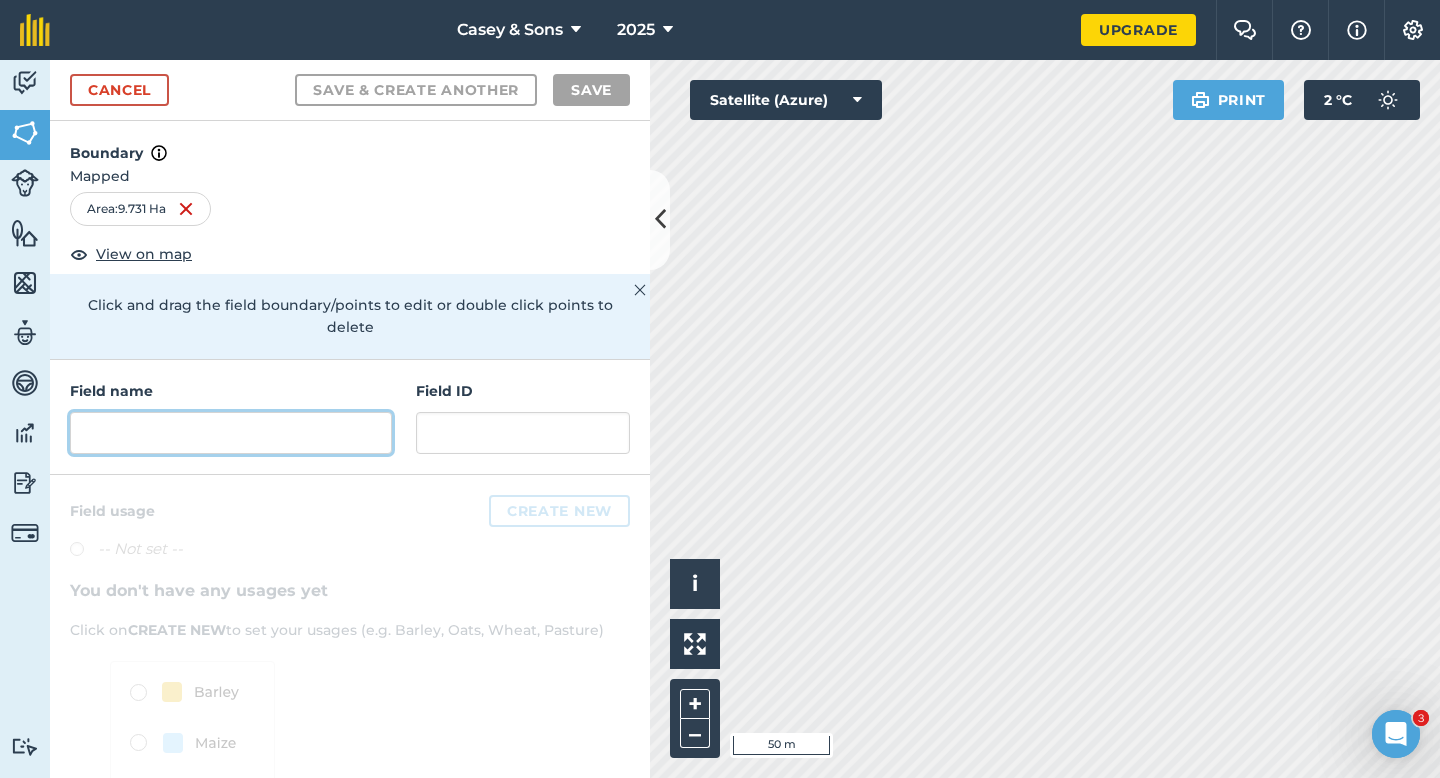 click at bounding box center (231, 433) 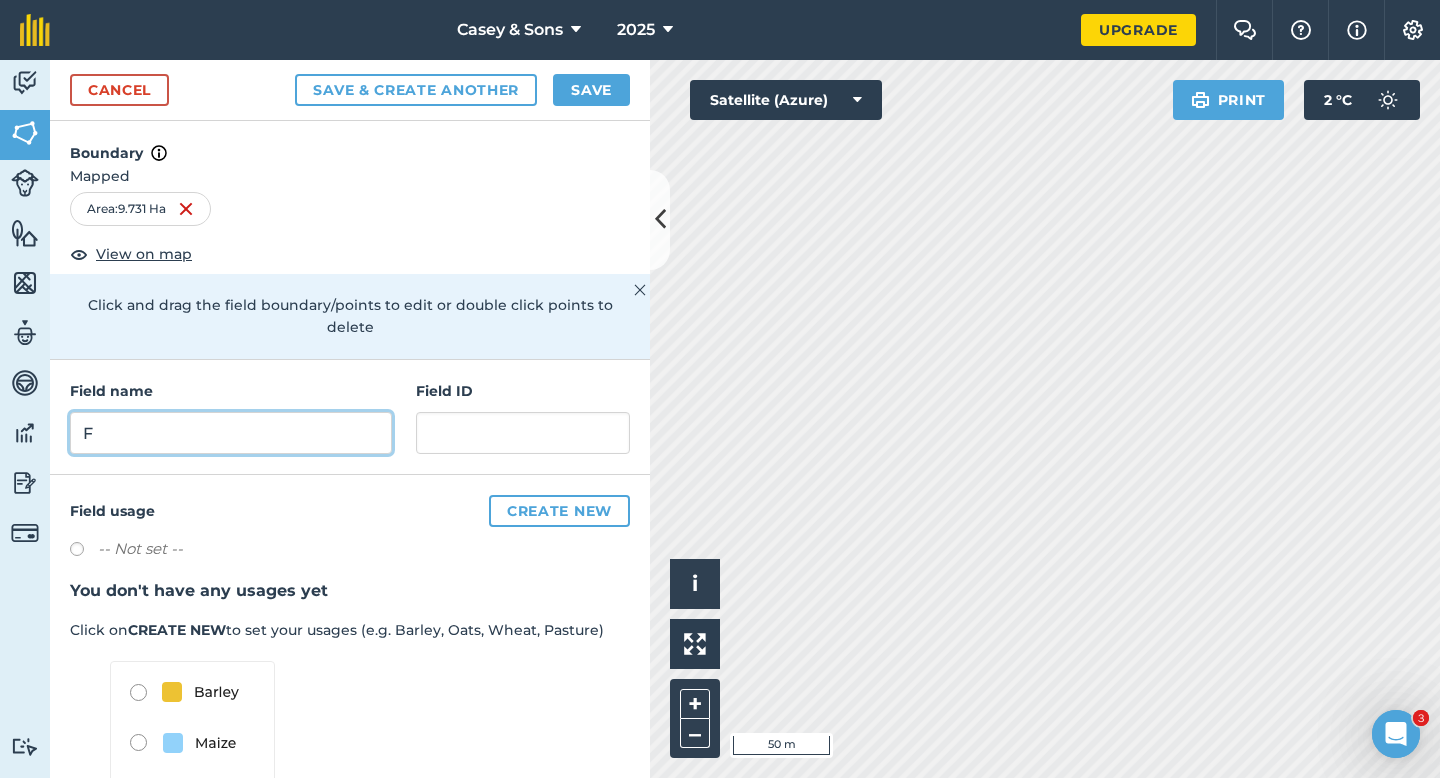 type on "F" 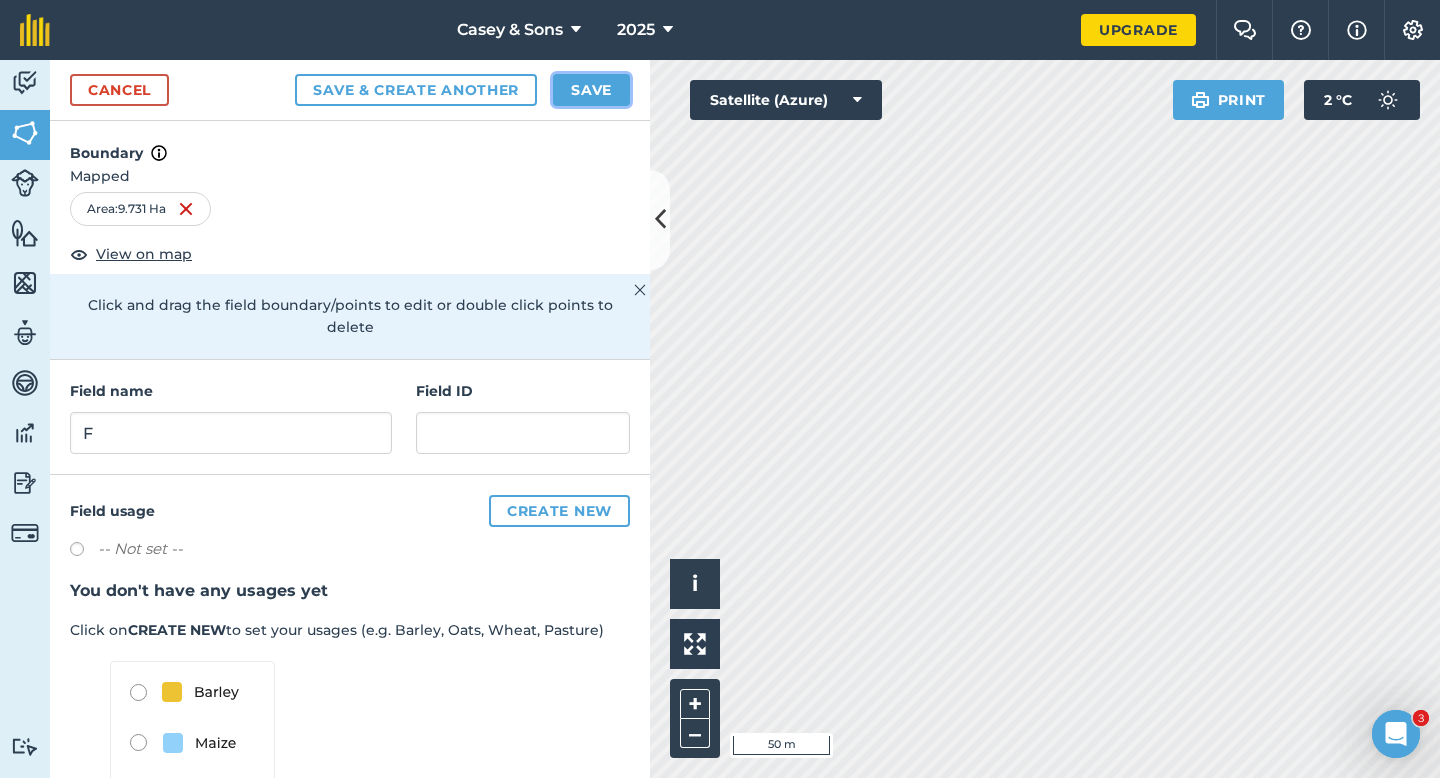 click on "Save" at bounding box center [591, 90] 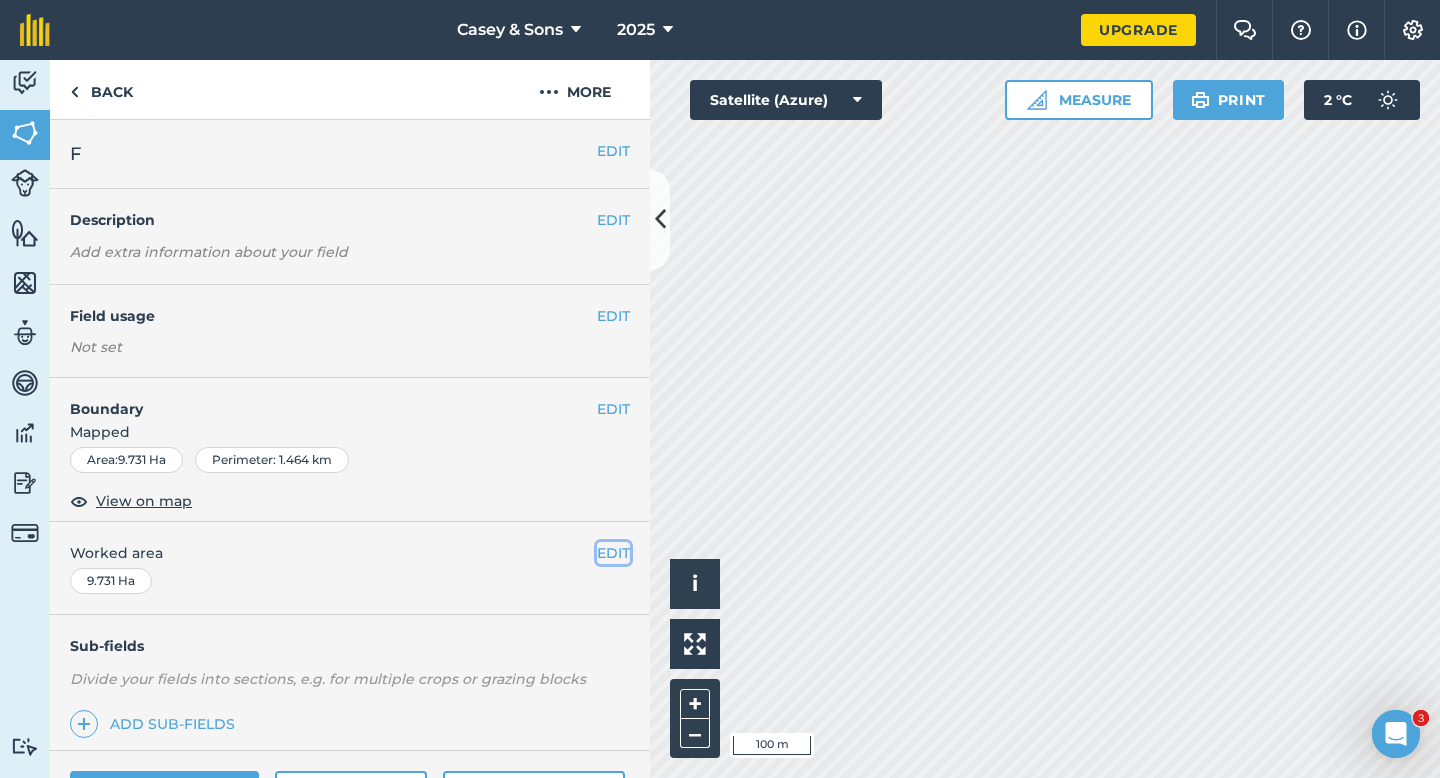 click on "EDIT" at bounding box center (613, 553) 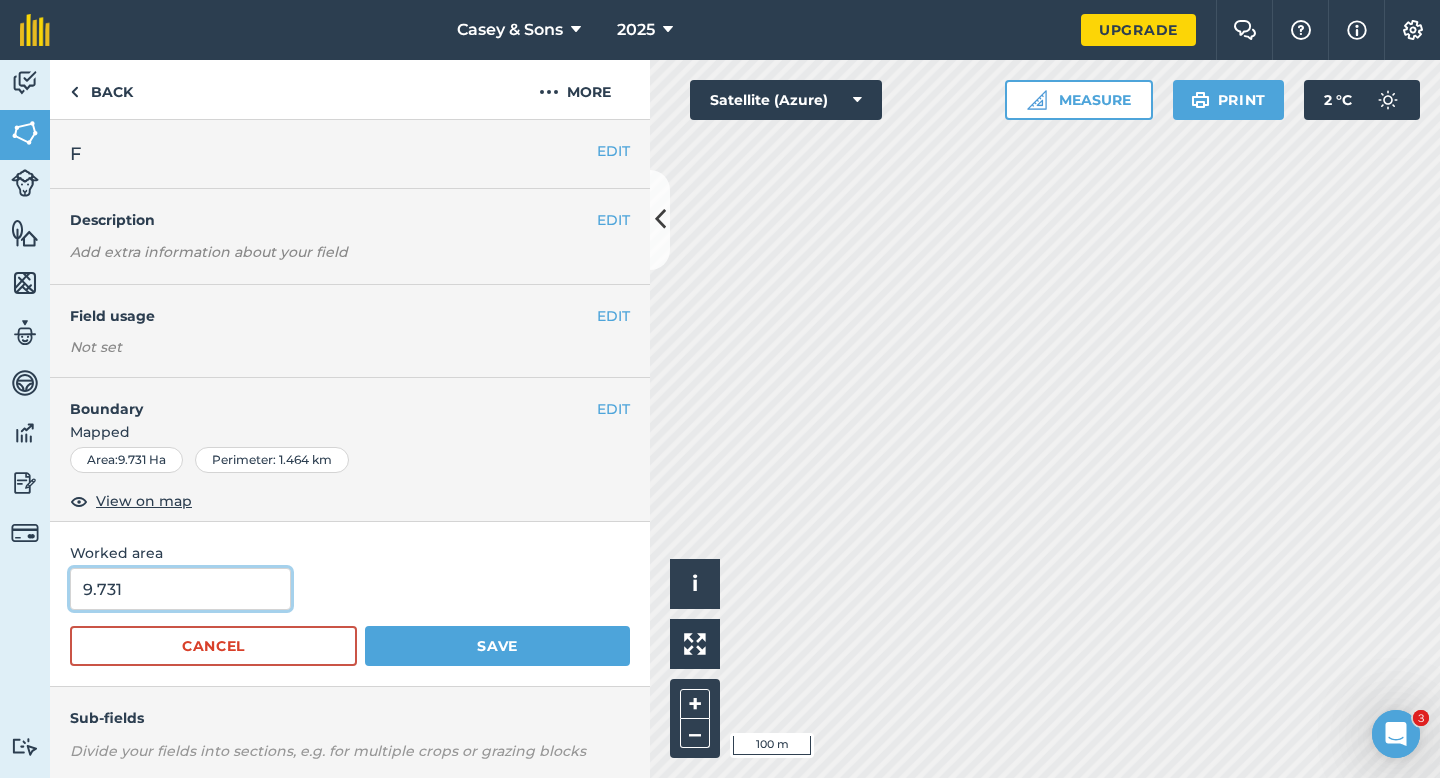 click on "9.731" at bounding box center [180, 589] 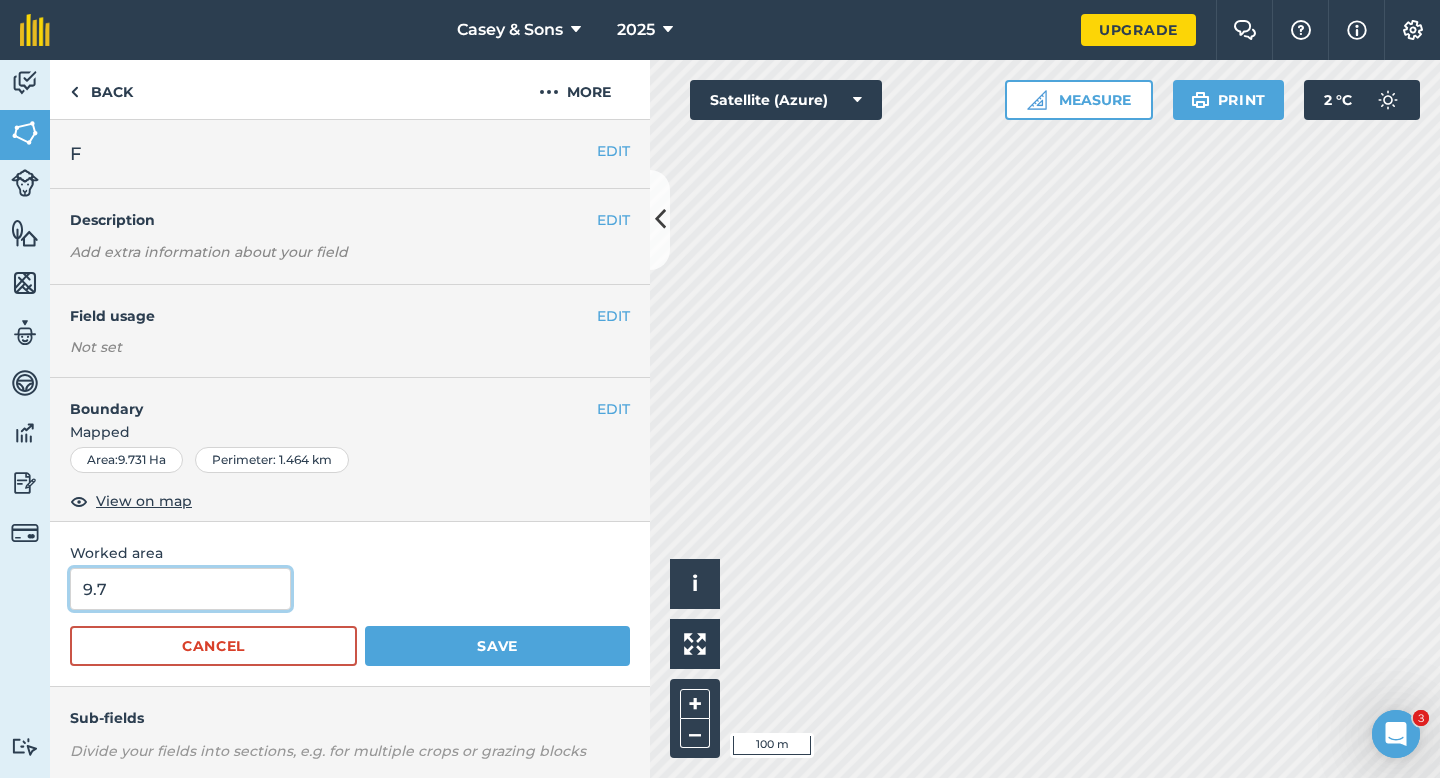 type on "9.7" 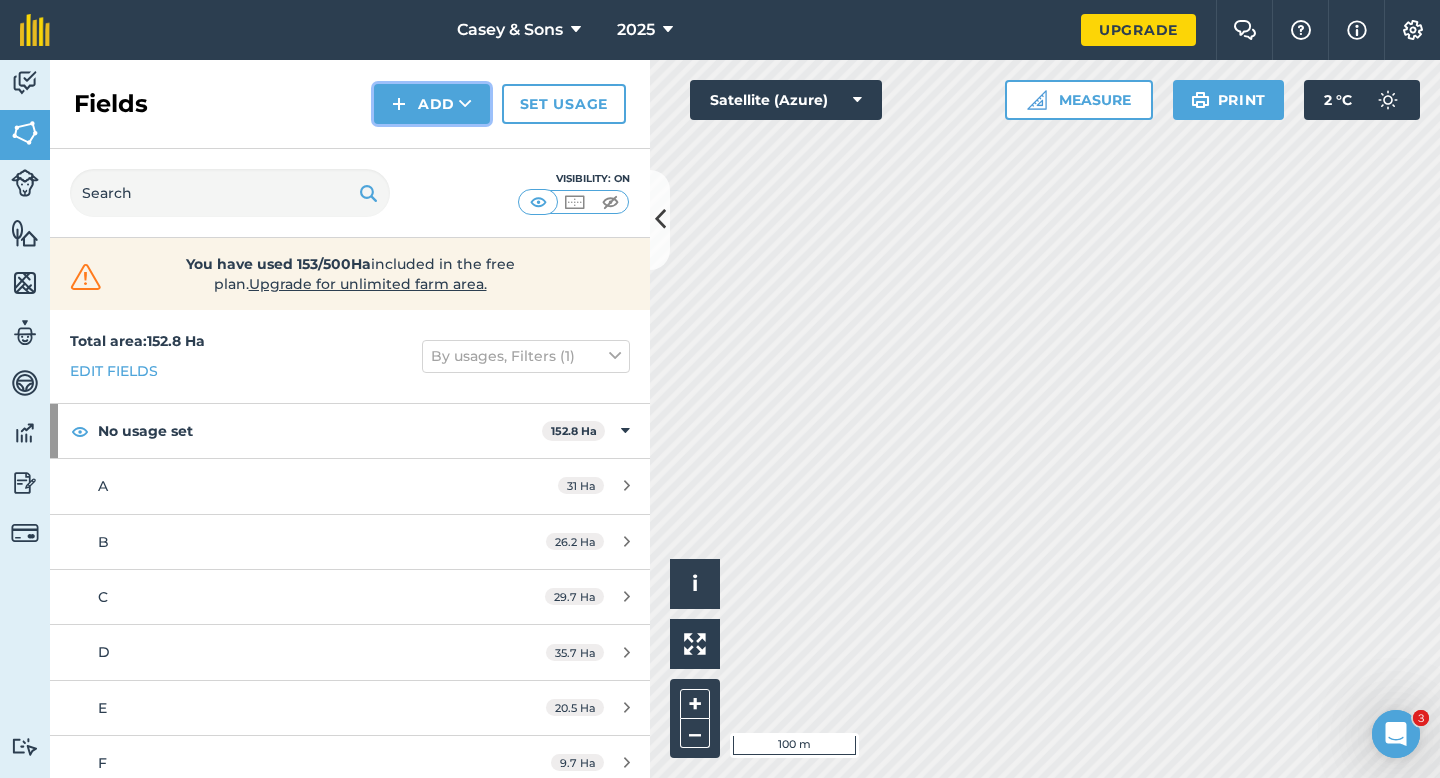 click on "Add" at bounding box center [432, 104] 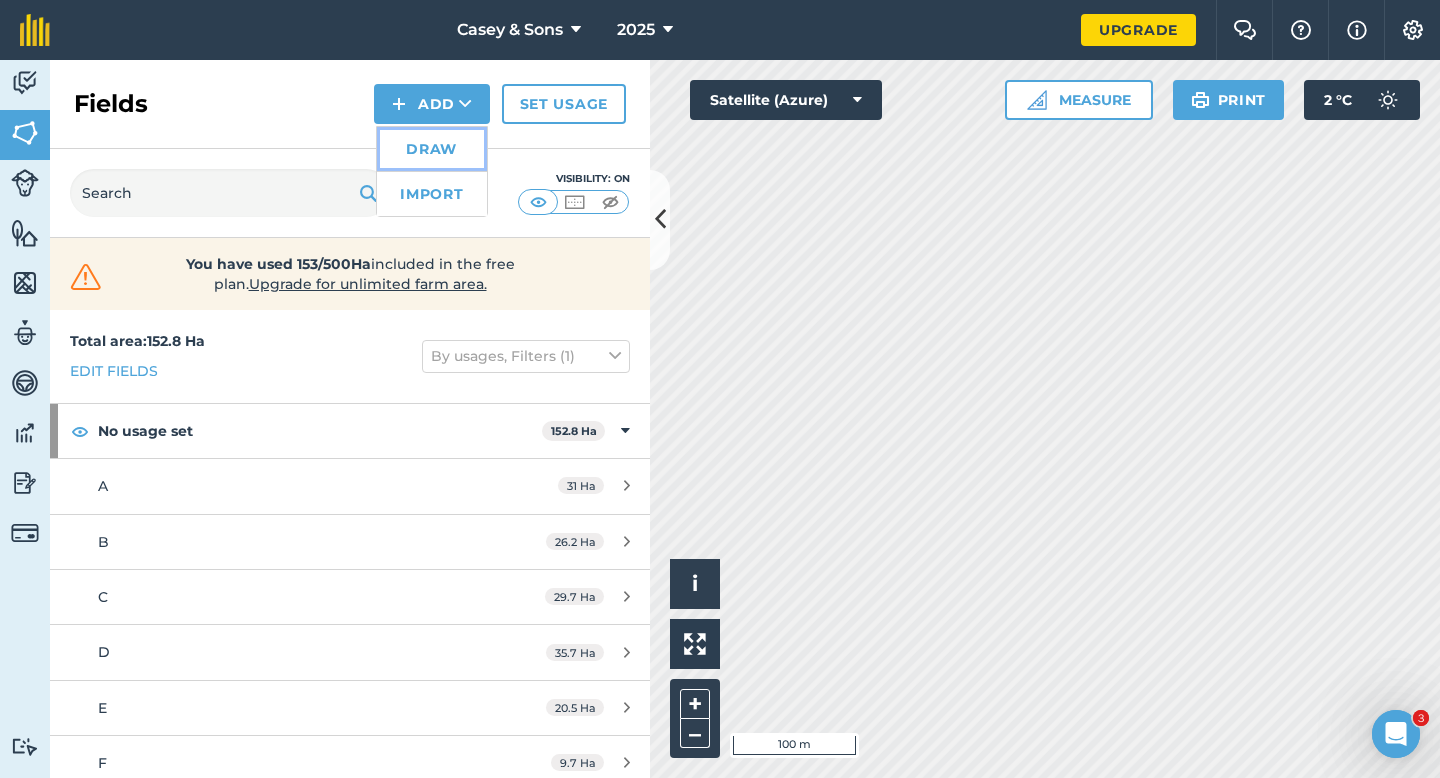 click on "Draw" at bounding box center (432, 149) 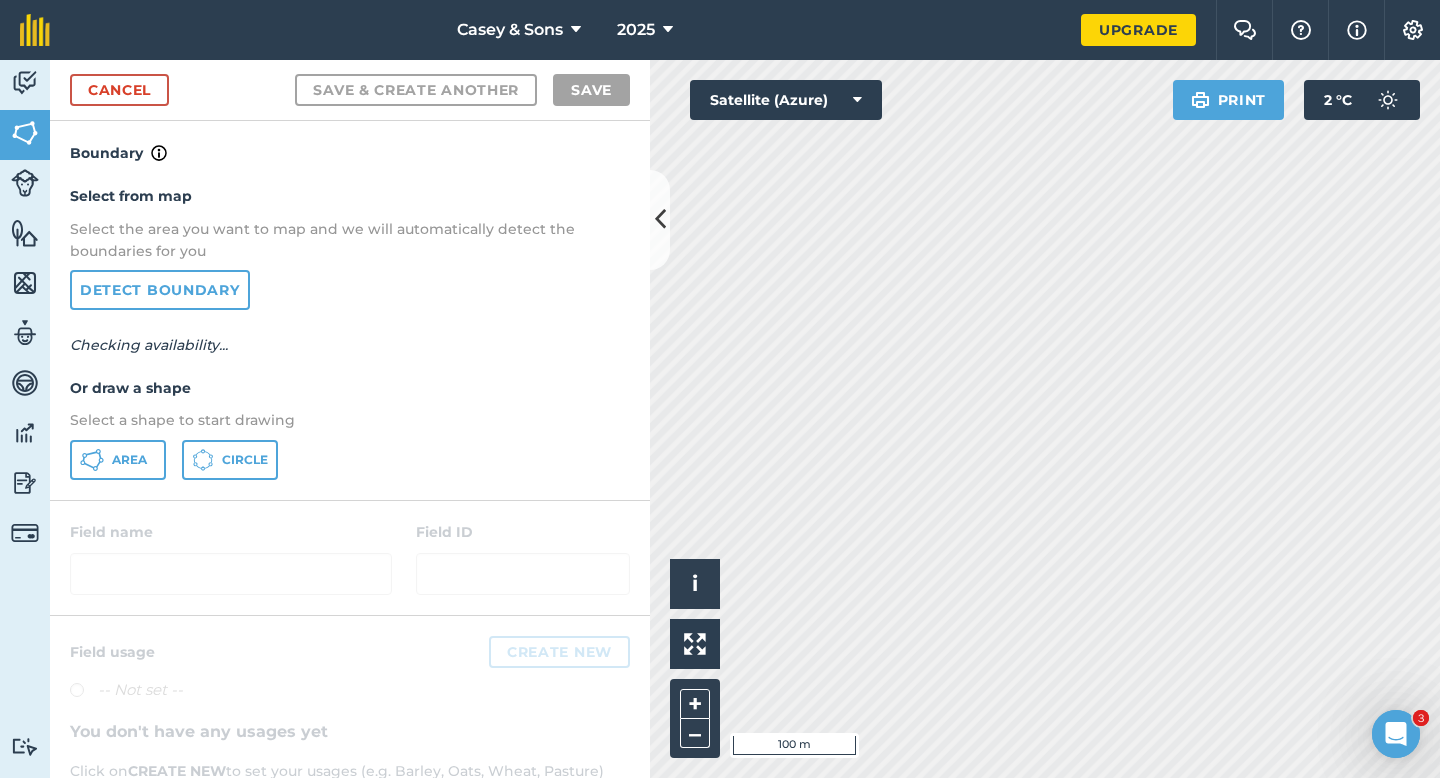 click on "Select from map Select the area you want to map and we will automatically detect the boundaries for you Detect boundary Checking availability... Or draw a shape Select a shape to start drawing Area Circle" at bounding box center (350, 332) 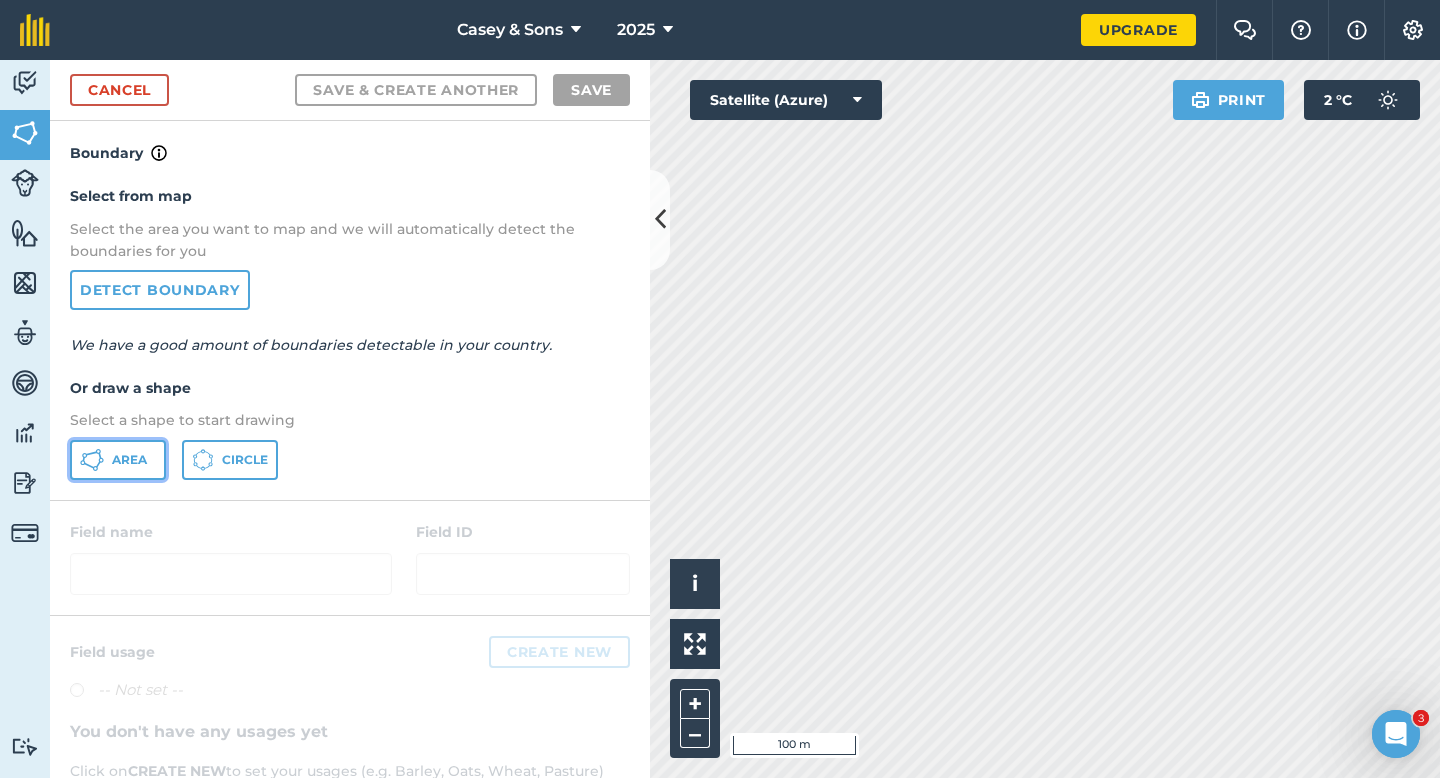click on "Area" at bounding box center [118, 460] 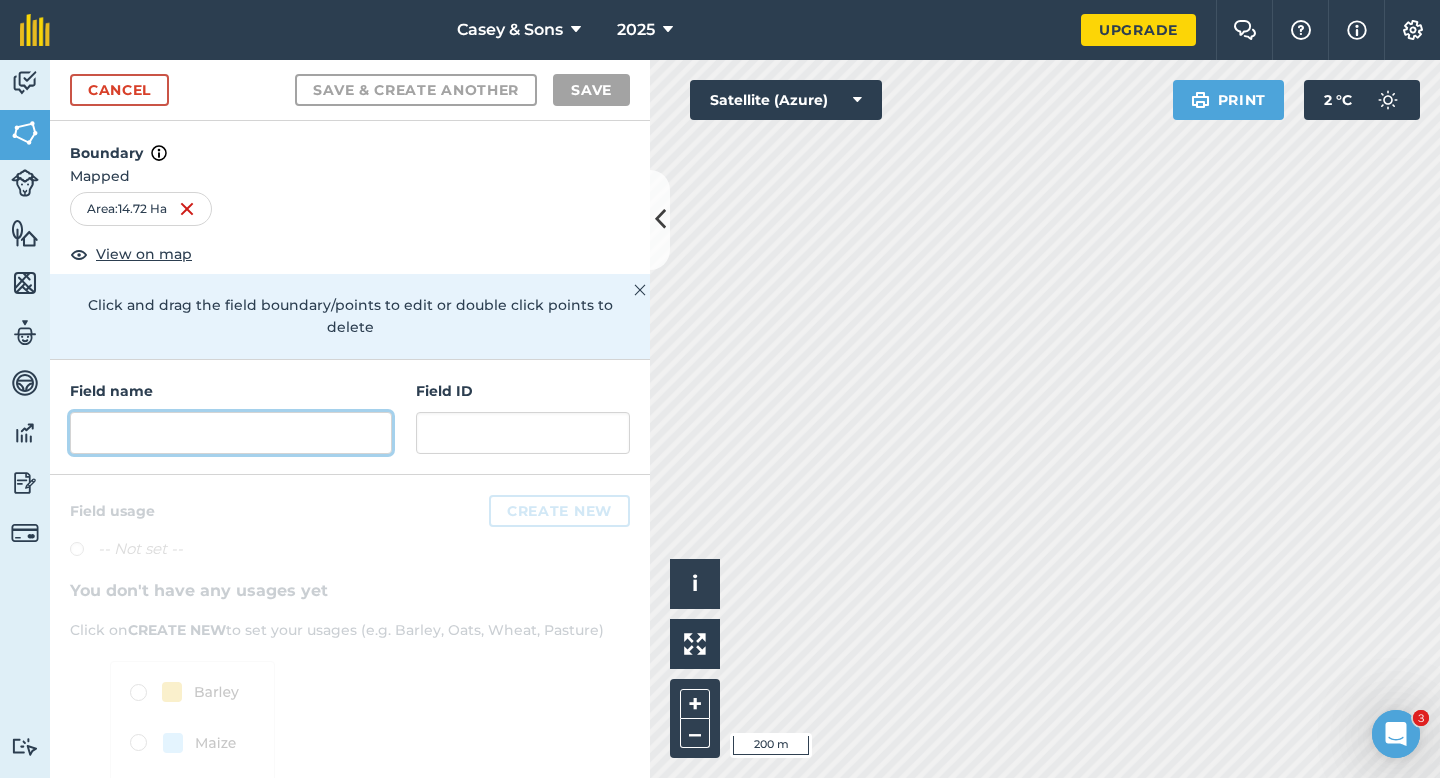 click at bounding box center (231, 433) 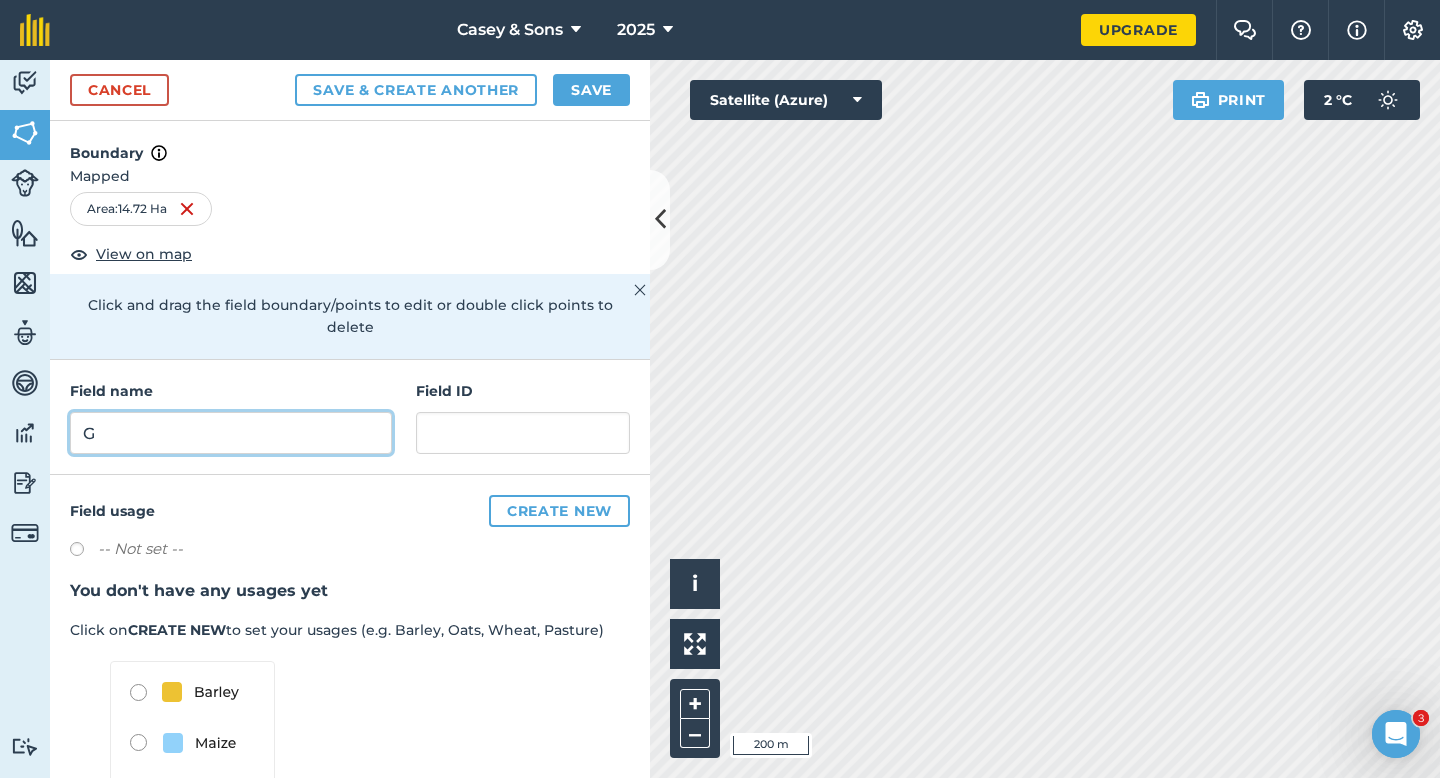 type on "G" 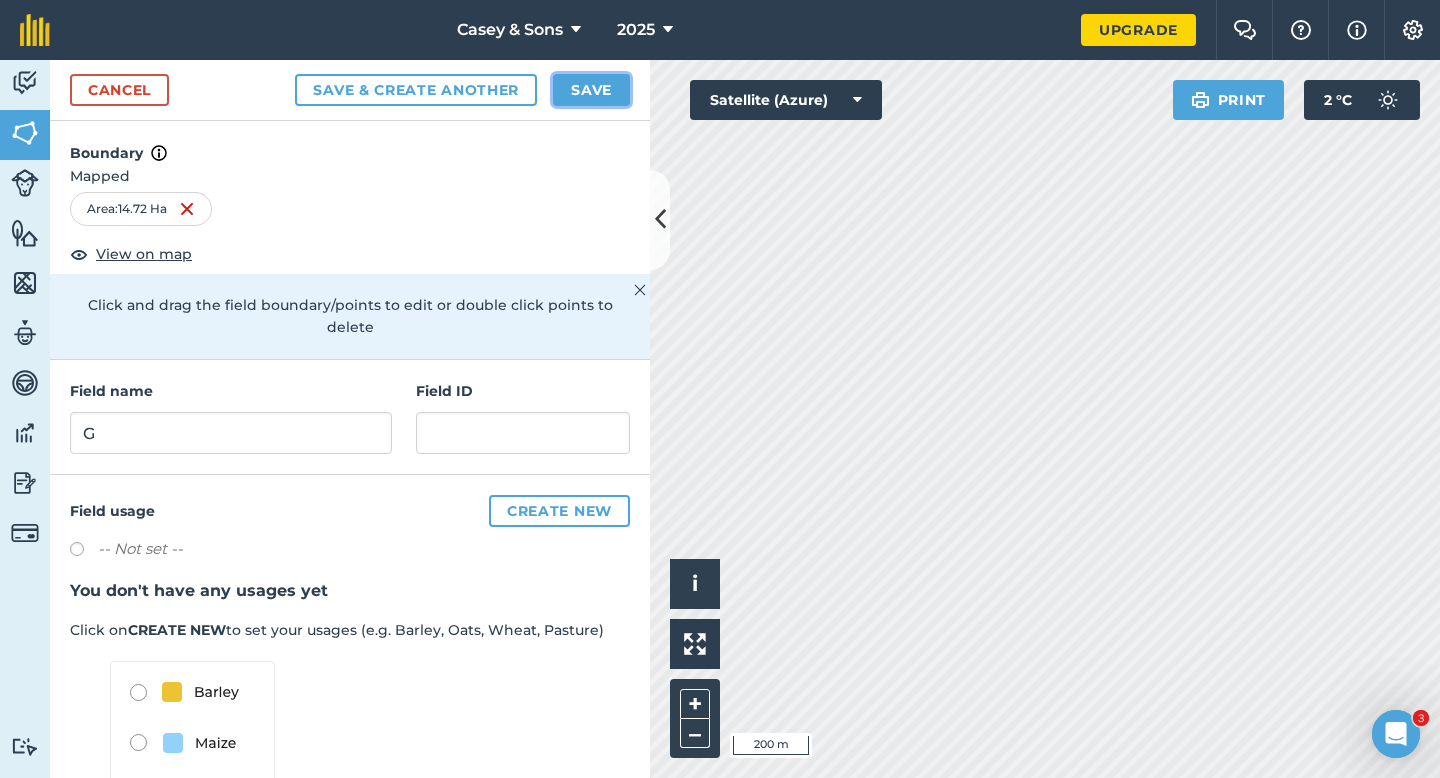 click on "Save" at bounding box center (591, 90) 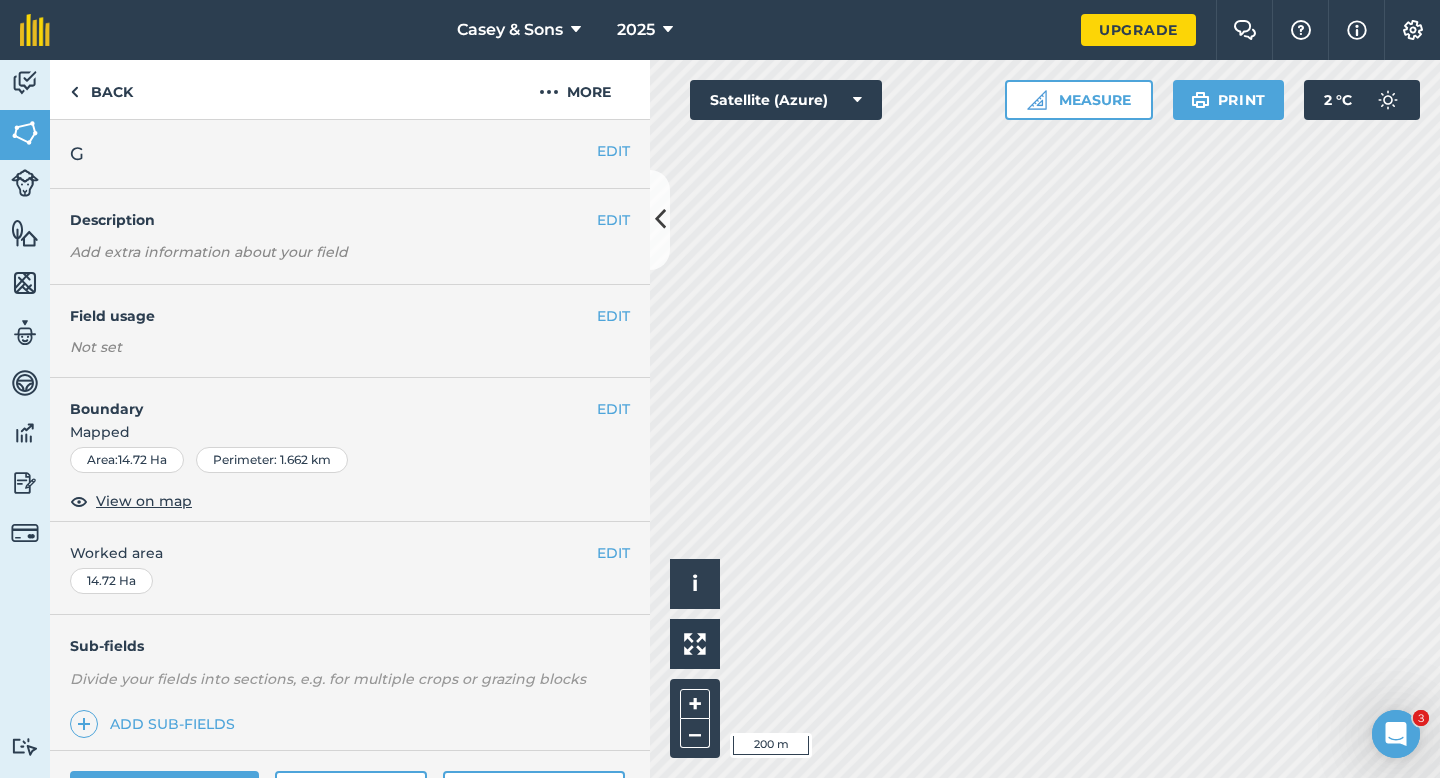 click on "EDIT Worked area 14.72   Ha" at bounding box center (350, 568) 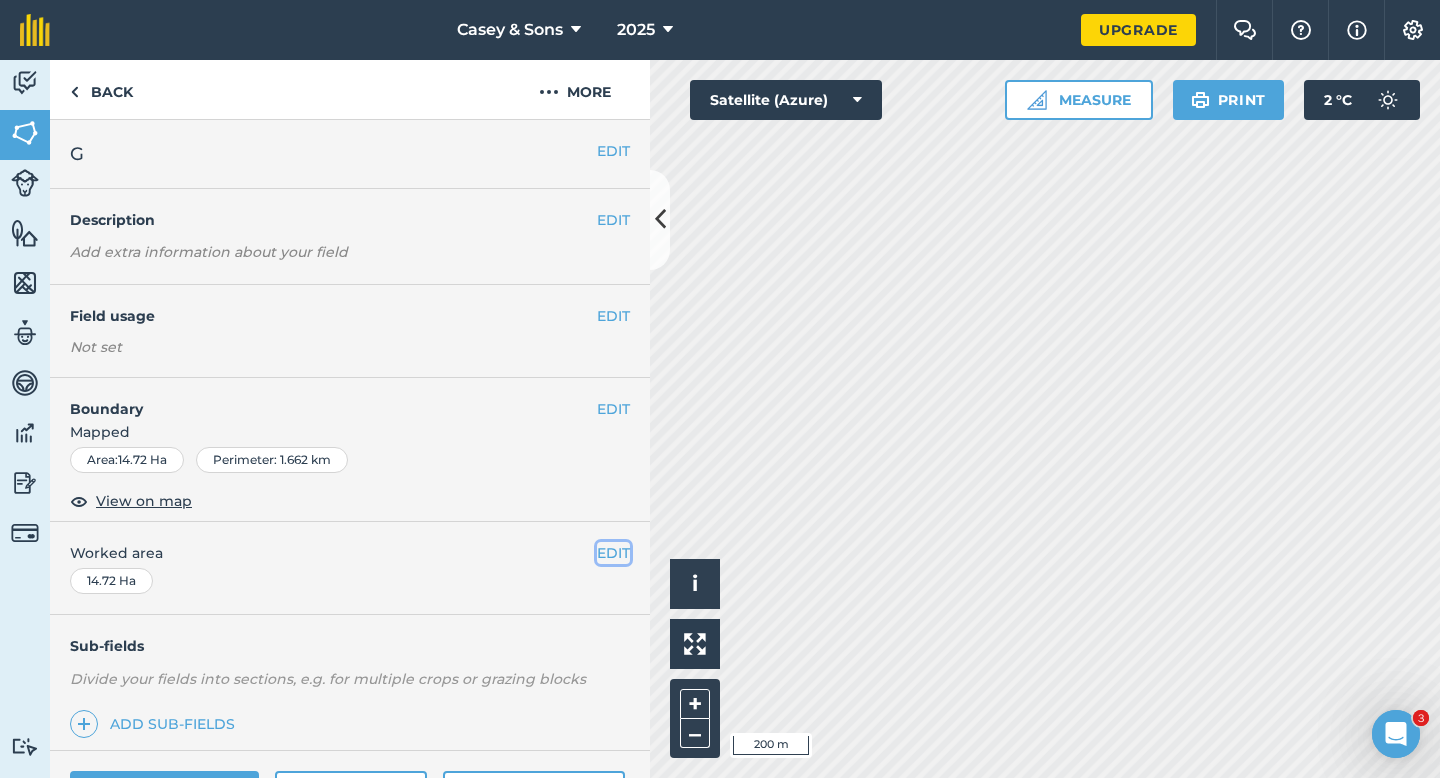 click on "EDIT" at bounding box center [613, 553] 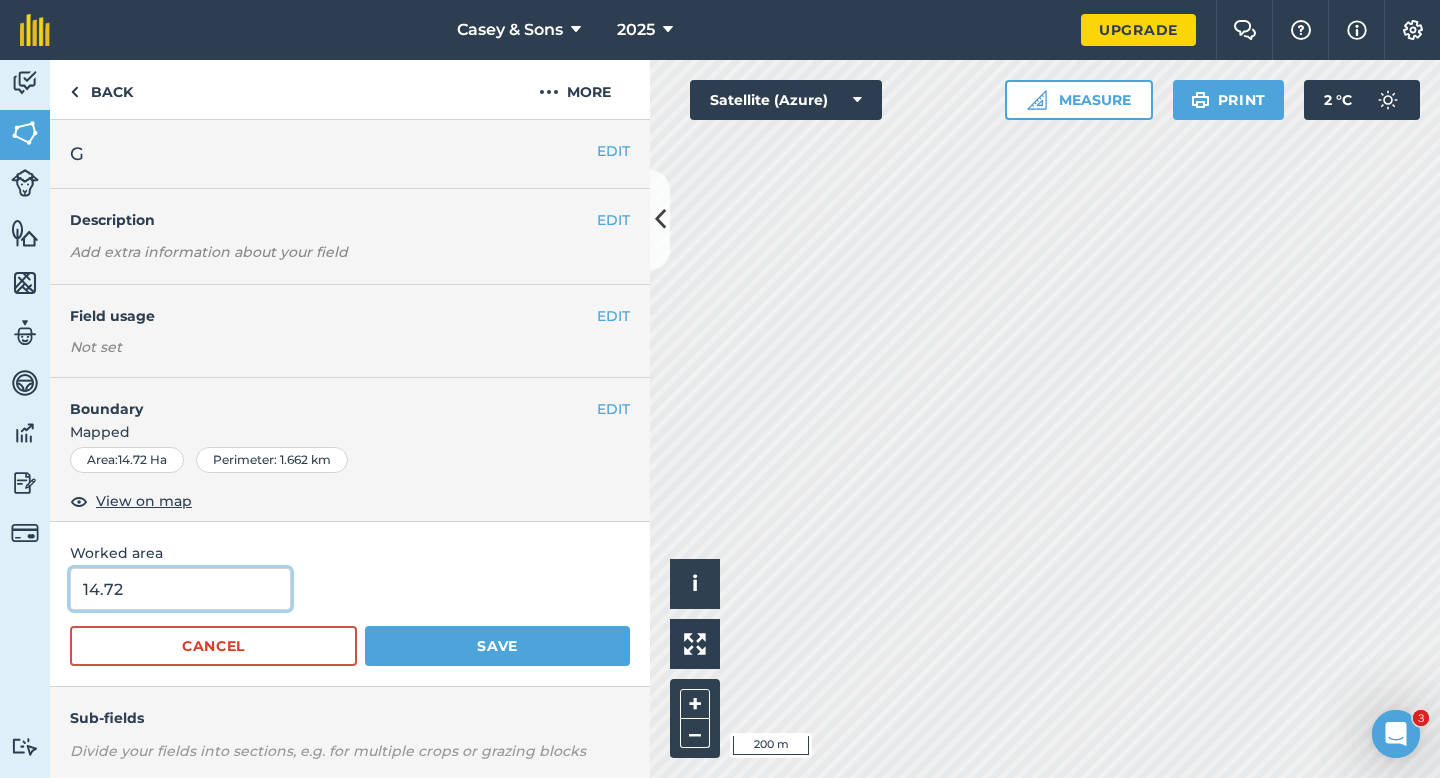 click on "14.72" at bounding box center (180, 589) 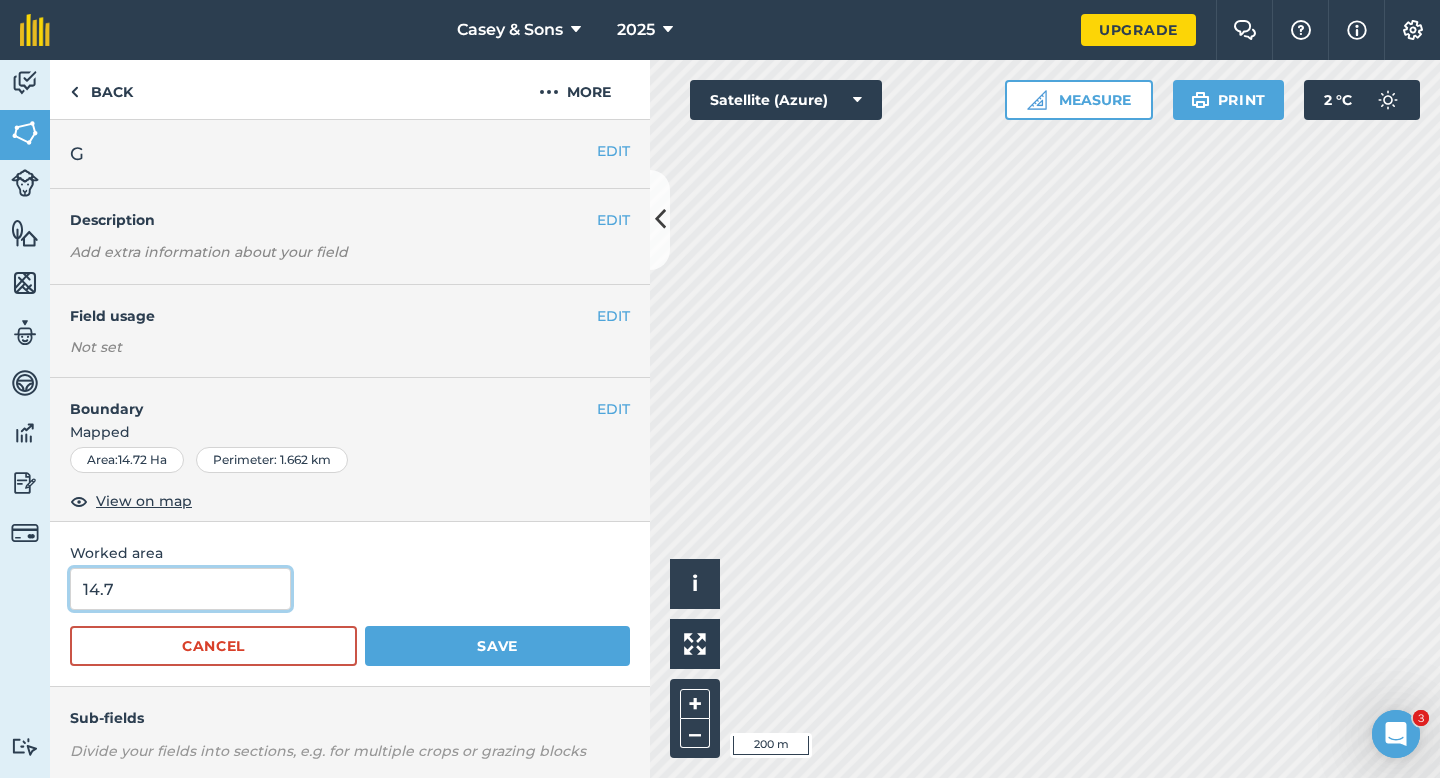 type on "14.7" 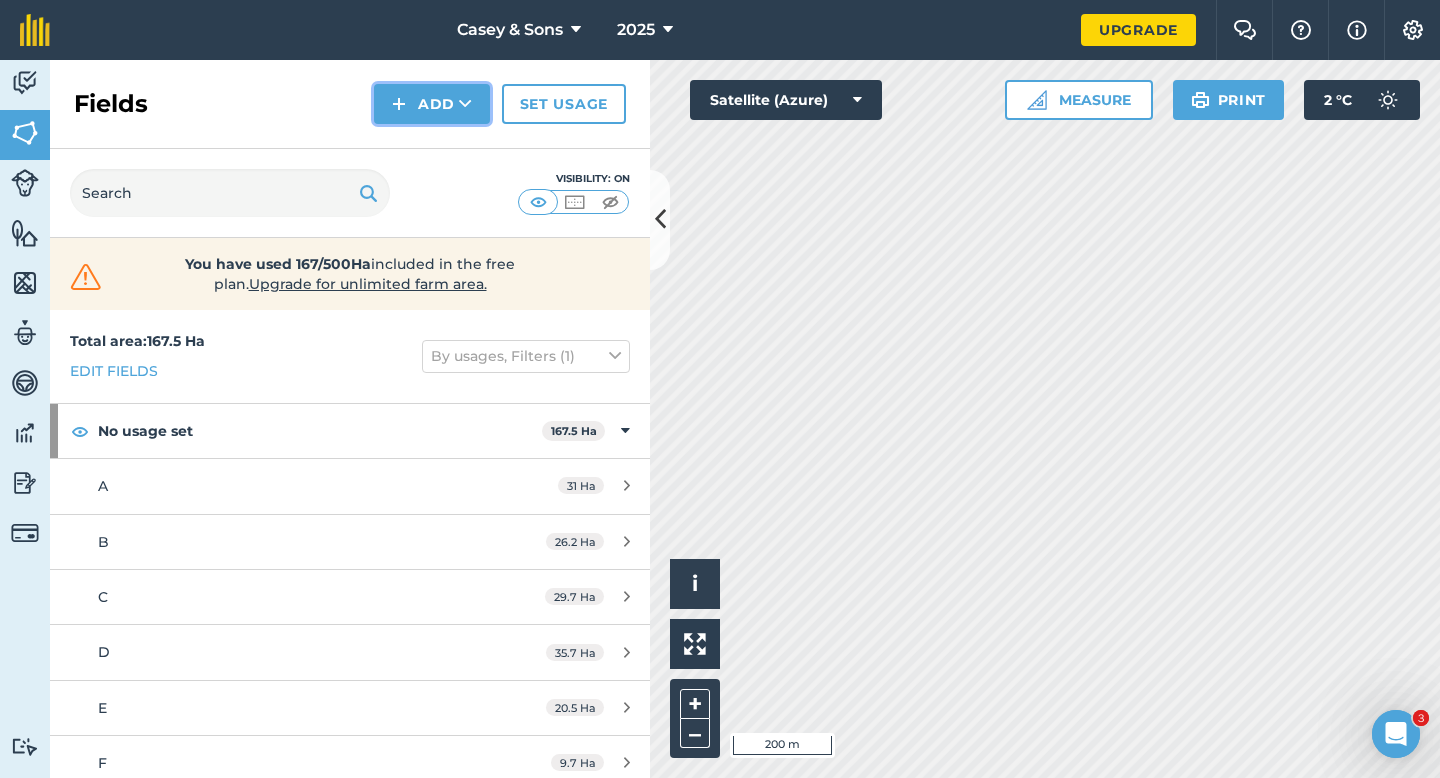 click on "Add" at bounding box center [432, 104] 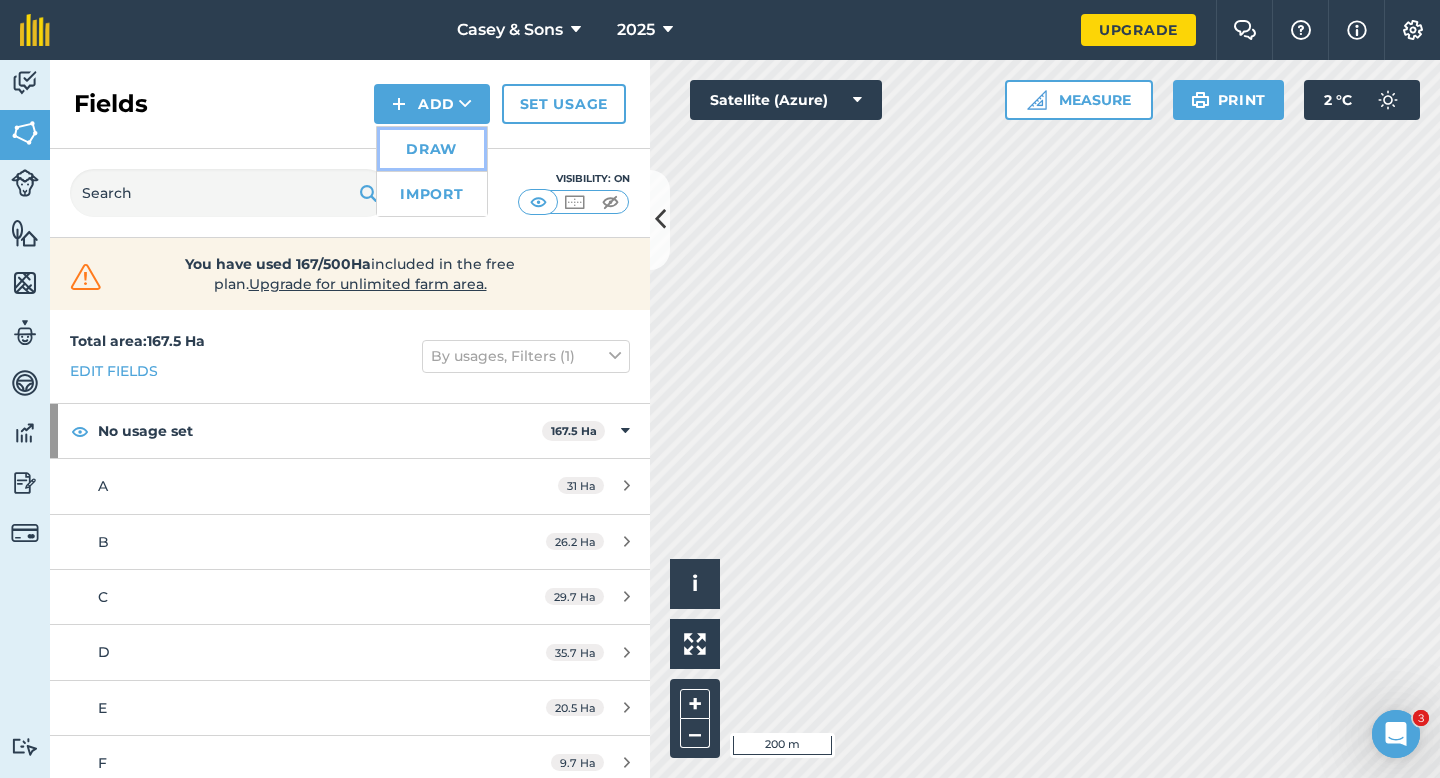 click on "Draw" at bounding box center [432, 149] 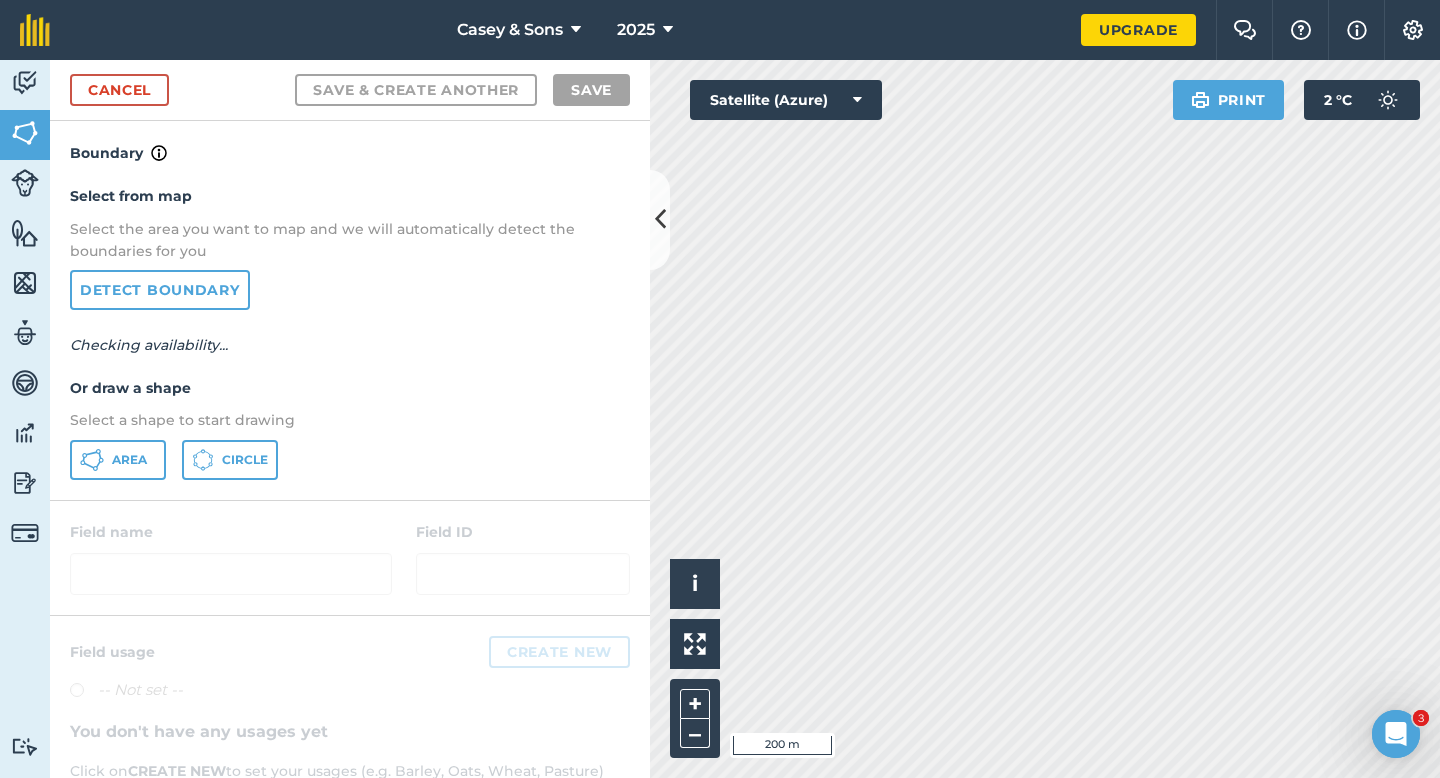 click on "Select a shape to start drawing" at bounding box center [350, 420] 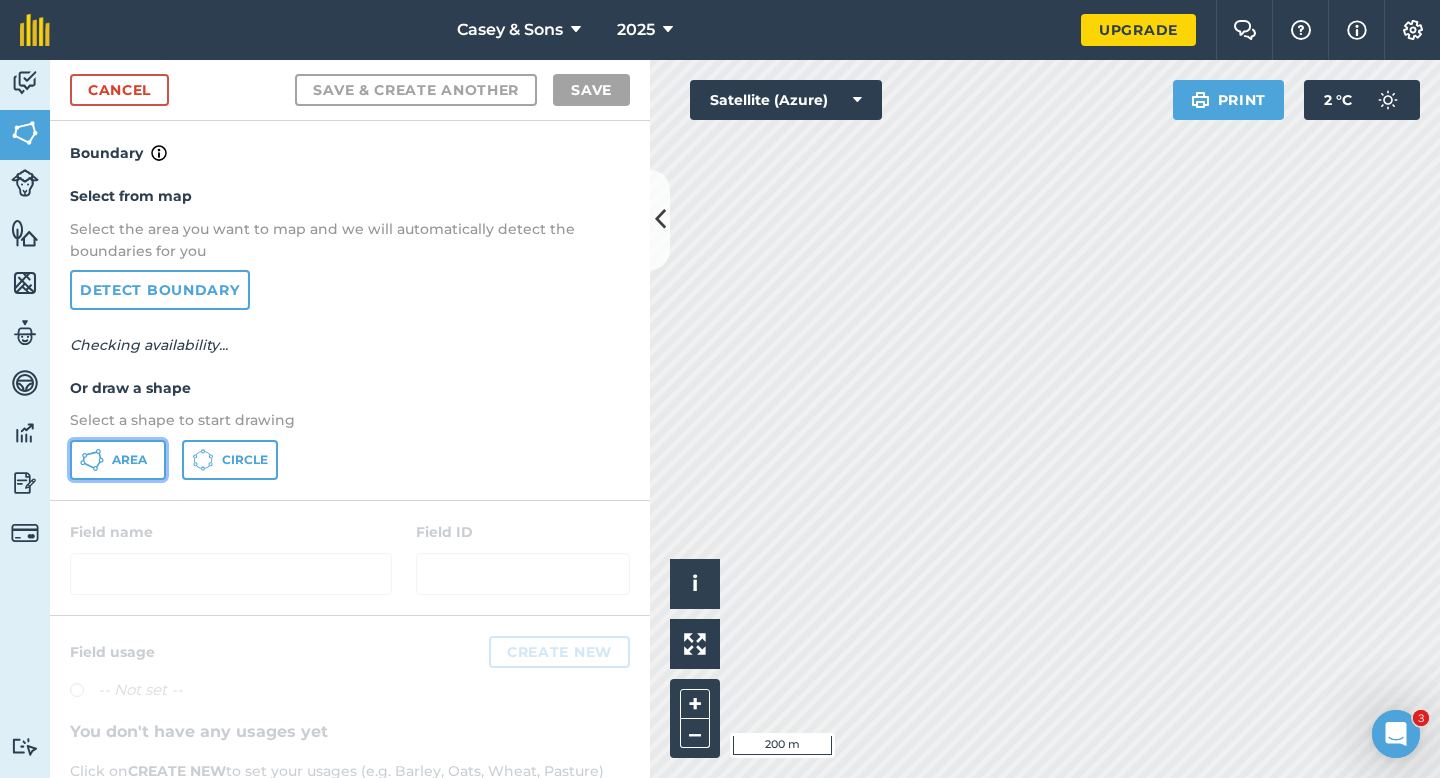 click on "Area" at bounding box center (129, 460) 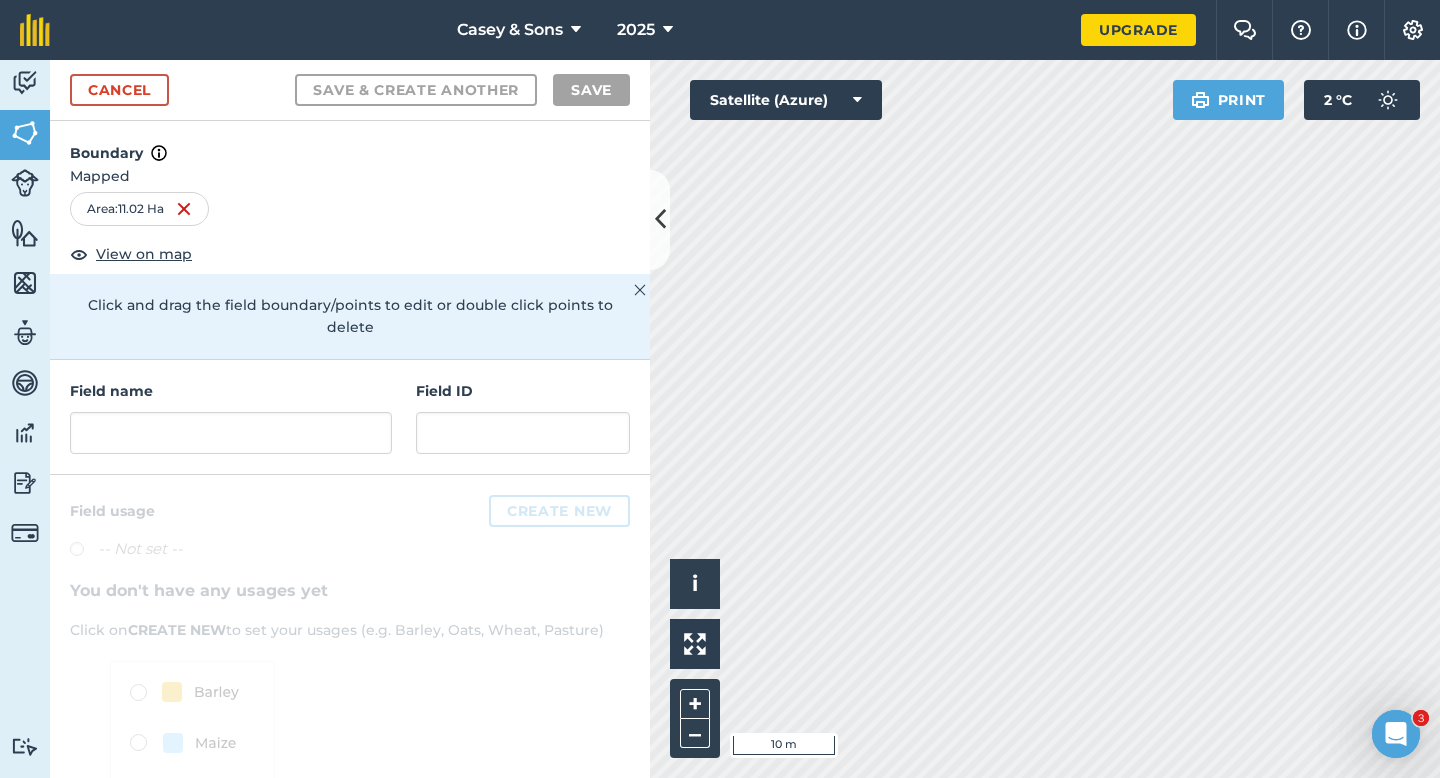 click on "Field name Field ID" at bounding box center (350, 417) 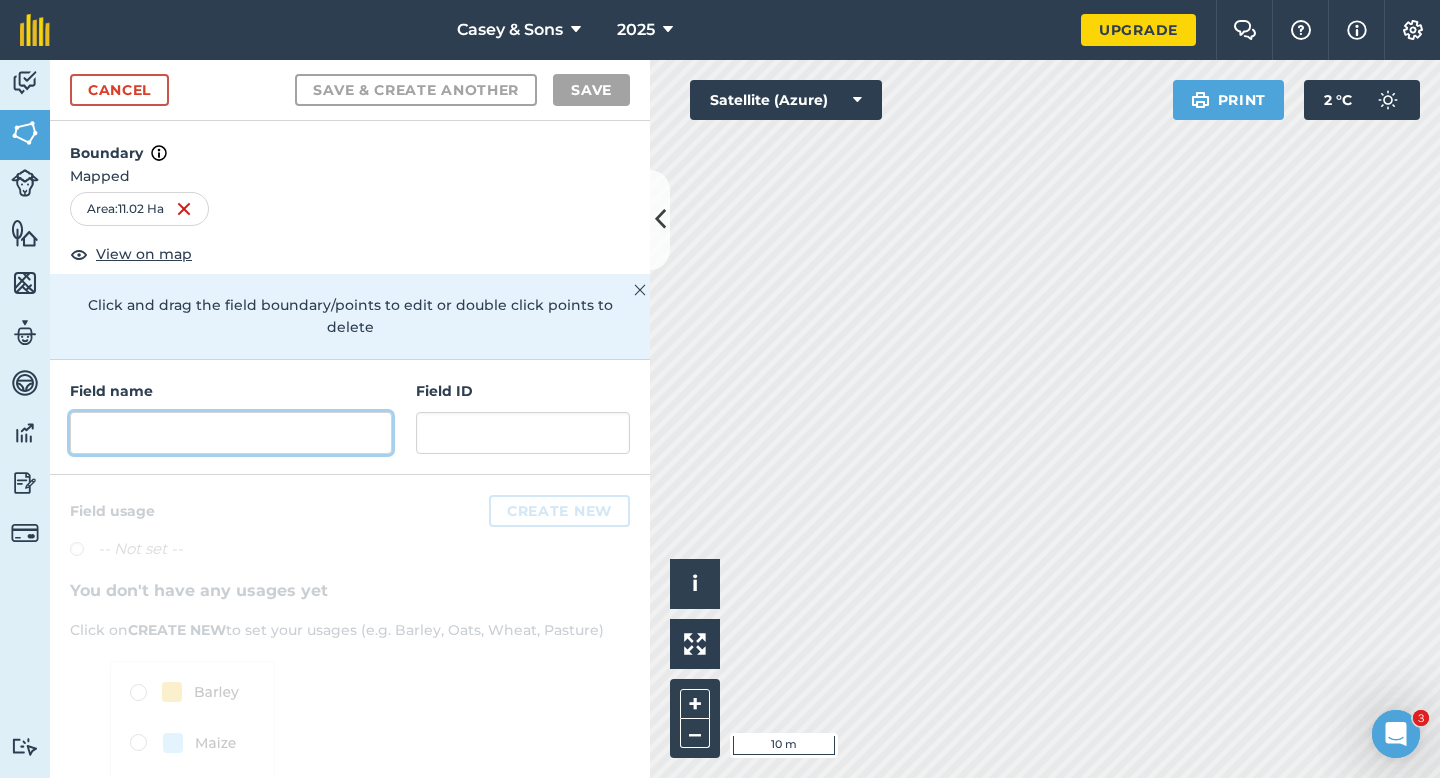 click at bounding box center [231, 433] 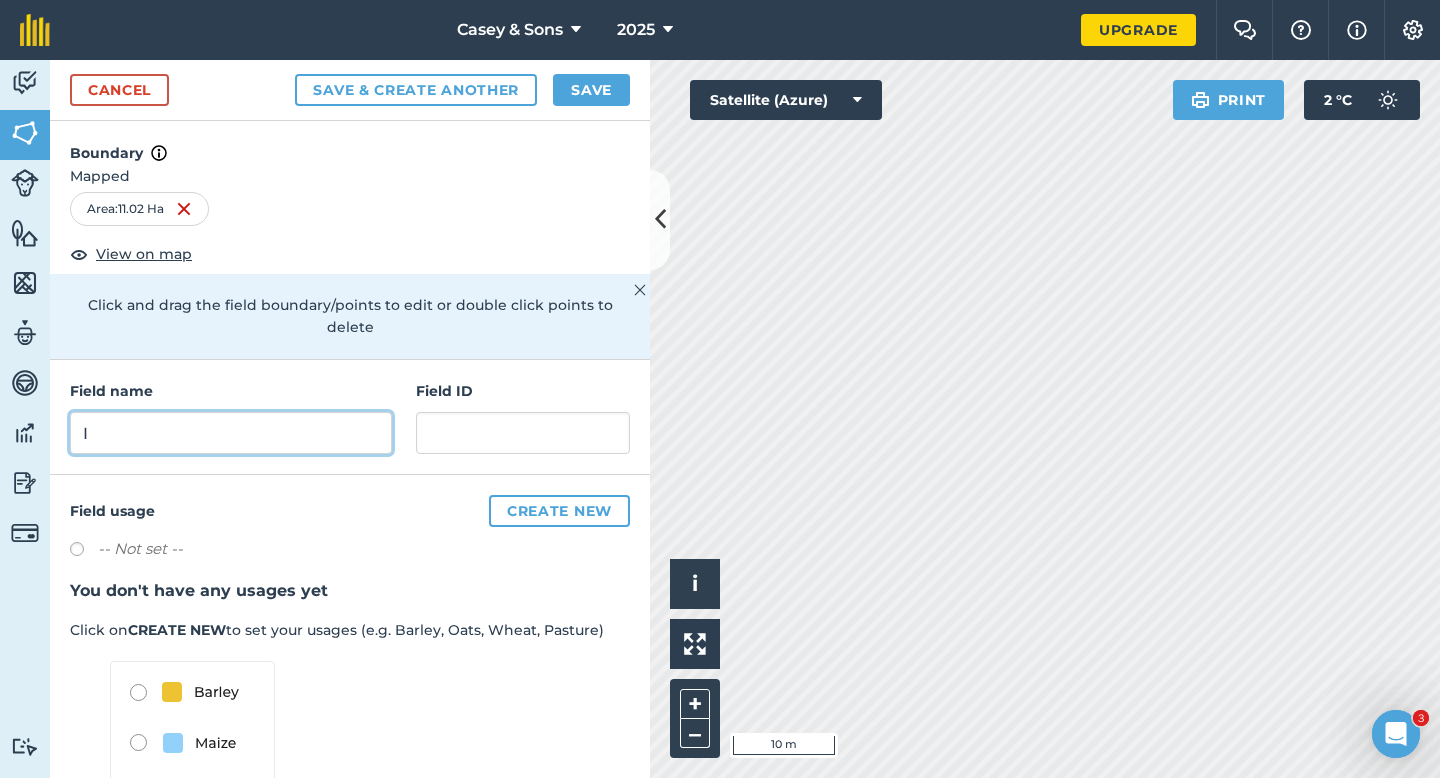 type on "I" 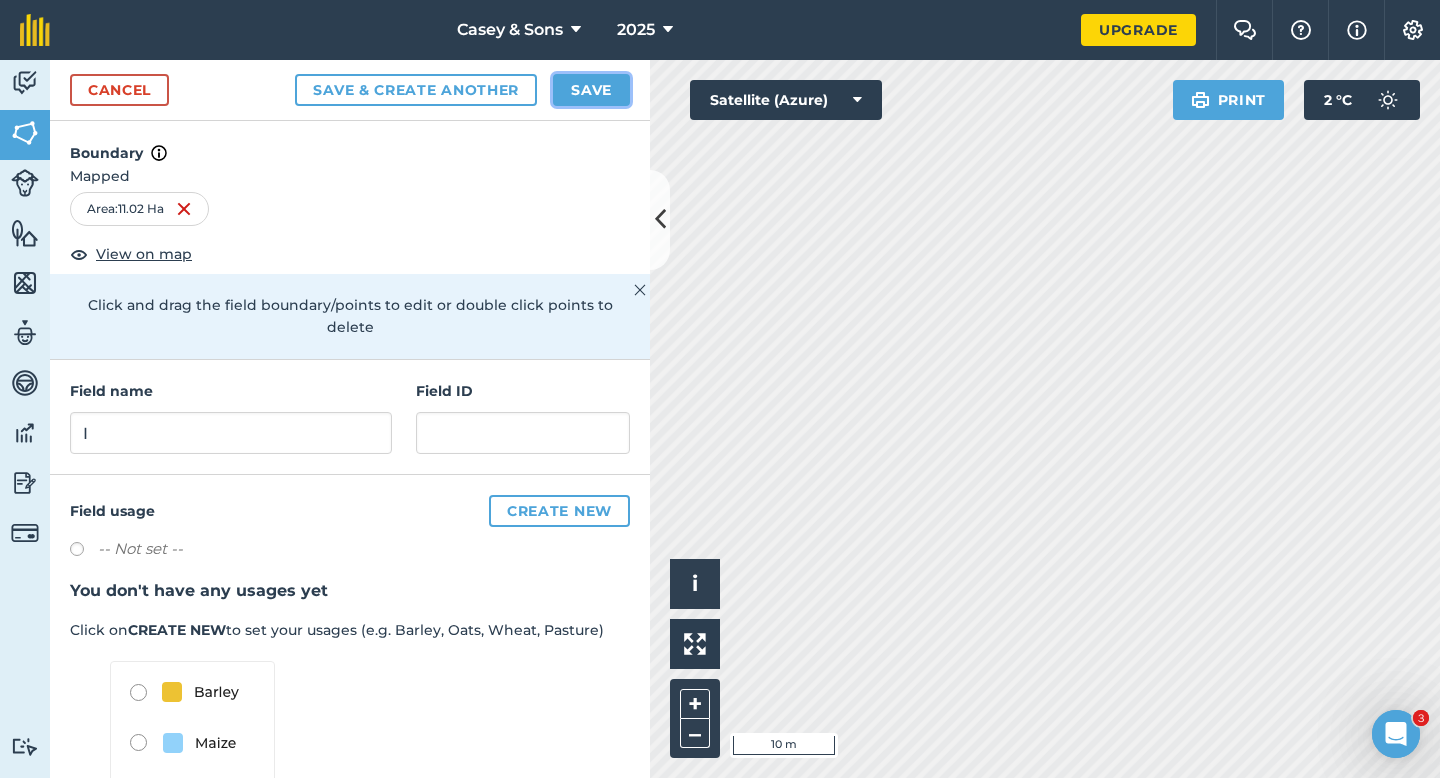 click on "Save" at bounding box center [591, 90] 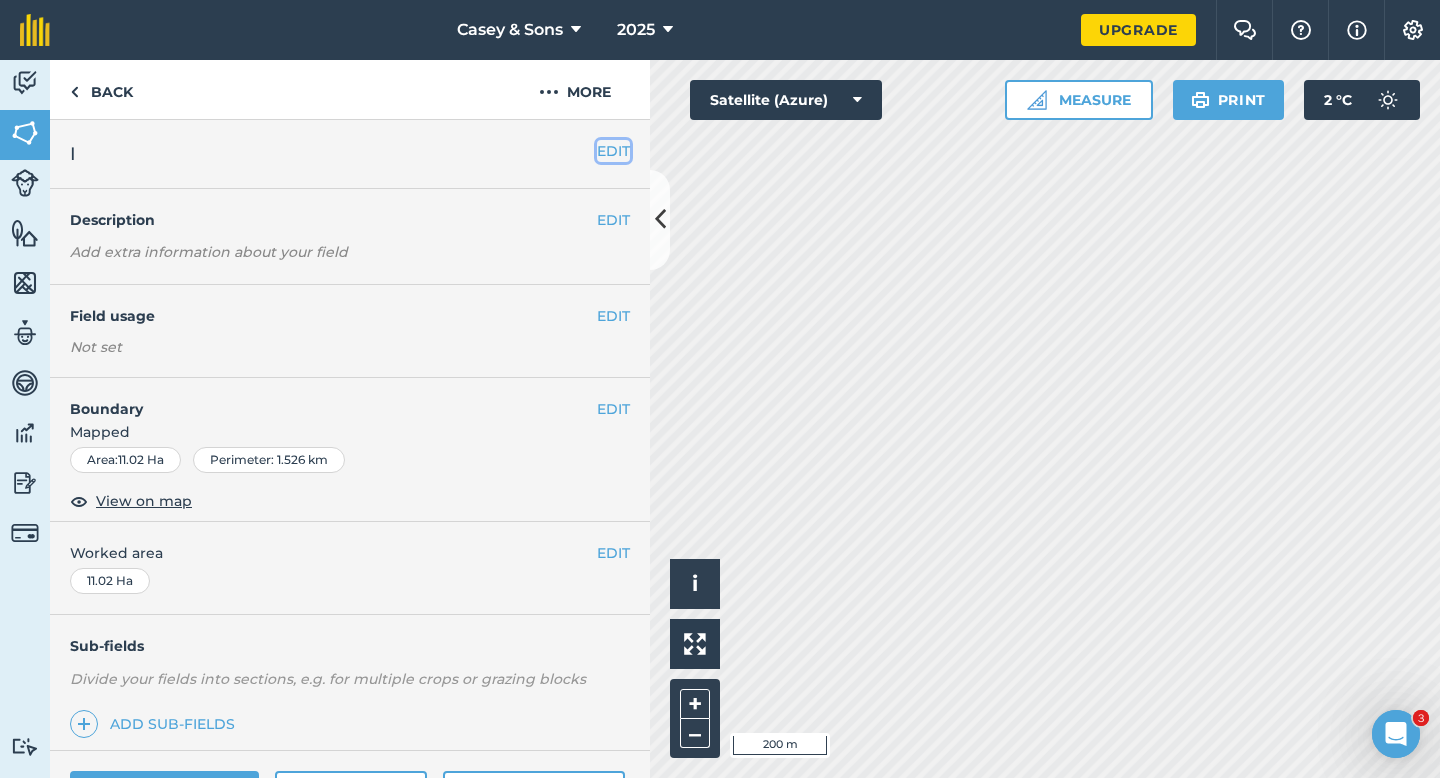 click on "EDIT" at bounding box center (613, 151) 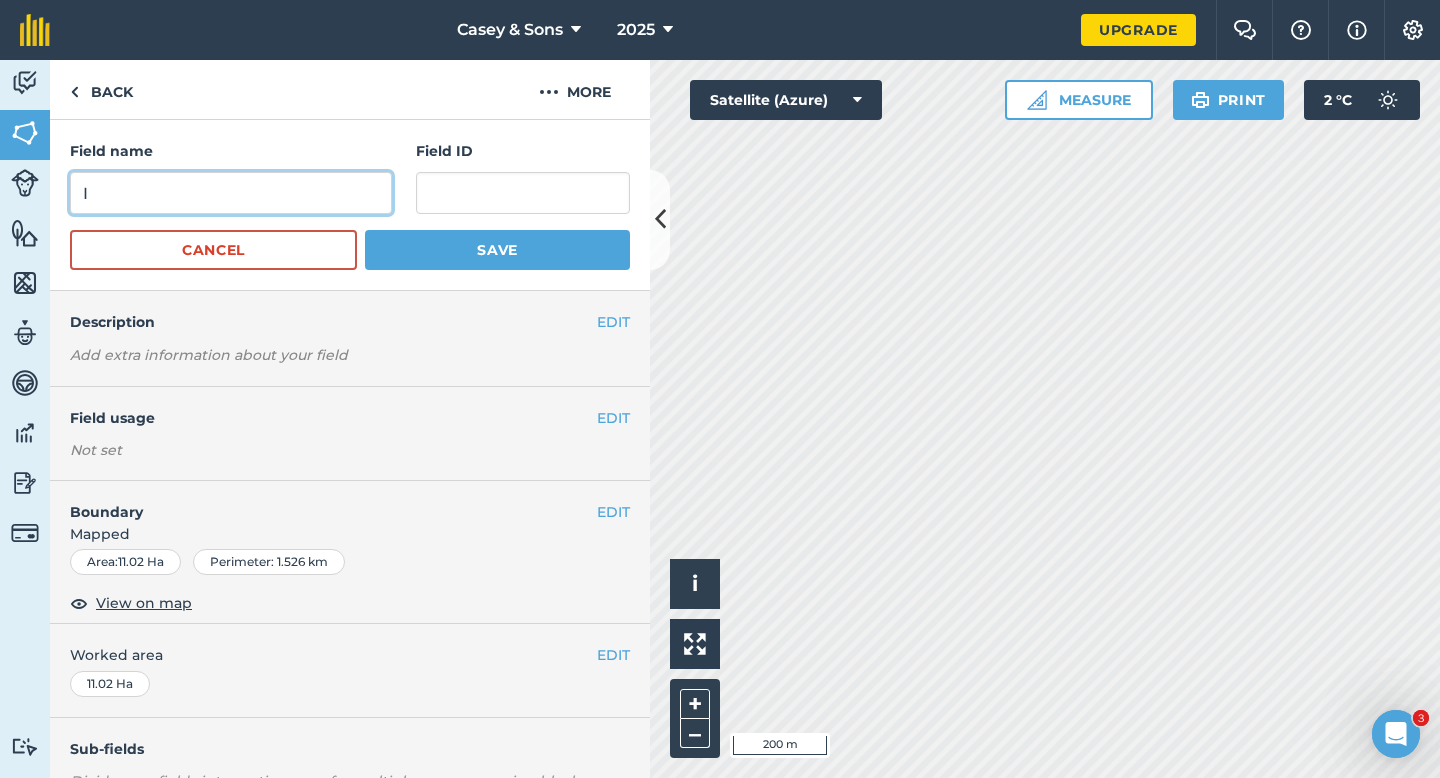 click on "I" at bounding box center (231, 193) 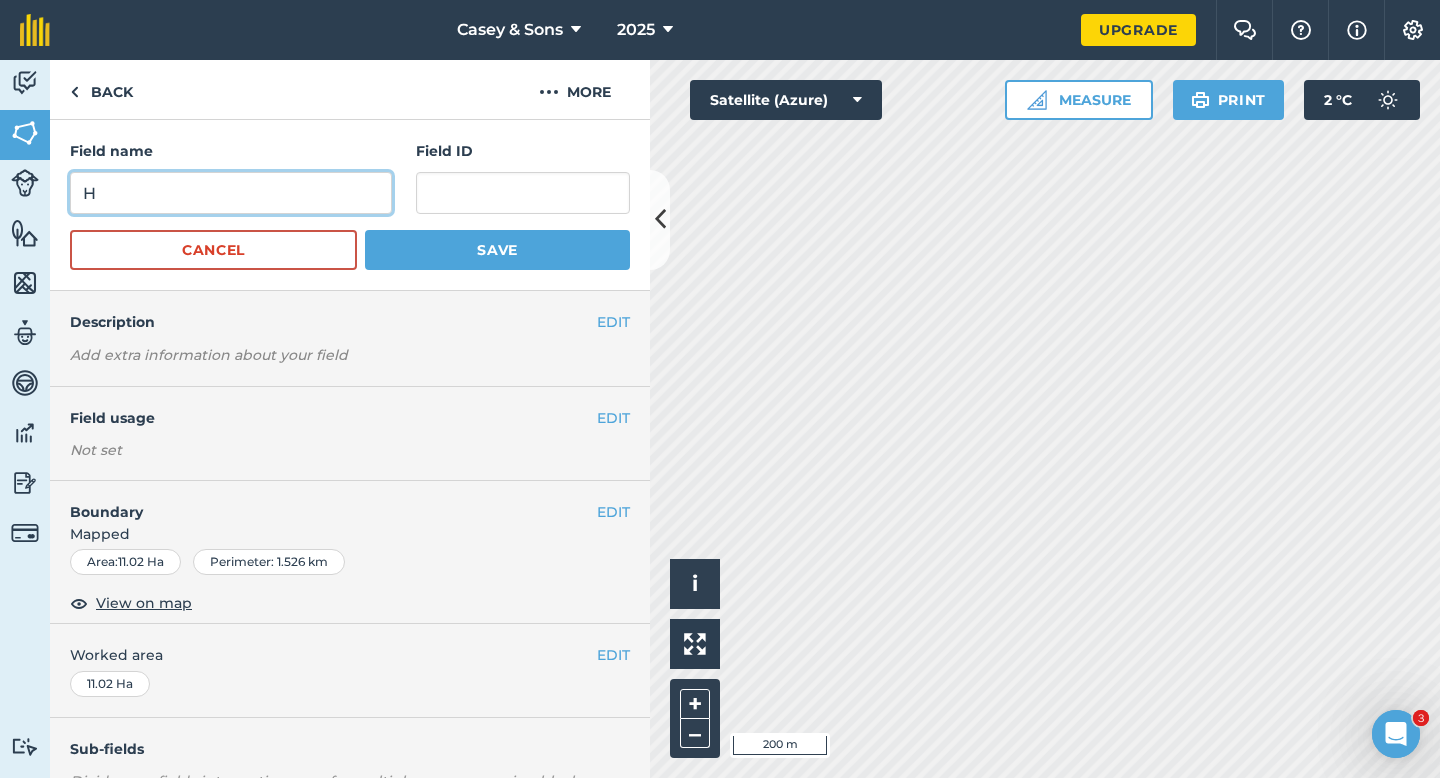 type on "H" 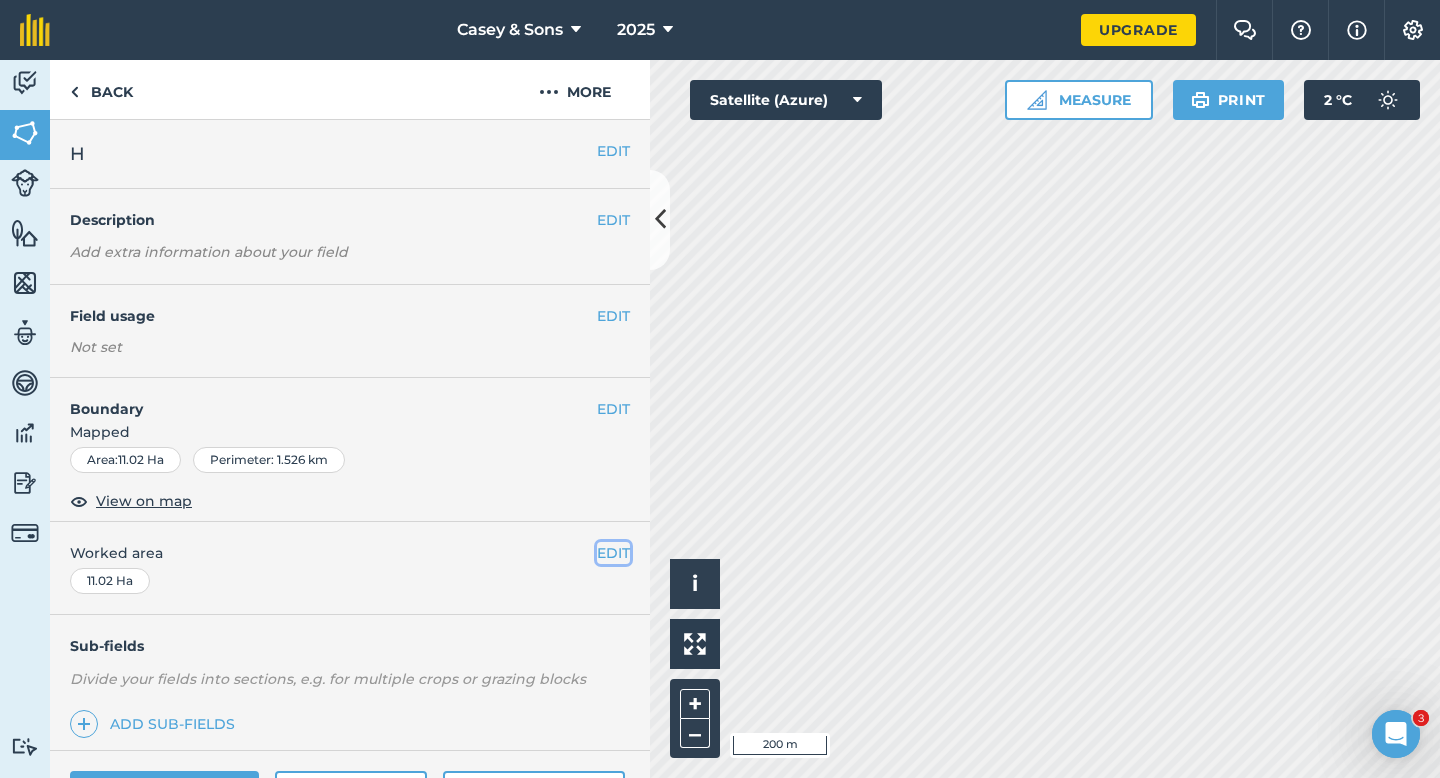 click on "EDIT" at bounding box center [613, 553] 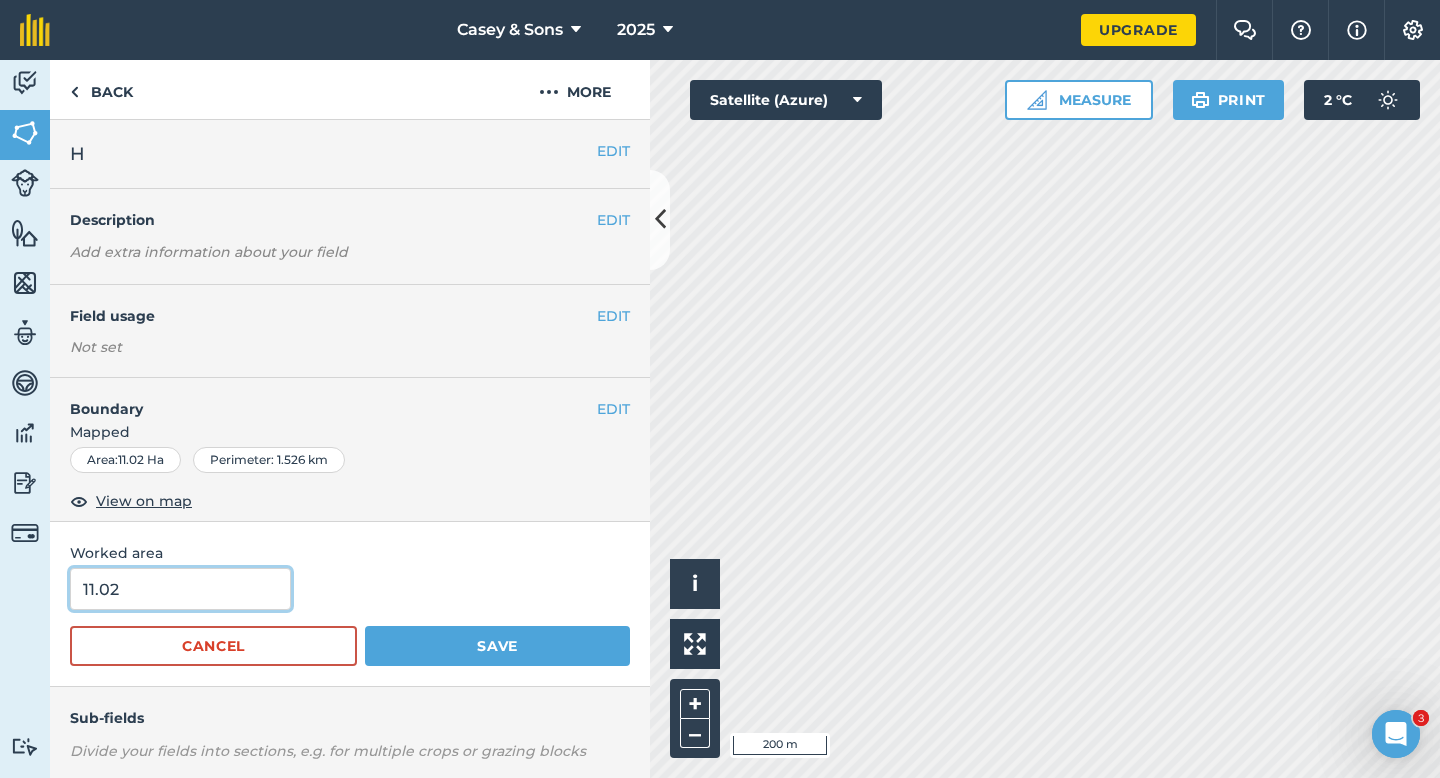 click on "11.02" at bounding box center [180, 589] 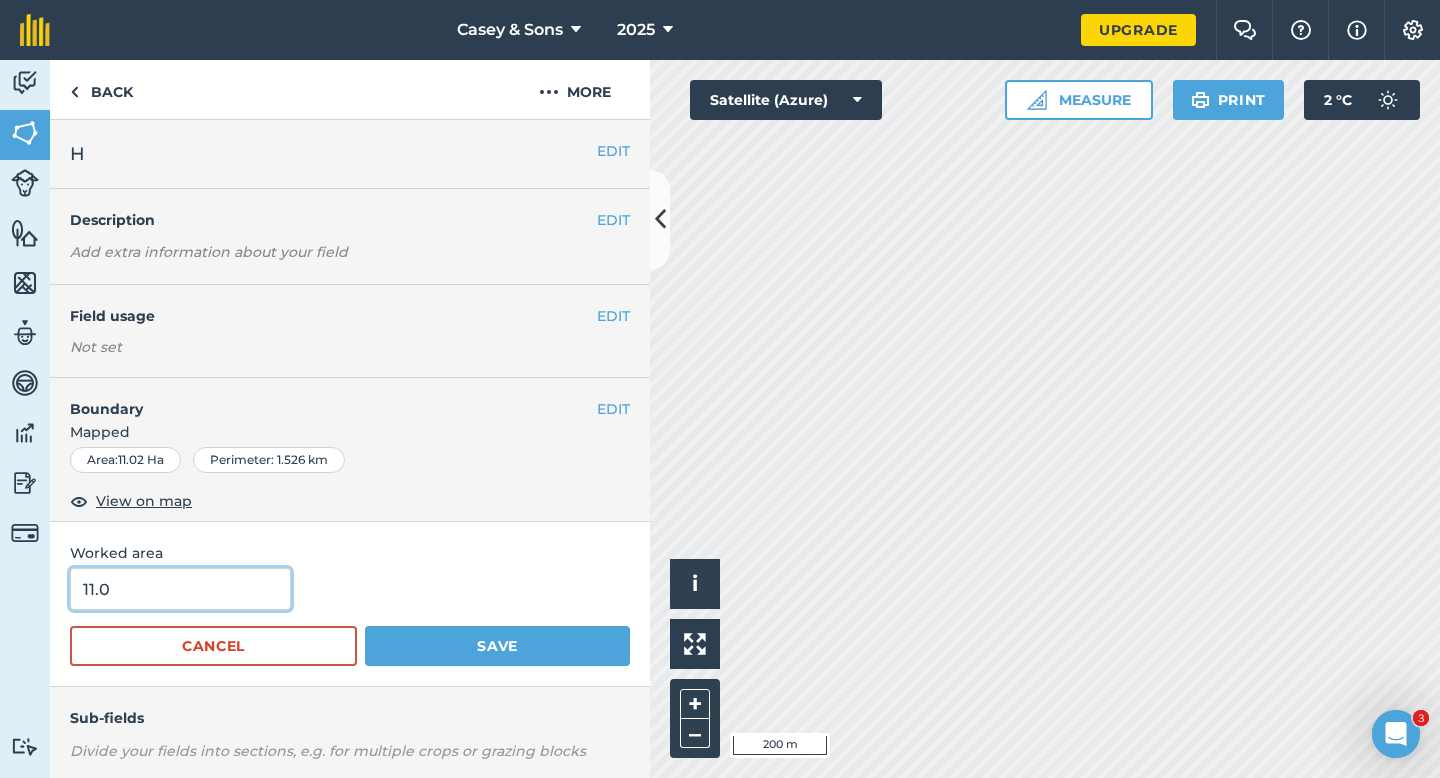 type on "11" 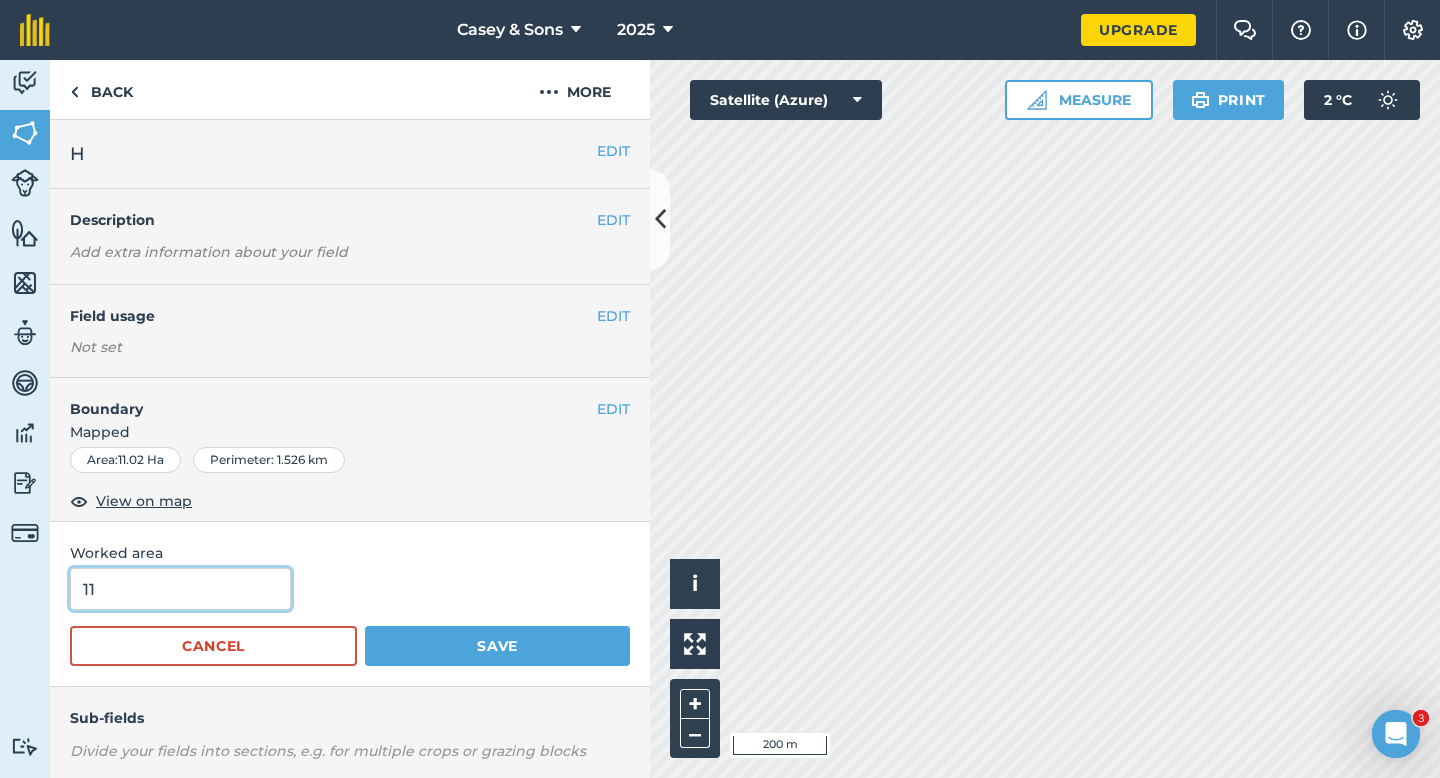 click on "Save" at bounding box center [497, 646] 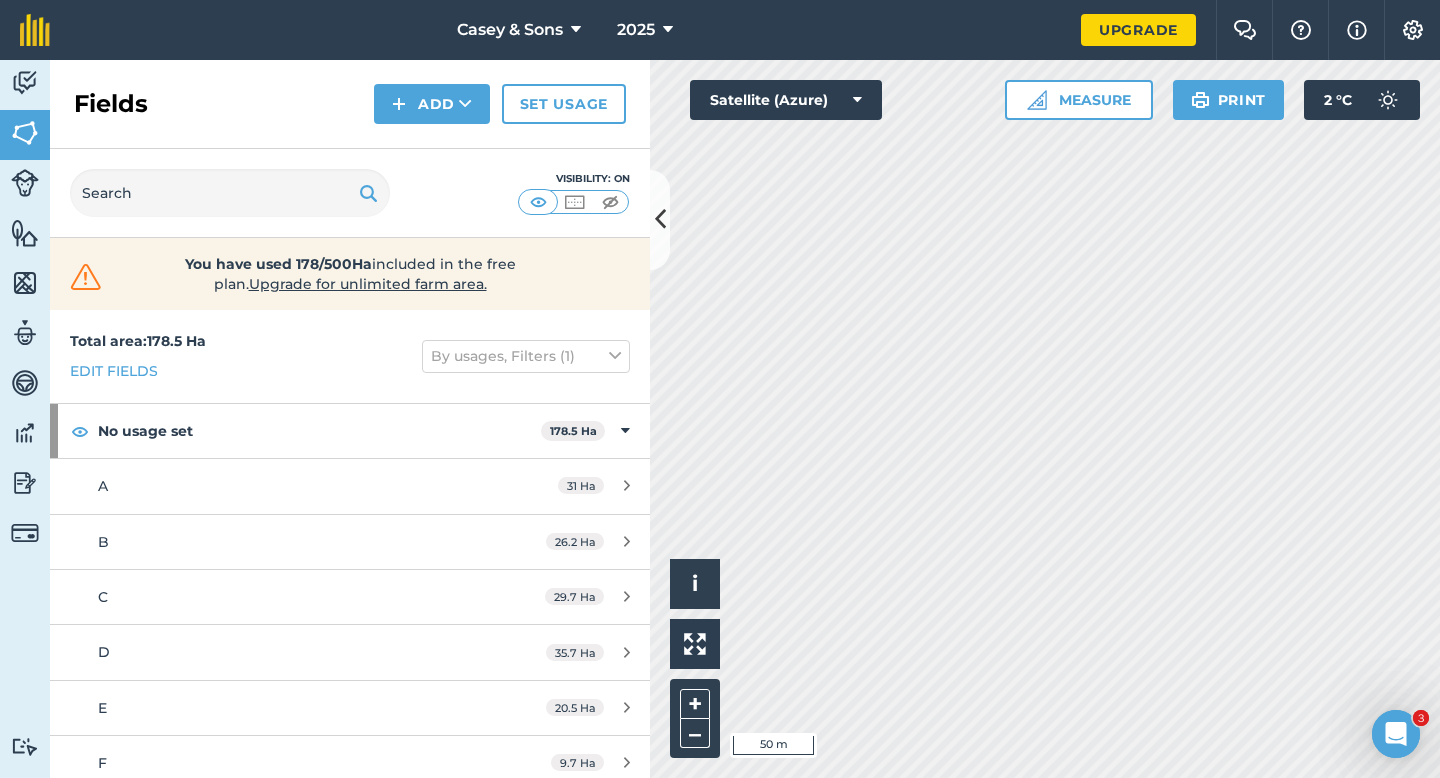 click on "Fields   Add   Set usage" at bounding box center [350, 104] 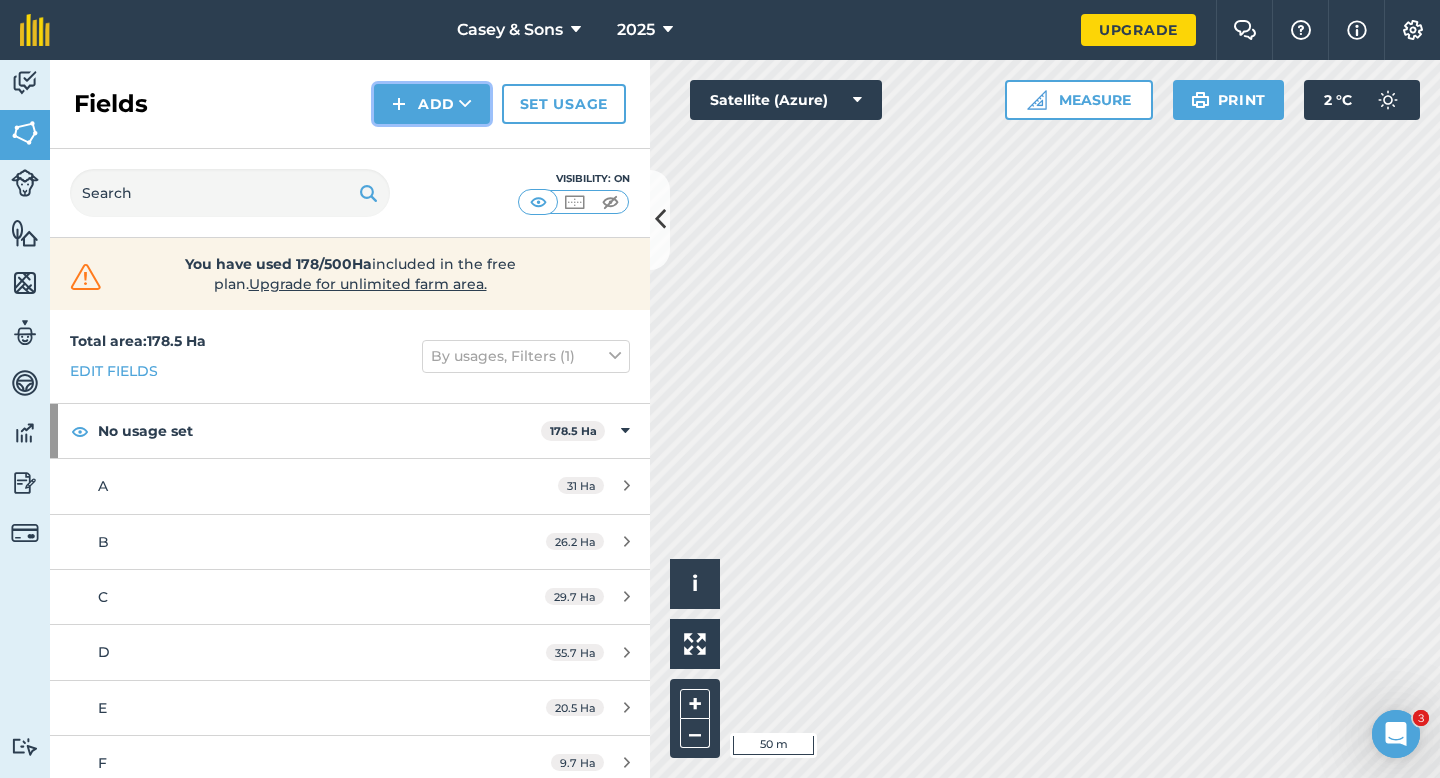 click on "Add" at bounding box center [432, 104] 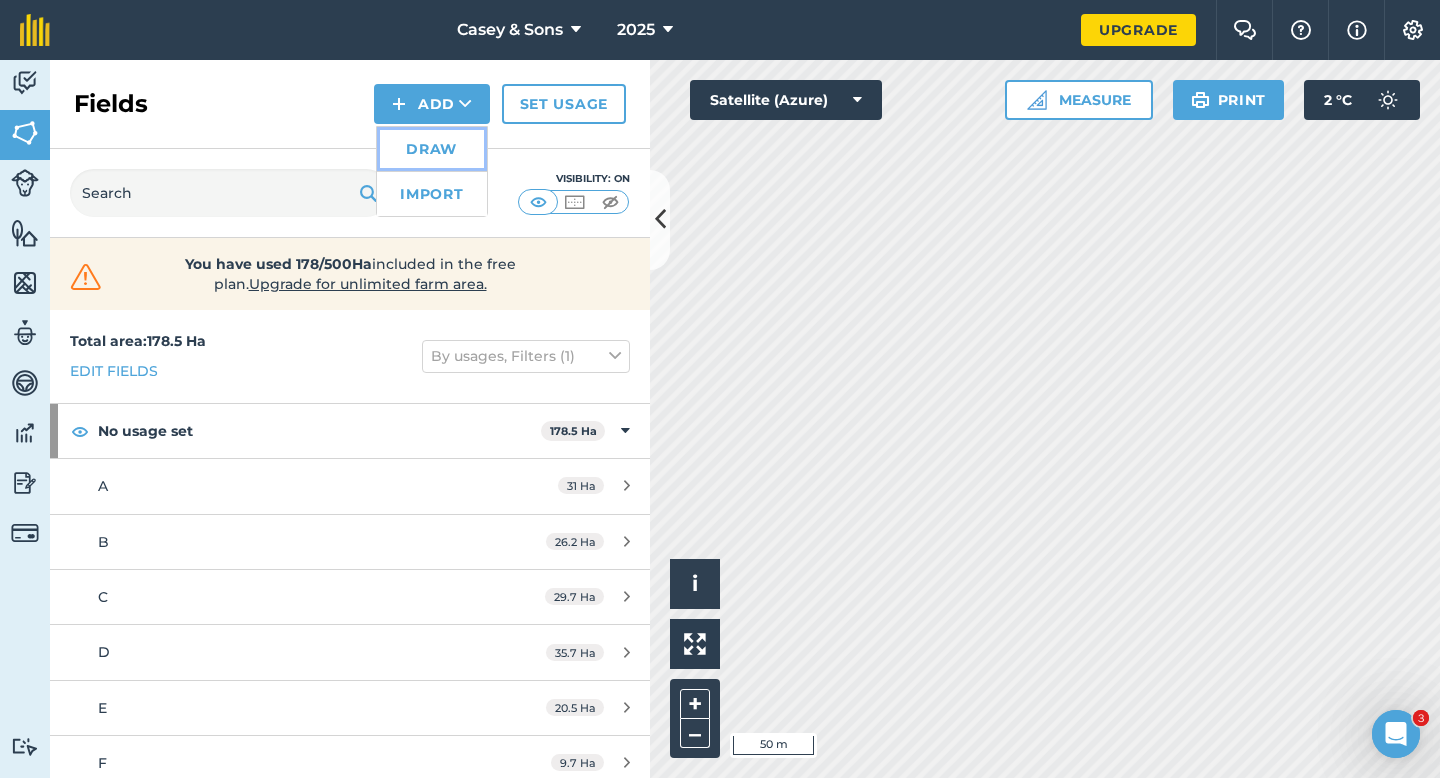 click on "Draw" at bounding box center [432, 149] 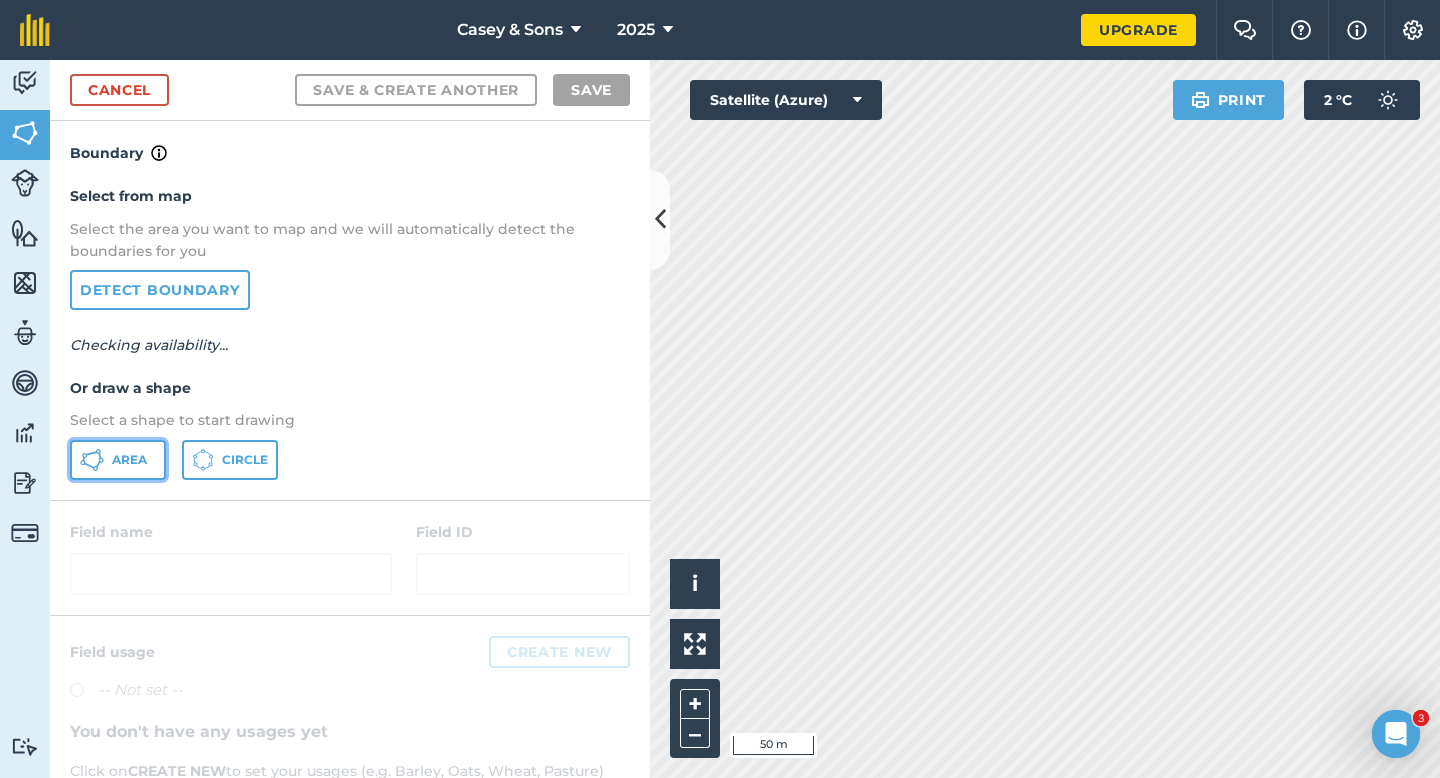 click on "Area" at bounding box center [118, 460] 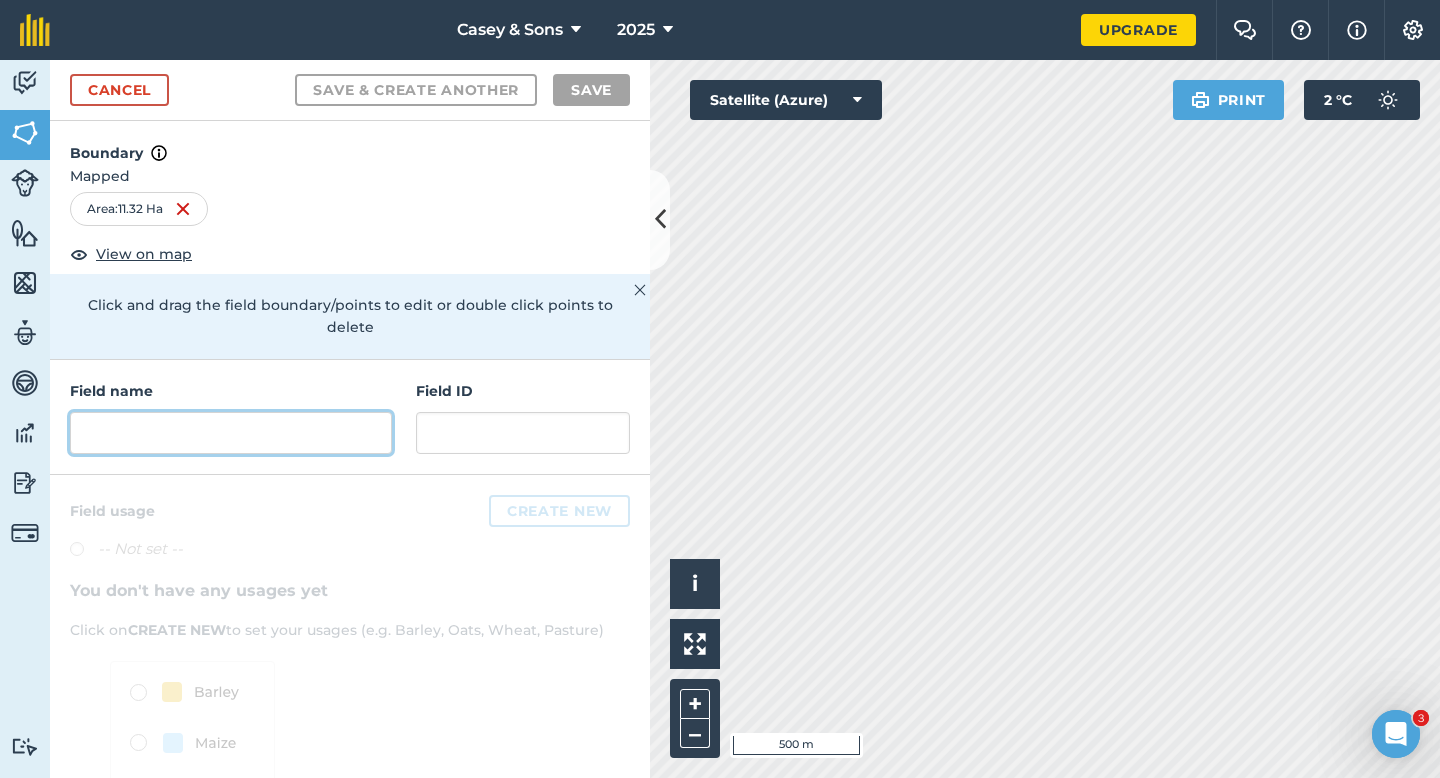 click at bounding box center [231, 433] 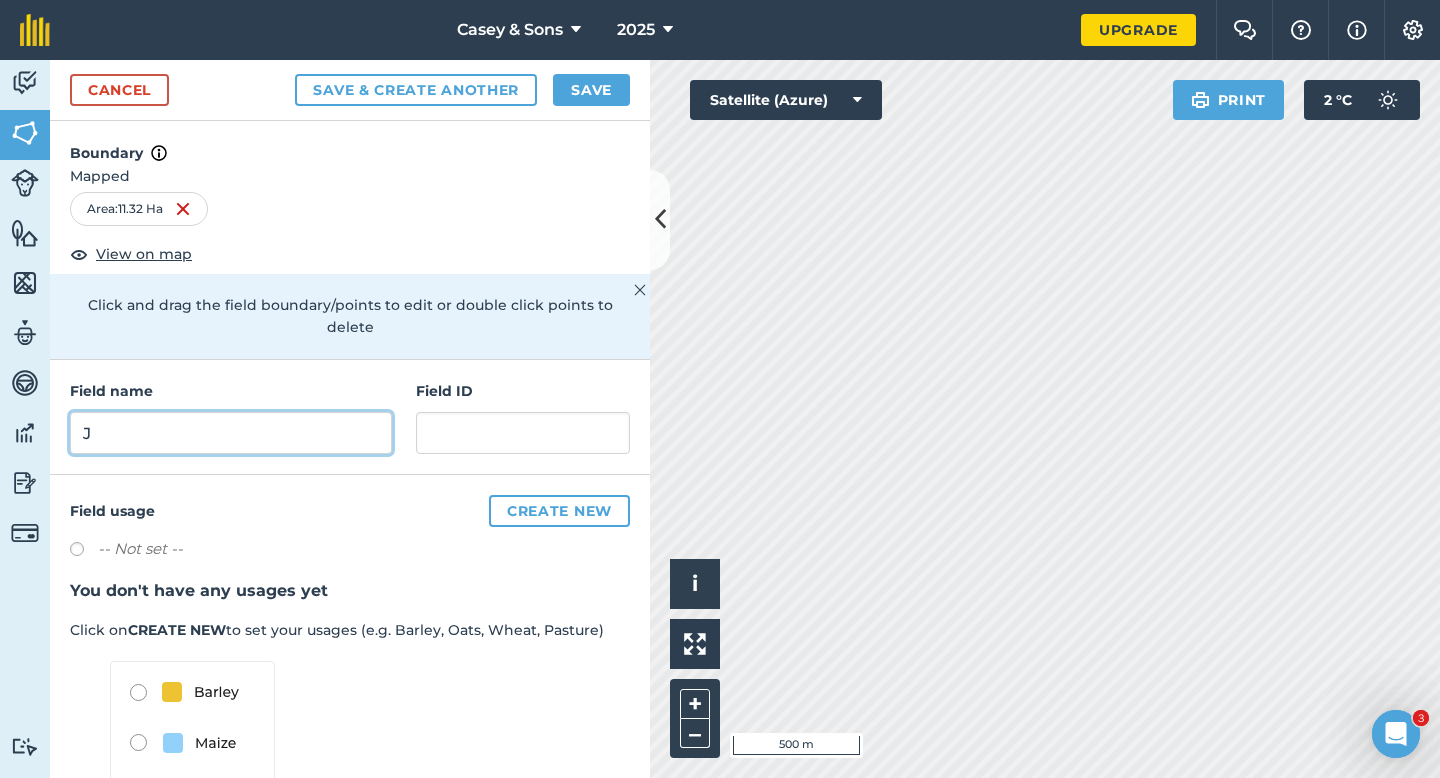 type on "J" 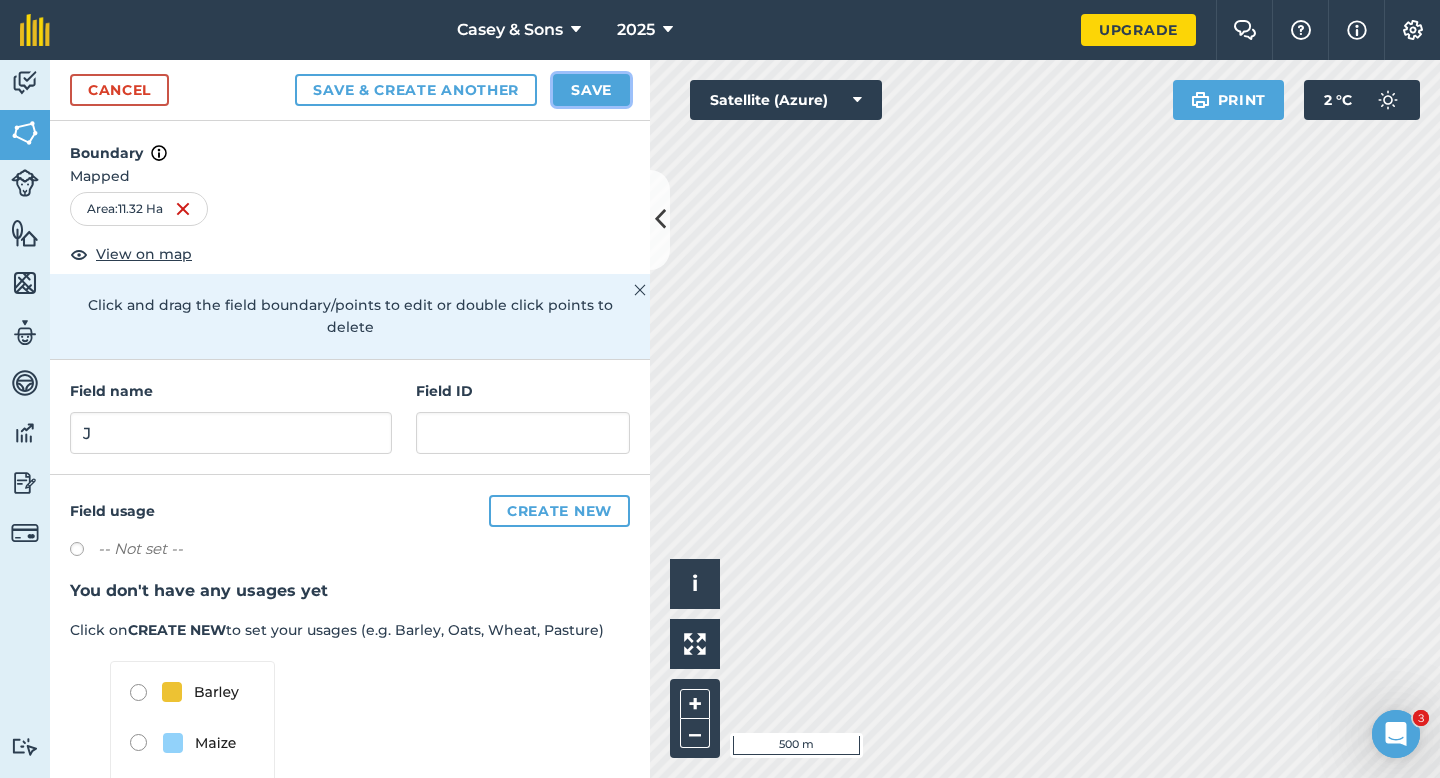 click on "Save" at bounding box center (591, 90) 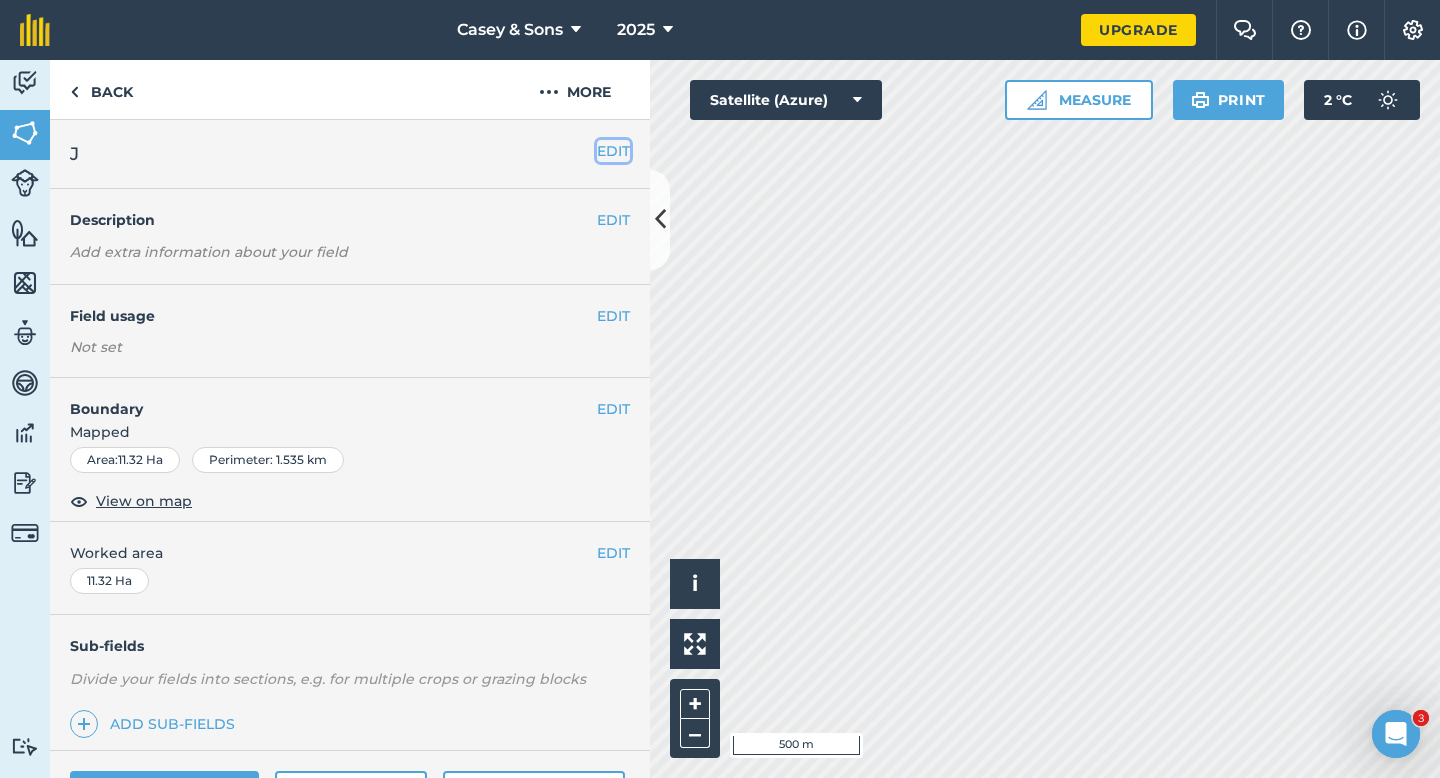 click on "EDIT" at bounding box center [613, 151] 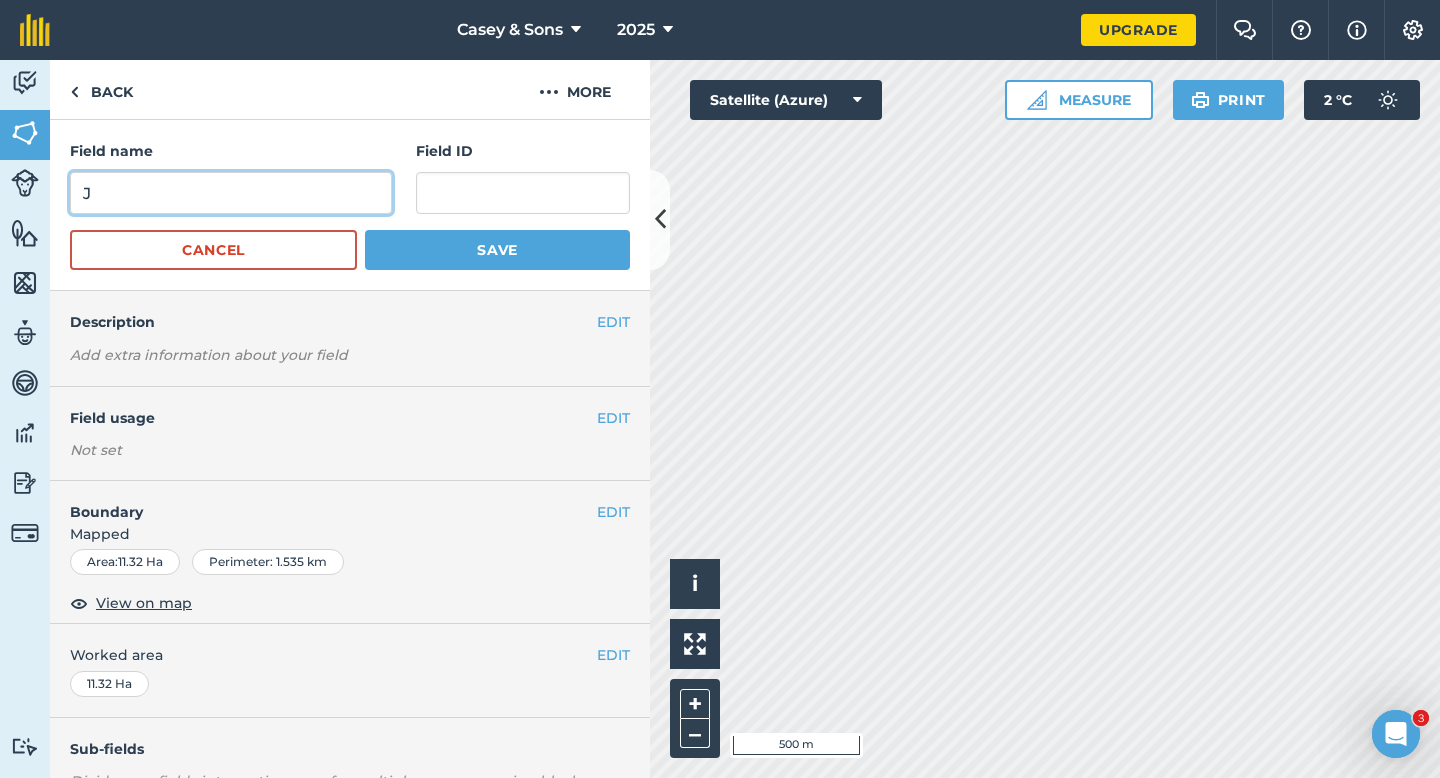 click on "J" at bounding box center (231, 193) 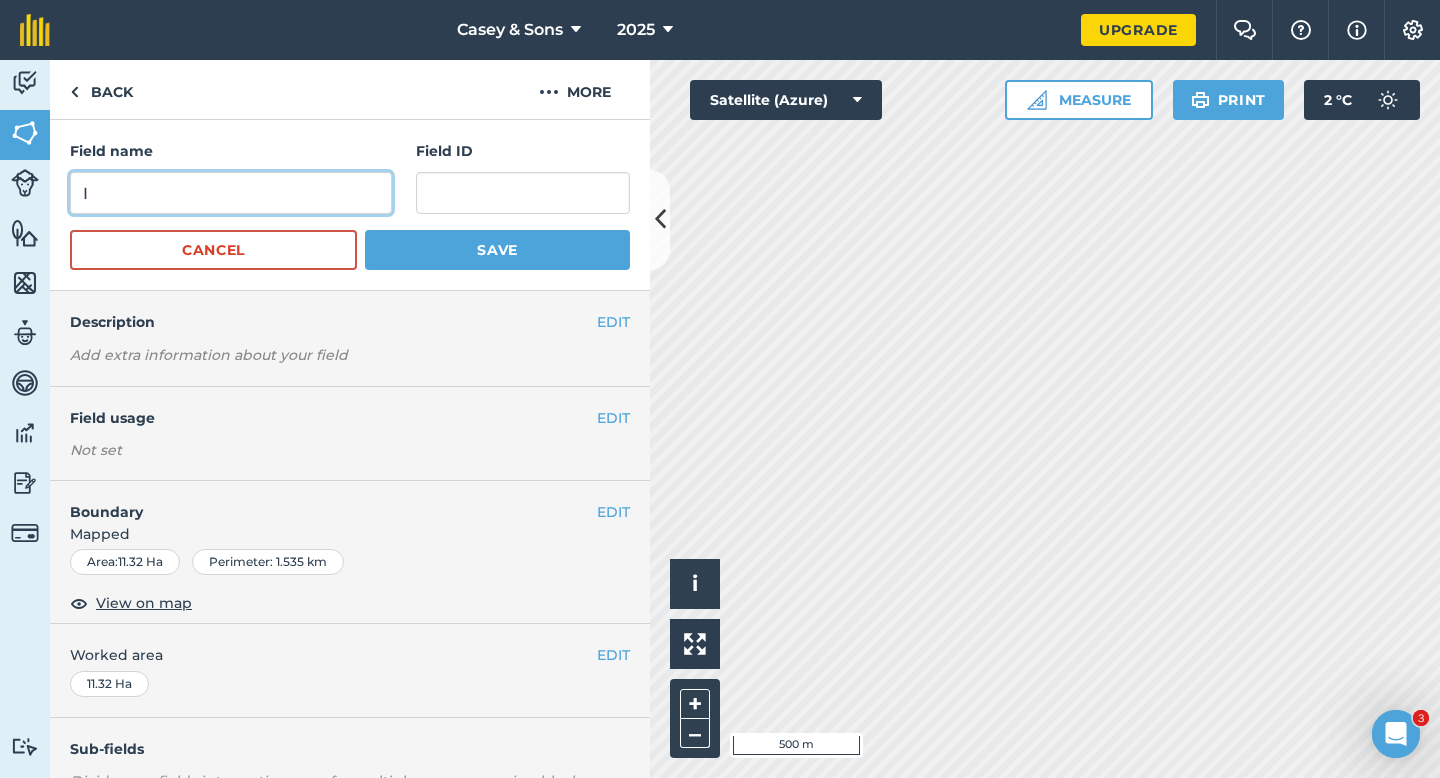 type on "I" 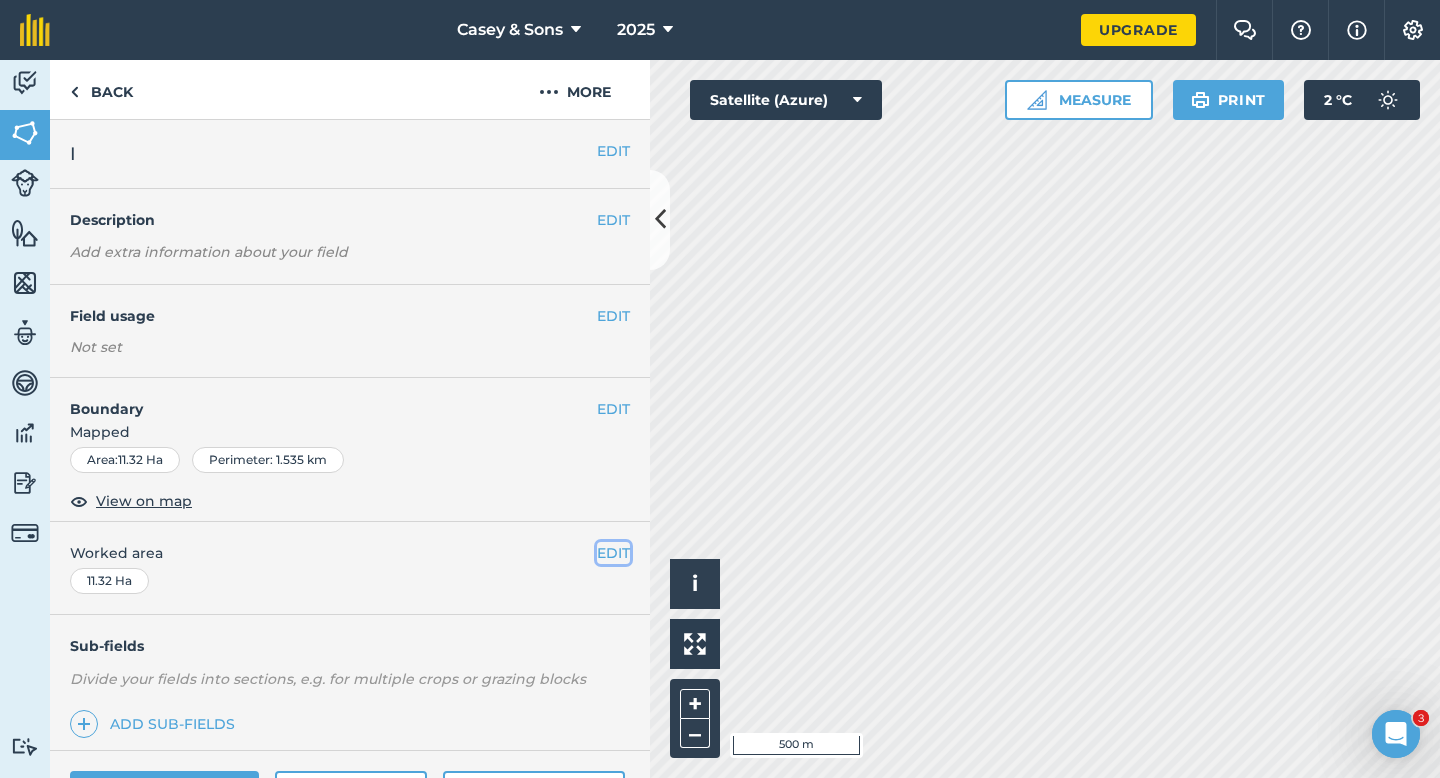 click on "EDIT" at bounding box center [613, 553] 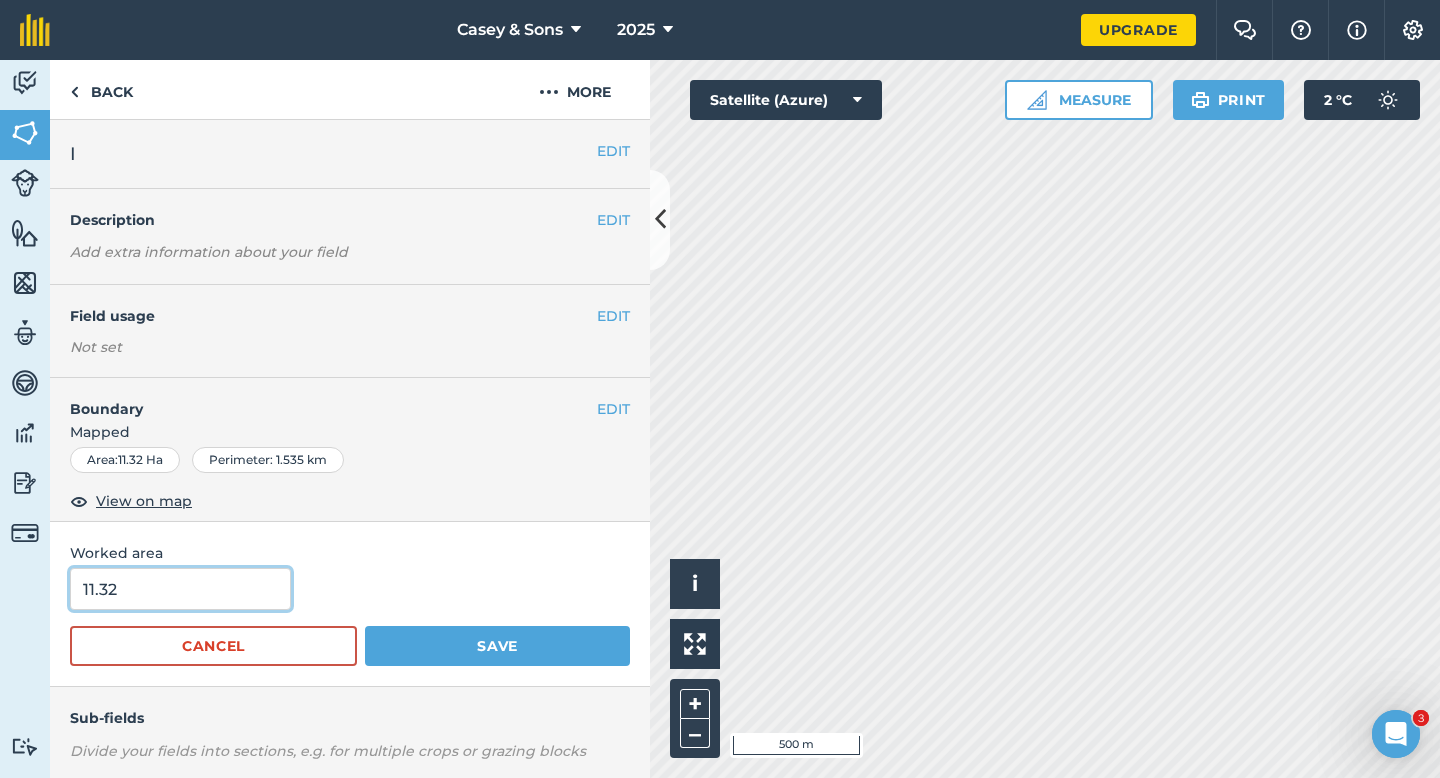 click on "11.32" at bounding box center [180, 589] 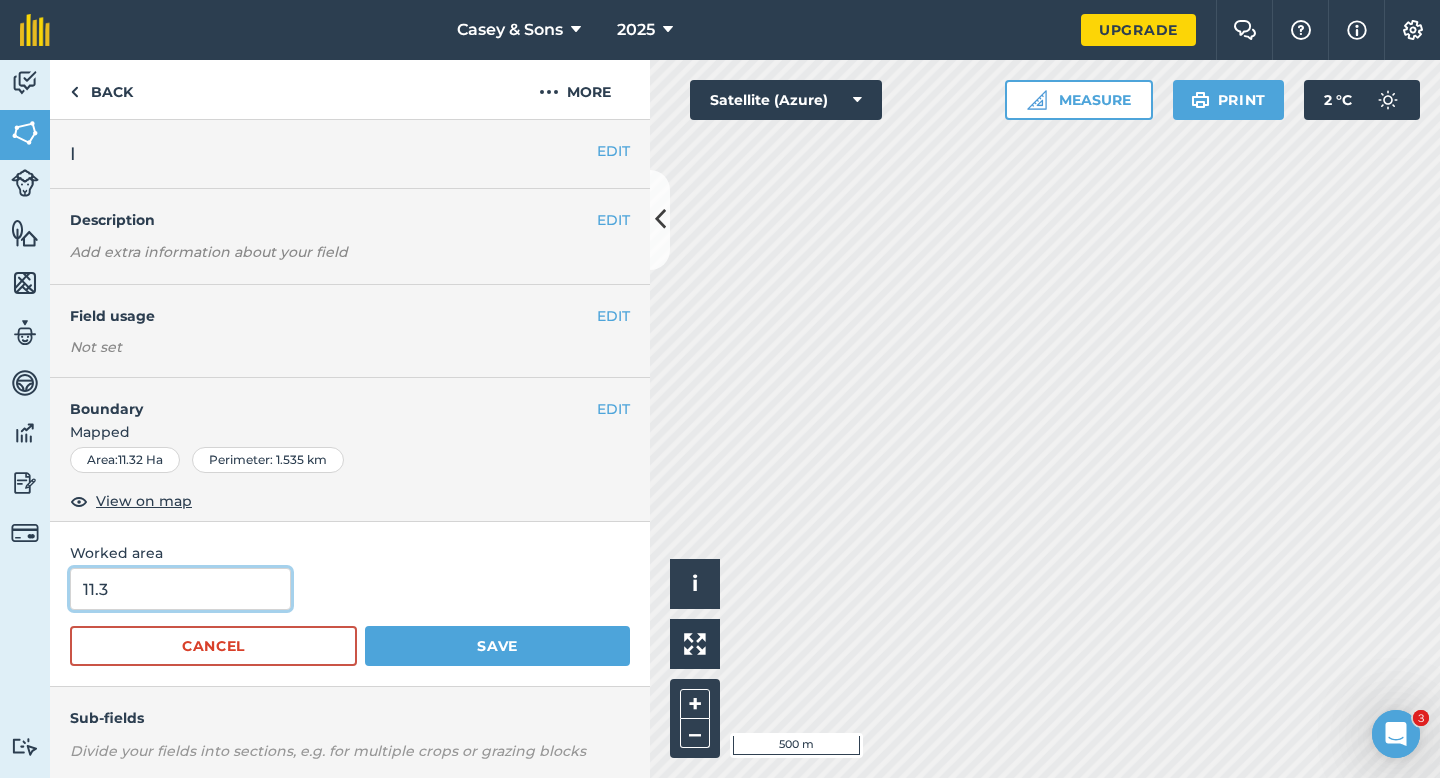 type on "11.3" 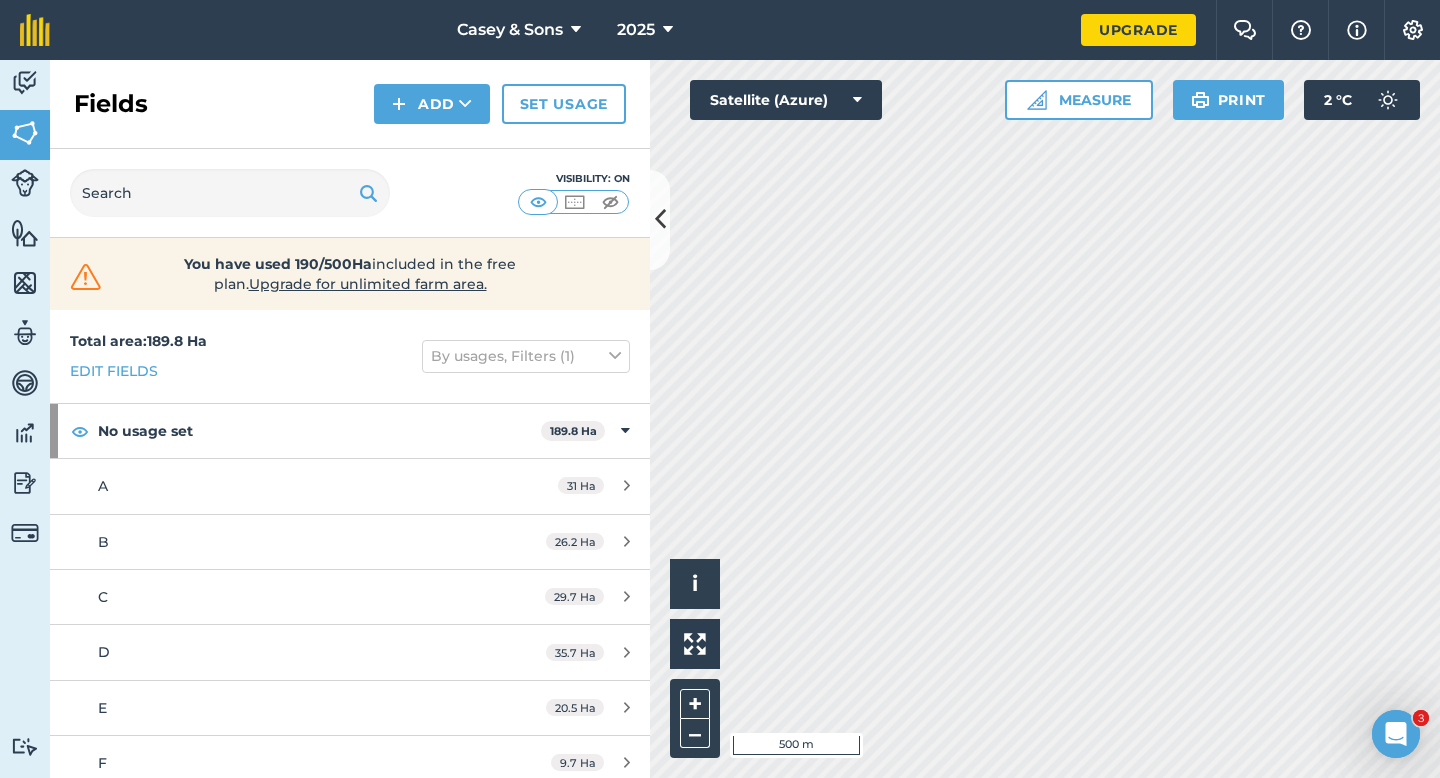 click on "Fields   Add   Set usage" at bounding box center (350, 104) 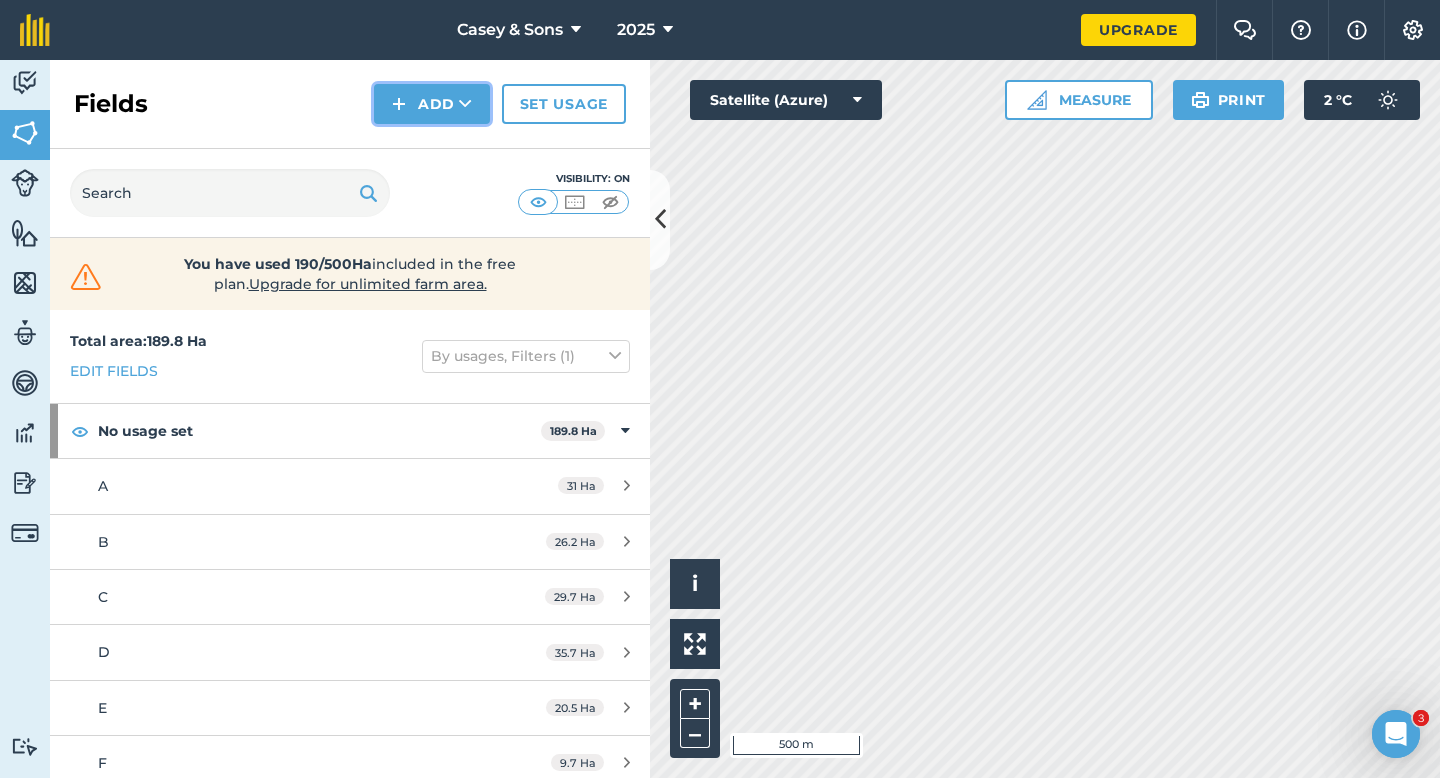 click on "Add" at bounding box center [432, 104] 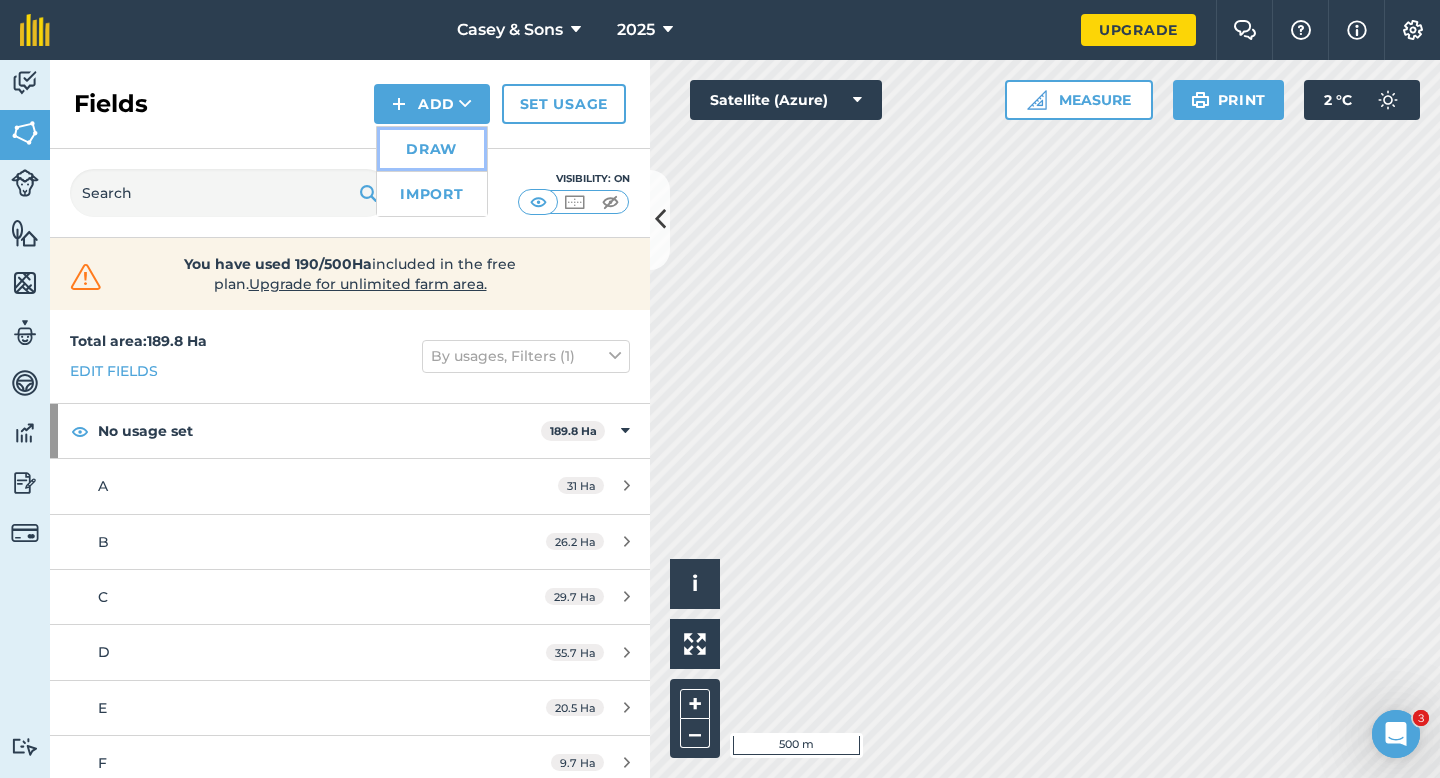 click on "Draw" at bounding box center (432, 149) 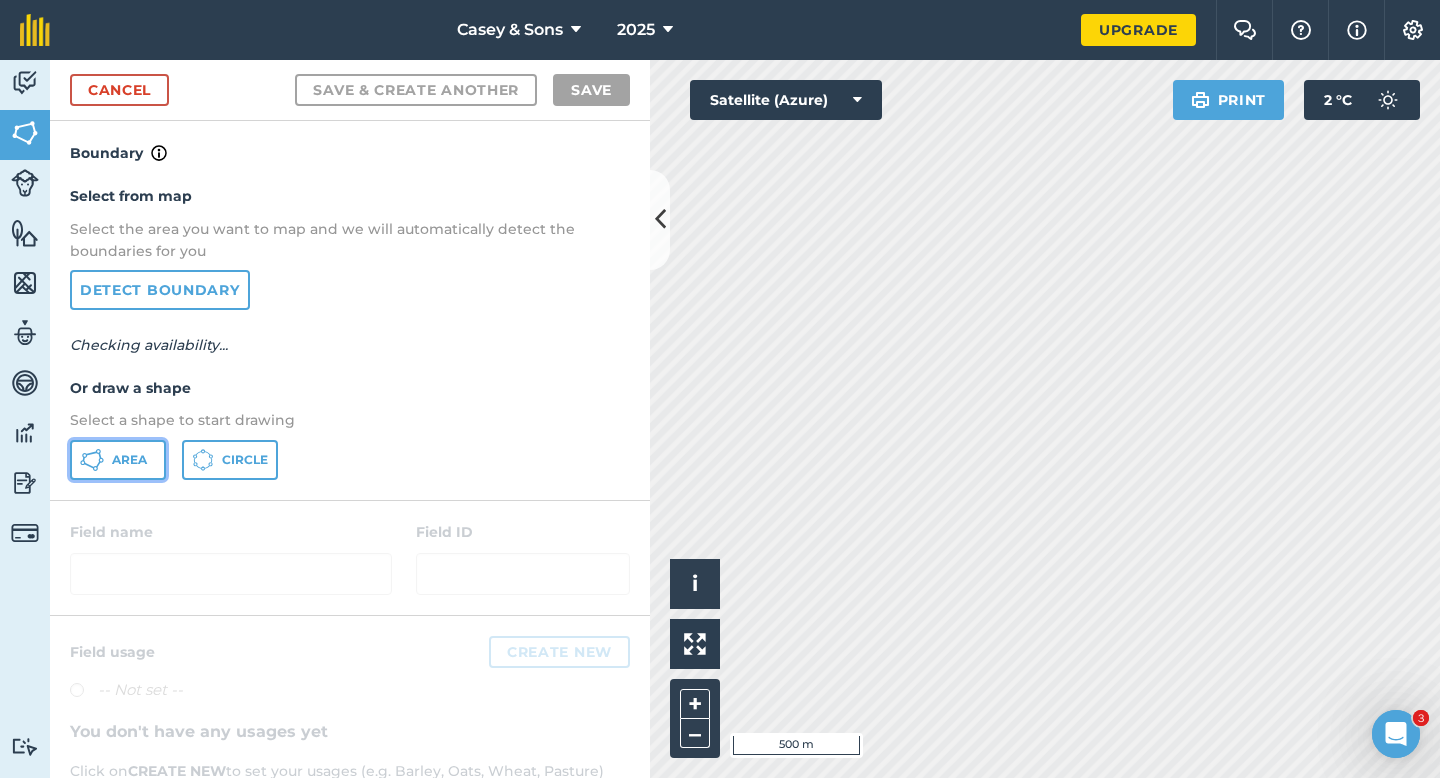 click on "Area" at bounding box center (118, 460) 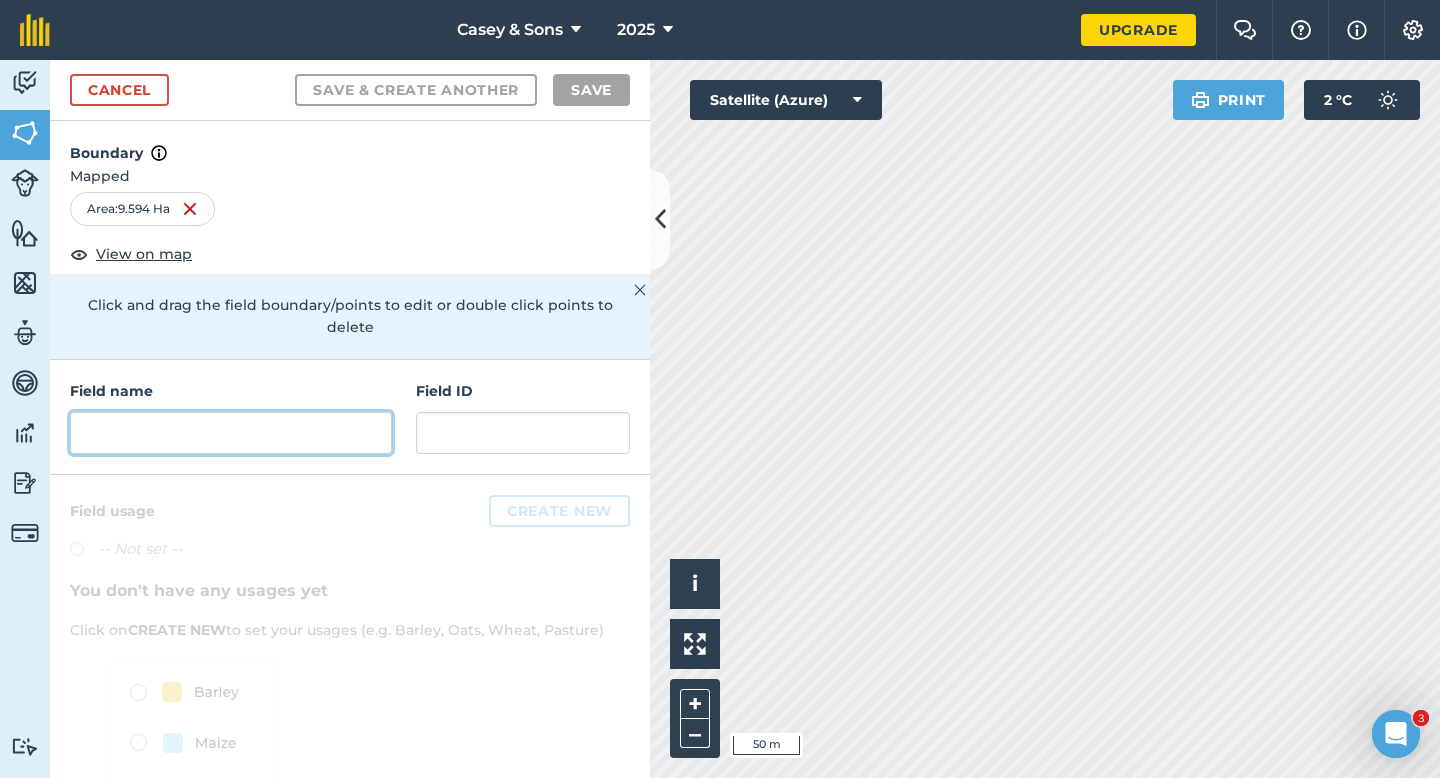 click at bounding box center (231, 433) 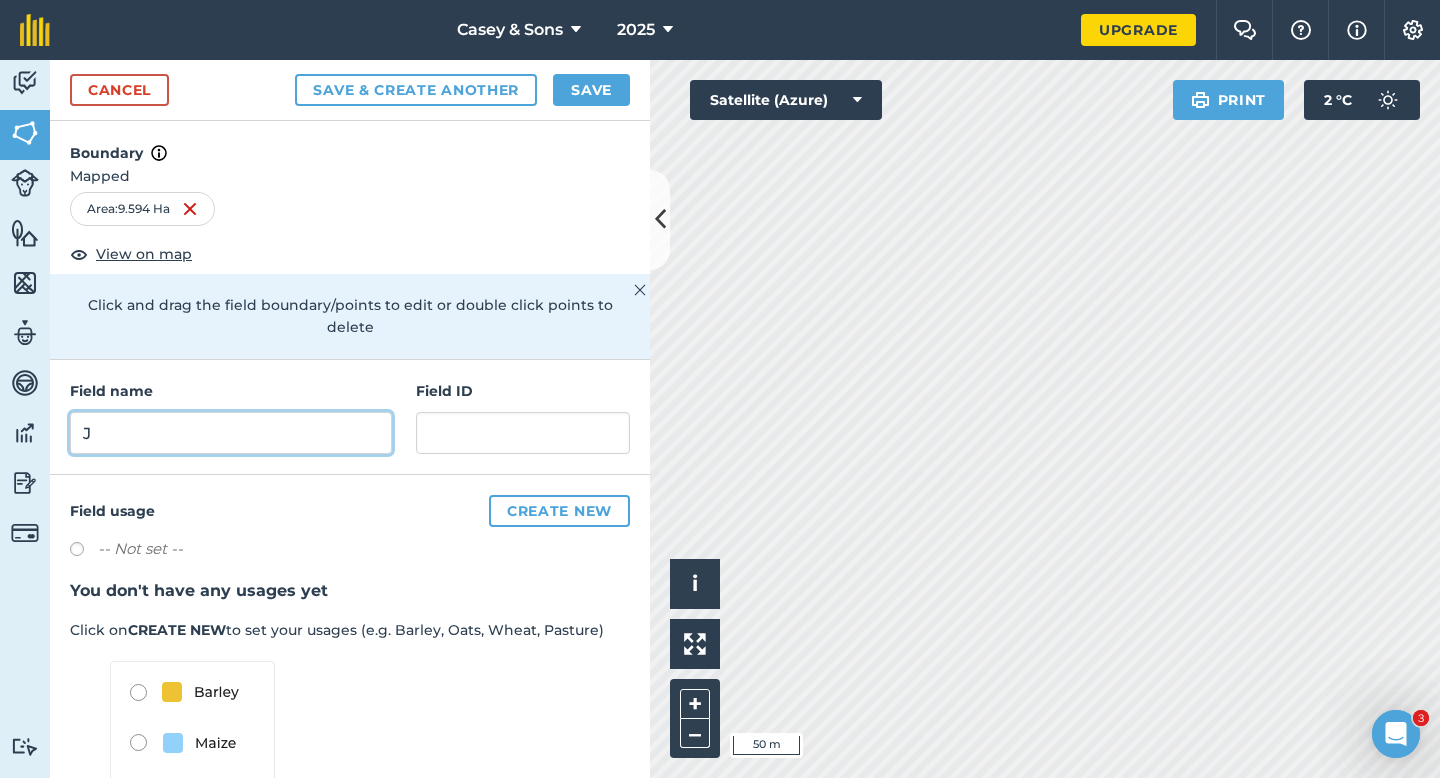 type on "J" 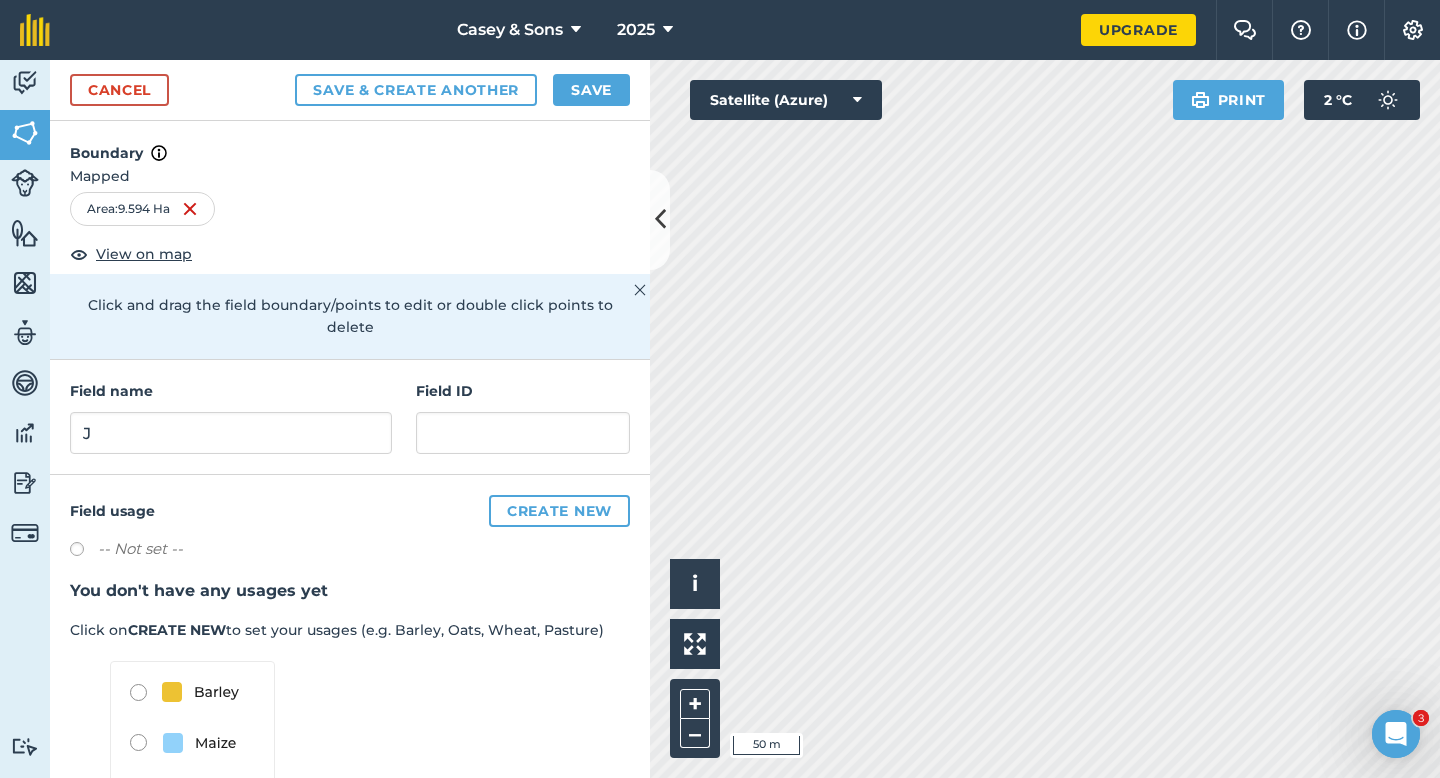 click on "Save & Create Another Save" at bounding box center [462, 90] 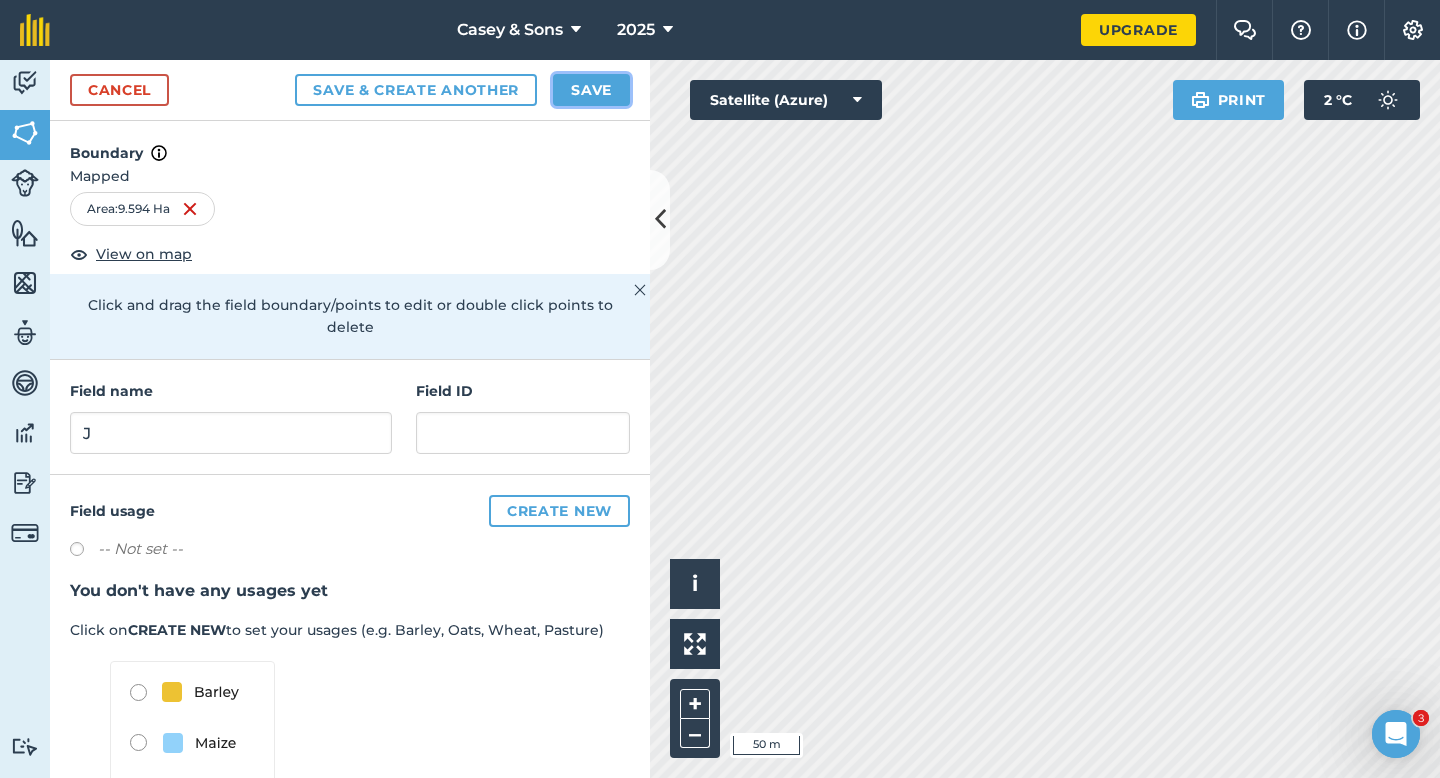 click on "Save" at bounding box center [591, 90] 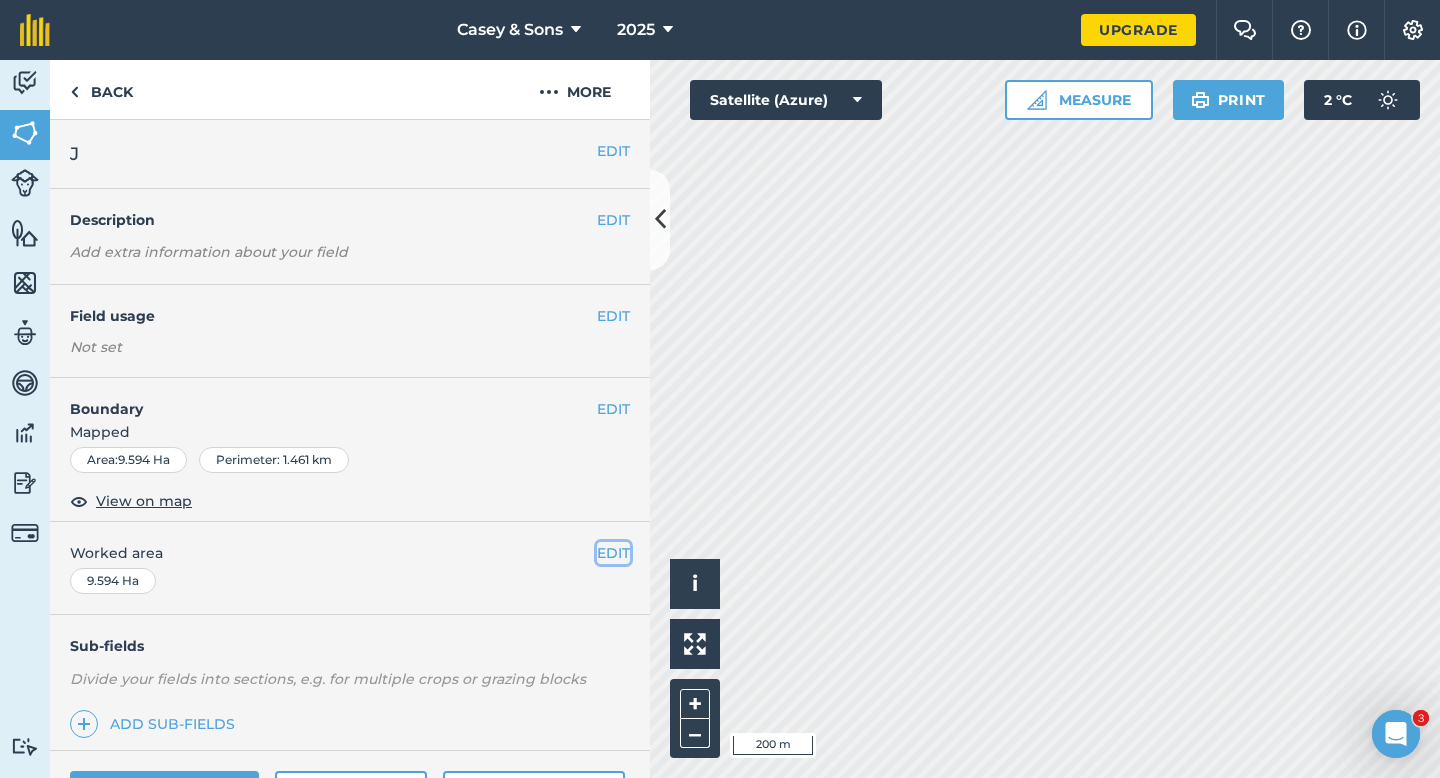 click on "EDIT" at bounding box center [613, 553] 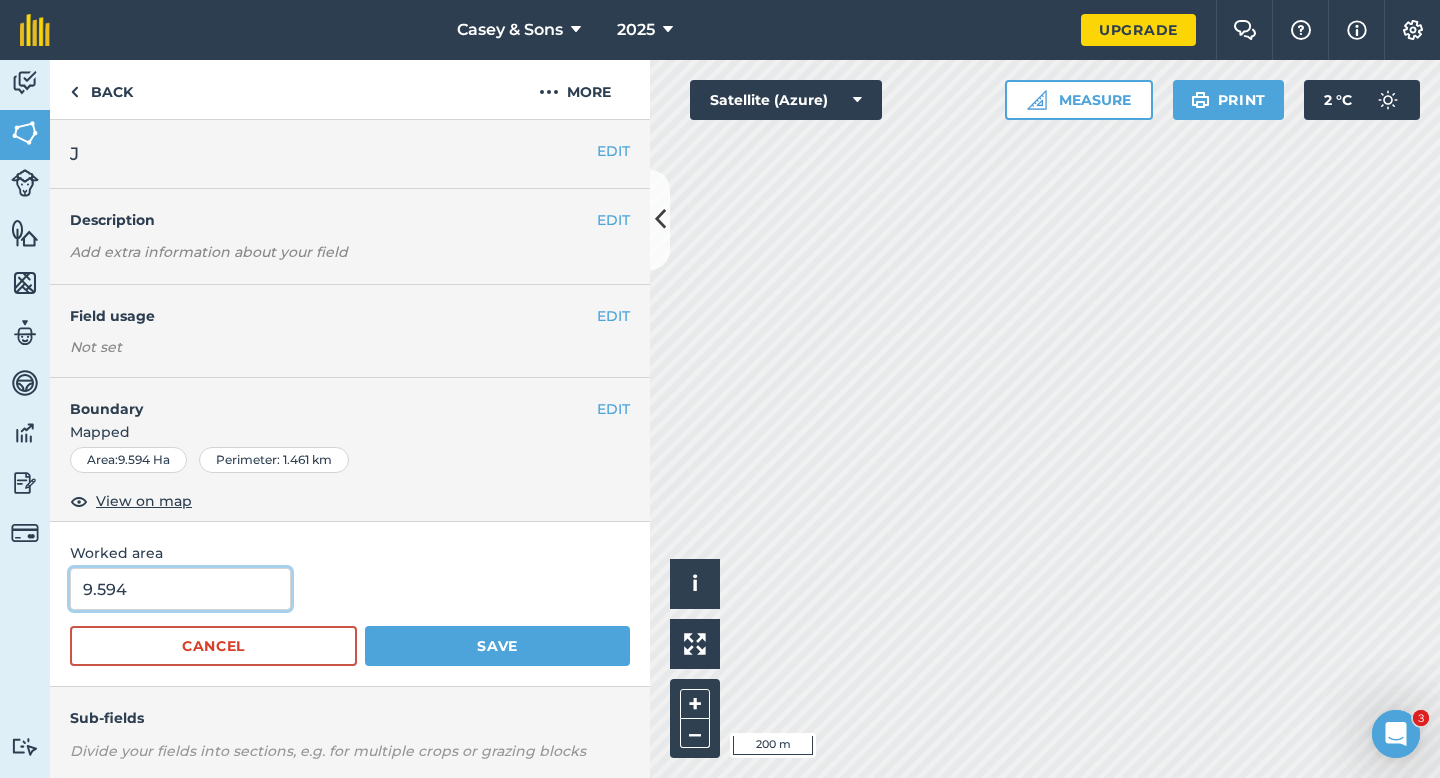 click on "9.594" at bounding box center (180, 589) 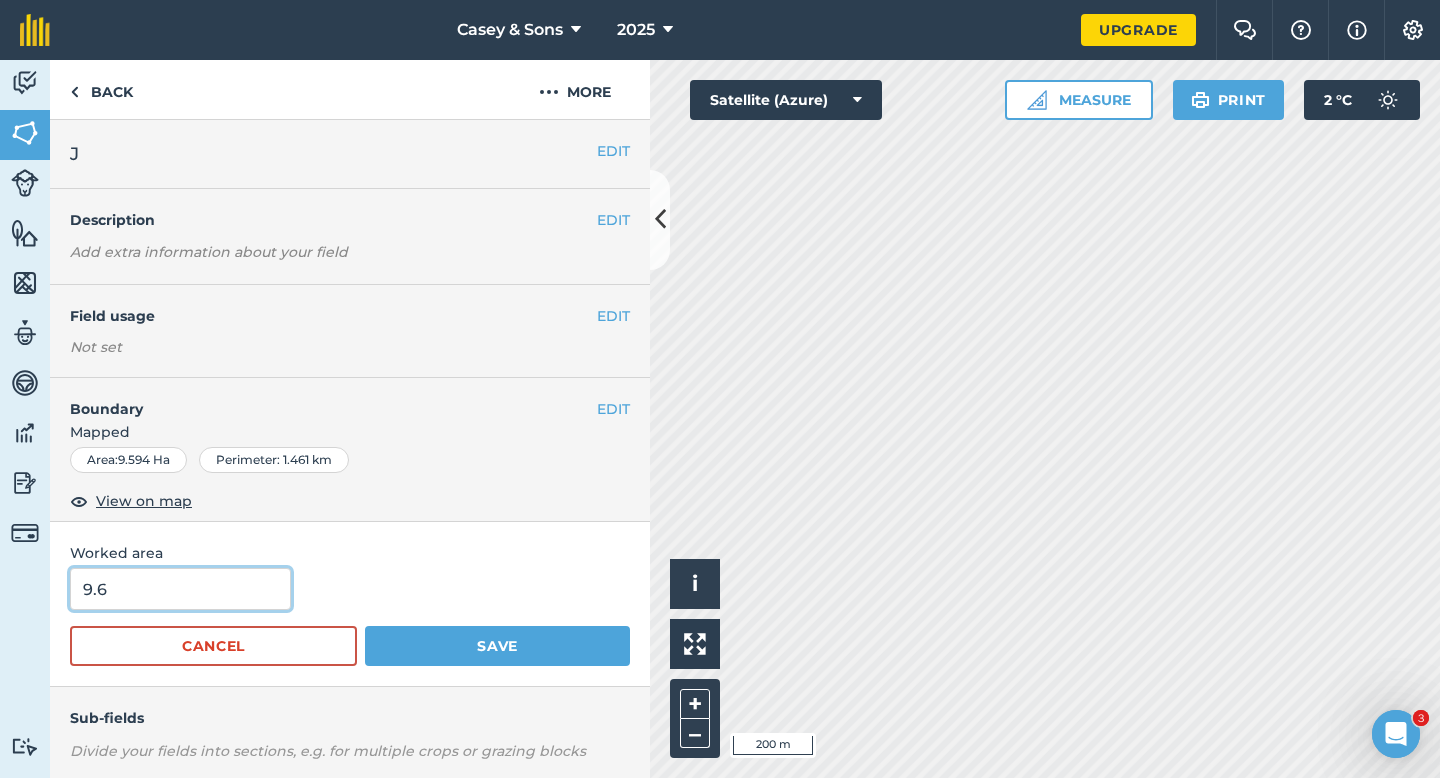 type on "9.6" 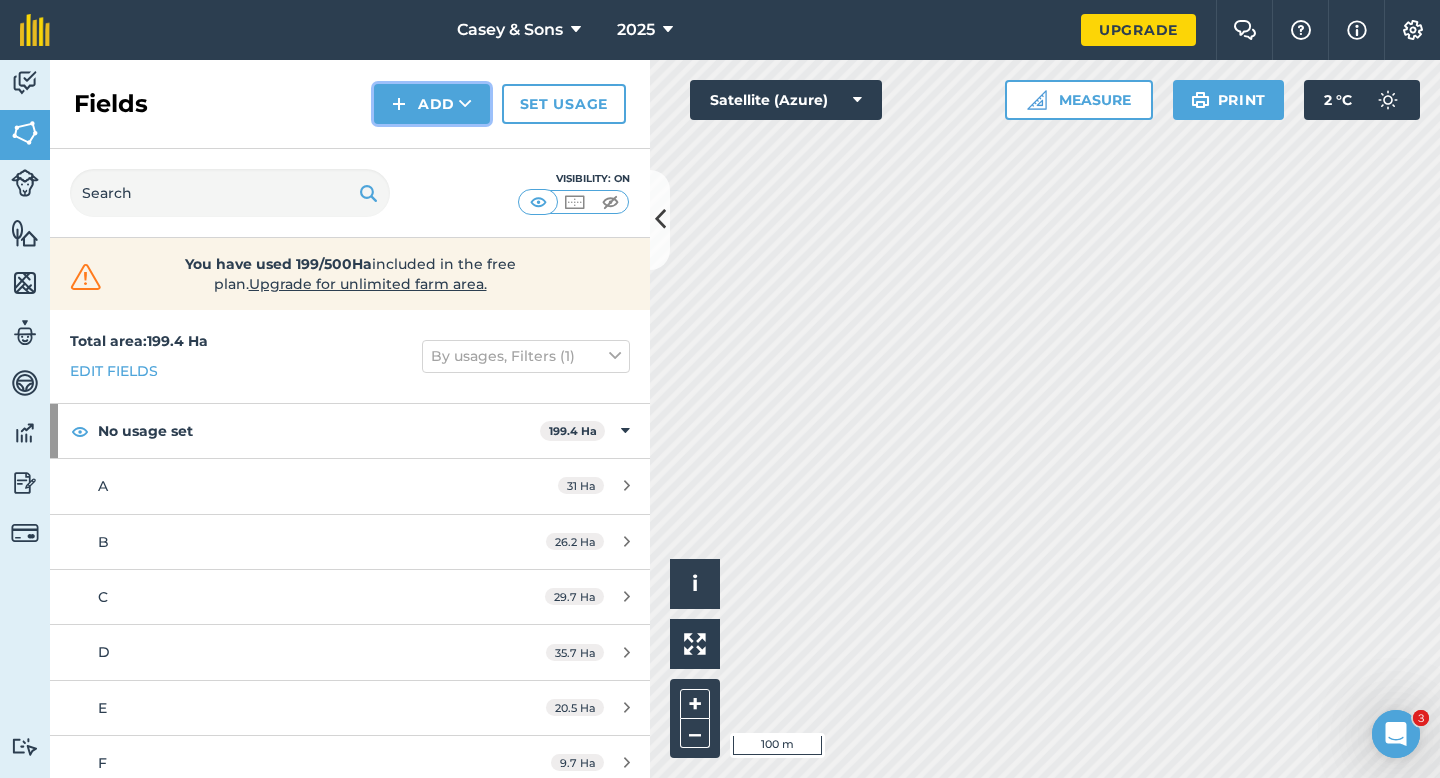 click on "Add" at bounding box center (432, 104) 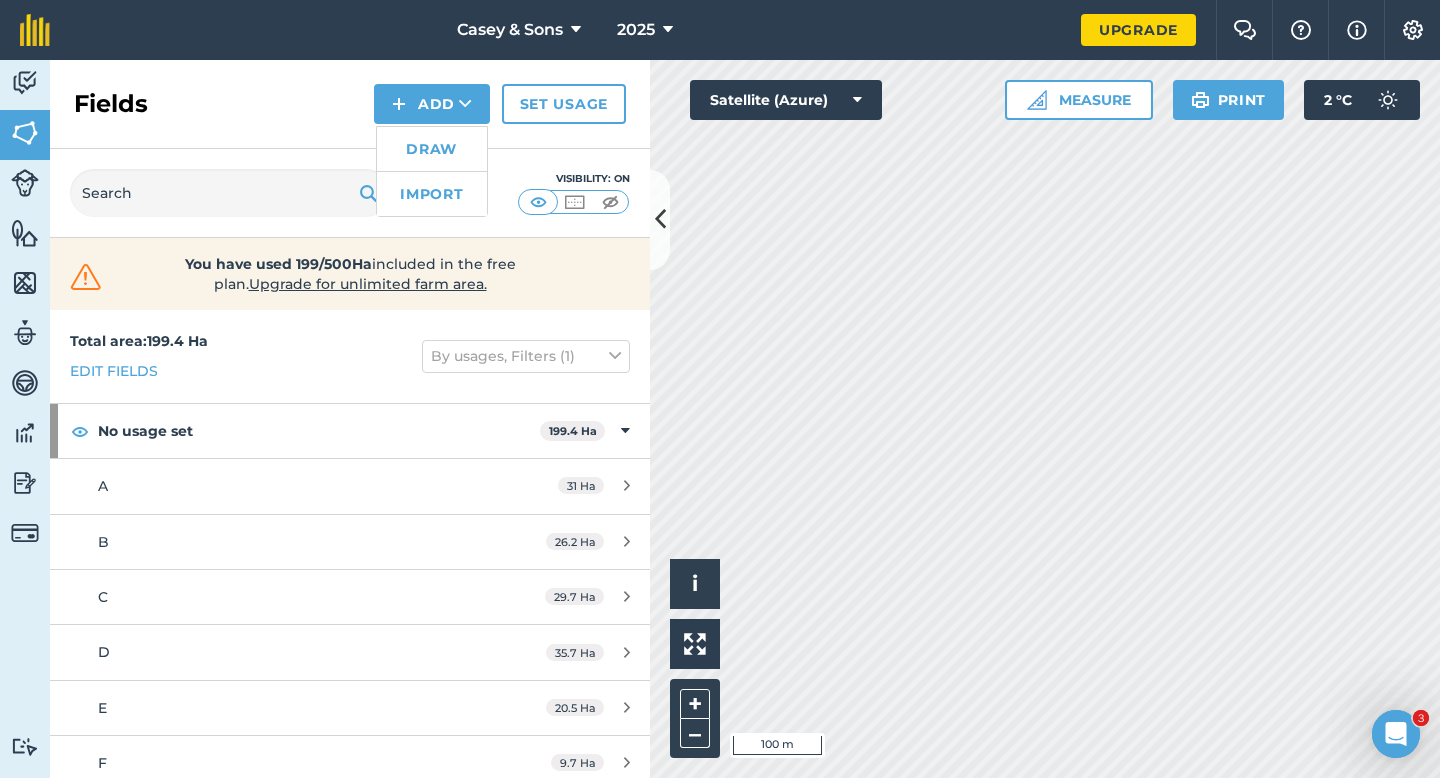 click on "Draw" at bounding box center (432, 149) 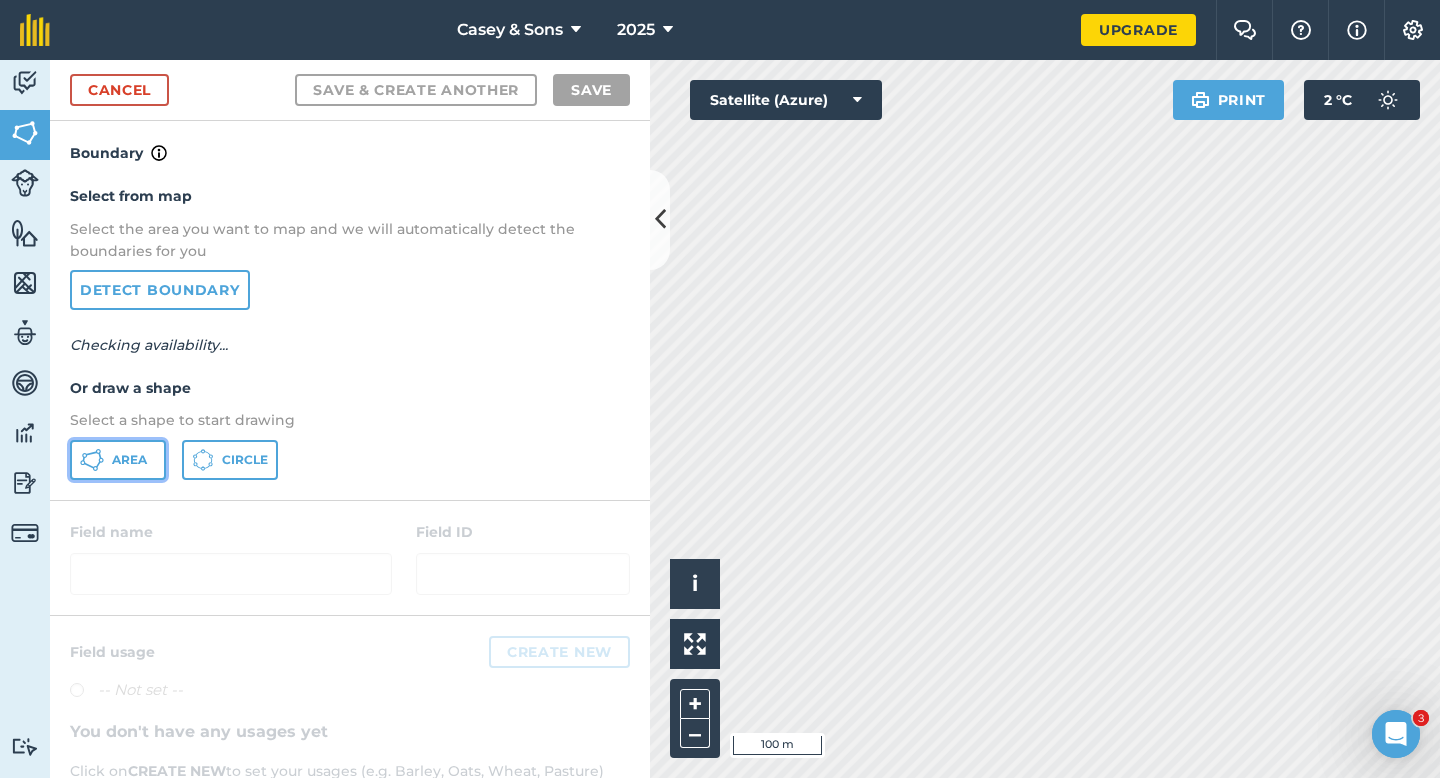 click on "Area" at bounding box center [118, 460] 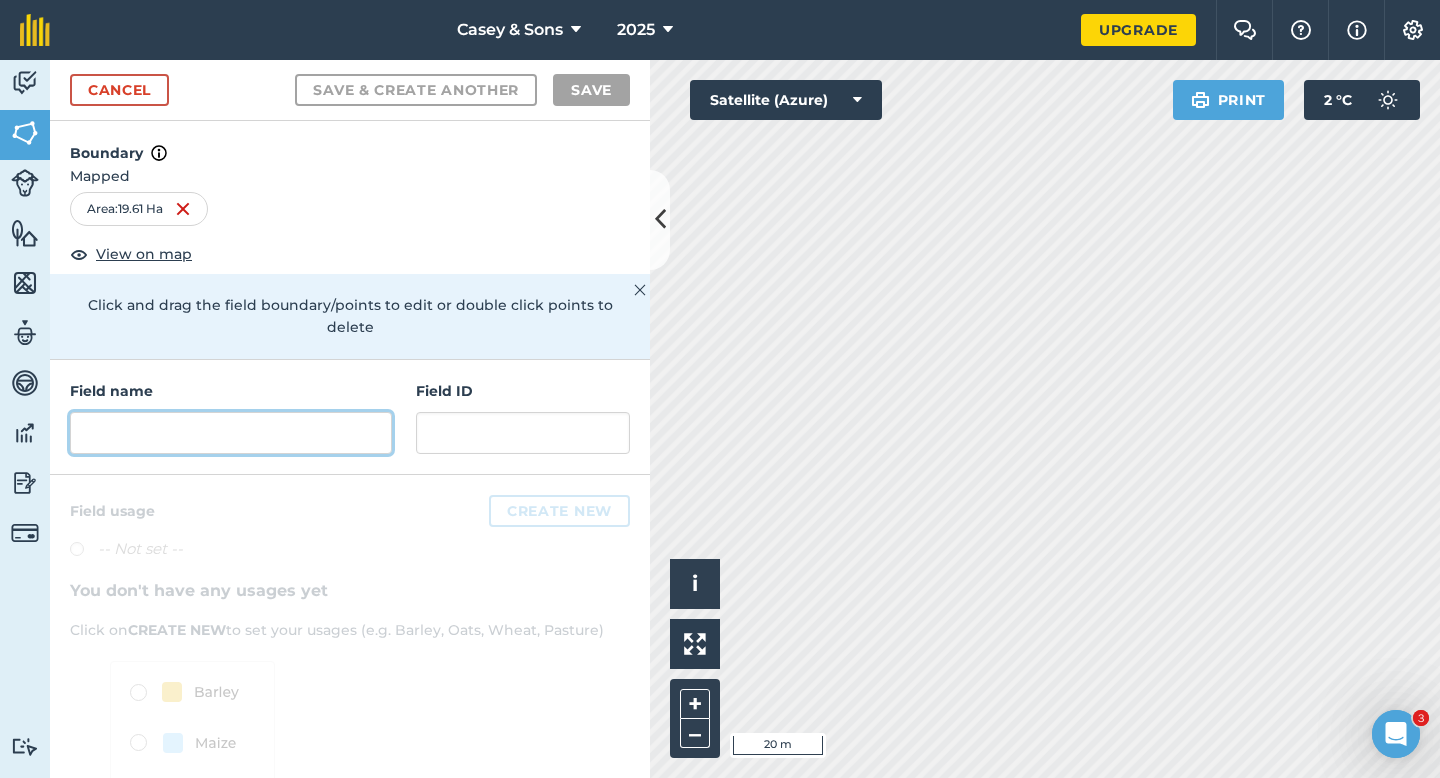click at bounding box center [231, 433] 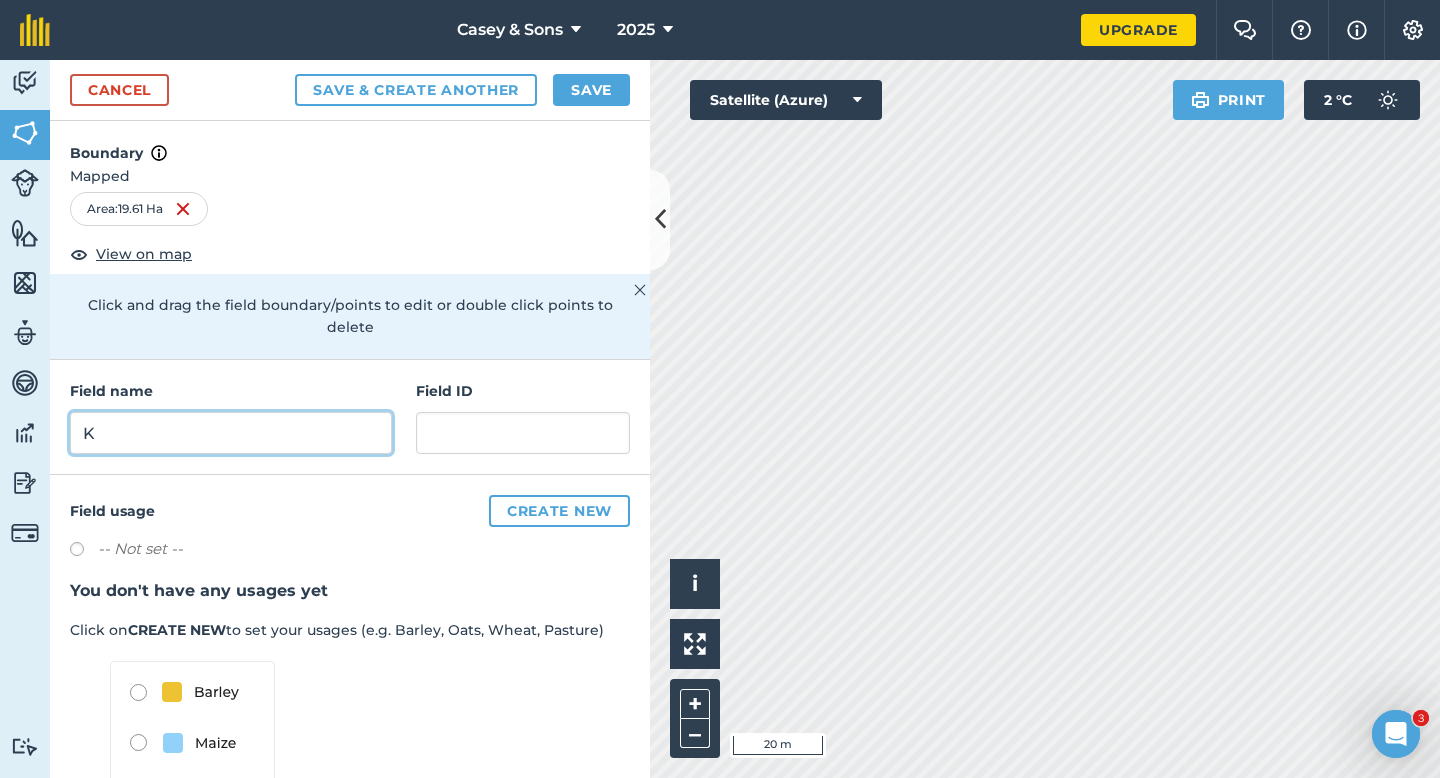 type on "K" 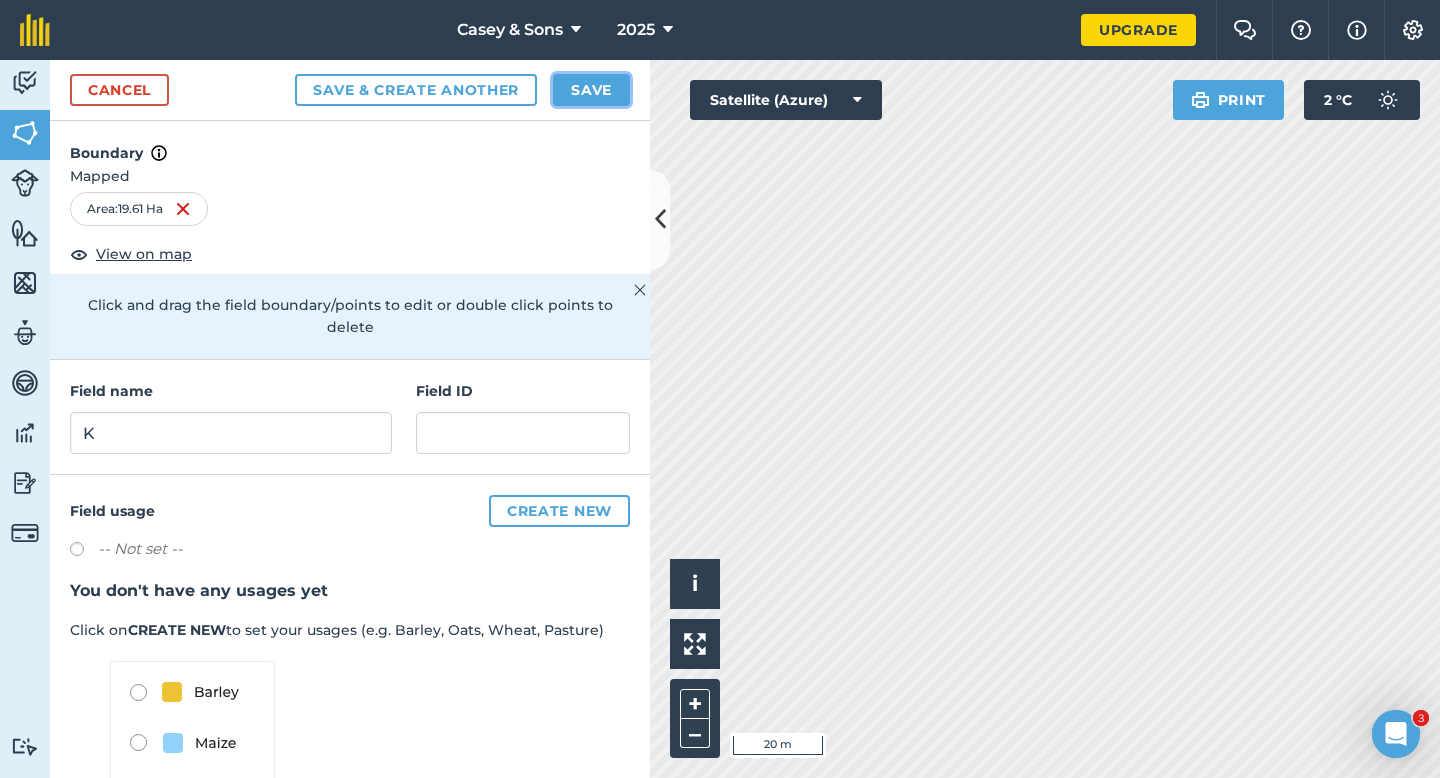 click on "Save" at bounding box center (591, 90) 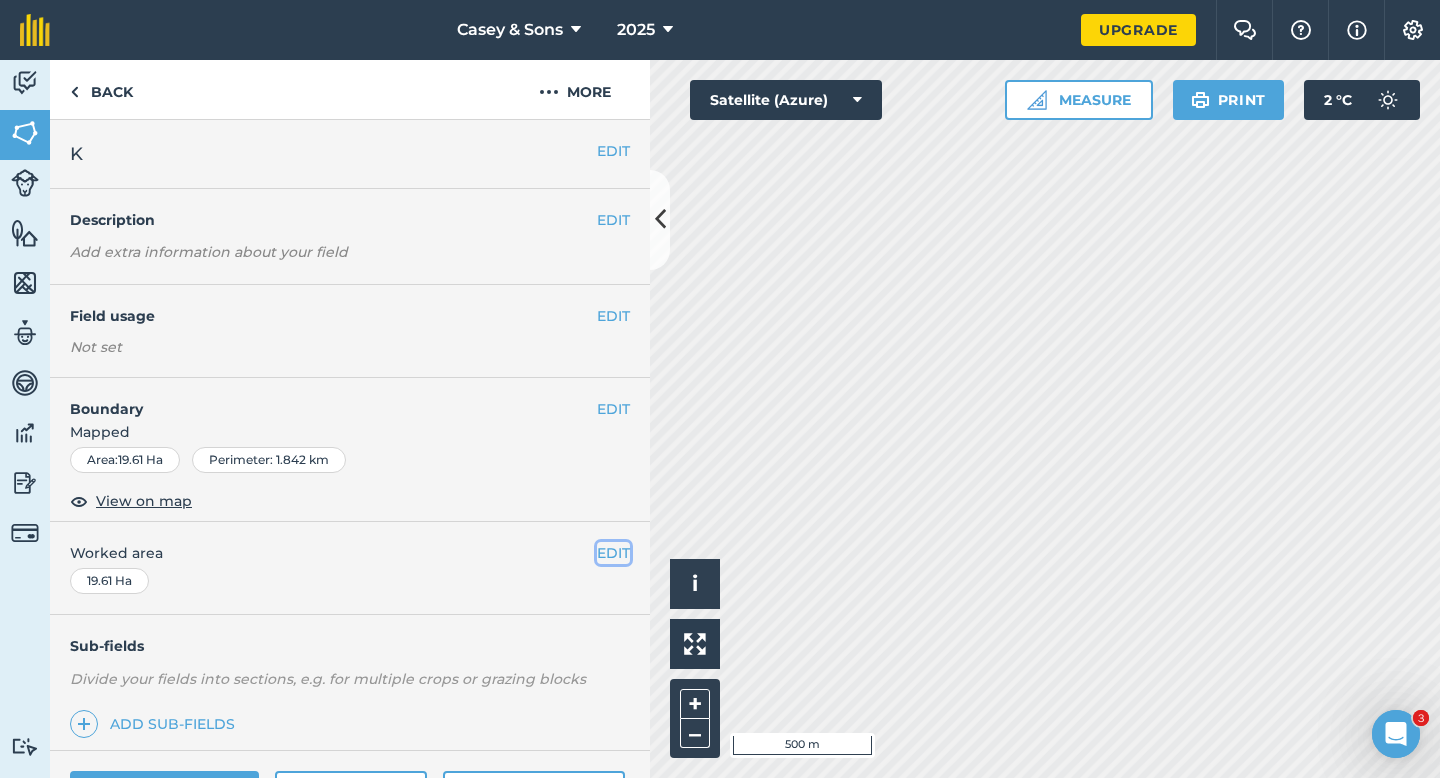 click on "EDIT" at bounding box center (613, 553) 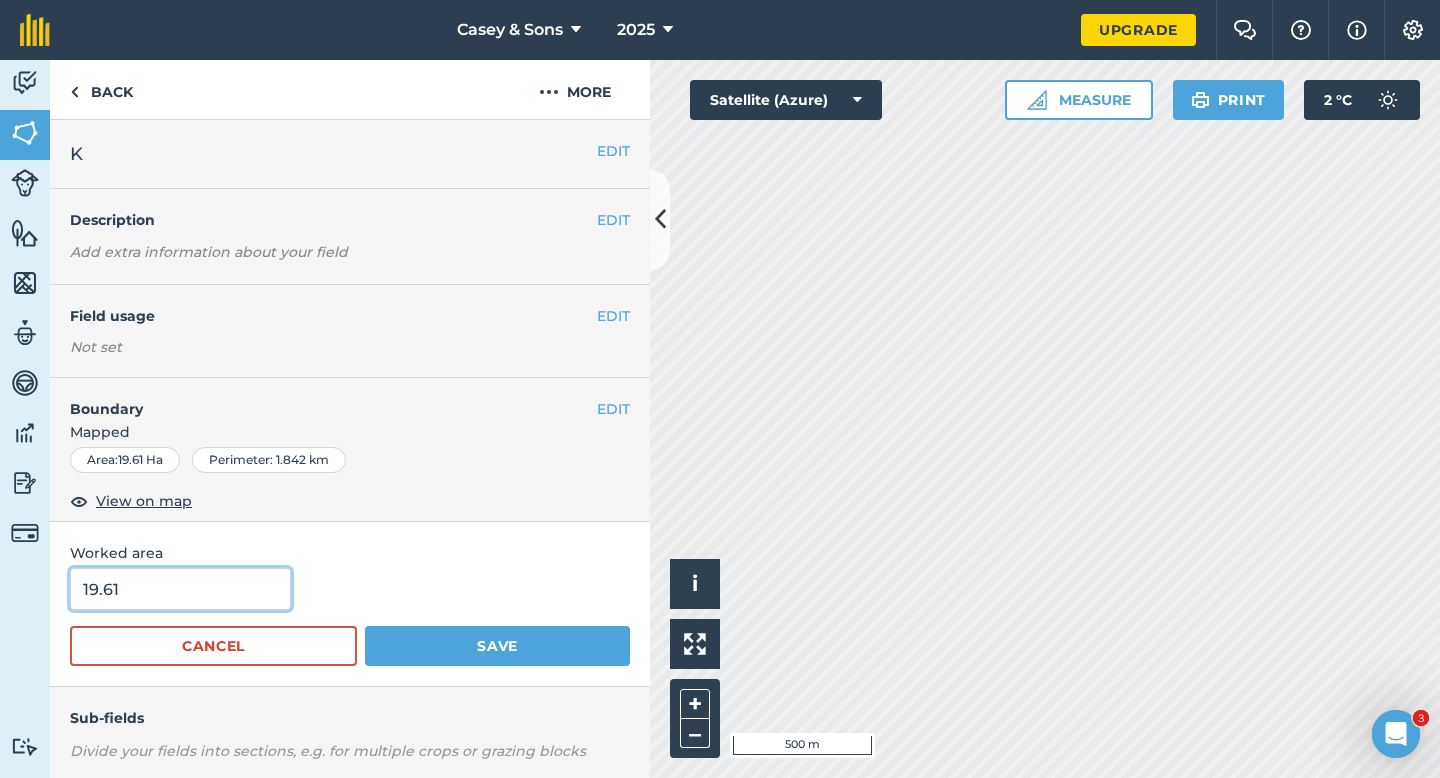 click on "19.61" at bounding box center [180, 589] 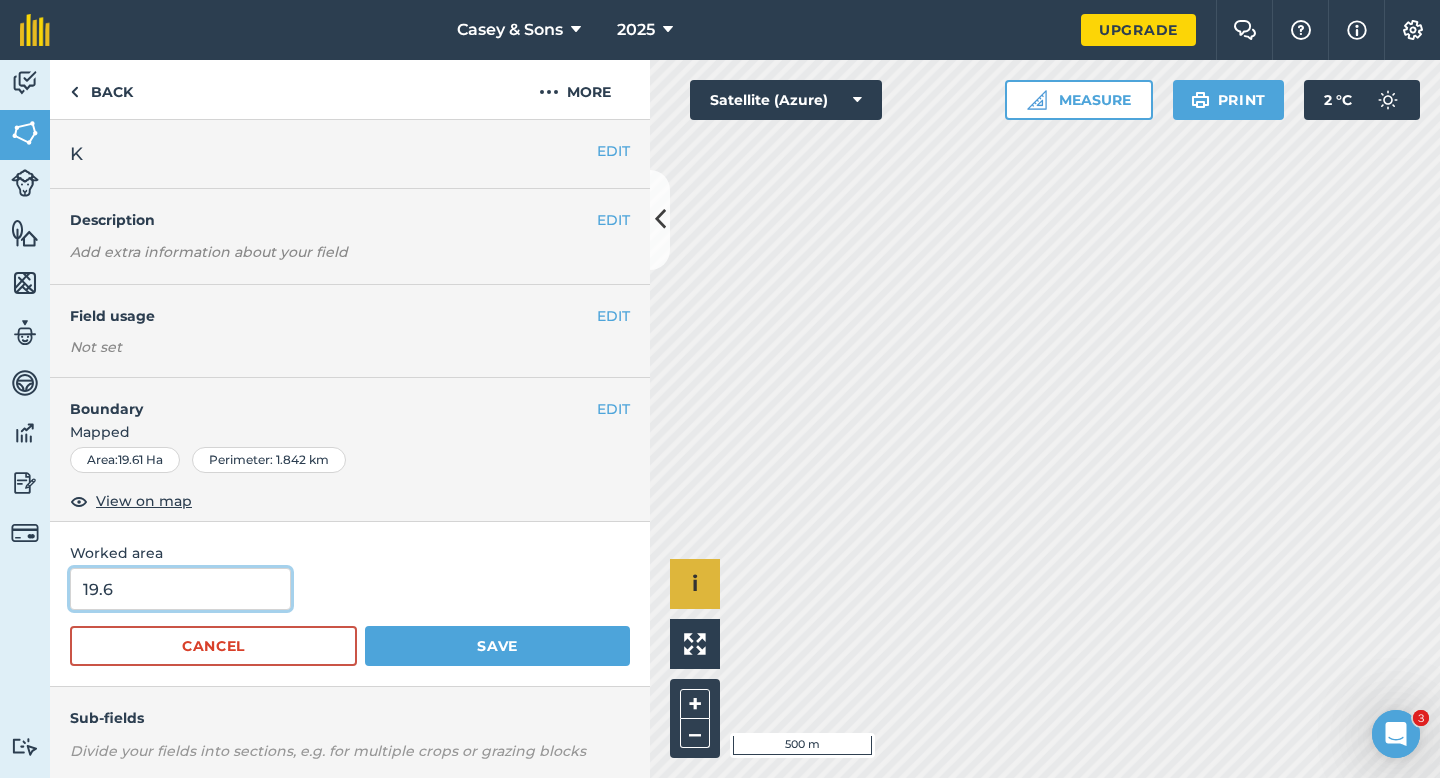 type on "19.6" 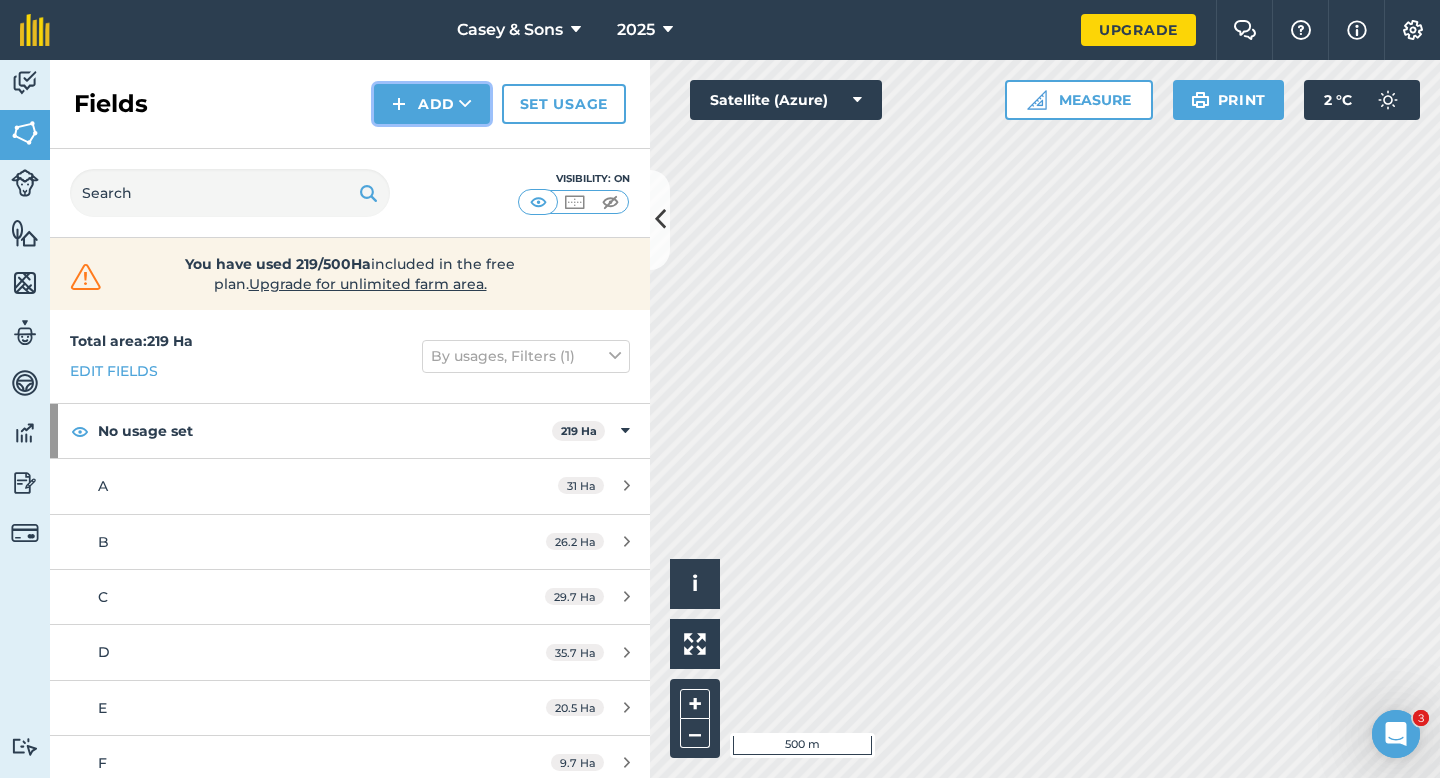 click on "Add" at bounding box center [432, 104] 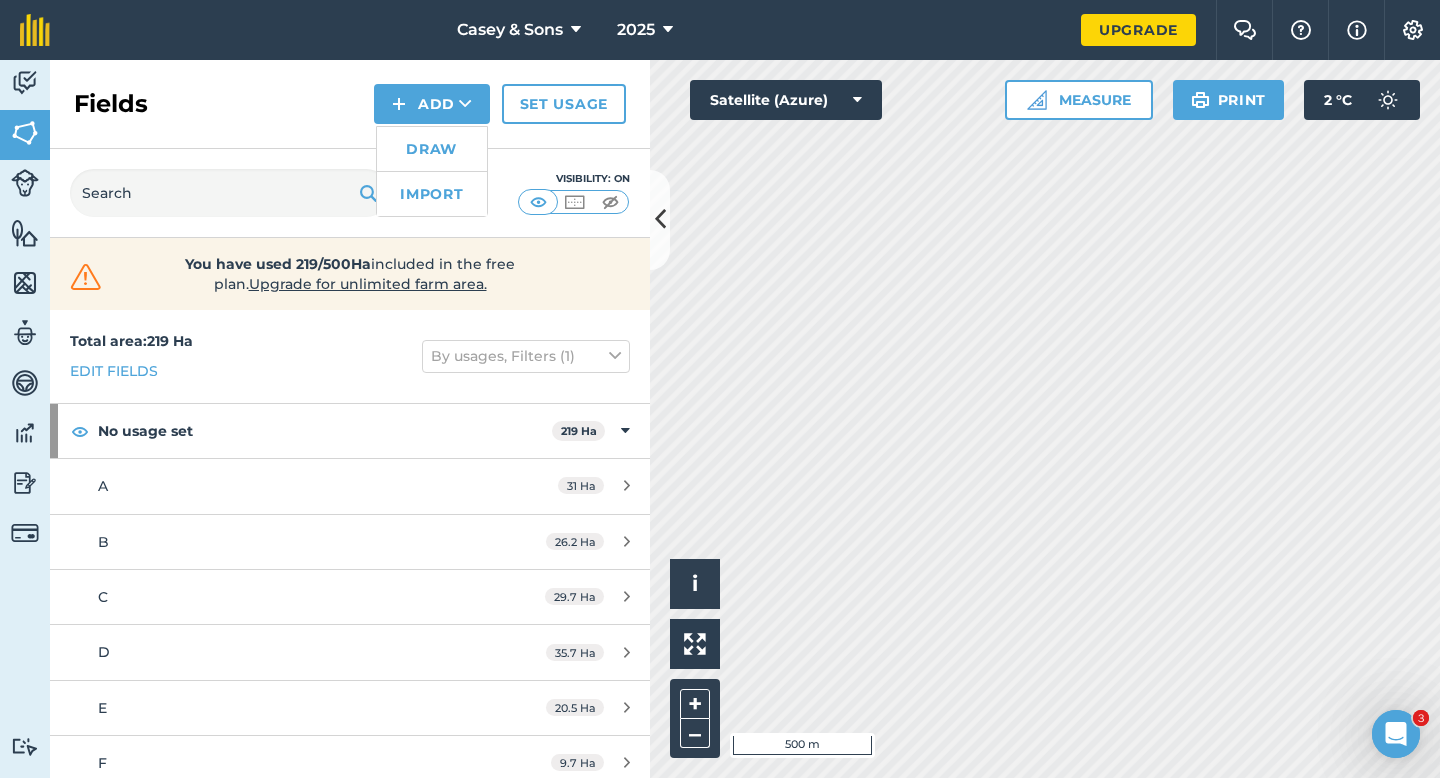 click on "Draw" at bounding box center (432, 149) 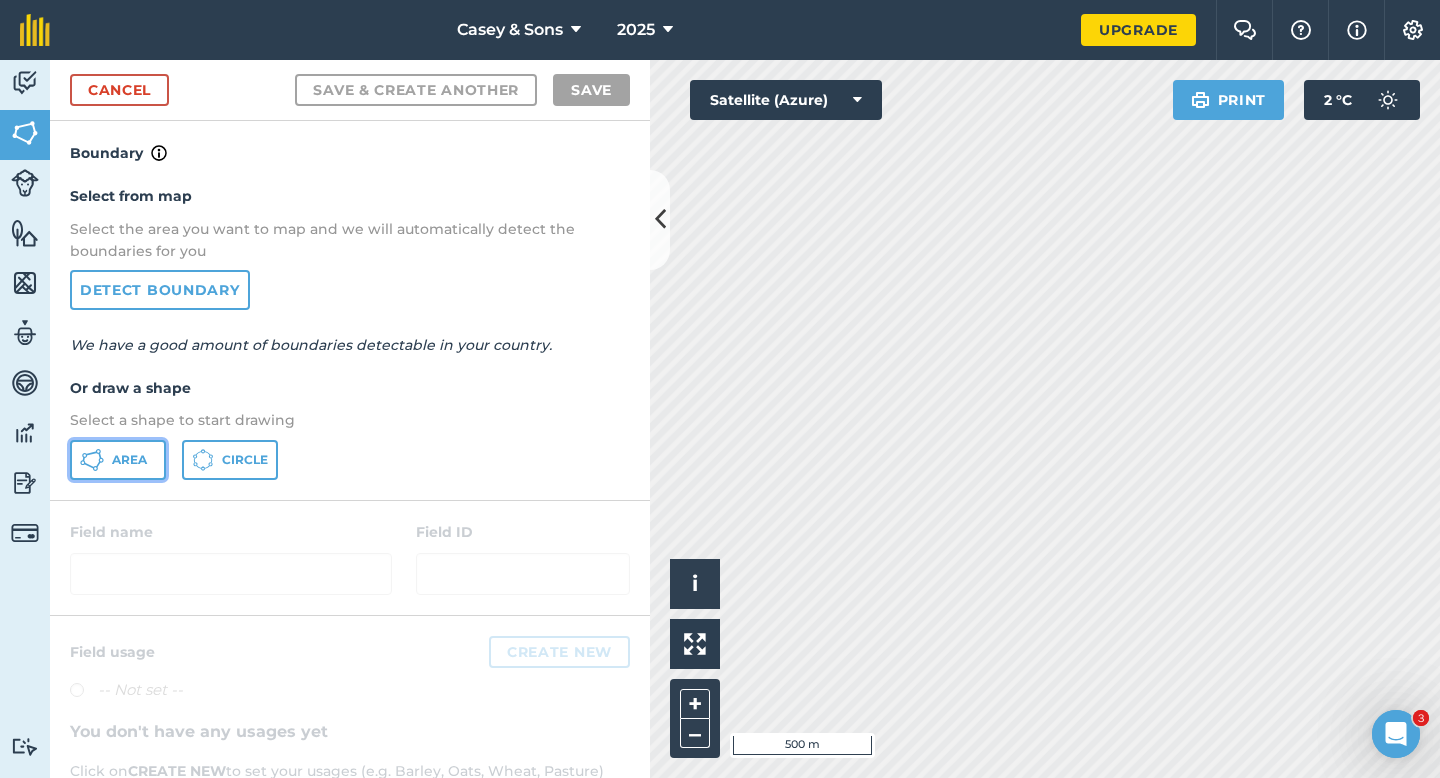 click on "Area" at bounding box center [118, 460] 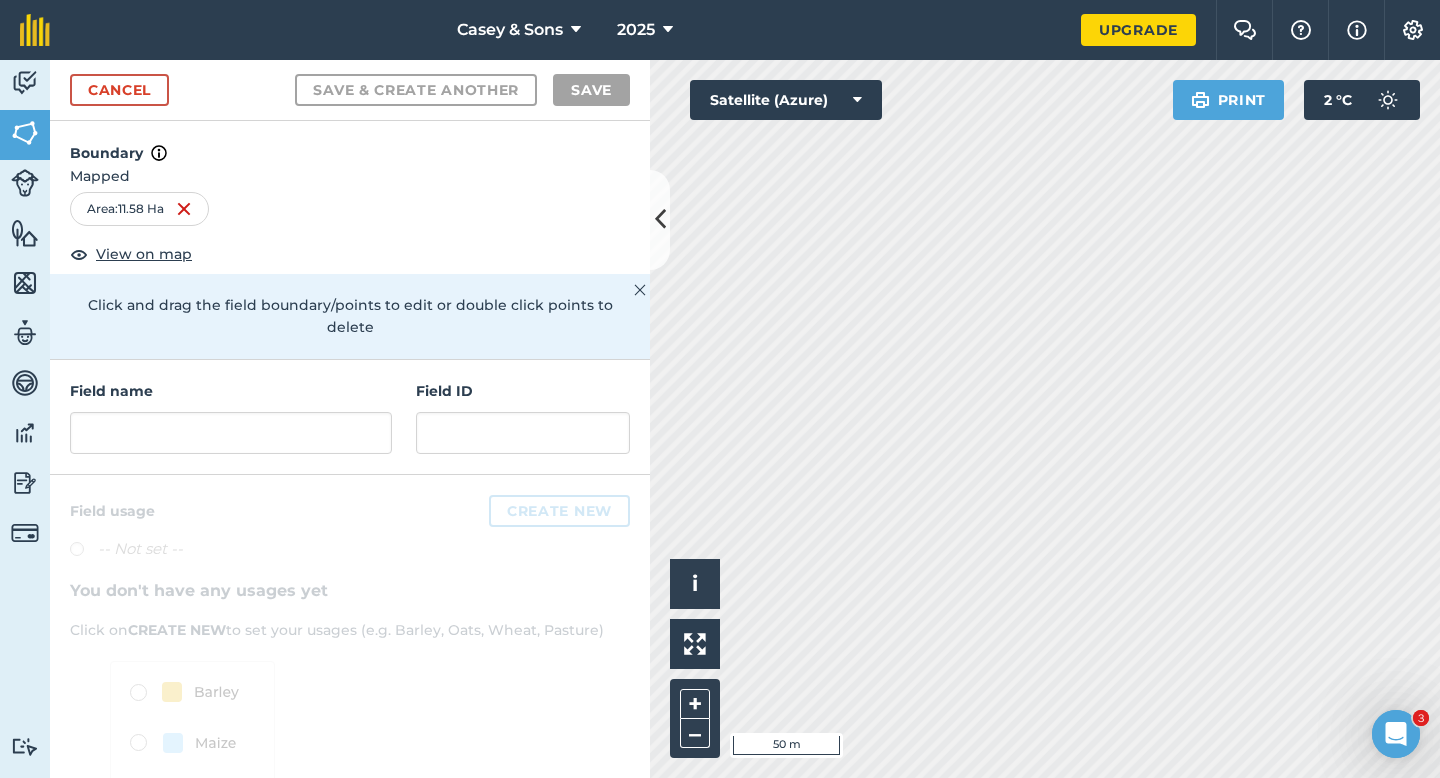 click on "Field name" at bounding box center [231, 417] 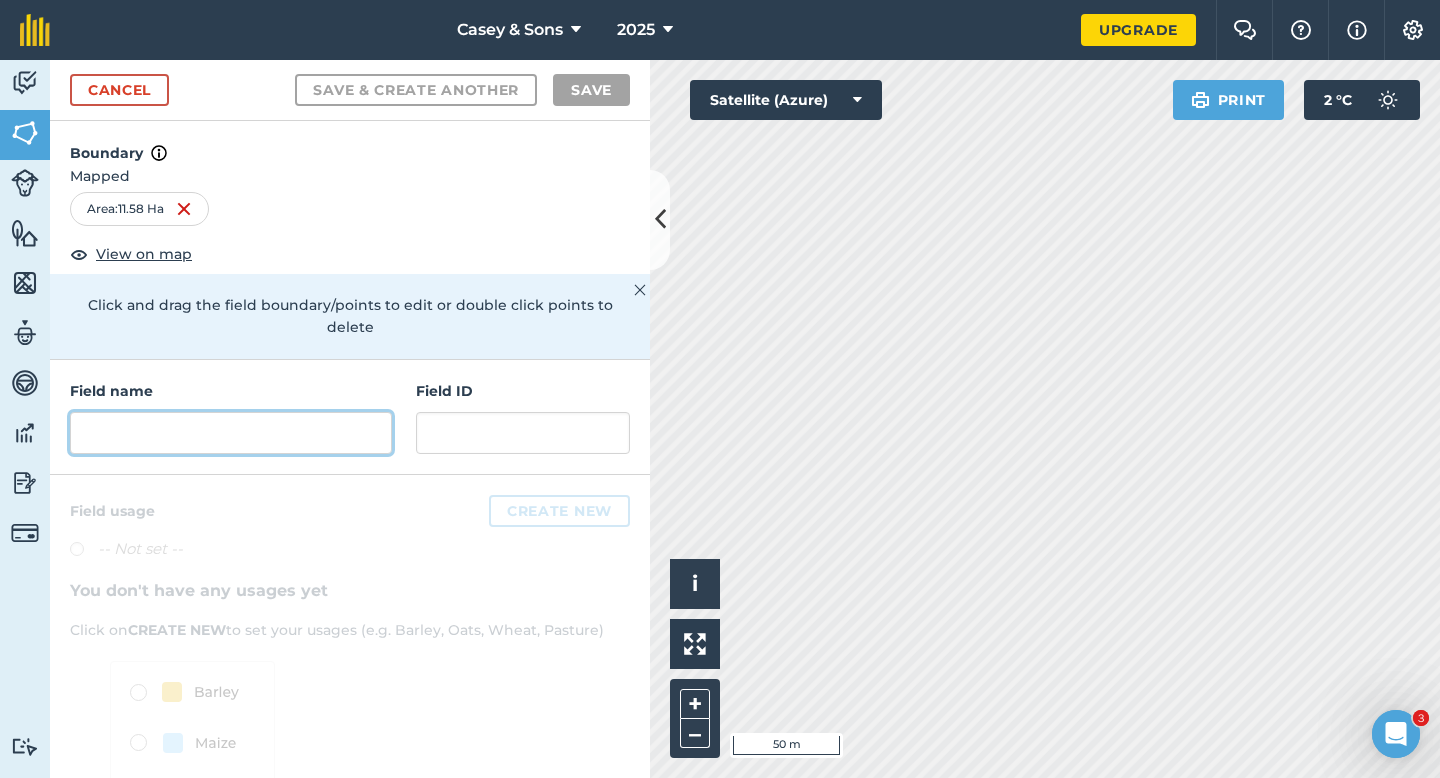 click at bounding box center (231, 433) 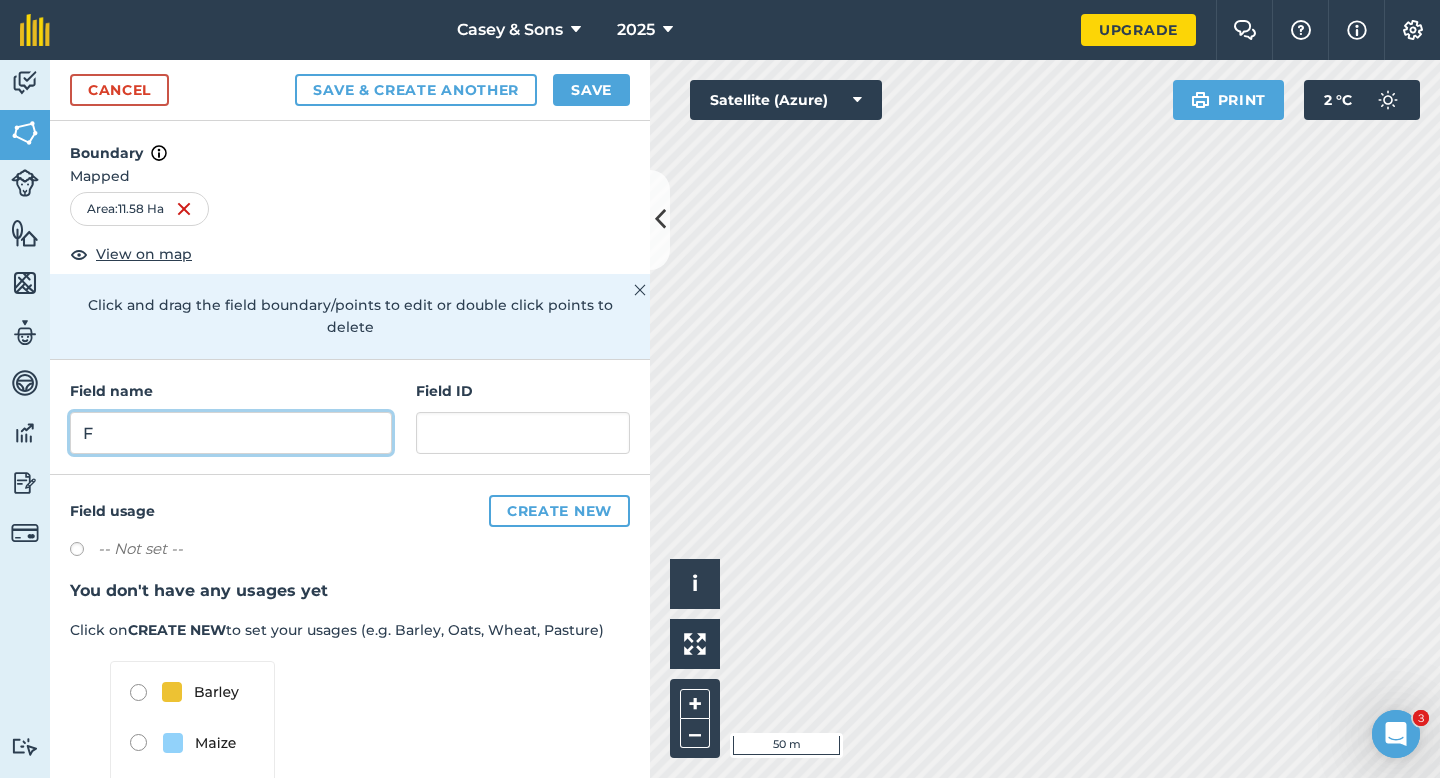 type on "F" 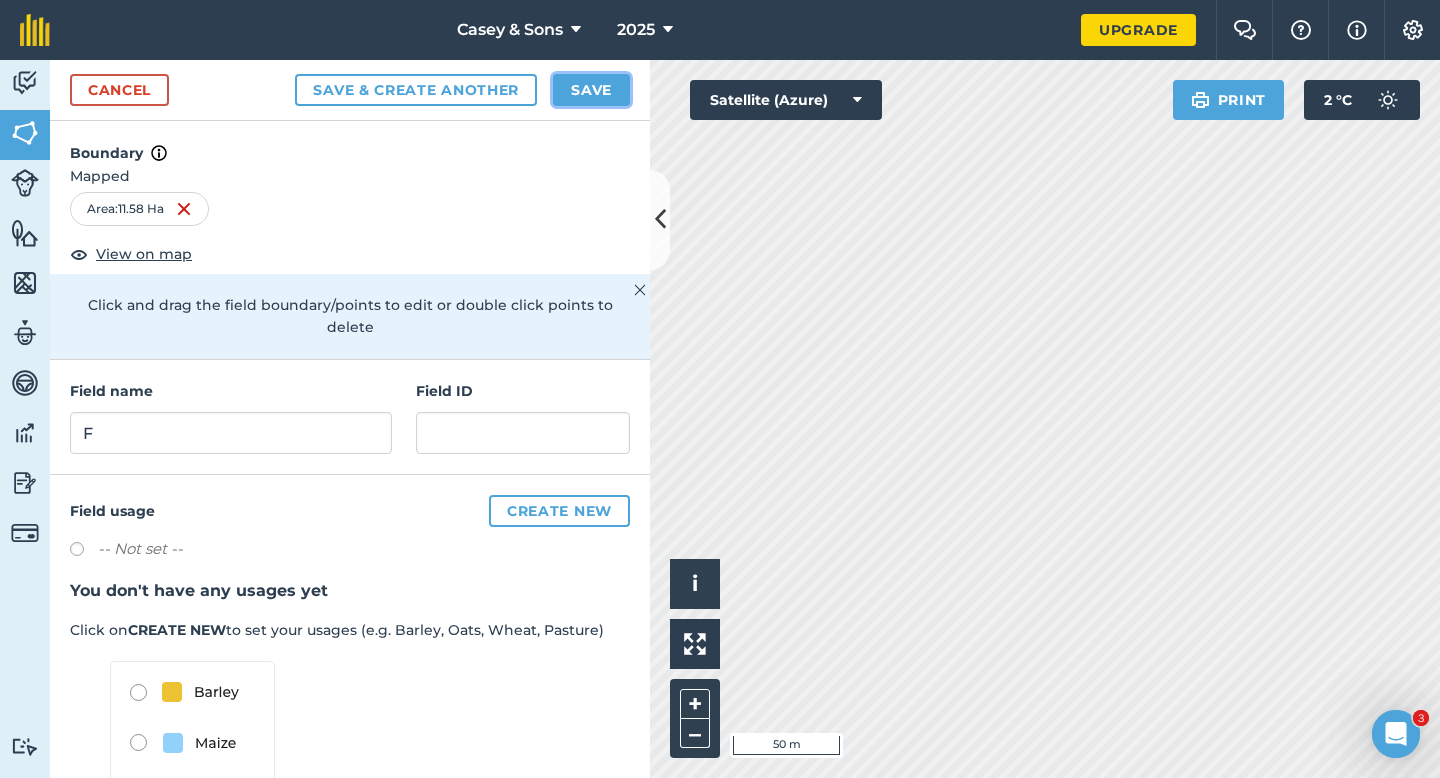 click on "Save" at bounding box center [591, 90] 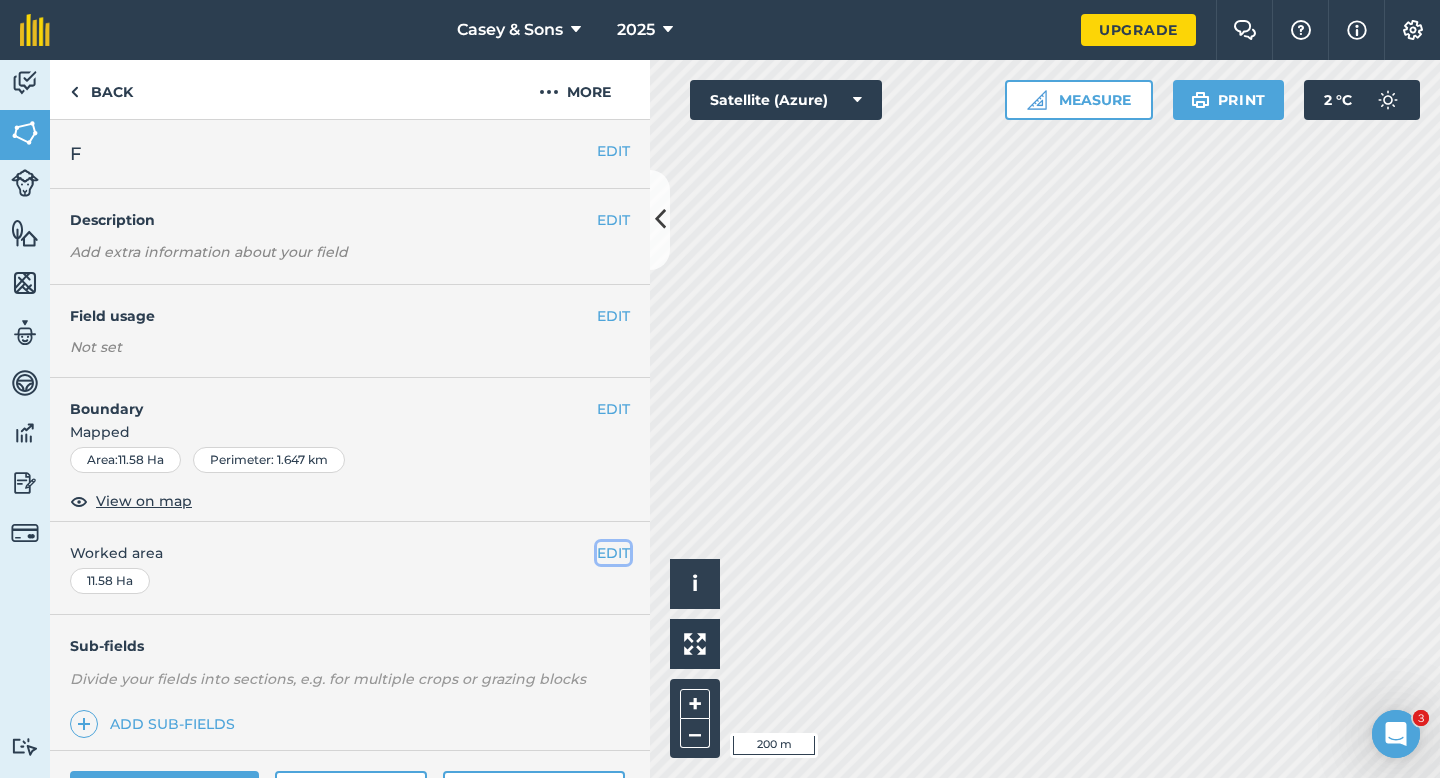 click on "EDIT" at bounding box center (613, 553) 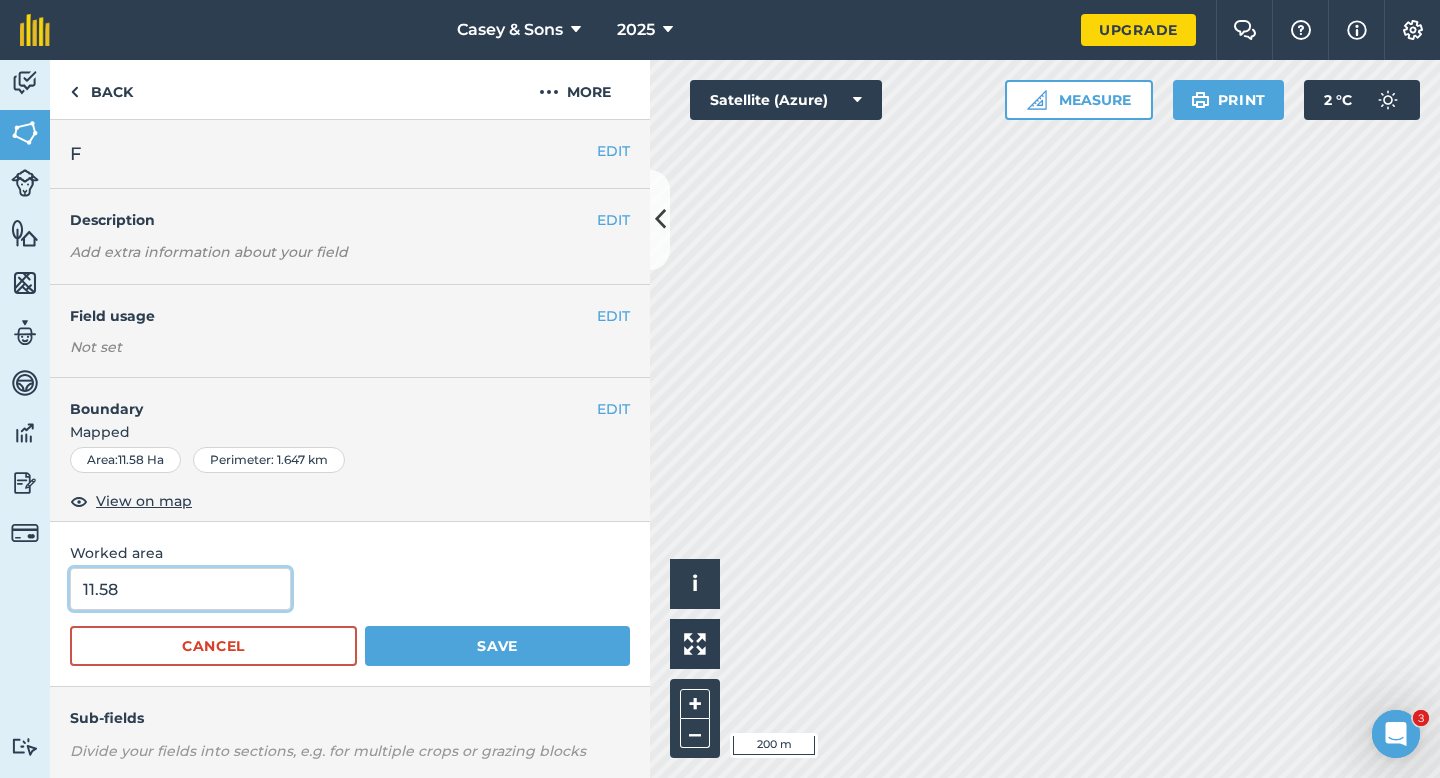 click on "11.58" at bounding box center [180, 589] 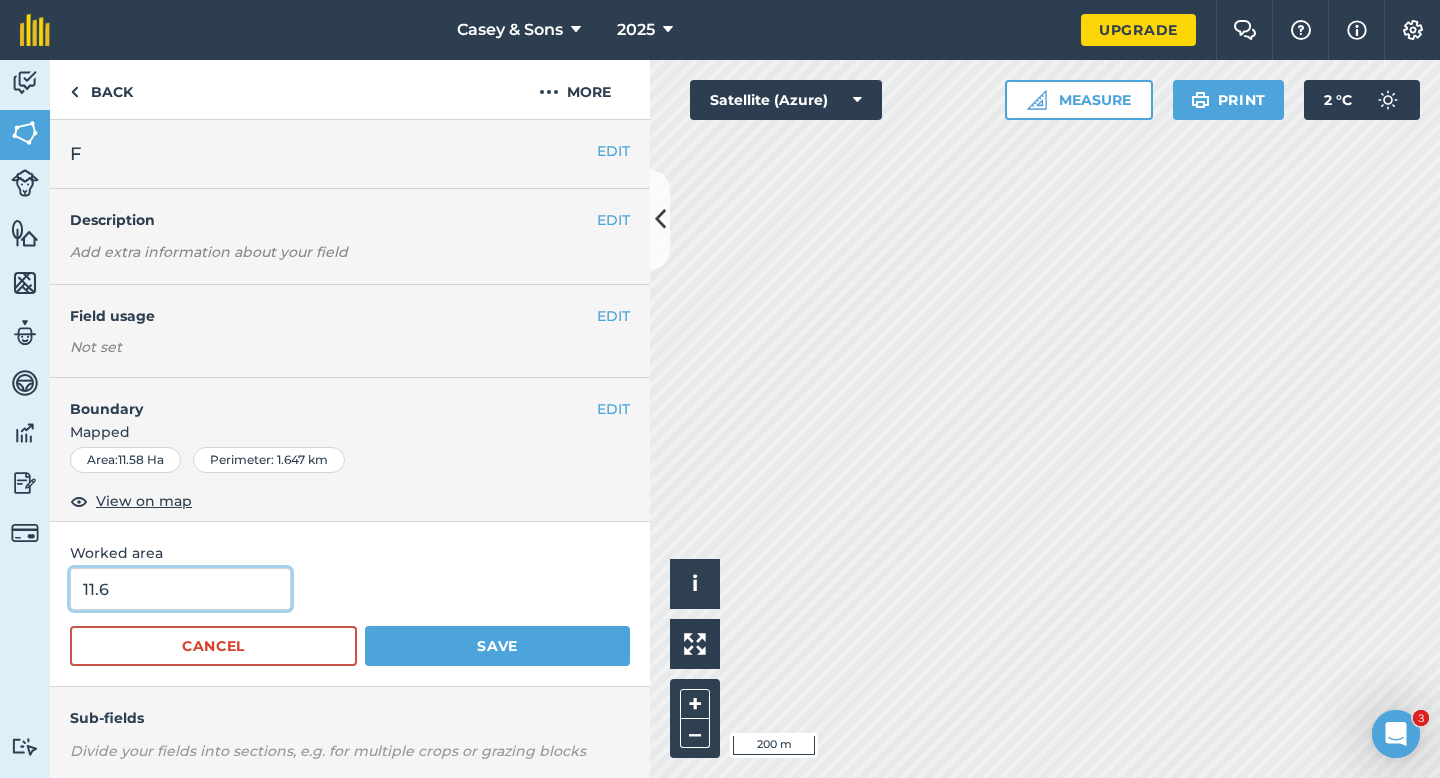 type on "11.6" 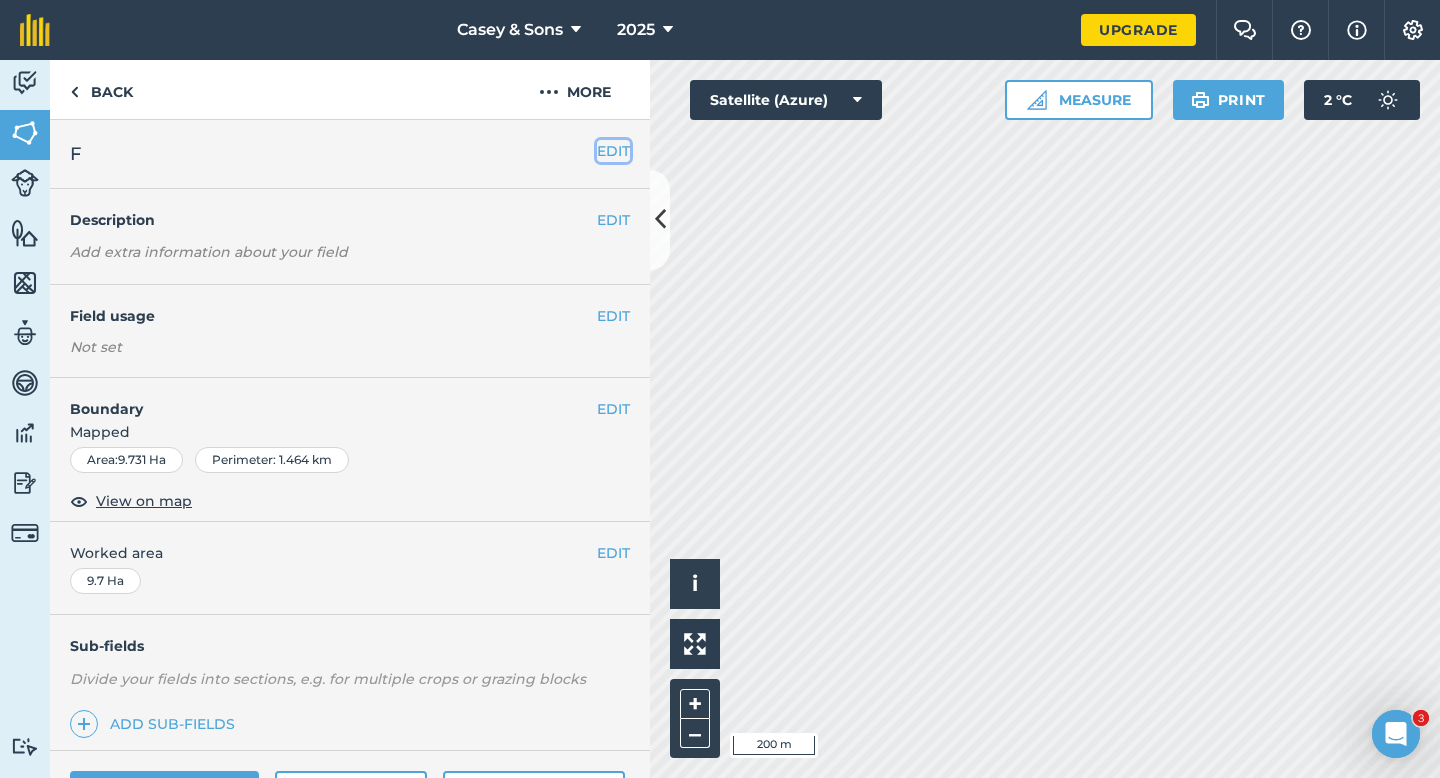 click on "EDIT" at bounding box center [613, 151] 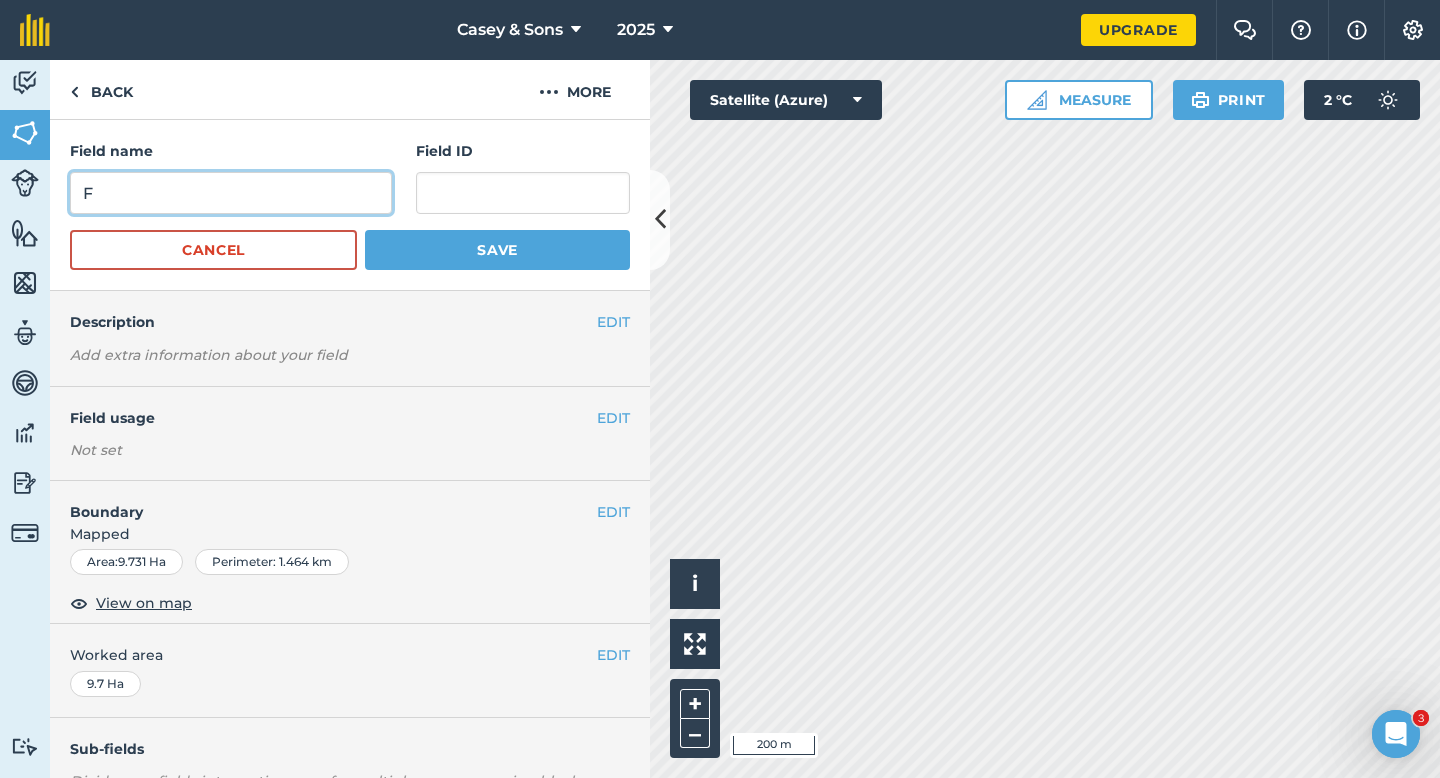 click on "F" at bounding box center [231, 193] 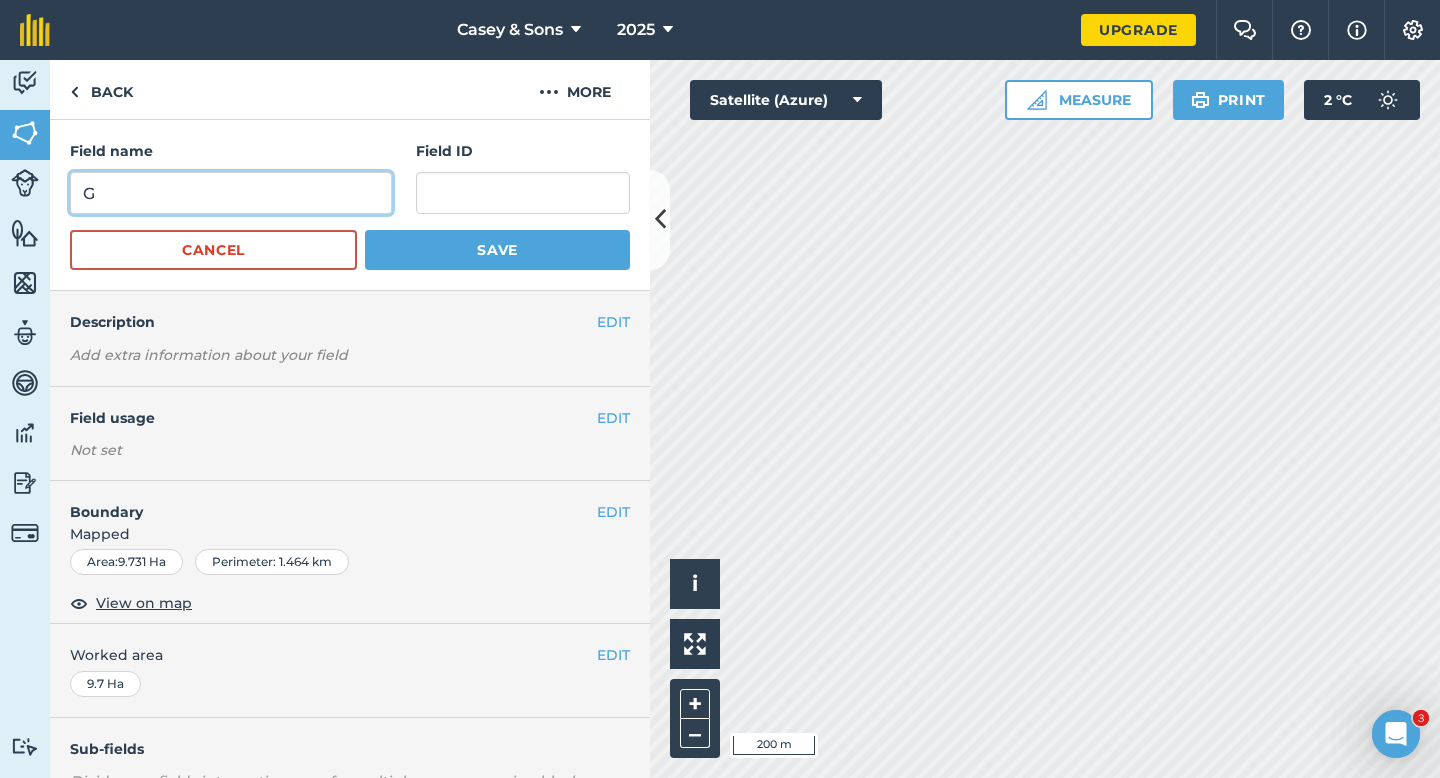 type on "G" 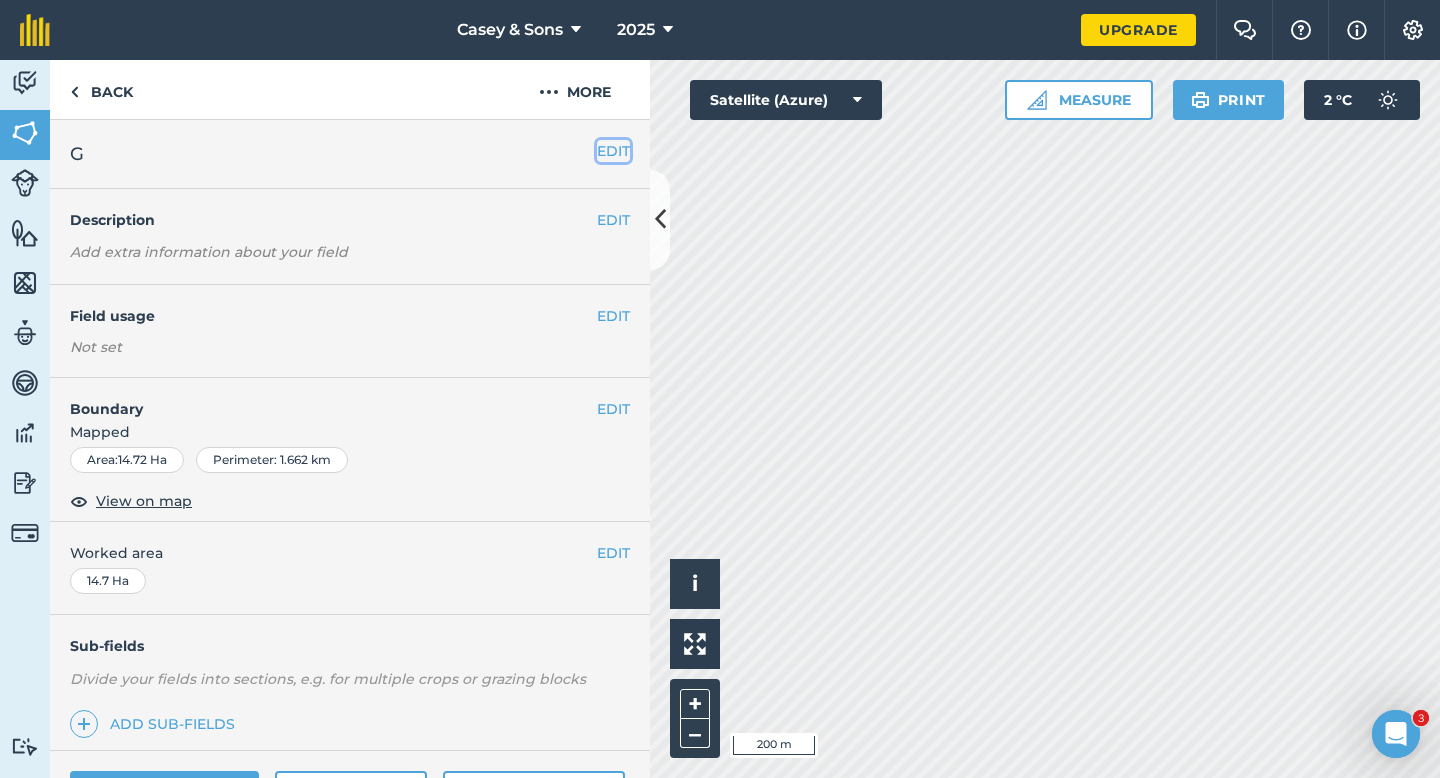 click on "EDIT" at bounding box center (613, 151) 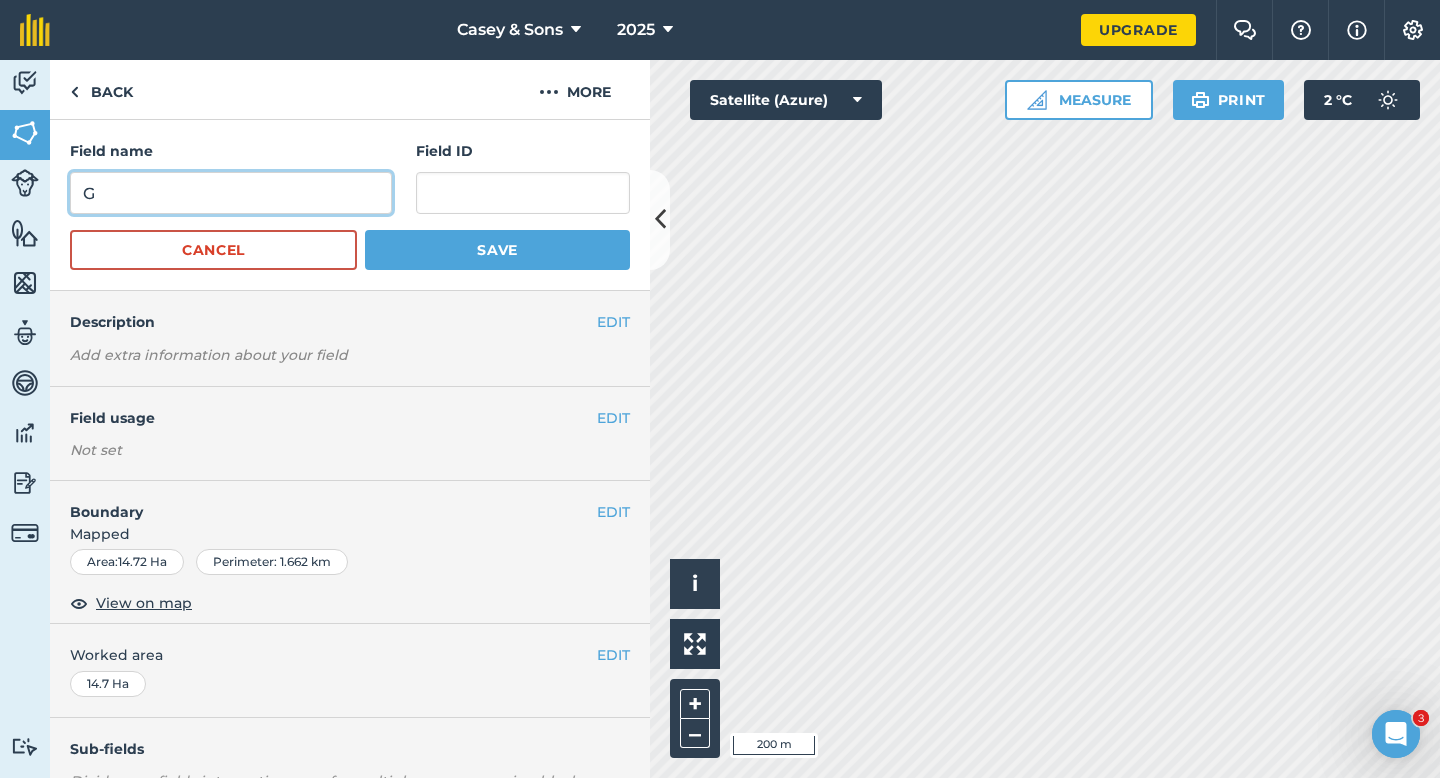 click on "G" at bounding box center (231, 193) 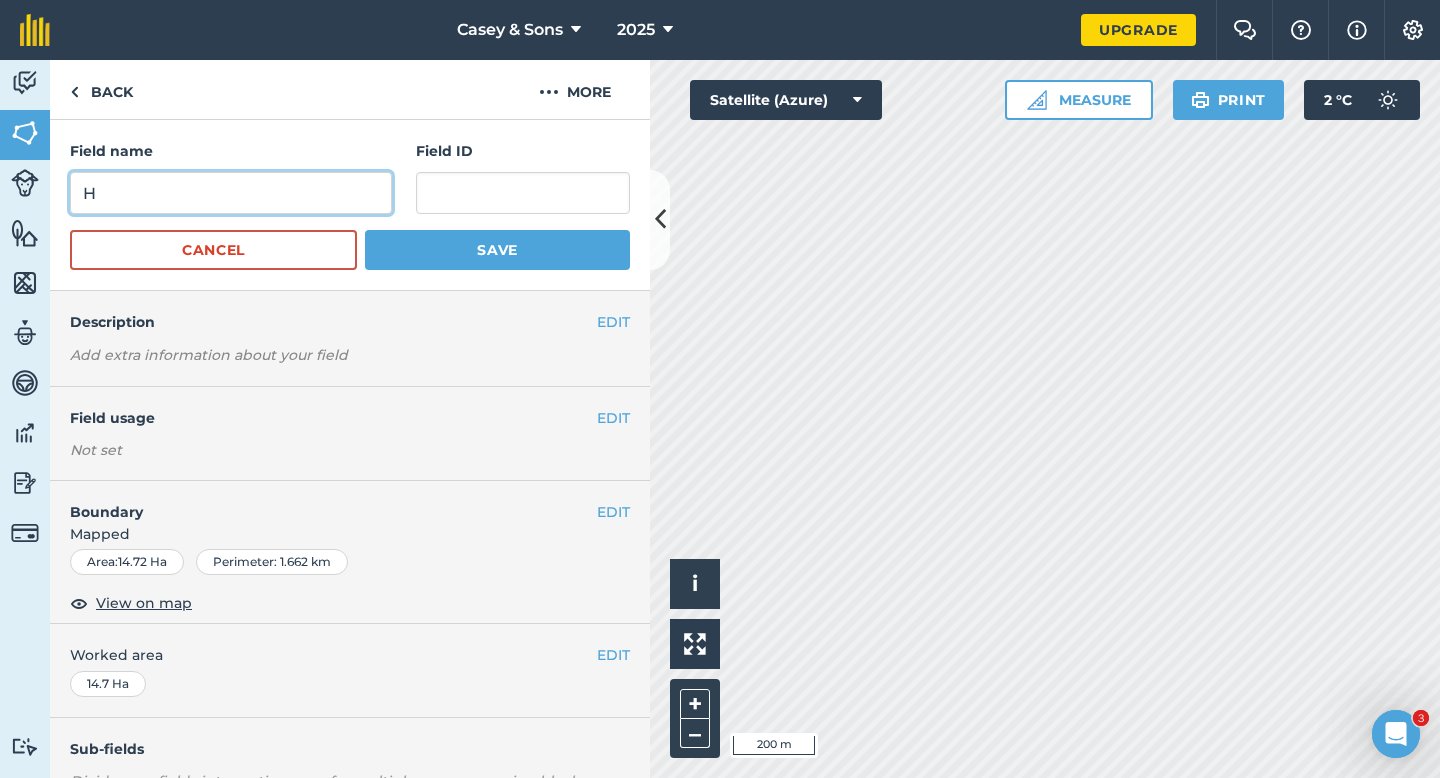 type on "H" 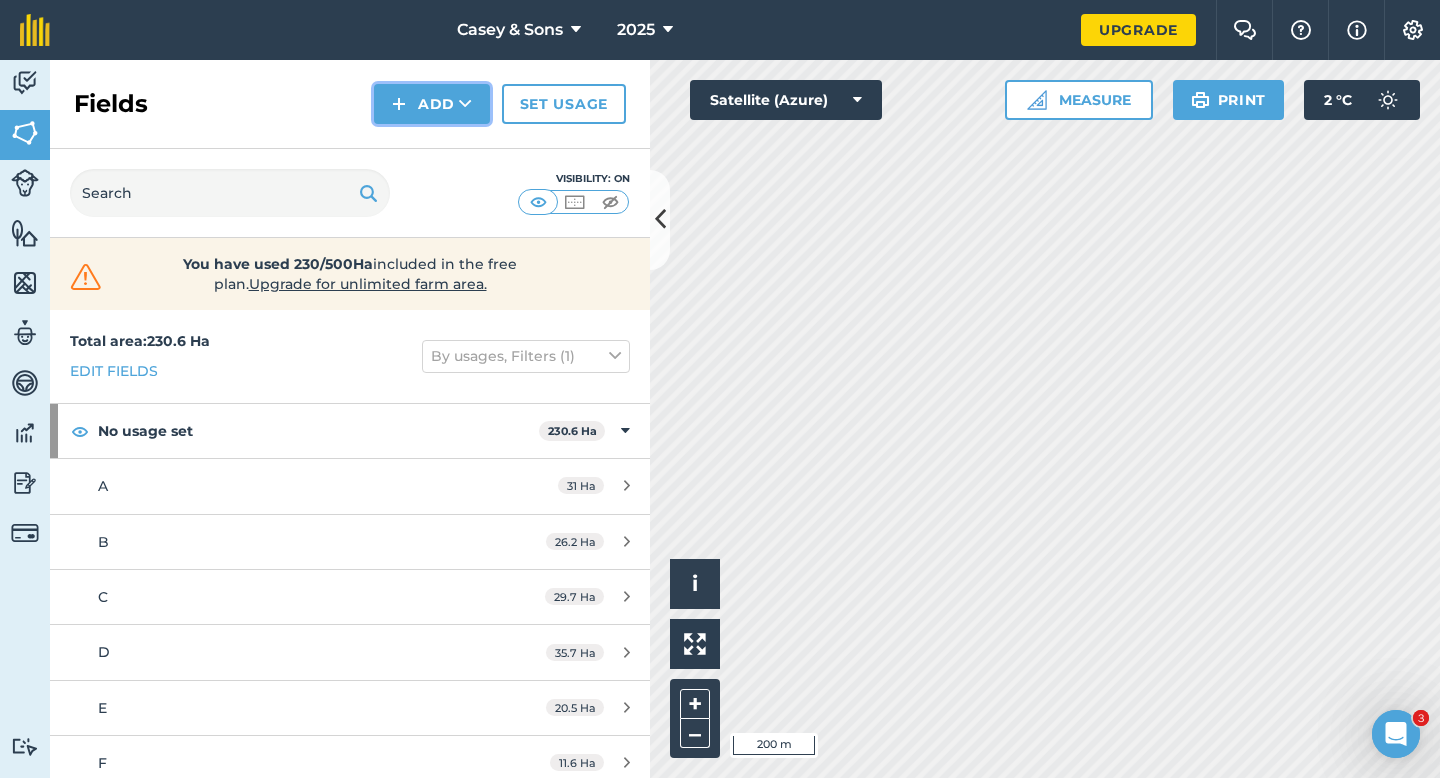 click on "Add" at bounding box center (432, 104) 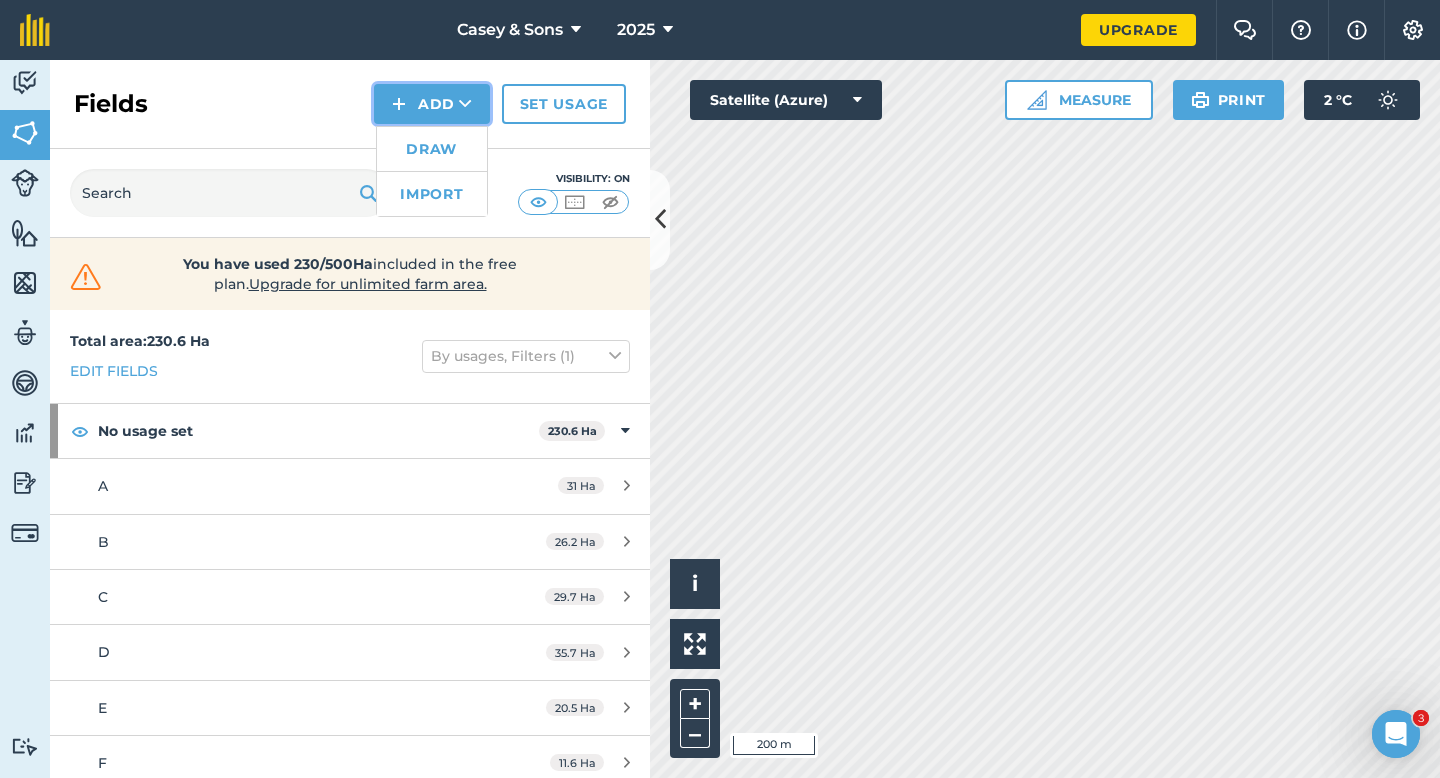click on "Add   Draw Import" at bounding box center (432, 104) 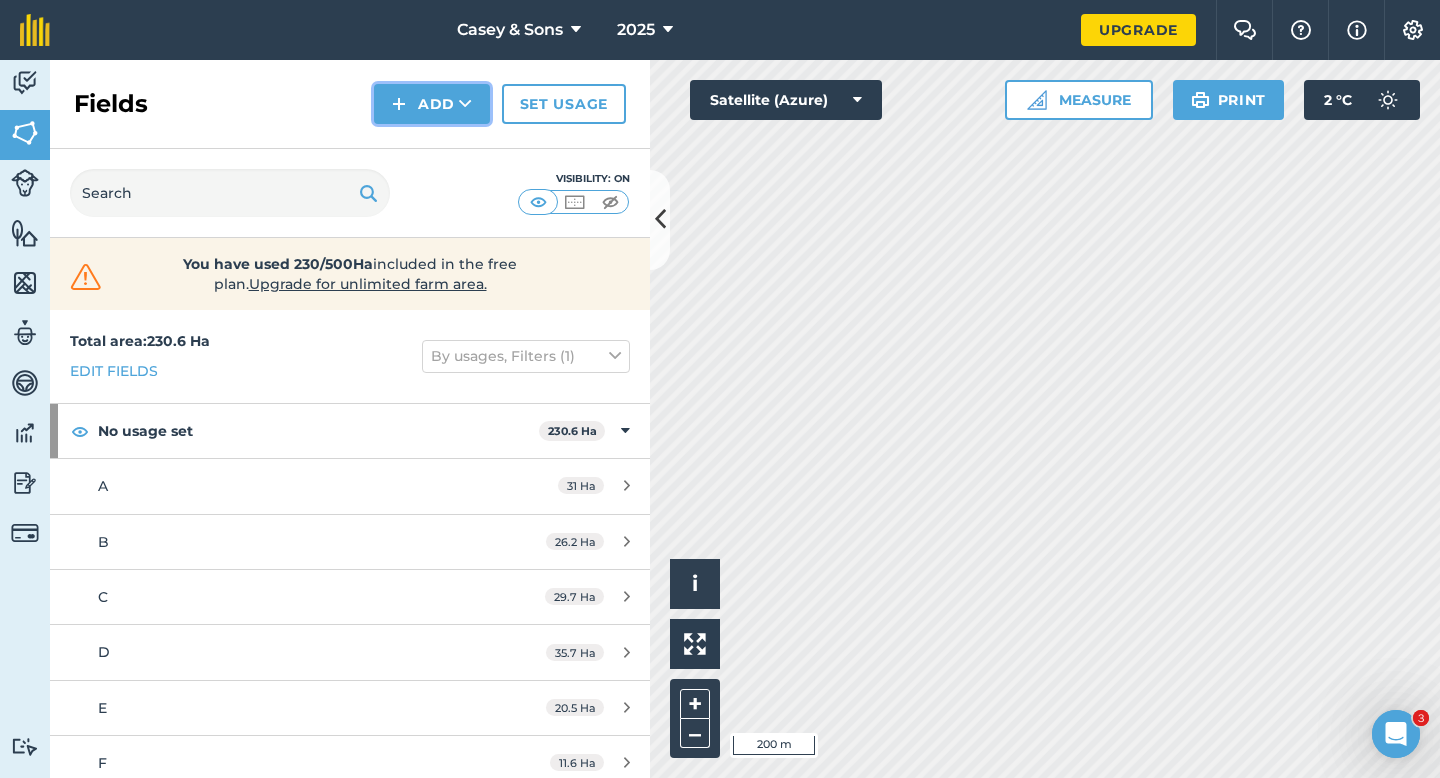 click on "Add" at bounding box center (432, 104) 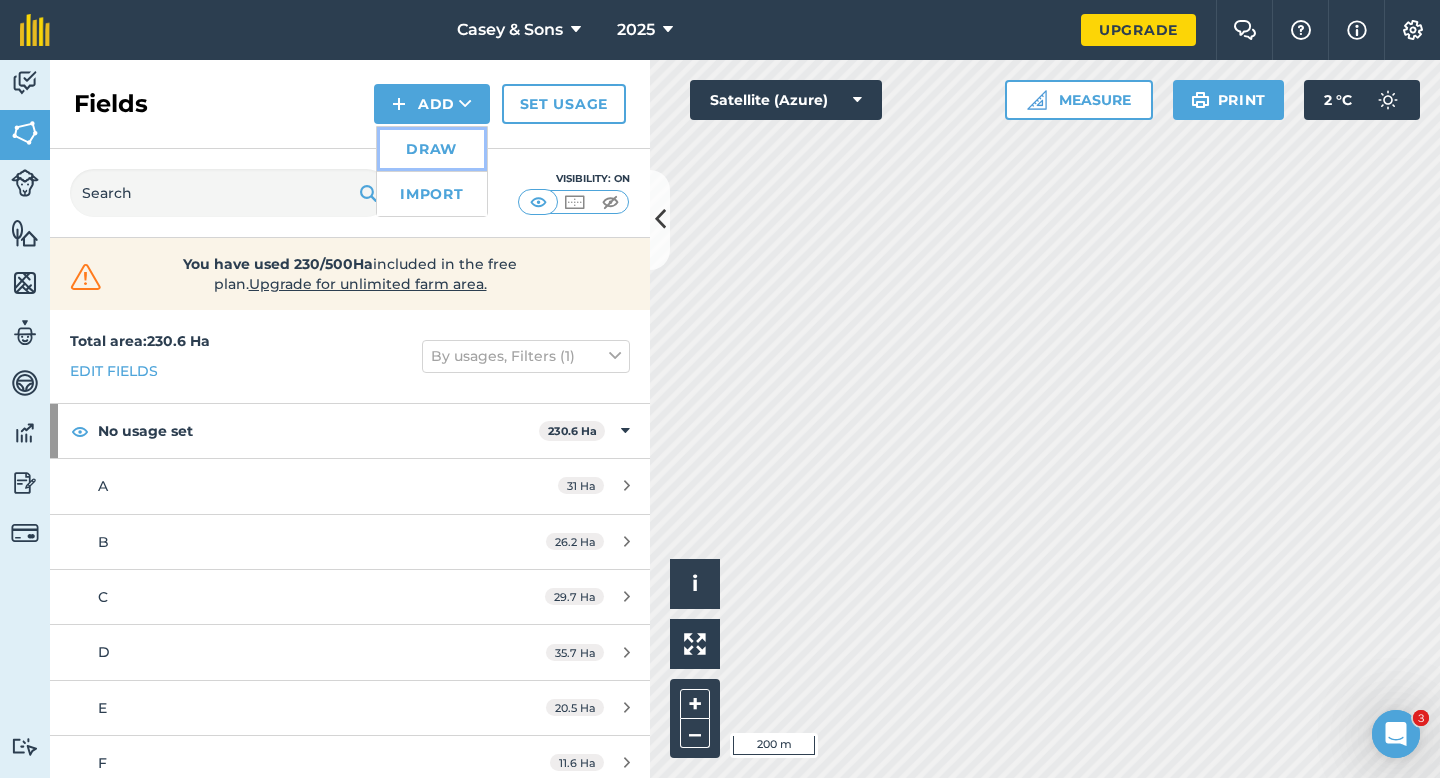 click on "Draw" at bounding box center (432, 149) 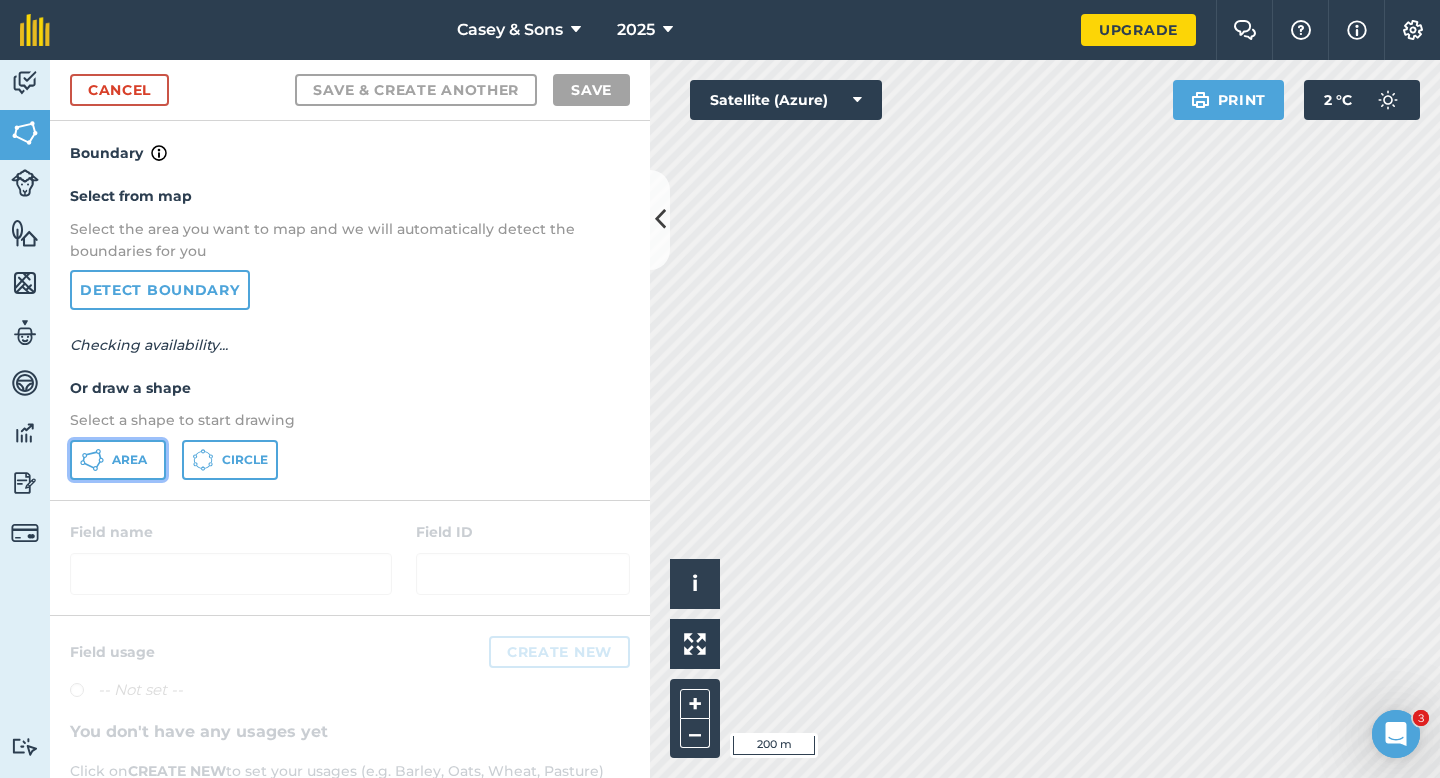 click on "Area" at bounding box center (118, 460) 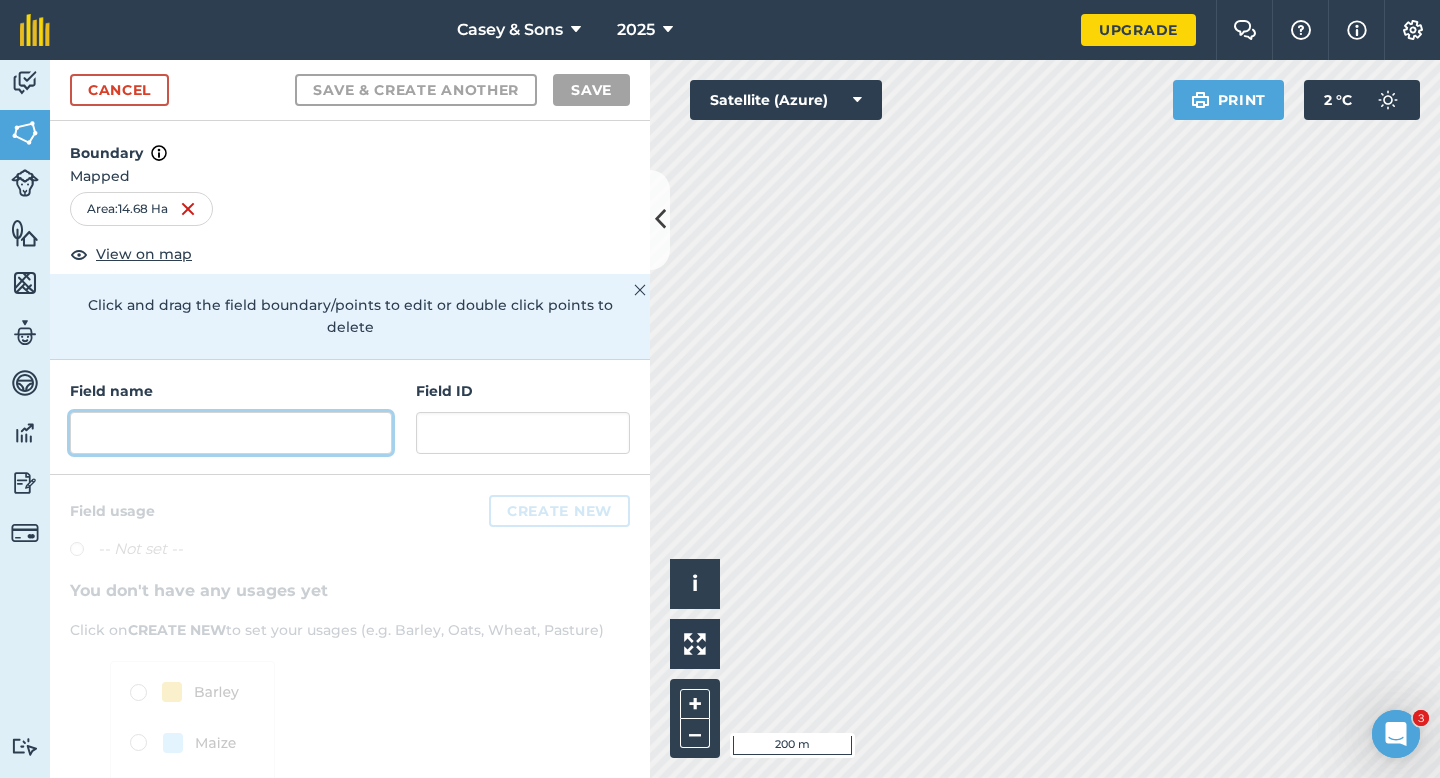 click at bounding box center (231, 433) 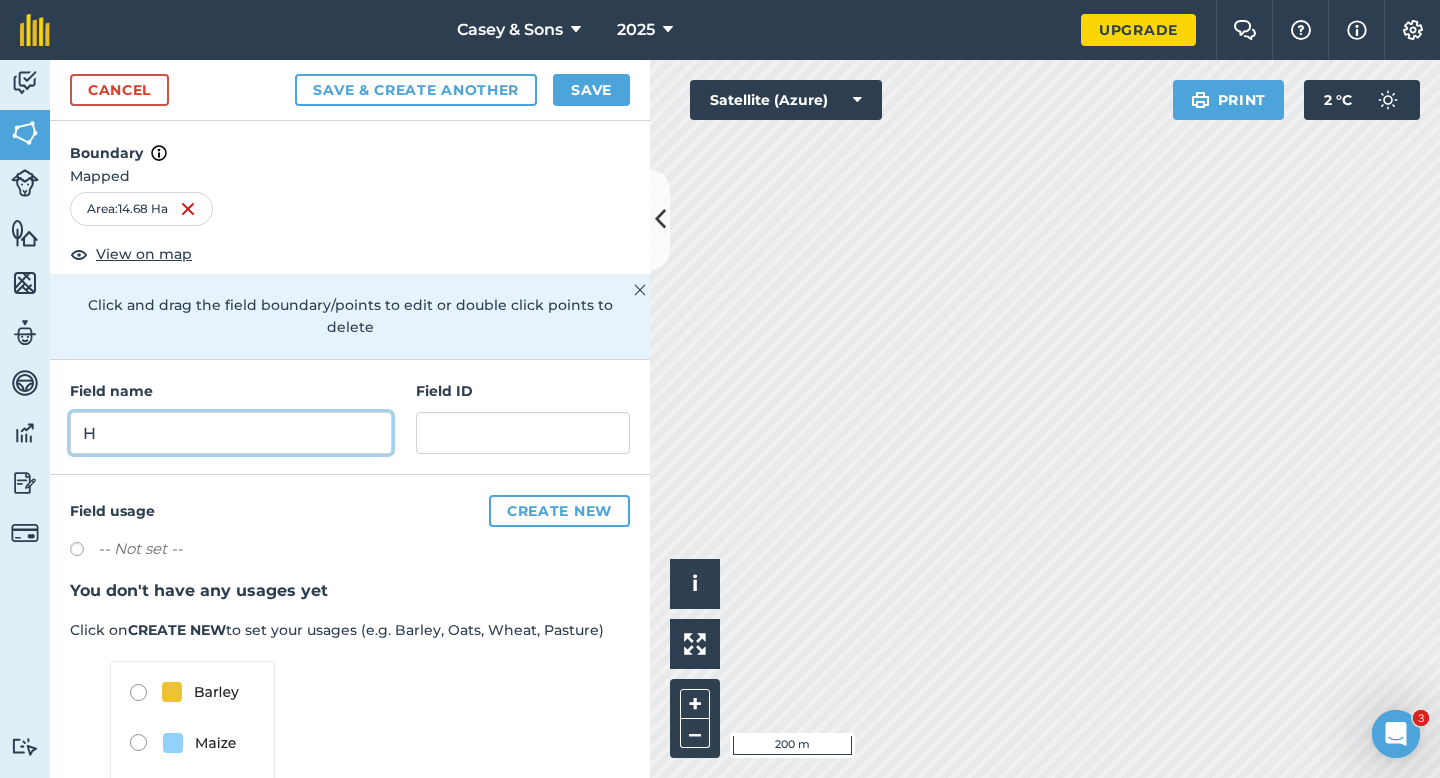 type on "H" 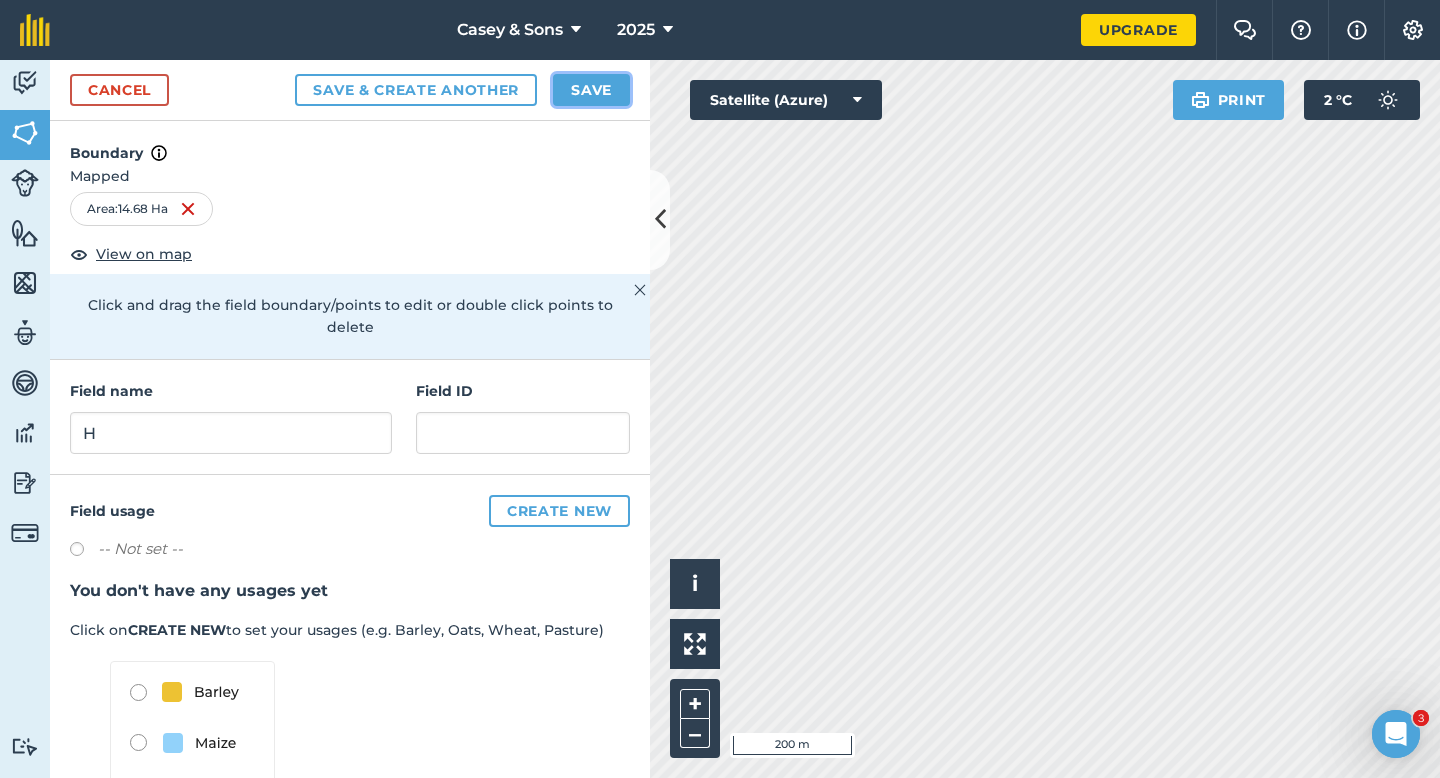 click on "Save" at bounding box center (591, 90) 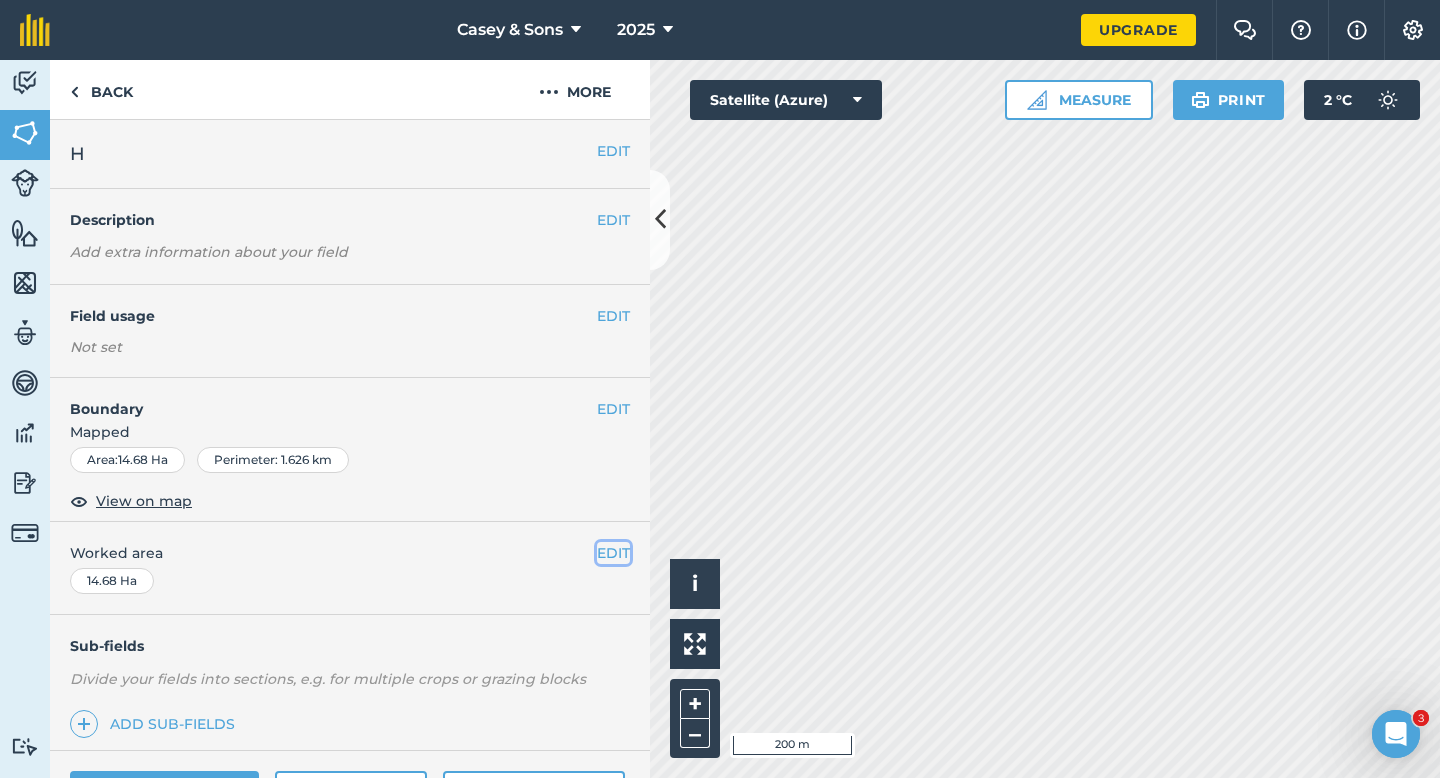 click on "EDIT" at bounding box center (613, 553) 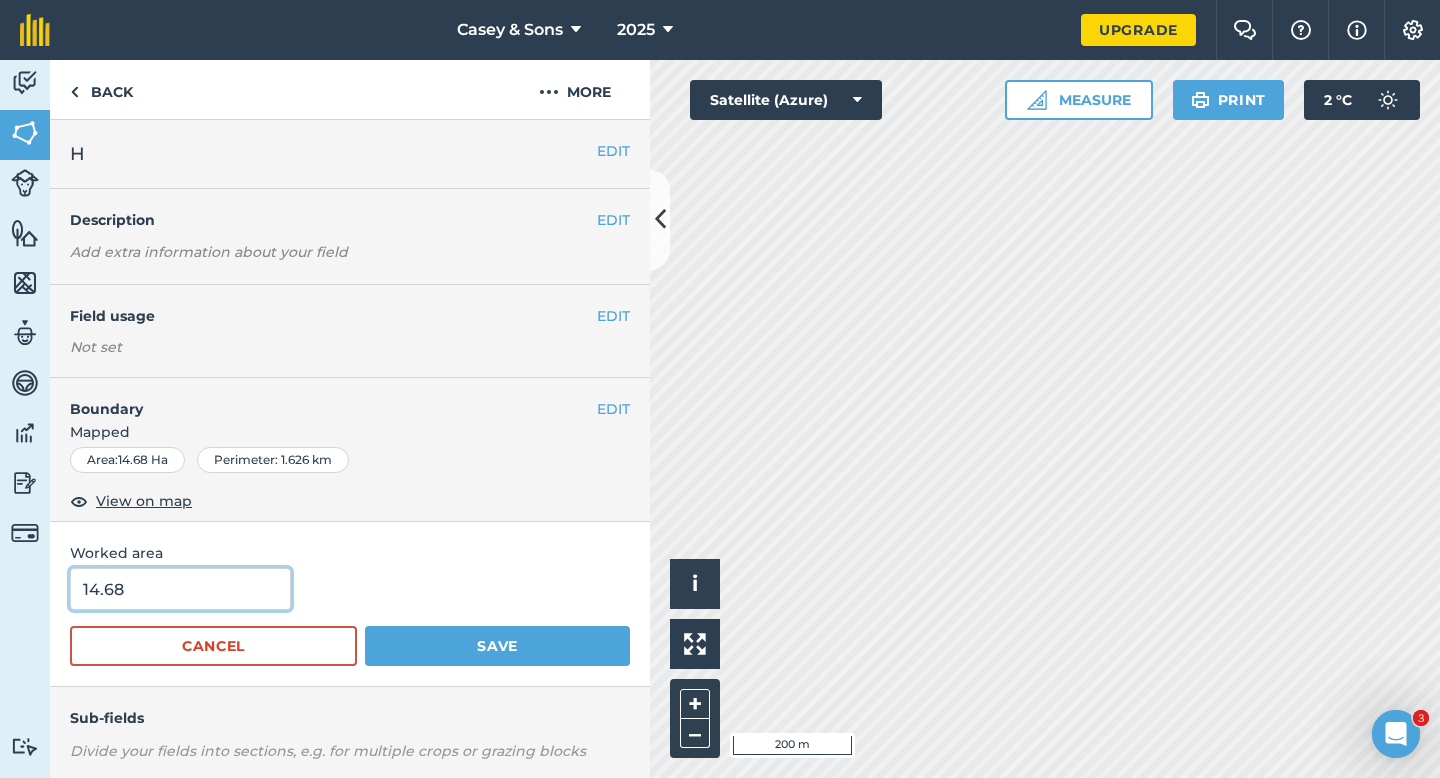 click on "14.68" at bounding box center (180, 589) 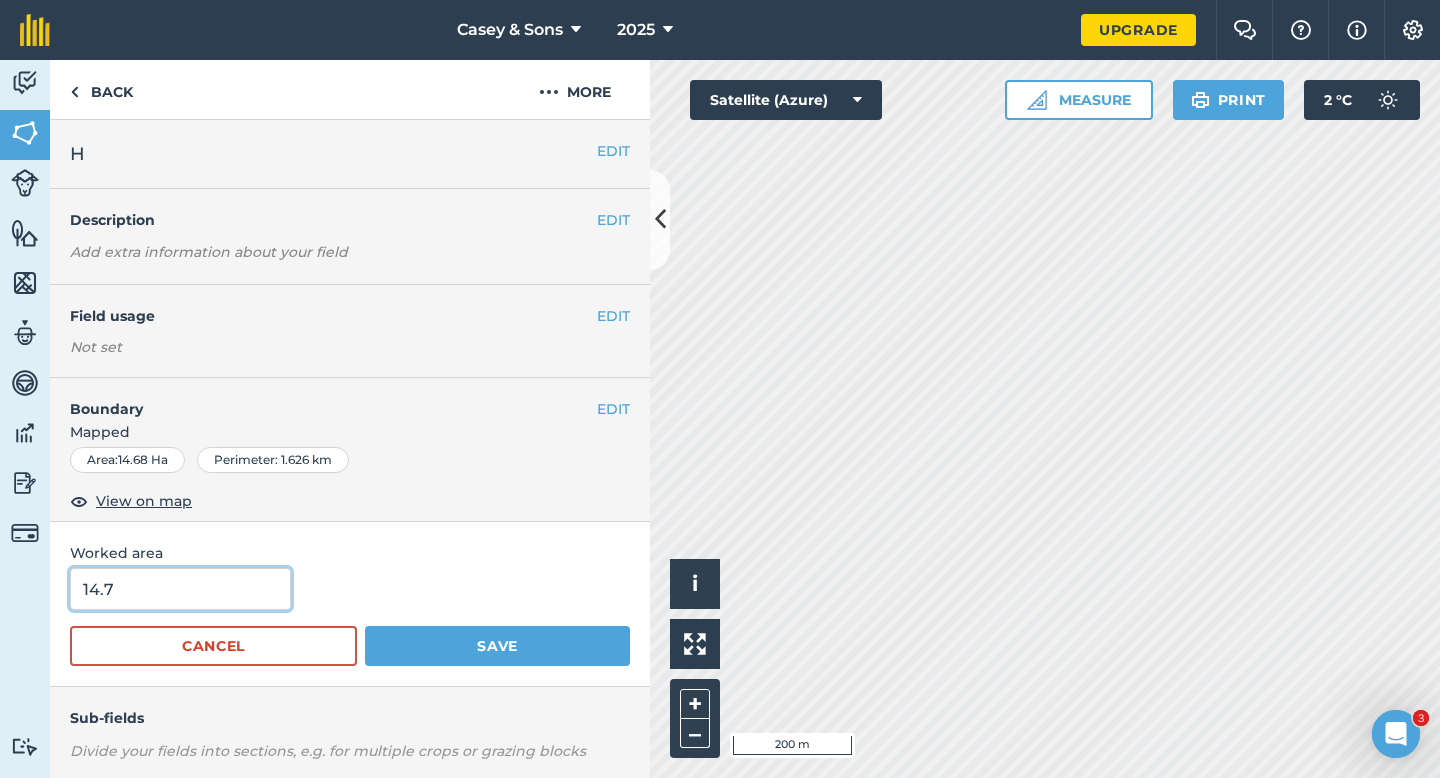 type on "14.7" 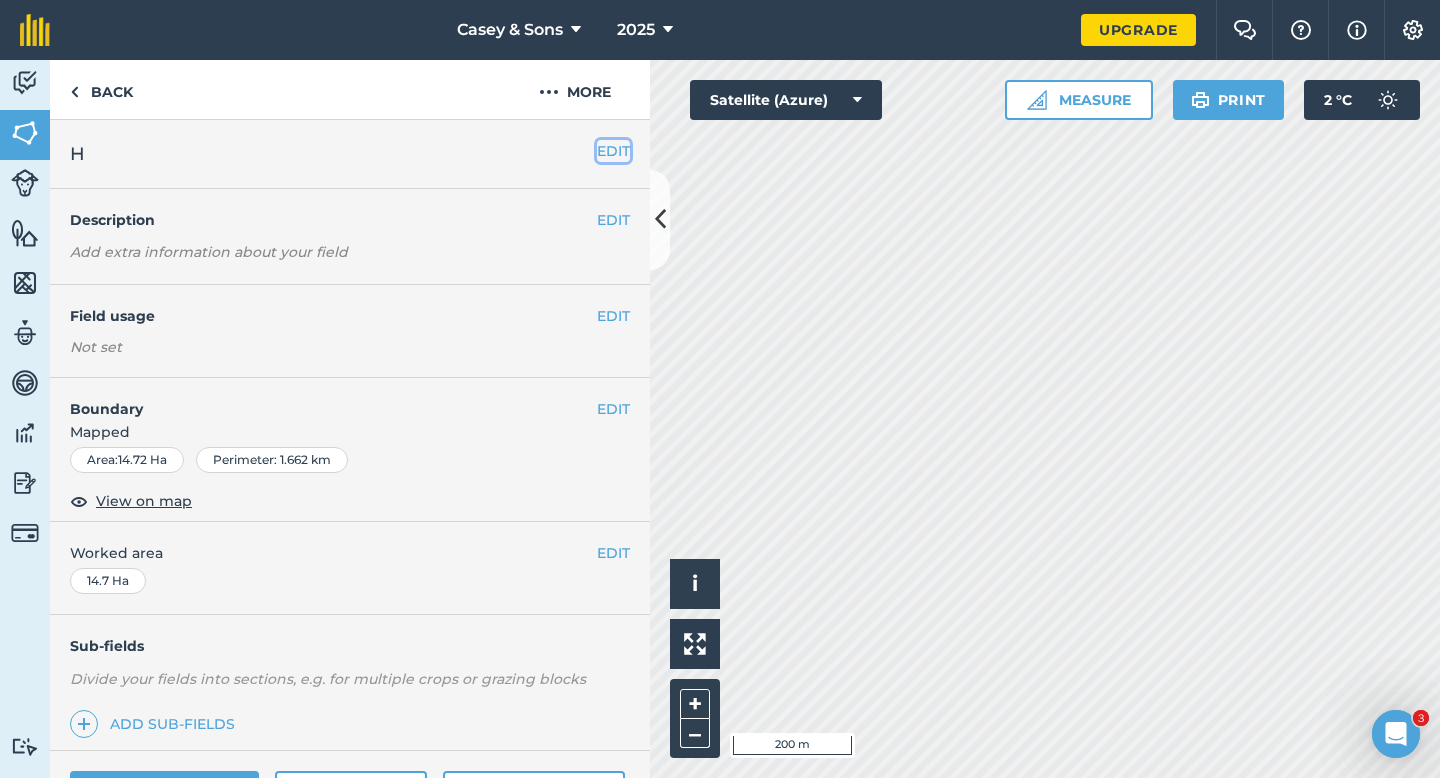 click on "EDIT" at bounding box center [613, 151] 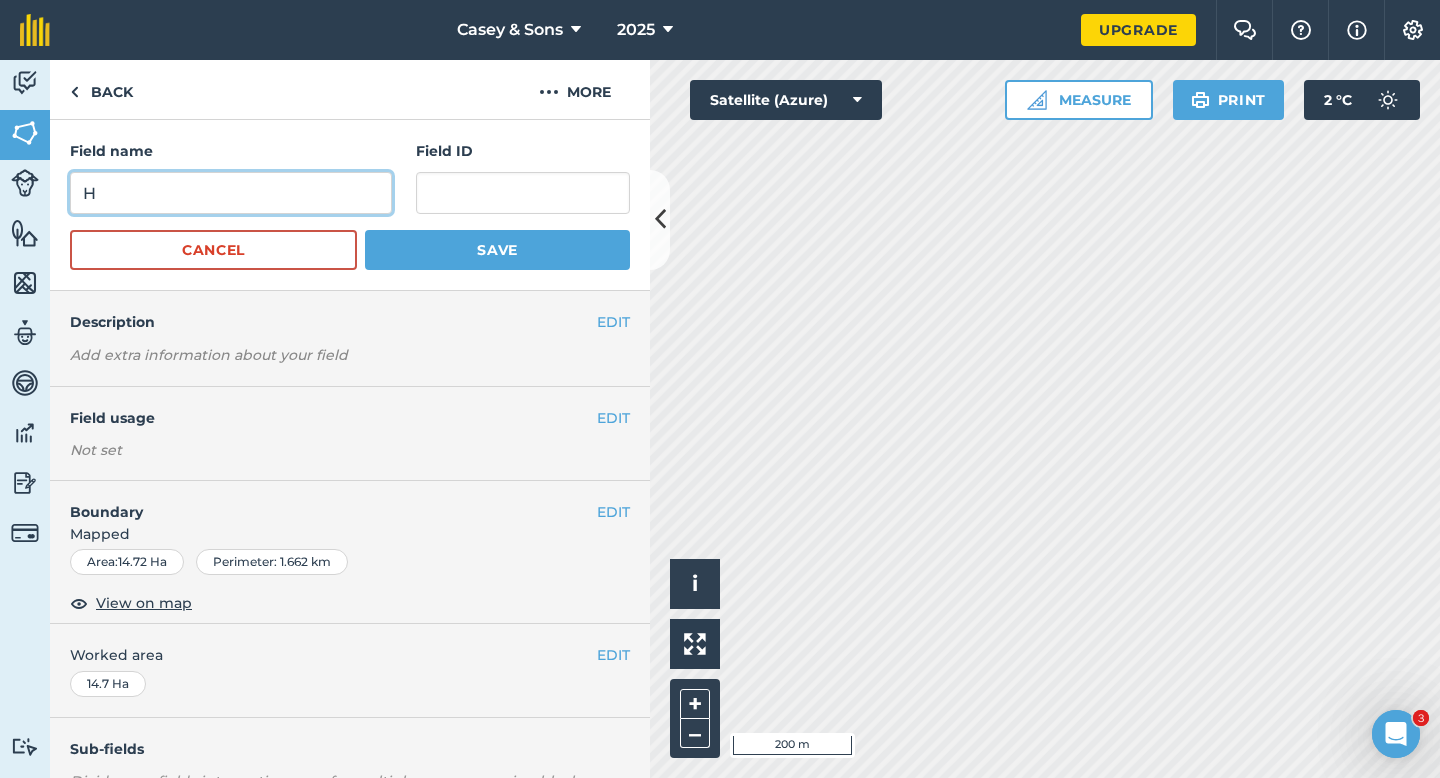 click on "H" at bounding box center (231, 193) 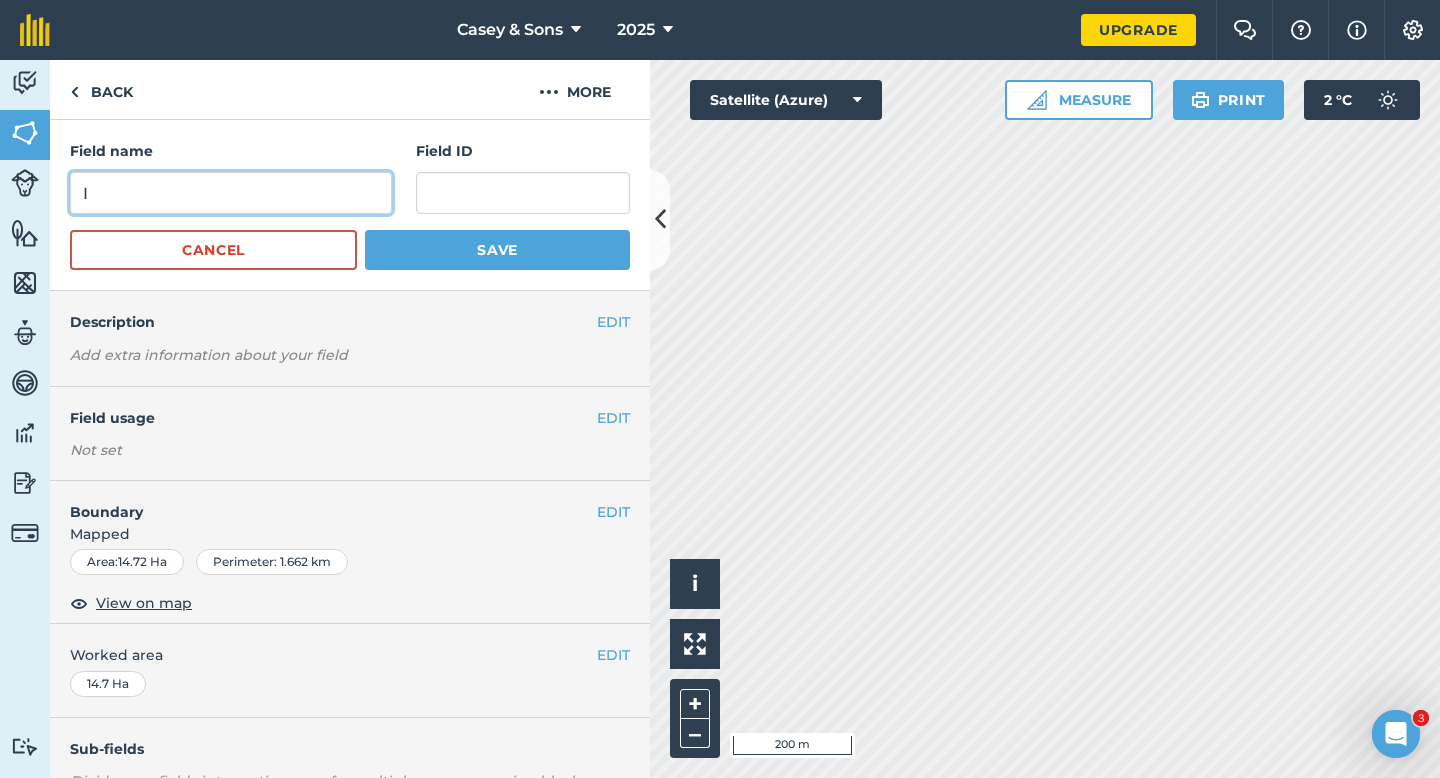 type on "I" 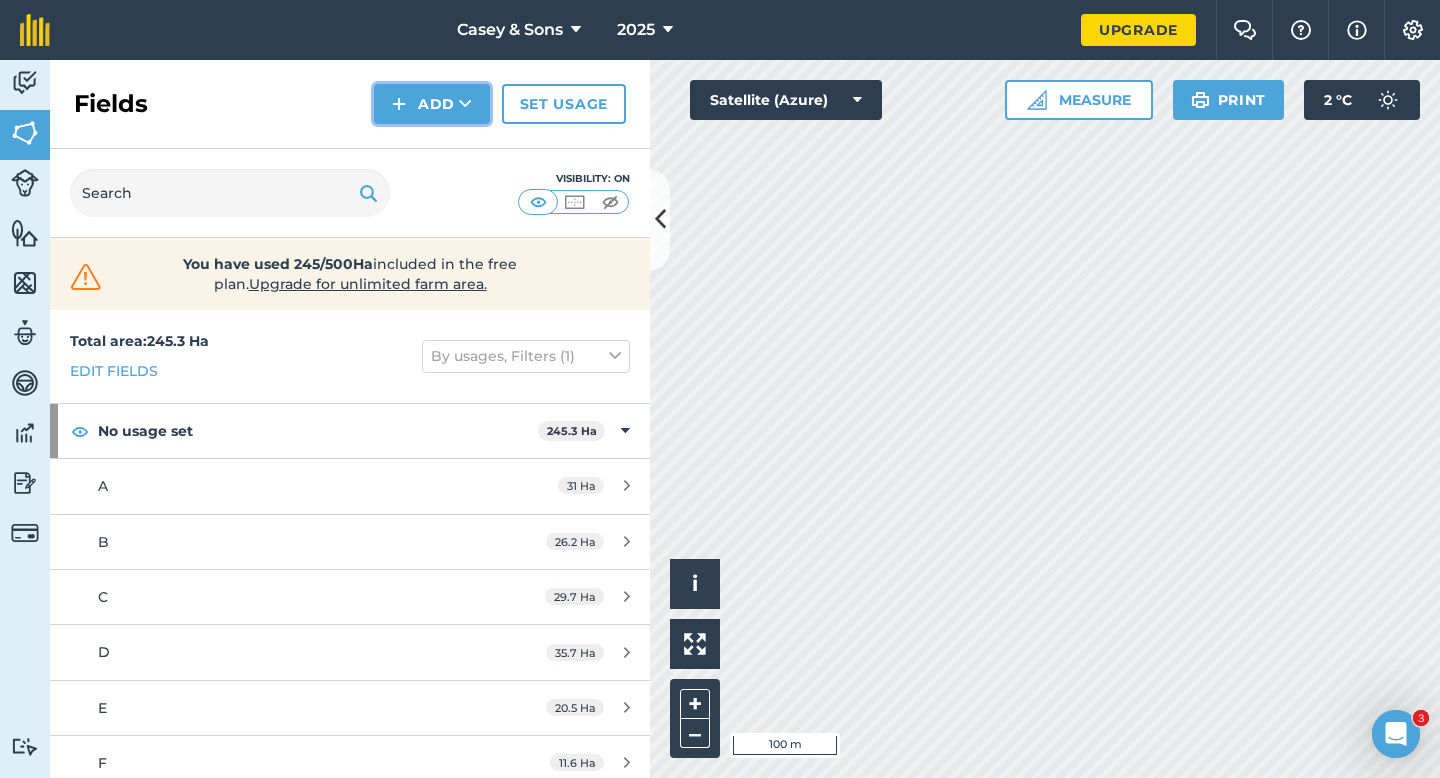 click on "Add" at bounding box center [432, 104] 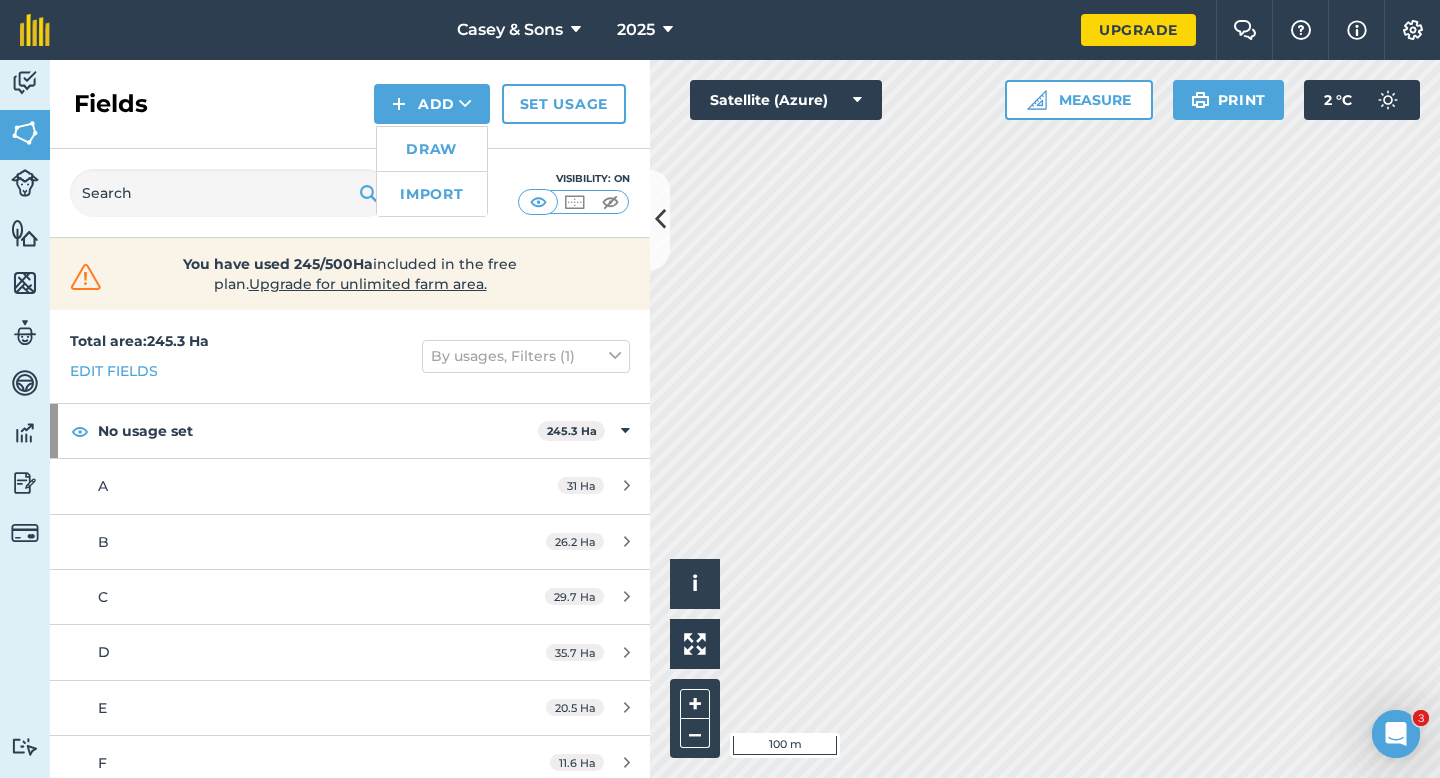 click on "Draw" at bounding box center [432, 149] 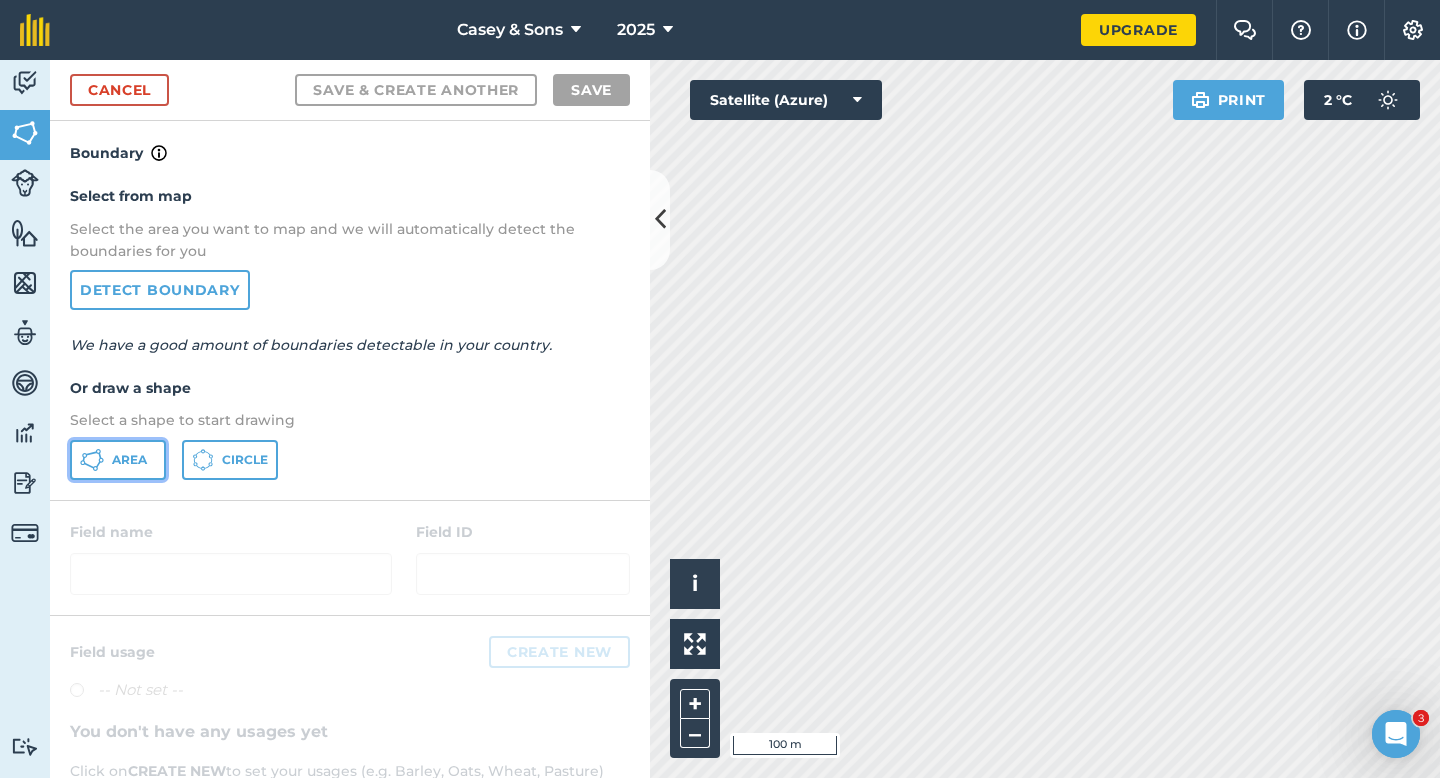 click on "Area" at bounding box center (118, 460) 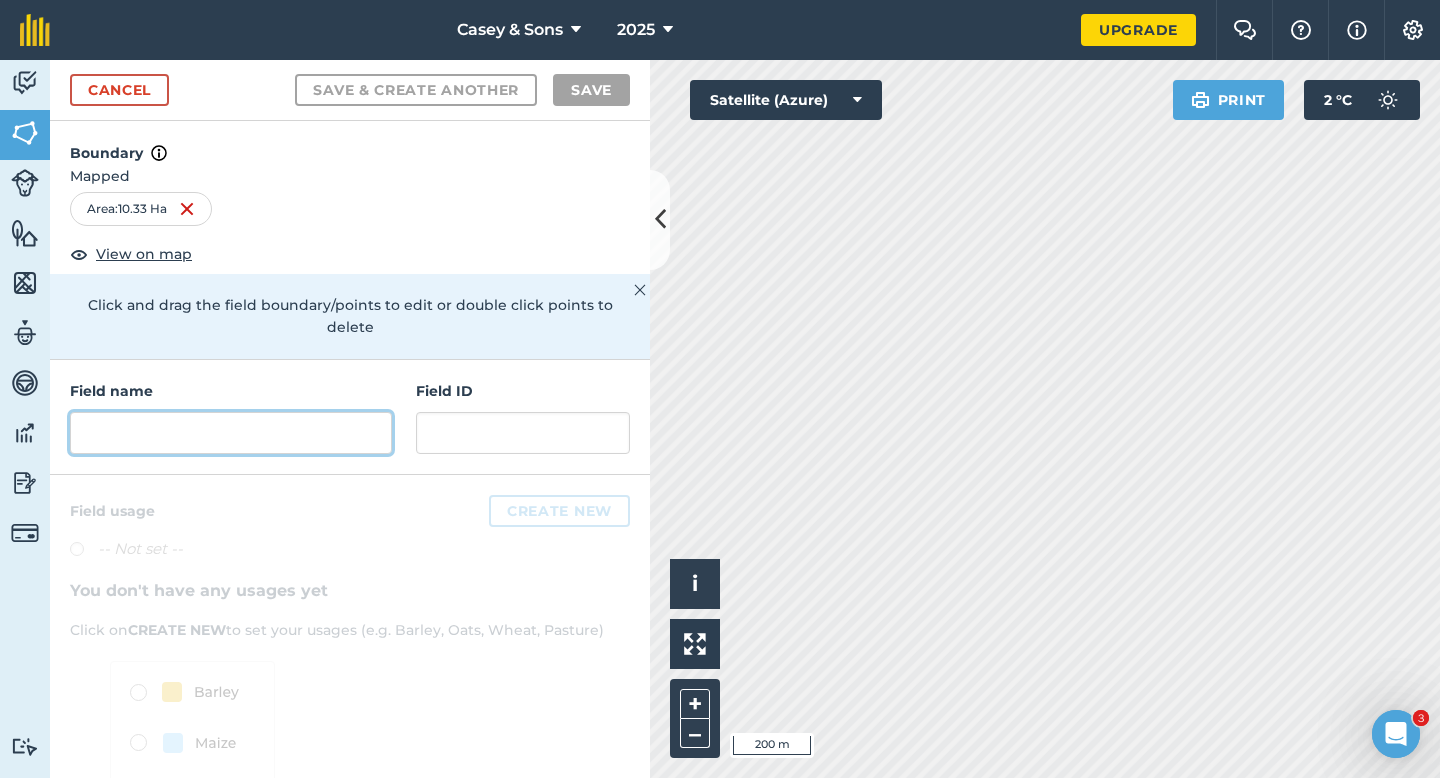 click at bounding box center (231, 433) 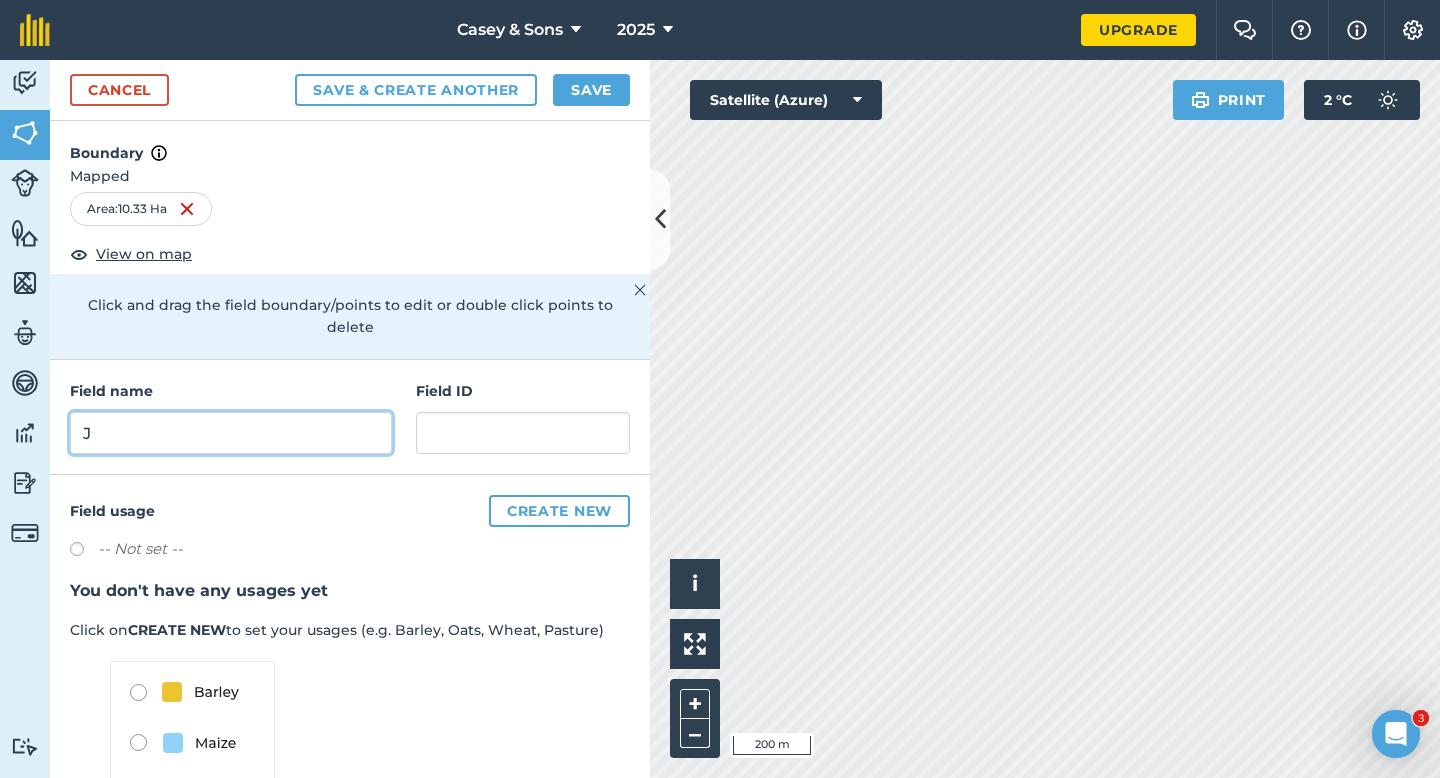 type on "J" 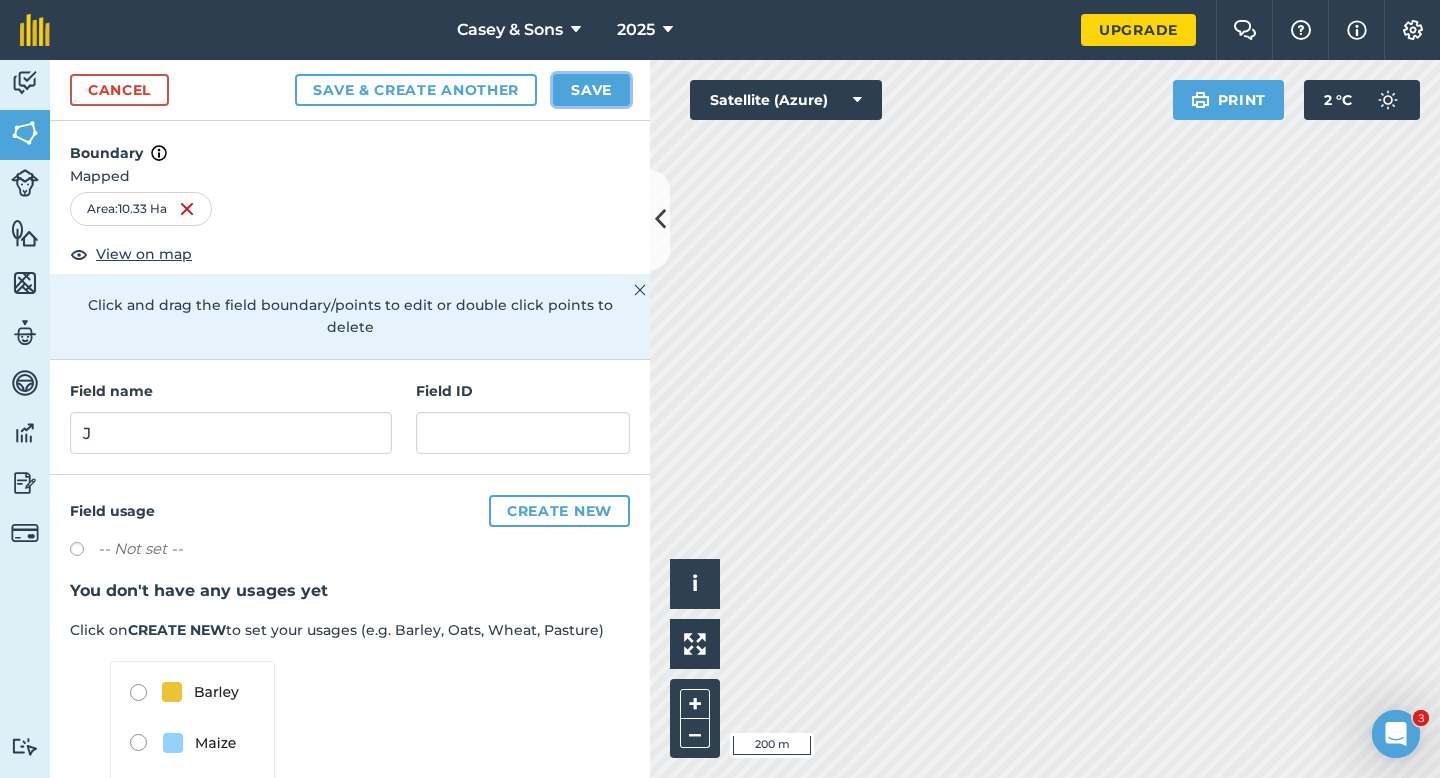 click on "Save" at bounding box center (591, 90) 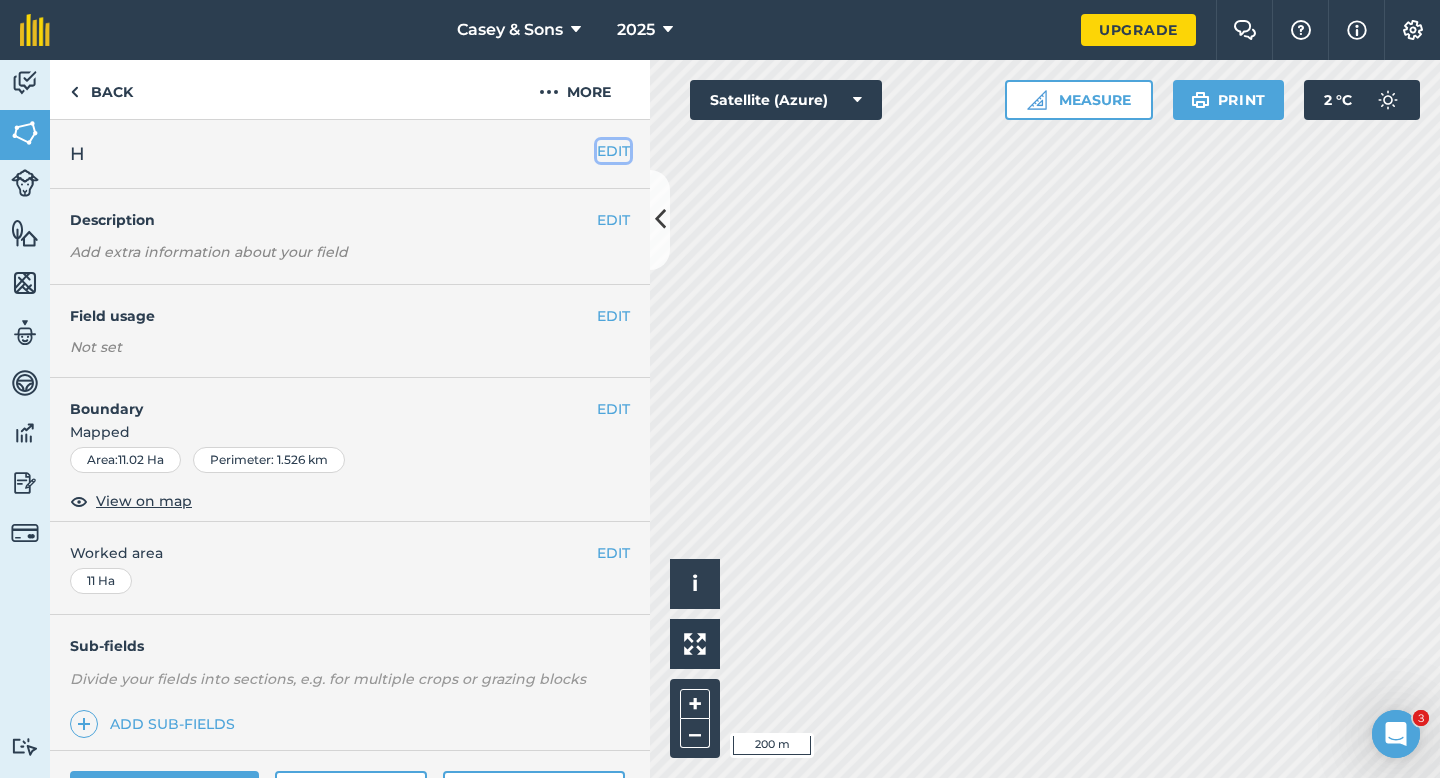 click on "EDIT" at bounding box center [613, 151] 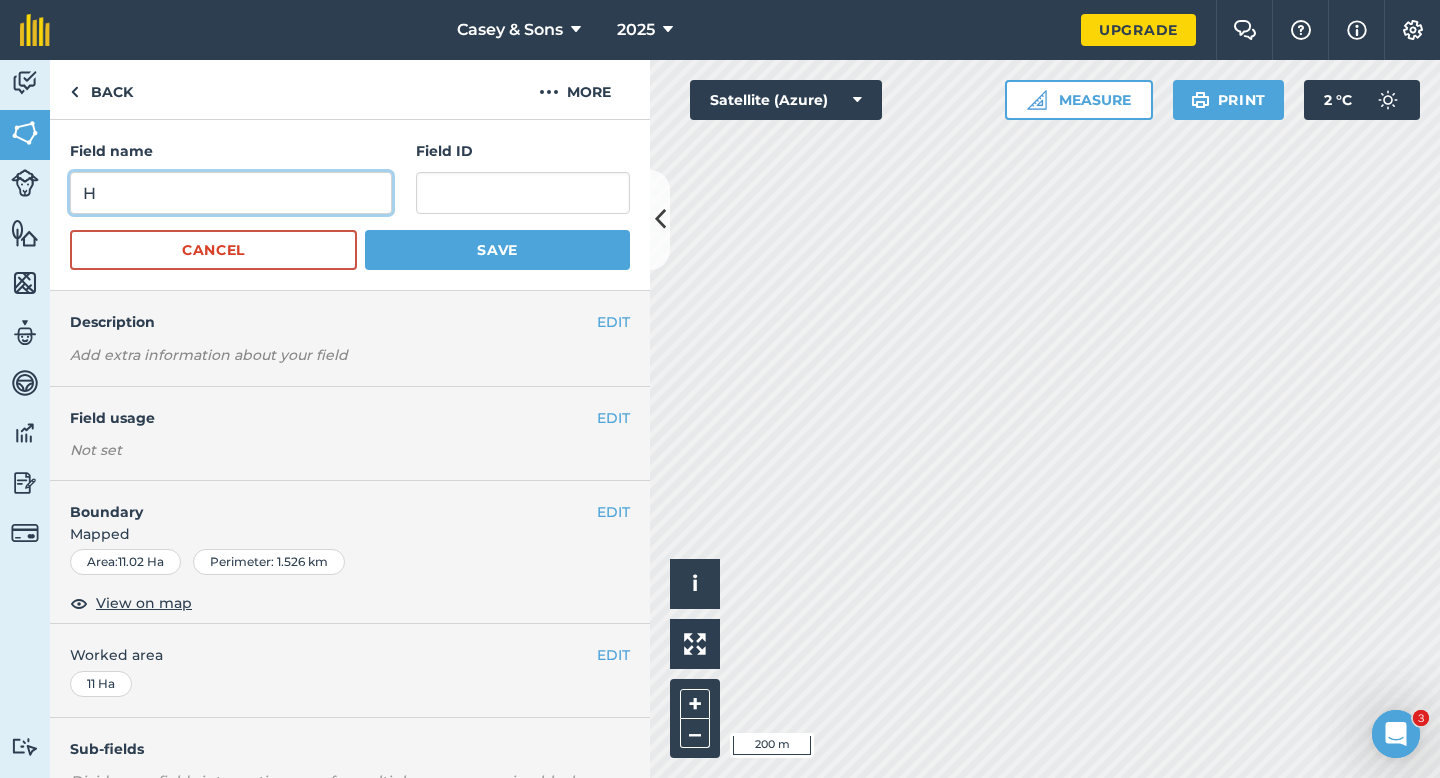 click on "H" at bounding box center (231, 193) 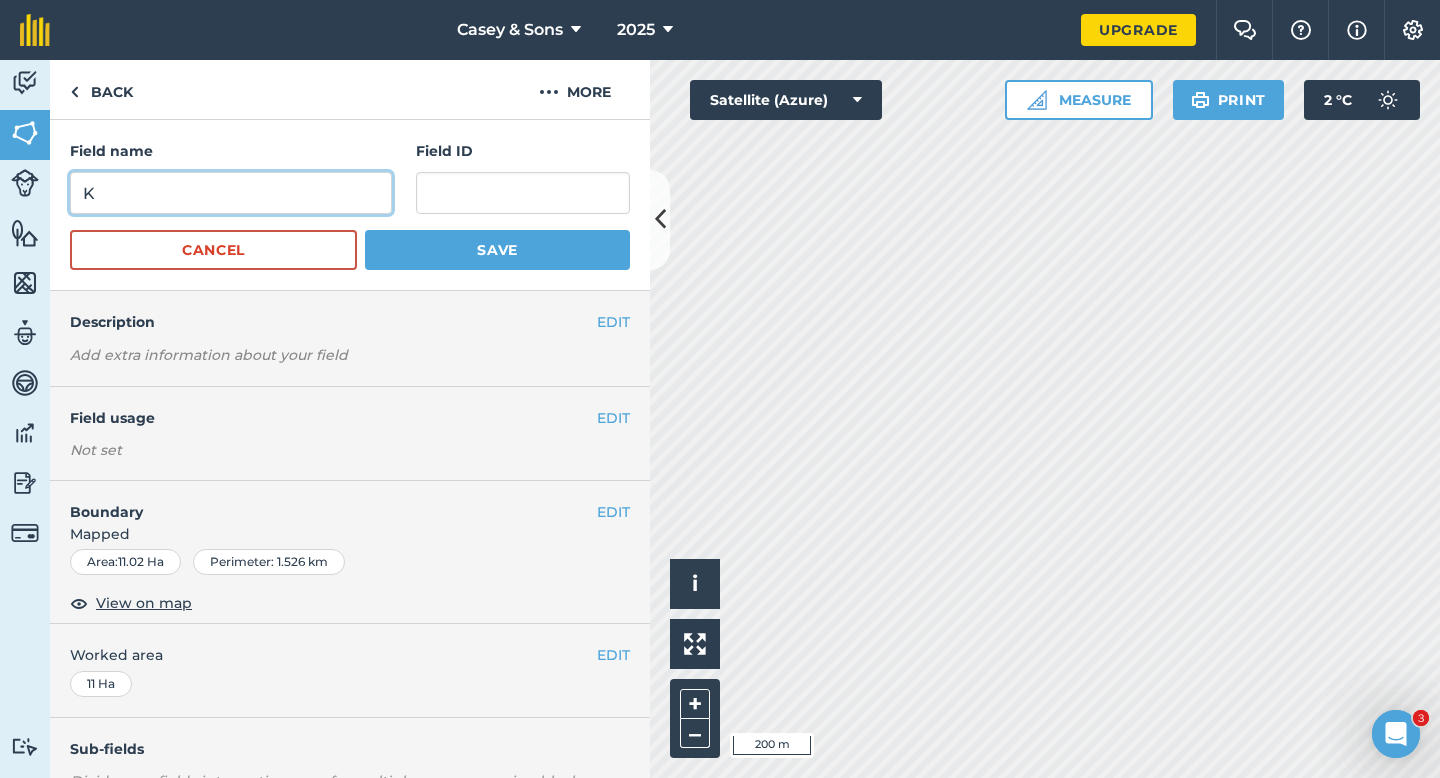 type on "K" 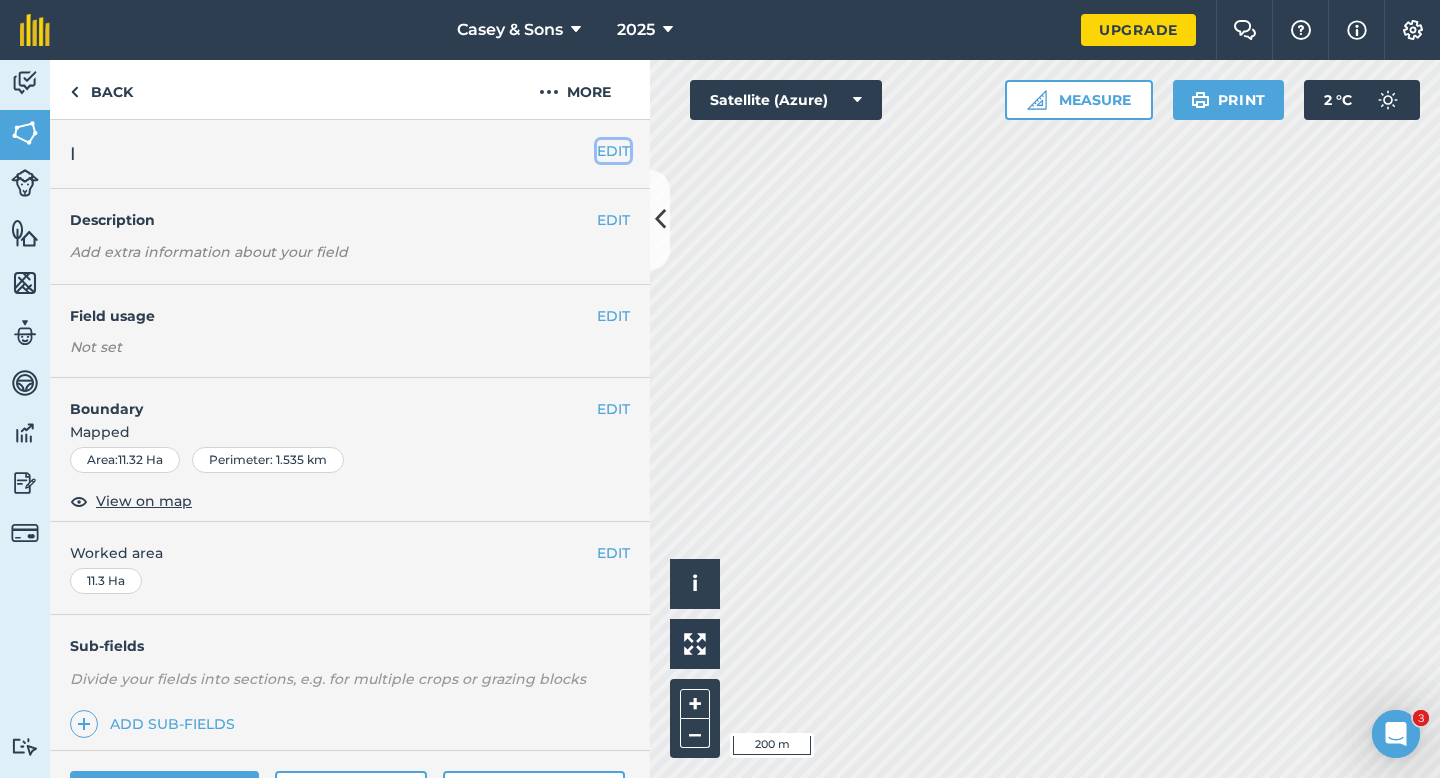 click on "EDIT" at bounding box center [613, 151] 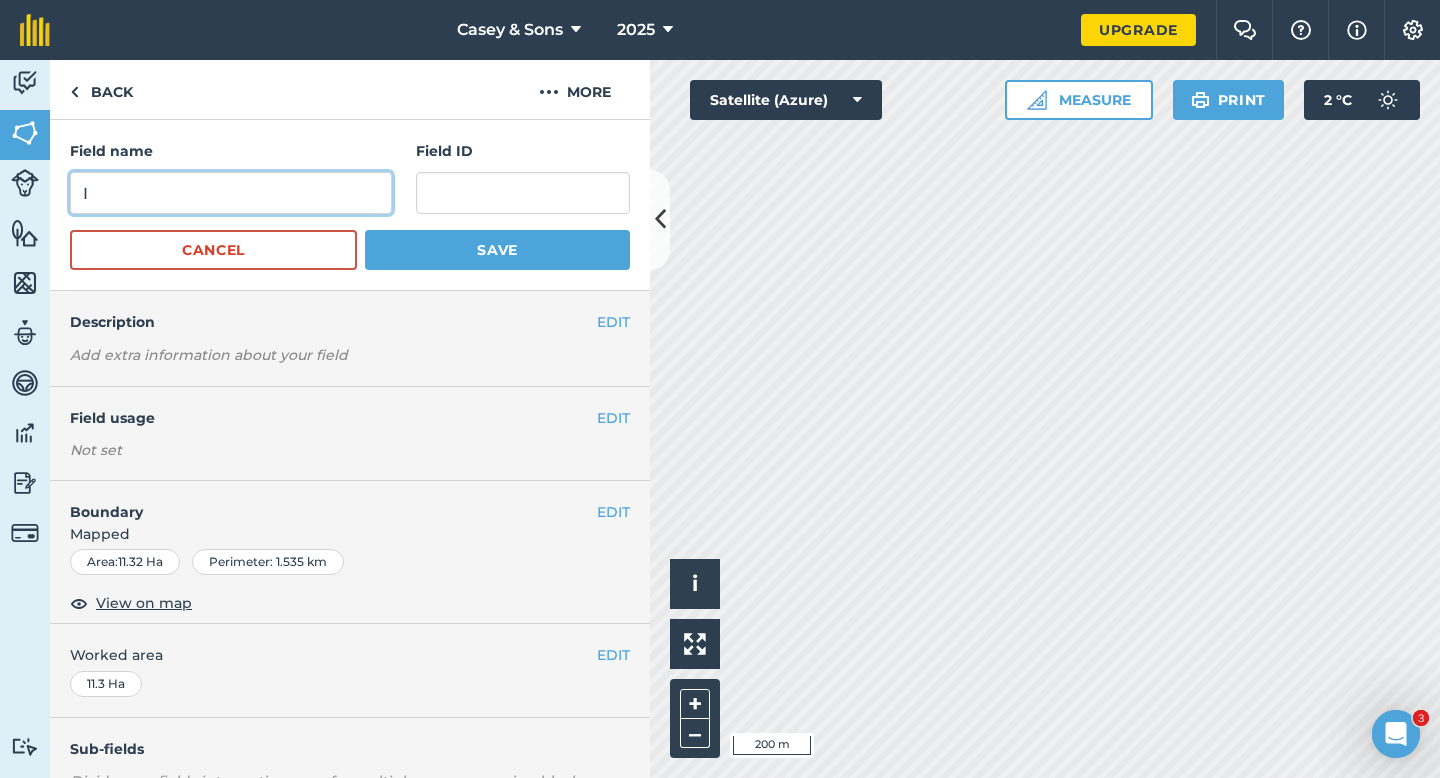 click on "I" at bounding box center (231, 193) 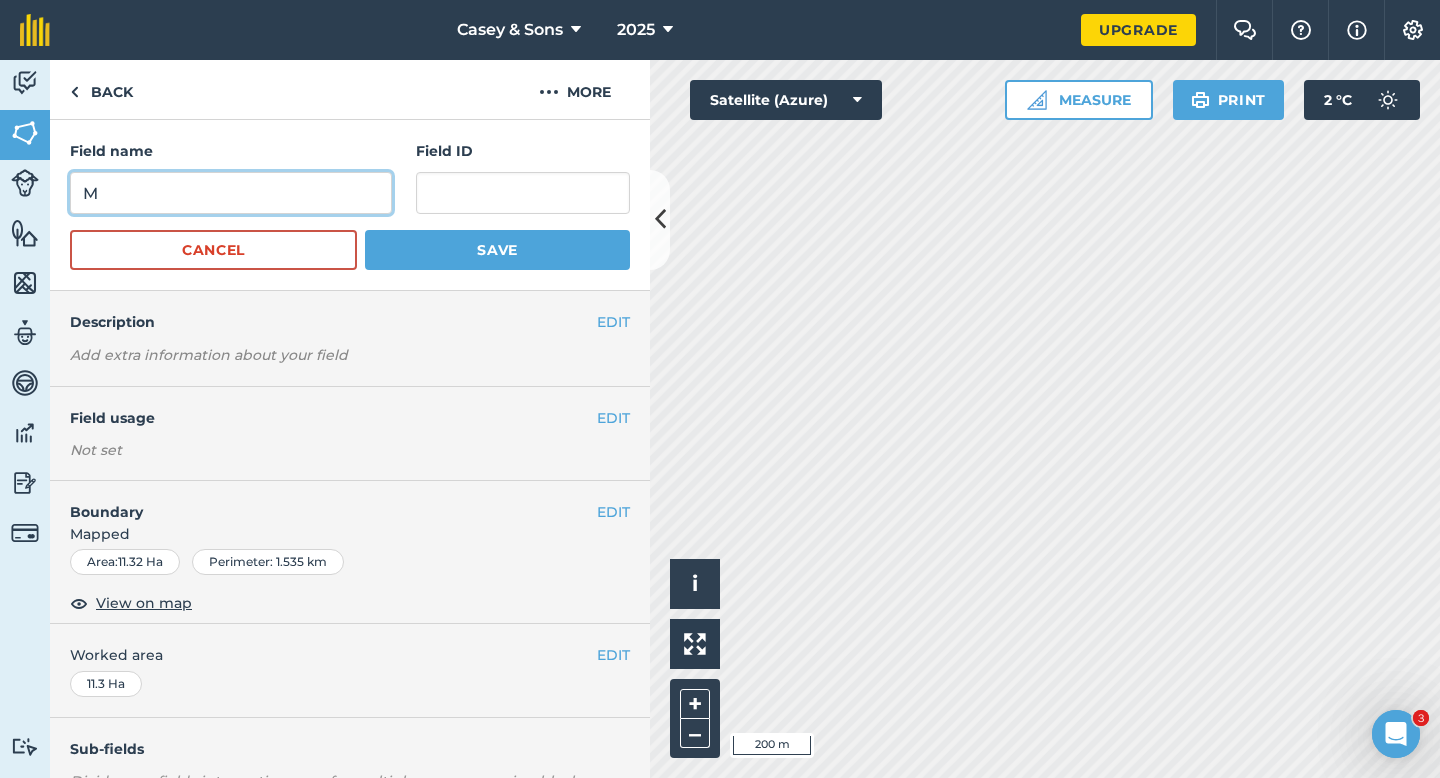 click on "M" at bounding box center (231, 193) 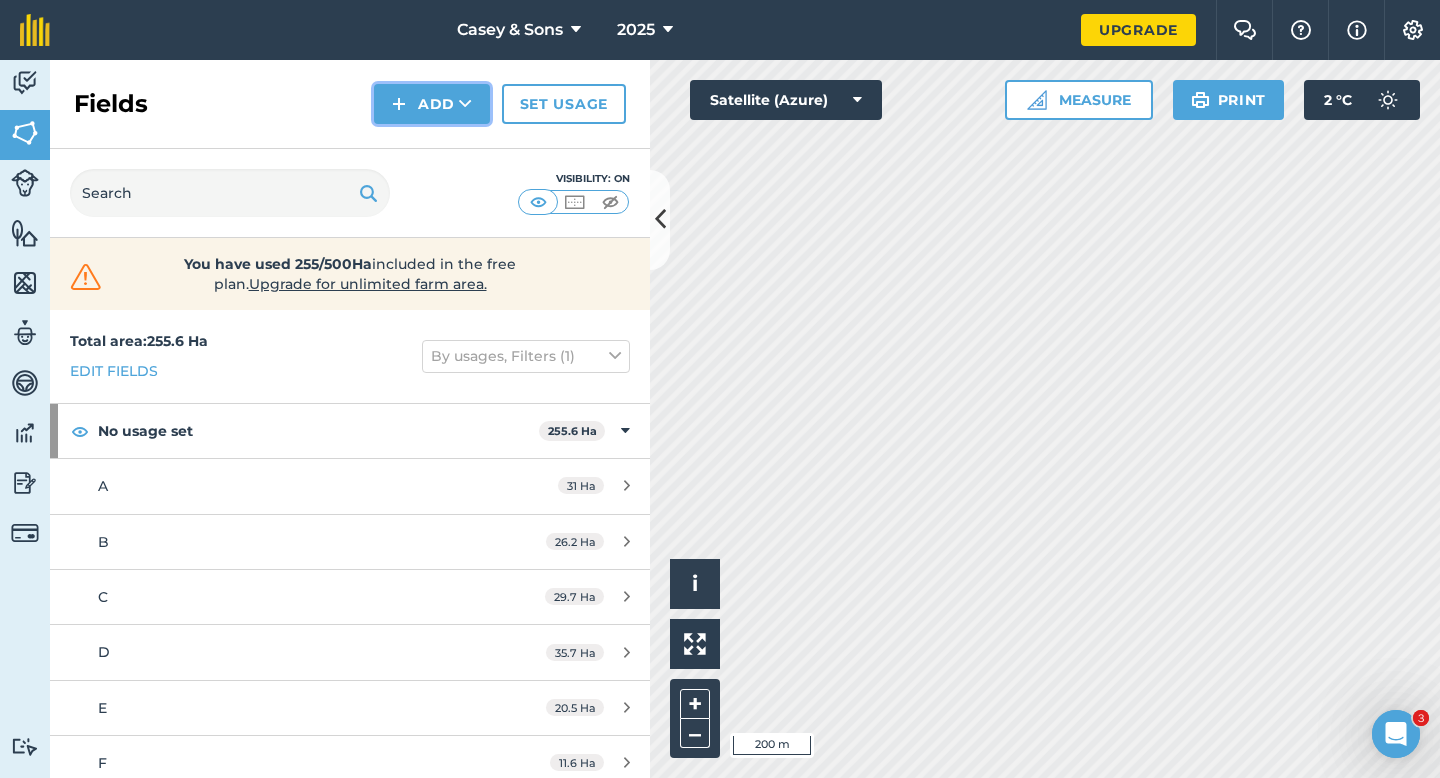 click at bounding box center [399, 104] 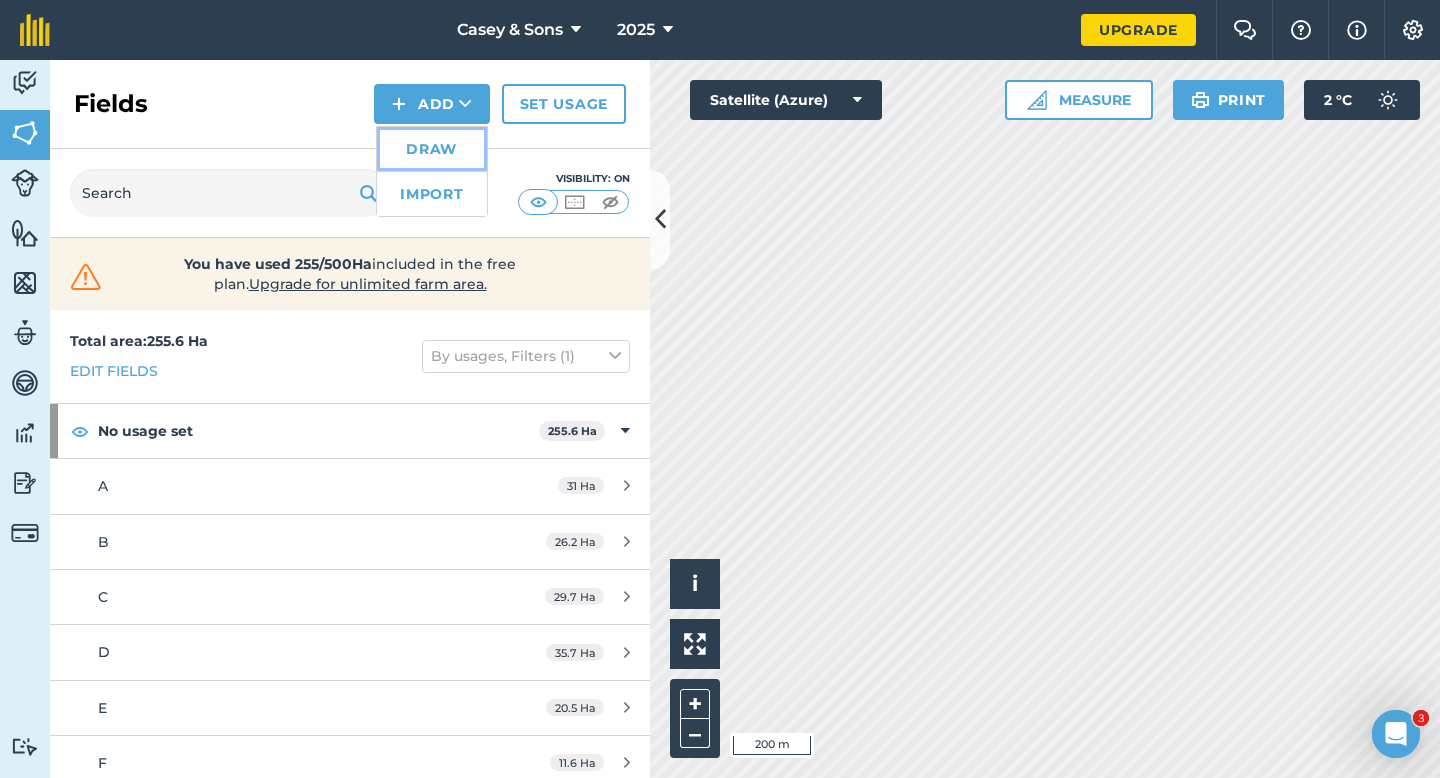 click on "Draw" at bounding box center [432, 149] 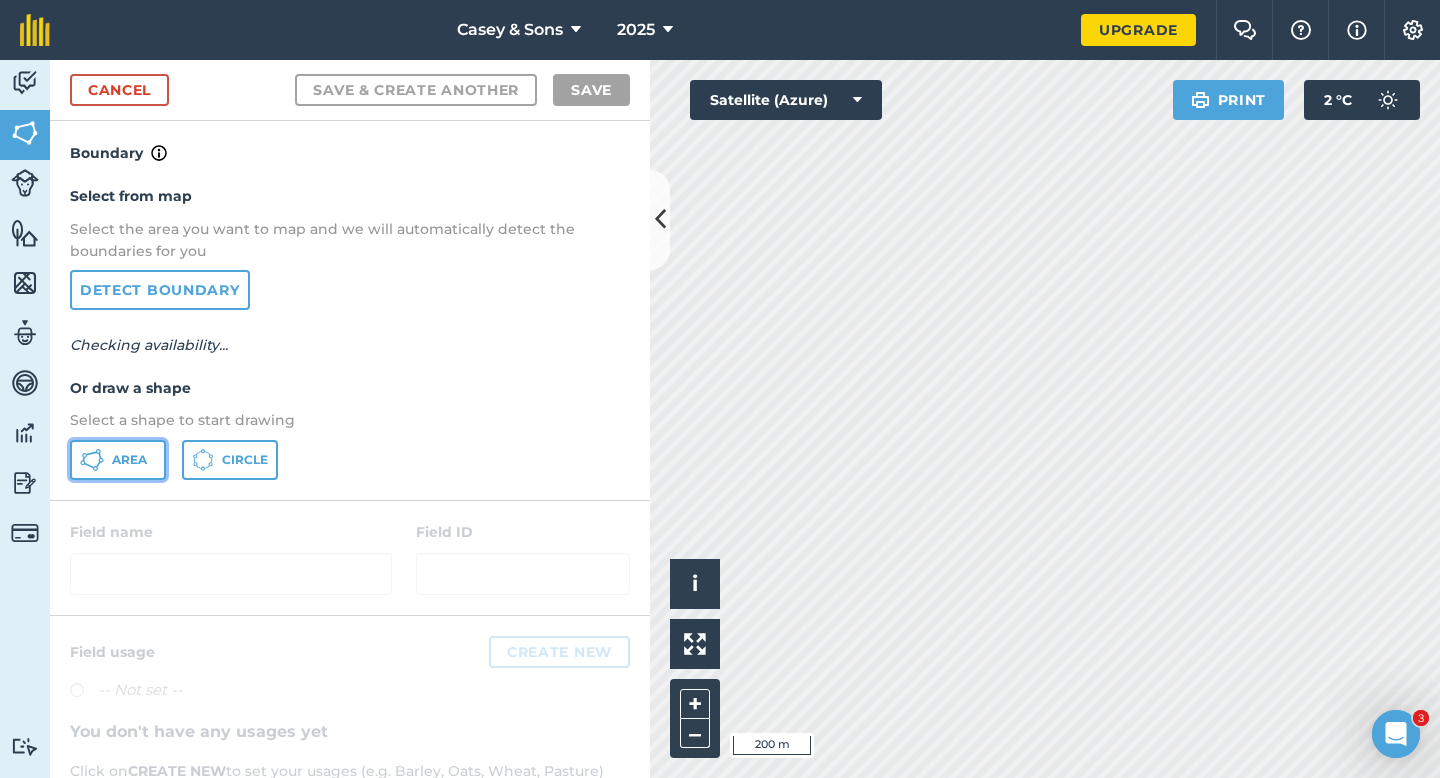 click on "Area" at bounding box center (118, 460) 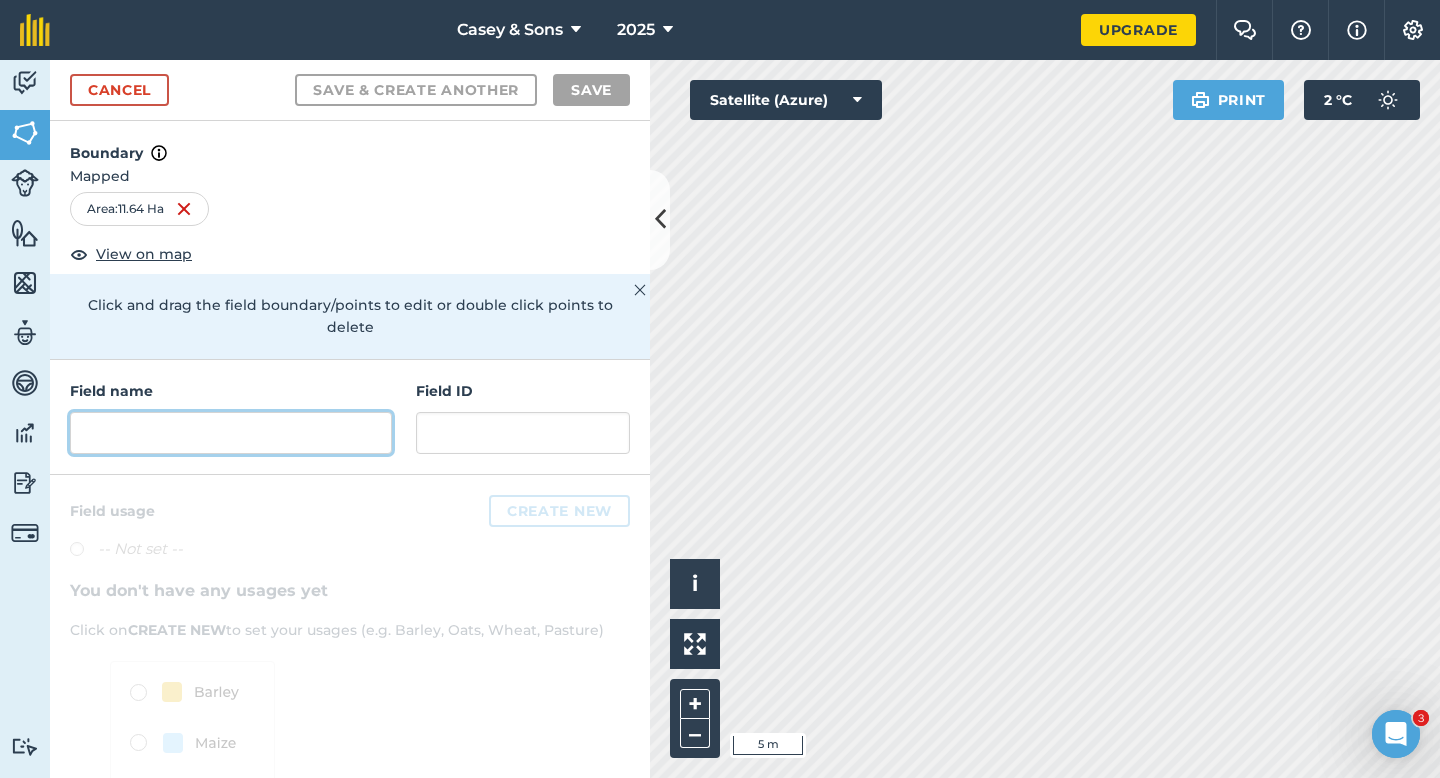 click at bounding box center [231, 433] 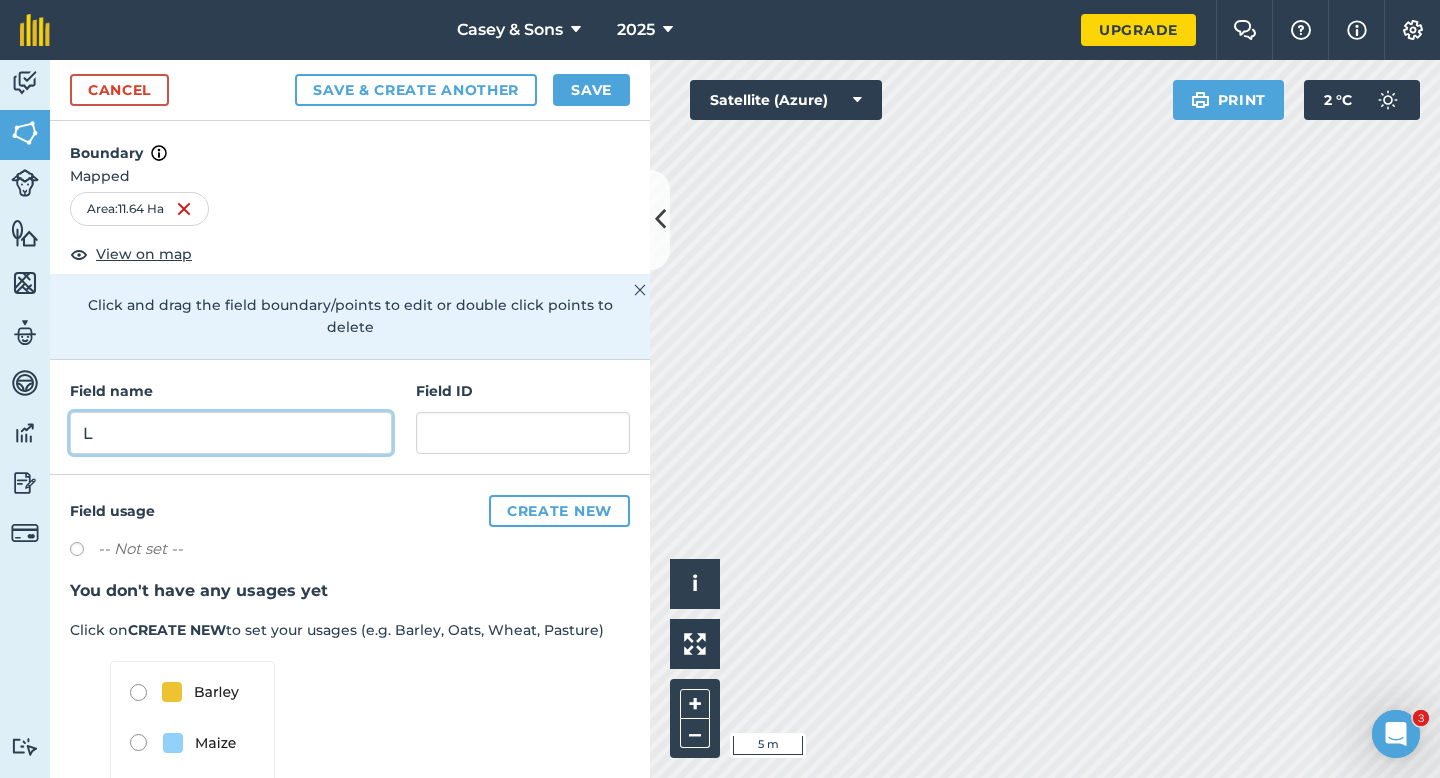 type on "L" 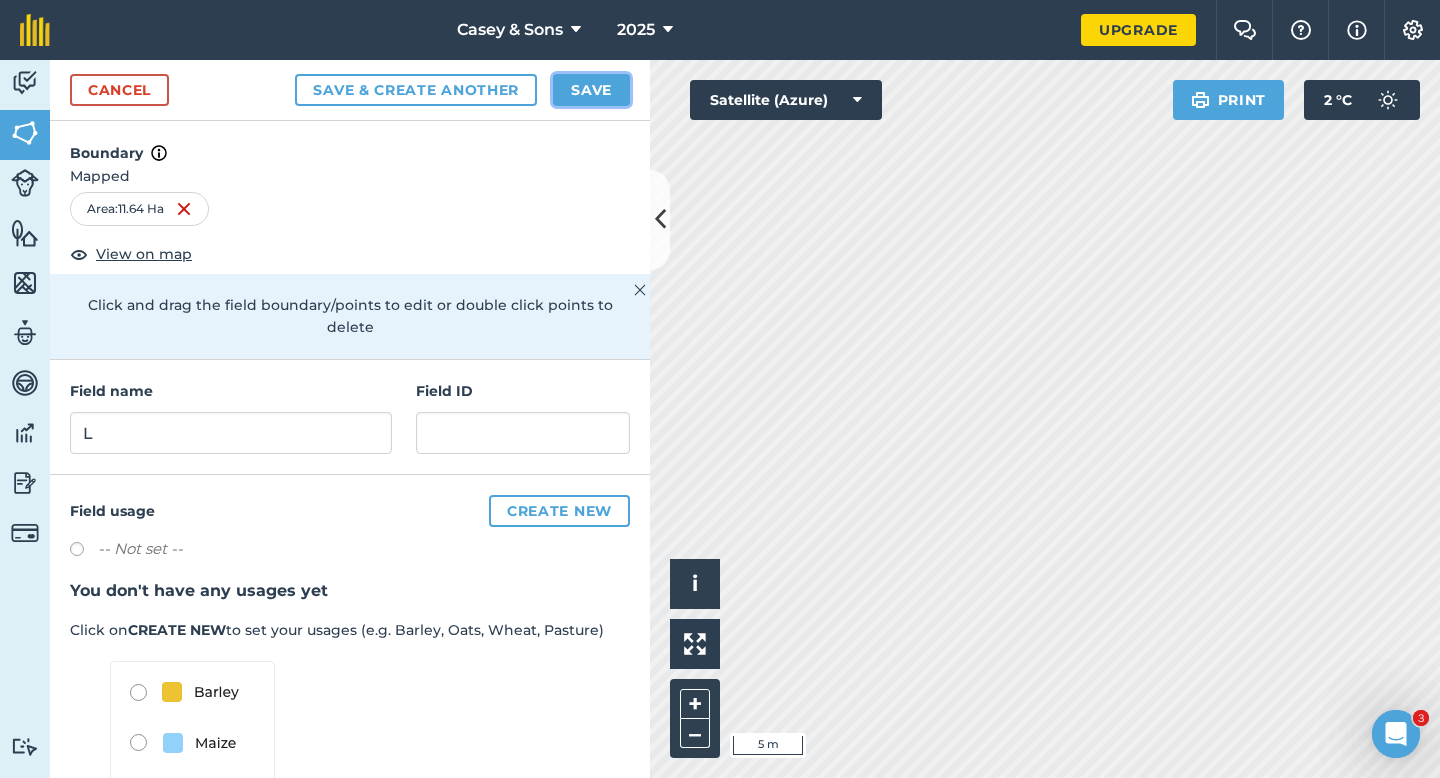 click on "Save" at bounding box center [591, 90] 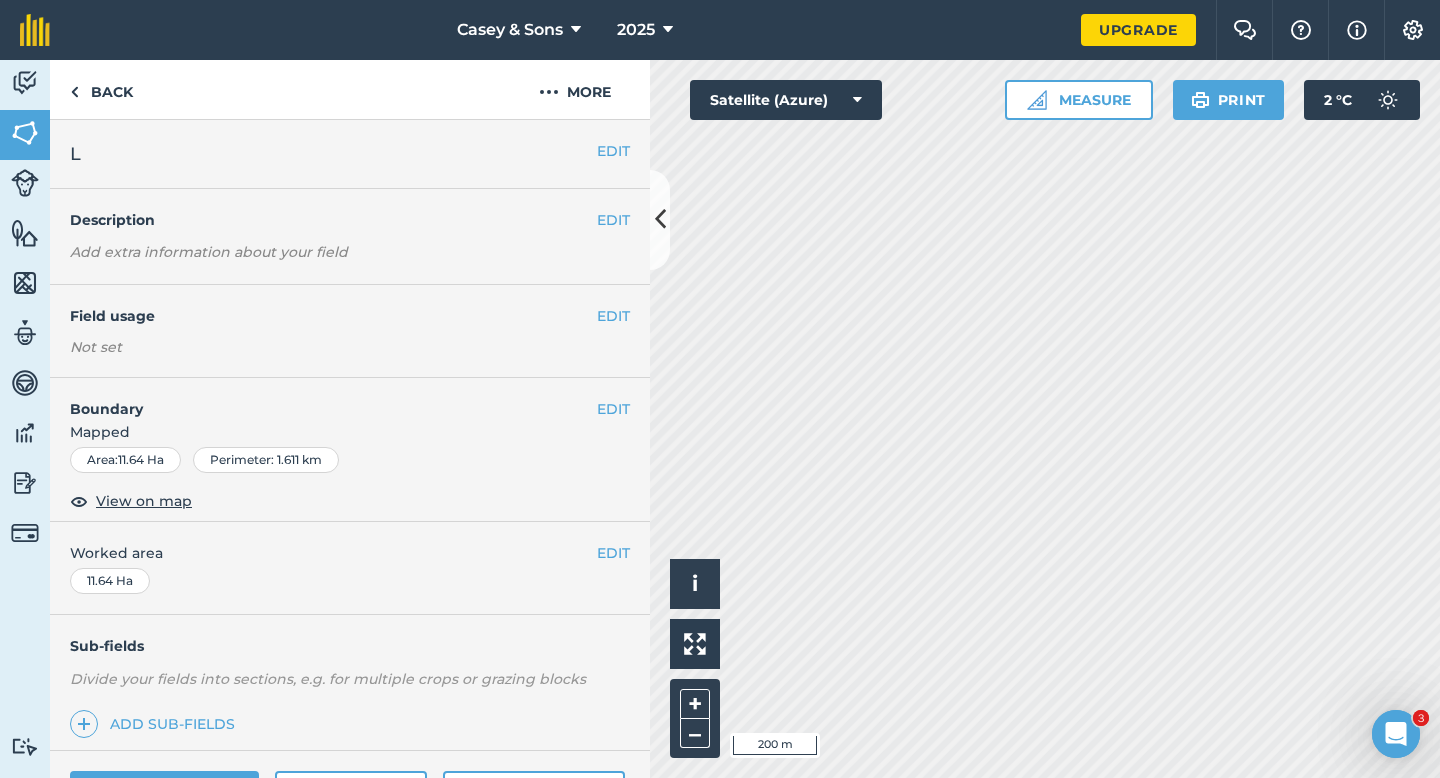 click on "EDIT Worked area 11.64   Ha" at bounding box center (350, 568) 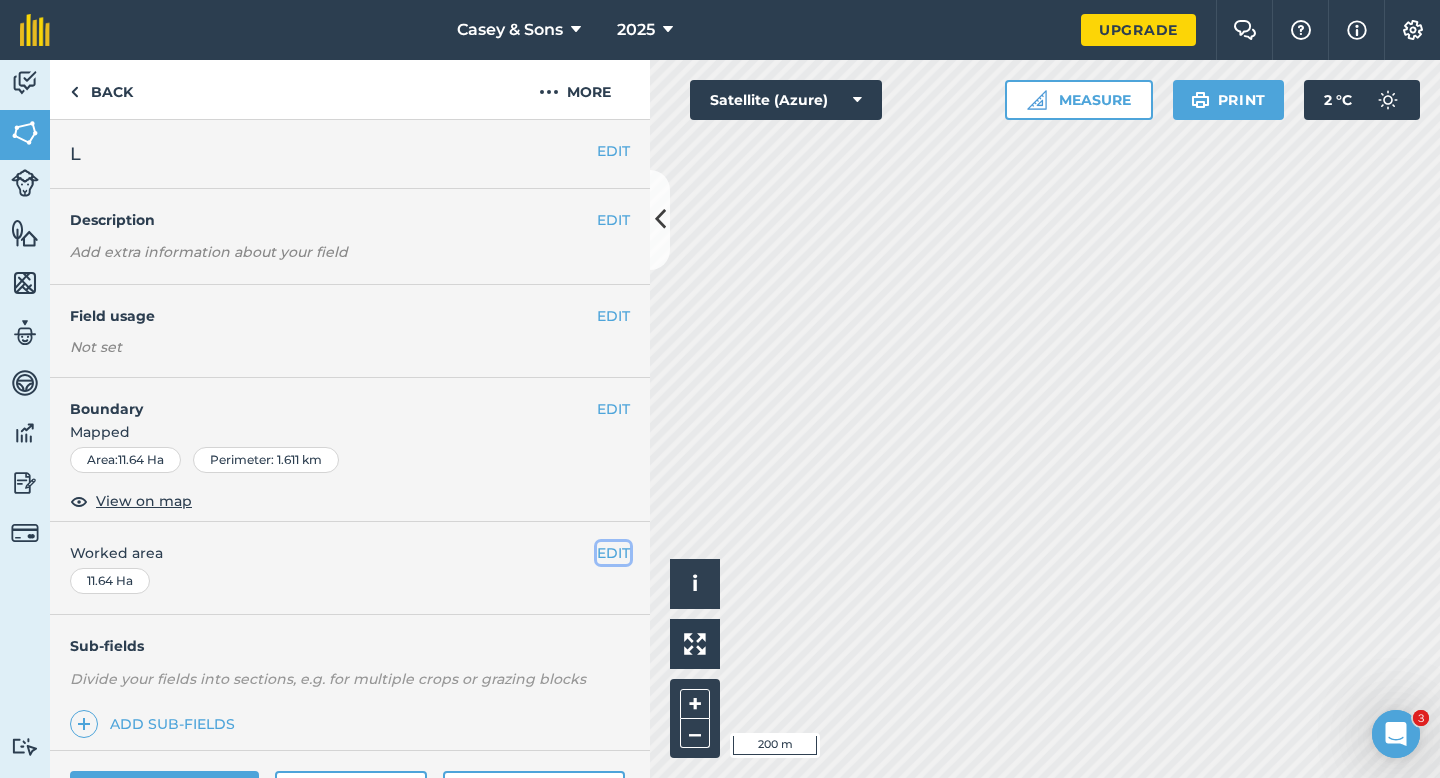 click on "EDIT" at bounding box center [613, 553] 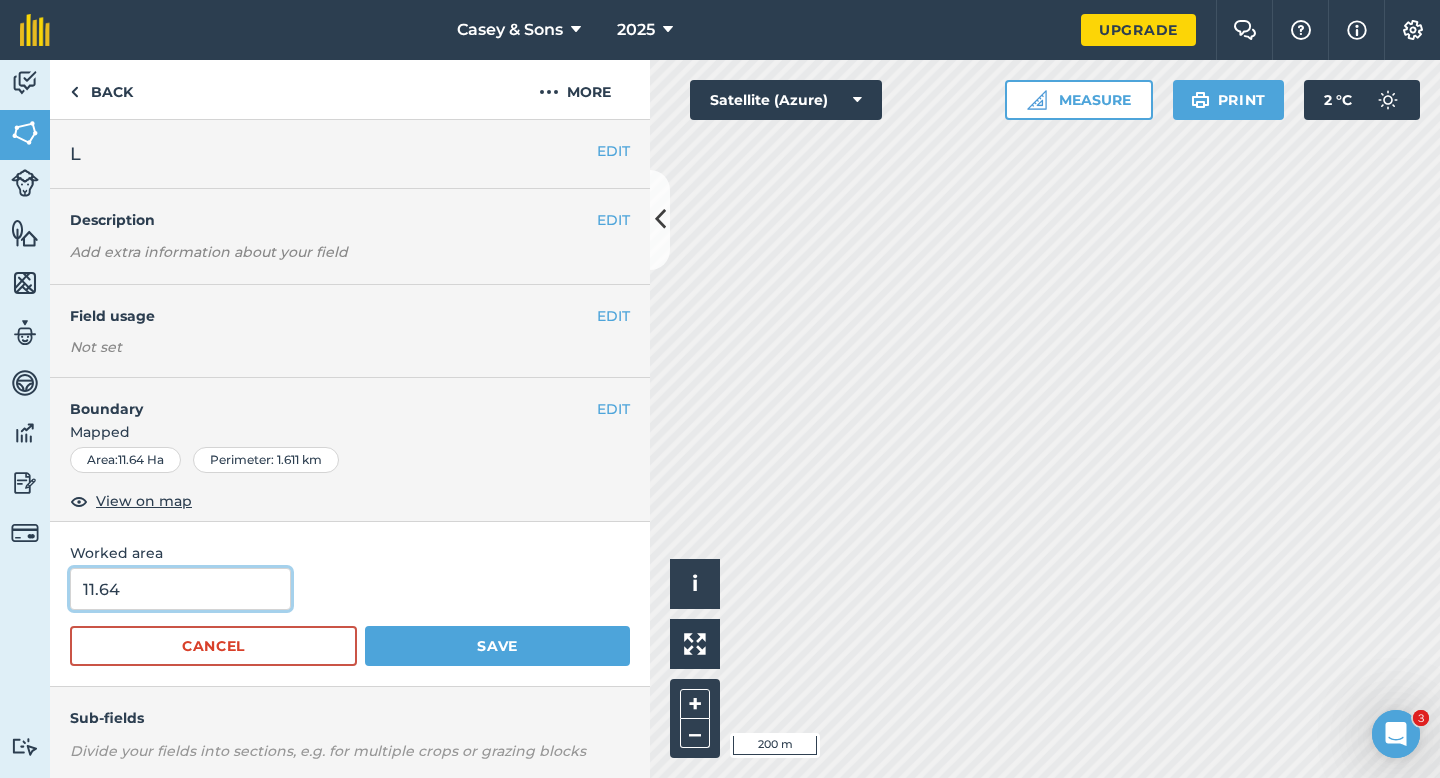 click on "11.64" at bounding box center [180, 589] 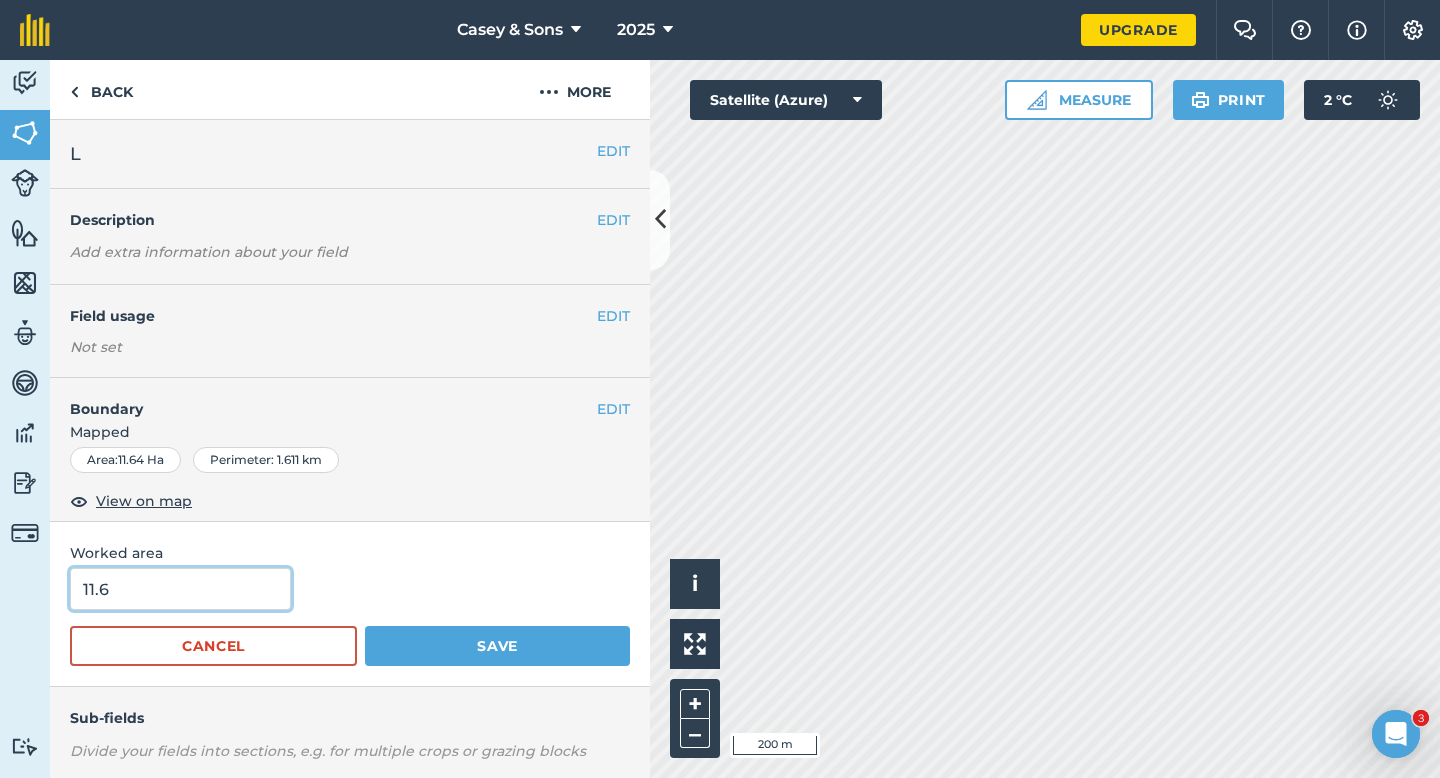 type on "11.6" 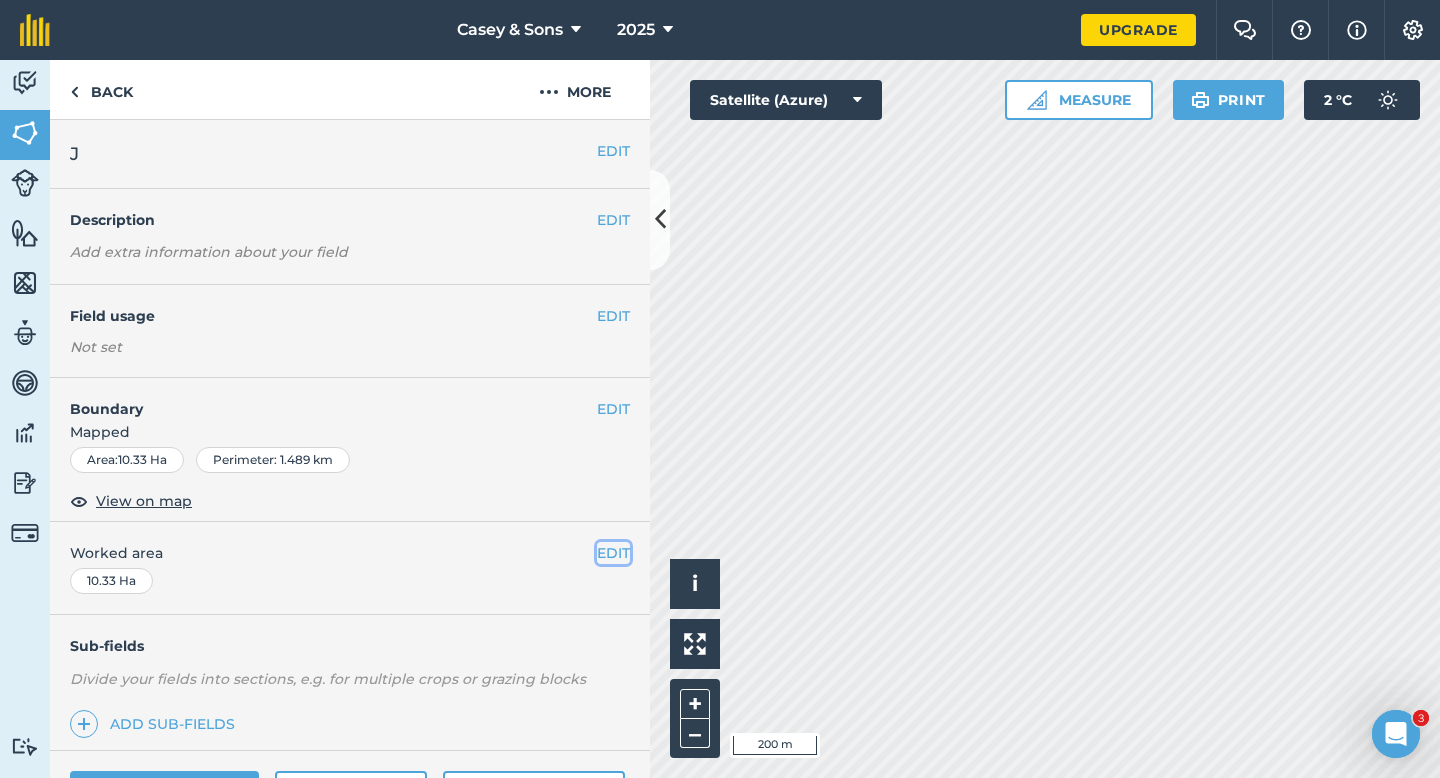 click on "EDIT" at bounding box center [613, 553] 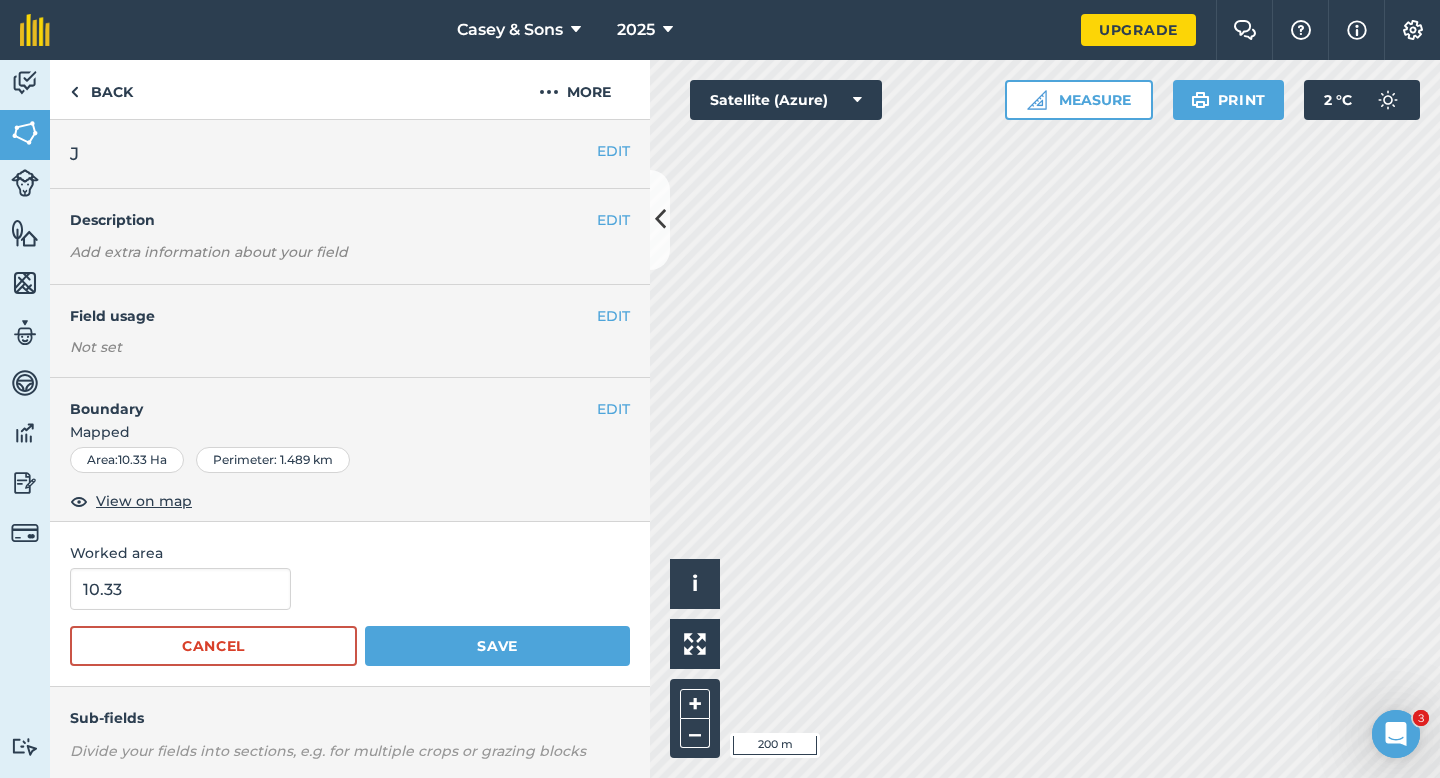click on "10.33 Cancel Save" at bounding box center [350, 617] 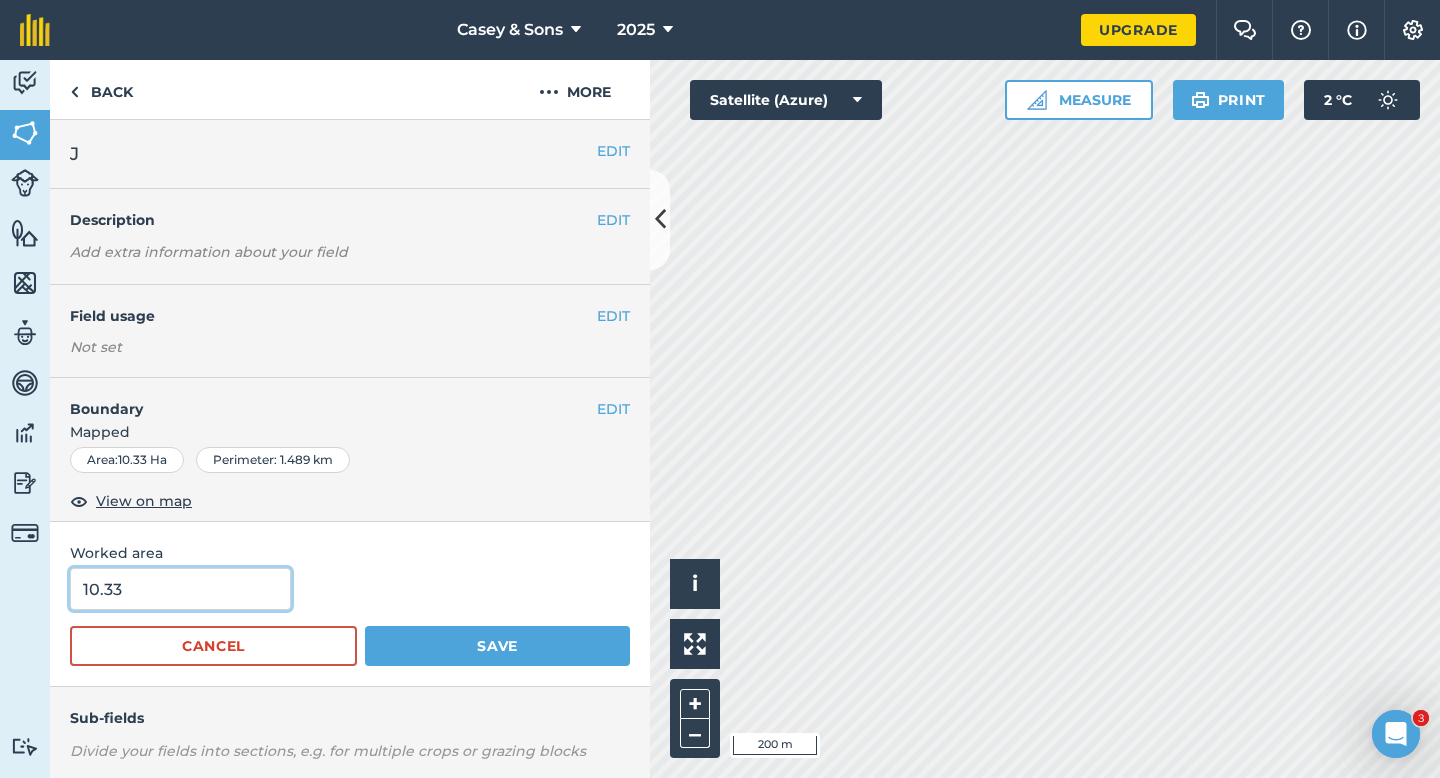 click on "10.33" at bounding box center (180, 589) 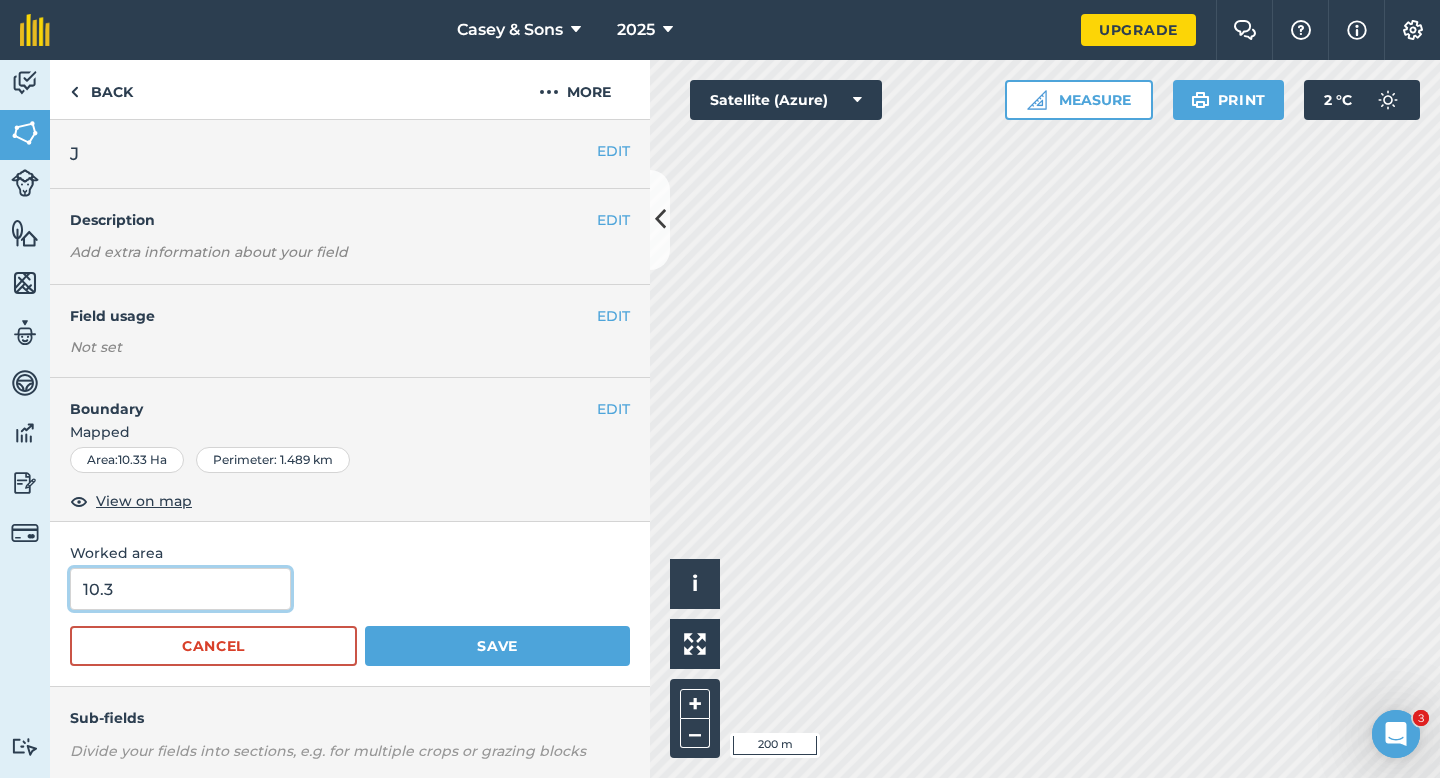 type on "10.3" 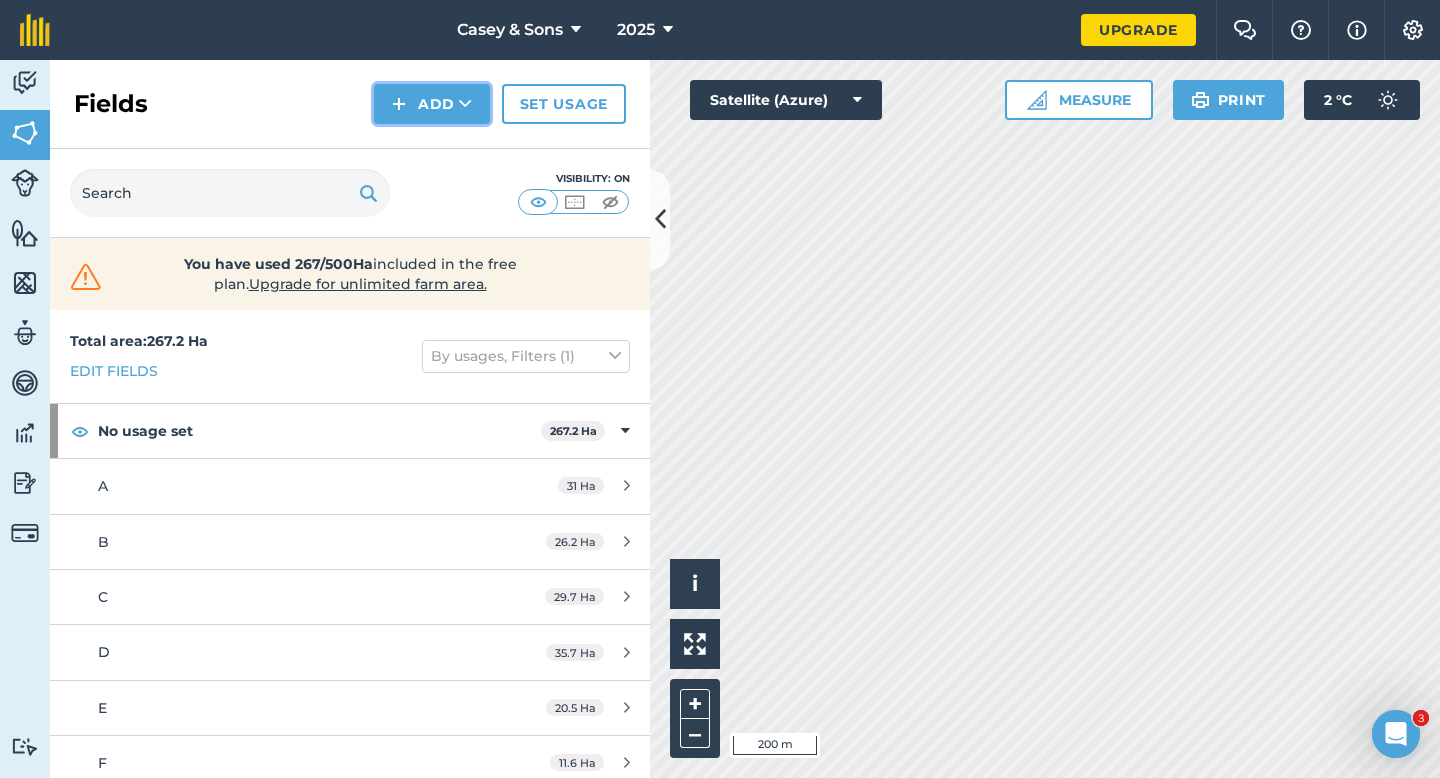 click on "Add" at bounding box center [432, 104] 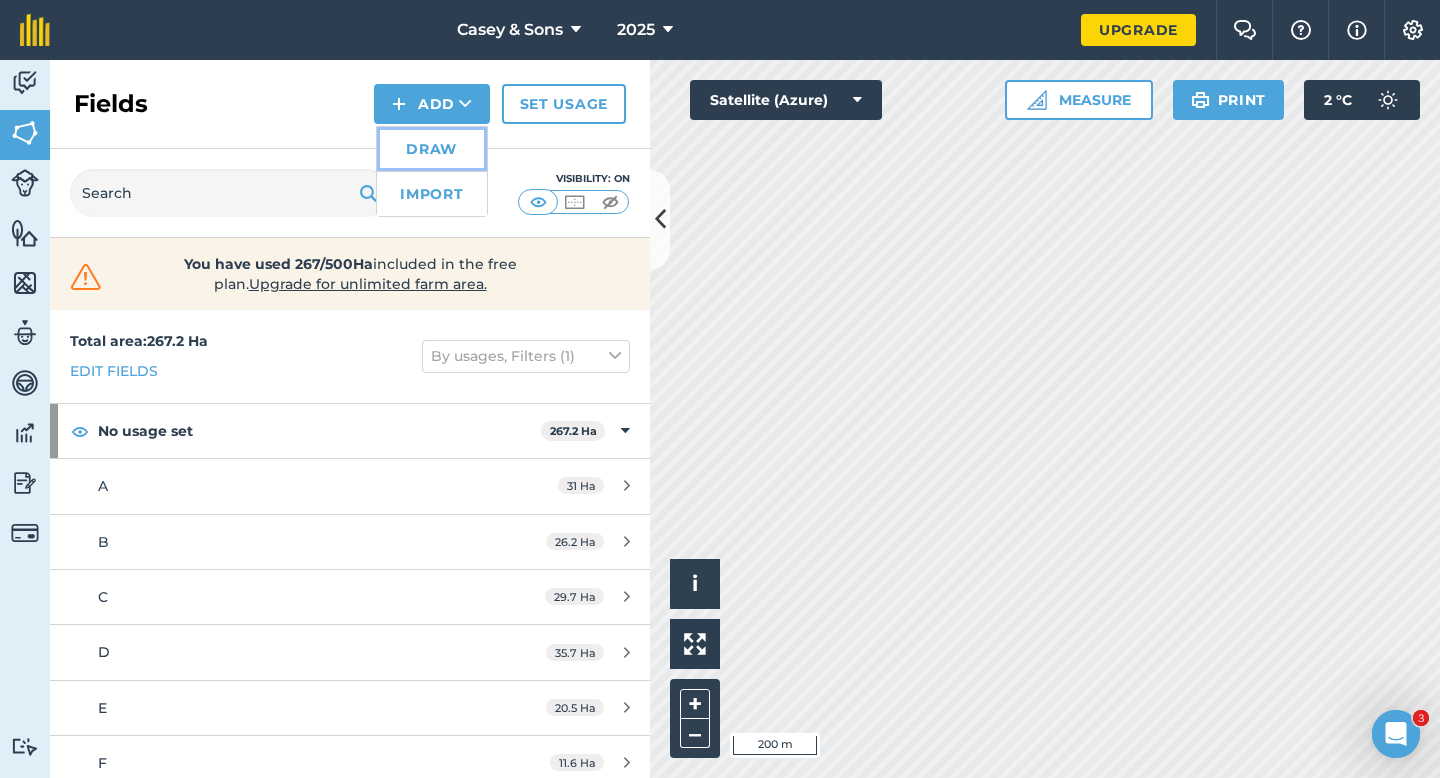 click on "Draw" at bounding box center [432, 149] 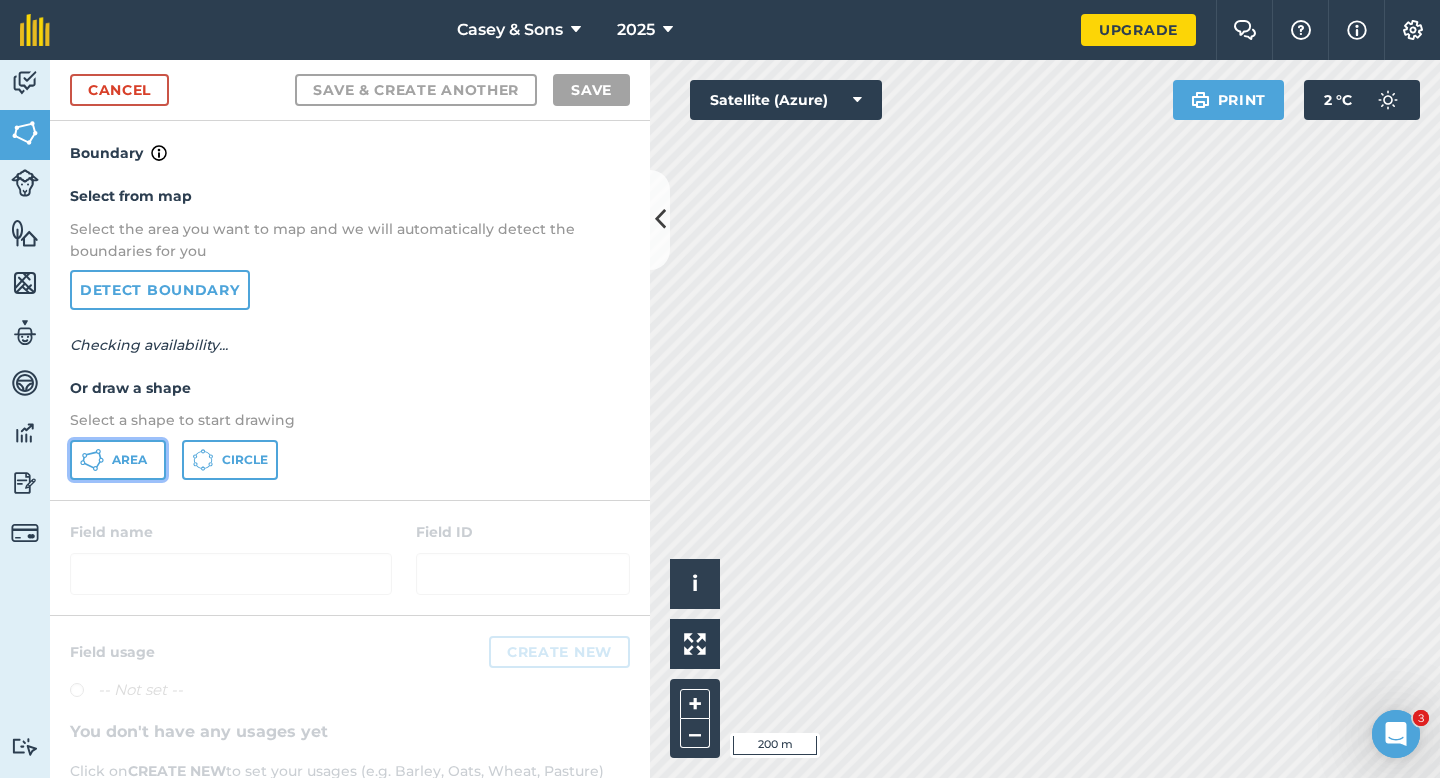 click on "Area" at bounding box center [129, 460] 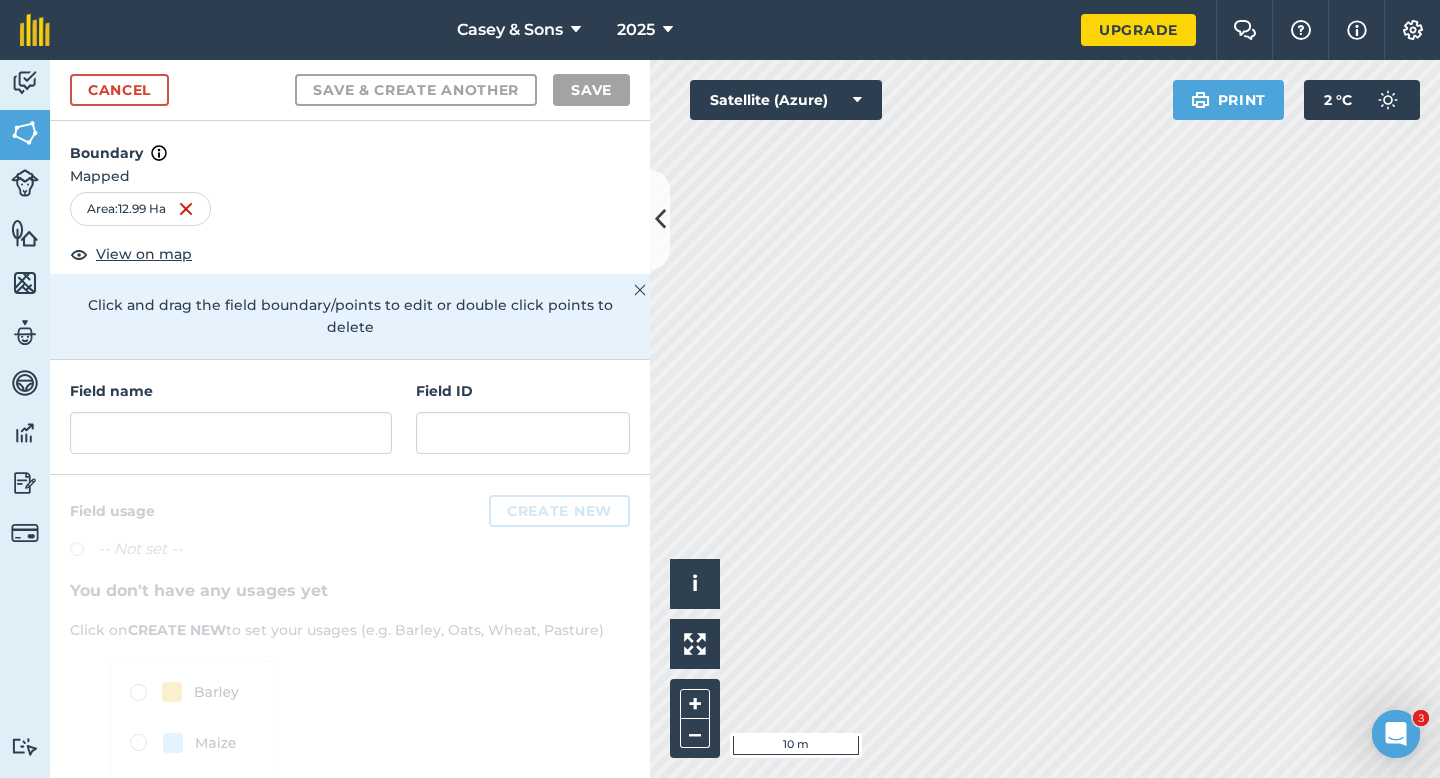 click on "Field name" at bounding box center [231, 417] 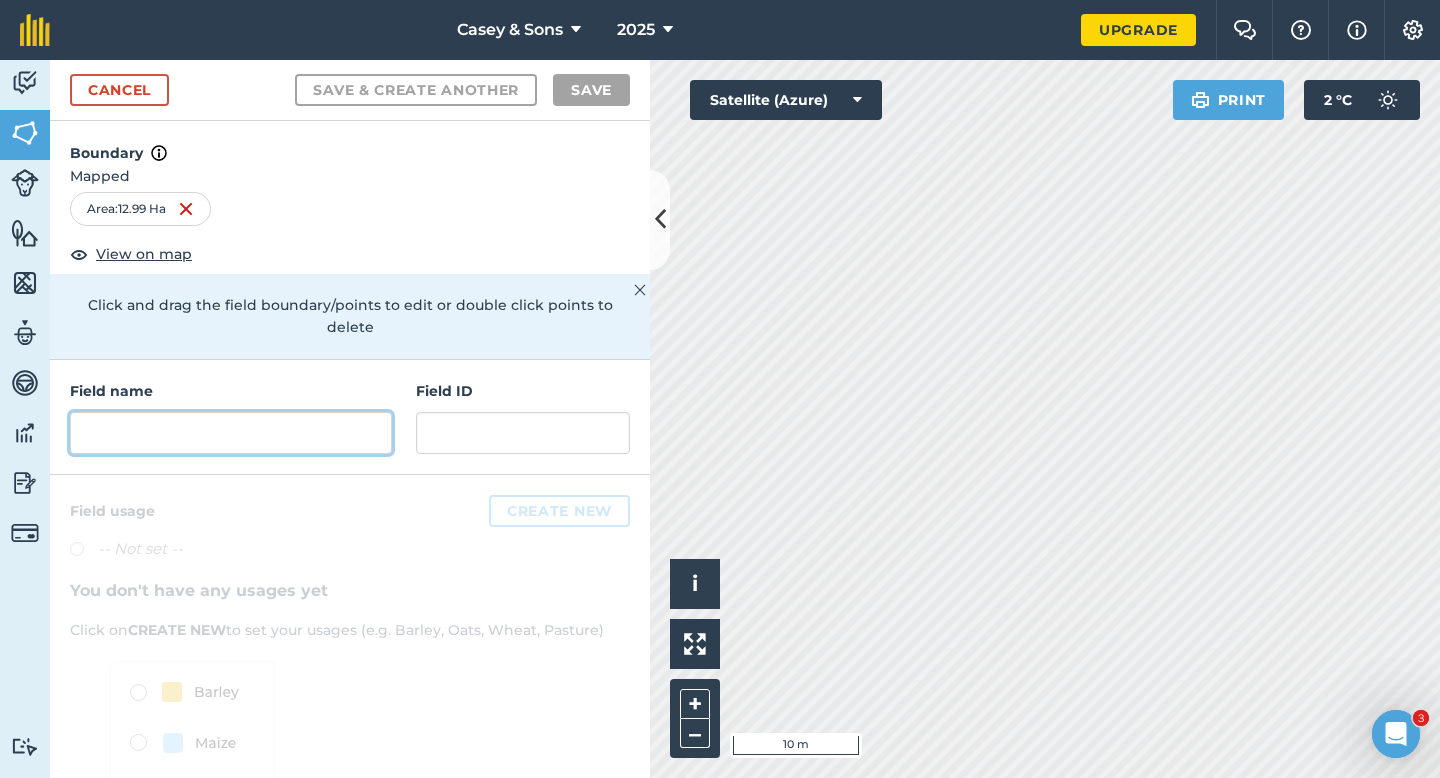 click at bounding box center (231, 433) 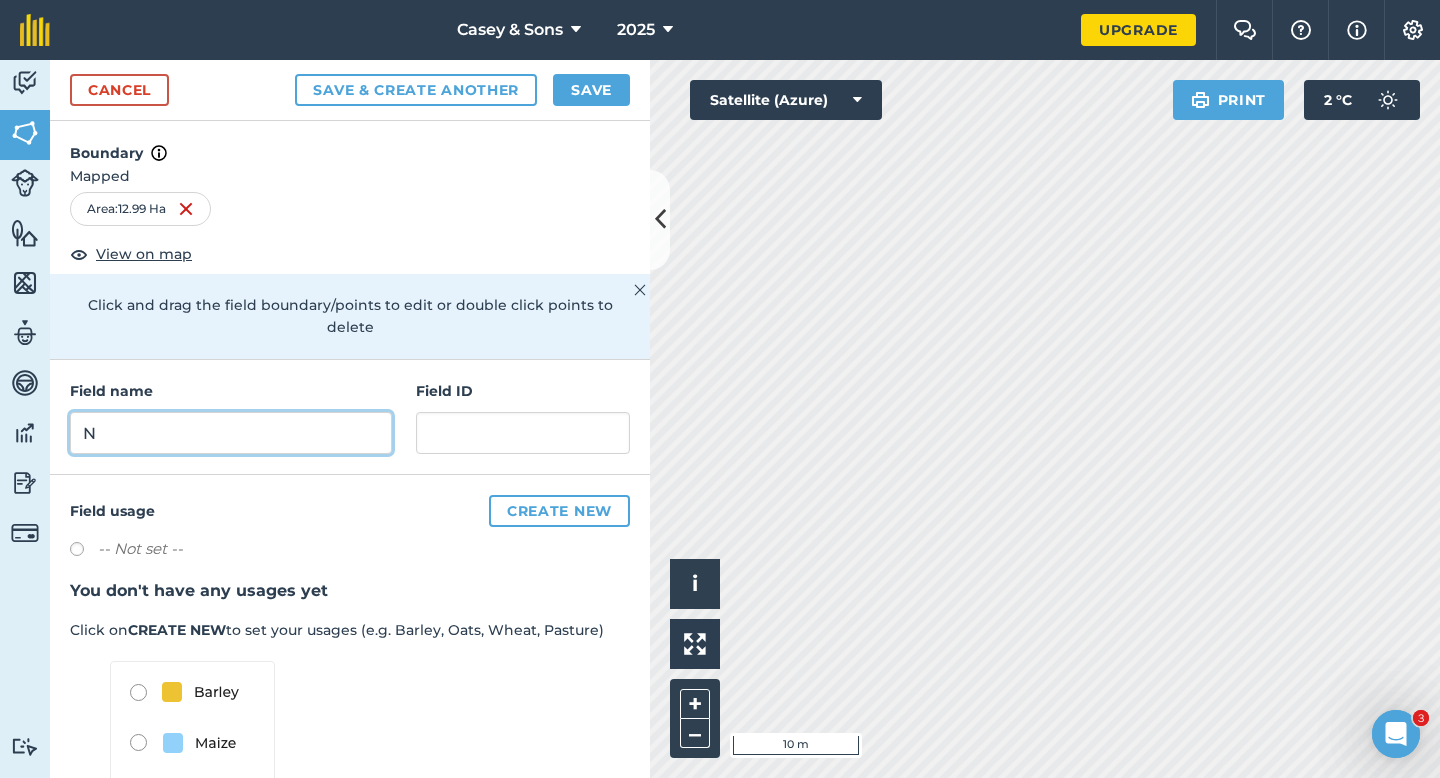 type on "N" 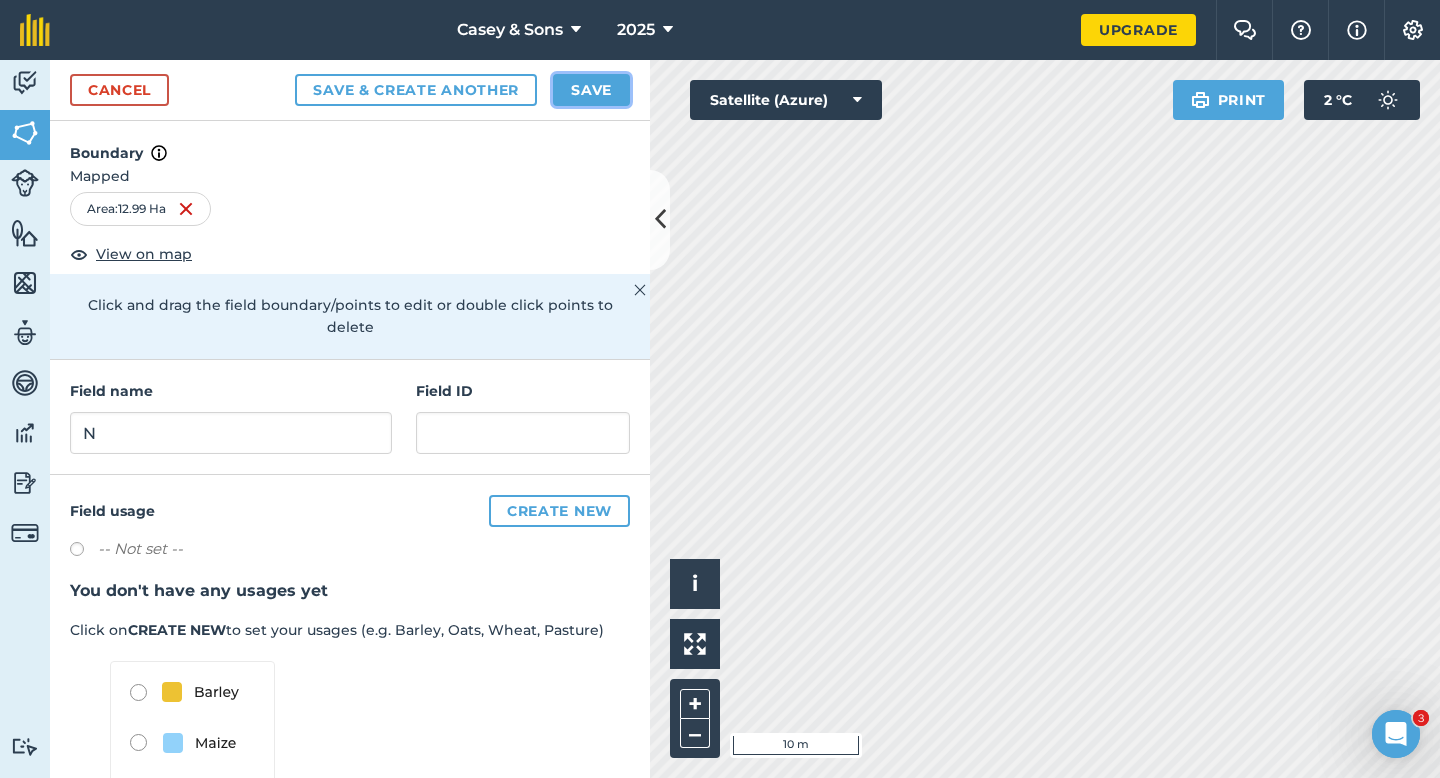 click on "Save" at bounding box center [591, 90] 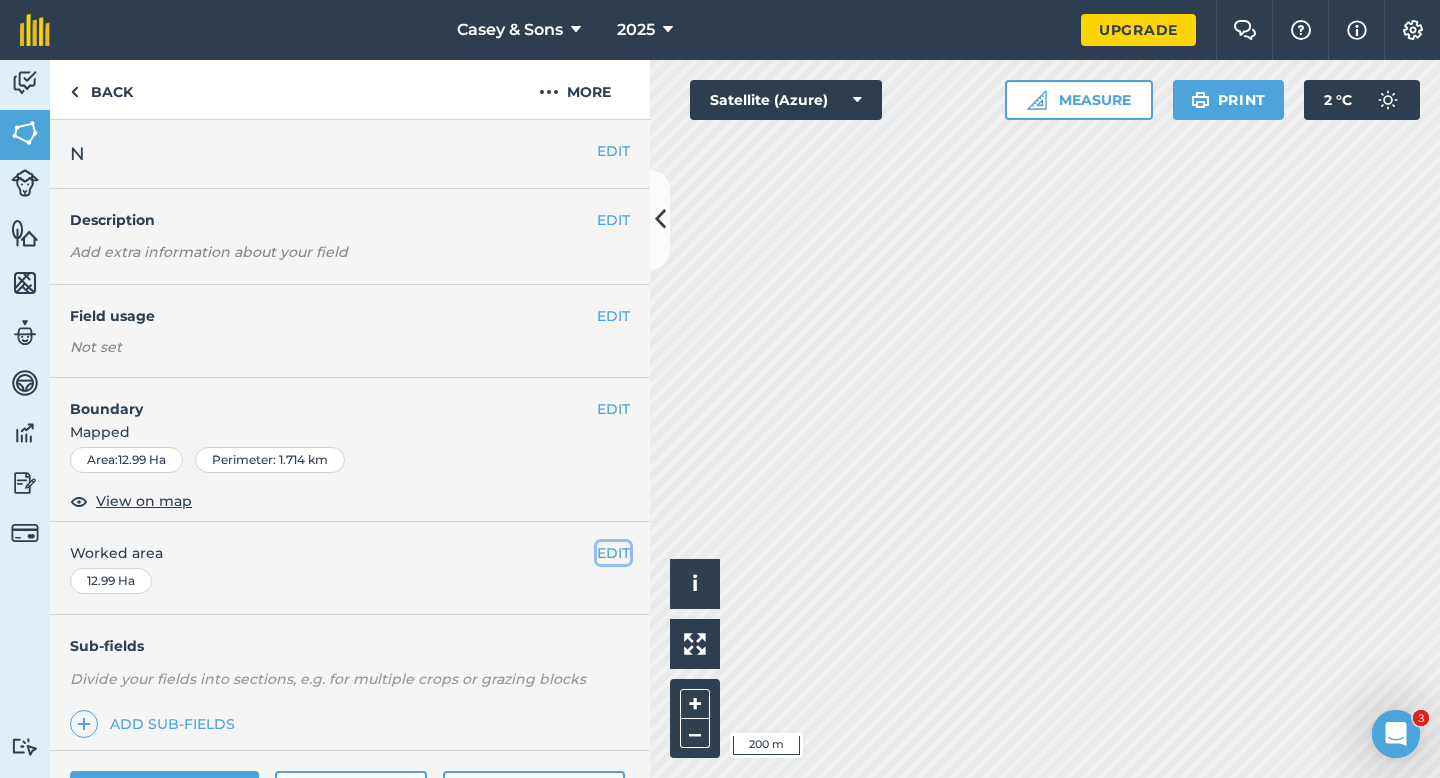 click on "EDIT" at bounding box center [613, 553] 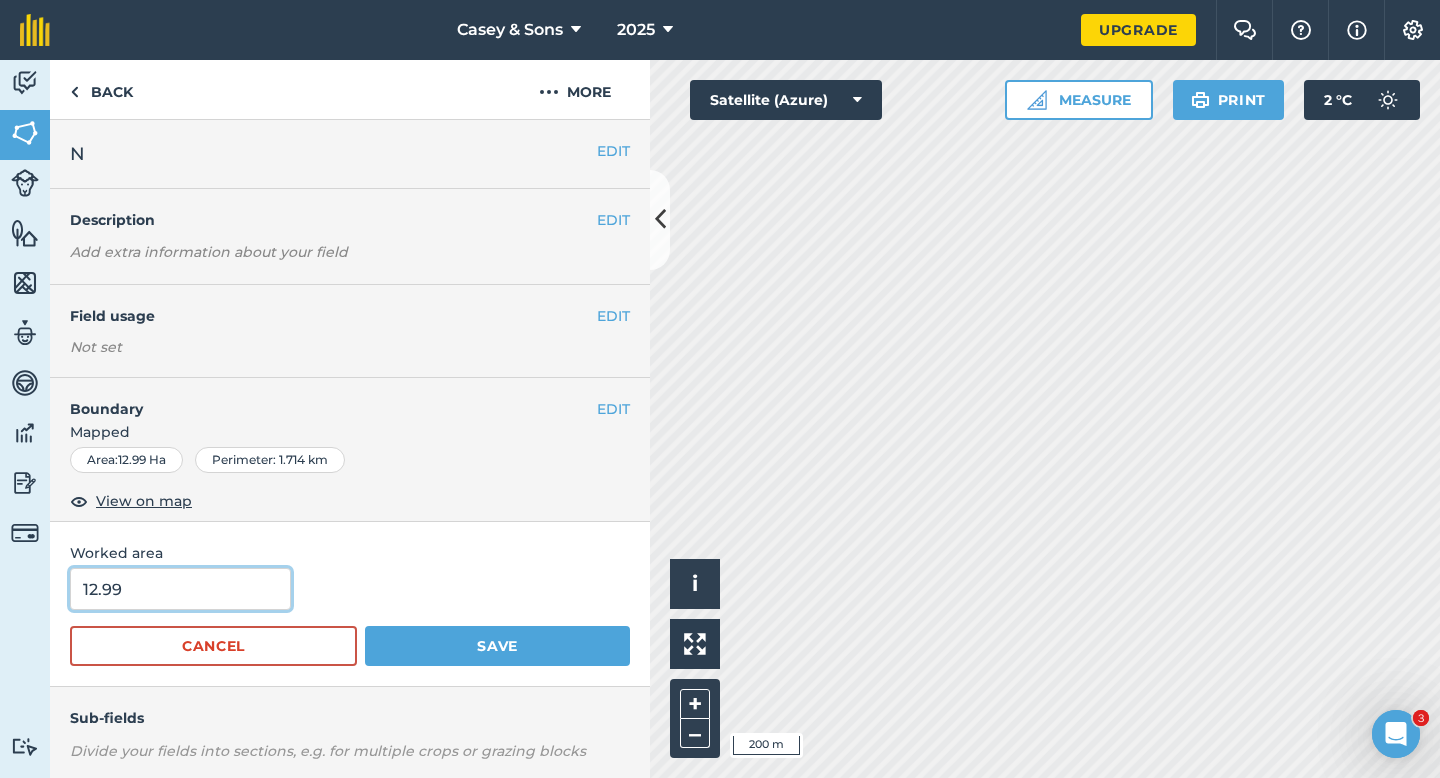 click on "12.99" at bounding box center [180, 589] 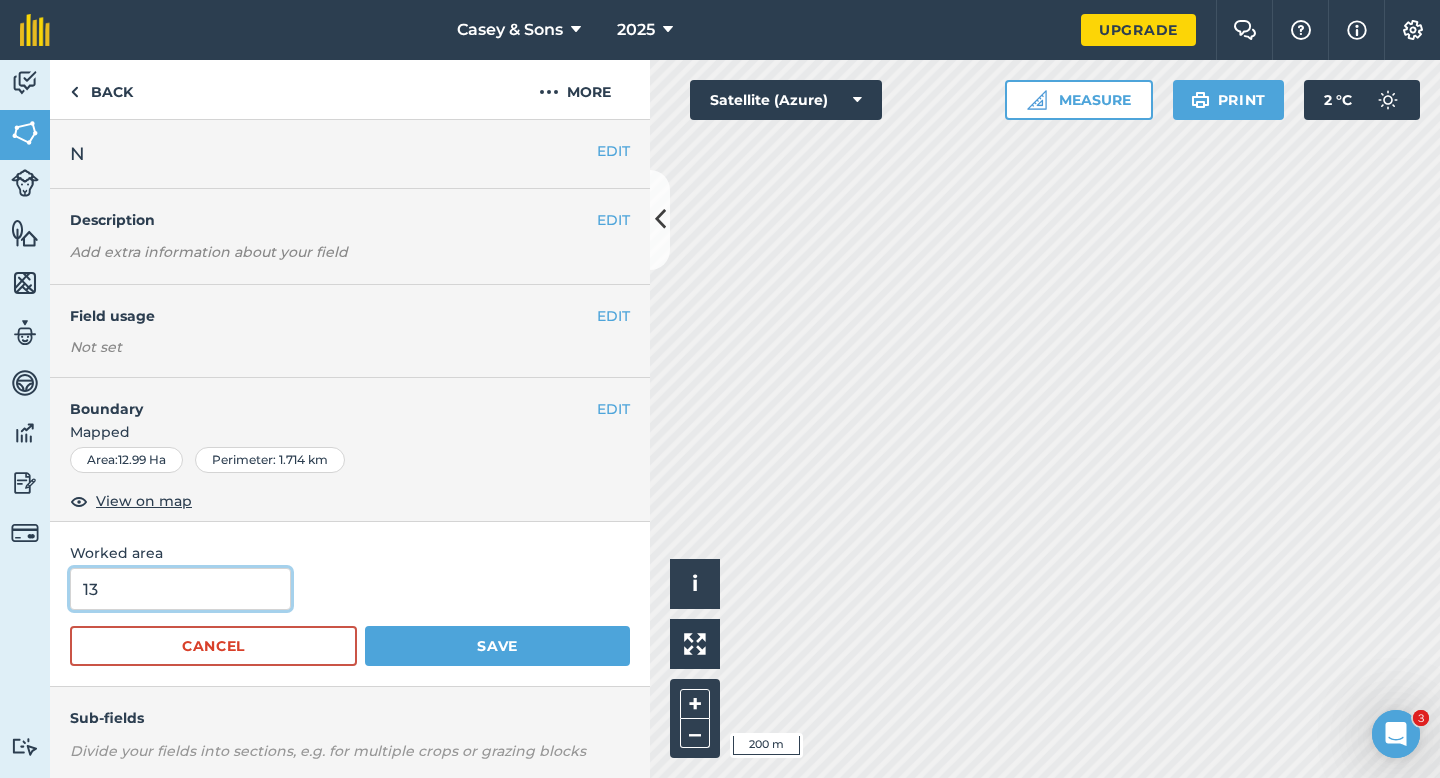 click on "Save" at bounding box center (497, 646) 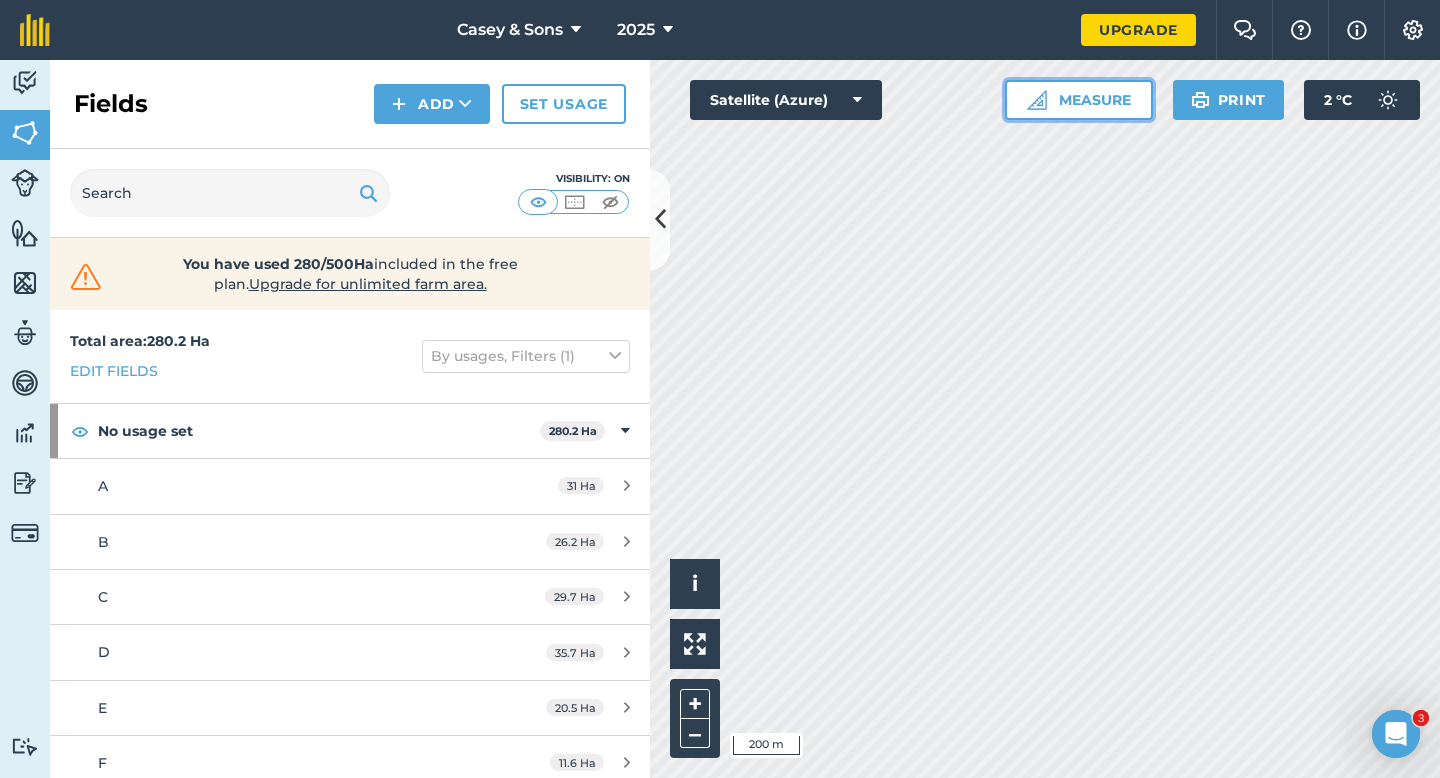 click on "Measure" at bounding box center (1079, 100) 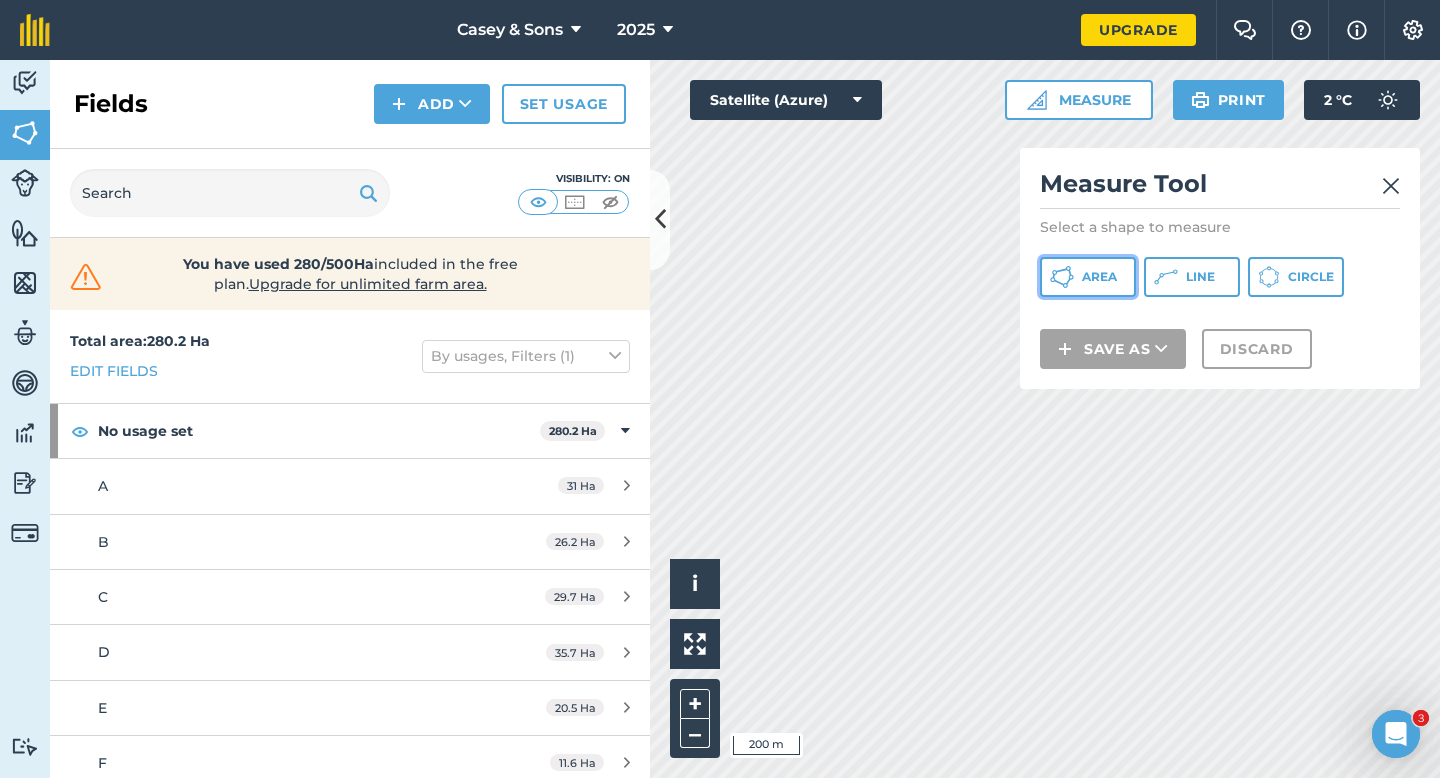 click on "Area" at bounding box center [1088, 277] 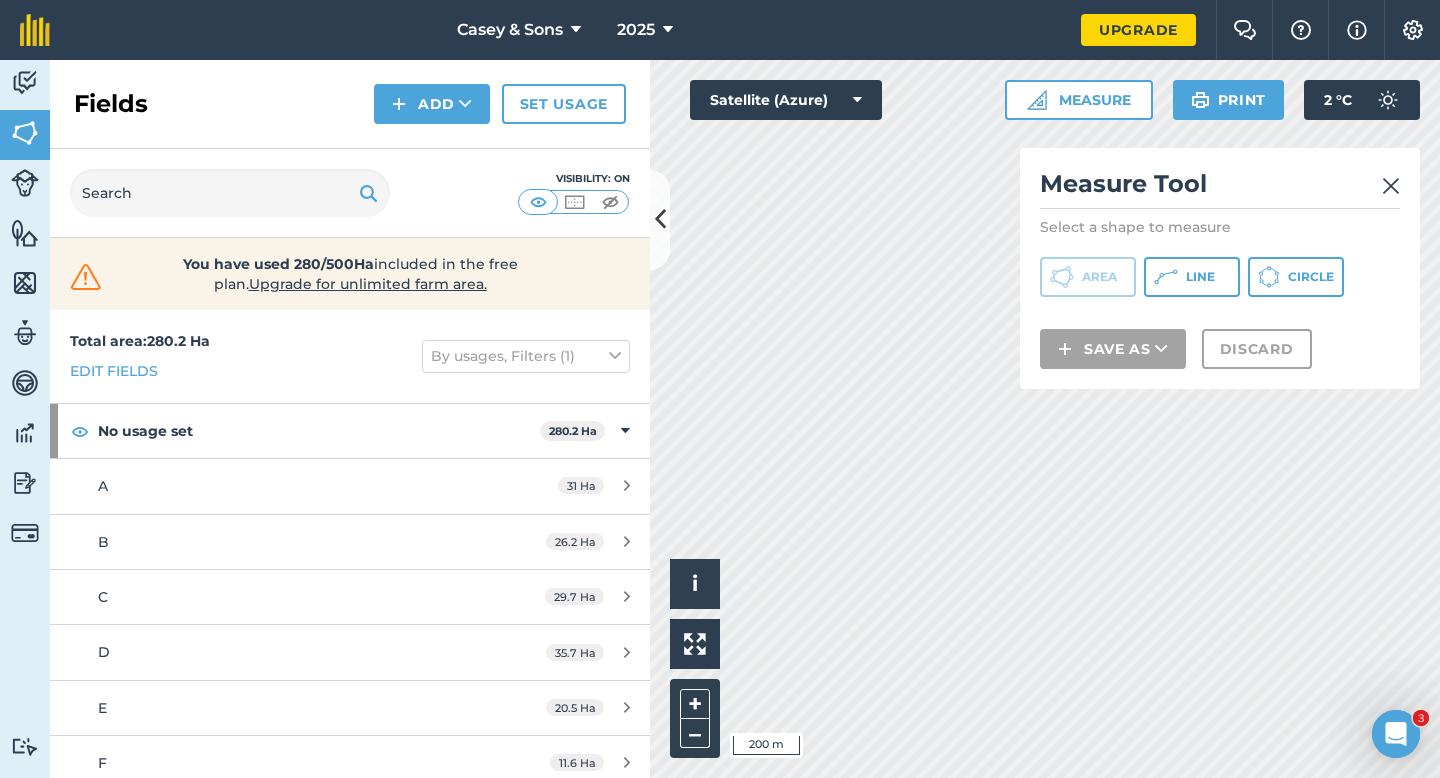 click on "Click to start drawing i © 2025 TomTom, Microsoft 200 m + – Satellite (Azure) Measure Measure Tool Select a shape to measure Area Line Circle   Save as   Discard Print 2   ° C" at bounding box center [1045, 419] 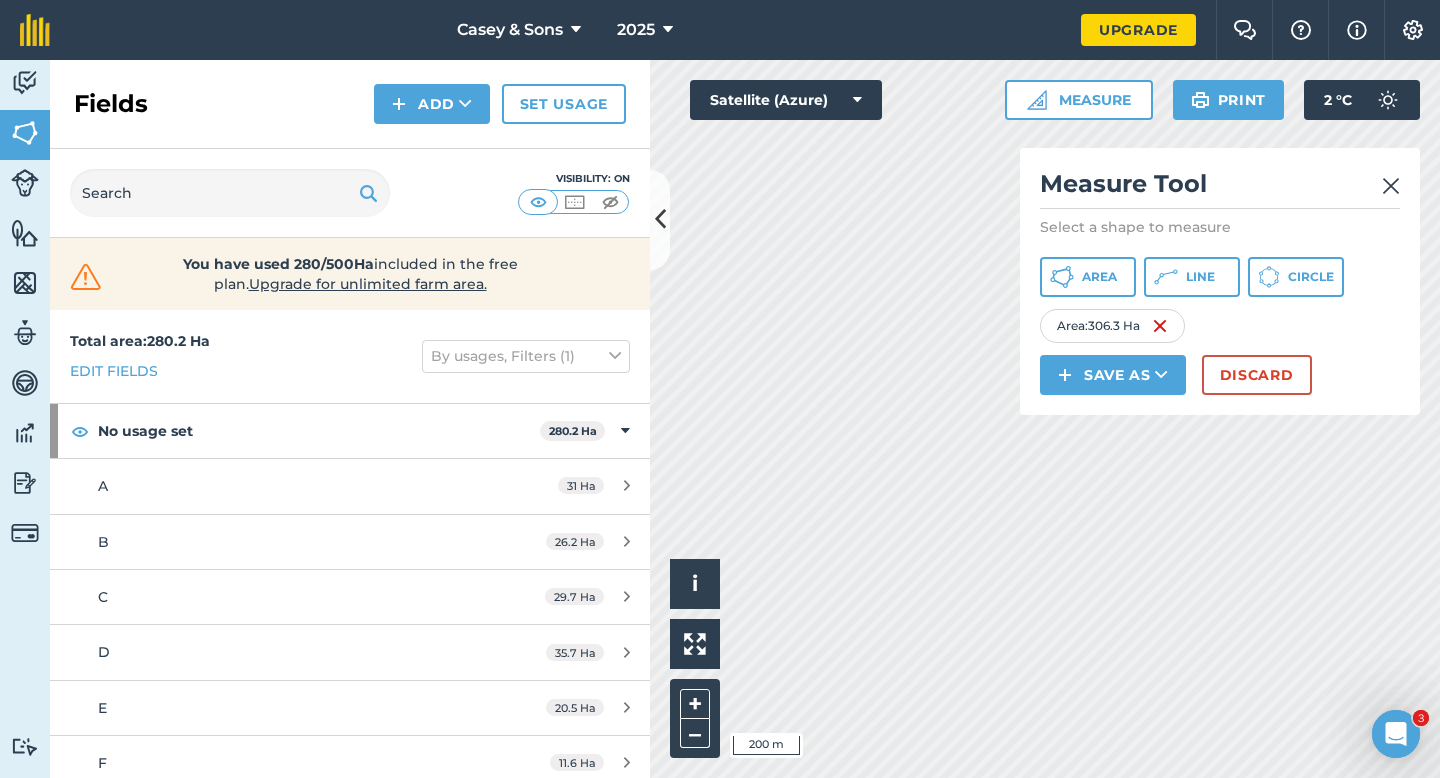click on "Measure Tool Select a shape to measure Area Line Circle Area :  306.3   Ha   Save as   Discard" at bounding box center (1220, 281) 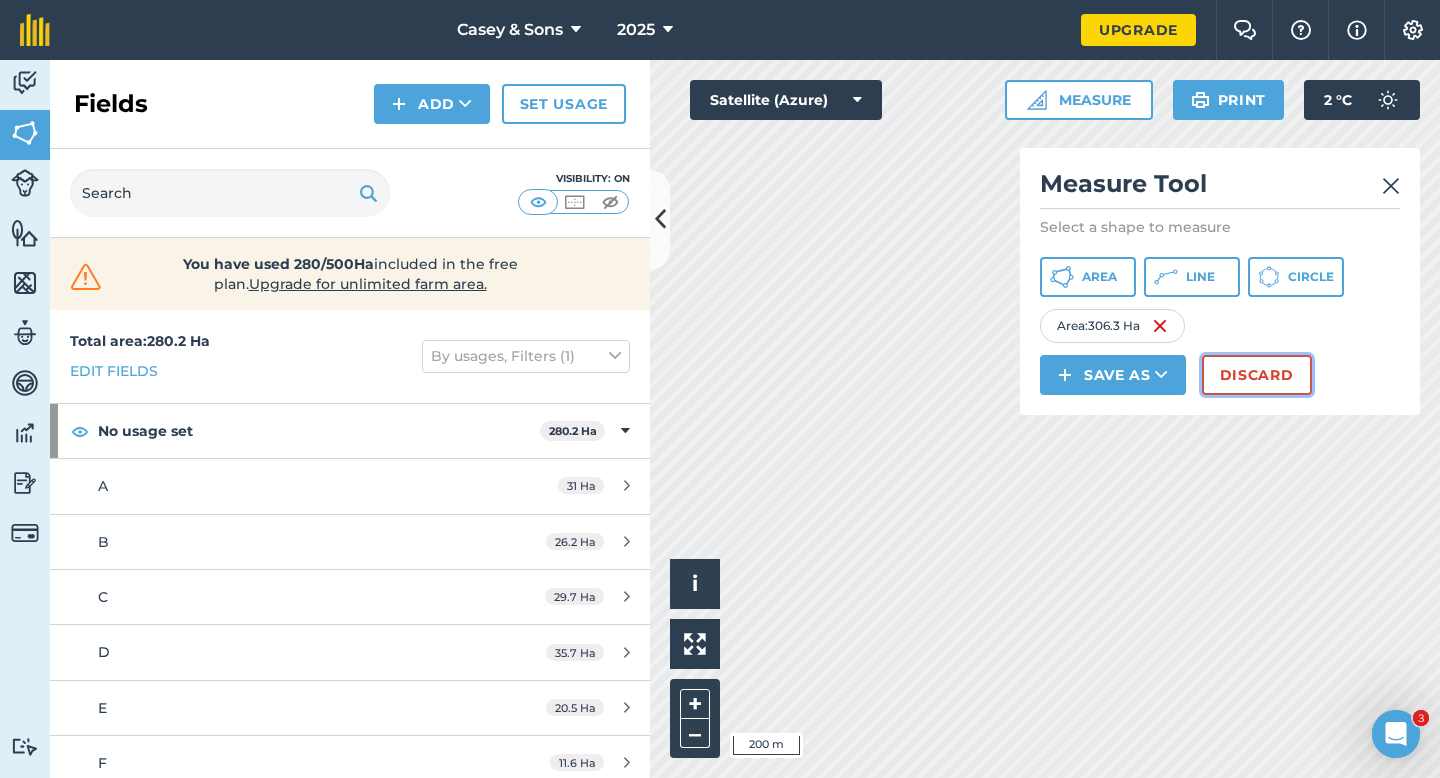 click on "Discard" at bounding box center [1257, 375] 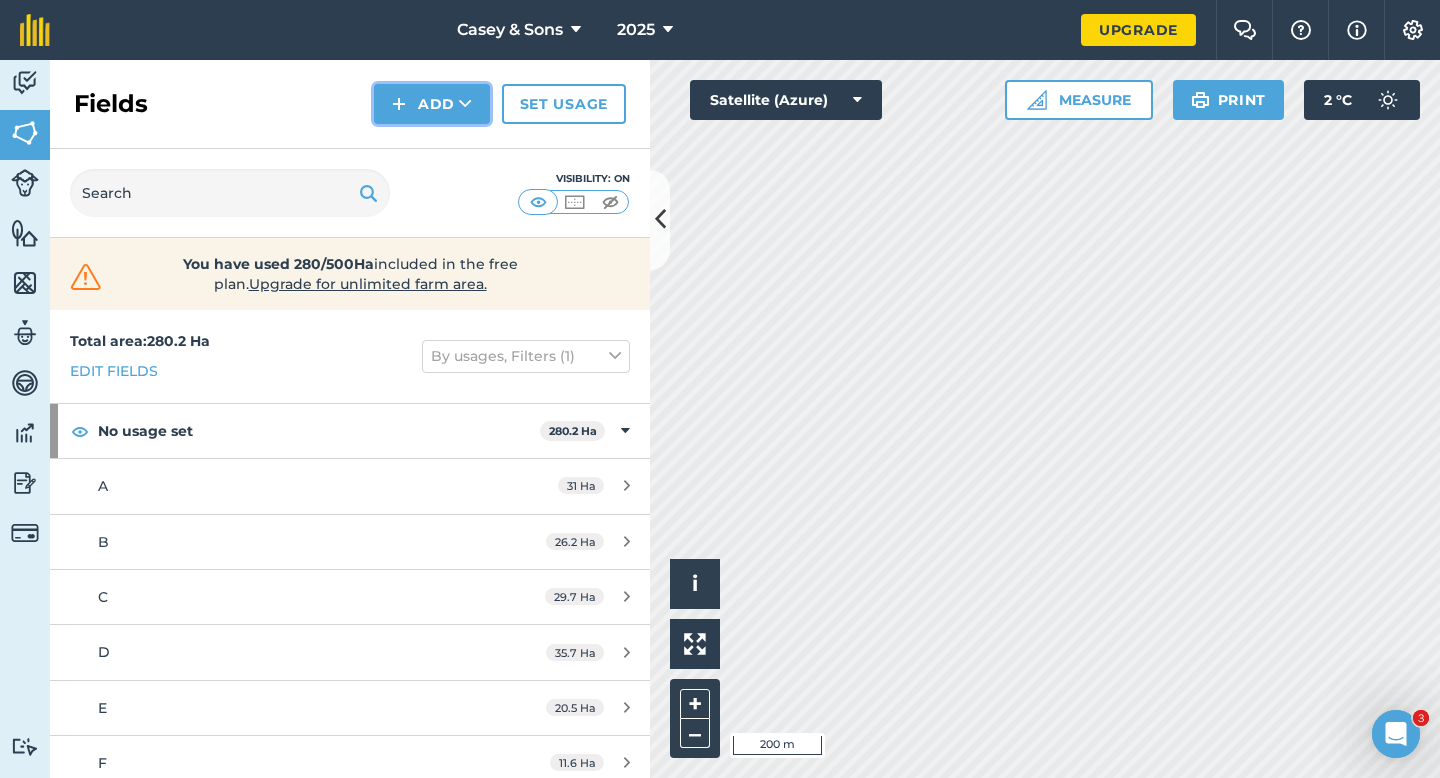 click at bounding box center (399, 104) 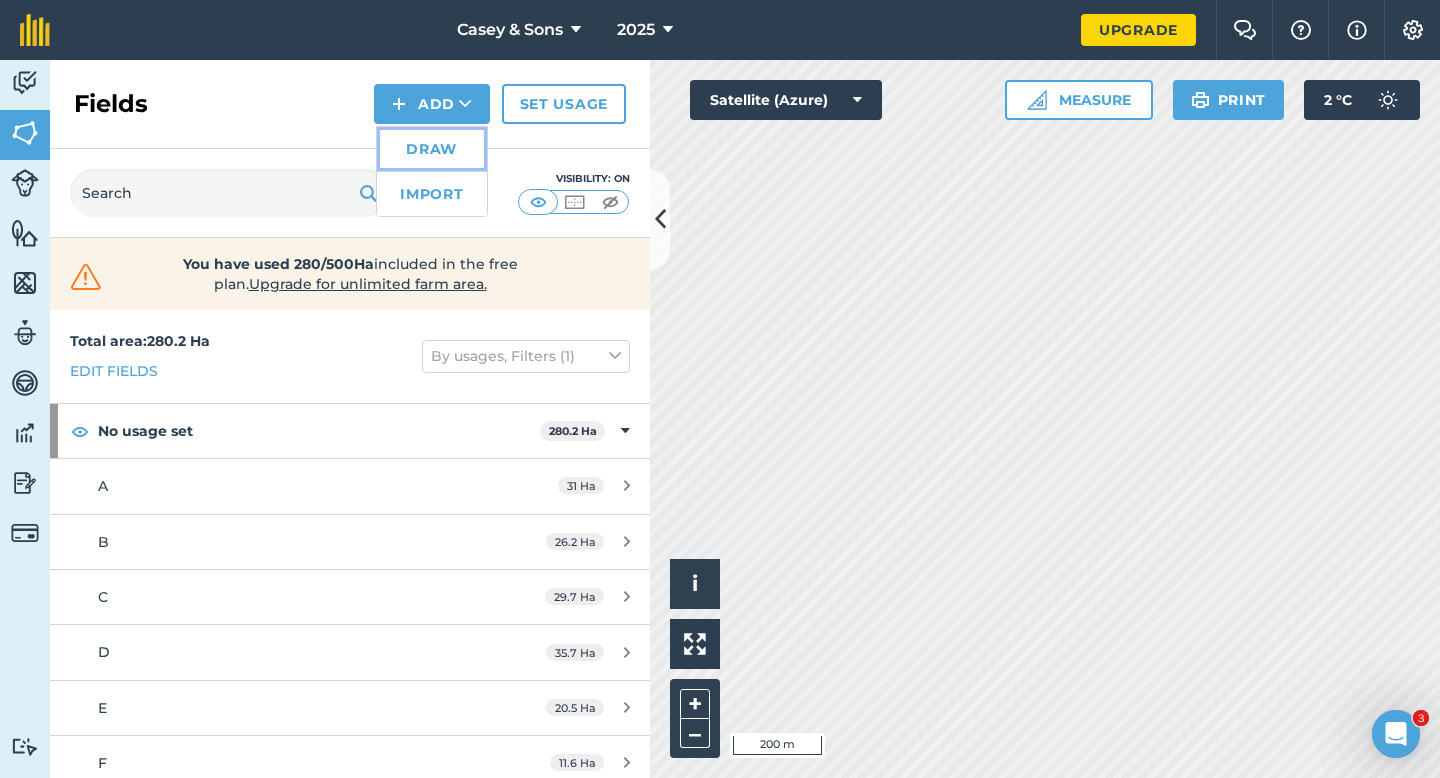 click on "Draw" at bounding box center [432, 149] 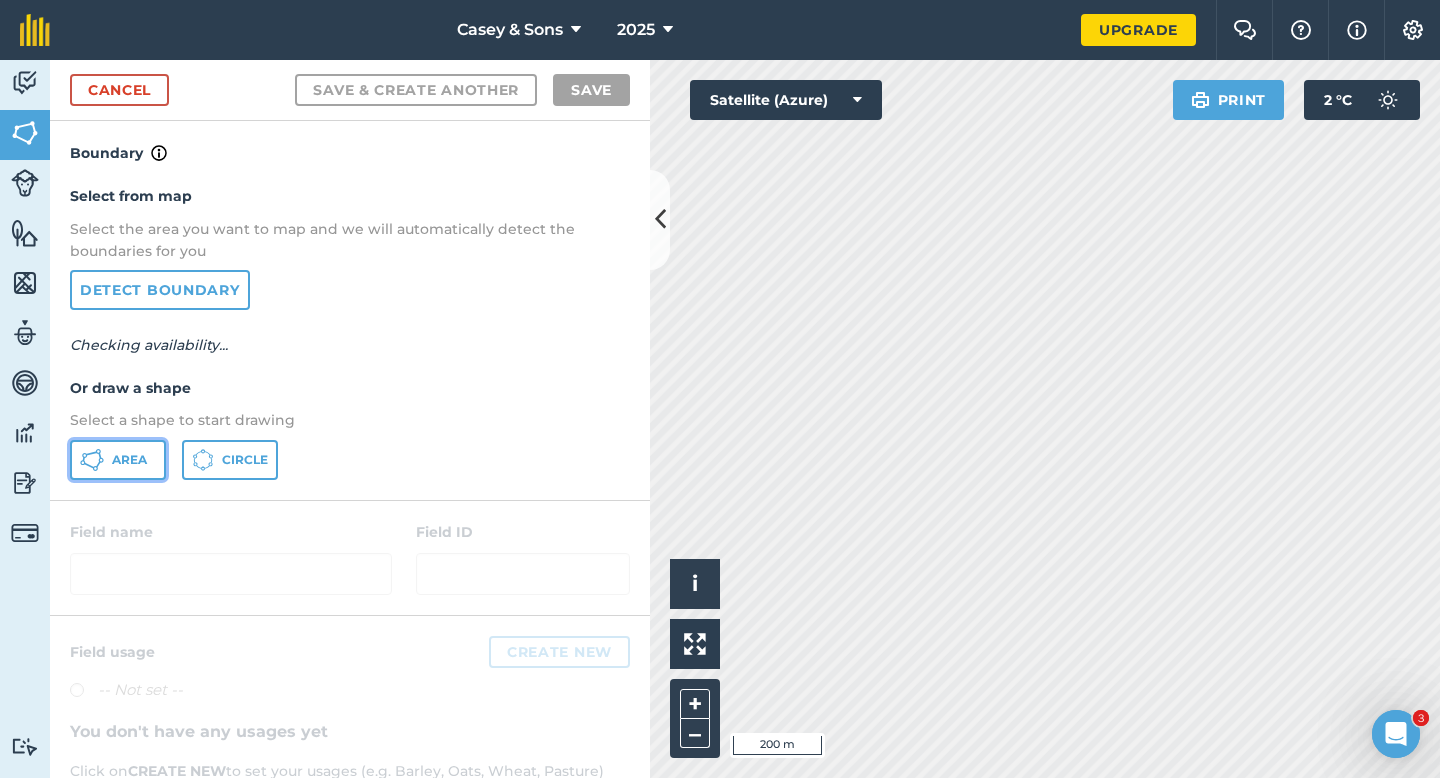 click on "Area" at bounding box center (118, 460) 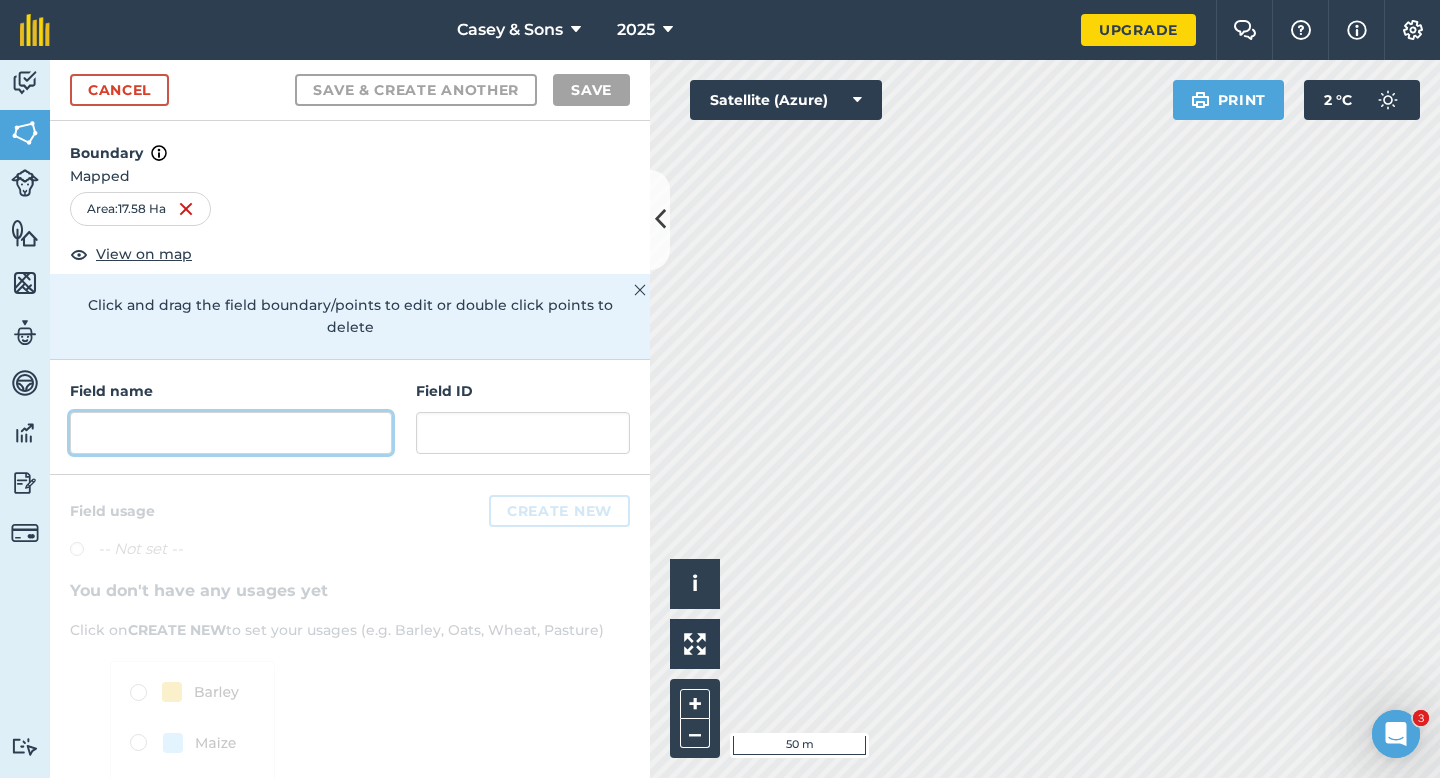 click at bounding box center [231, 433] 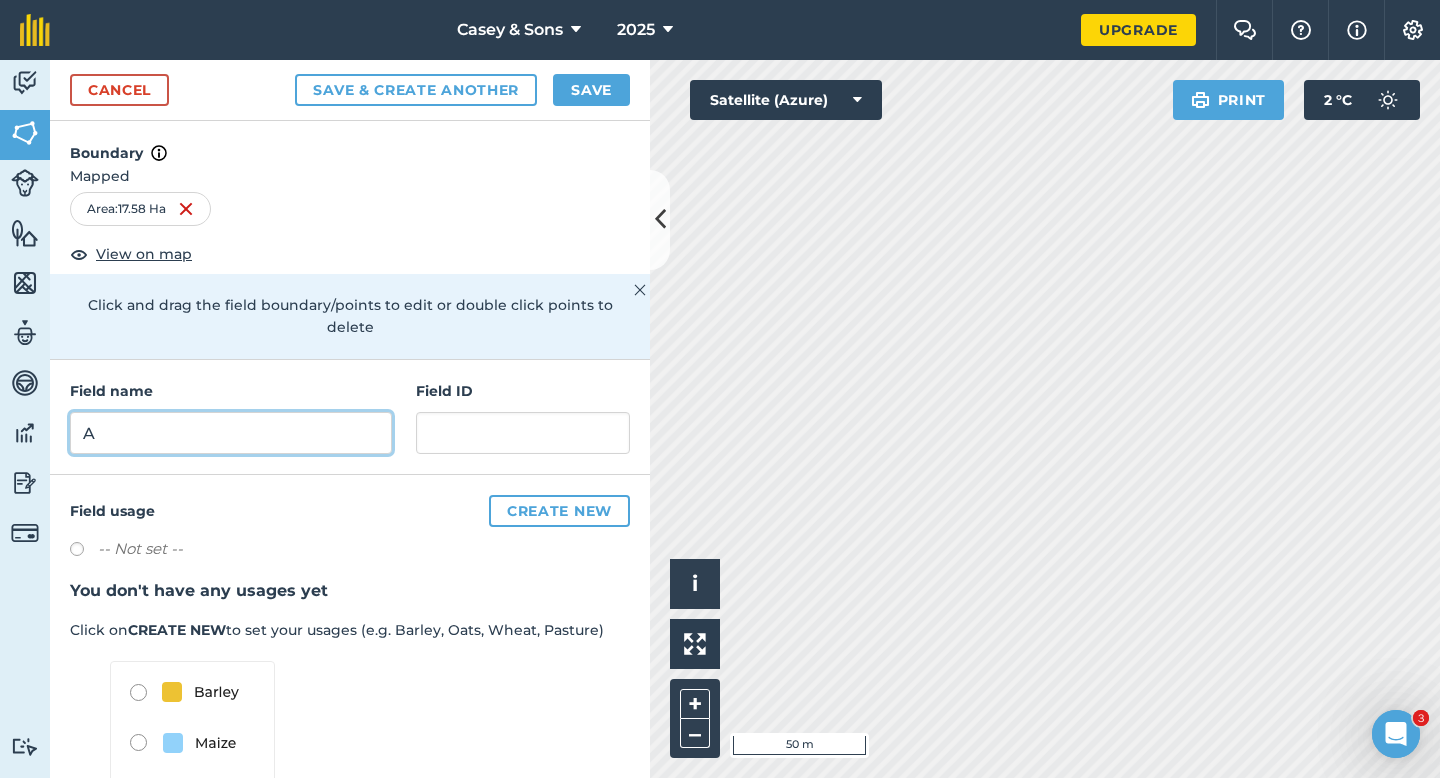 type on "A" 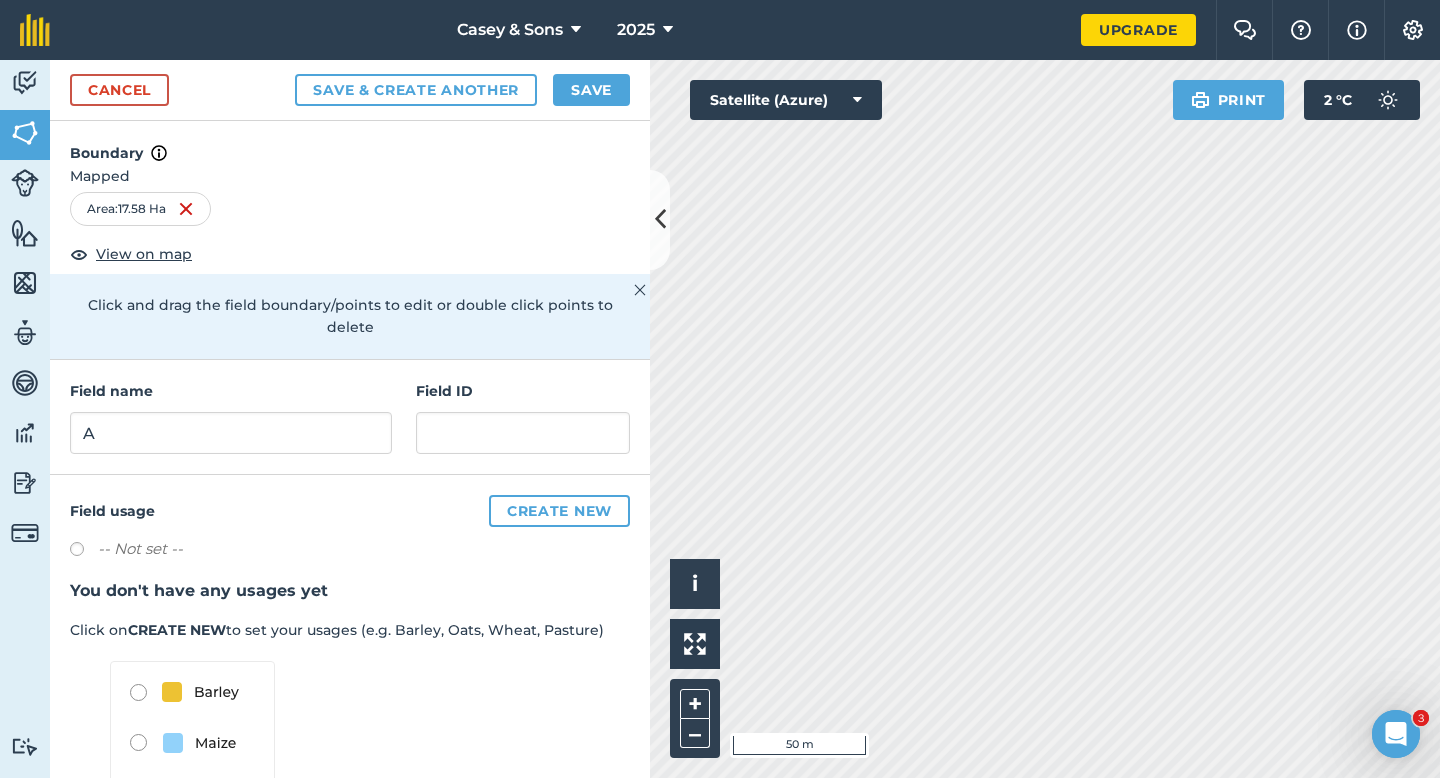 click on "Cancel Save & Create Another Save" at bounding box center (350, 90) 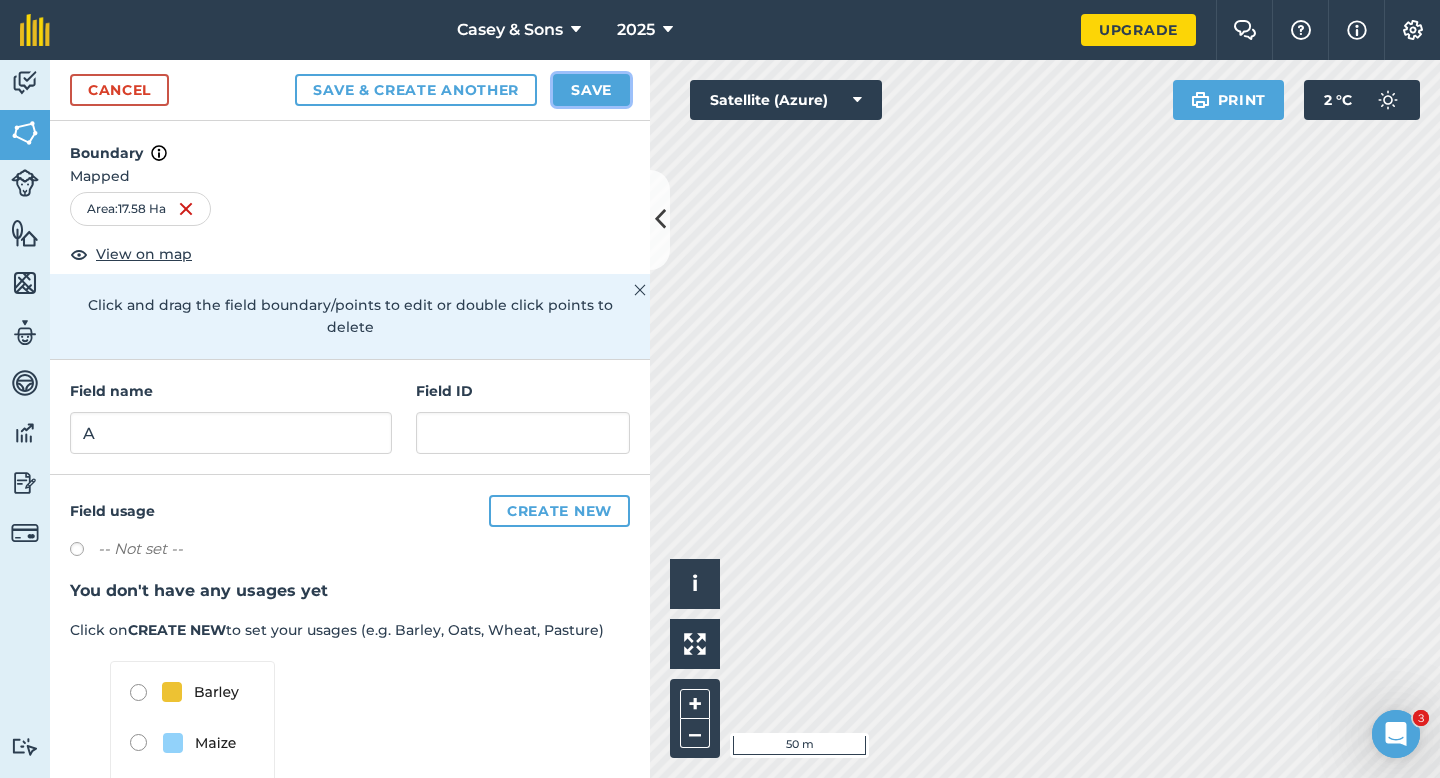 click on "Save" at bounding box center (591, 90) 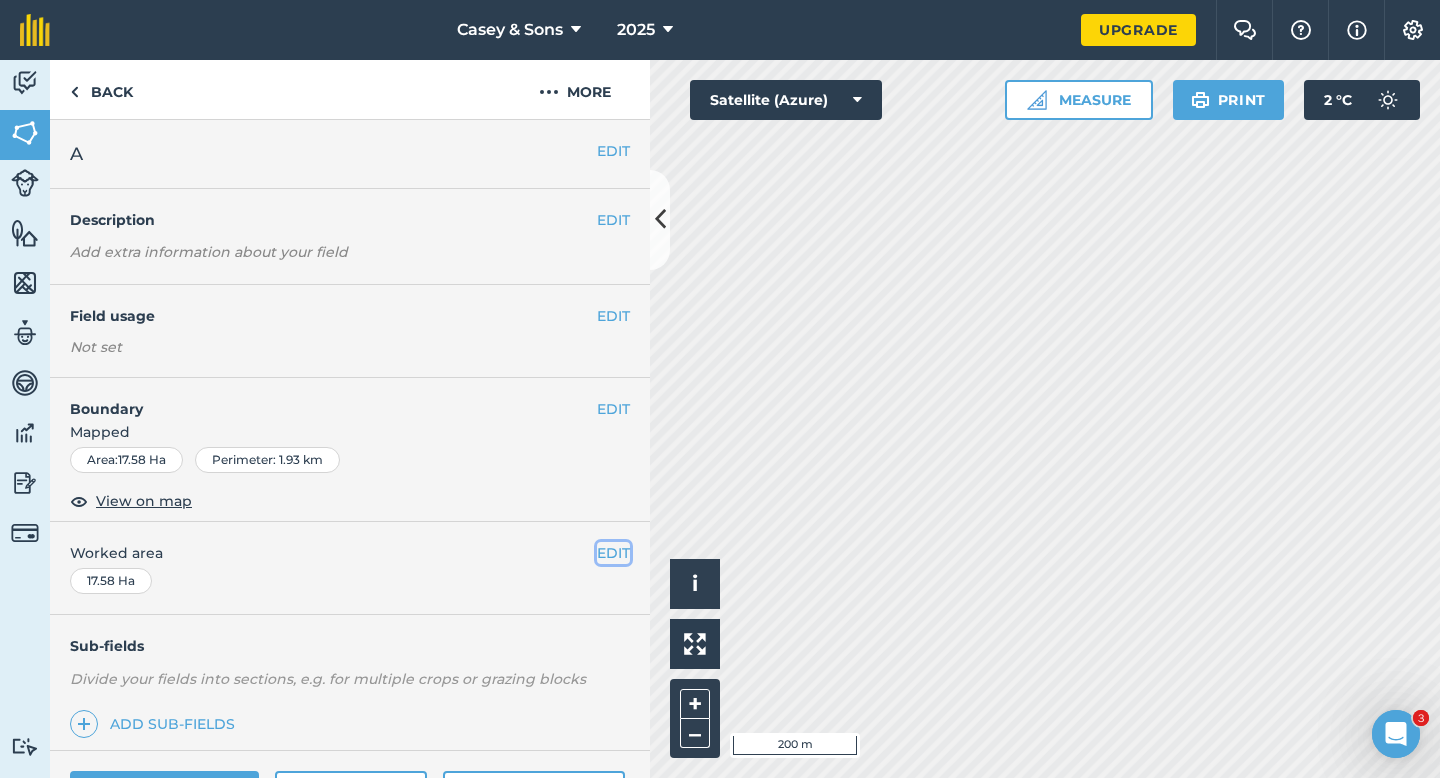 click on "EDIT" at bounding box center (613, 553) 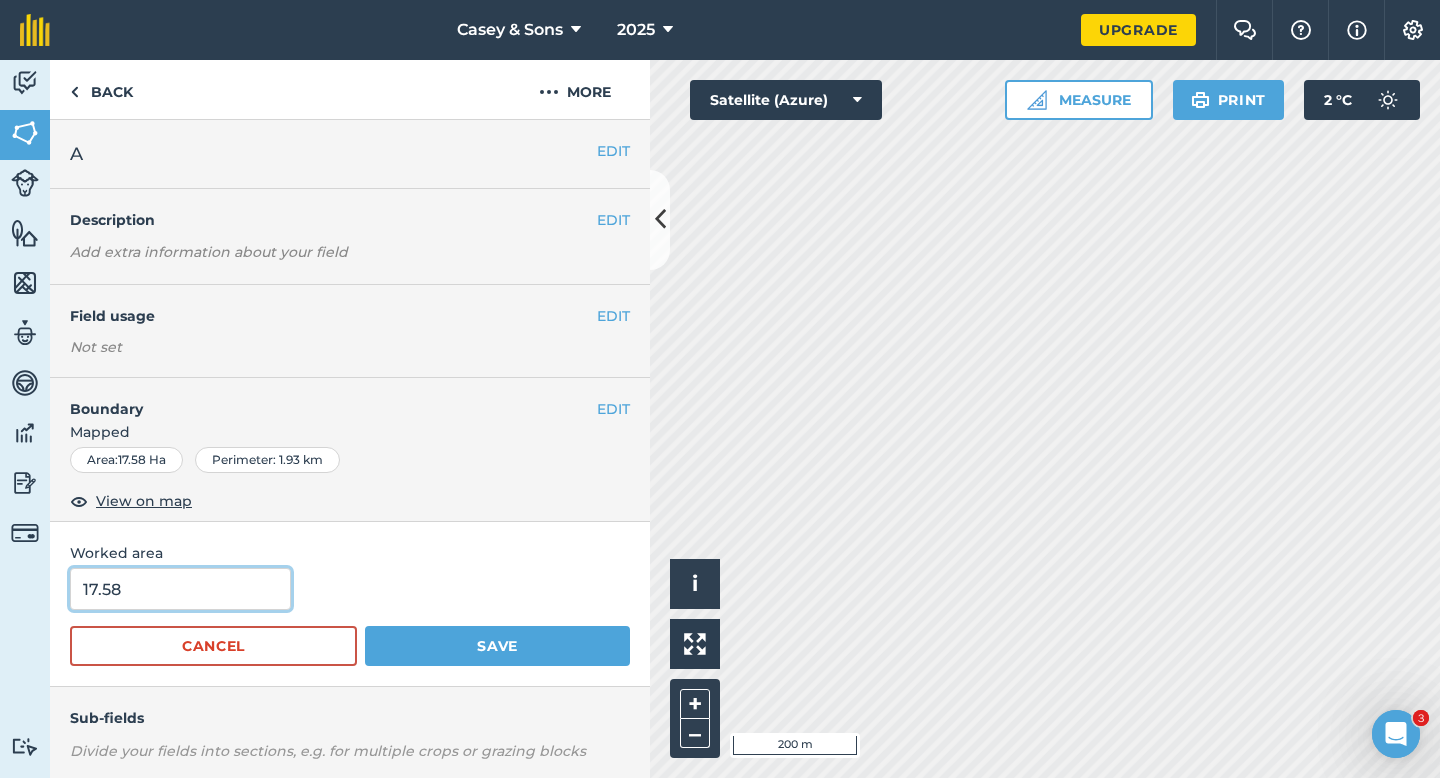 click on "17.58" at bounding box center [180, 589] 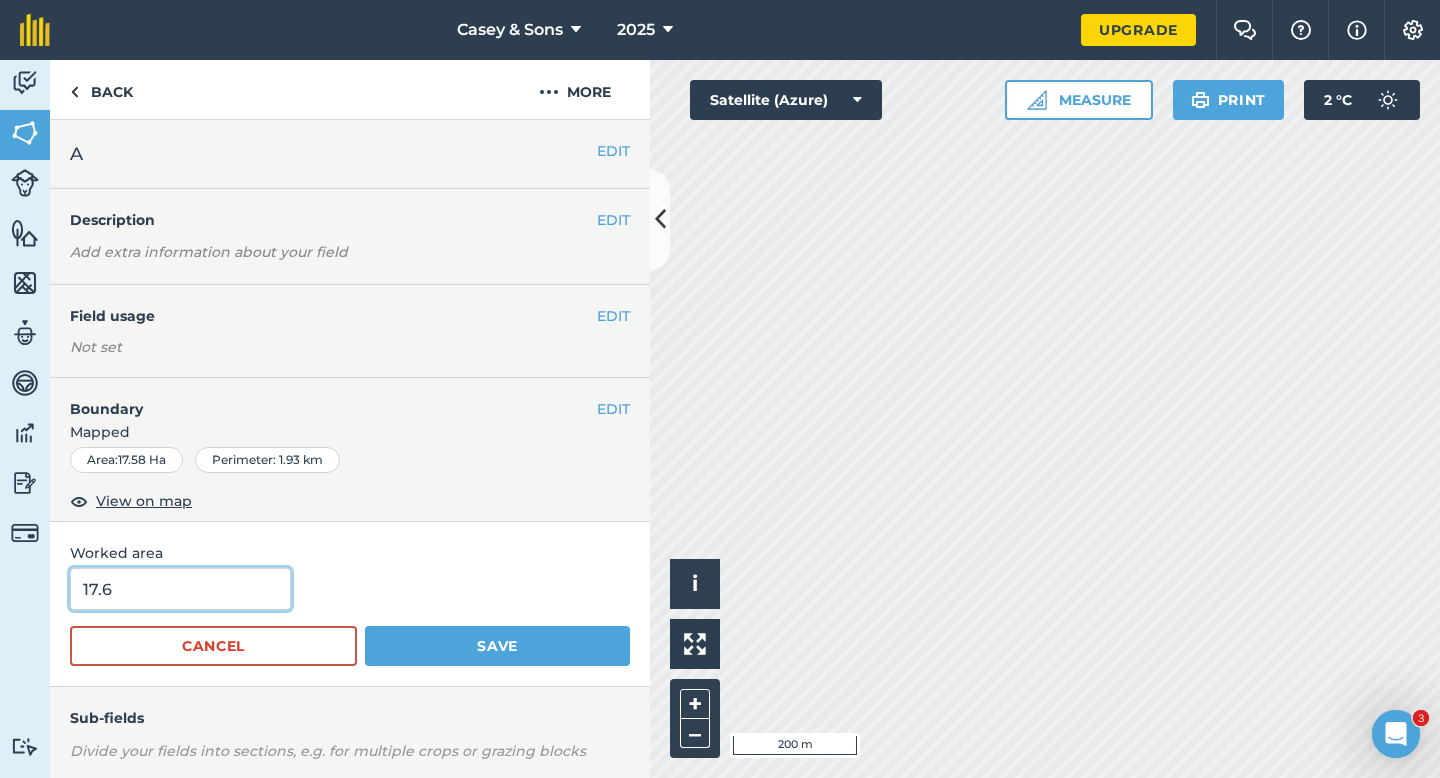 type on "17.6" 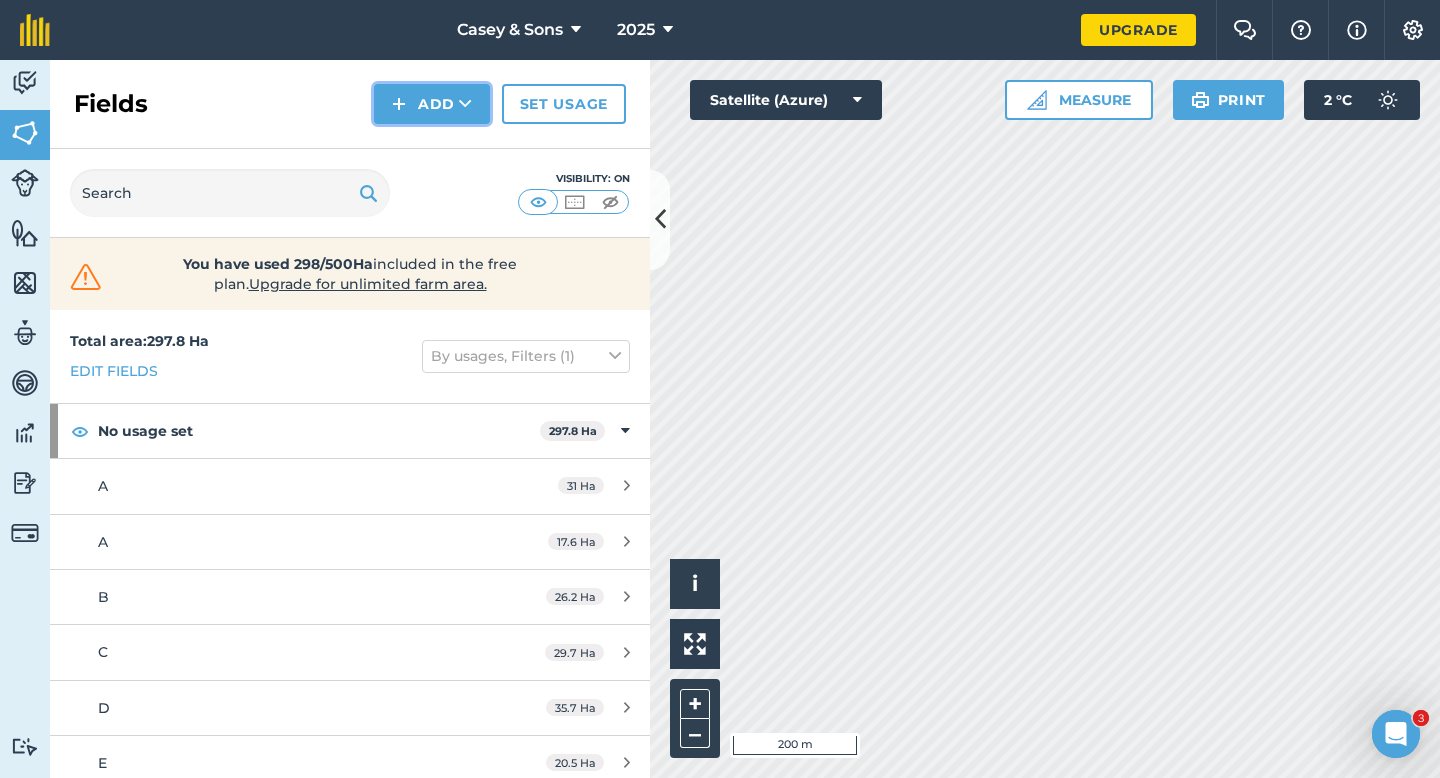 click on "Add" at bounding box center [432, 104] 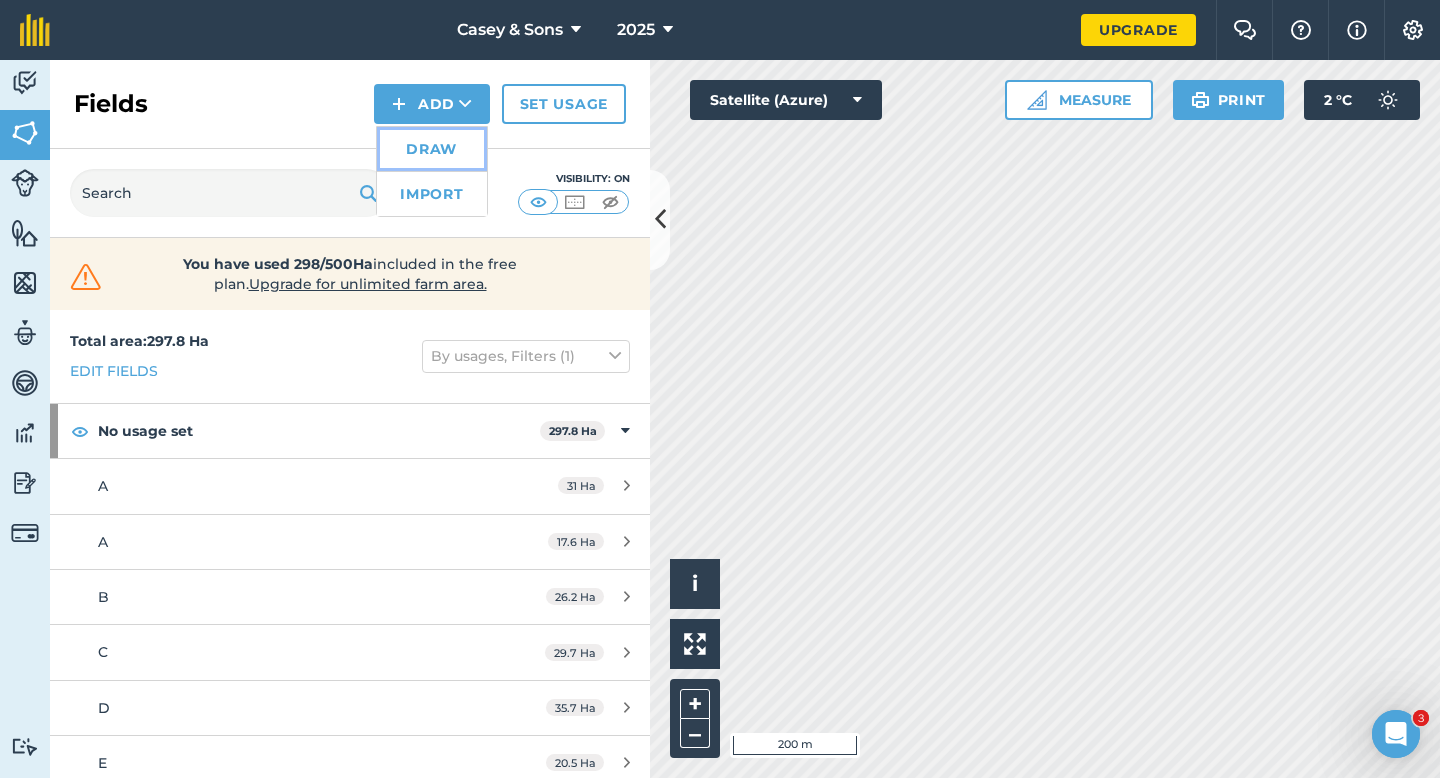 click on "Draw" at bounding box center (432, 149) 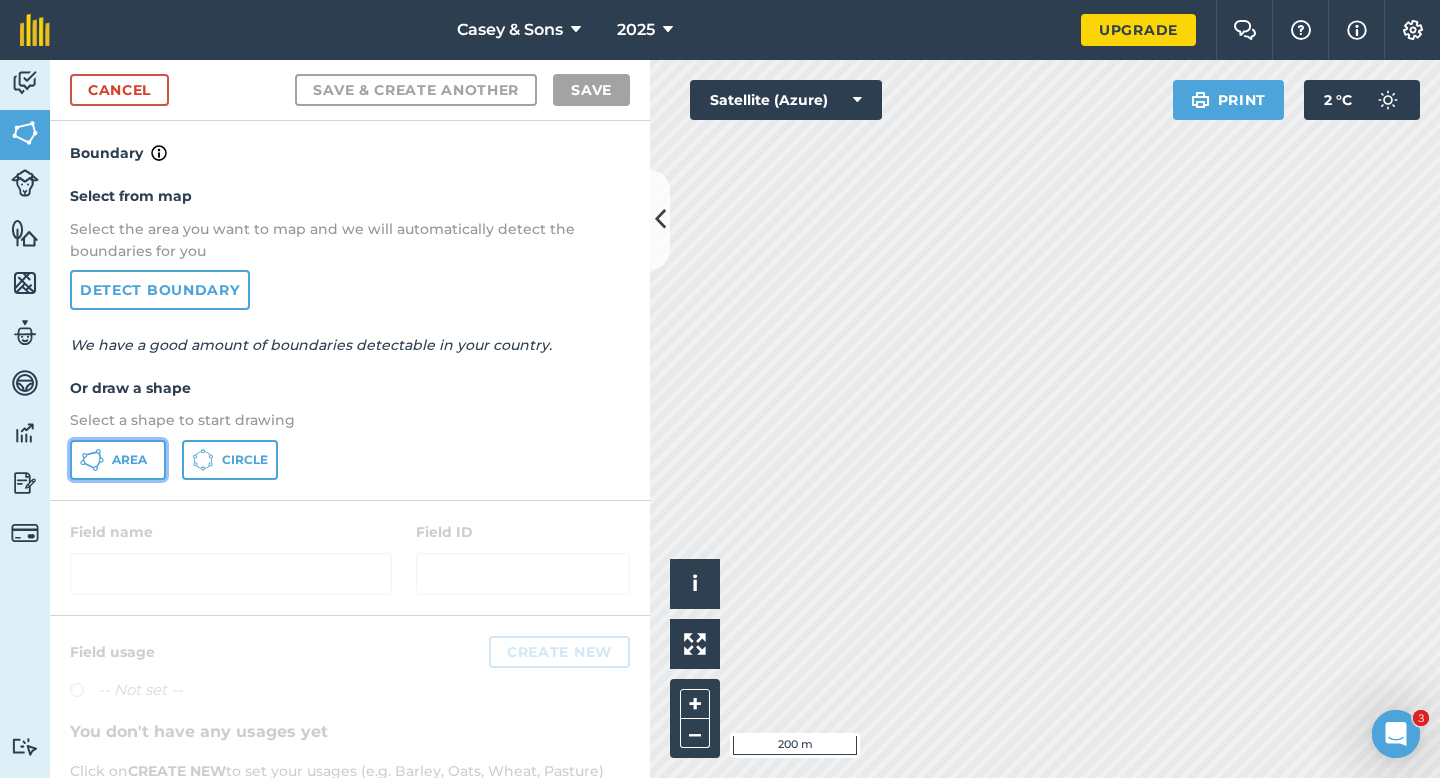 click on "Area" at bounding box center (118, 460) 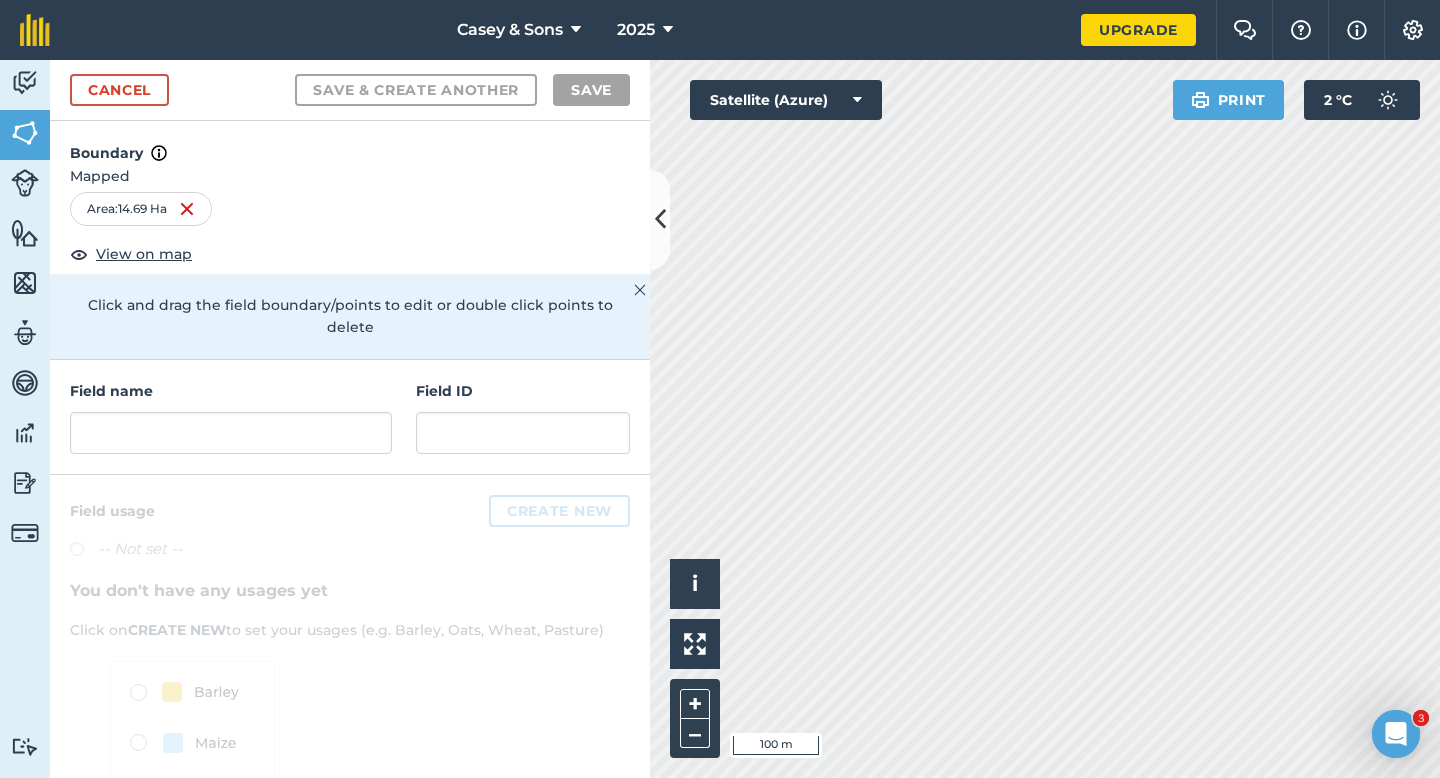 click on "Field name Field ID" at bounding box center [350, 417] 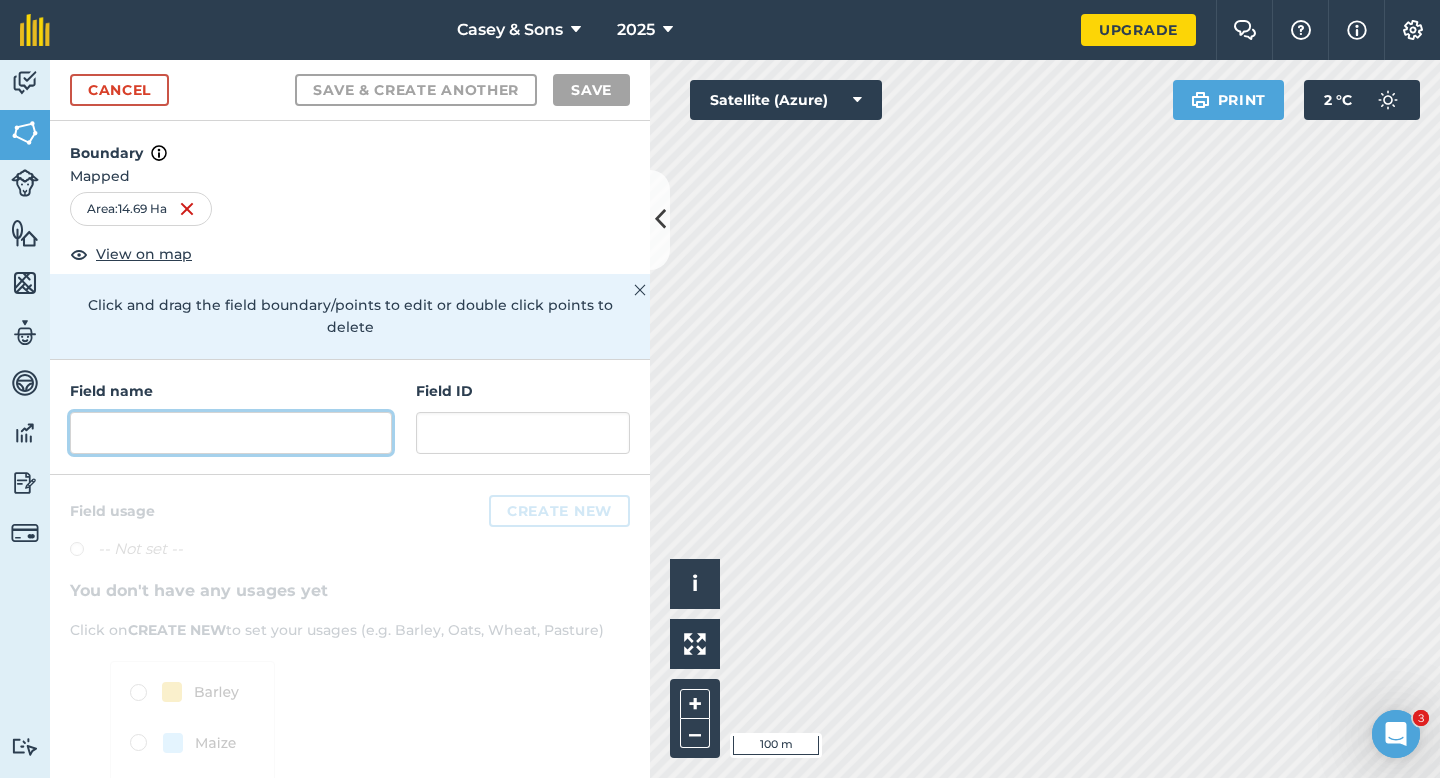 click at bounding box center (231, 433) 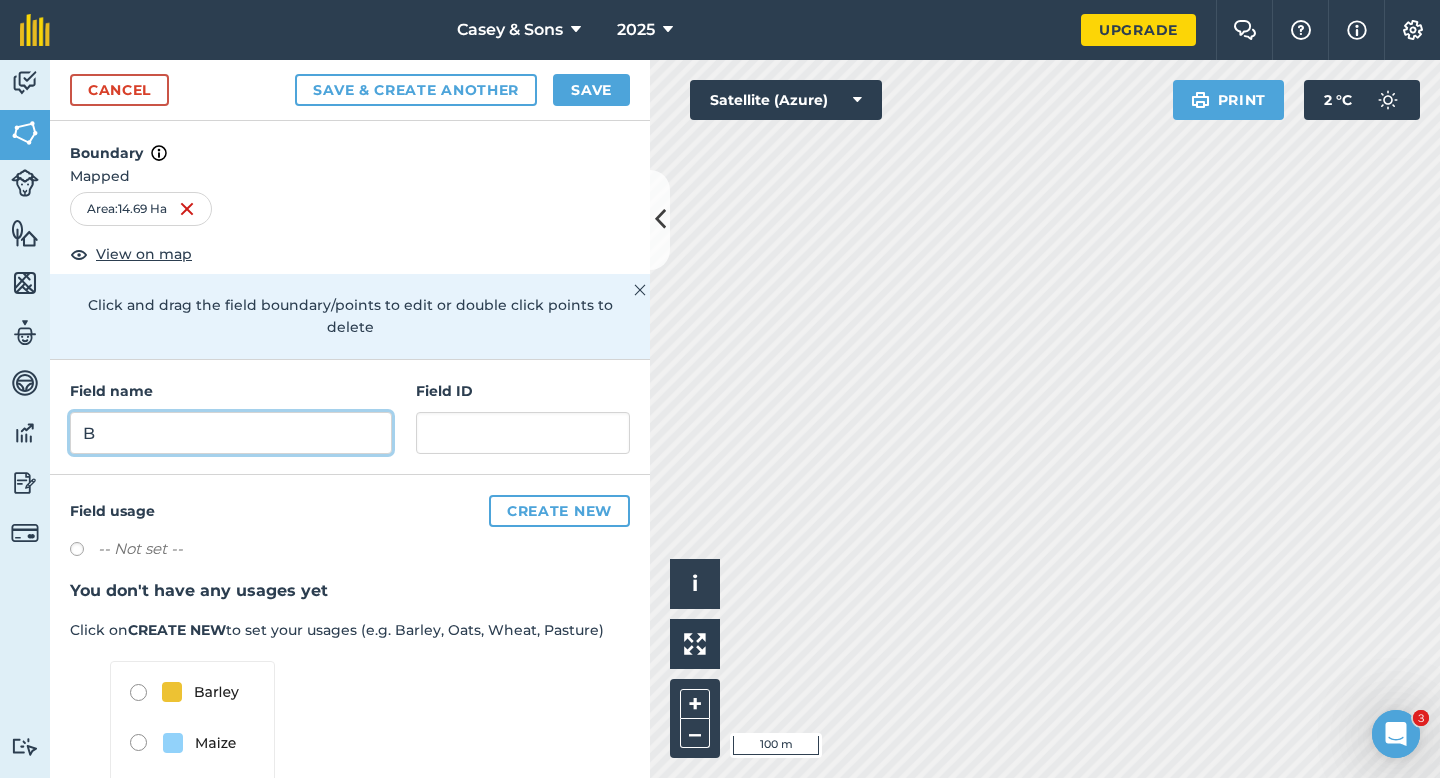 type on "B" 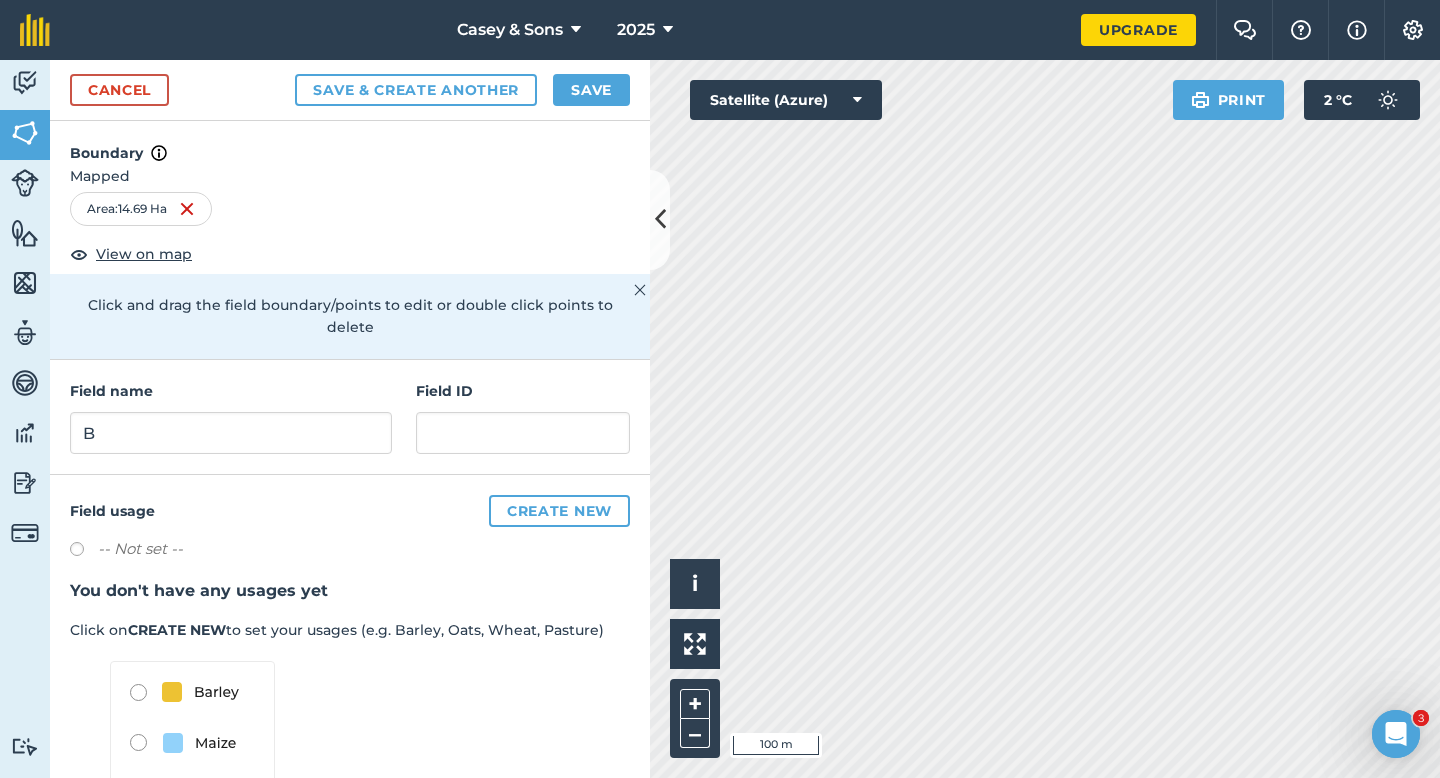 click on "Cancel Save & Create Another Save" at bounding box center (350, 90) 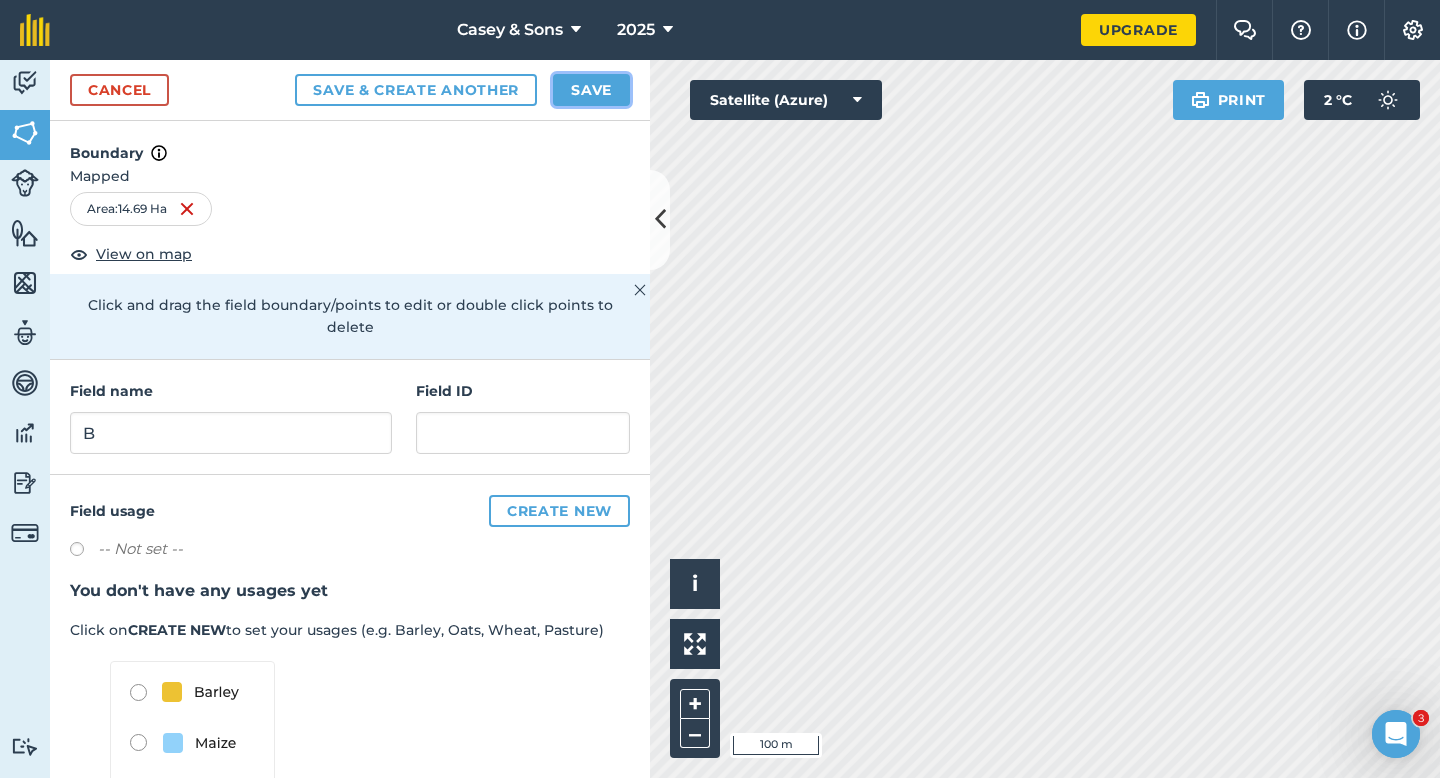 click on "Save" at bounding box center (591, 90) 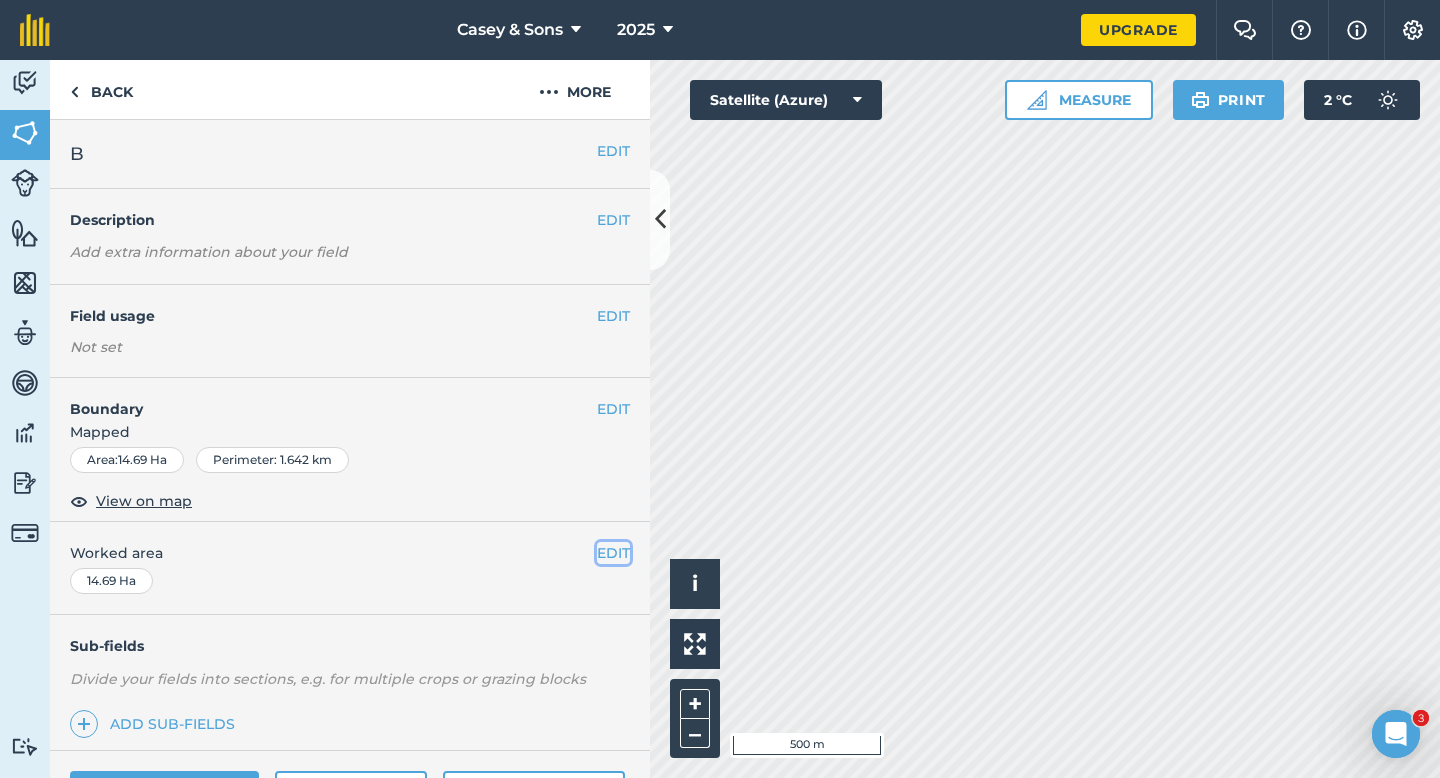 click on "EDIT" at bounding box center (613, 553) 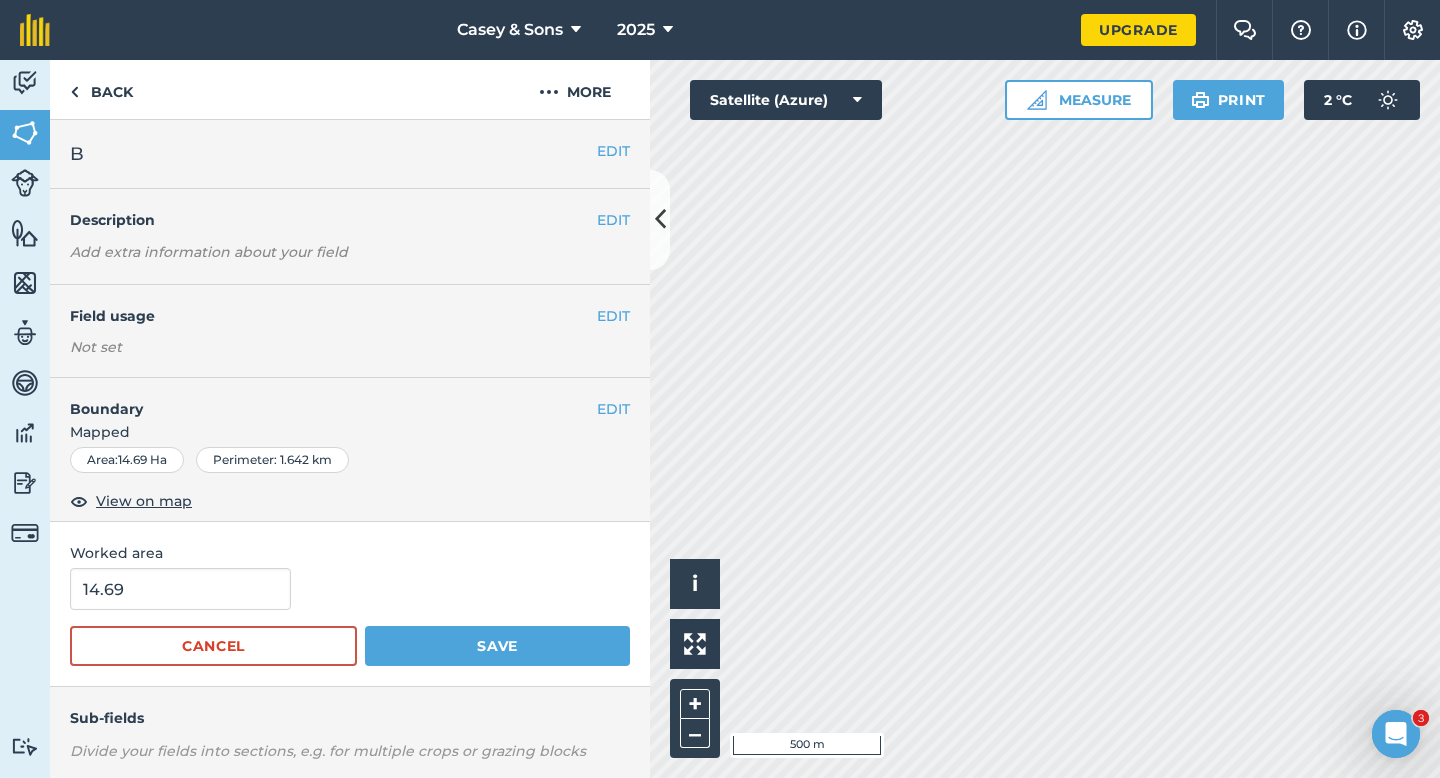 click on "14.69 Cancel Save" at bounding box center [350, 617] 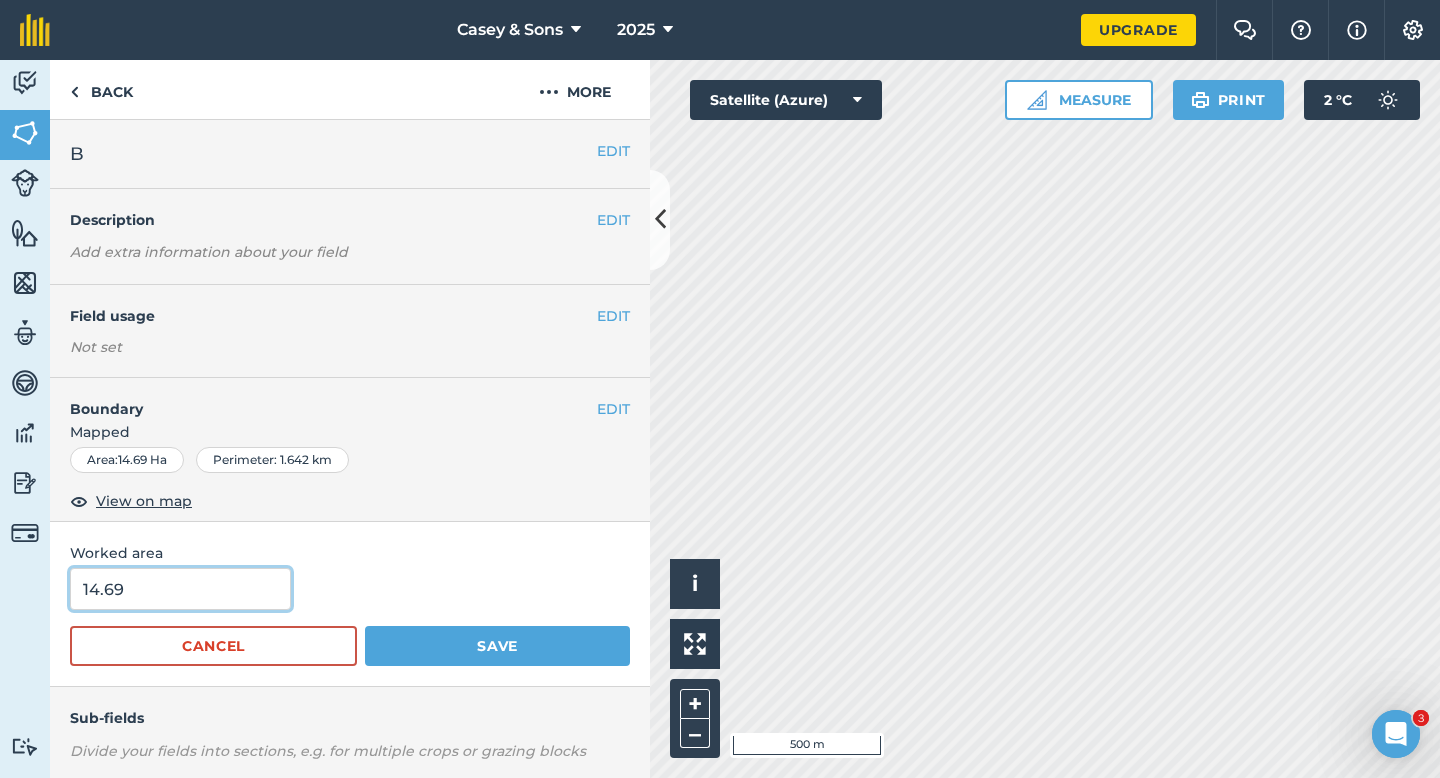 click on "14.69" at bounding box center (180, 589) 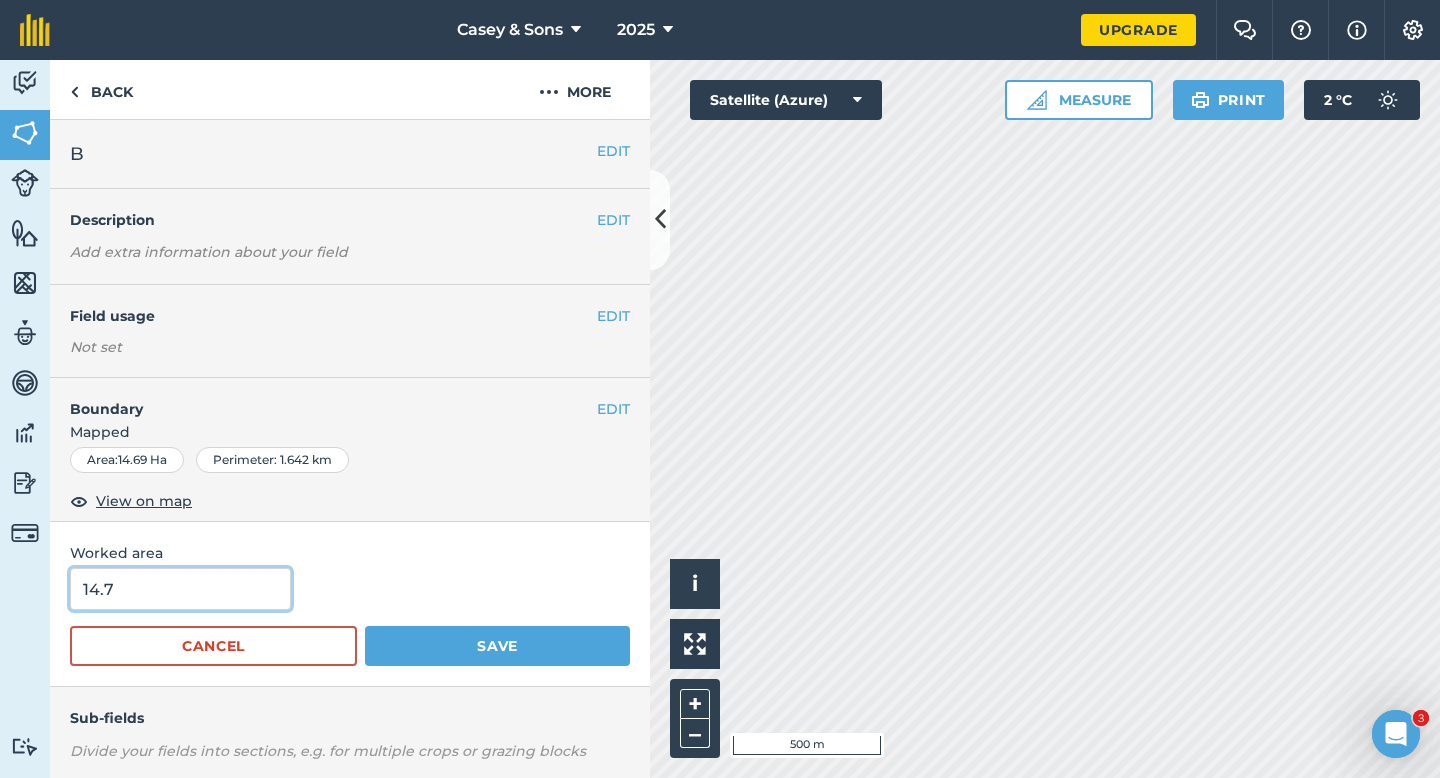 type on "14.7" 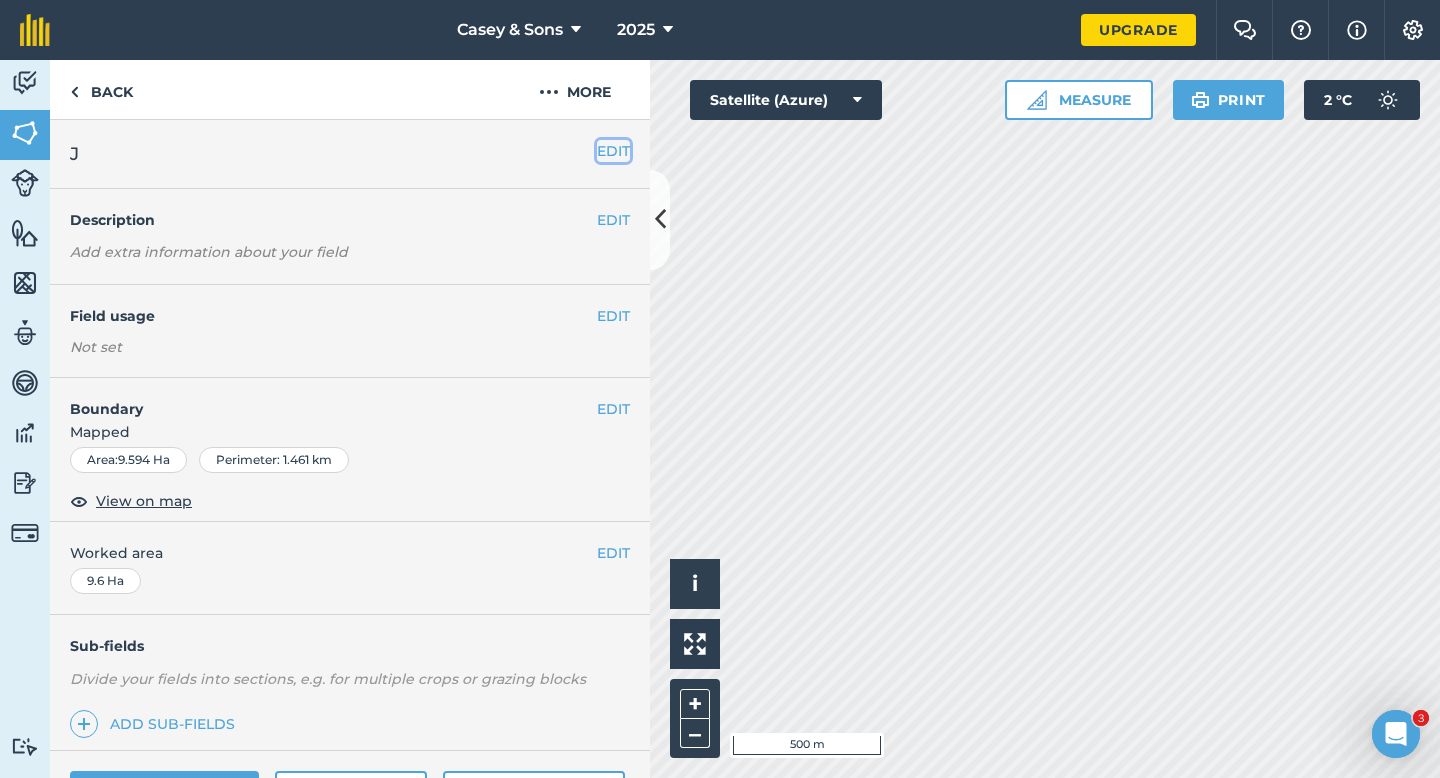 click on "EDIT" at bounding box center (613, 151) 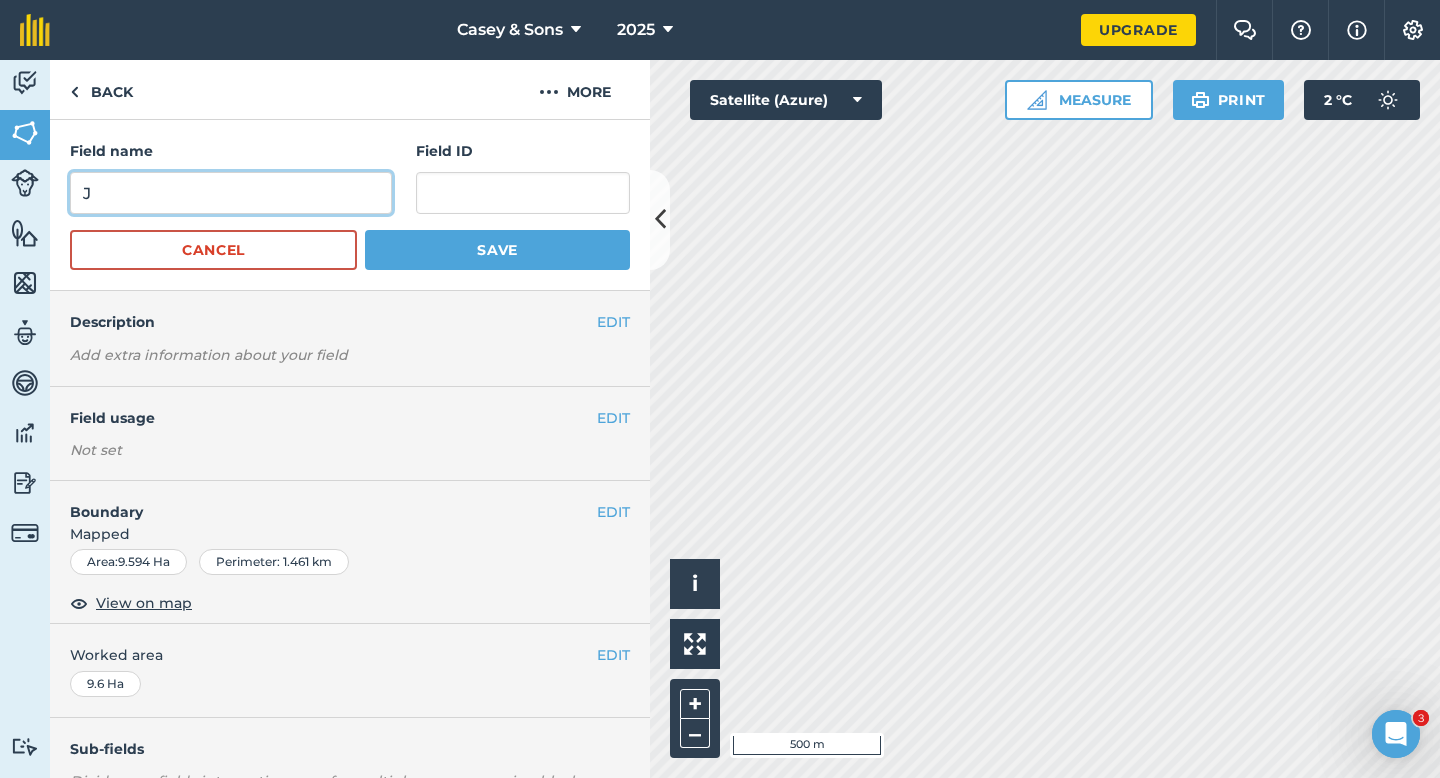 click on "J" at bounding box center (231, 193) 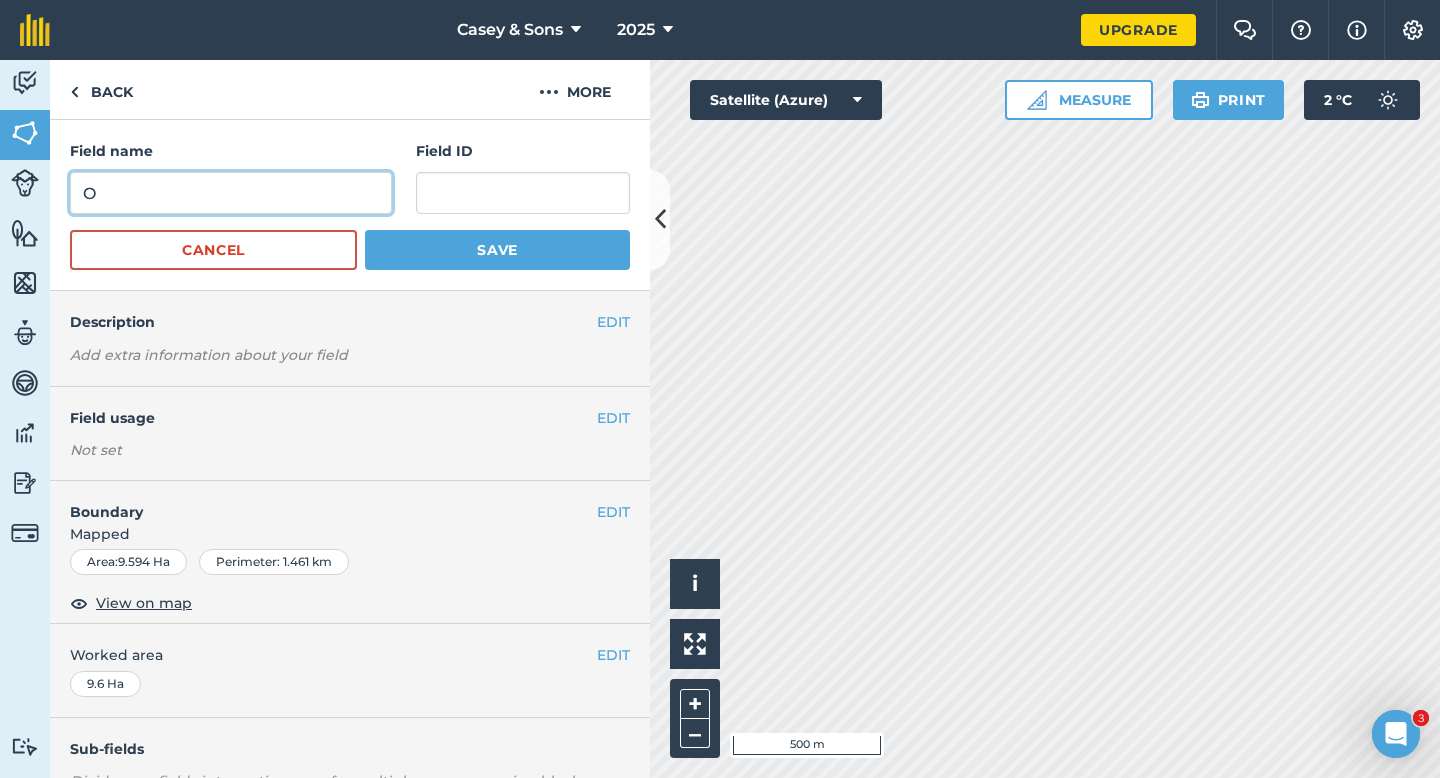 type on "O" 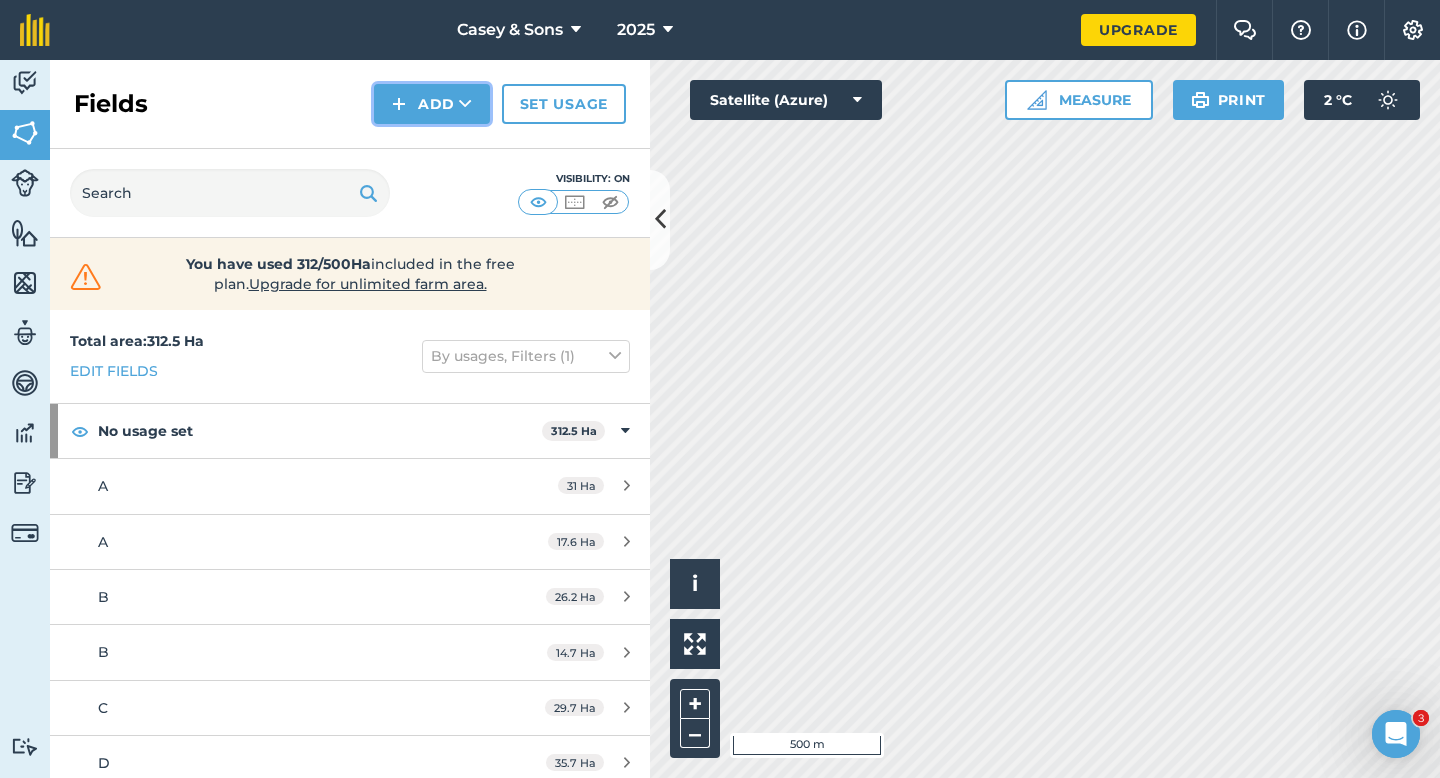 click on "Add" at bounding box center [432, 104] 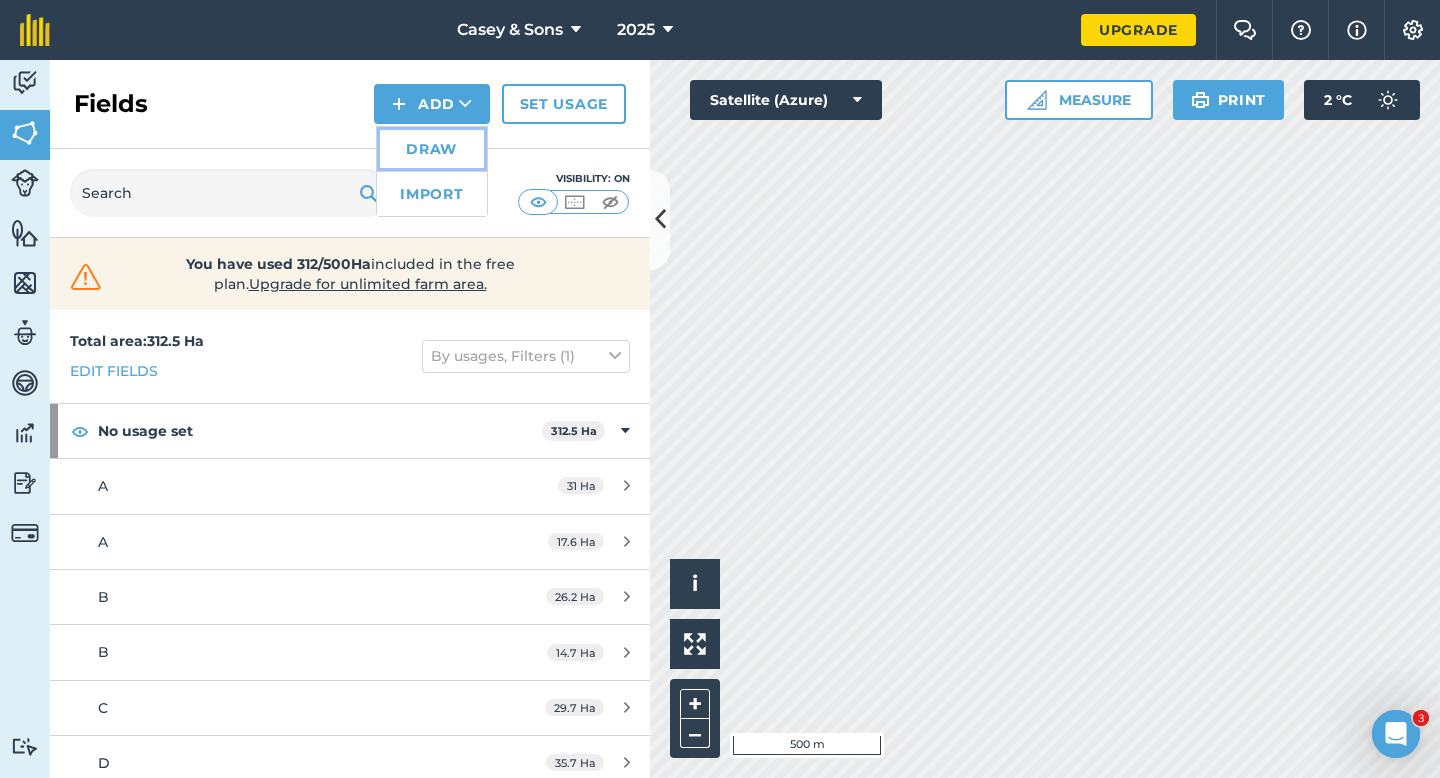 click on "Draw" at bounding box center [432, 149] 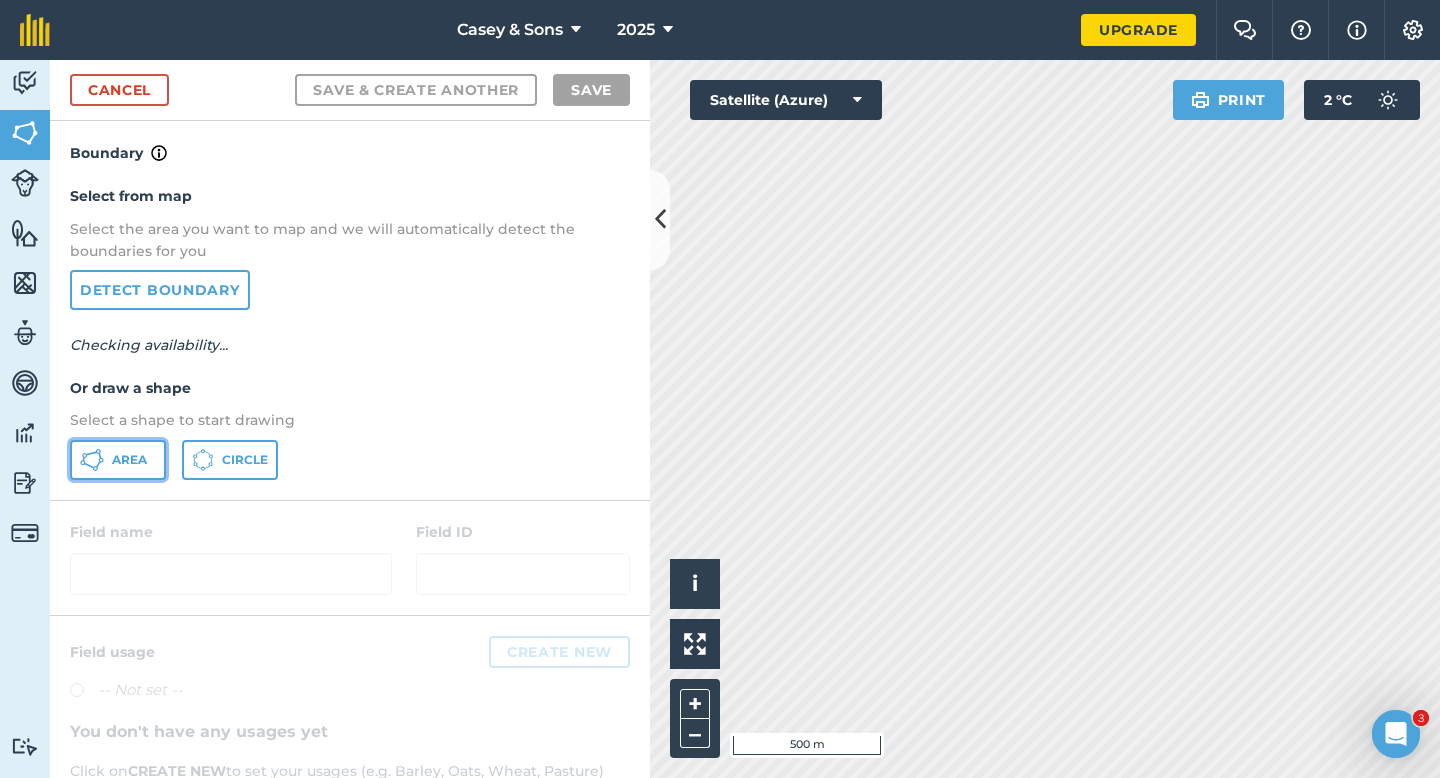 click on "Area" at bounding box center (129, 460) 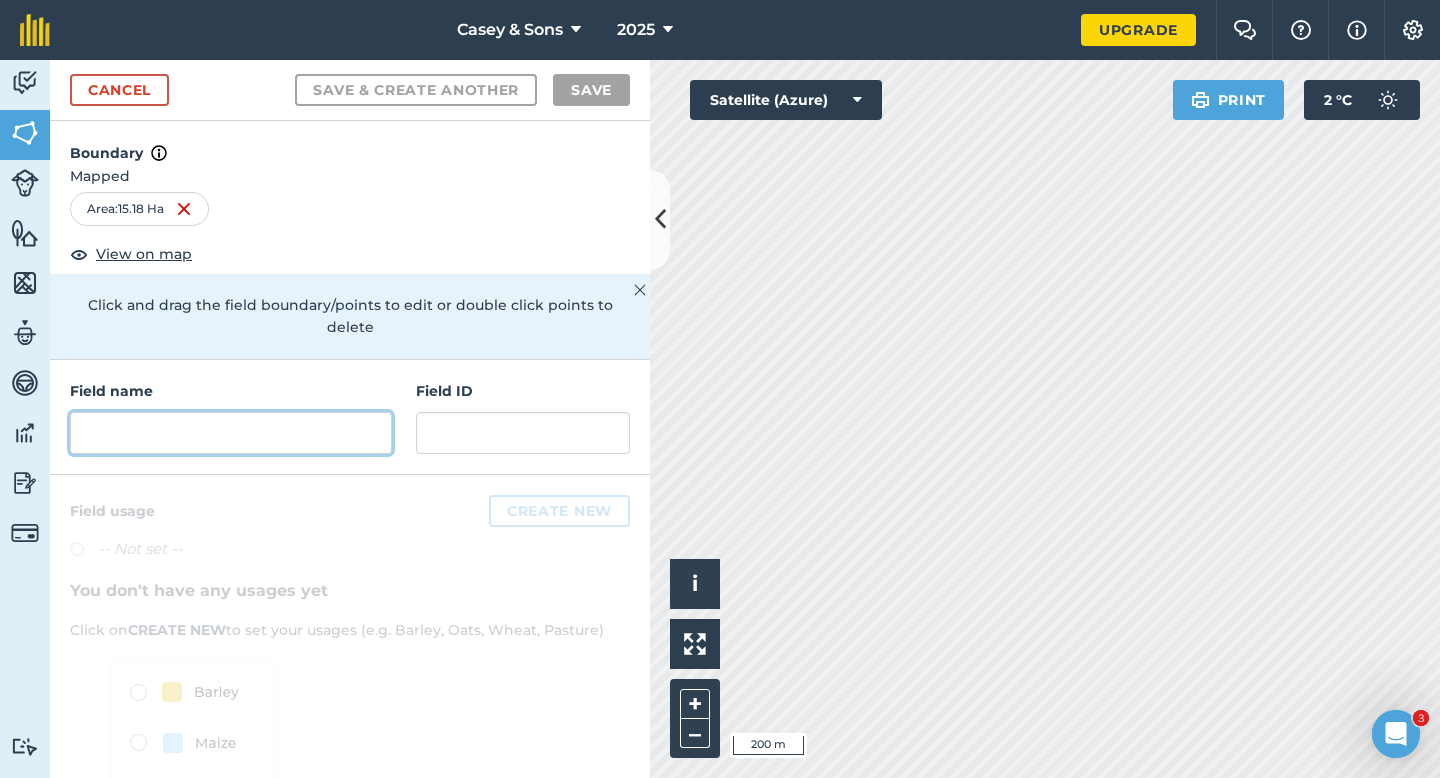 click at bounding box center [231, 433] 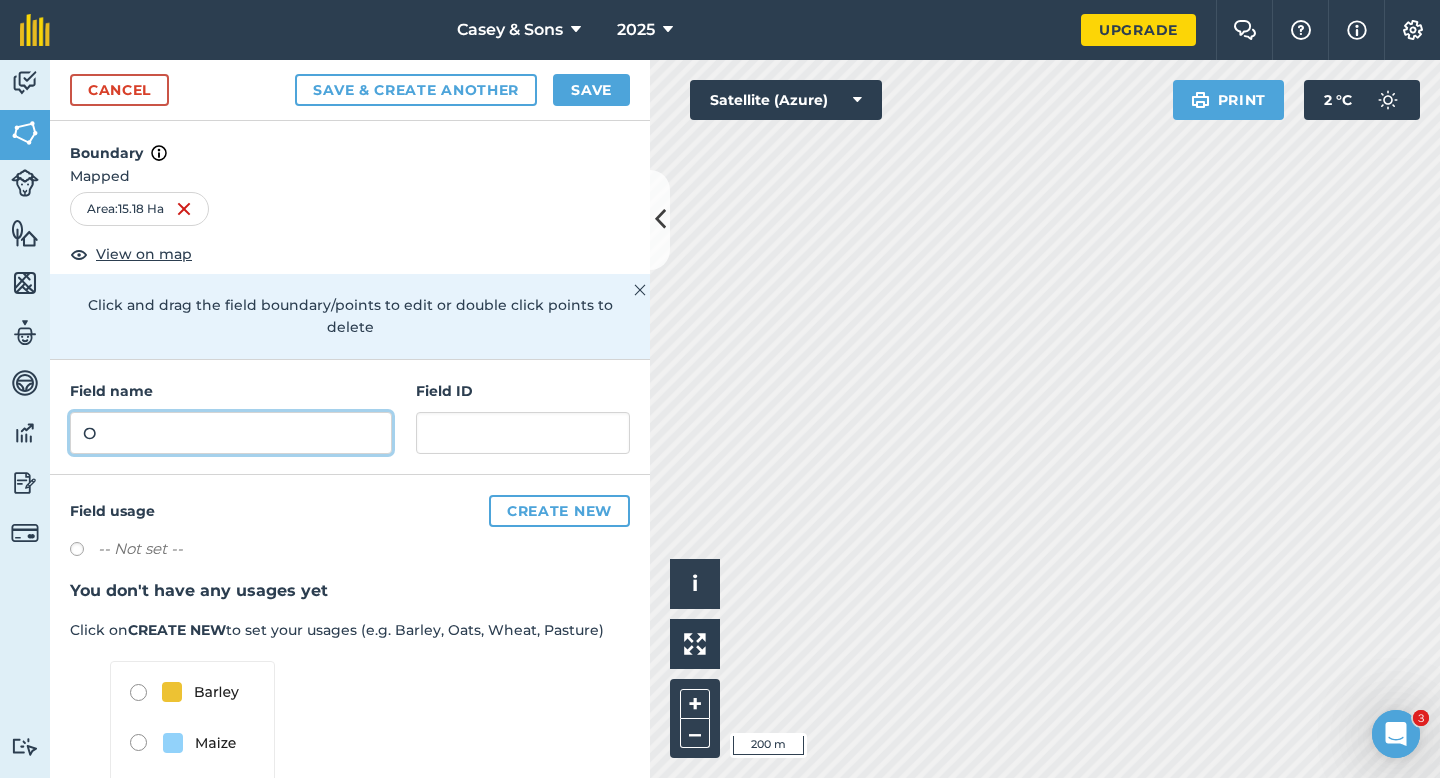 type on "O" 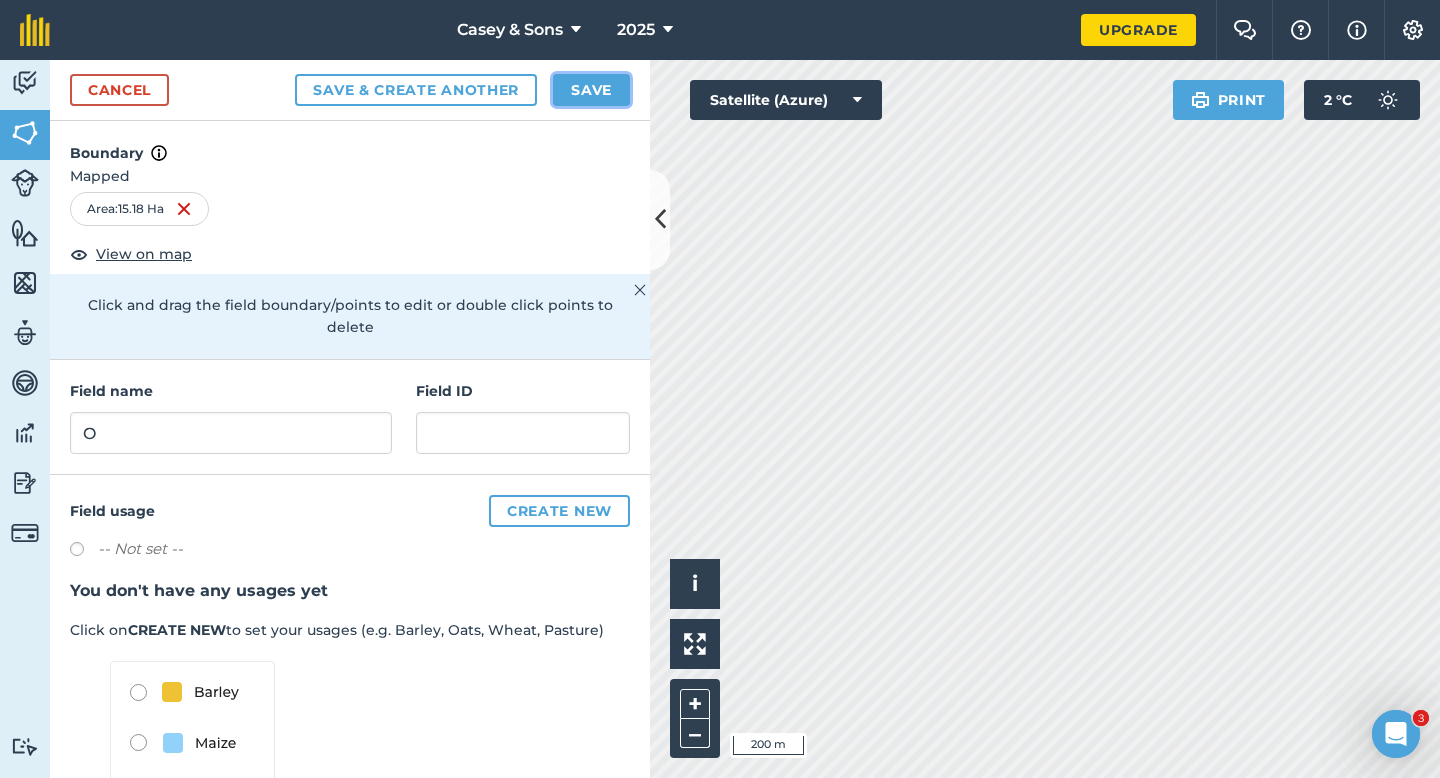 click on "Save" at bounding box center (591, 90) 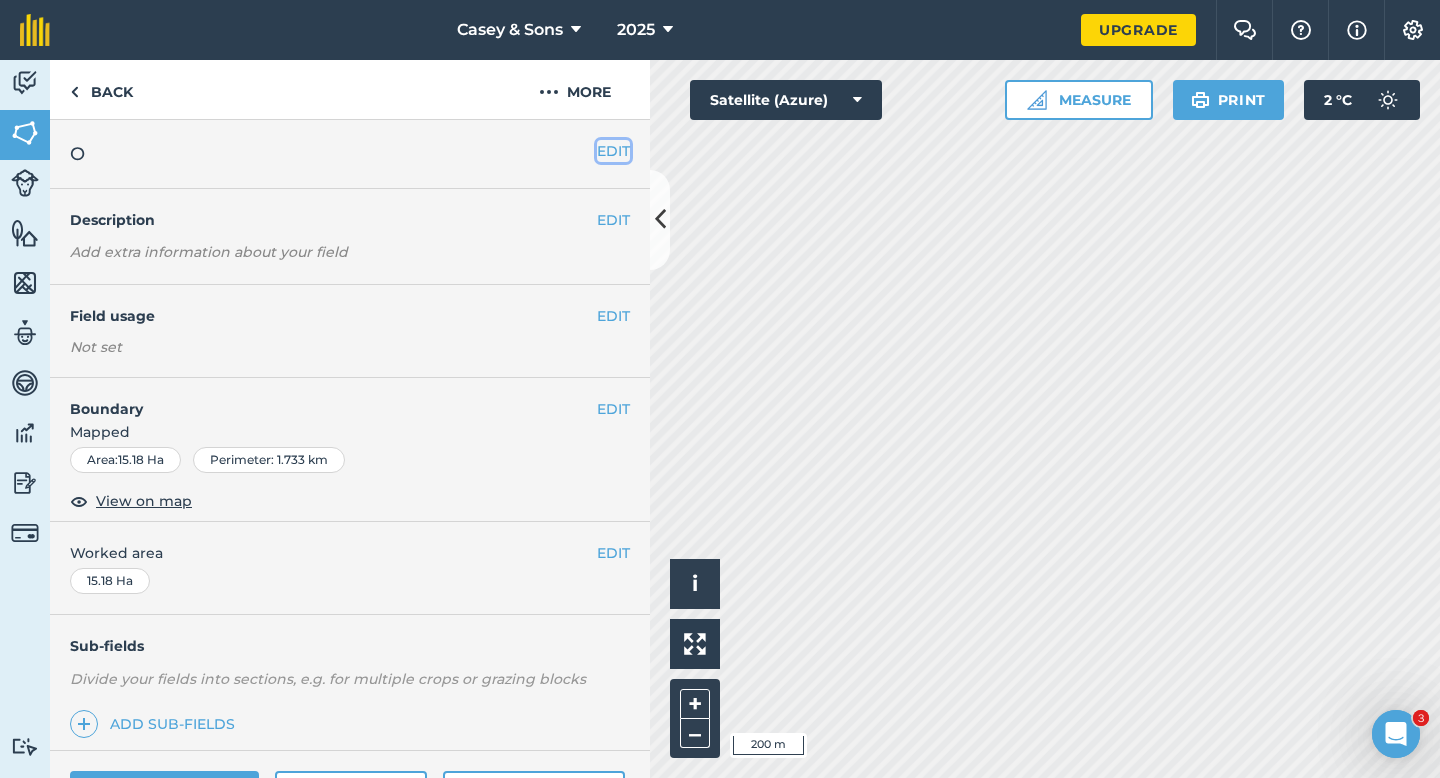 click on "EDIT" at bounding box center (613, 151) 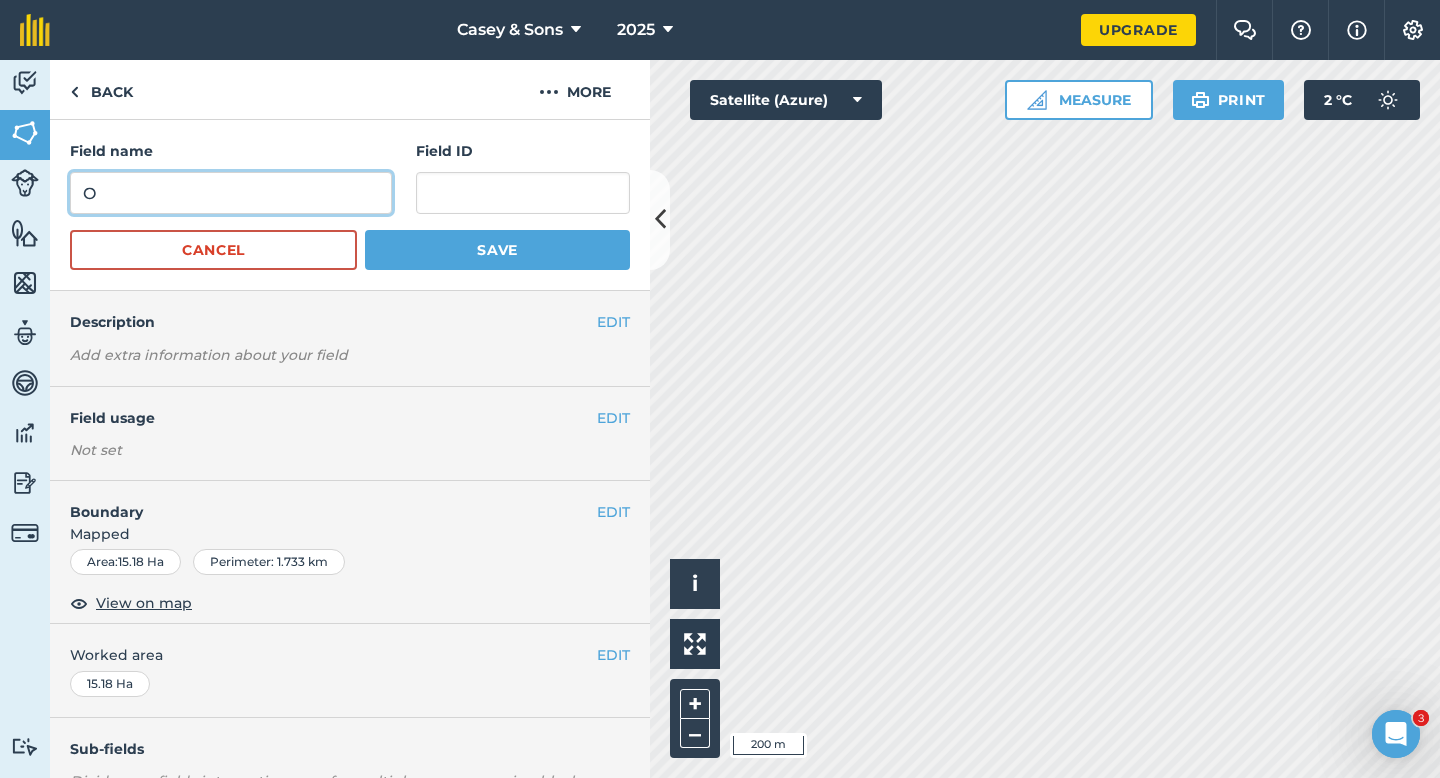 click on "O" at bounding box center [231, 193] 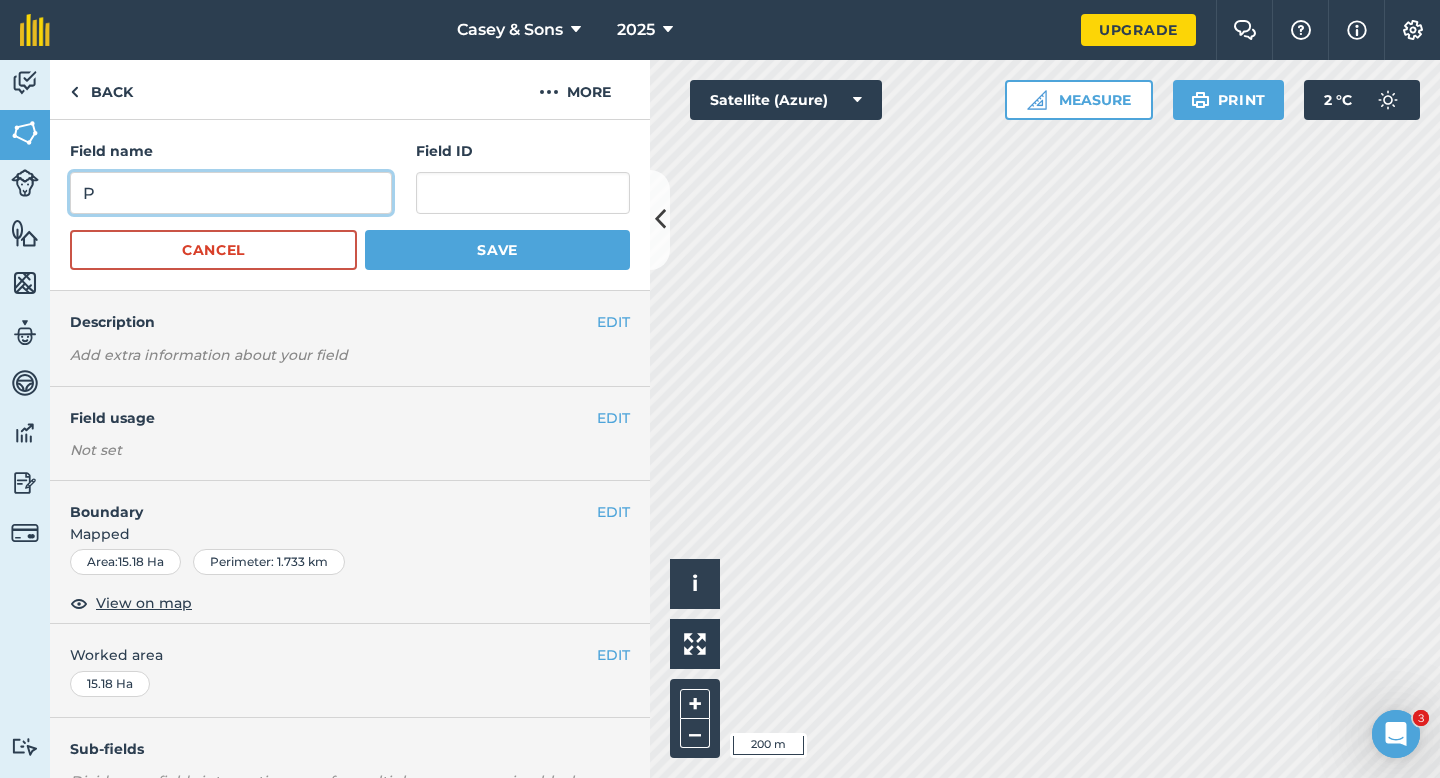 type on "P" 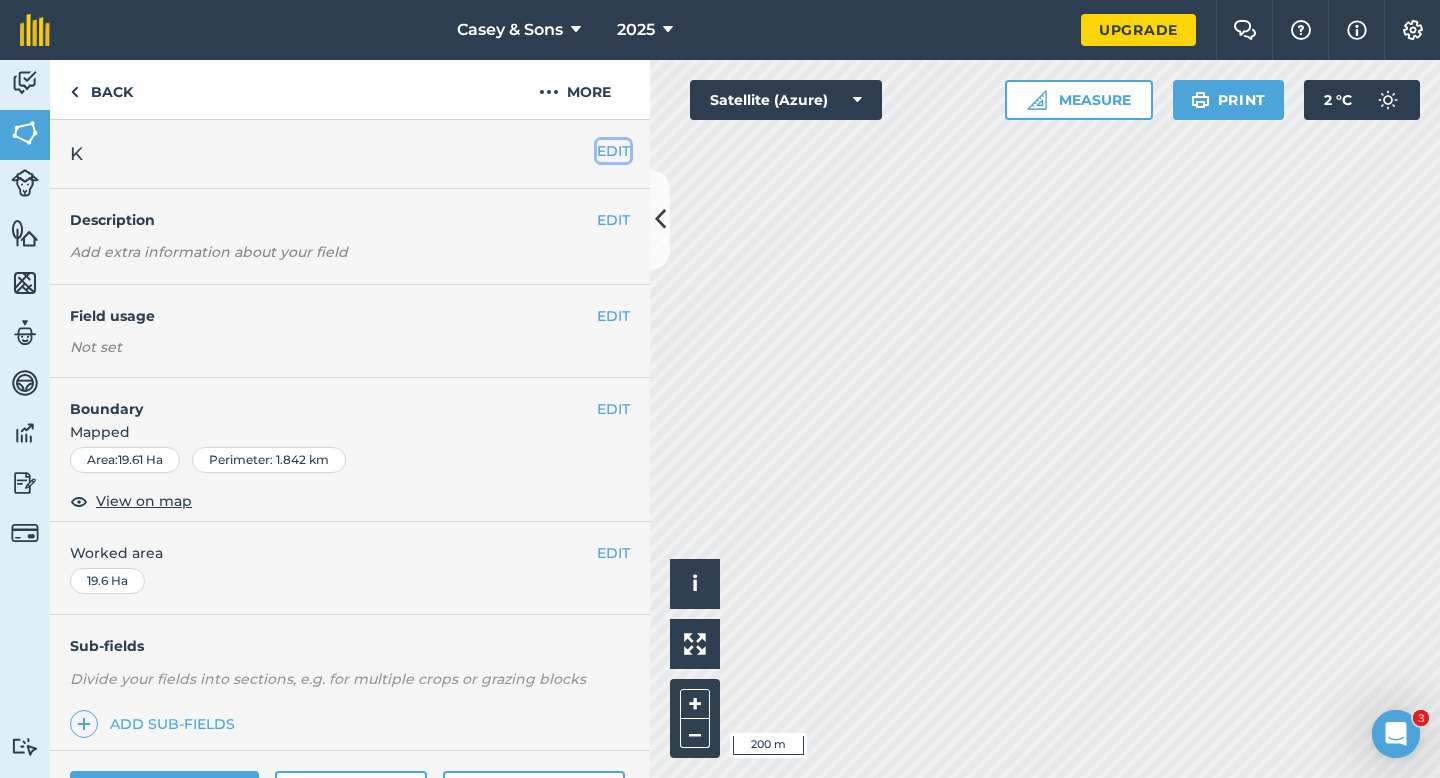 click on "EDIT" at bounding box center (613, 151) 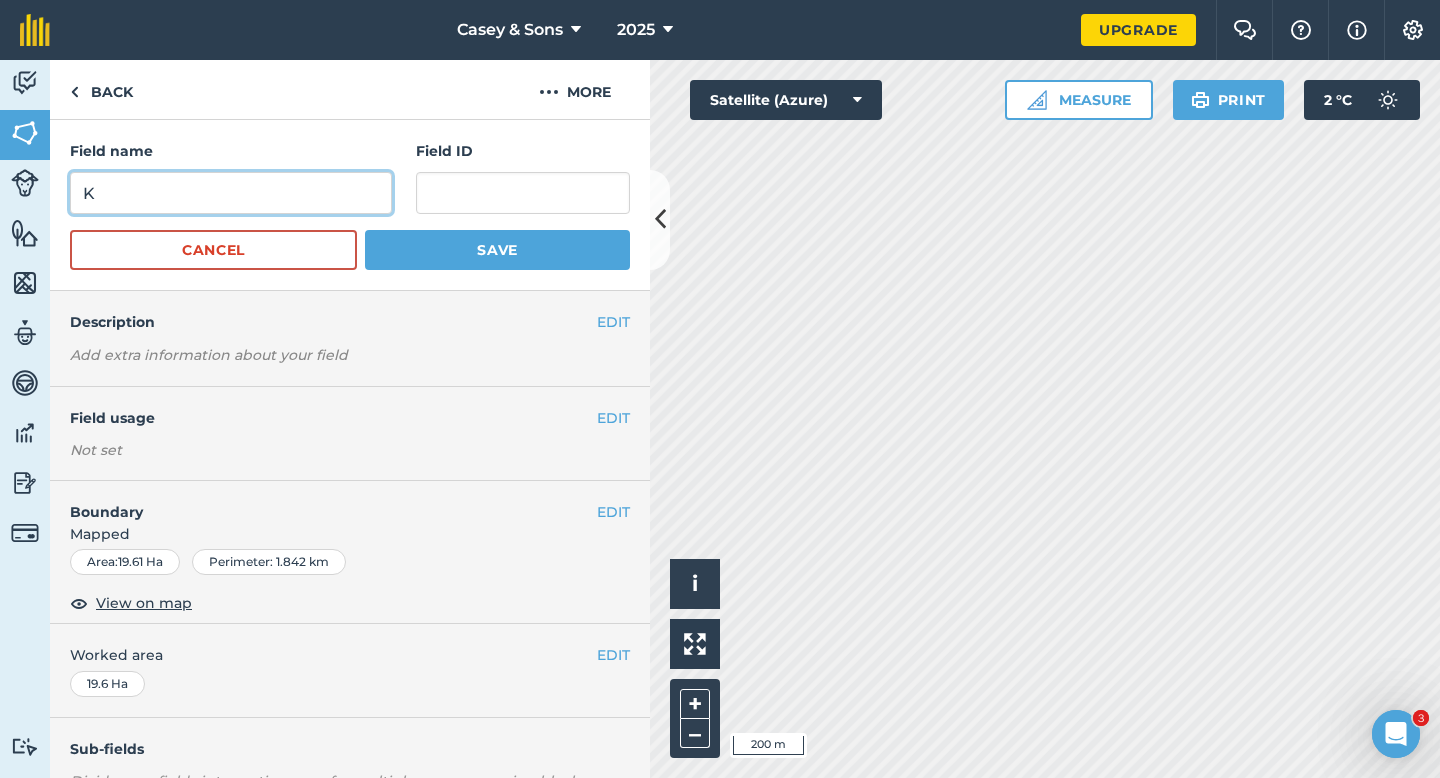 click on "K" at bounding box center (231, 193) 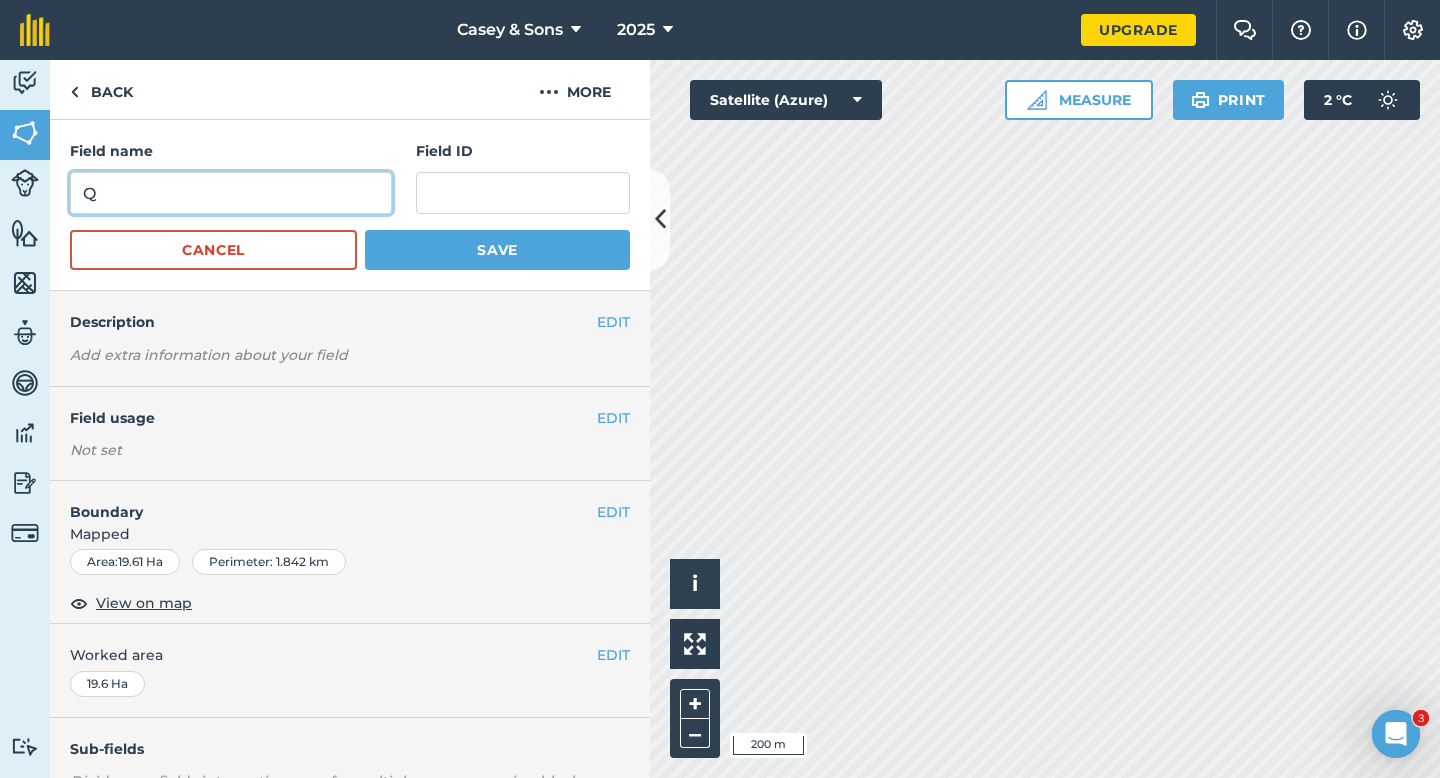 type on "Q" 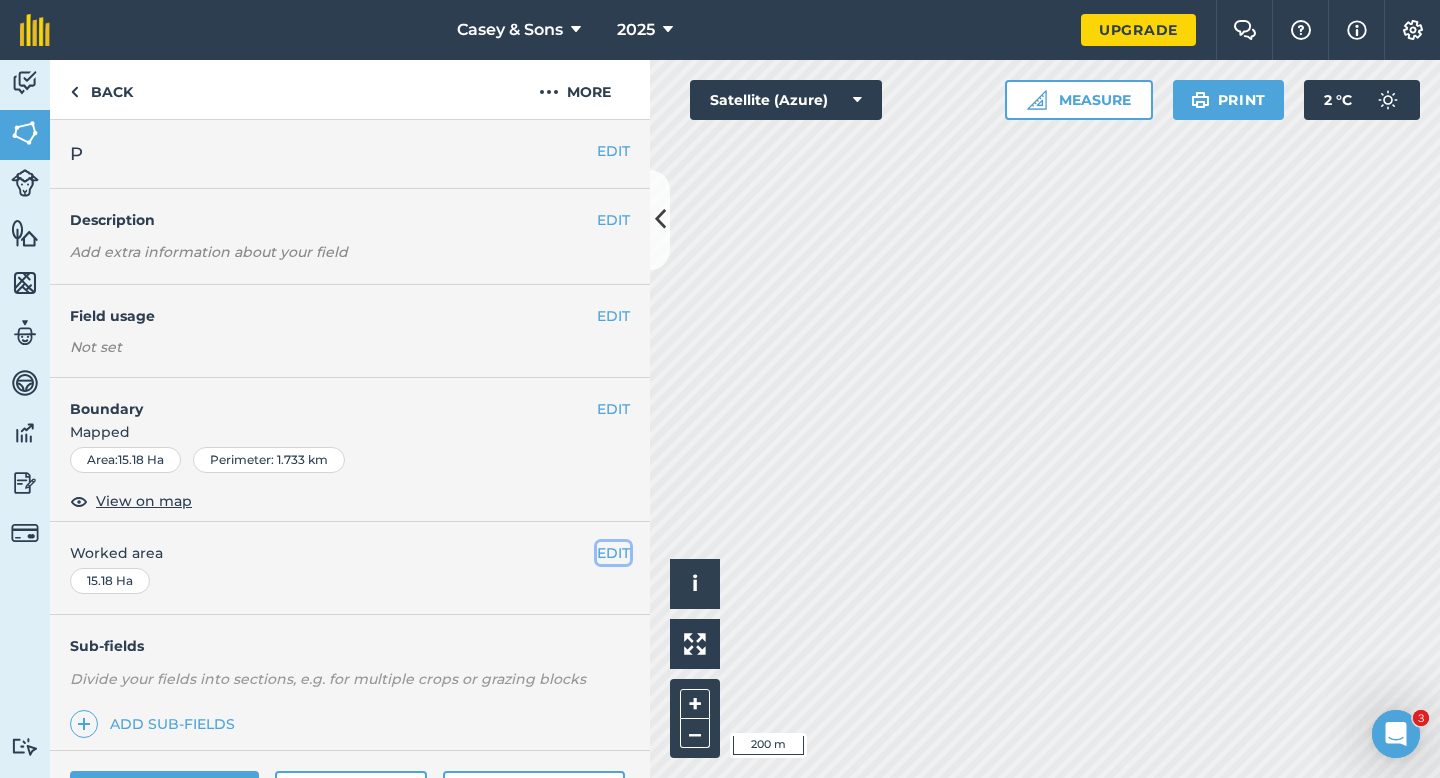 click on "EDIT" at bounding box center [613, 553] 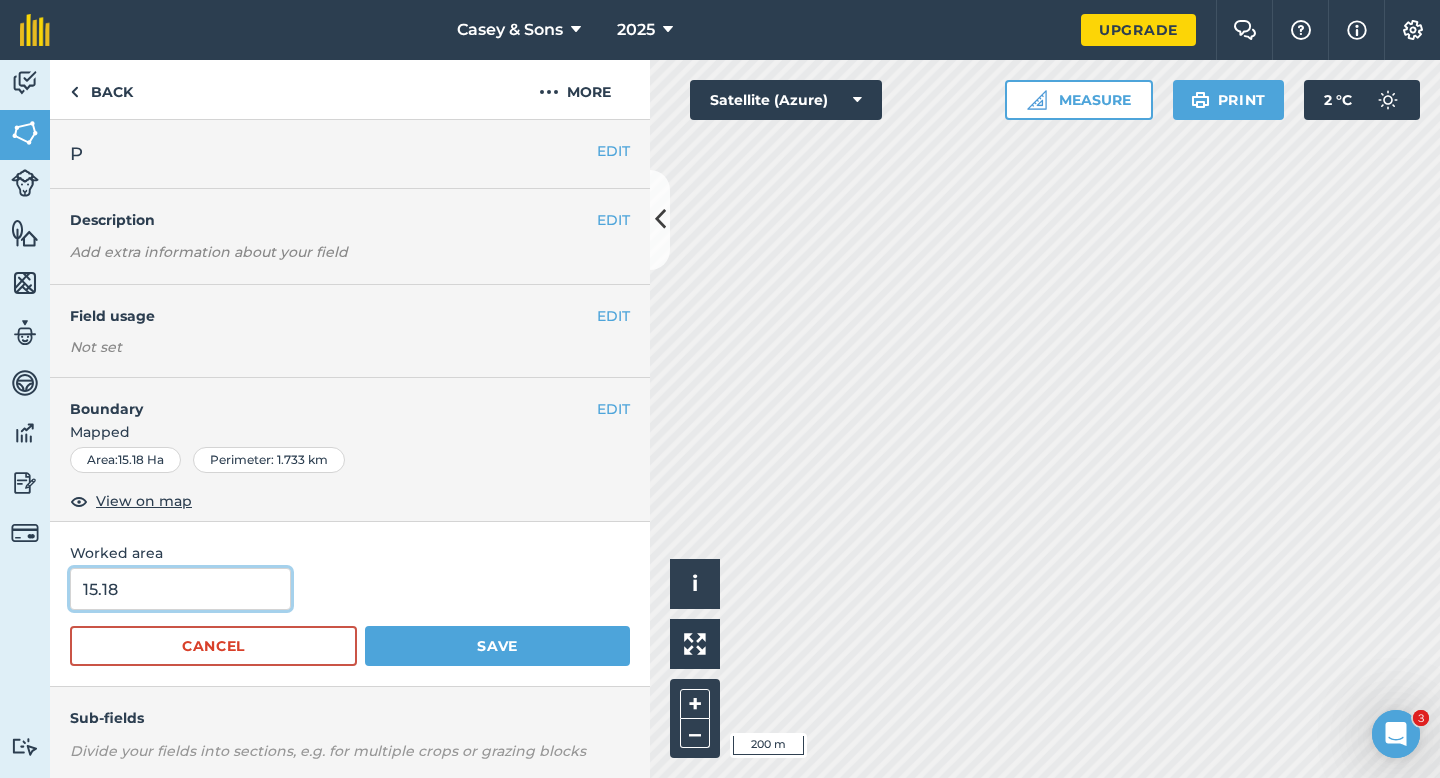 click on "15.18" at bounding box center (180, 589) 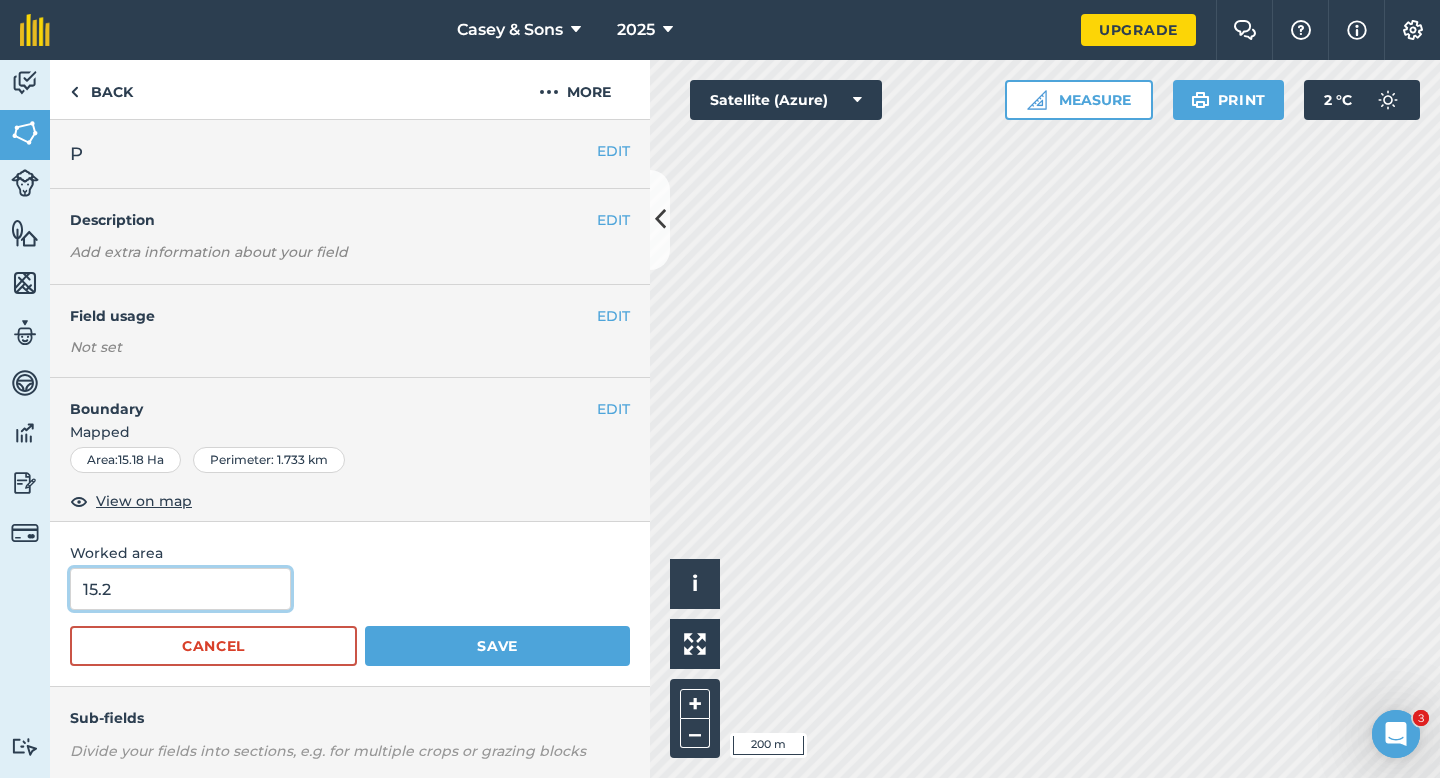 type on "15.2" 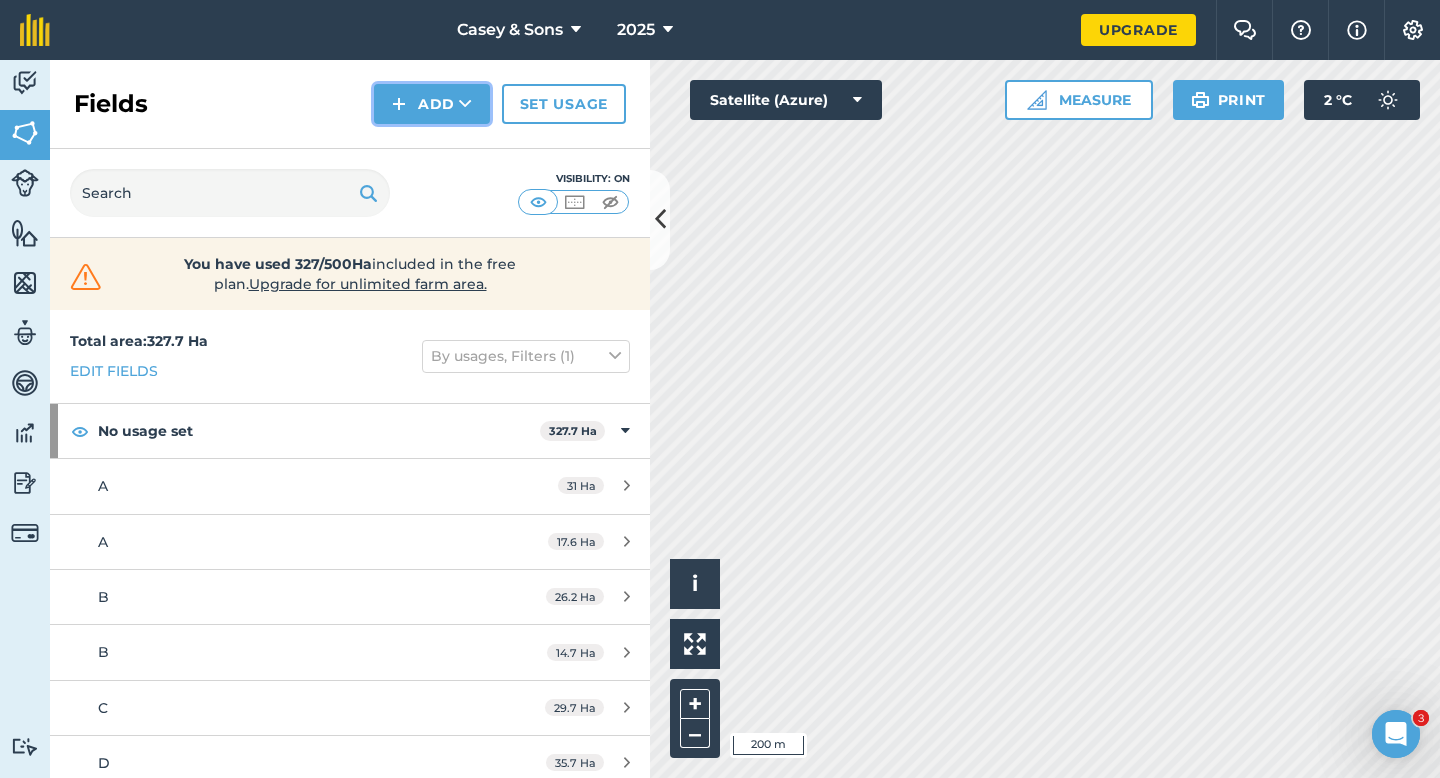 click at bounding box center (399, 104) 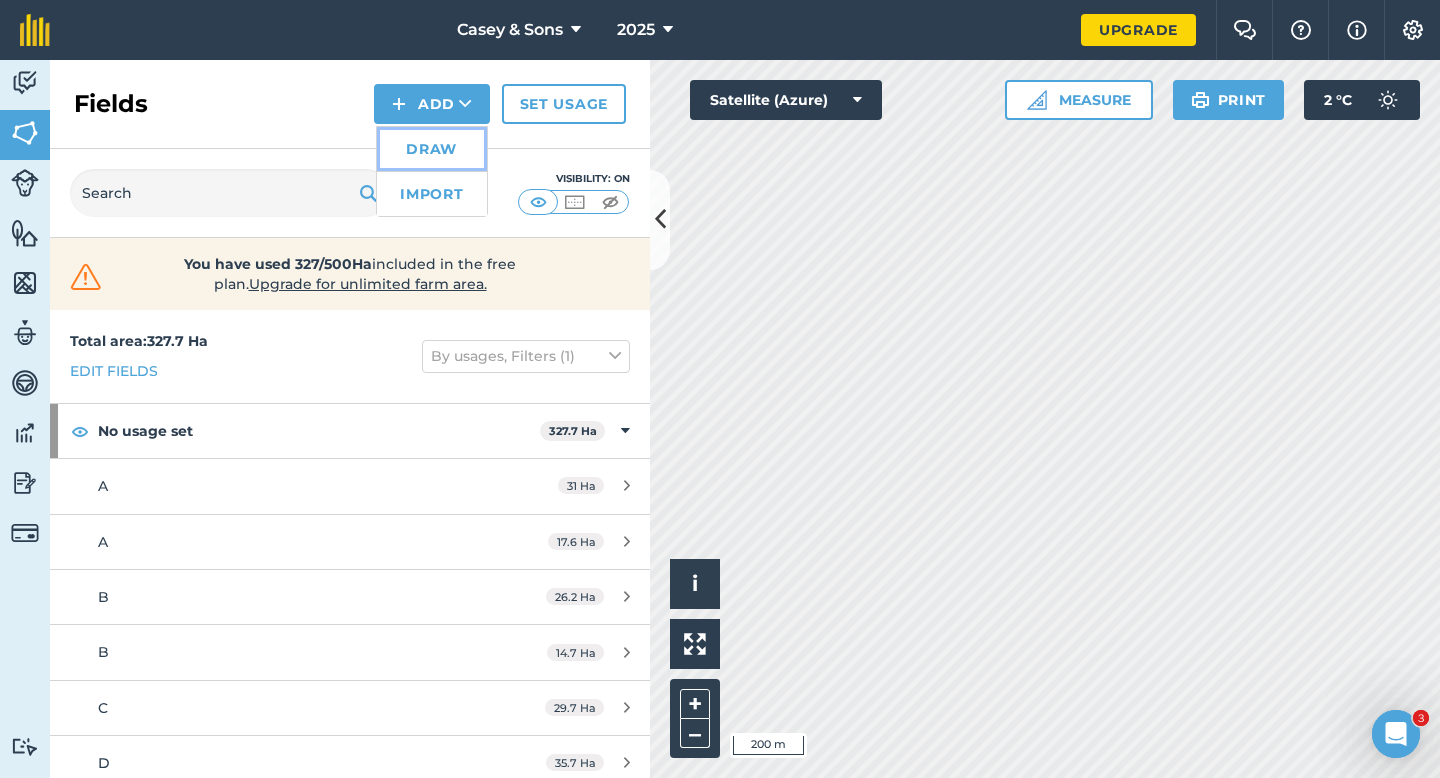 click on "Draw" at bounding box center (432, 149) 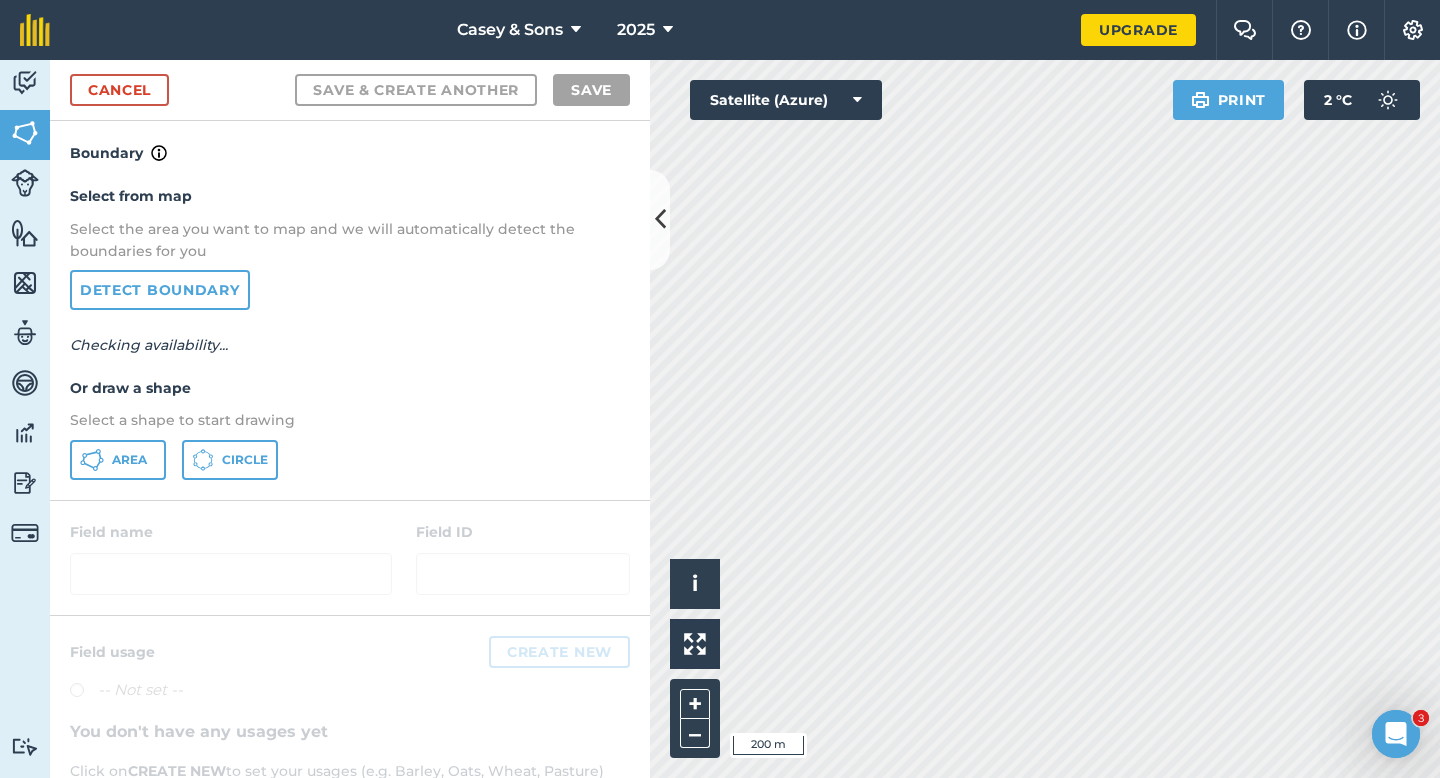 click on "Area Circle" at bounding box center (350, 460) 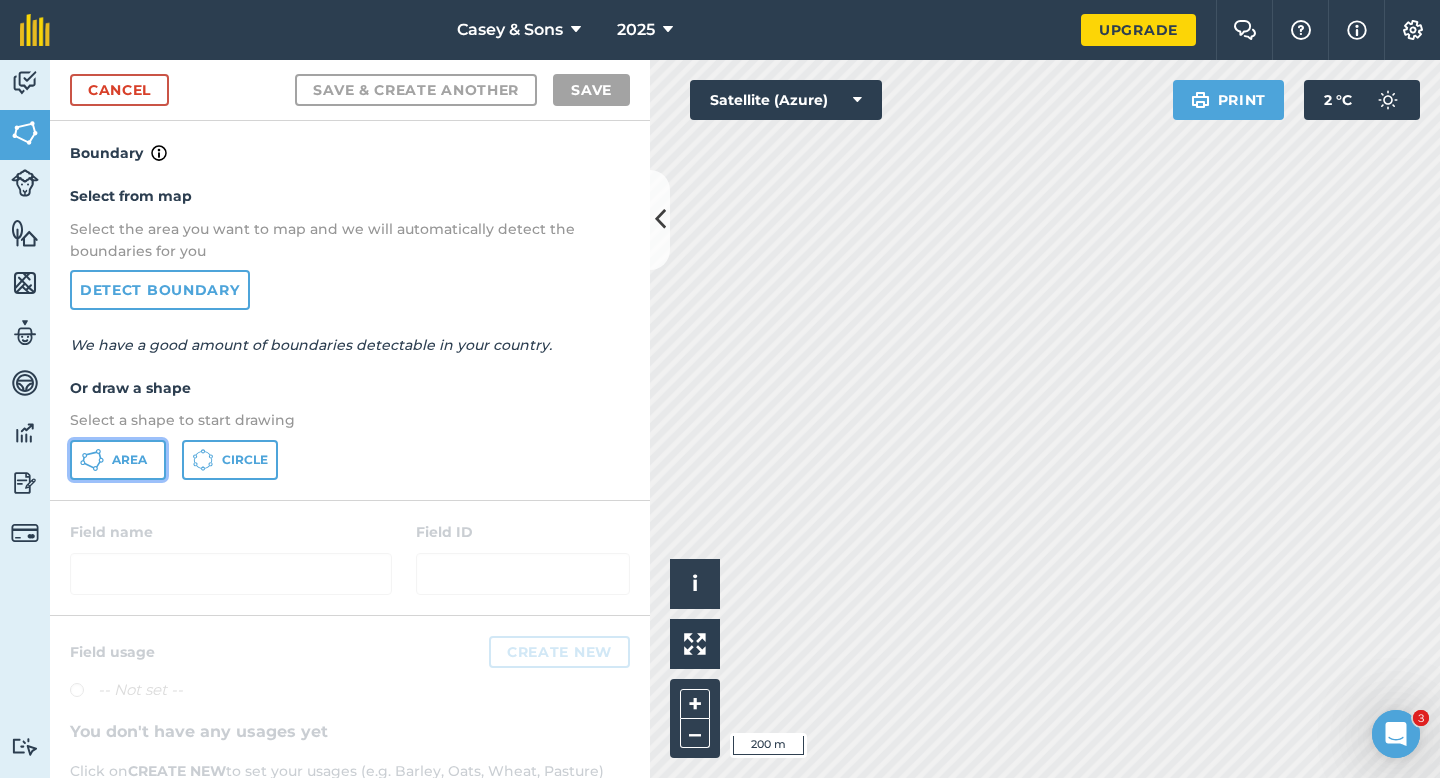 click on "Area" at bounding box center [118, 460] 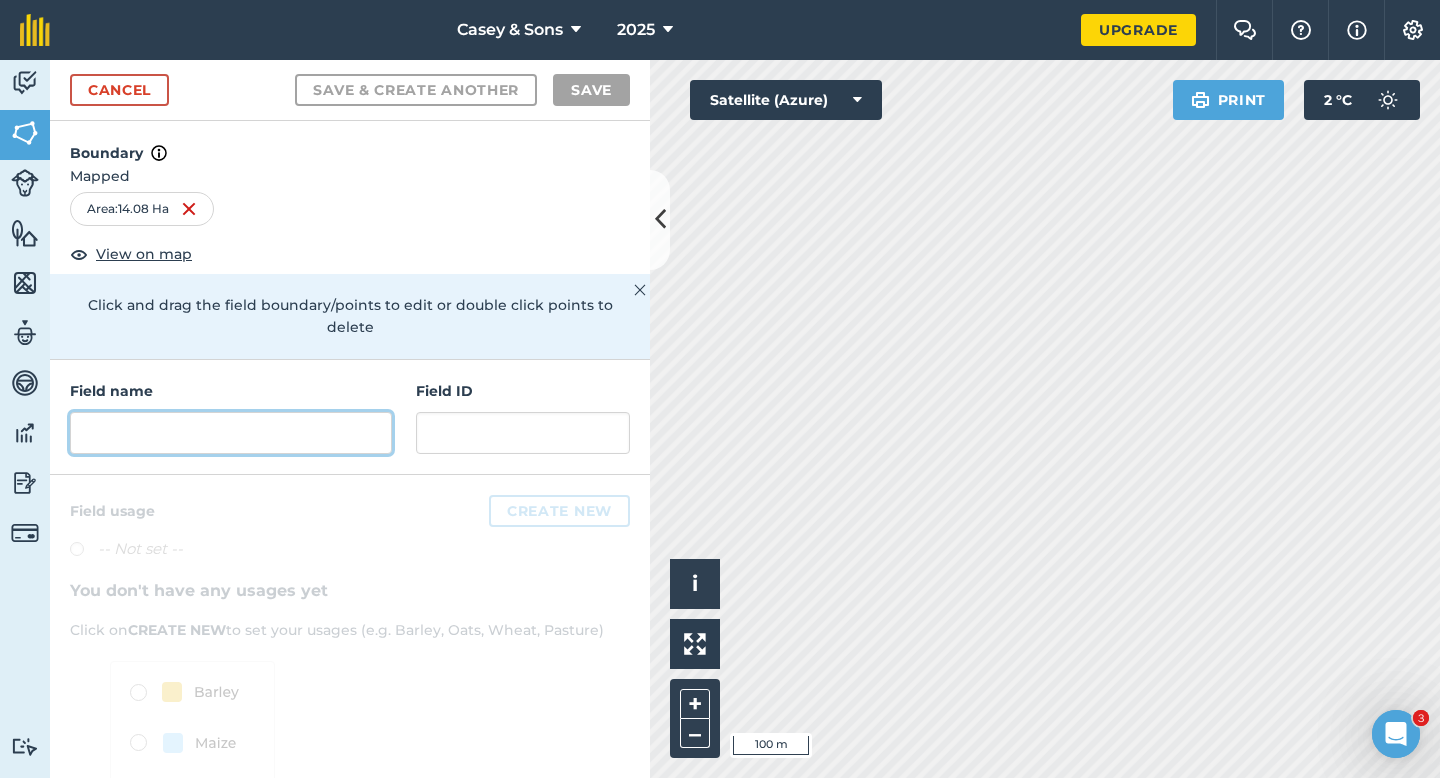 click at bounding box center (231, 433) 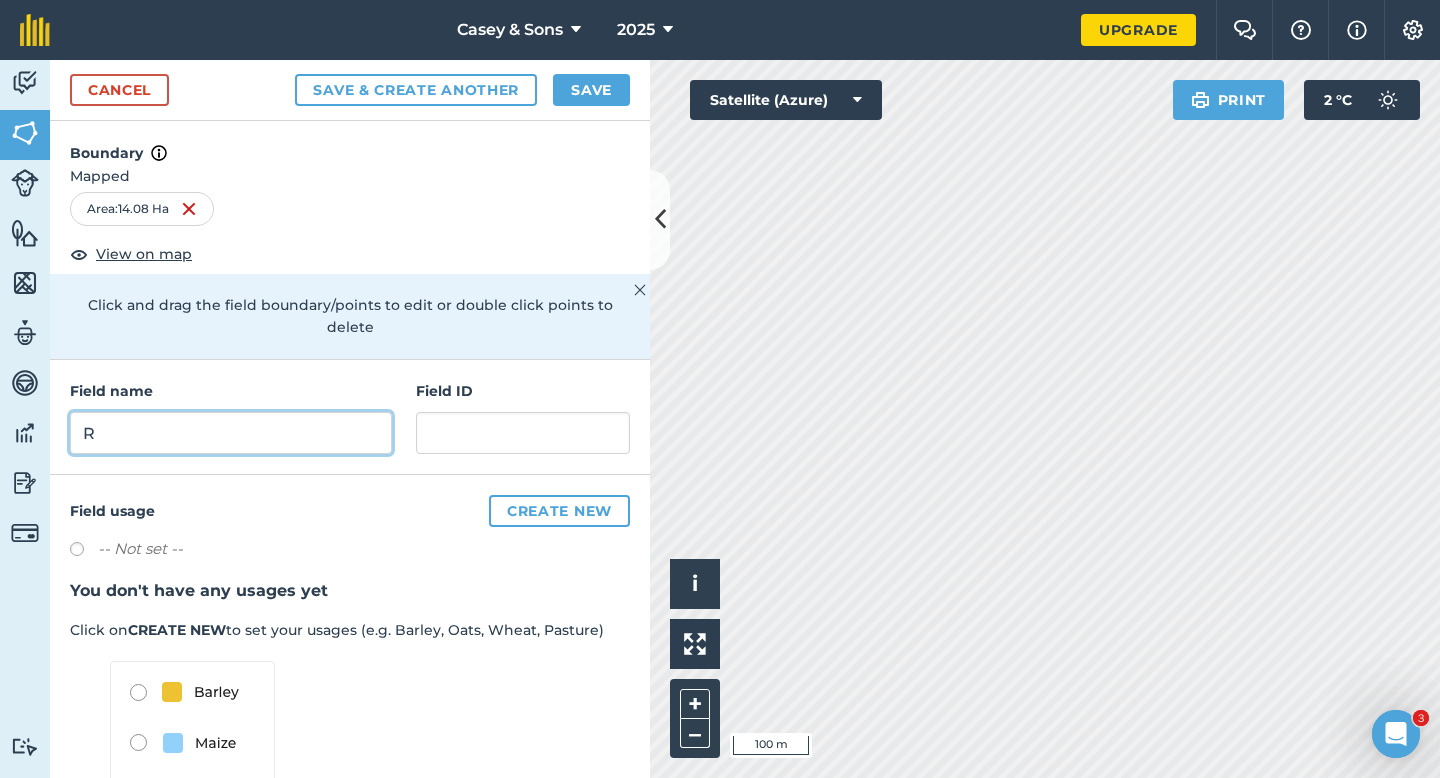 type on "R" 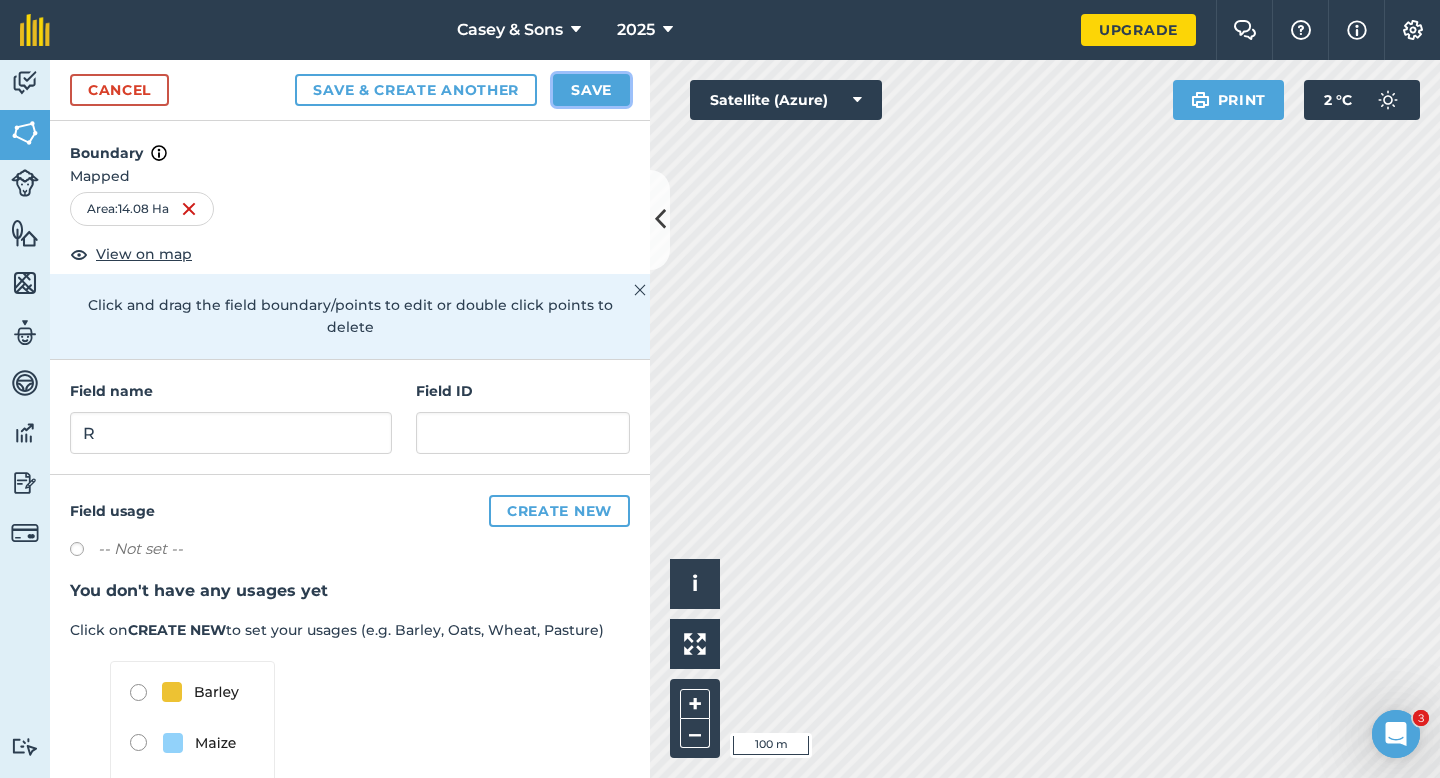 click on "Save" at bounding box center (591, 90) 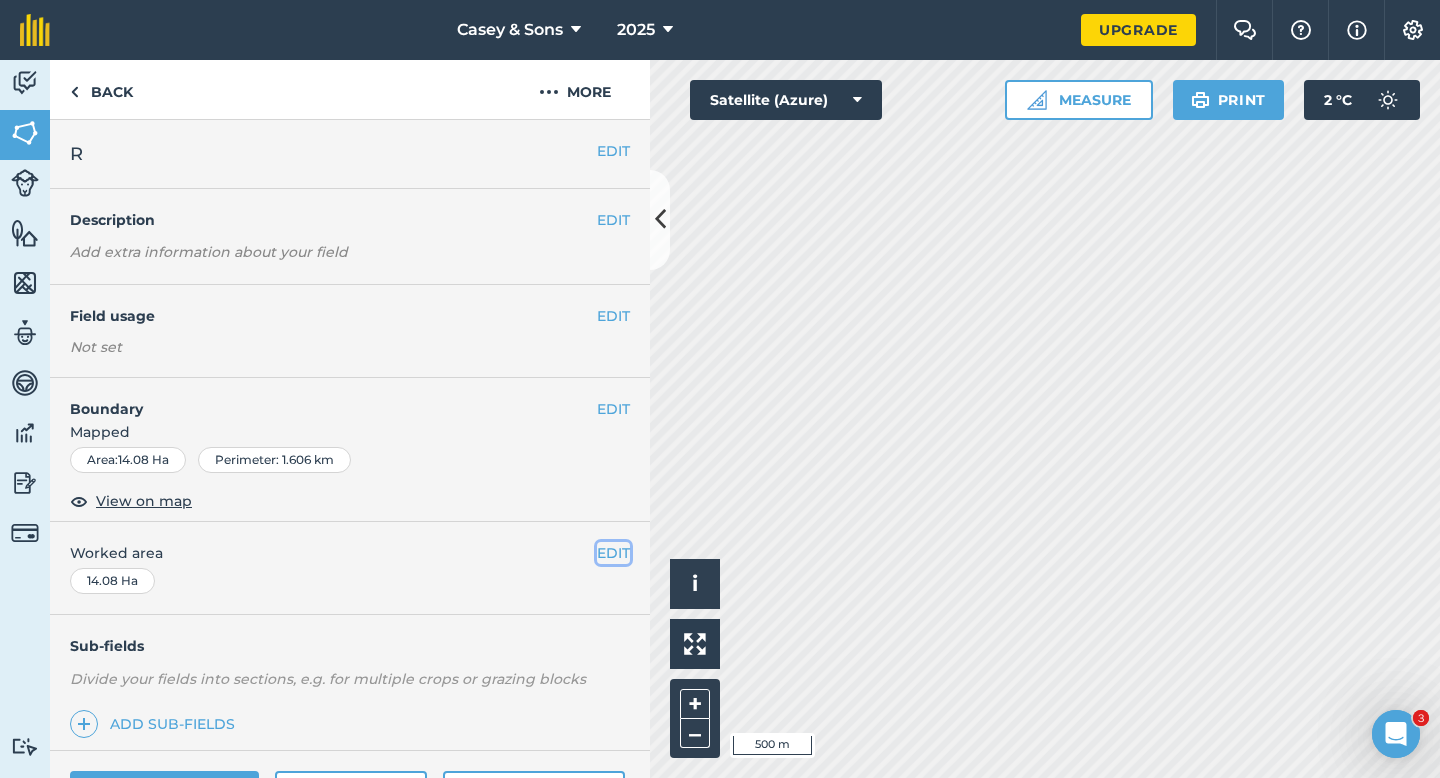 click on "EDIT" at bounding box center [613, 553] 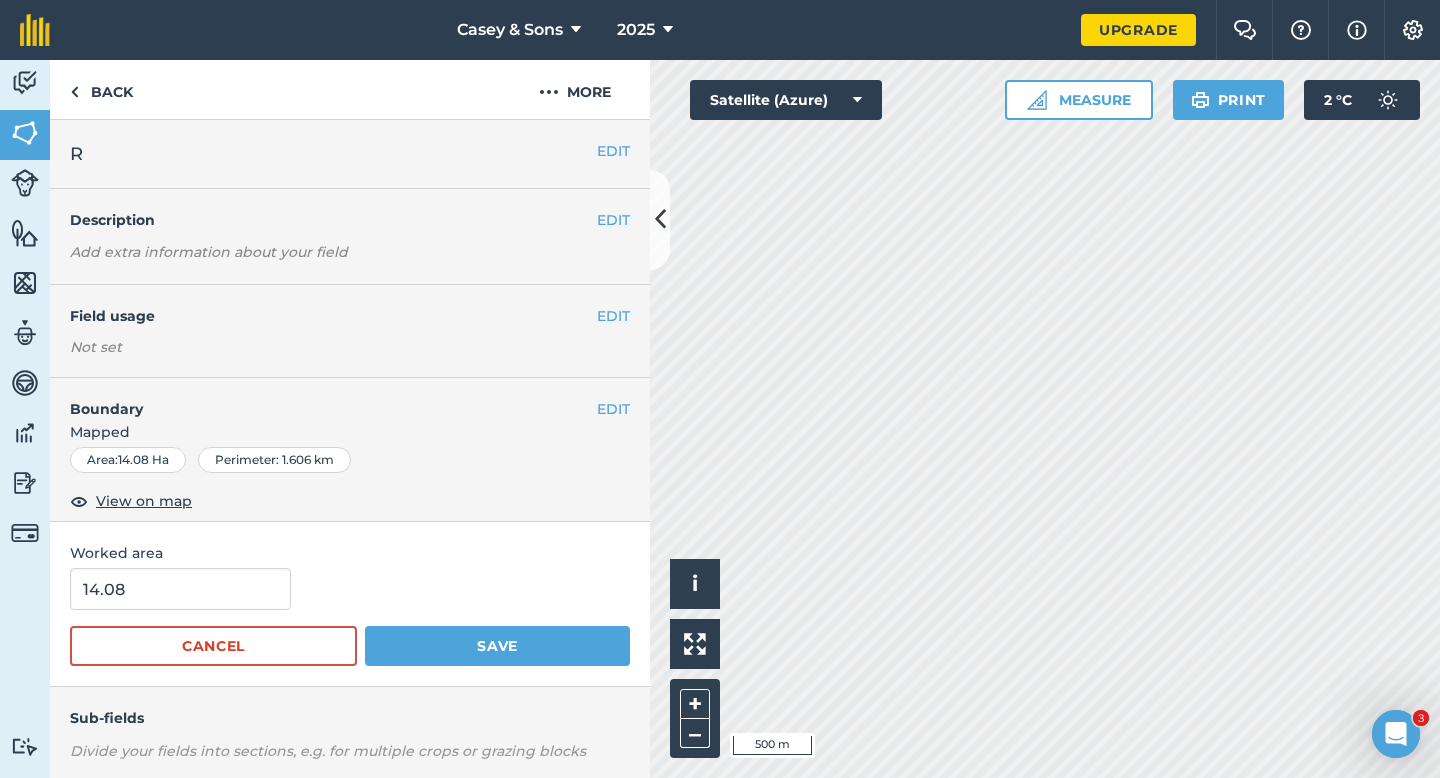 click on "Worked area" at bounding box center [350, 553] 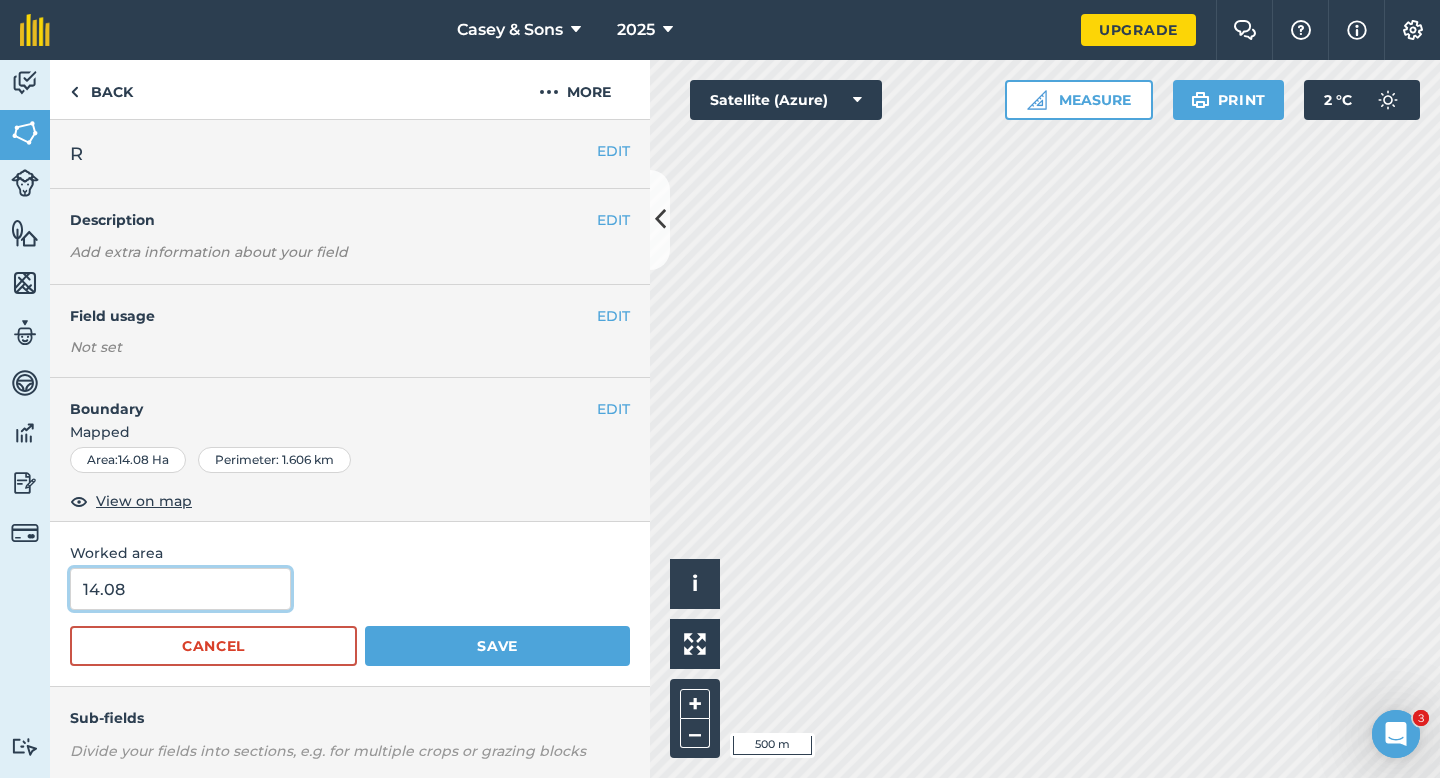 click on "14.08" at bounding box center (180, 589) 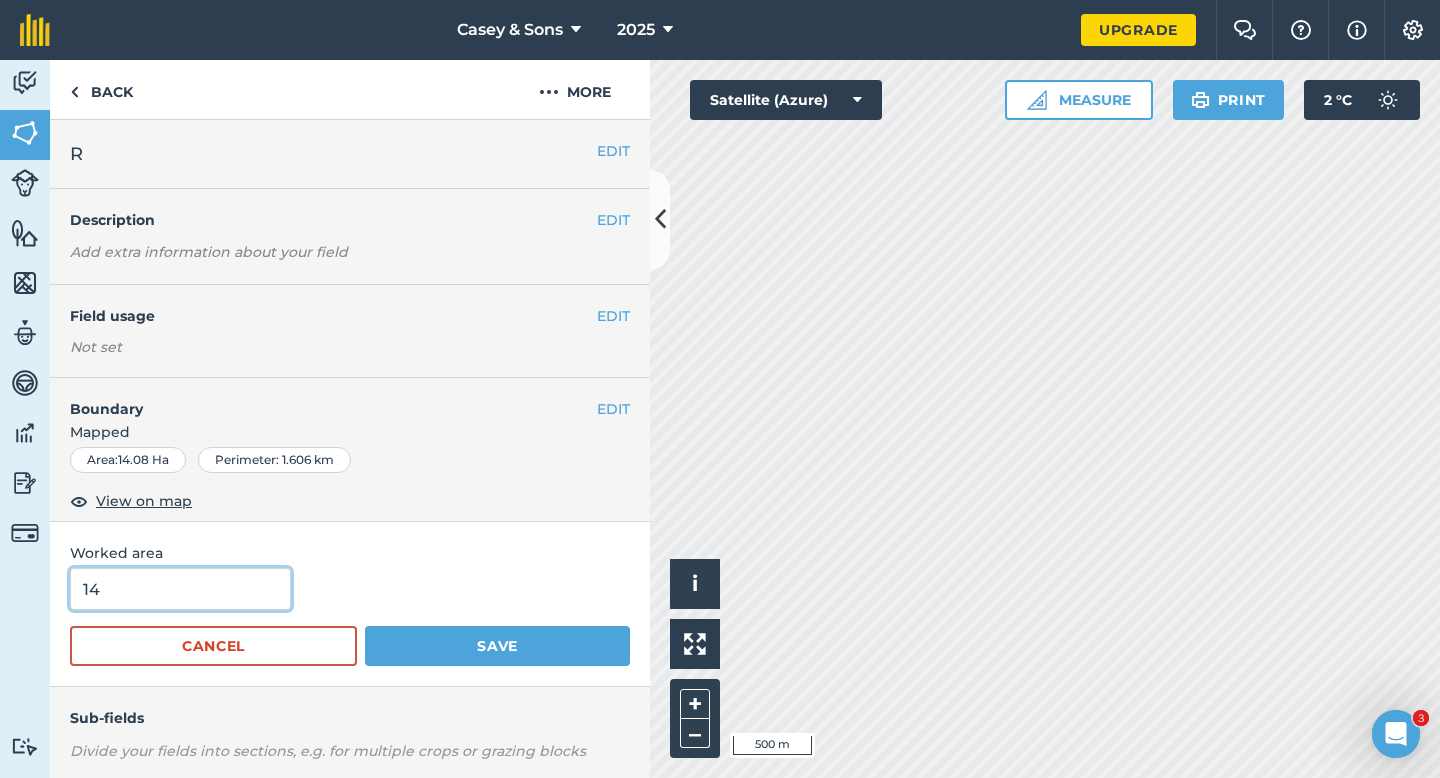 click on "Save" at bounding box center [497, 646] 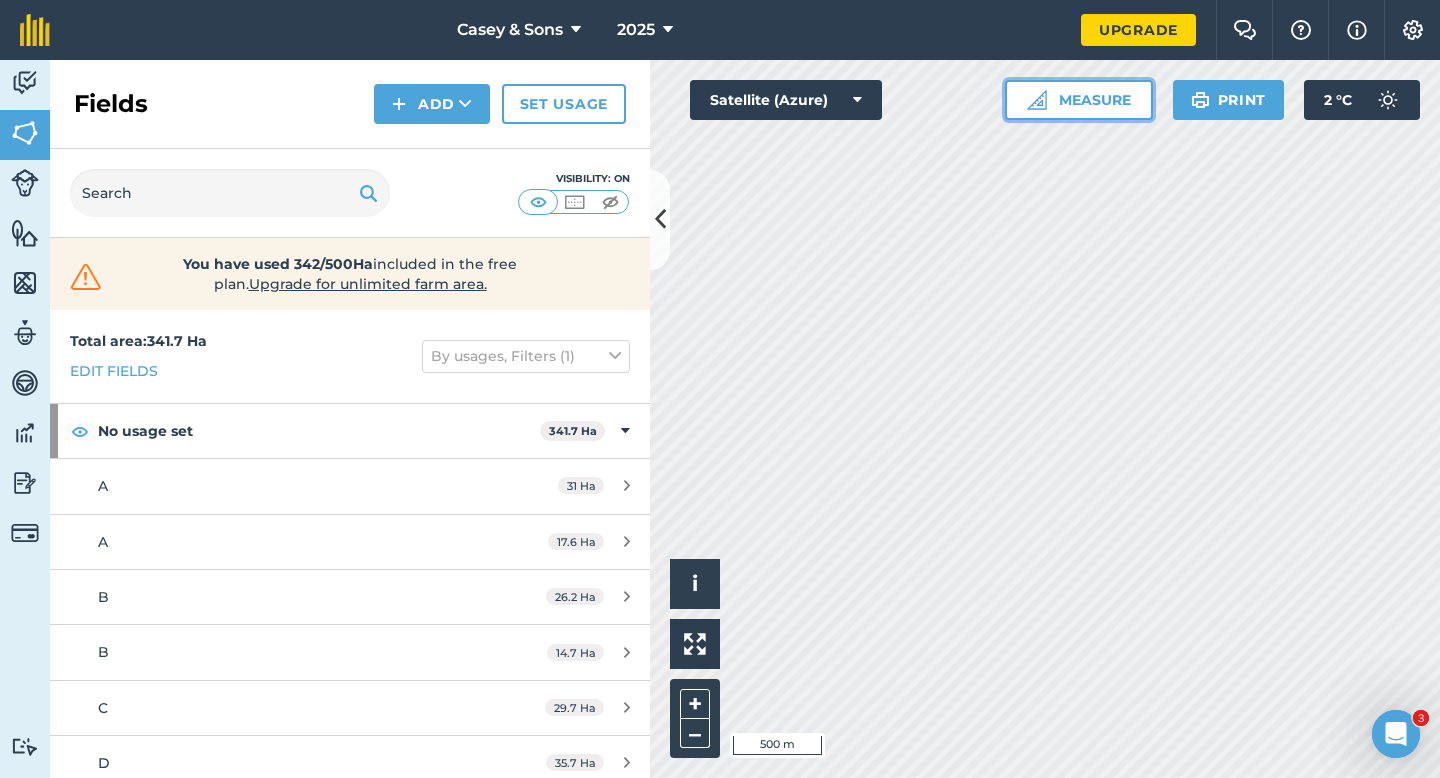 click on "Measure" at bounding box center (1079, 100) 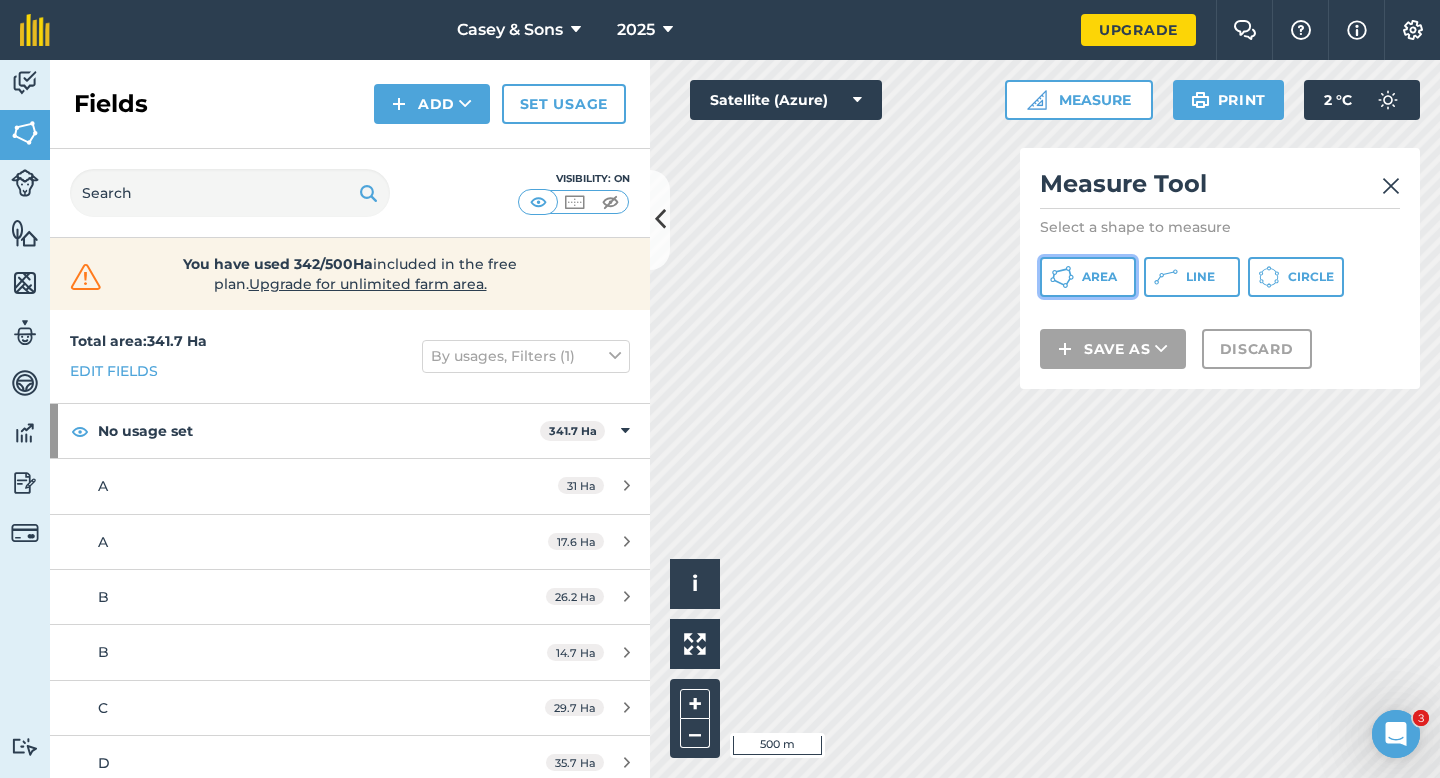 click on "Area" at bounding box center (1088, 277) 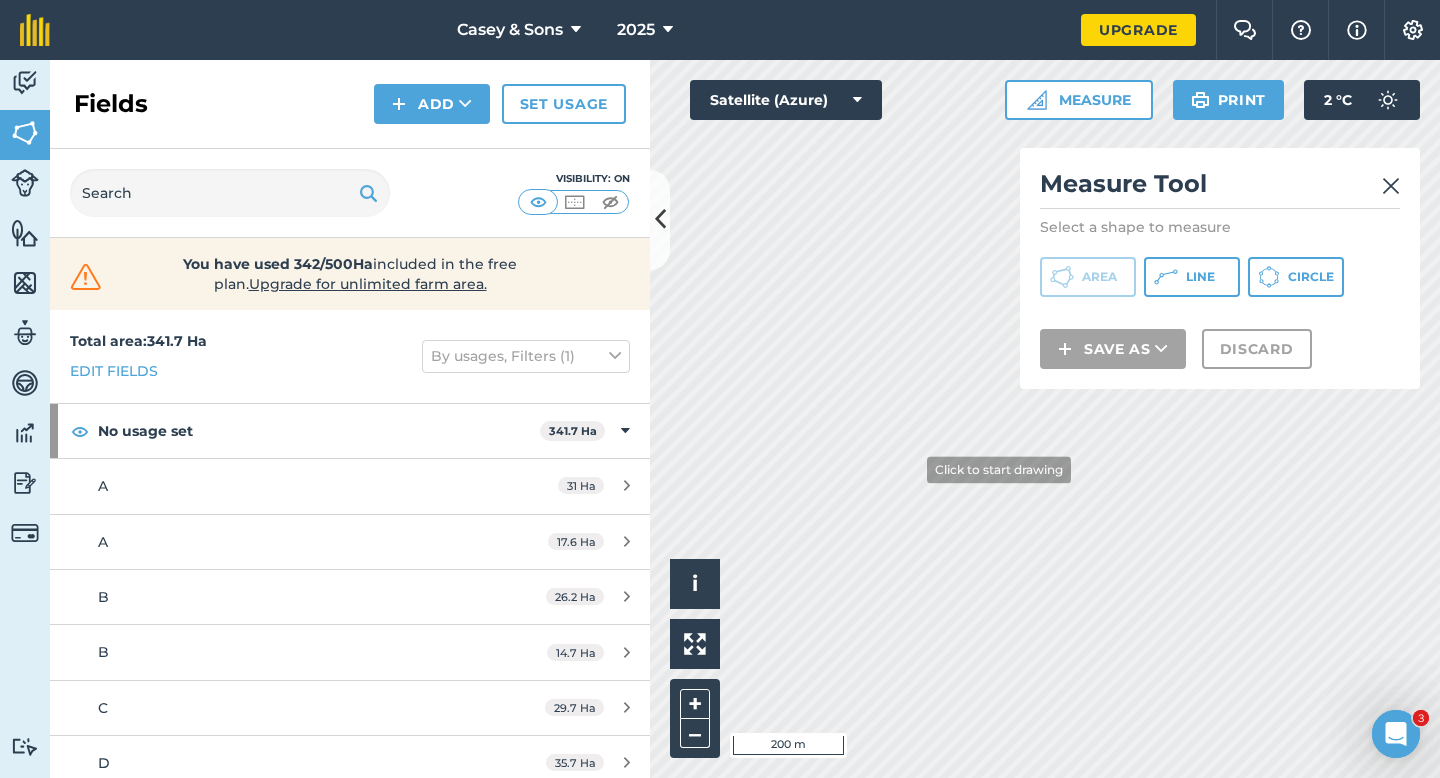 click on "Click to start drawing i © 2025 TomTom, Microsoft 200 m + – Satellite (Azure) Measure Measure Tool Select a shape to measure Area Line Circle   Save as   Discard Print 2   ° C" at bounding box center [1045, 419] 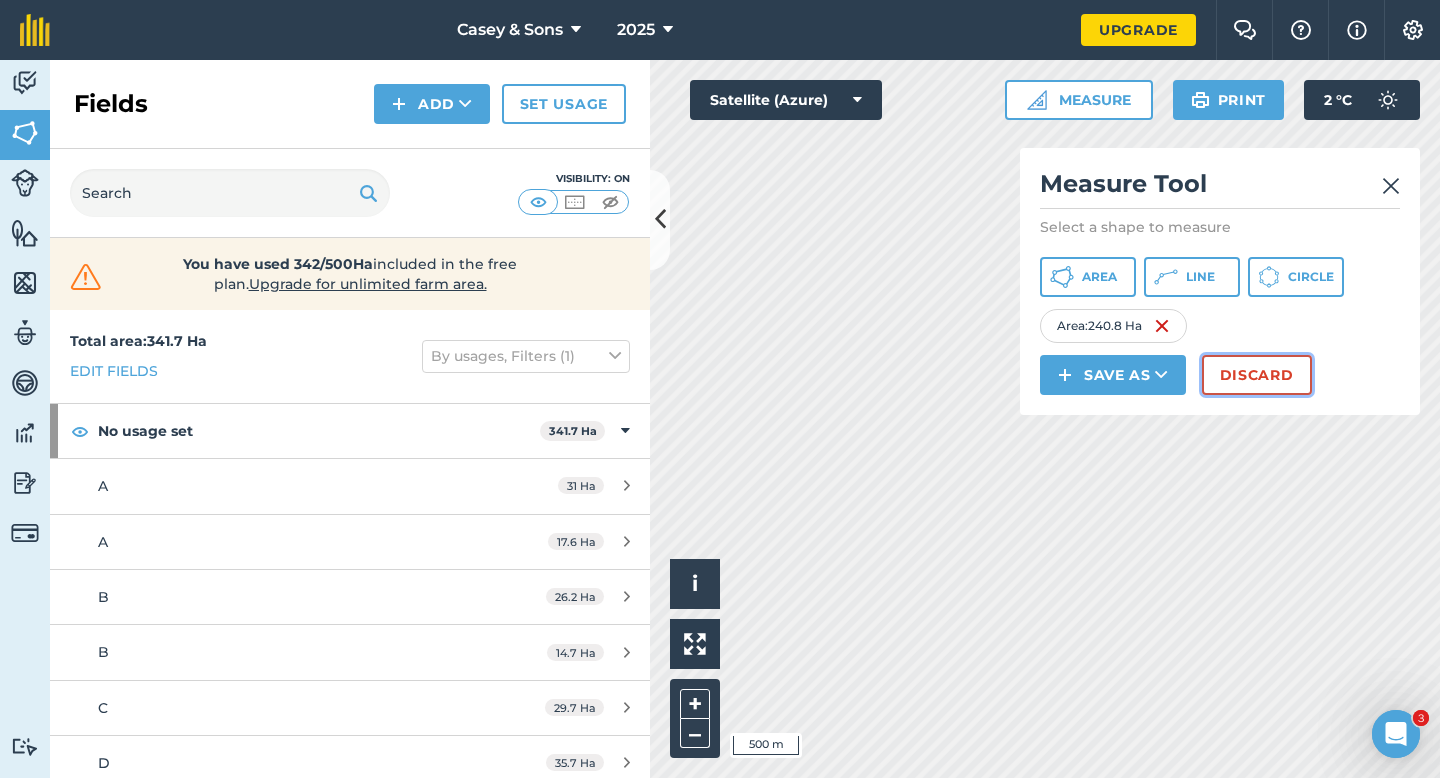 click on "Discard" at bounding box center (1257, 375) 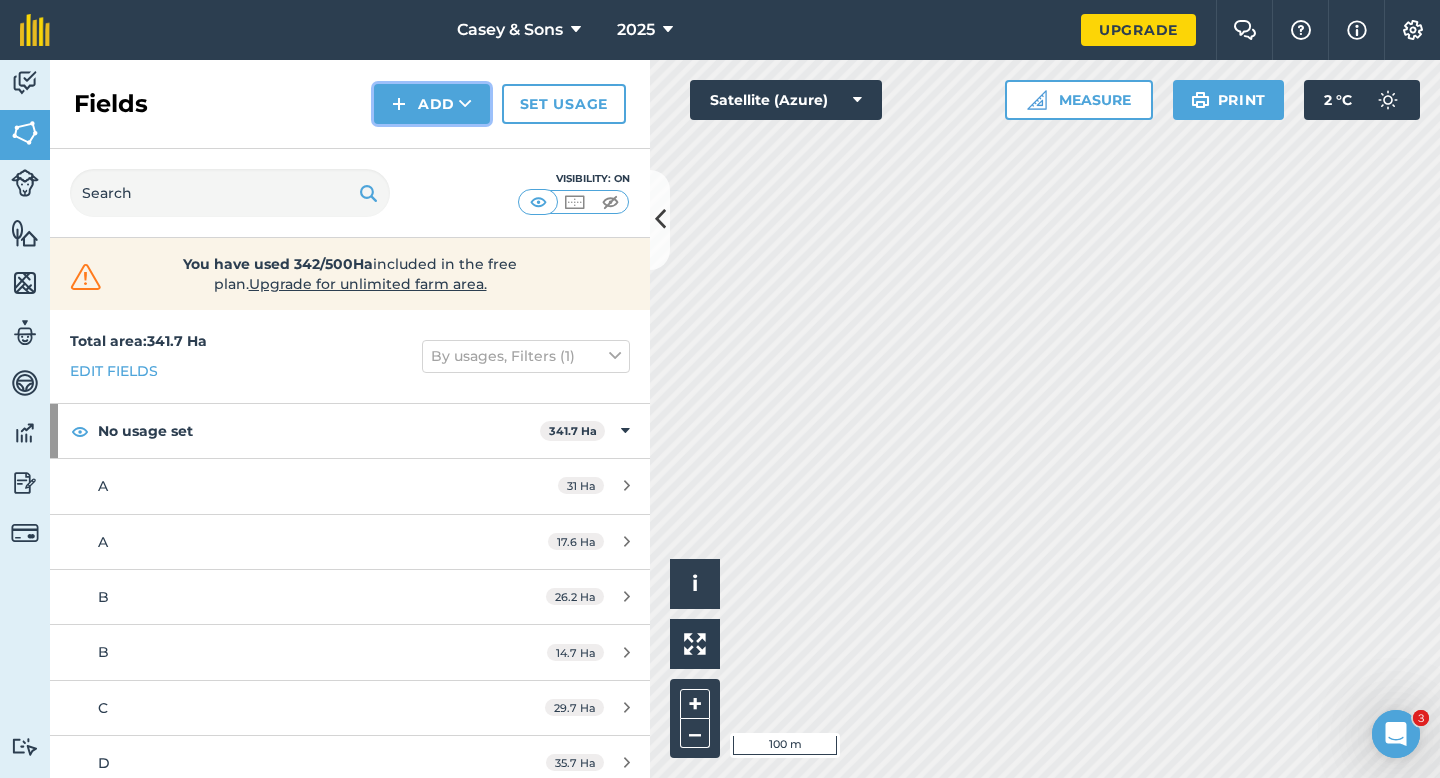 click on "Add" at bounding box center (432, 104) 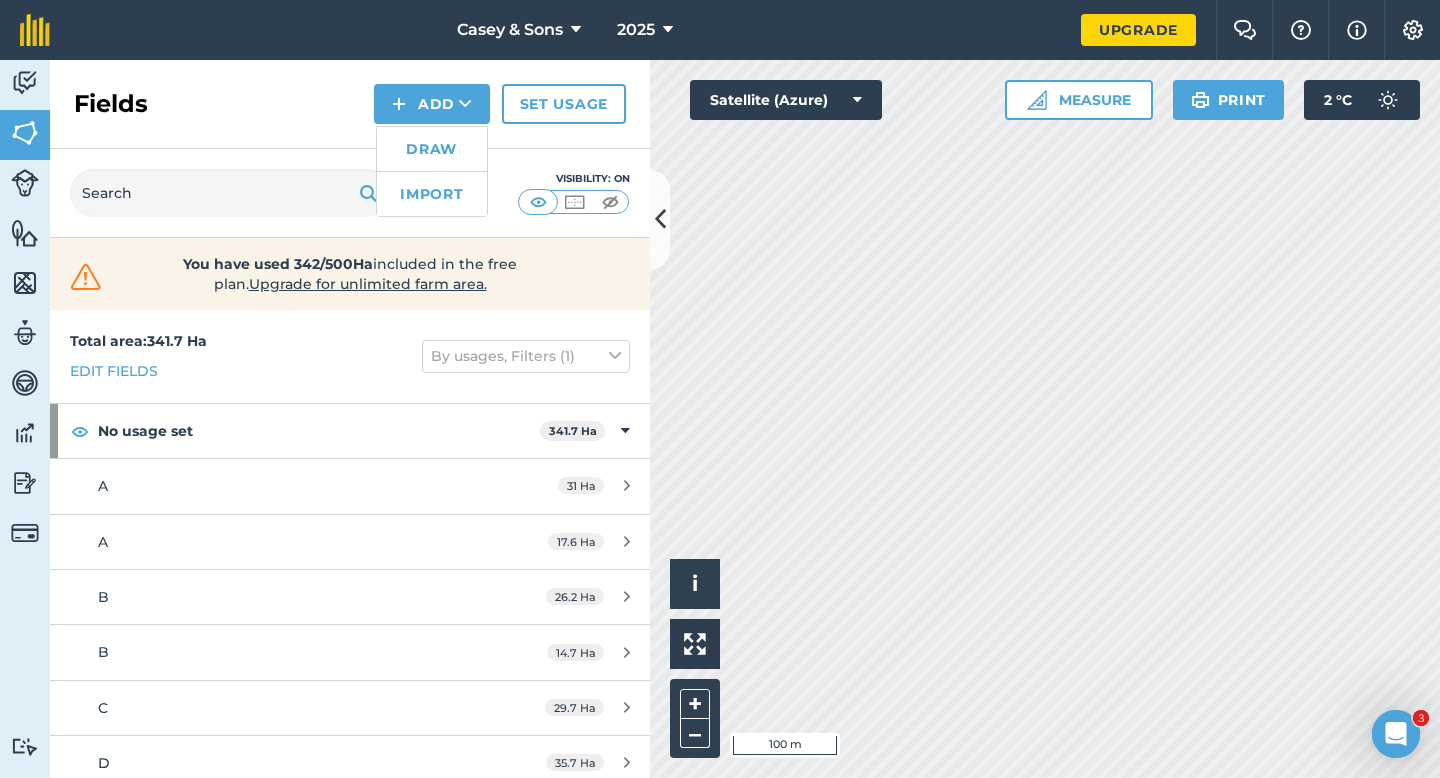 click on "Draw" at bounding box center [432, 149] 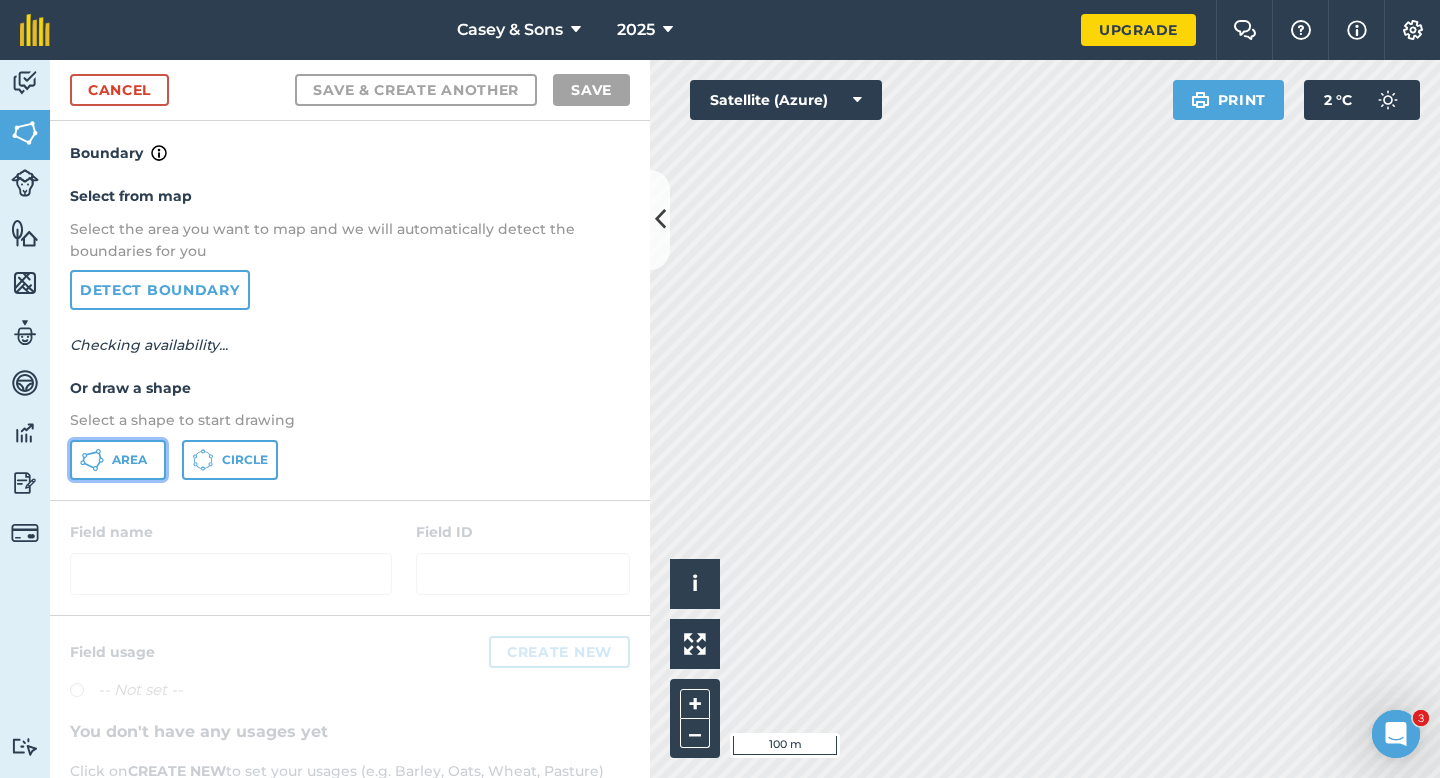 click on "Area" at bounding box center [118, 460] 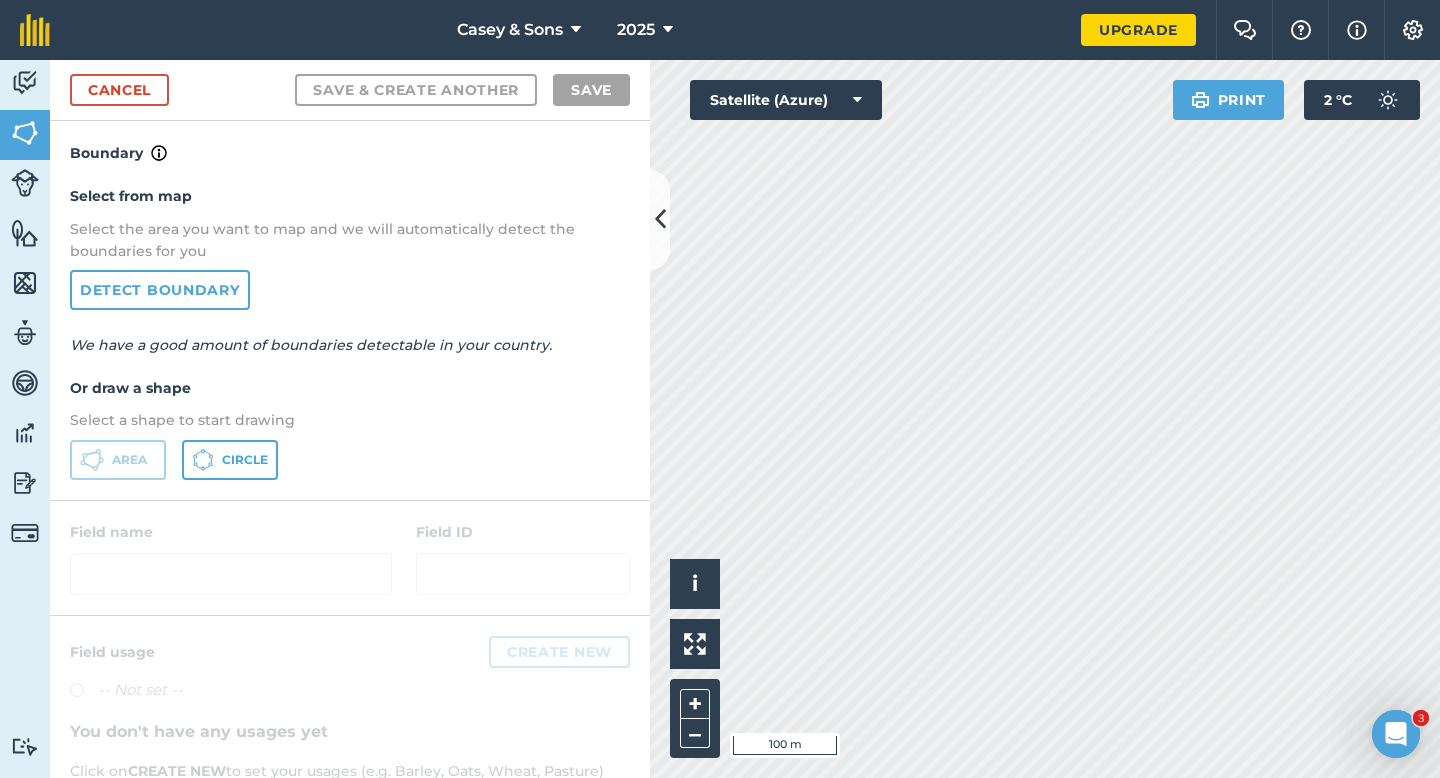 click on "Activity Fields Livestock Features Maps Team Vehicles Data Reporting Billing Tutorials Tutorials Cancel Save & Create Another Save Boundary   Select from map Select the area you want to map and we will automatically detect the boundaries for you Detect boundary We have a good amount of boundaries detectable in your country. Or draw a shape Select a shape to start drawing Area Circle Field name Field ID Field usage   Create new -- Not set -- You don't have any usages yet Click on  CREATE NEW  to set your usages (e.g. Barley, Oats, Wheat, Pasture) Click to start drawing i © 2025 TomTom, Microsoft 100 m + – Satellite (Azure) Print 2   ° C" at bounding box center (720, 419) 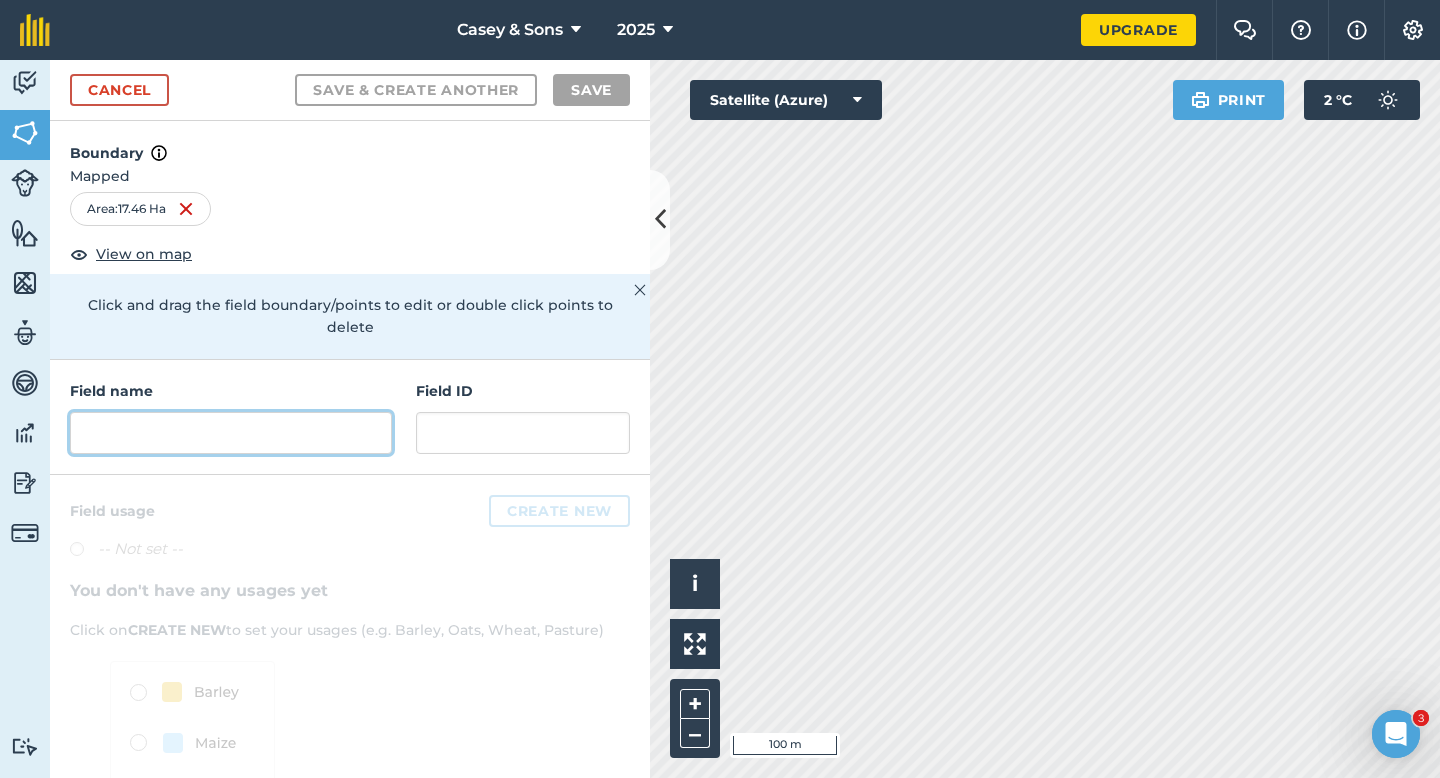 click at bounding box center (231, 433) 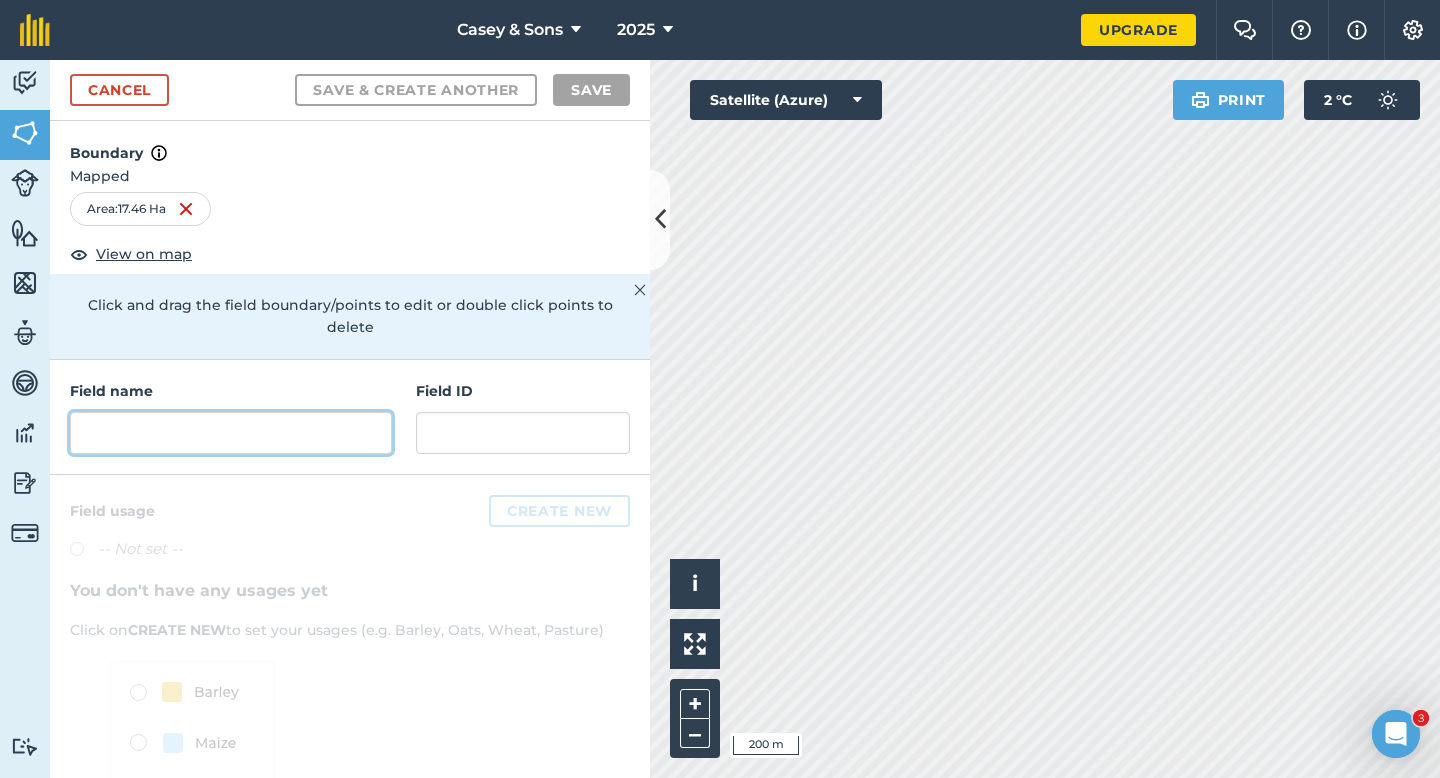 click at bounding box center (231, 433) 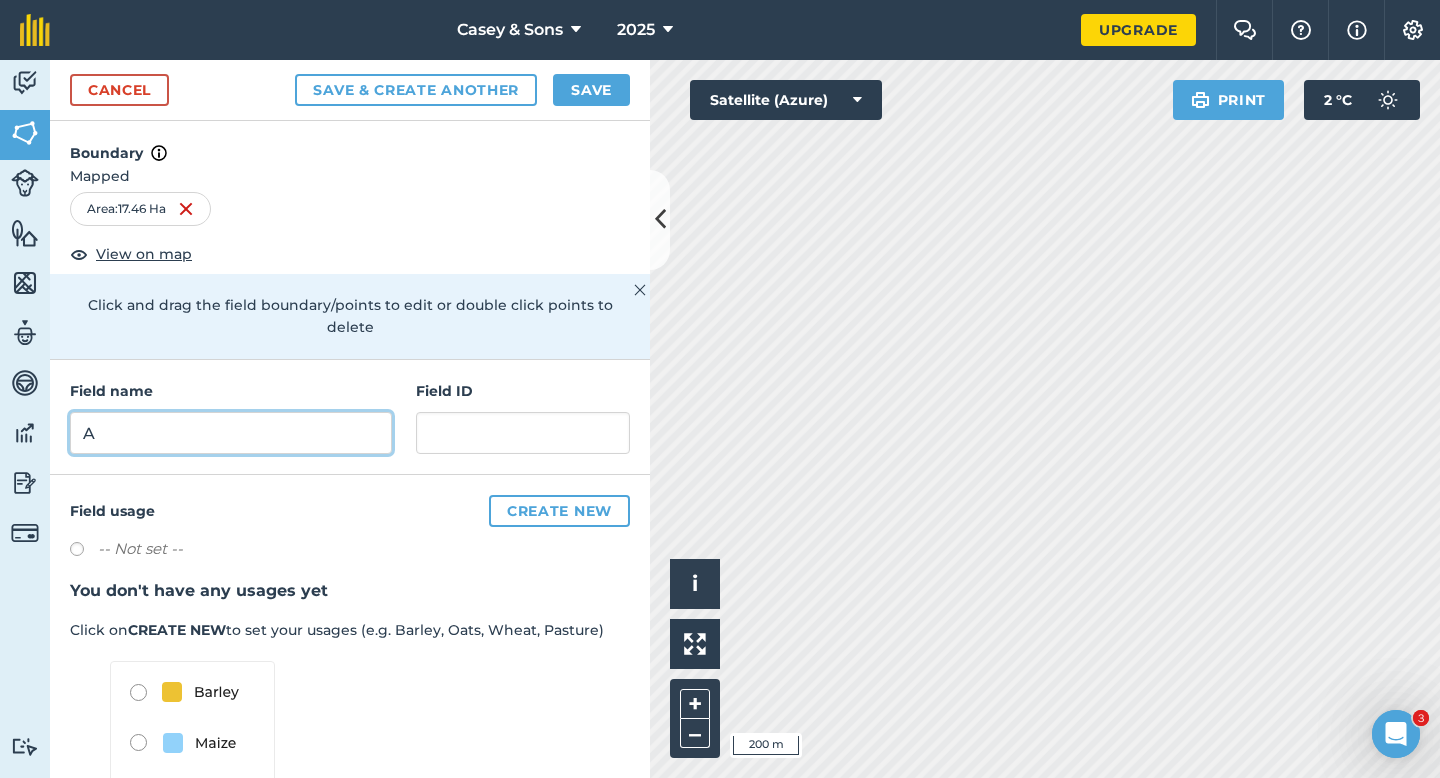 type on "A" 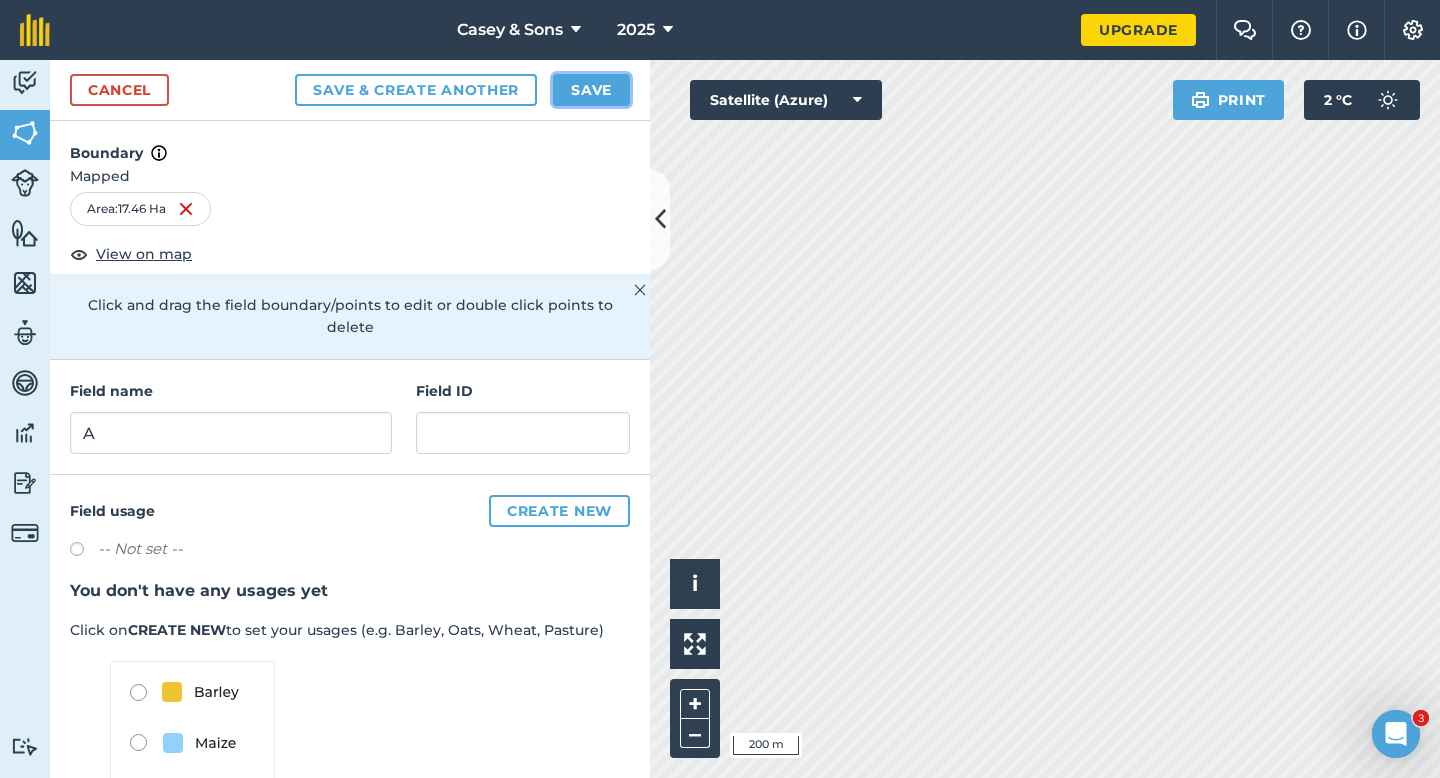 click on "Save" at bounding box center [591, 90] 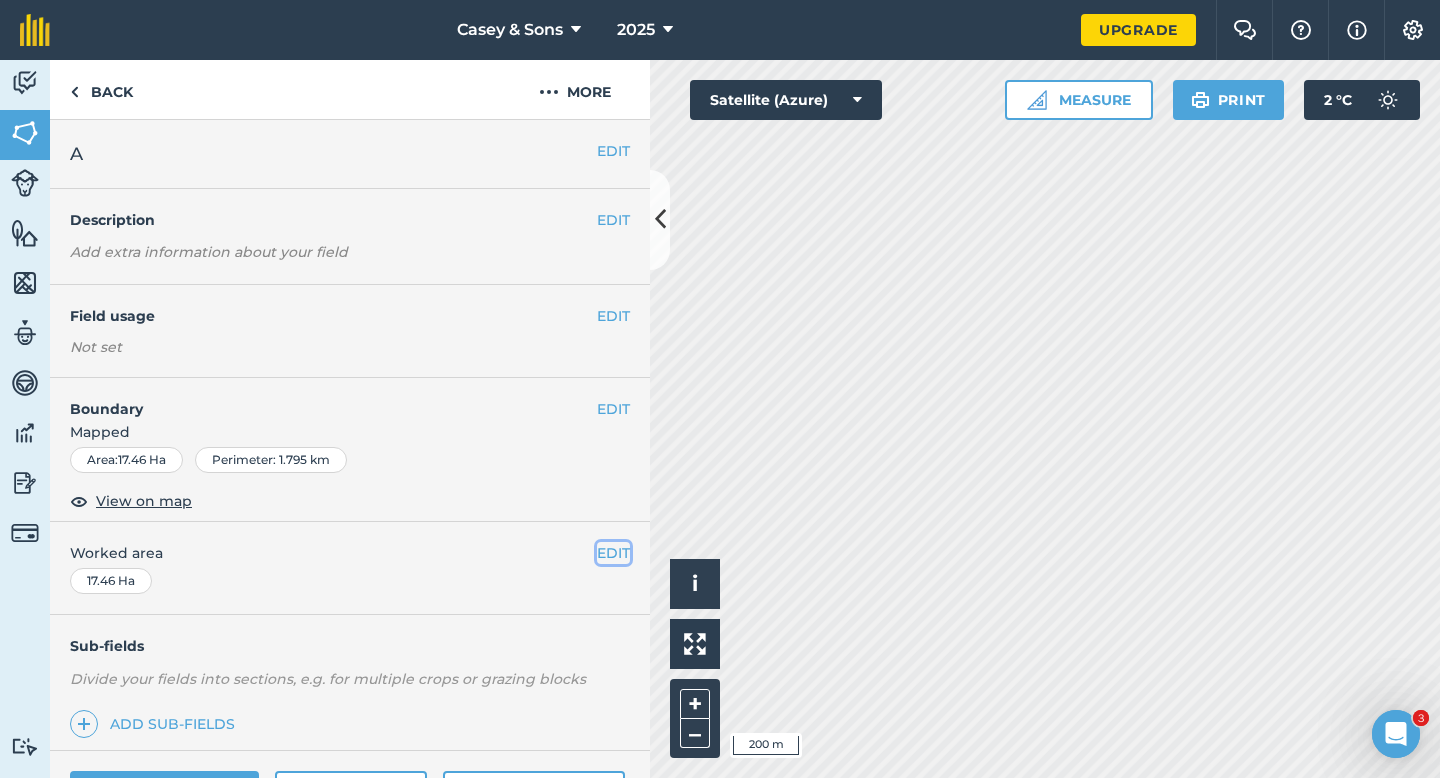 click on "EDIT" at bounding box center (613, 553) 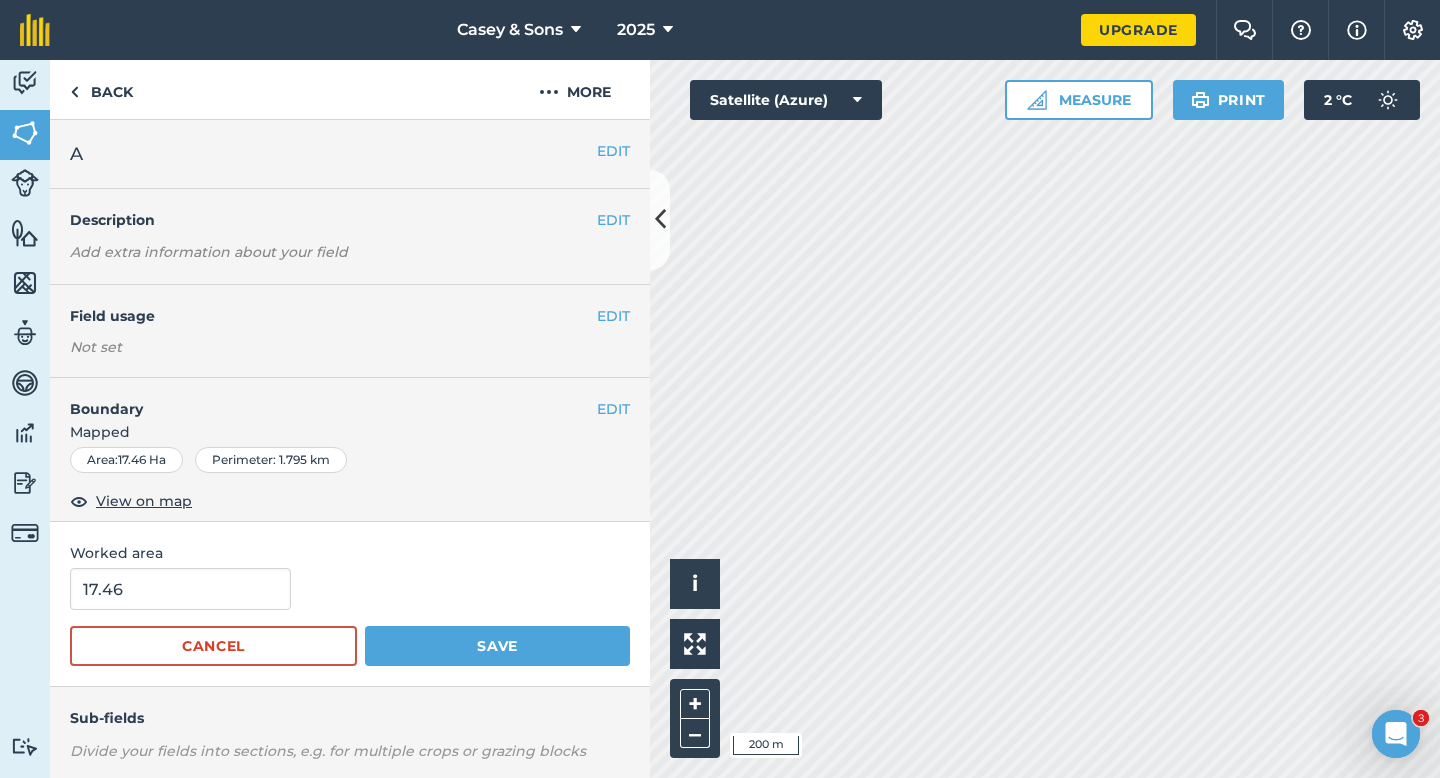 click on "17.46 Cancel Save" at bounding box center [350, 617] 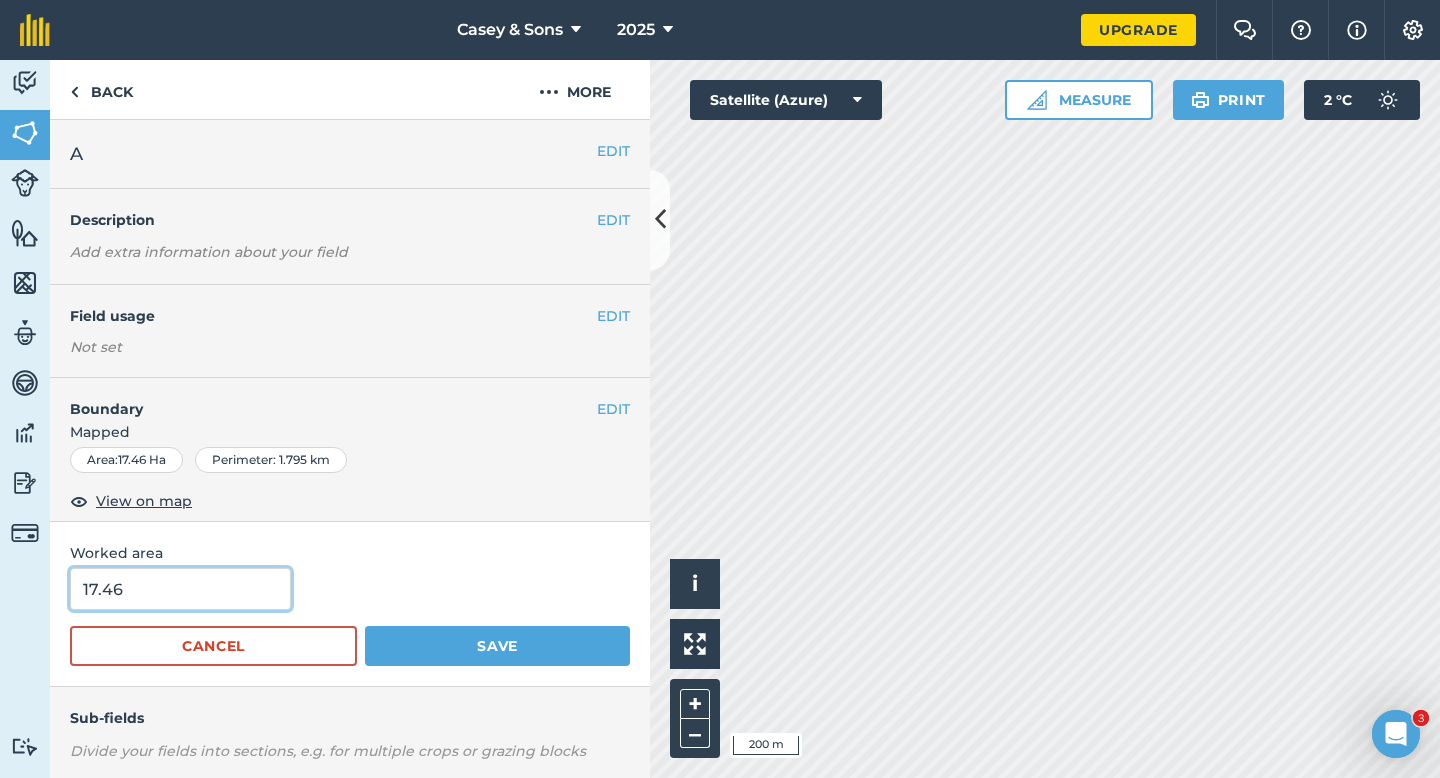click on "17.46" at bounding box center [180, 589] 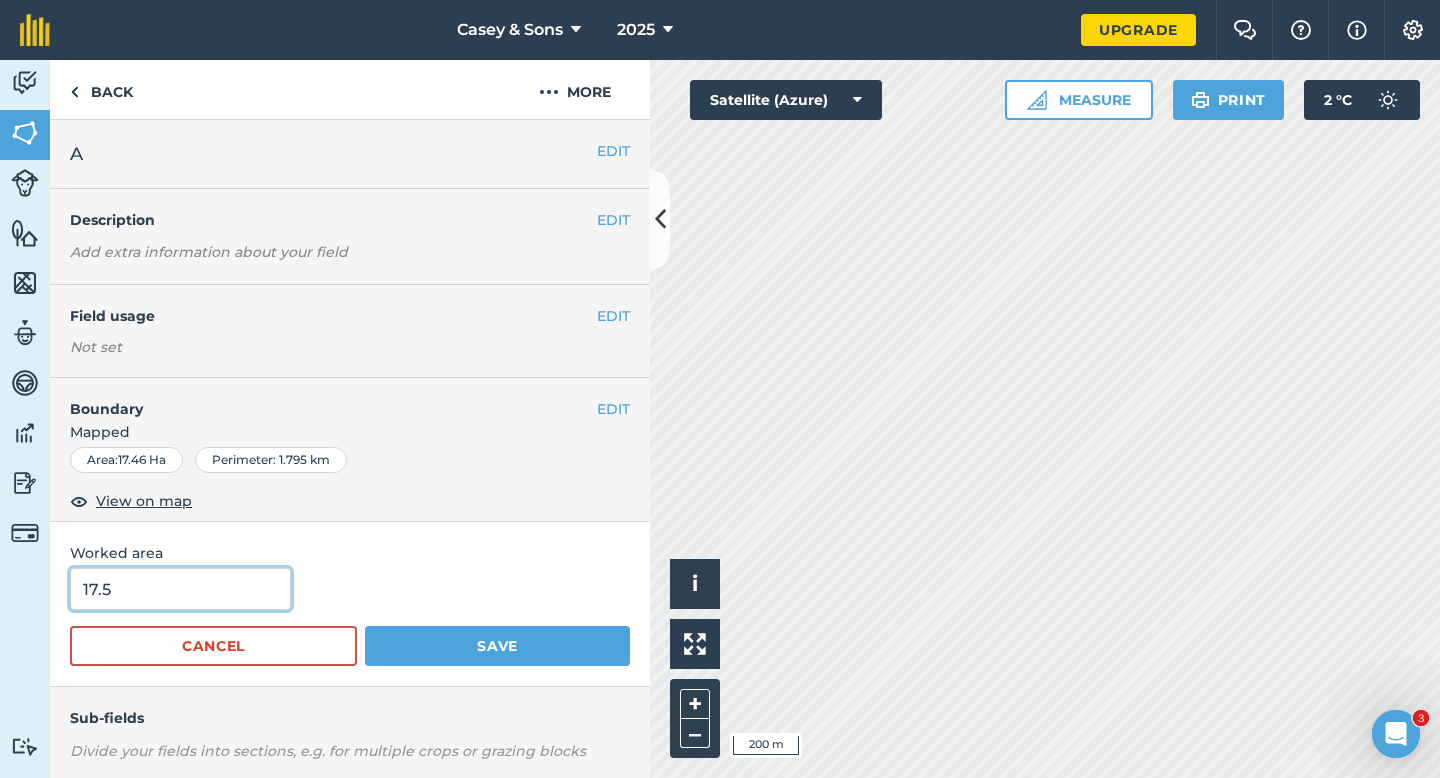 type on "17.5" 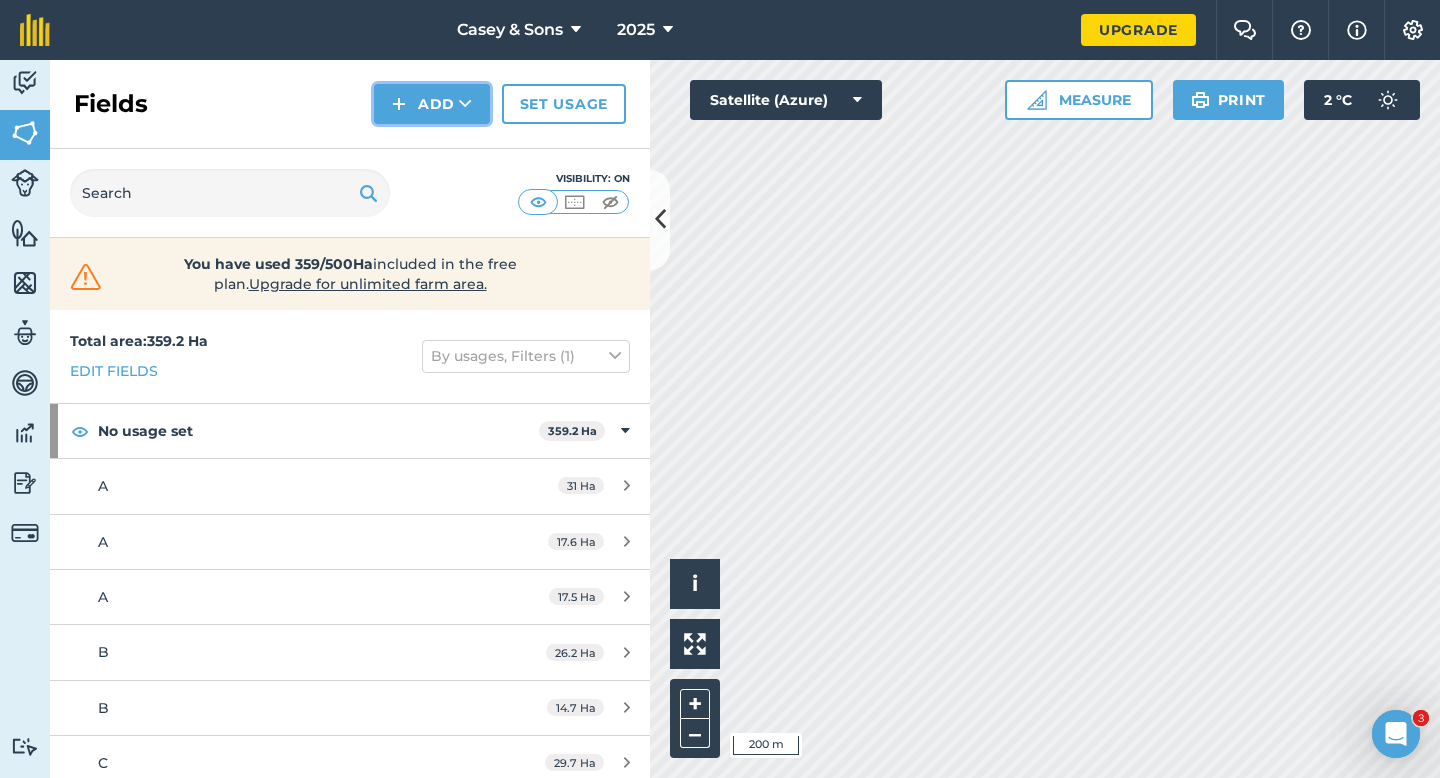 click on "Add" at bounding box center (432, 104) 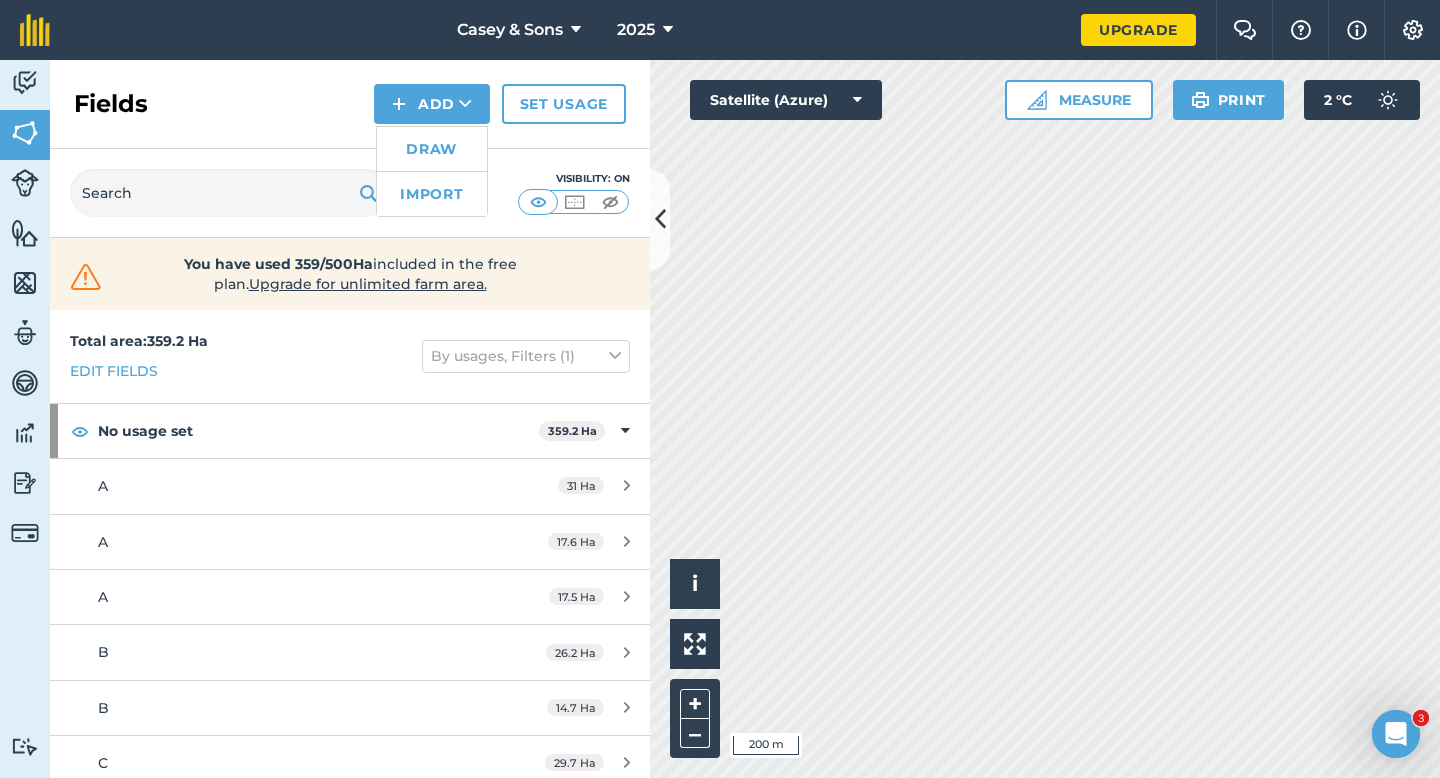 click on "Fields   Add   Draw Import Set usage" at bounding box center (350, 104) 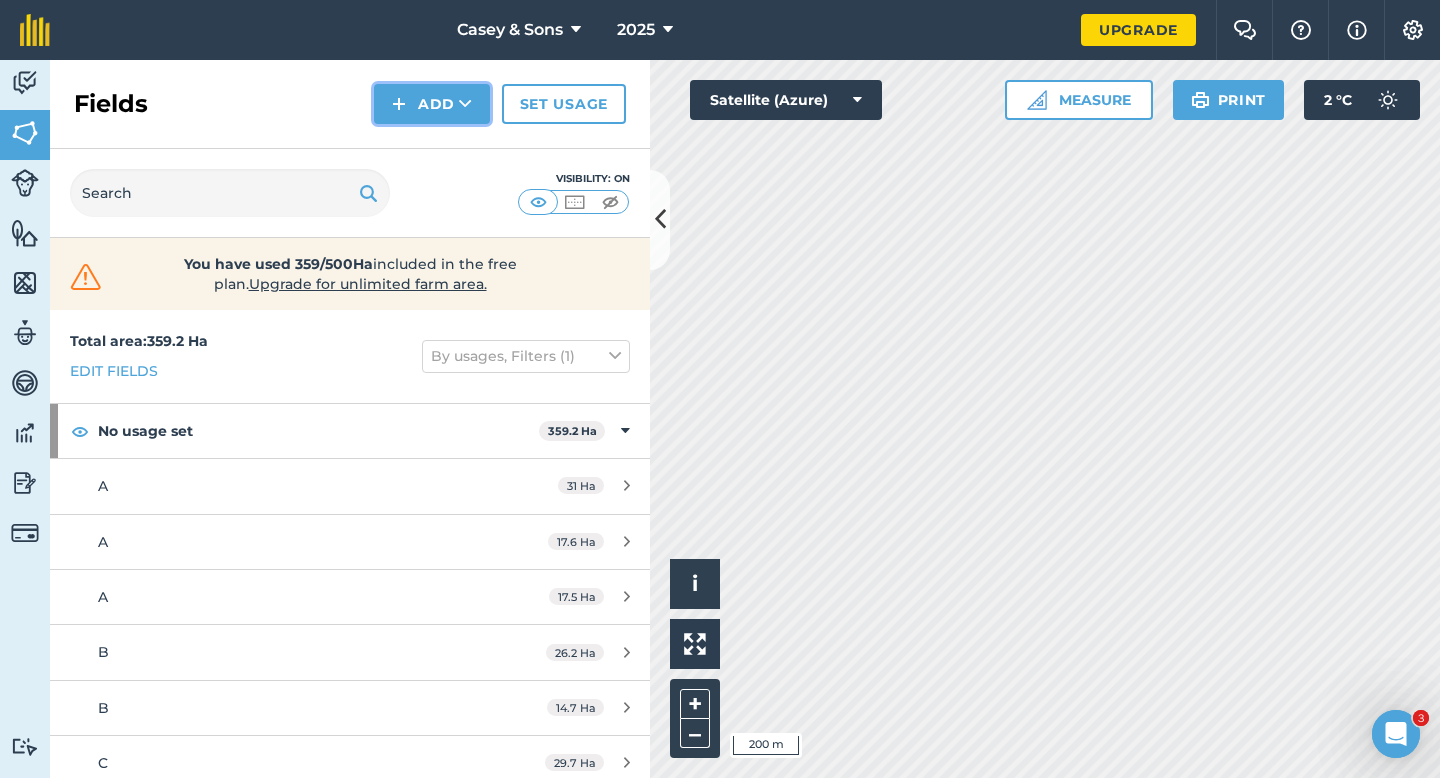 click on "Add" at bounding box center [432, 104] 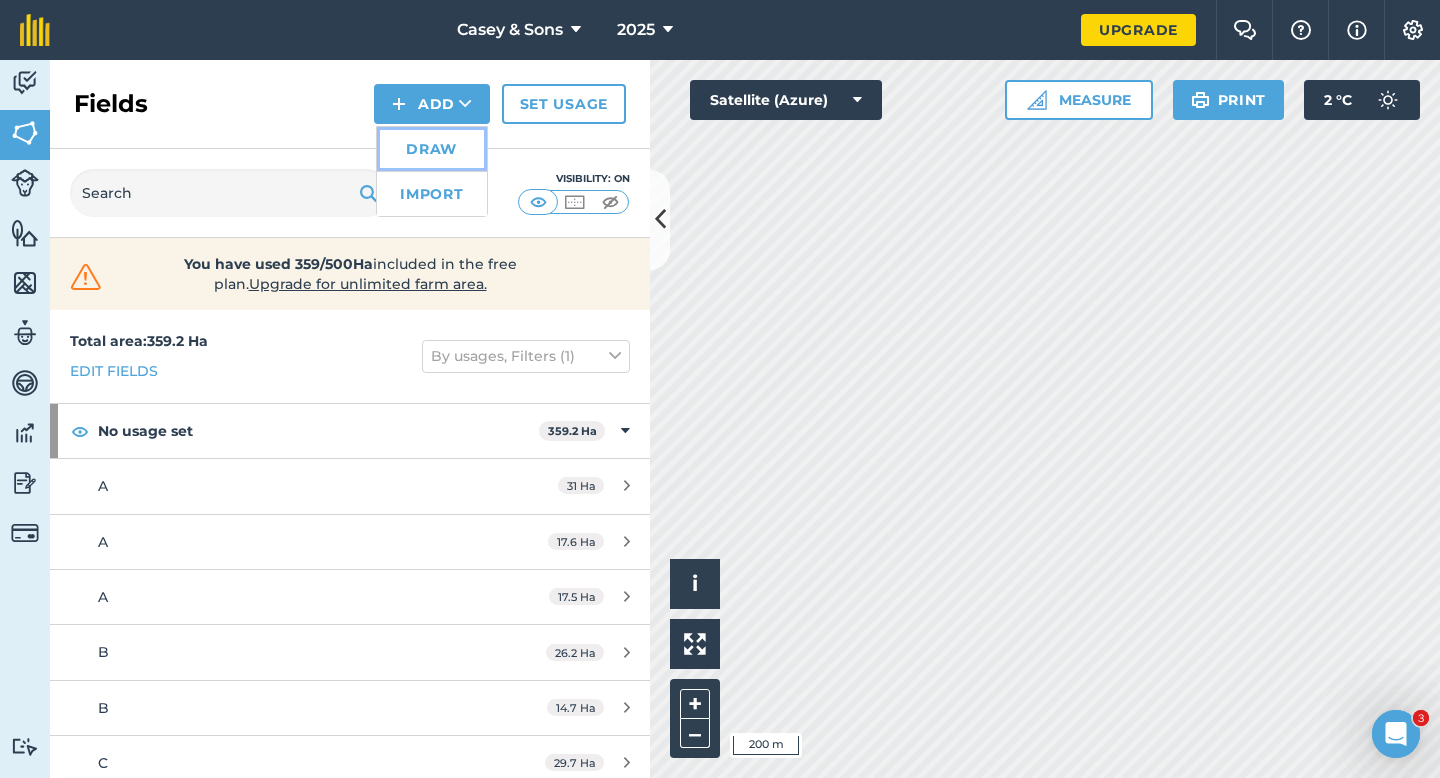 click on "Draw" at bounding box center [432, 149] 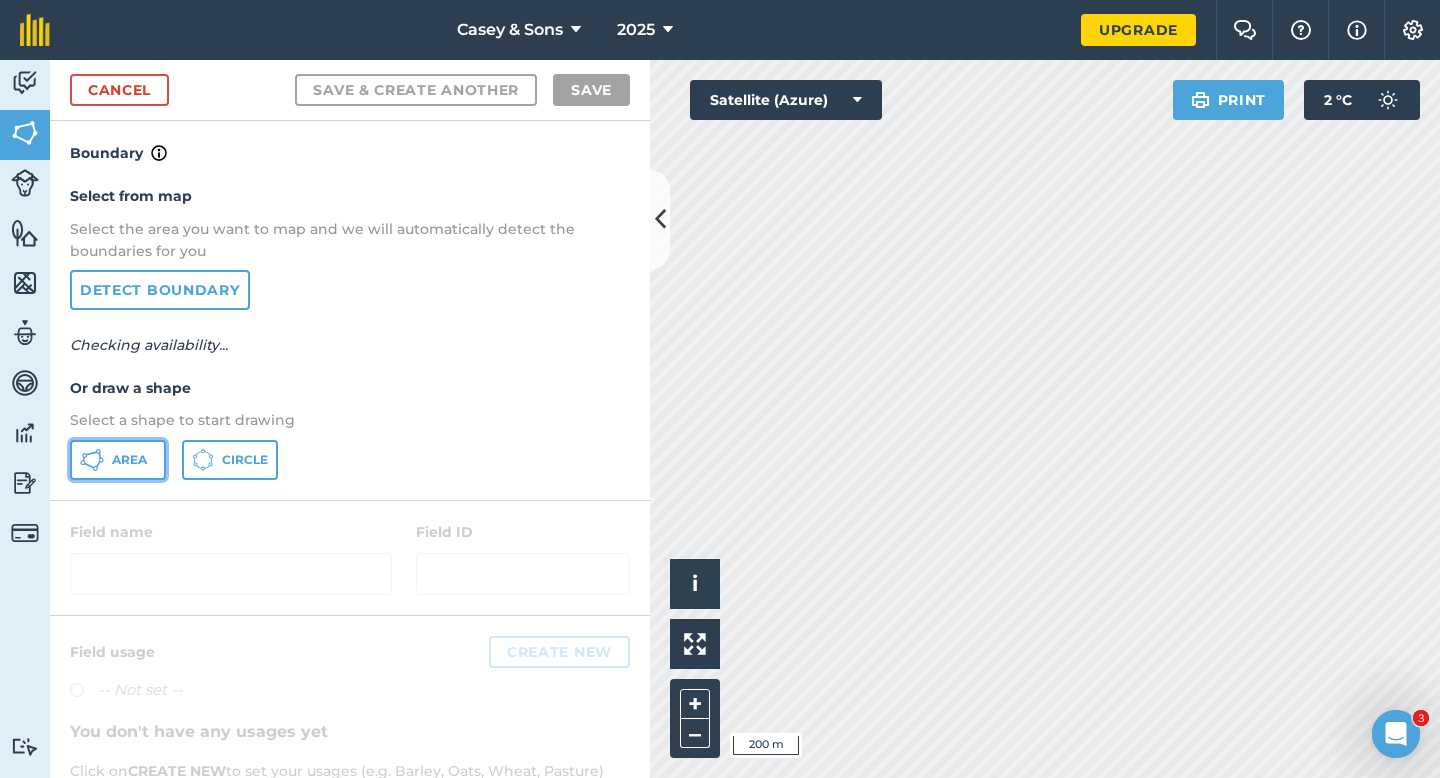 click on "Area" at bounding box center [118, 460] 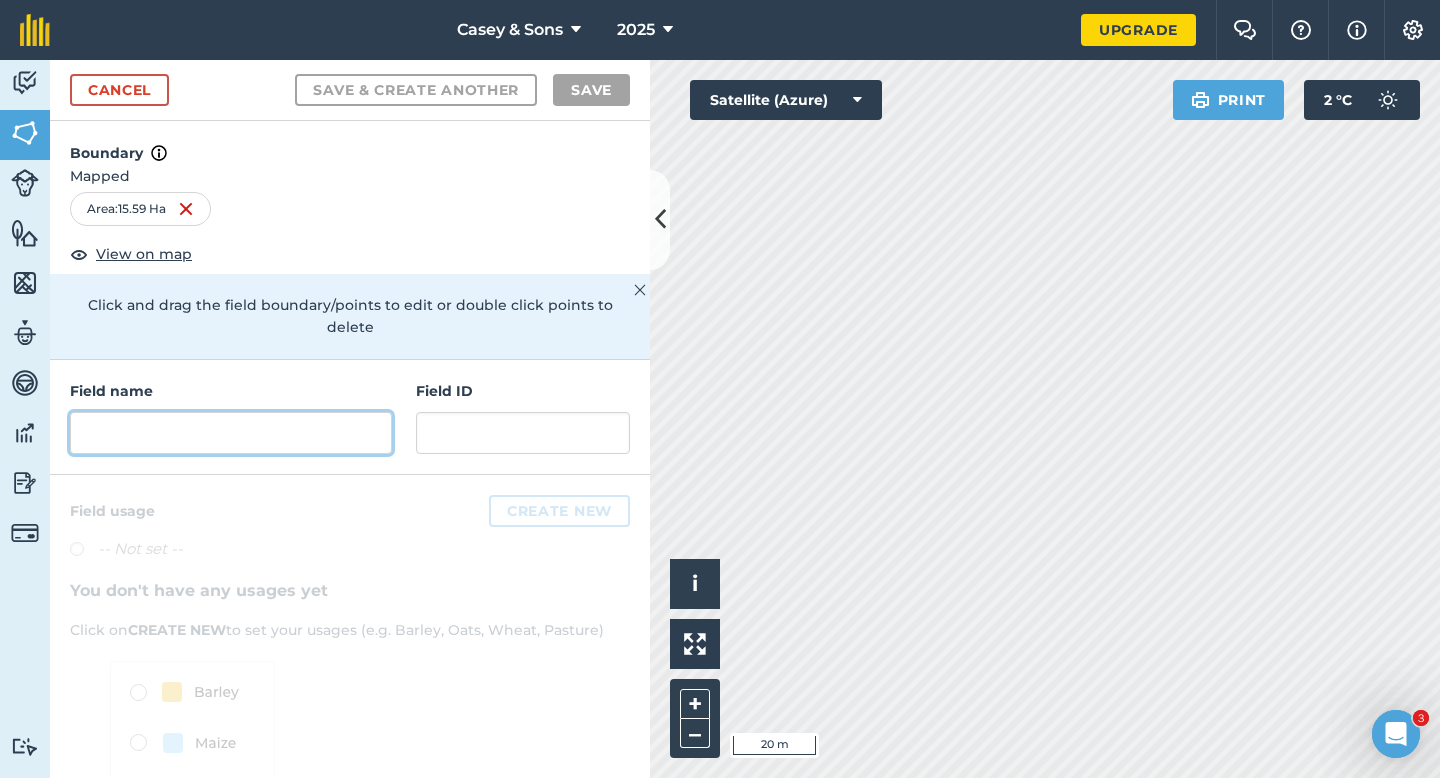 click at bounding box center (231, 433) 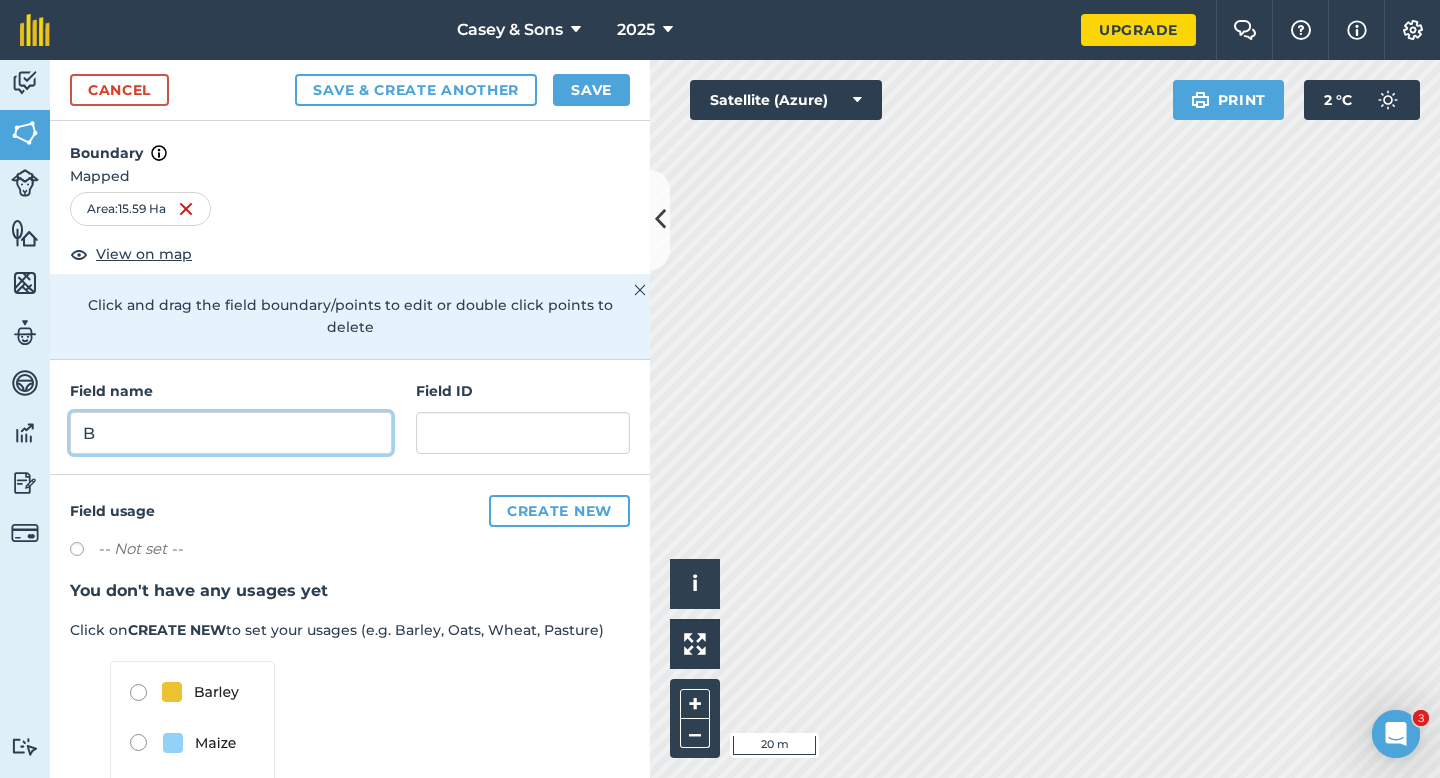 type on "B" 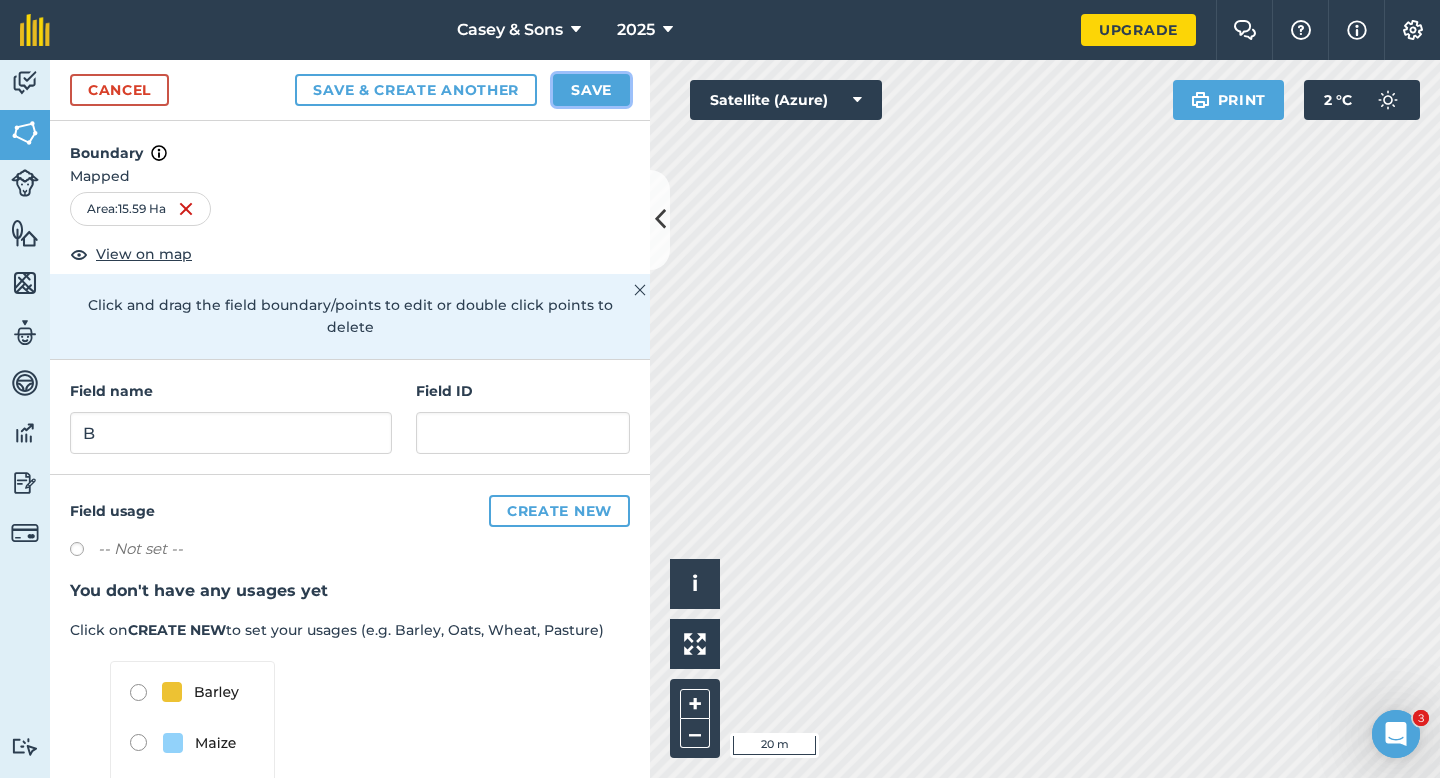 click on "Save" at bounding box center [591, 90] 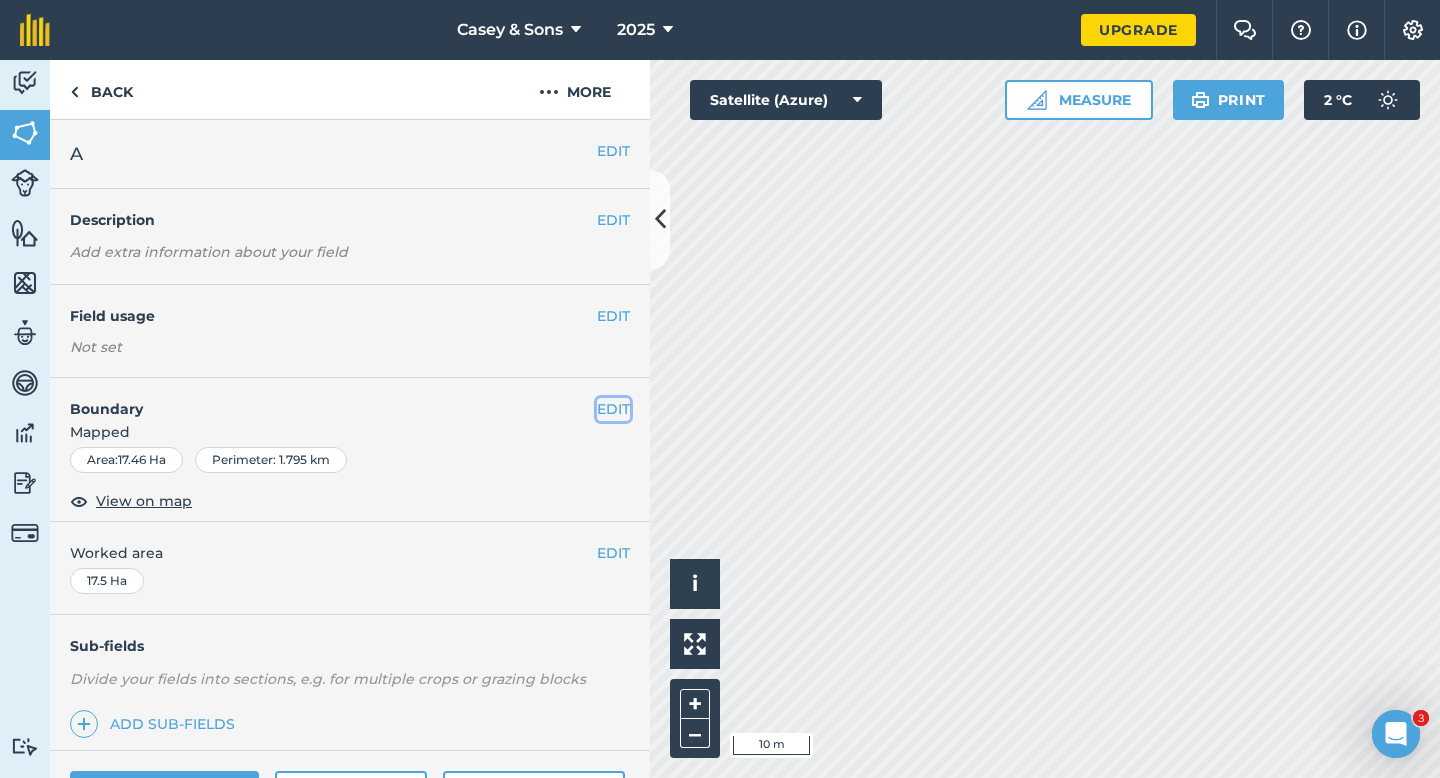 click on "EDIT" at bounding box center (613, 409) 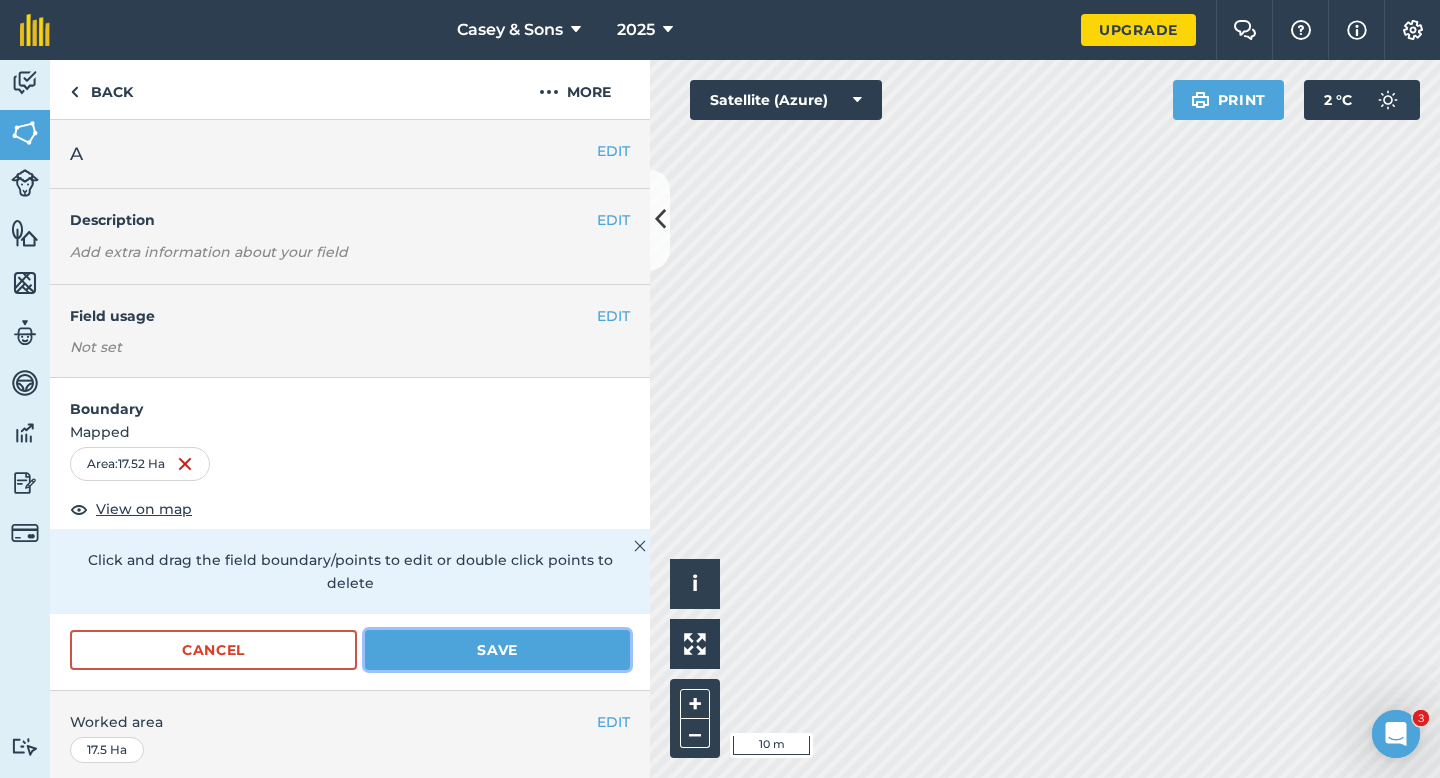 click on "Save" at bounding box center [497, 650] 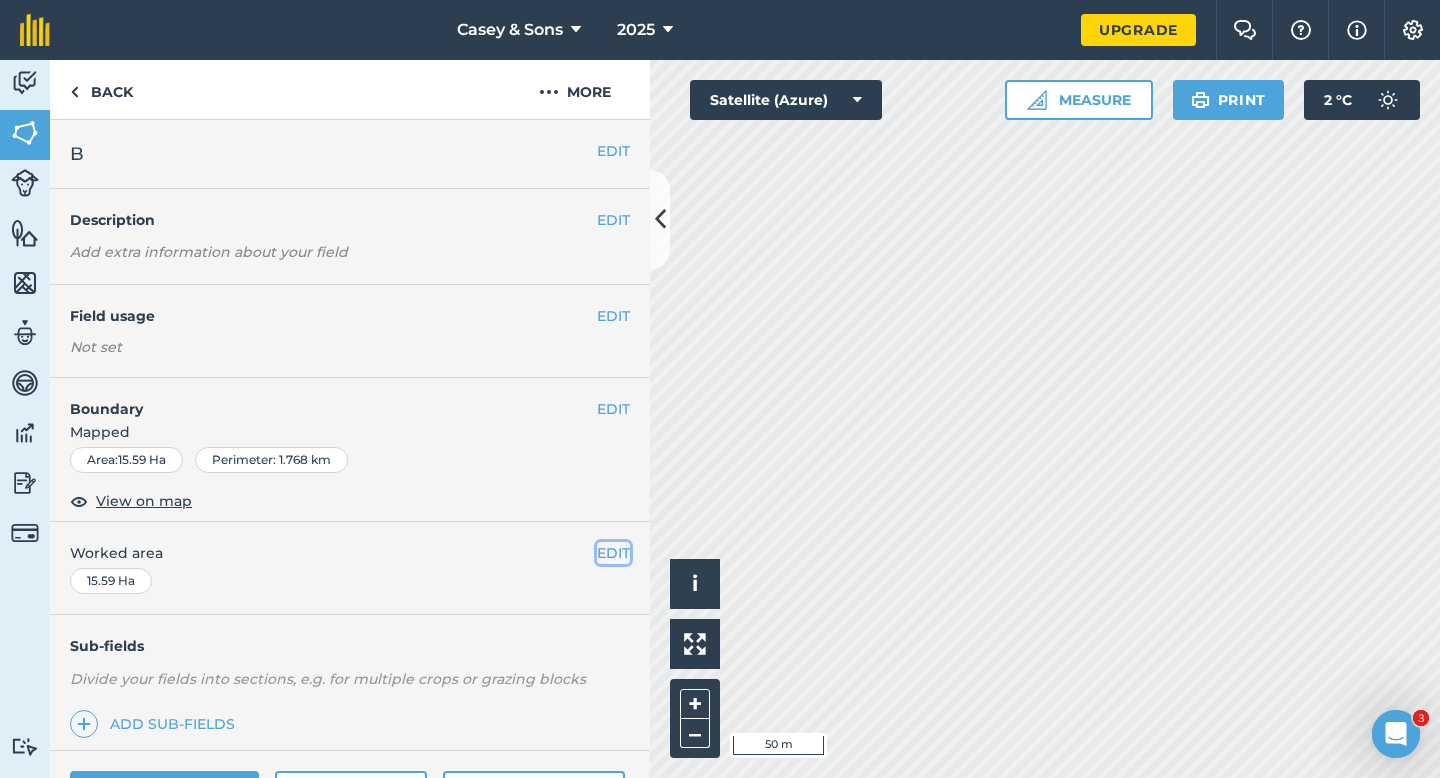 click on "EDIT" at bounding box center [613, 553] 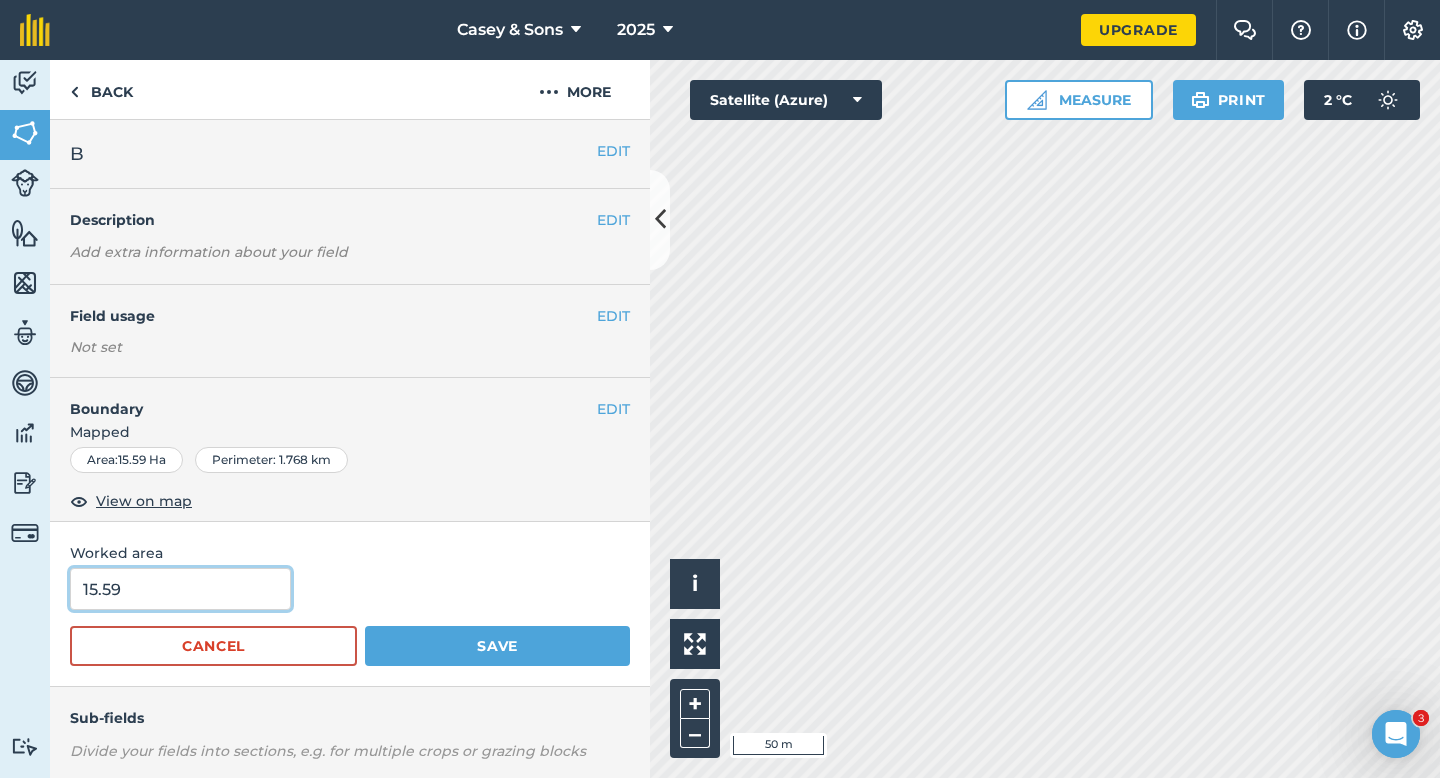 click on "15.59" at bounding box center [180, 589] 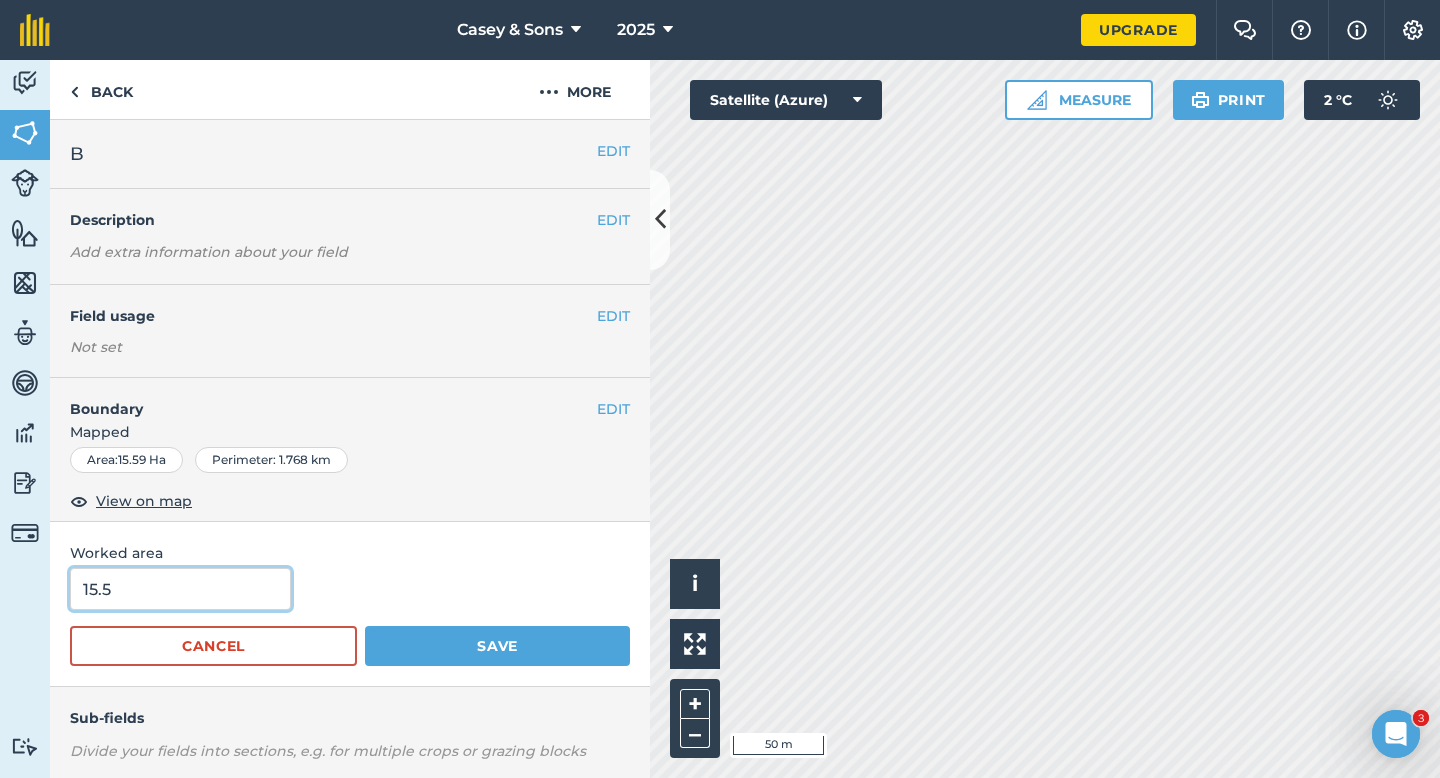 type on "15.5" 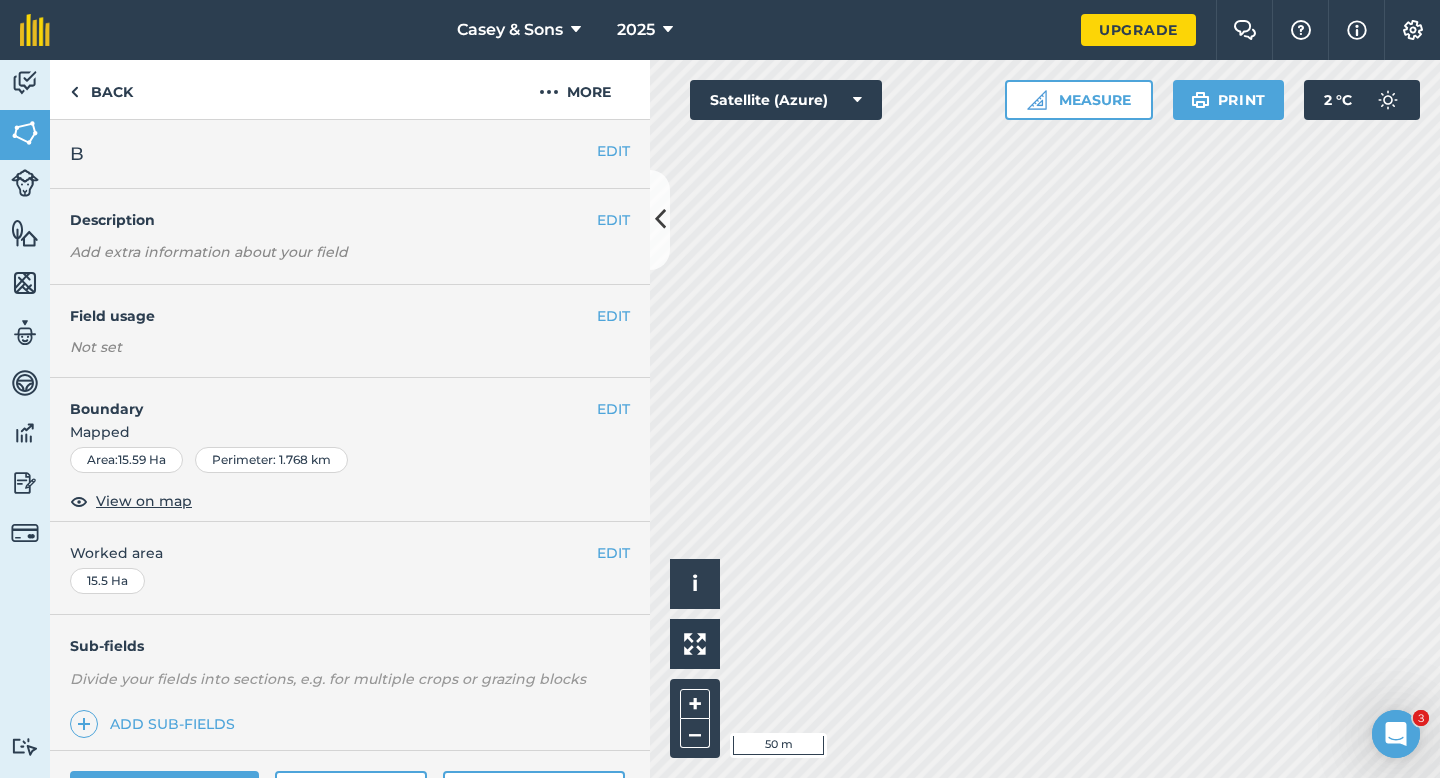 scroll, scrollTop: 160, scrollLeft: 0, axis: vertical 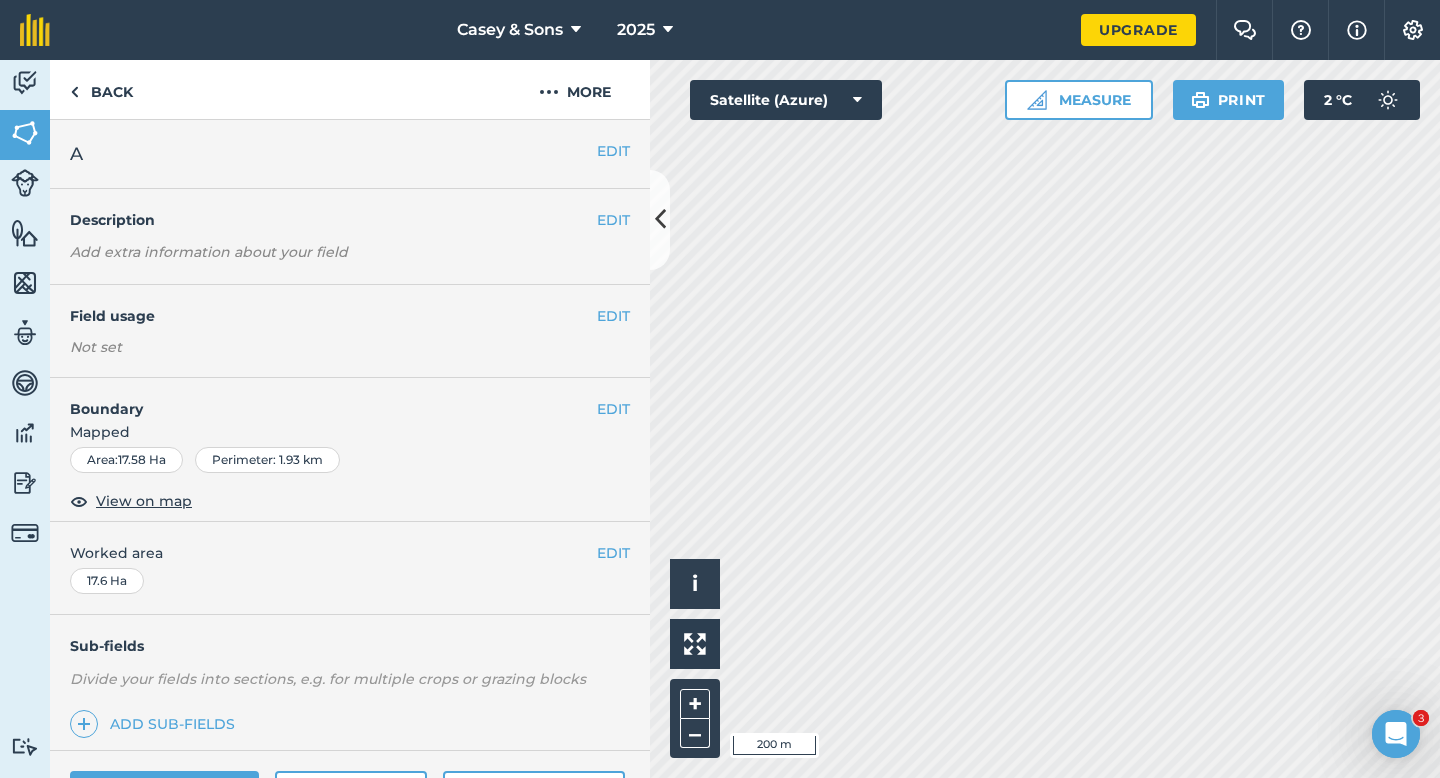 click on "EDIT A" at bounding box center [350, 154] 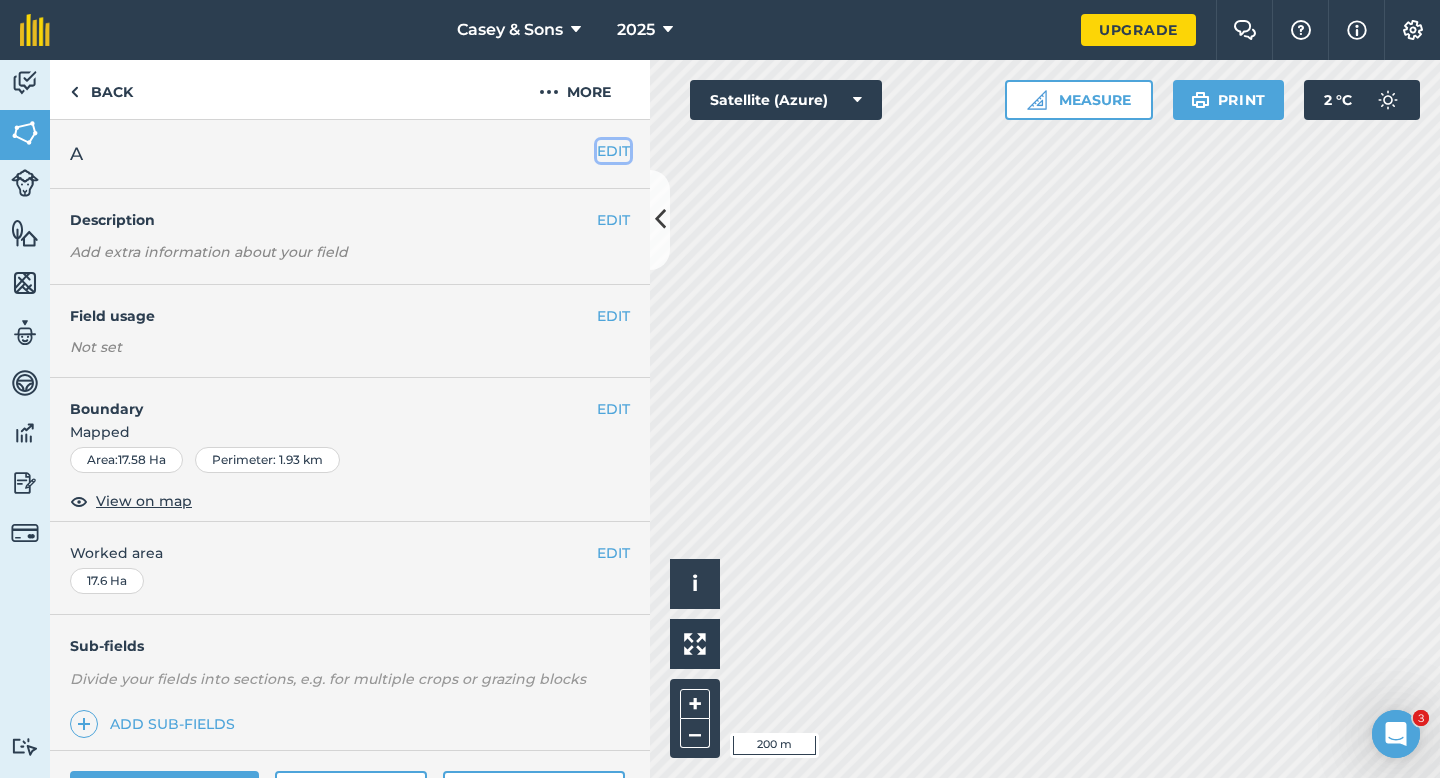 click on "EDIT" at bounding box center [613, 151] 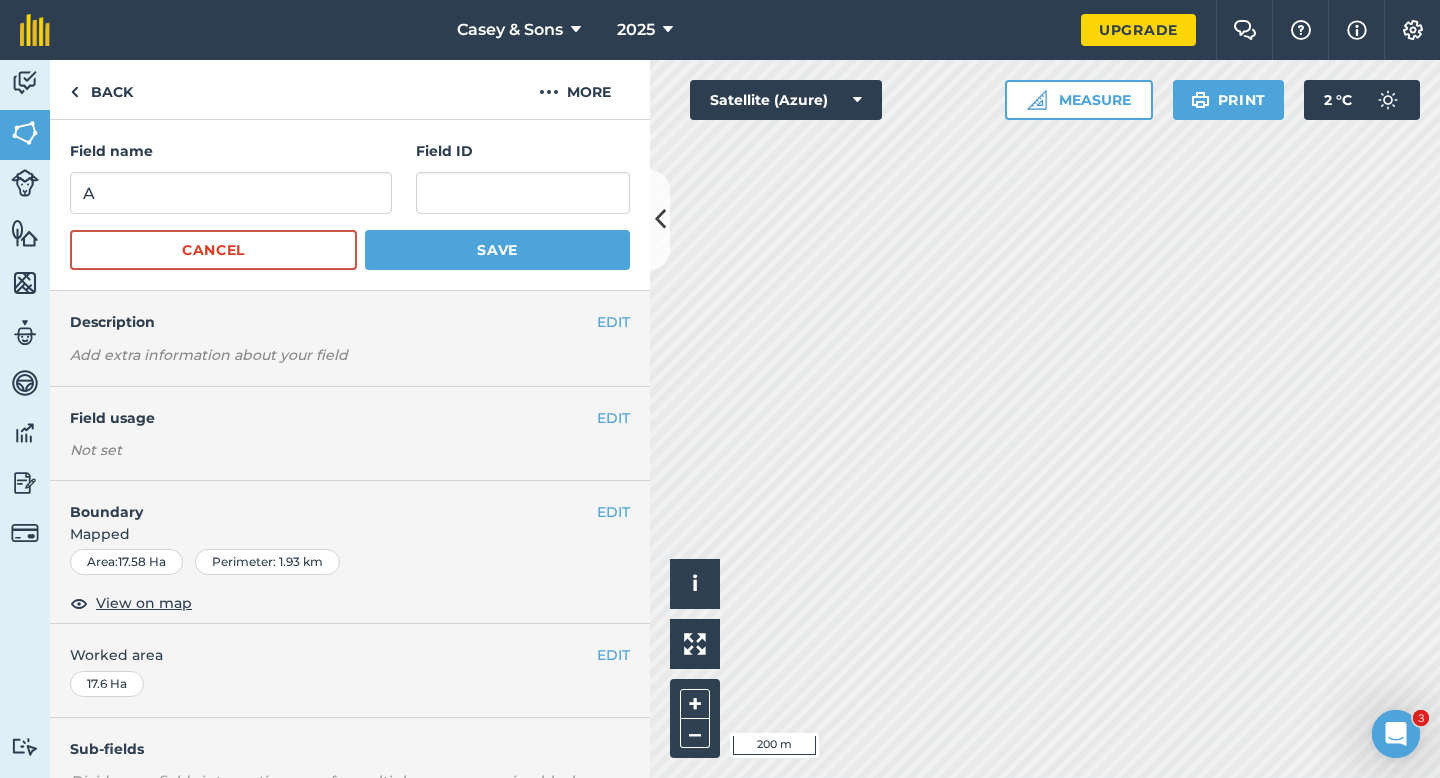 click on "Field name A Field ID Cancel Save" at bounding box center (350, 205) 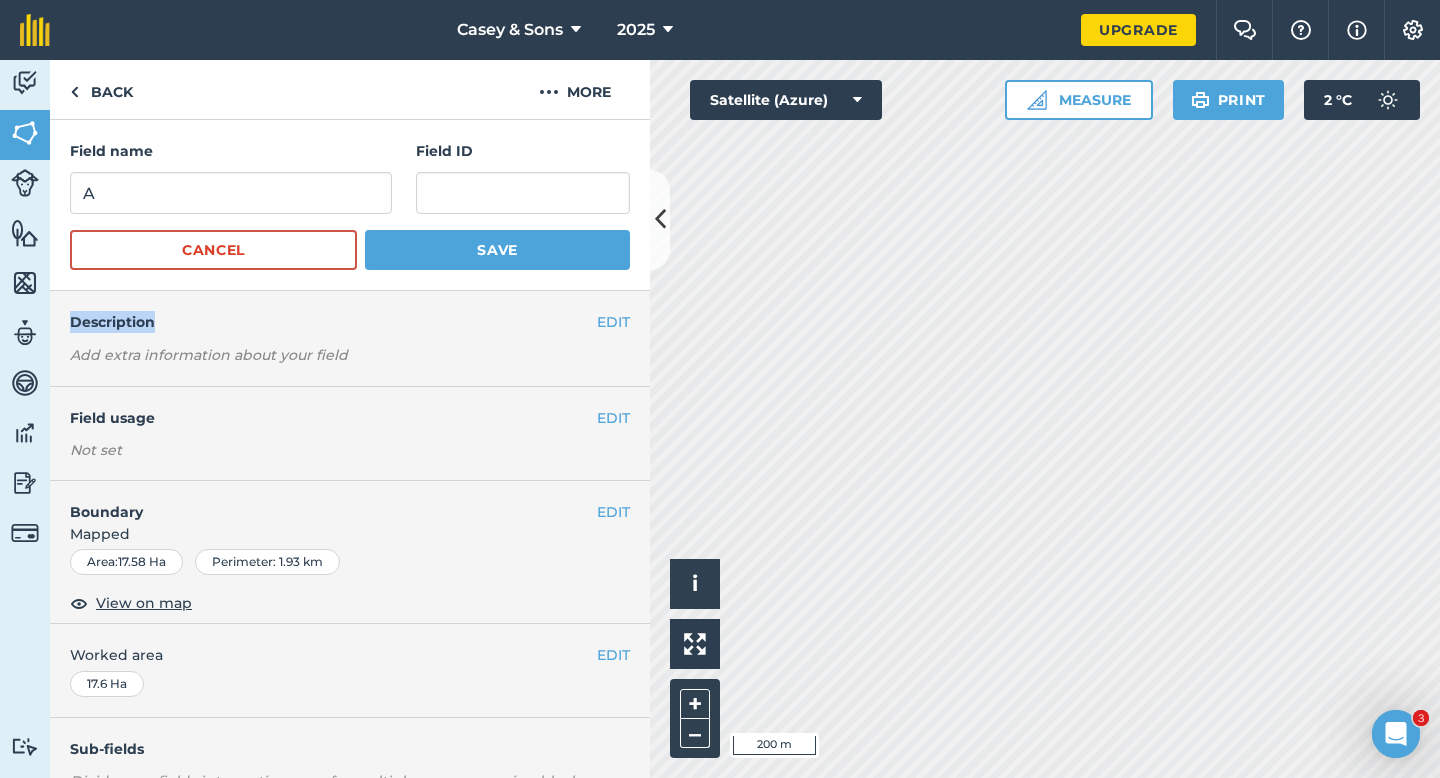 click on "Field name A Field ID Cancel Save" at bounding box center [350, 205] 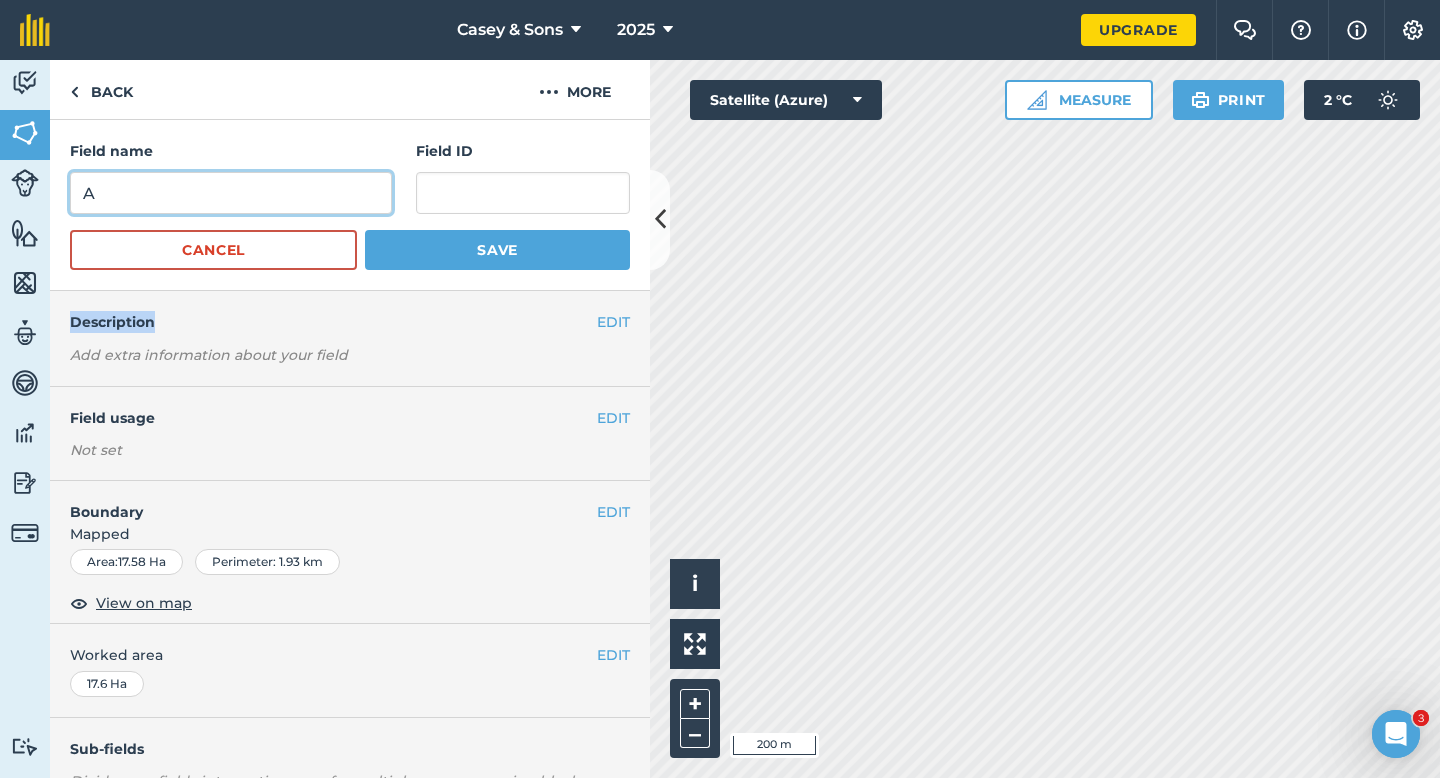 click on "A" at bounding box center (231, 193) 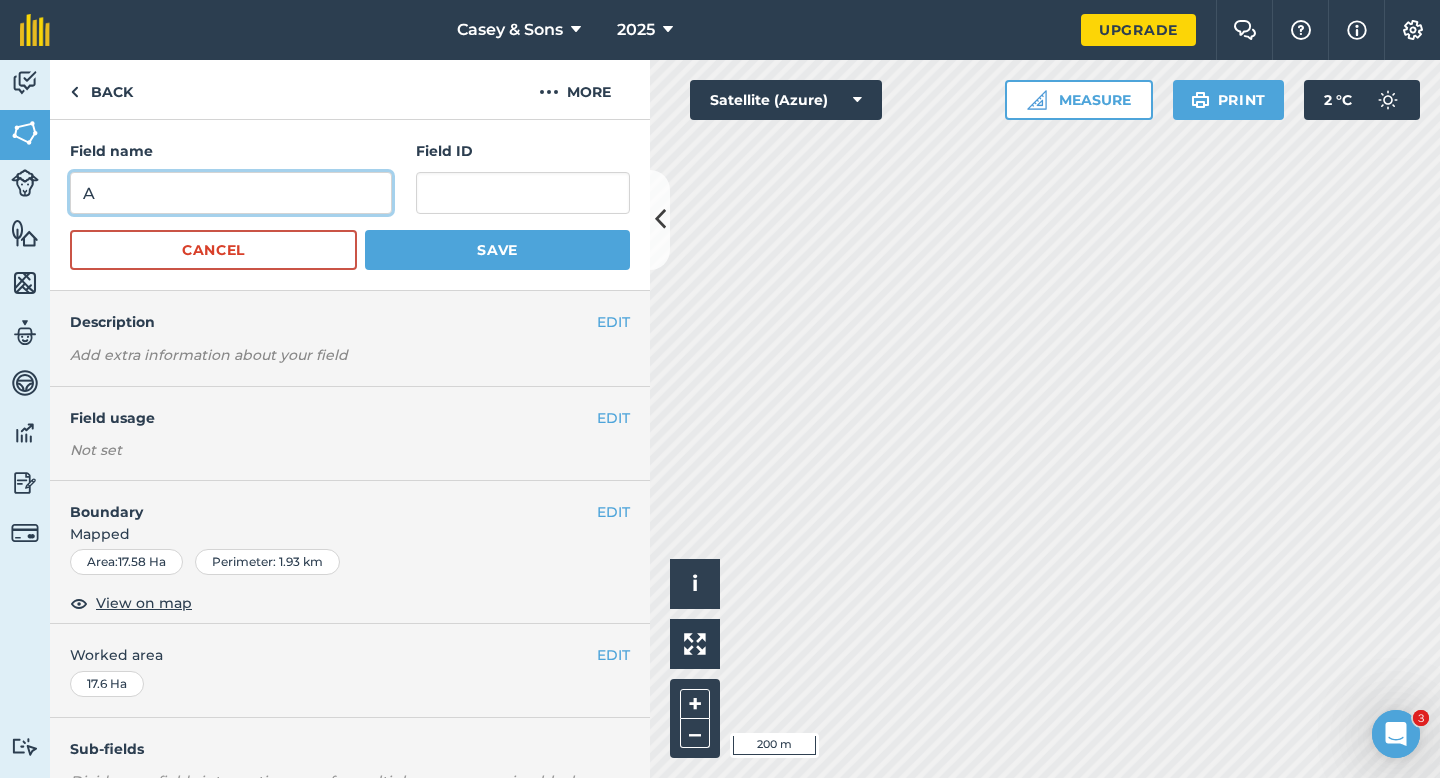 click on "A" at bounding box center (231, 193) 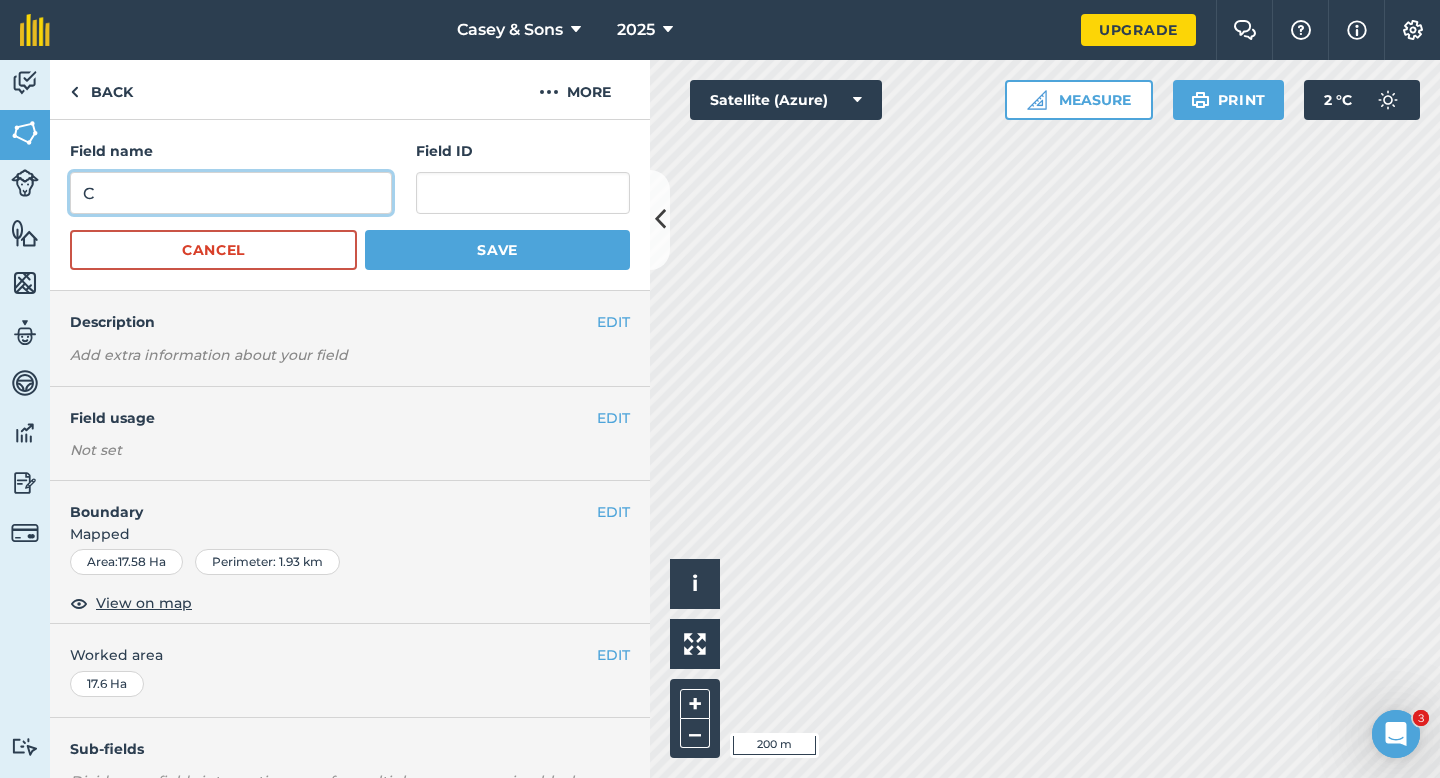 type on "C" 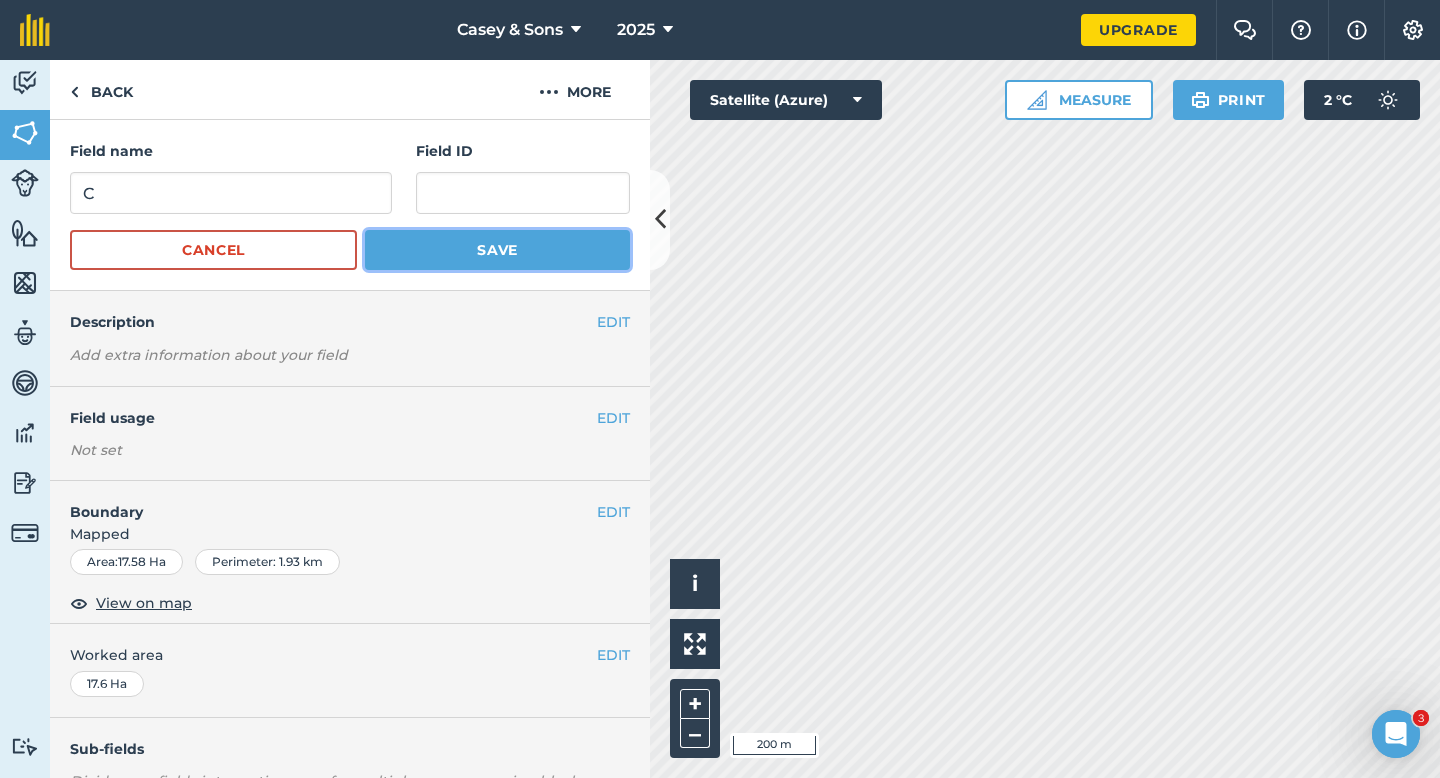 click on "Save" at bounding box center (497, 250) 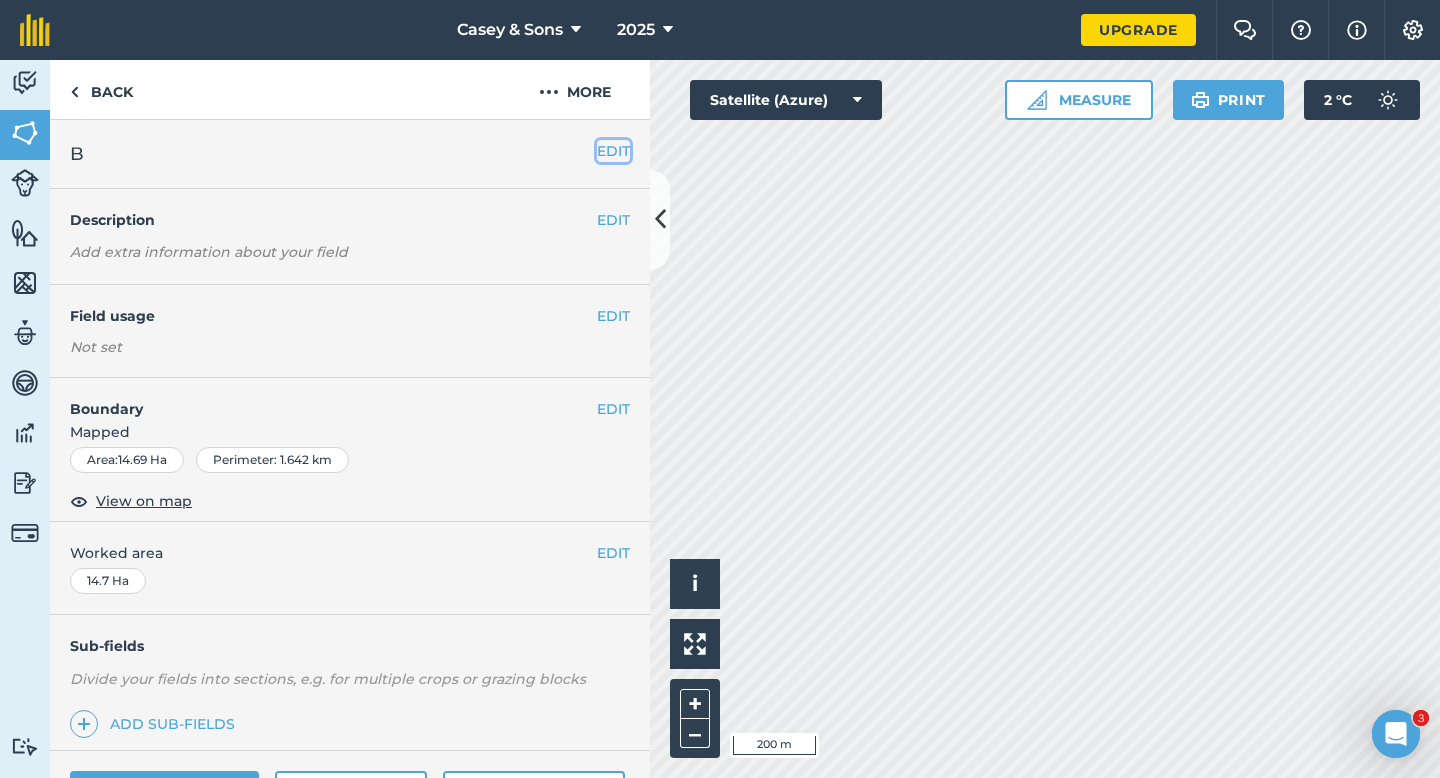 click on "EDIT" at bounding box center (613, 151) 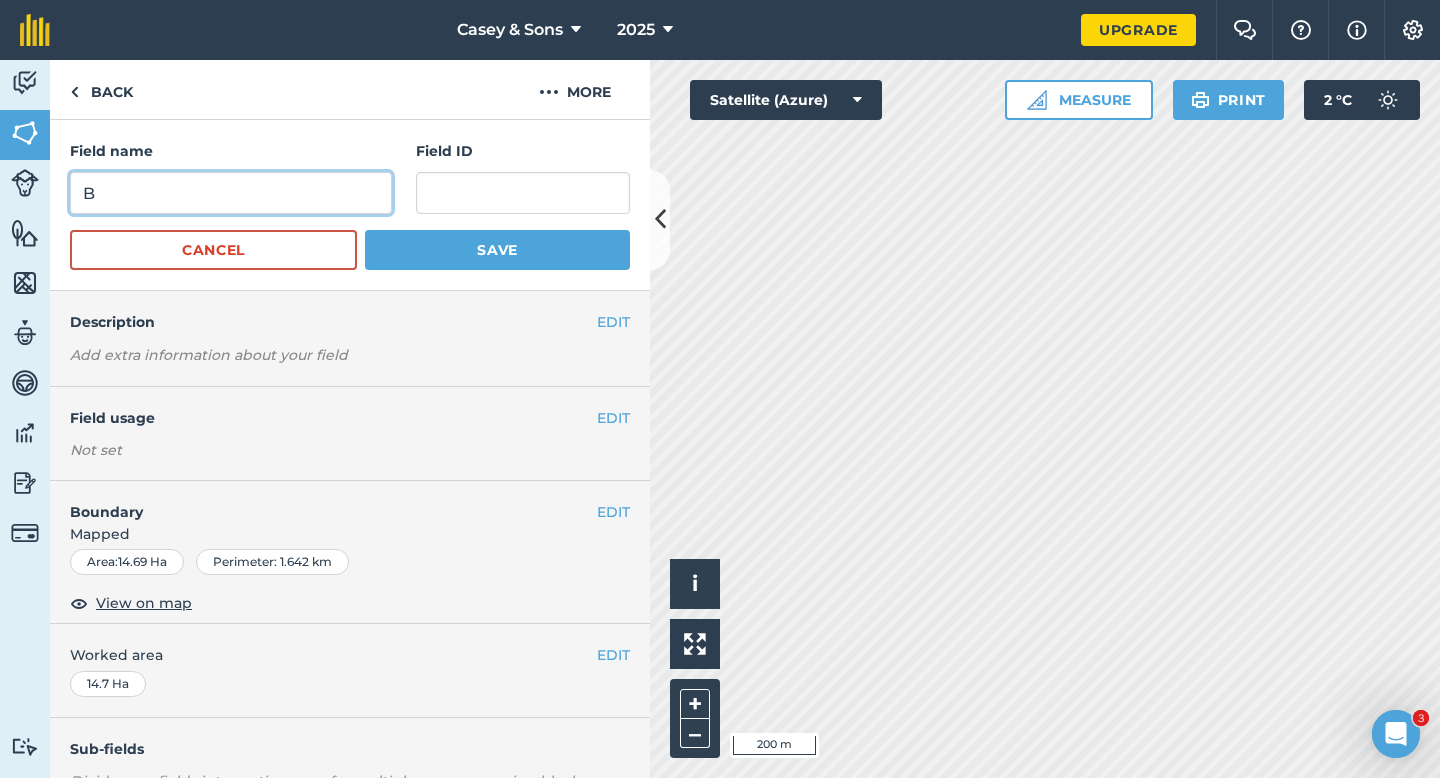 click on "B" at bounding box center (231, 193) 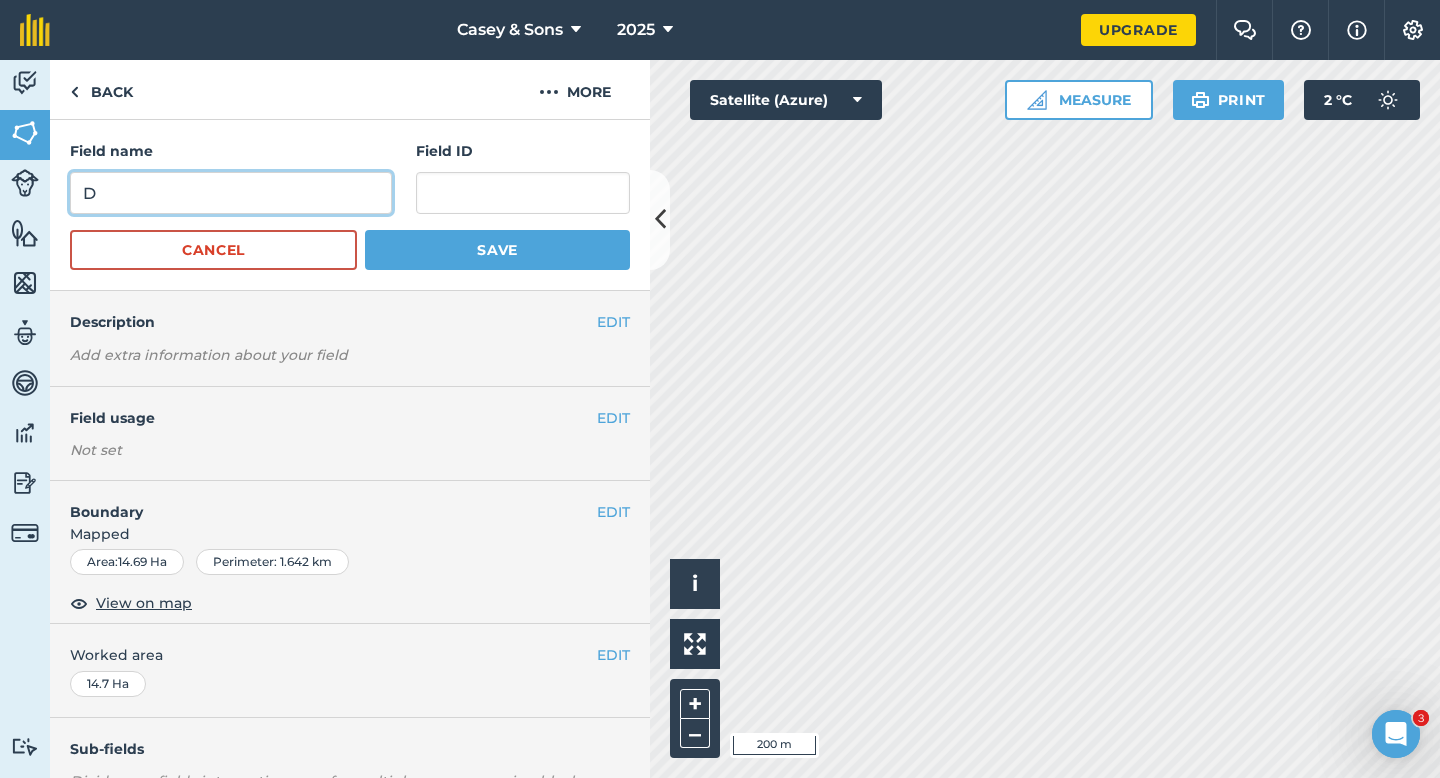type on "D" 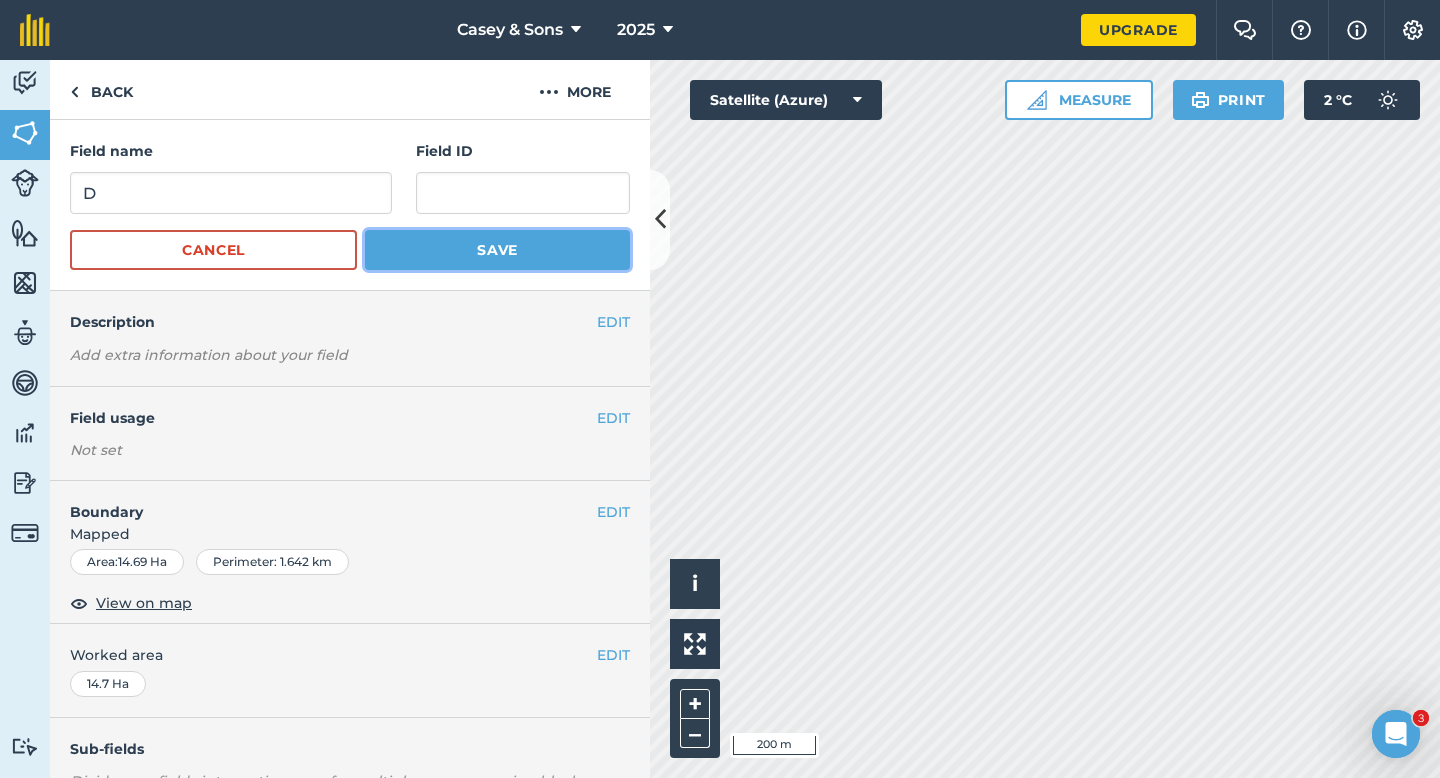 click on "Save" at bounding box center (497, 250) 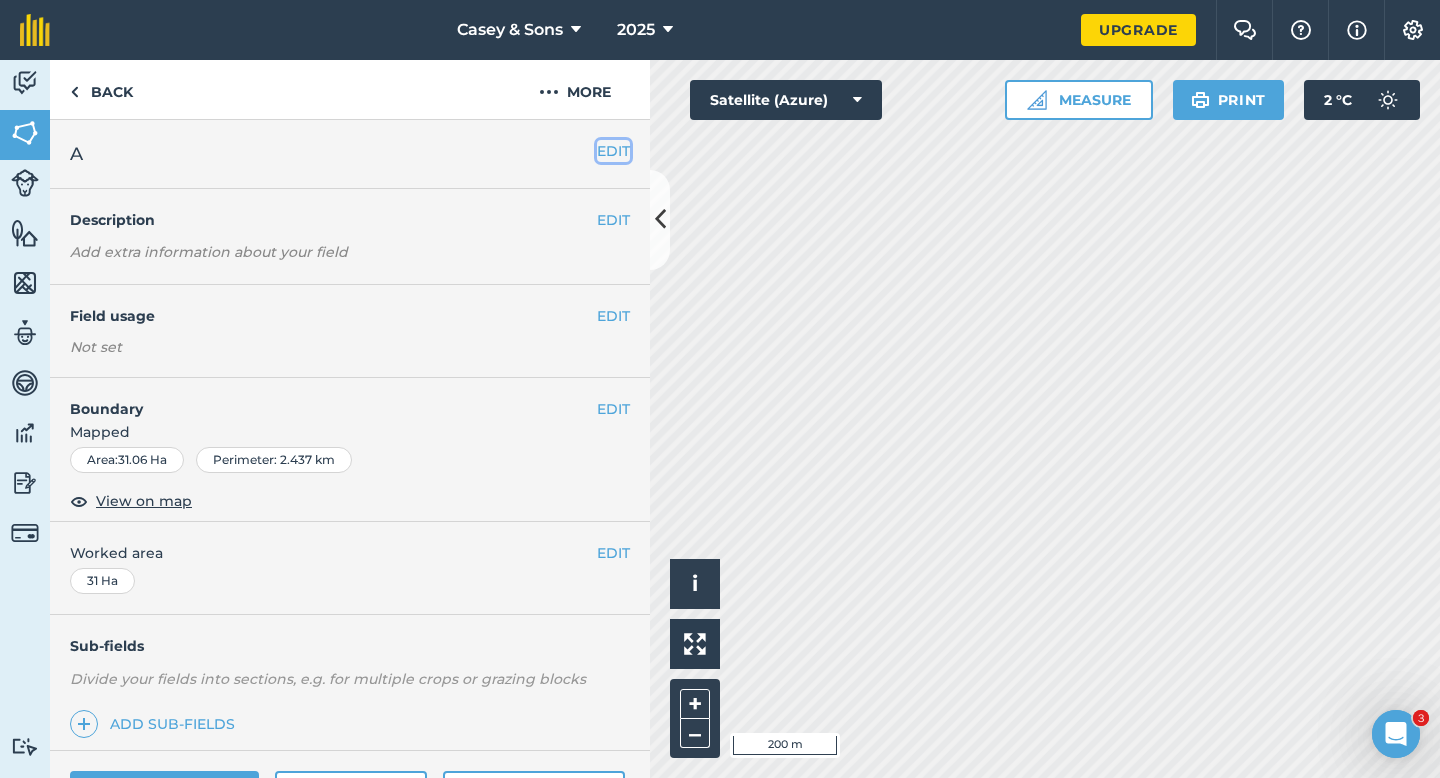 click on "EDIT" at bounding box center [613, 151] 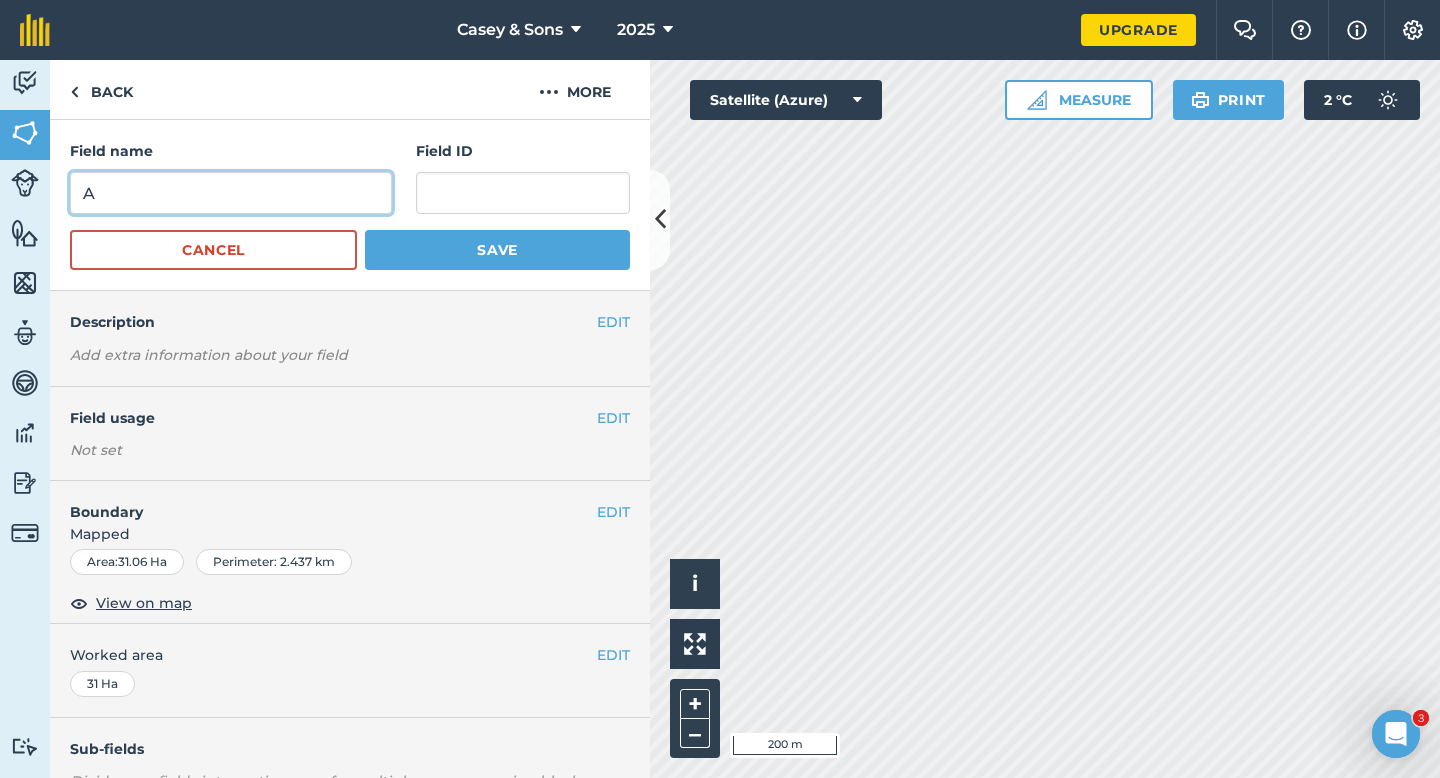 click on "A" at bounding box center [231, 193] 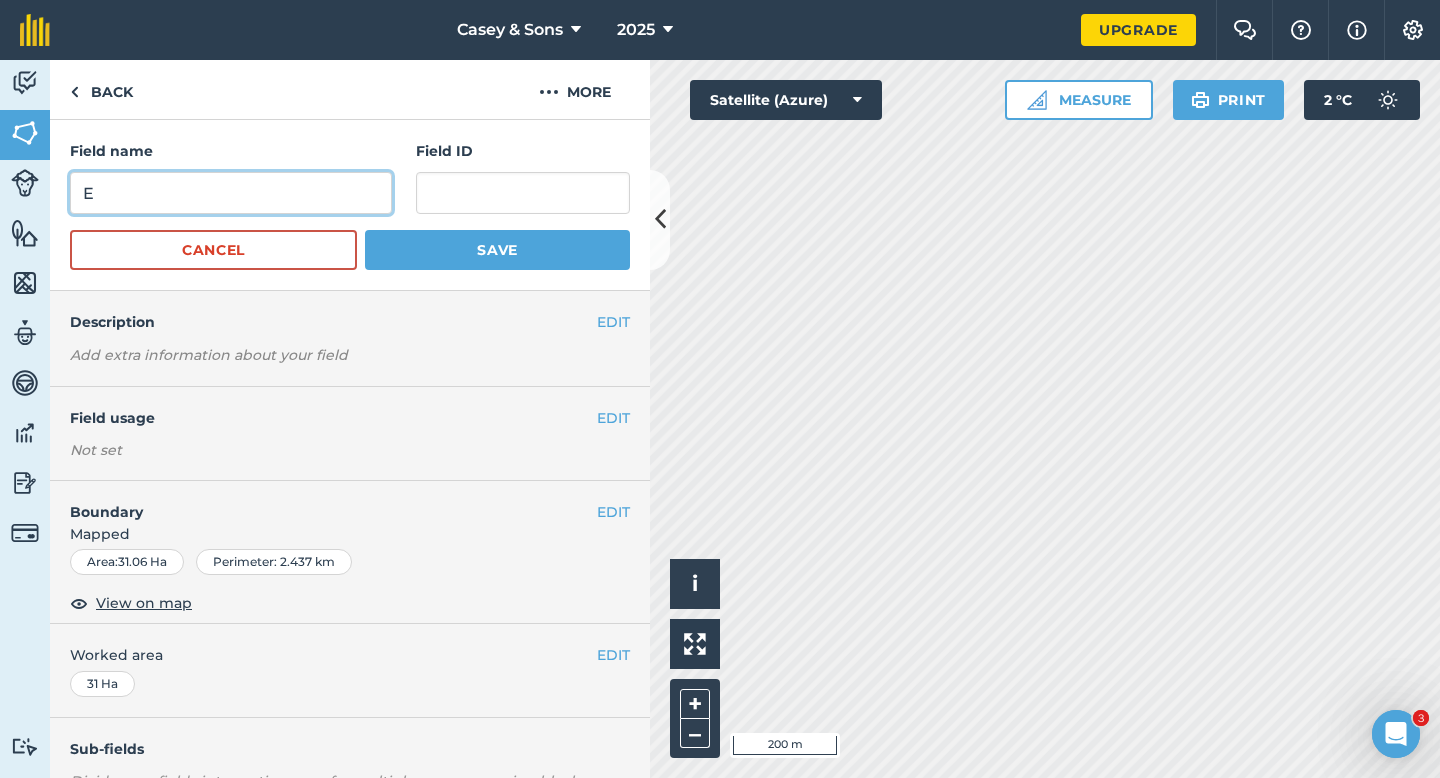 type on "E" 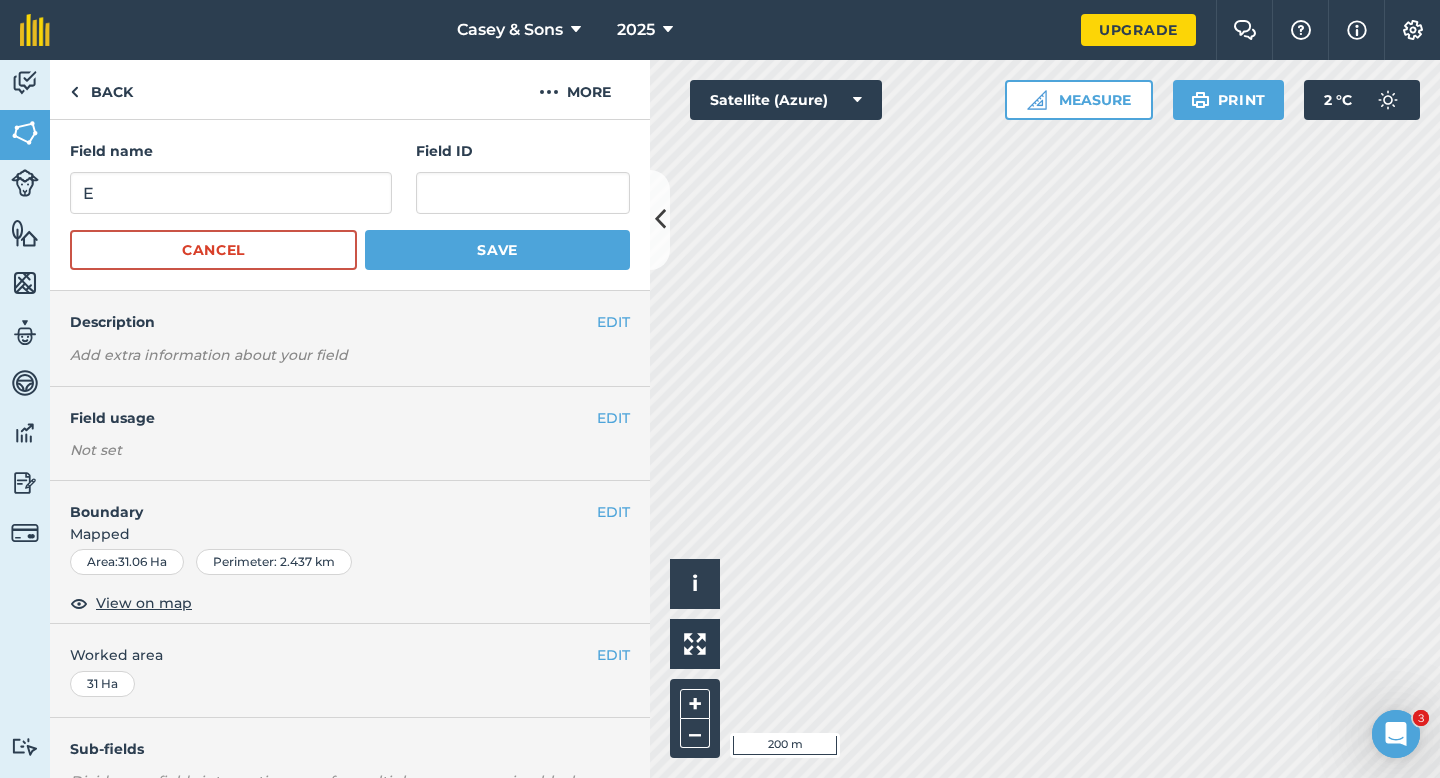 click on "Field name E Field ID Cancel Save" at bounding box center [350, 205] 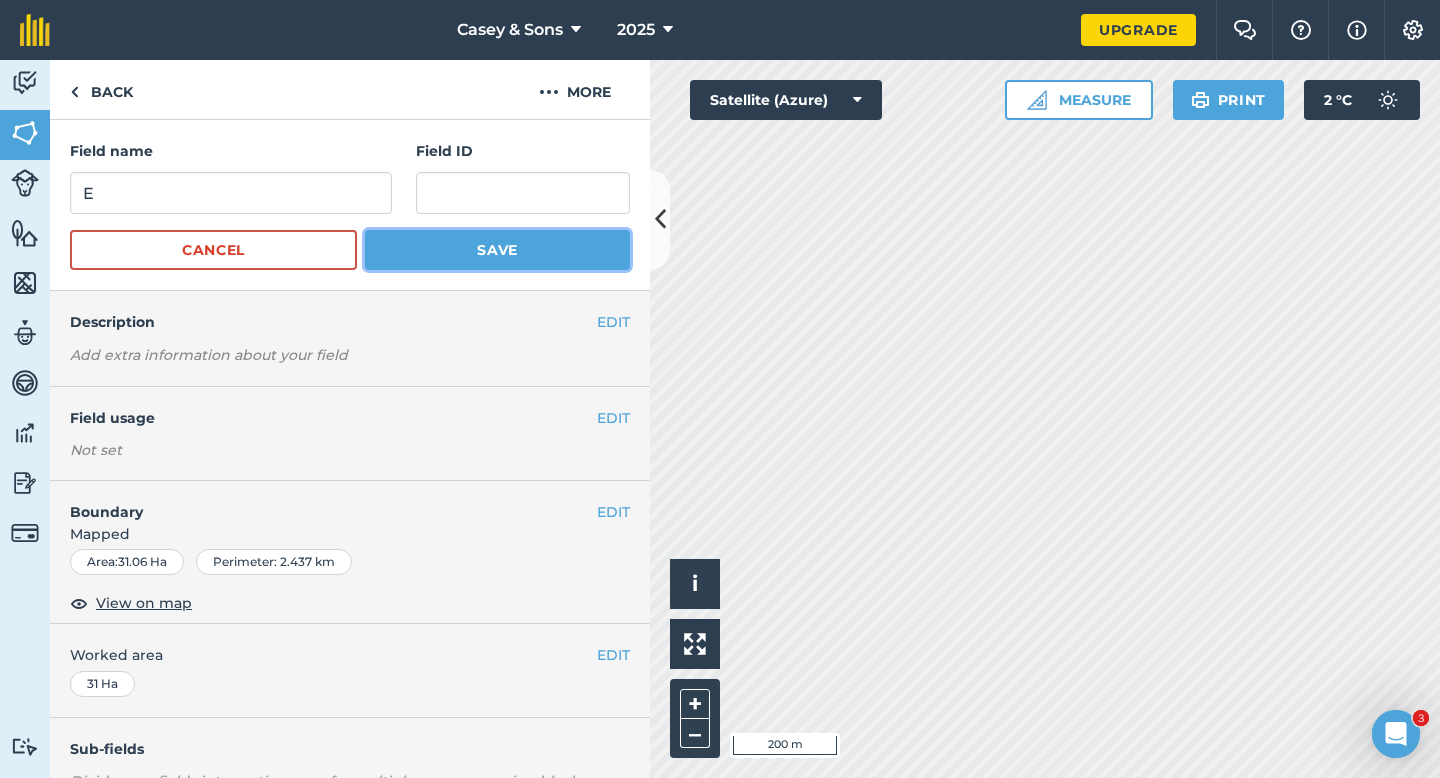click on "Save" at bounding box center [497, 250] 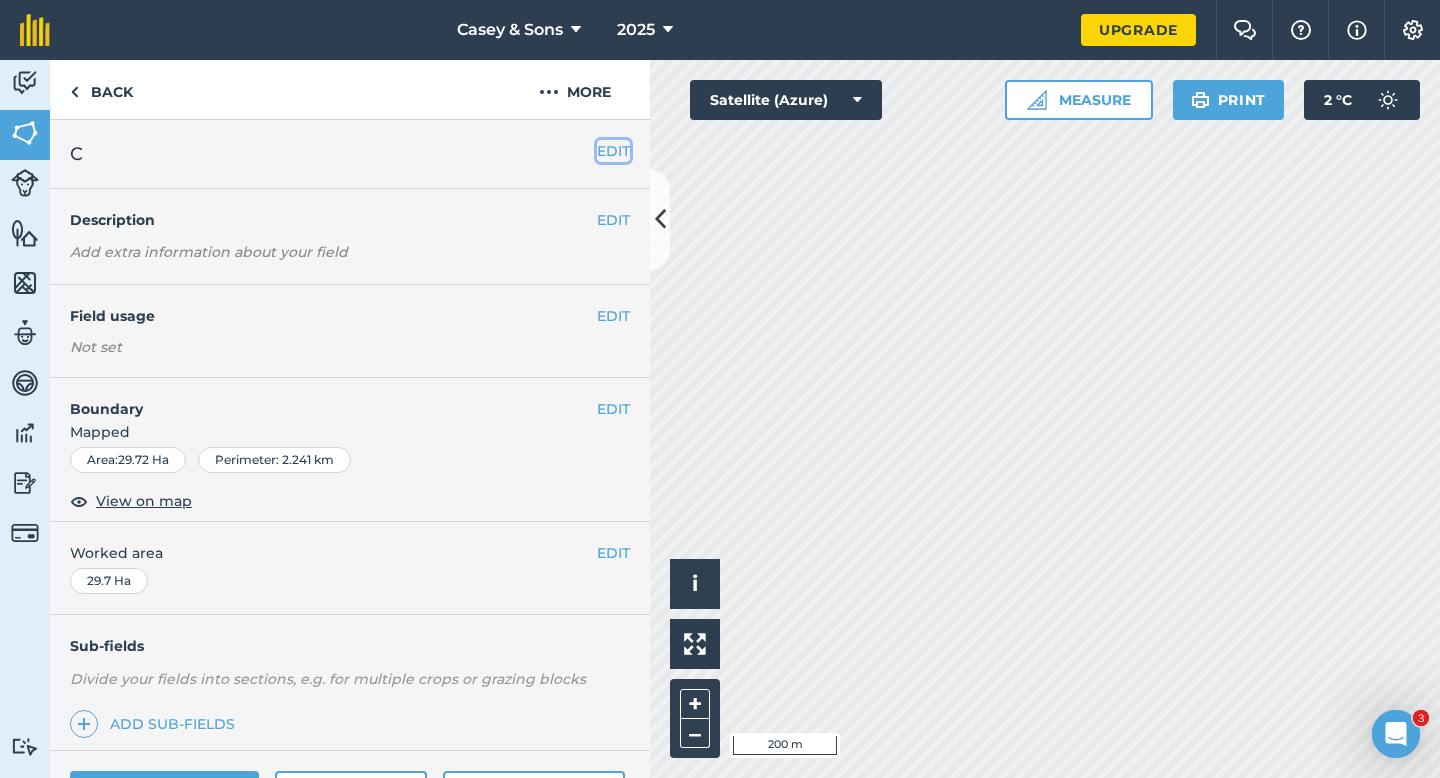 click on "EDIT" at bounding box center [613, 151] 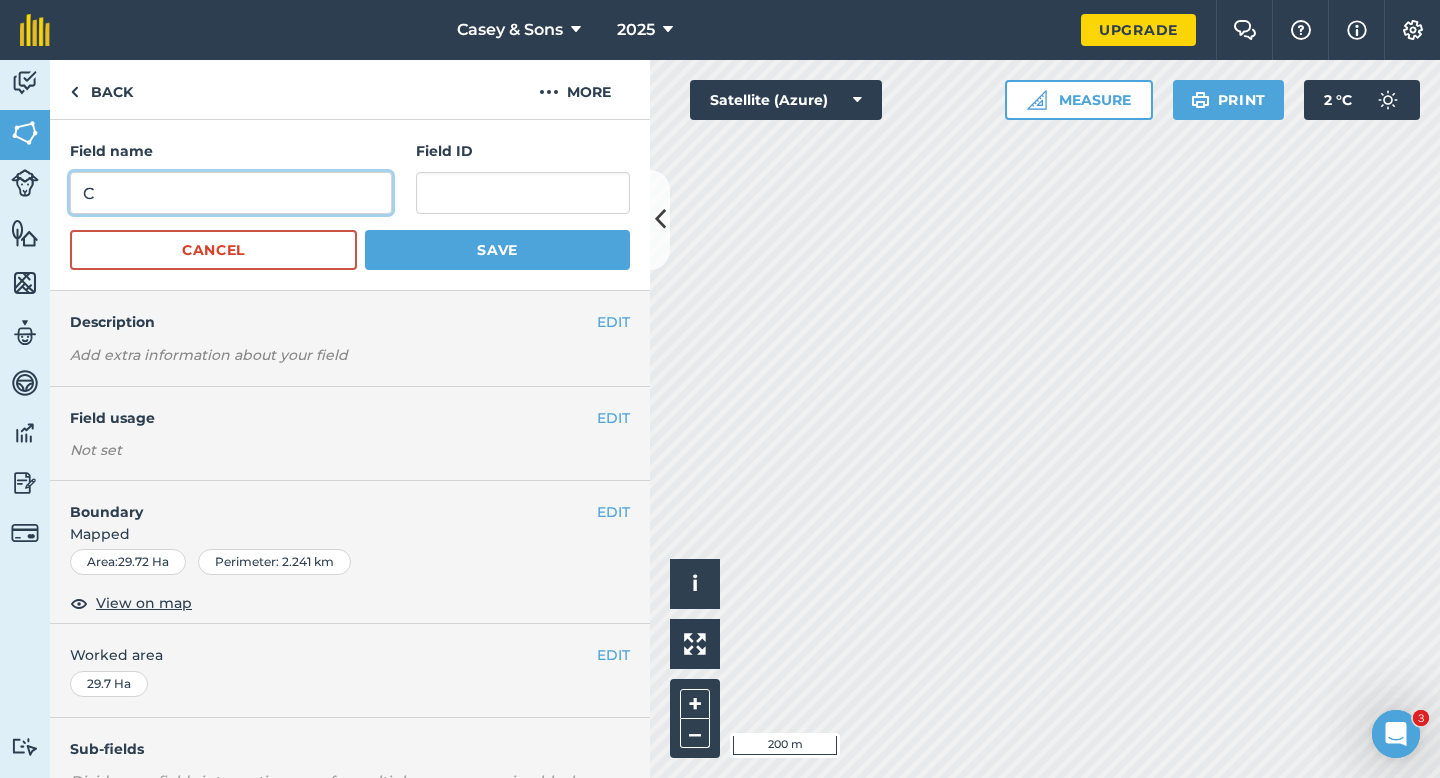 click on "C" at bounding box center (231, 193) 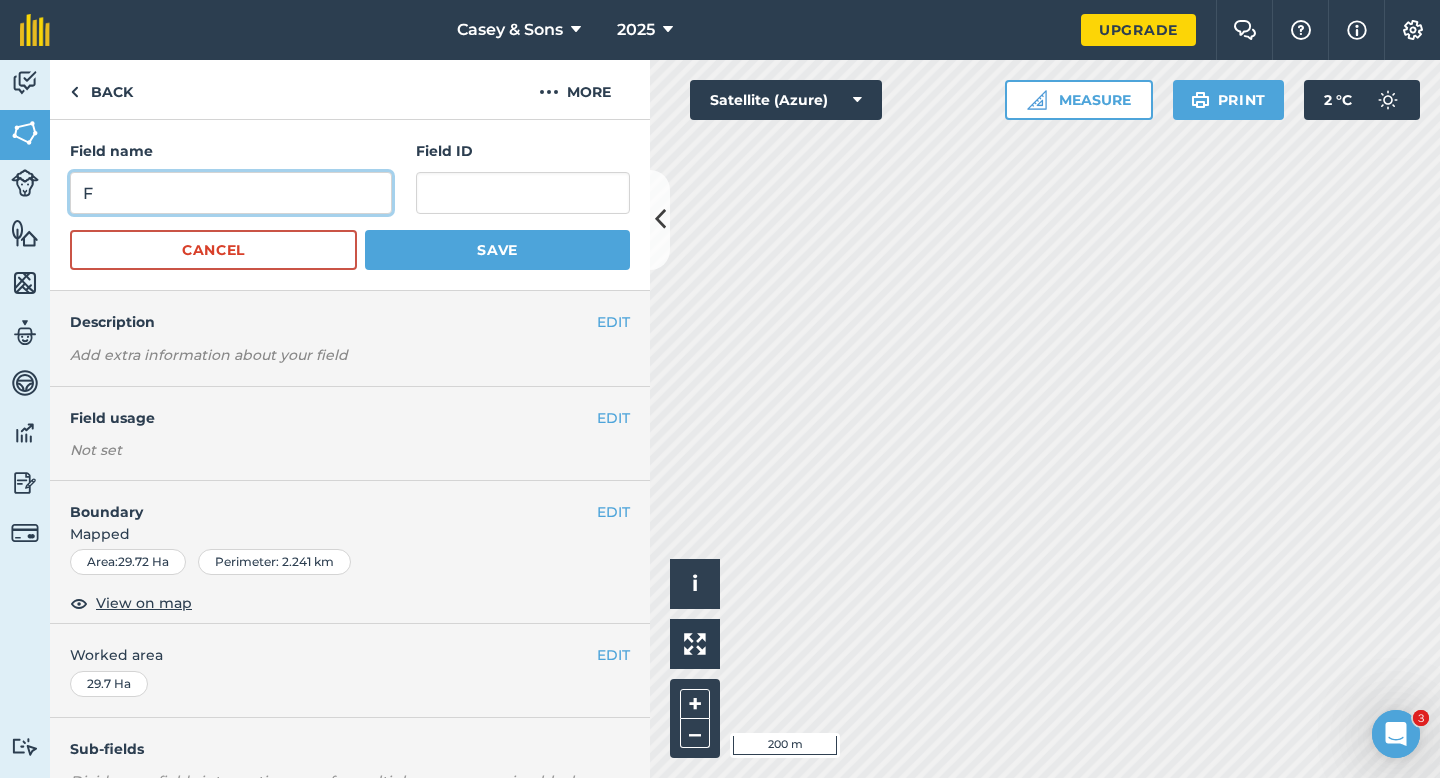 type on "F" 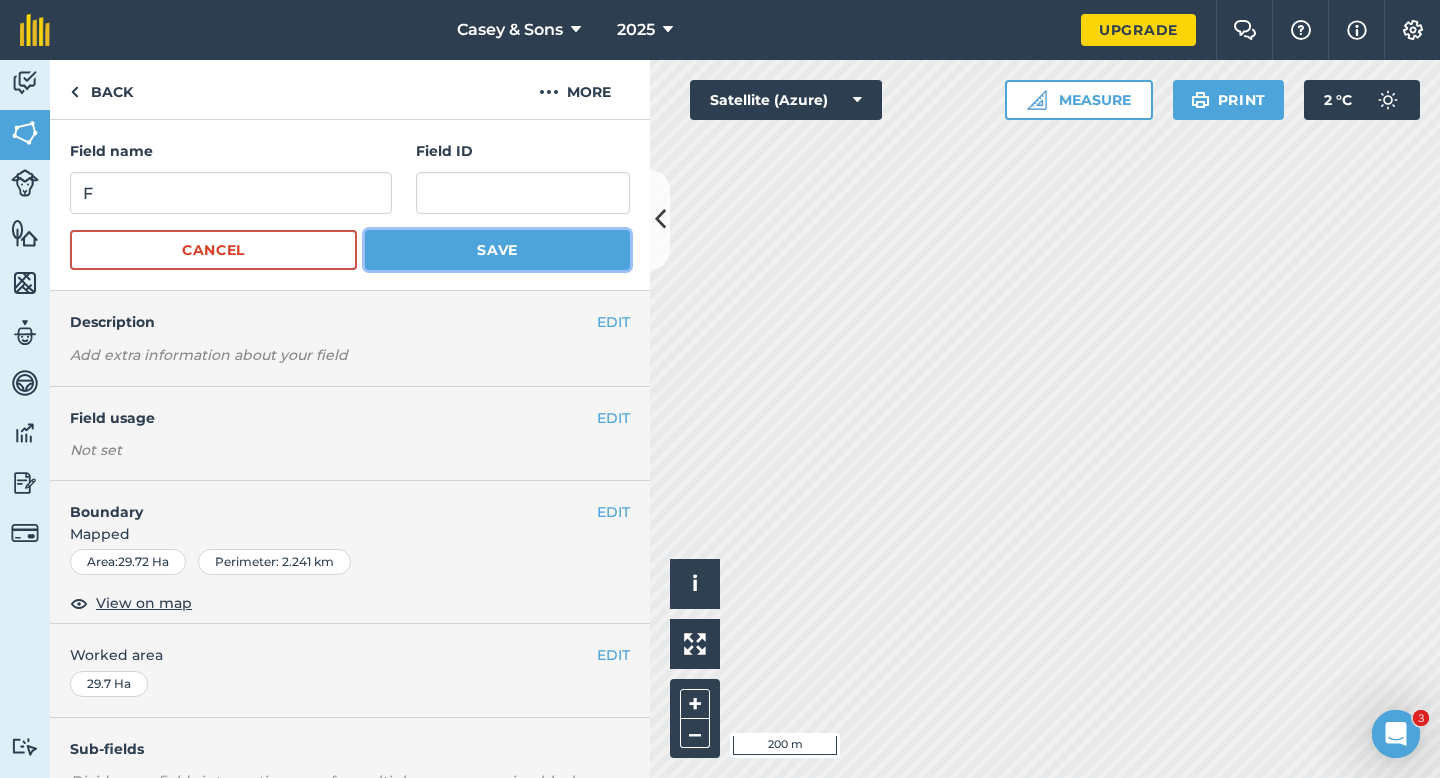 click on "Save" at bounding box center [497, 250] 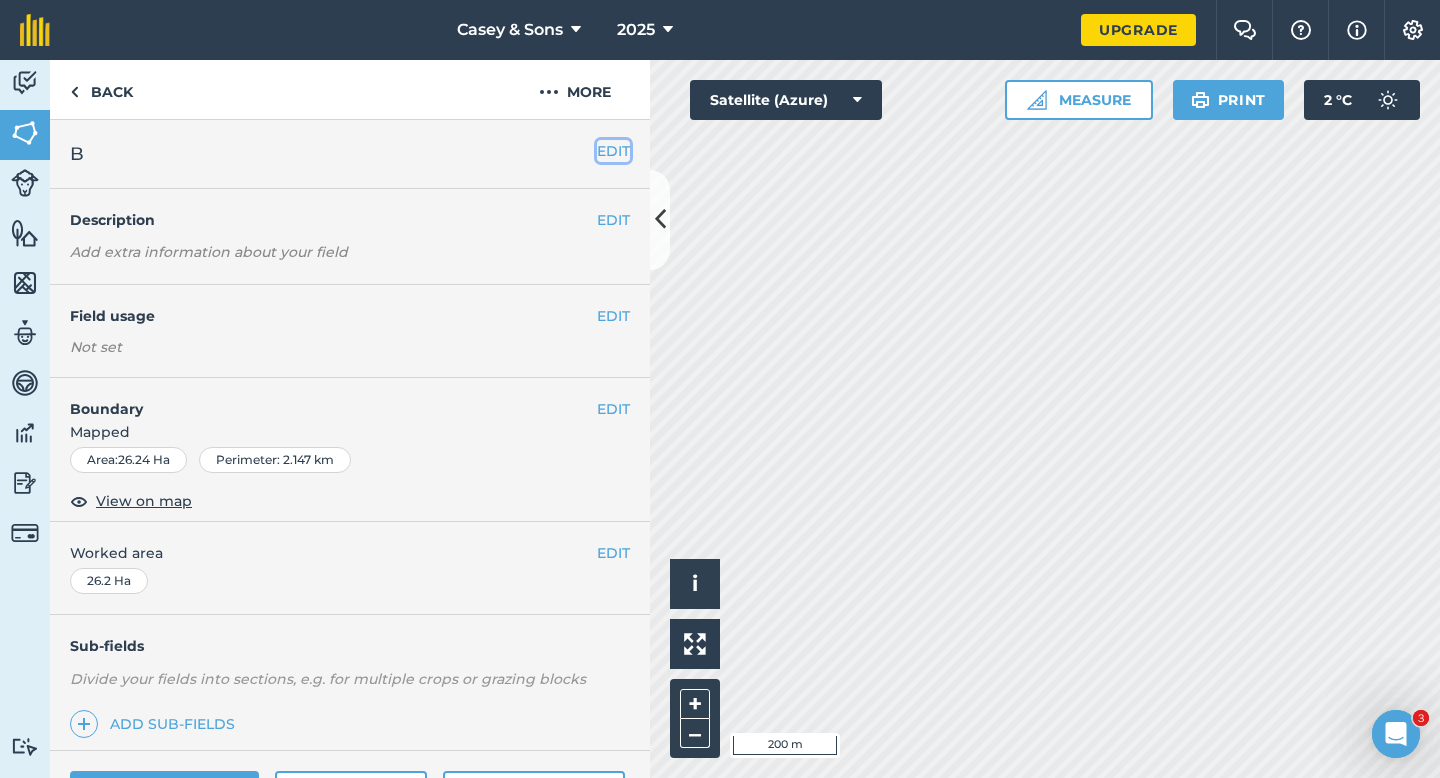 click on "EDIT" at bounding box center [613, 151] 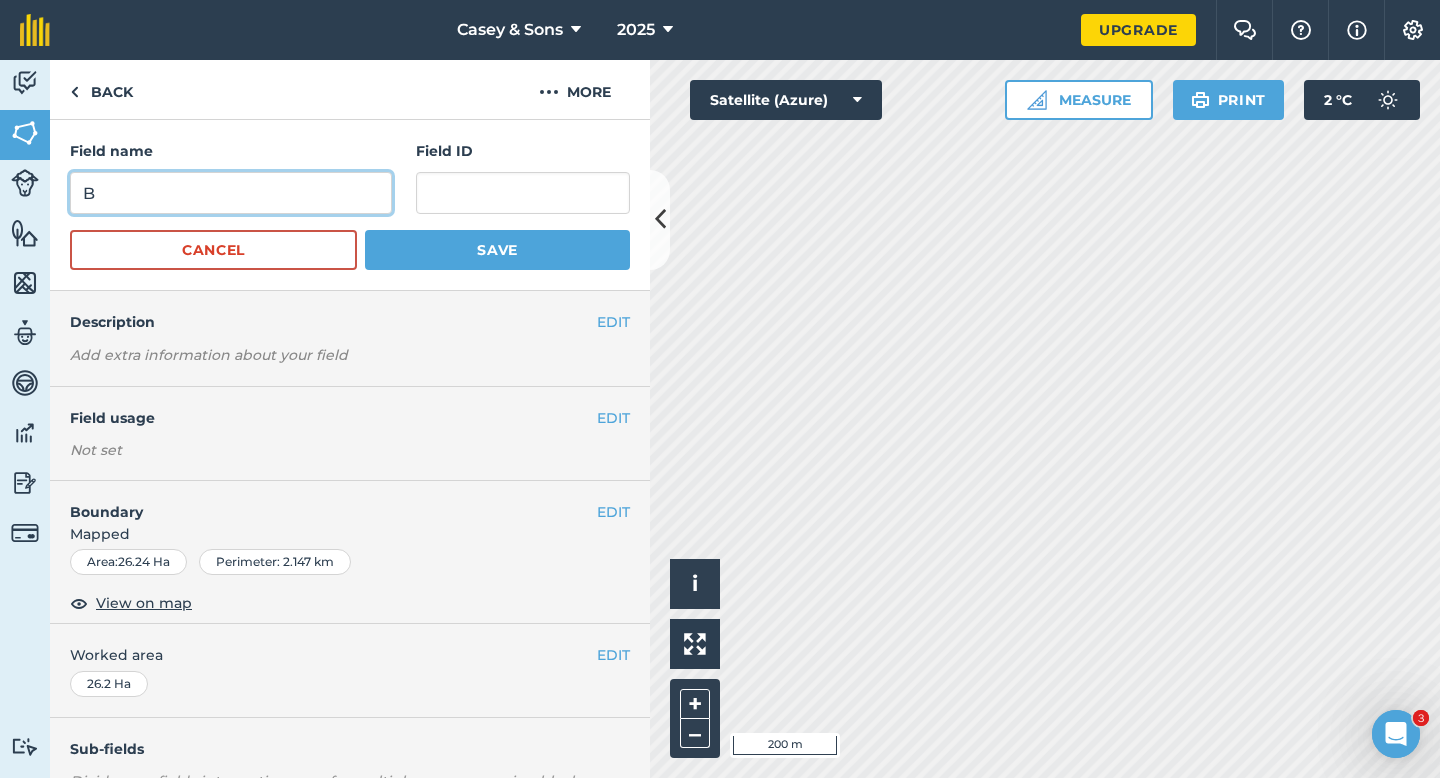 click on "B" at bounding box center (231, 193) 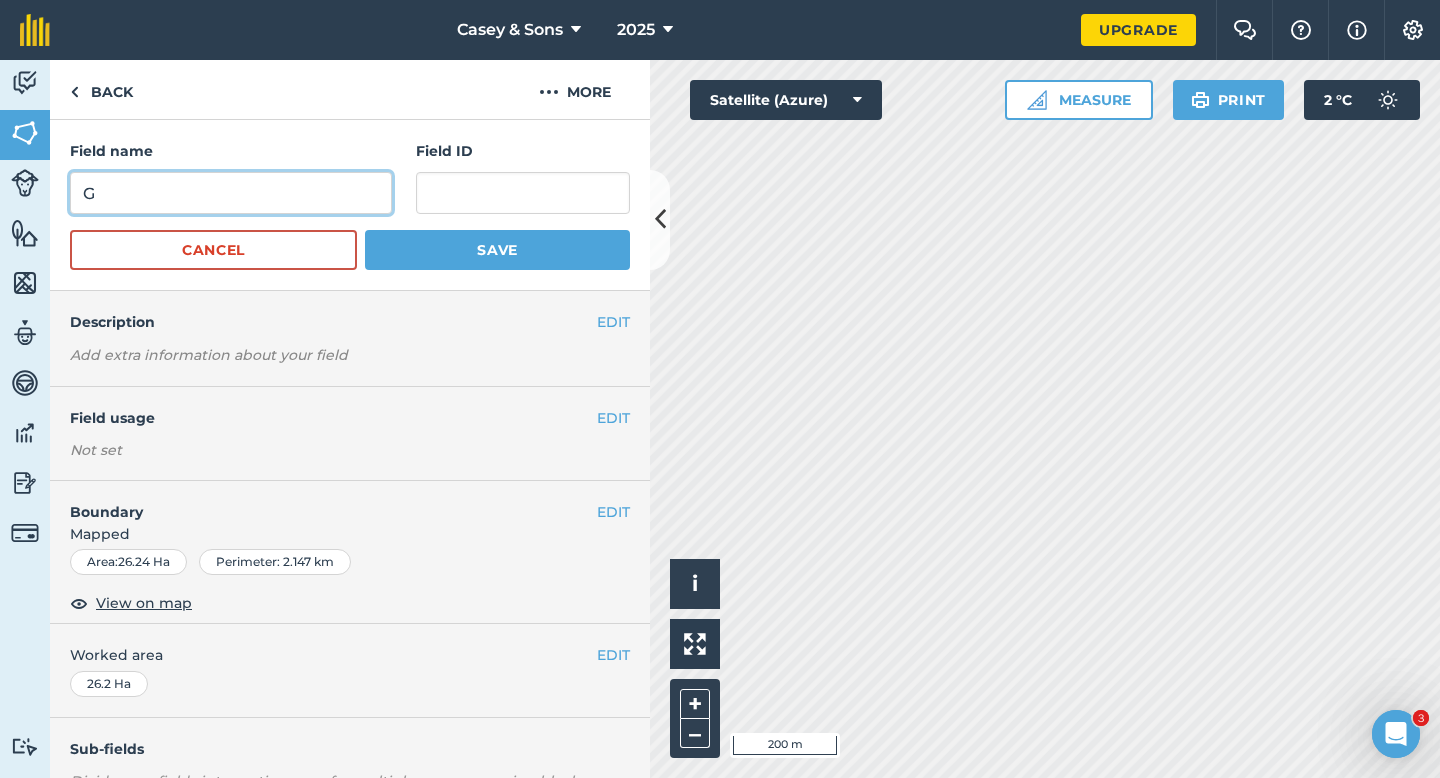 type on "G" 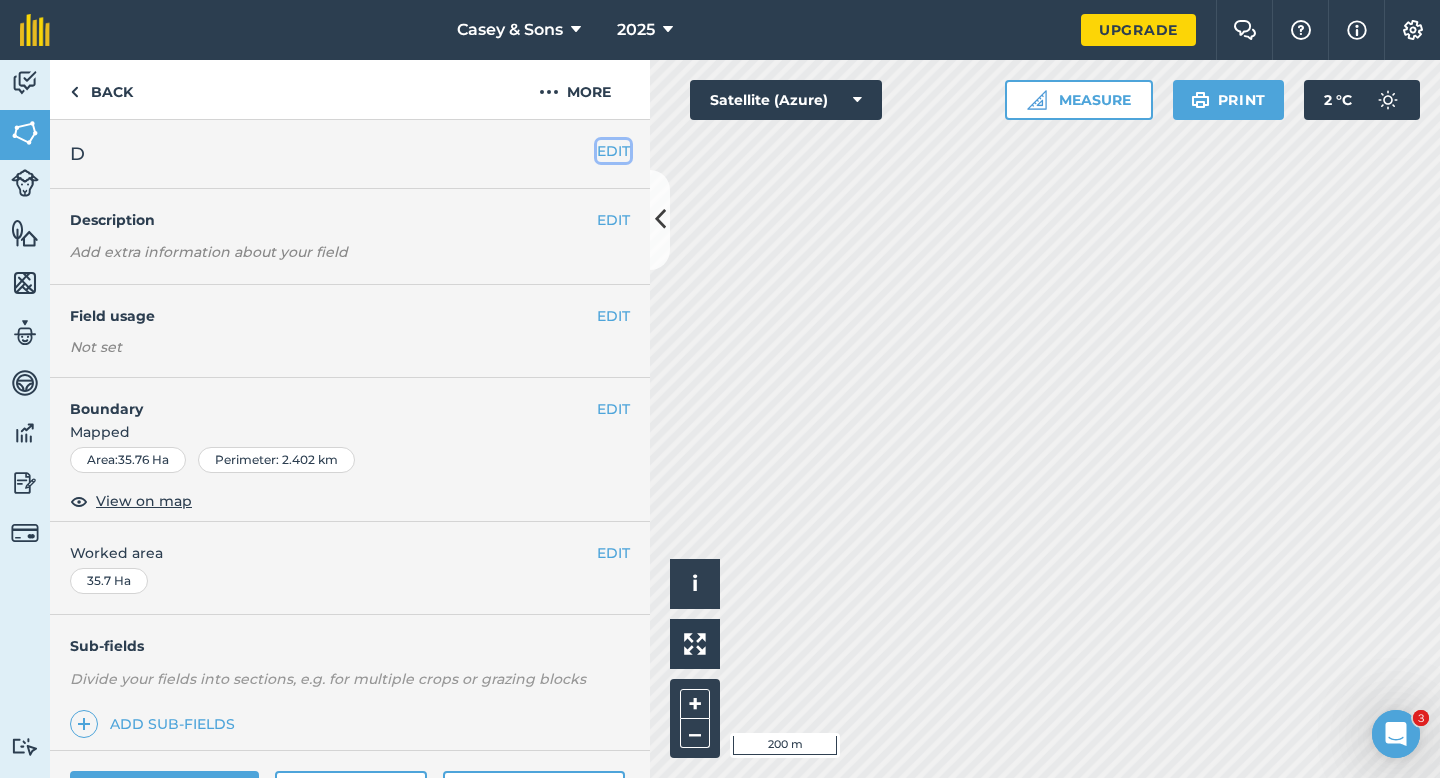 click on "EDIT" at bounding box center (613, 151) 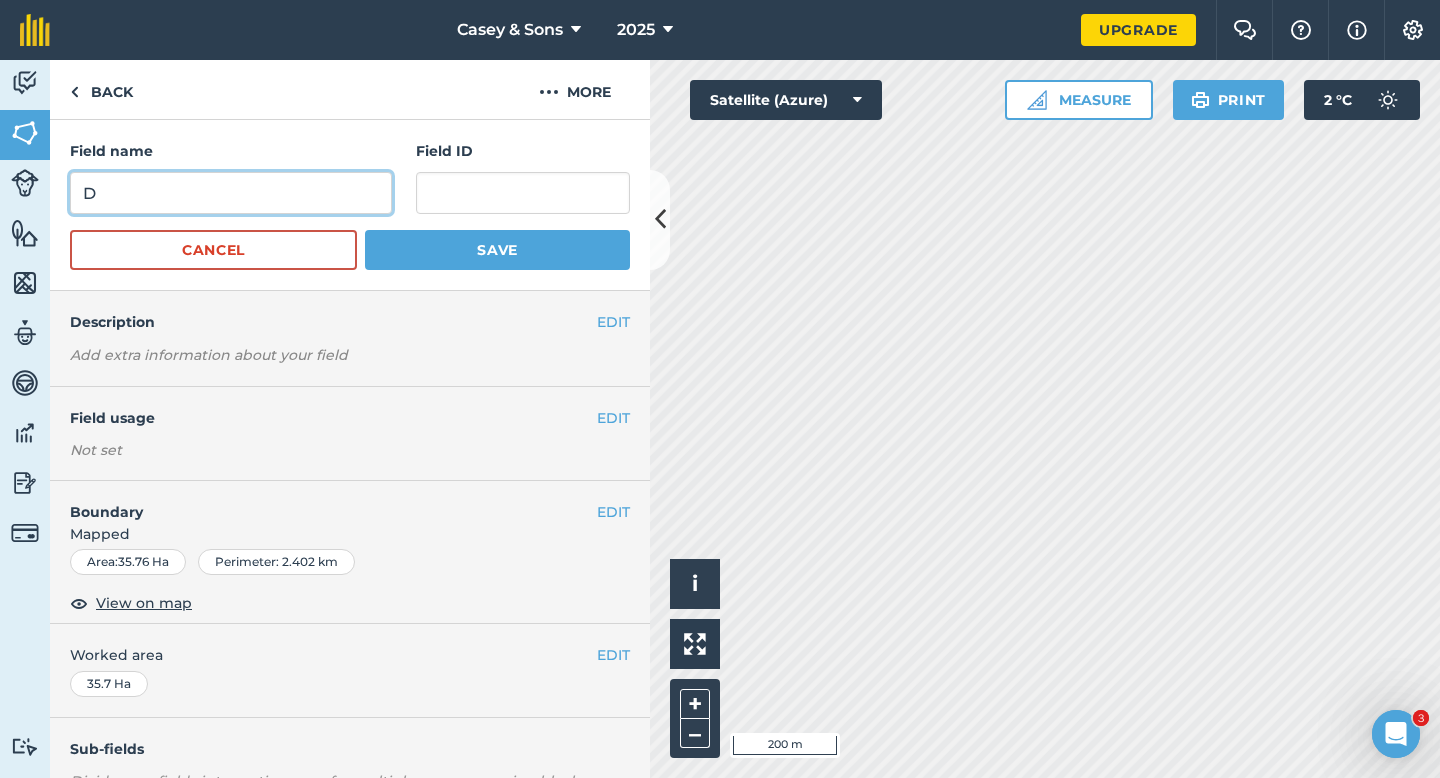 click on "D" at bounding box center [231, 193] 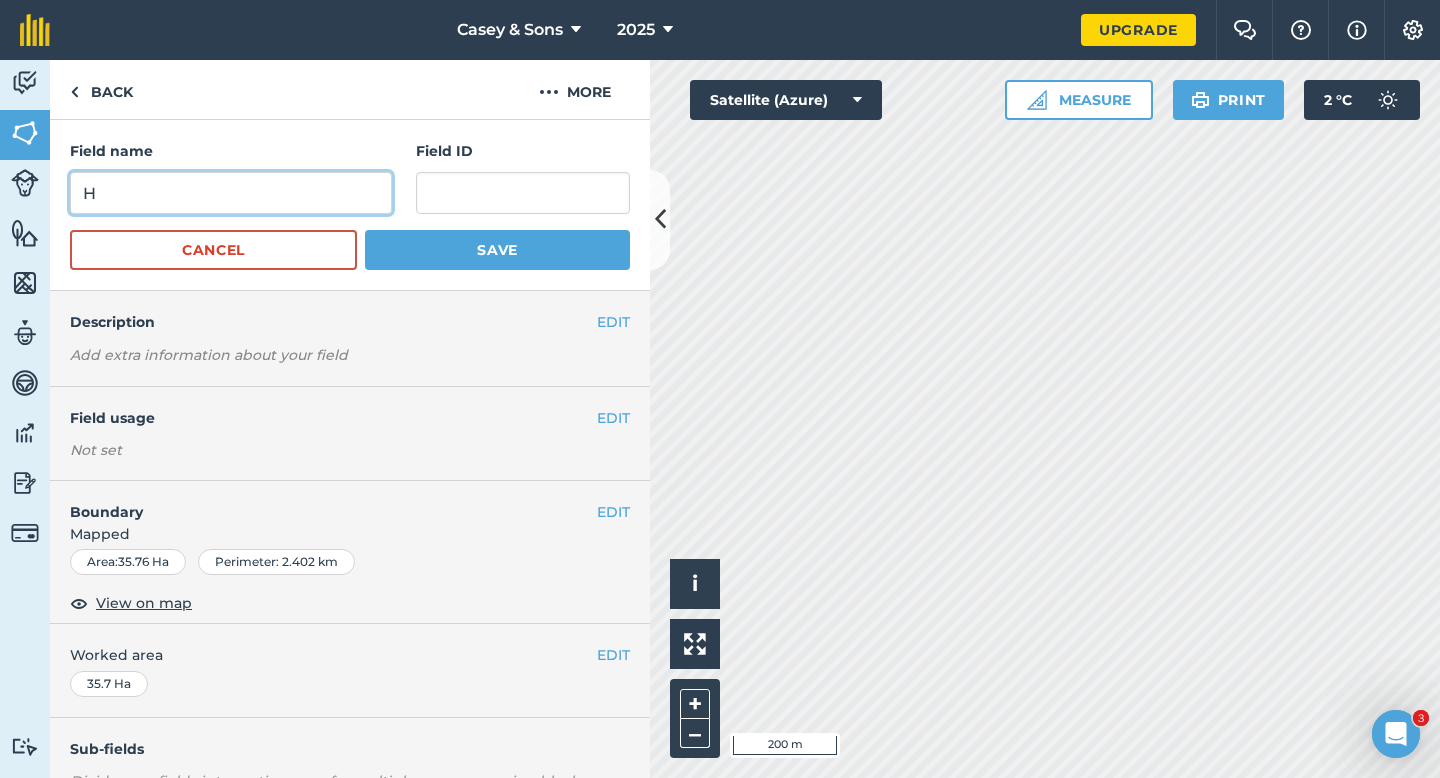 type on "H" 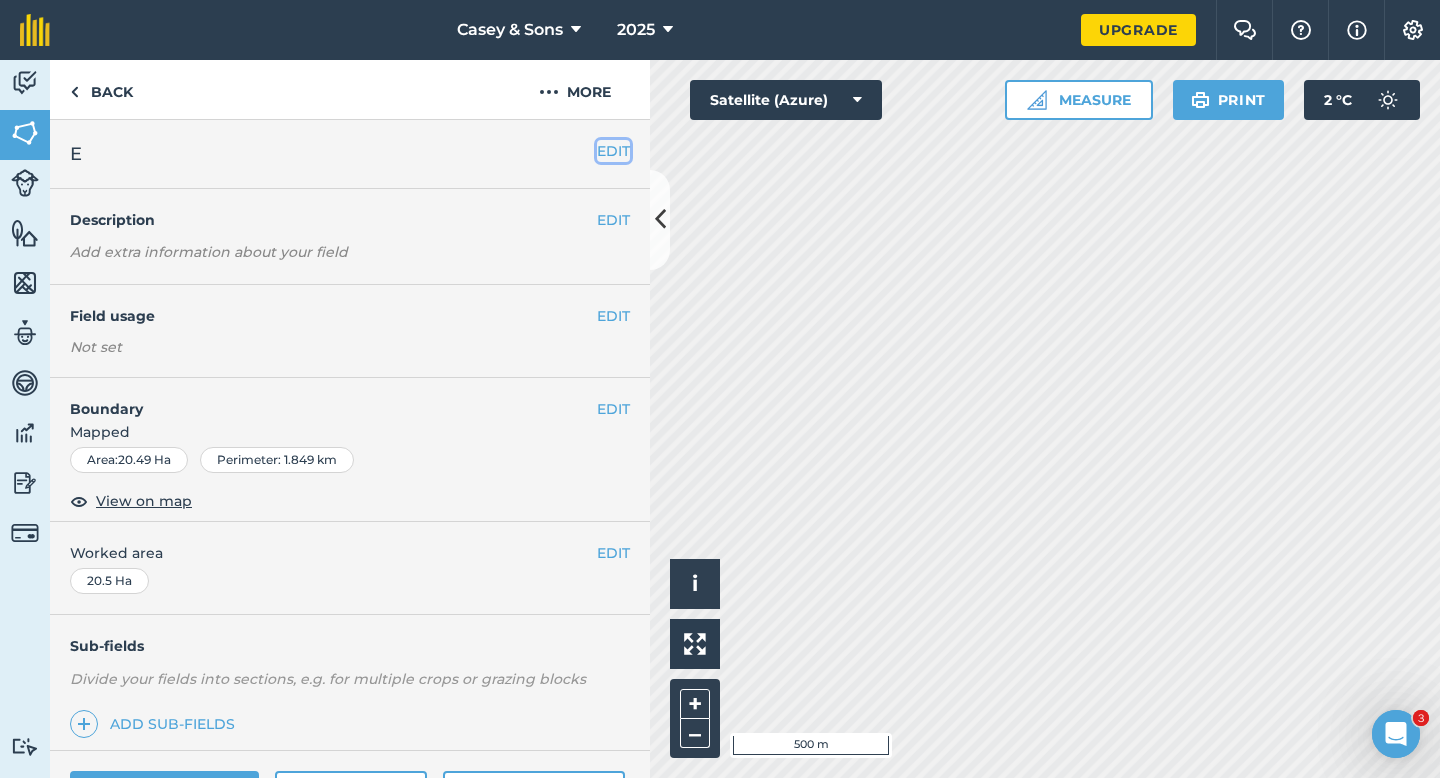 click on "EDIT" at bounding box center (613, 151) 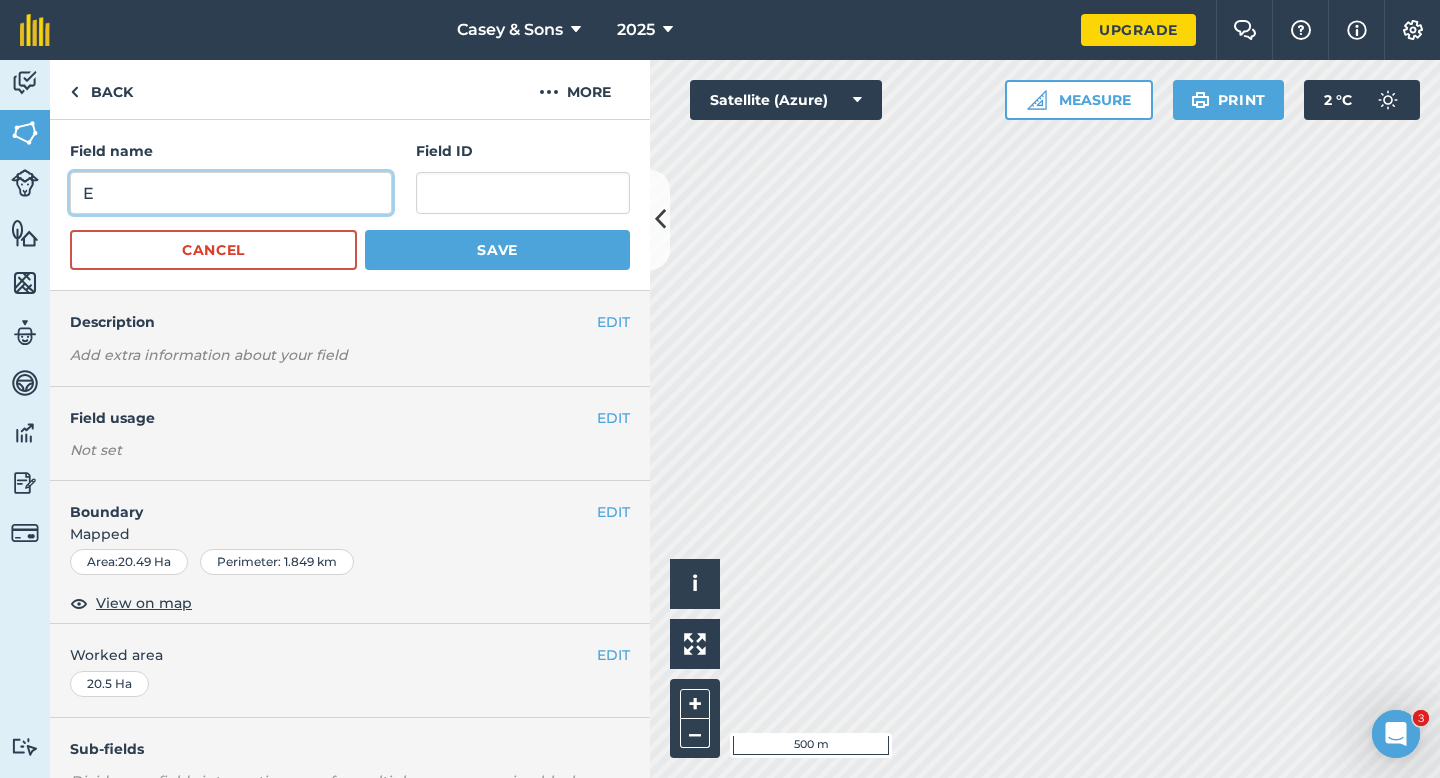 click on "E" at bounding box center (231, 193) 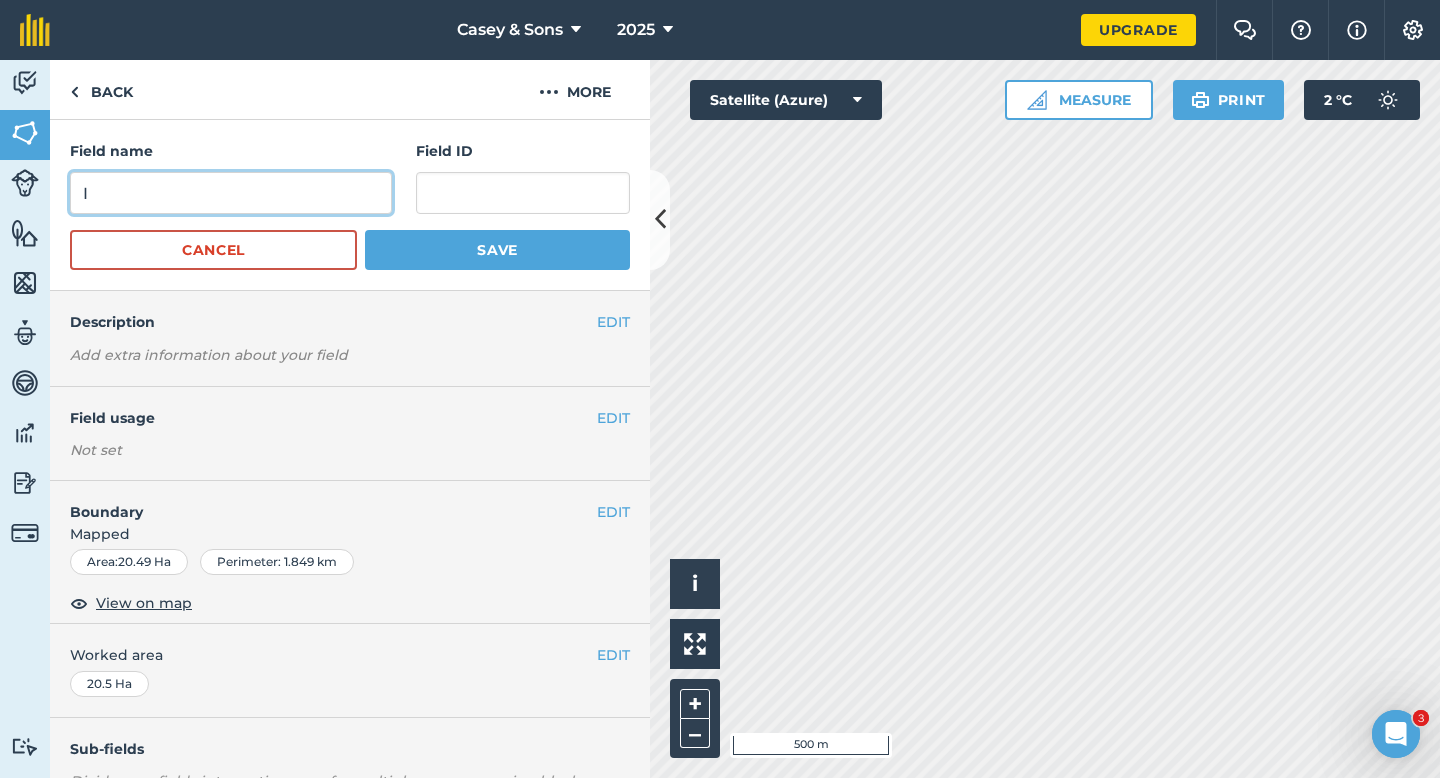 click on "I" at bounding box center [231, 193] 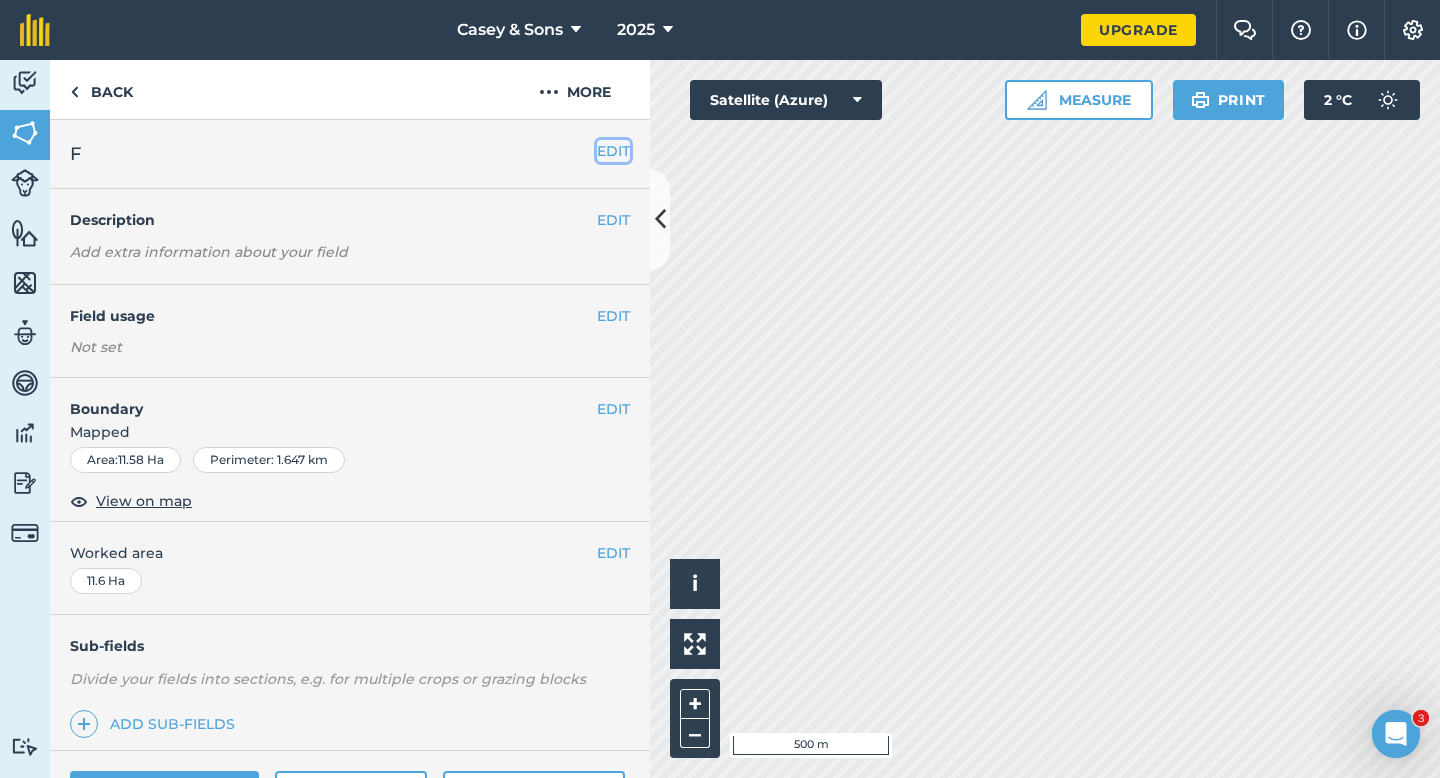 click on "EDIT" at bounding box center (613, 151) 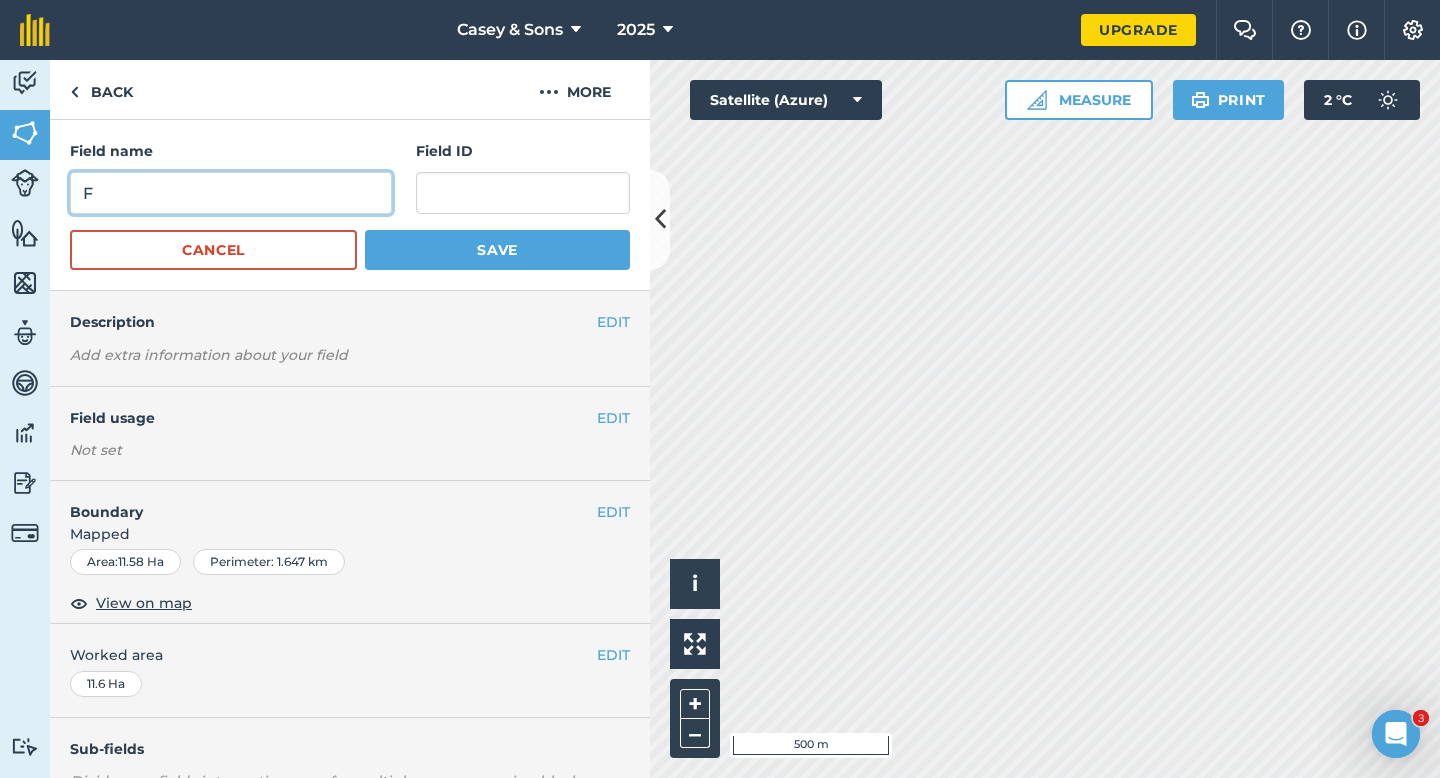 click on "F" at bounding box center [231, 193] 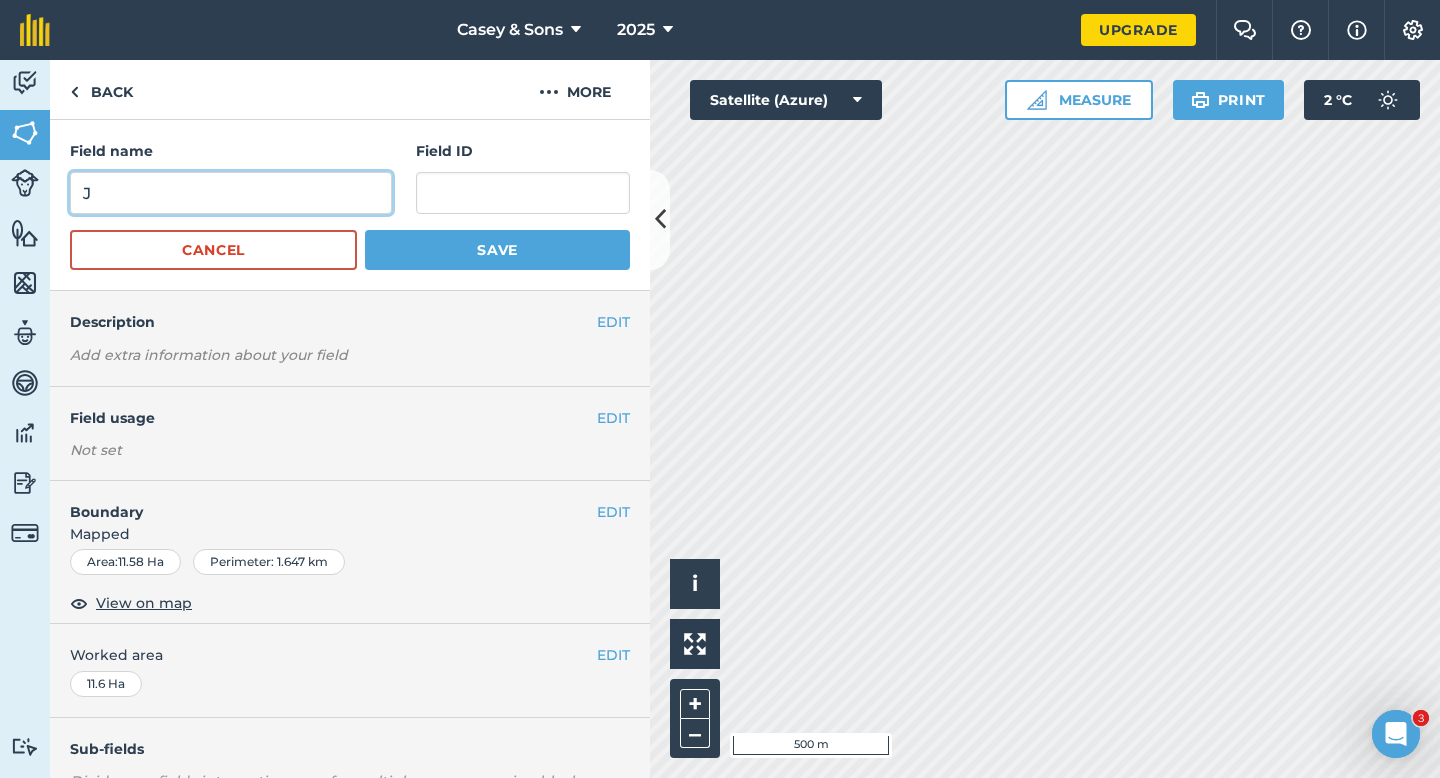 click on "J" at bounding box center (231, 193) 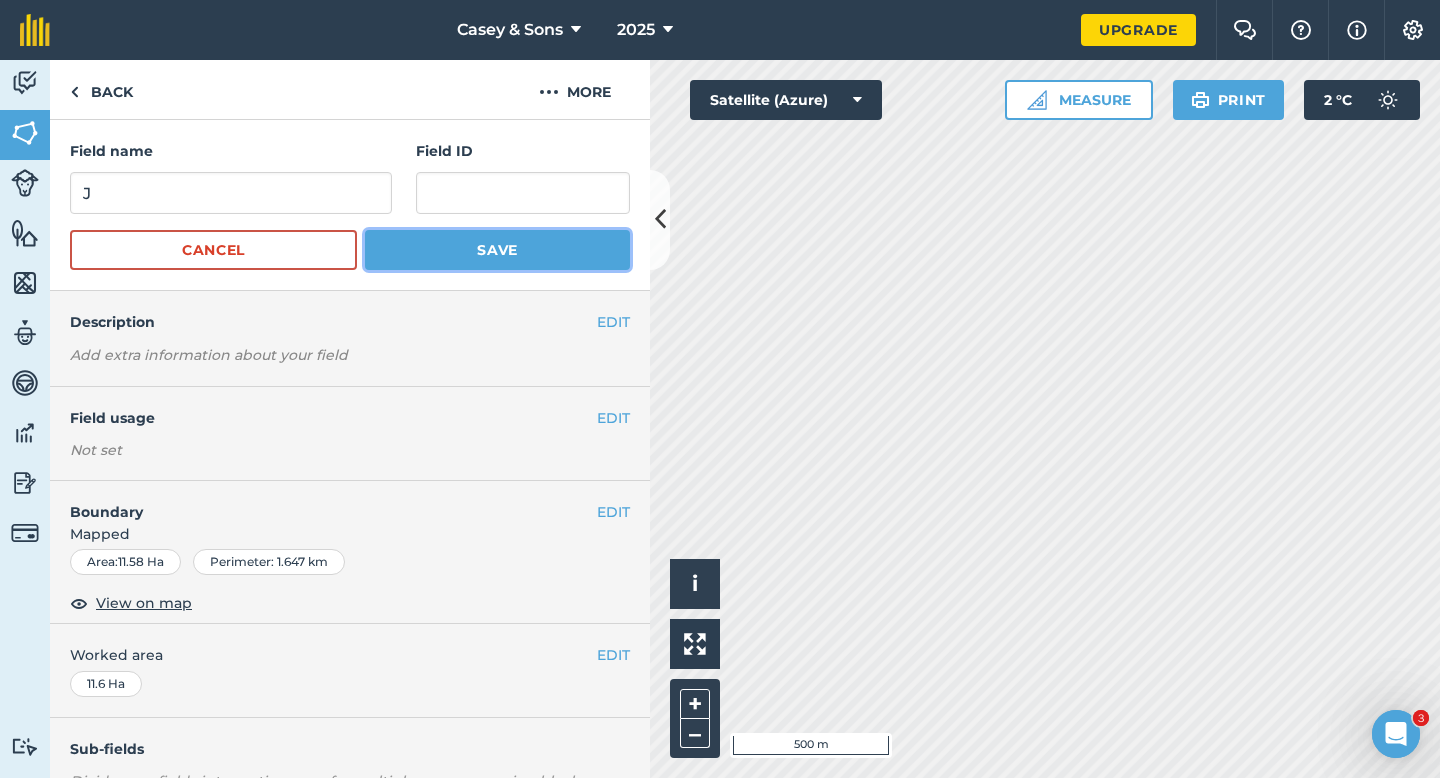 click on "Save" at bounding box center [497, 250] 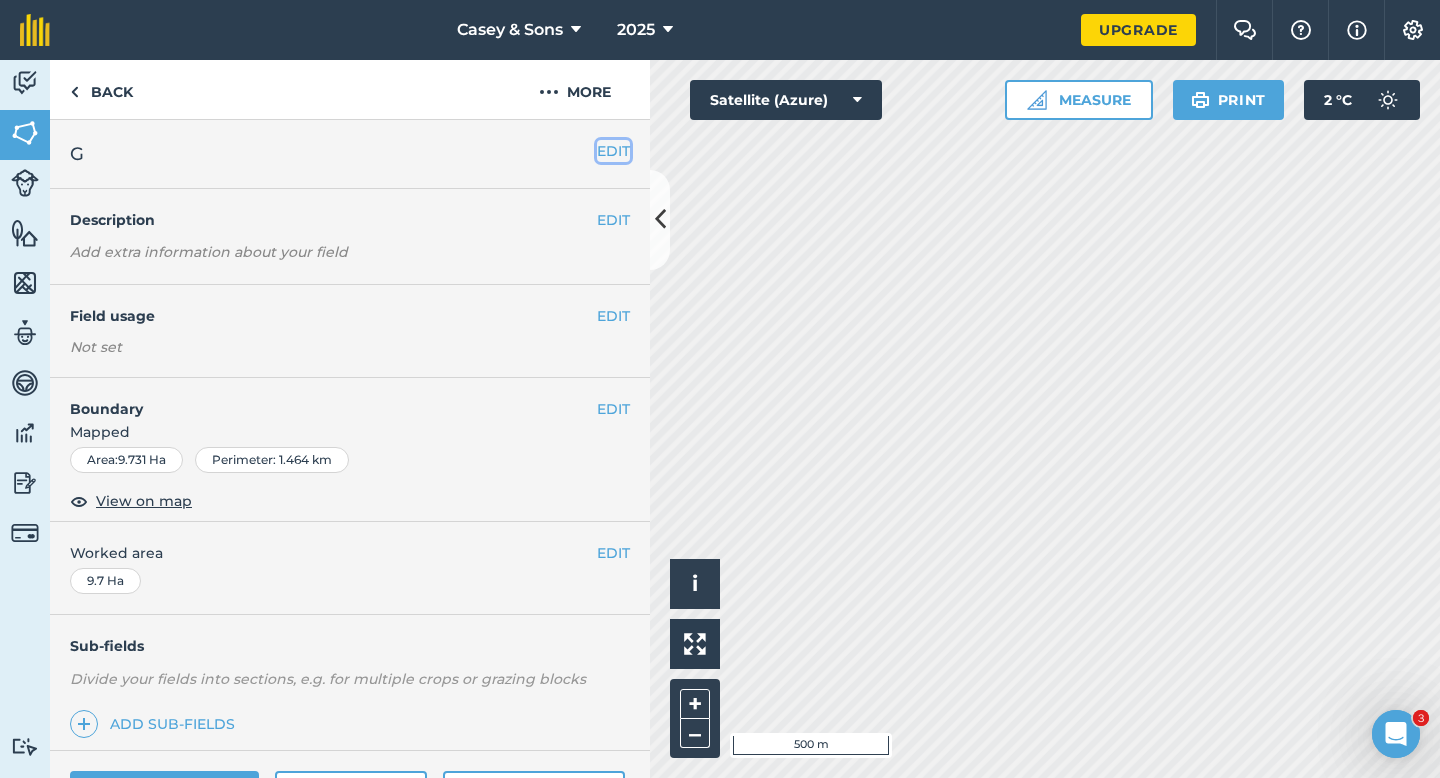 click on "EDIT" at bounding box center (613, 151) 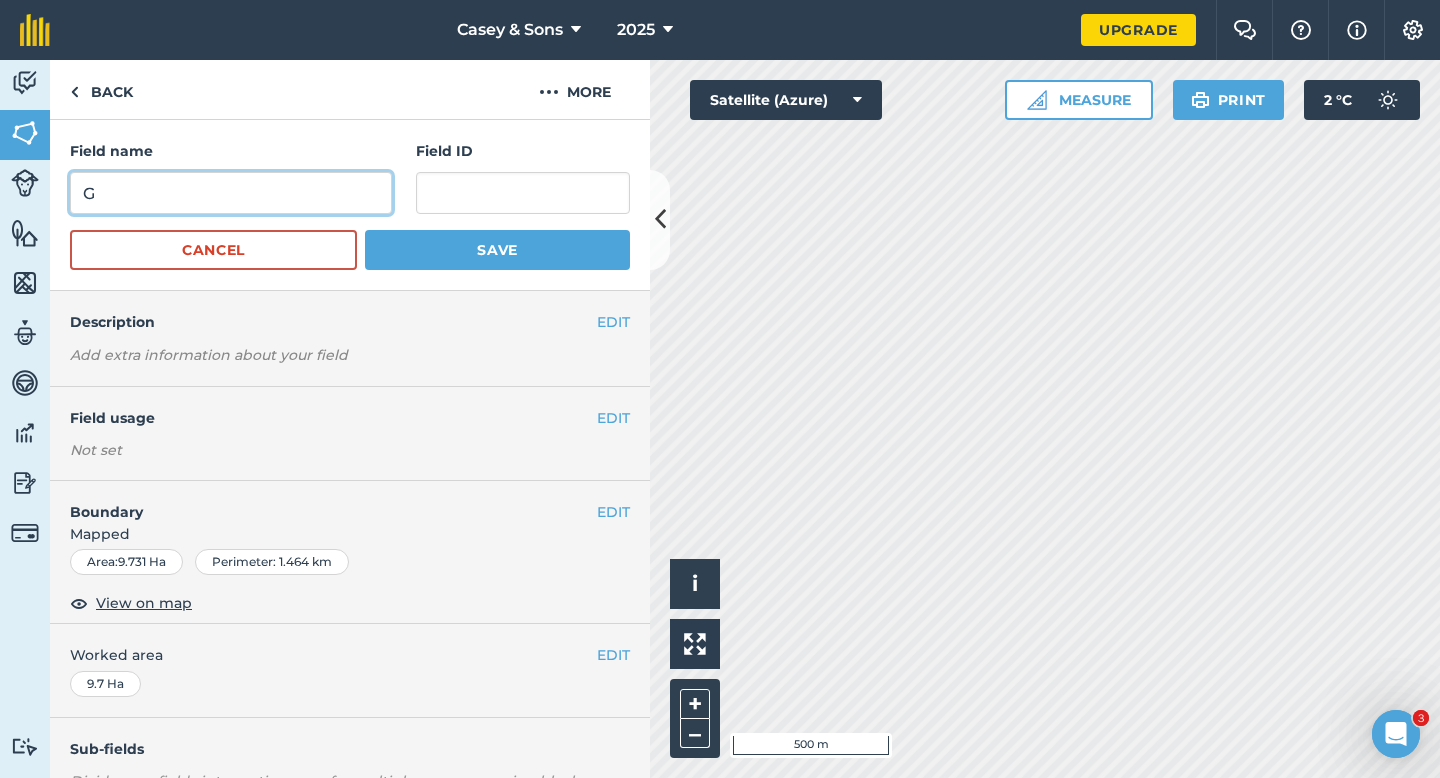 click on "G" at bounding box center (231, 193) 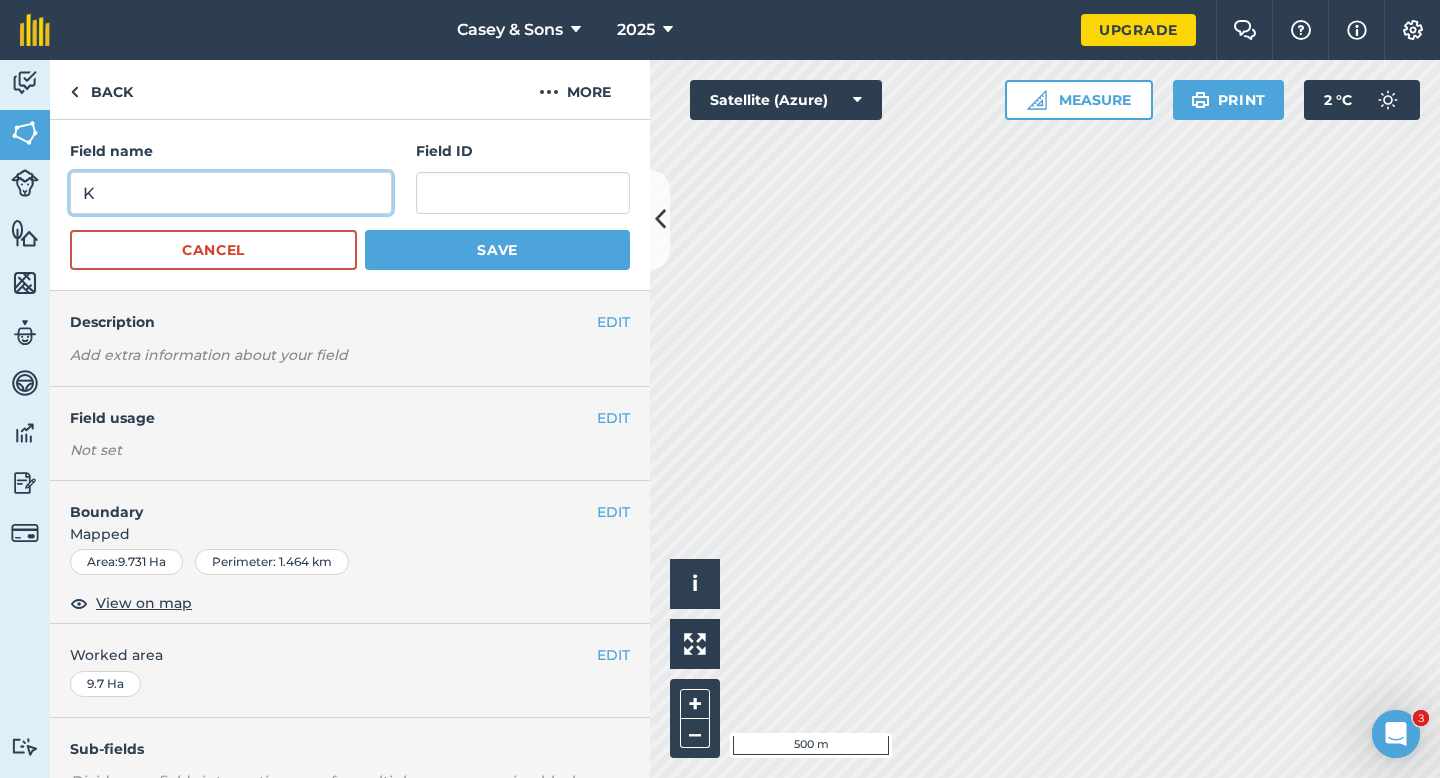 click on "K" at bounding box center [231, 193] 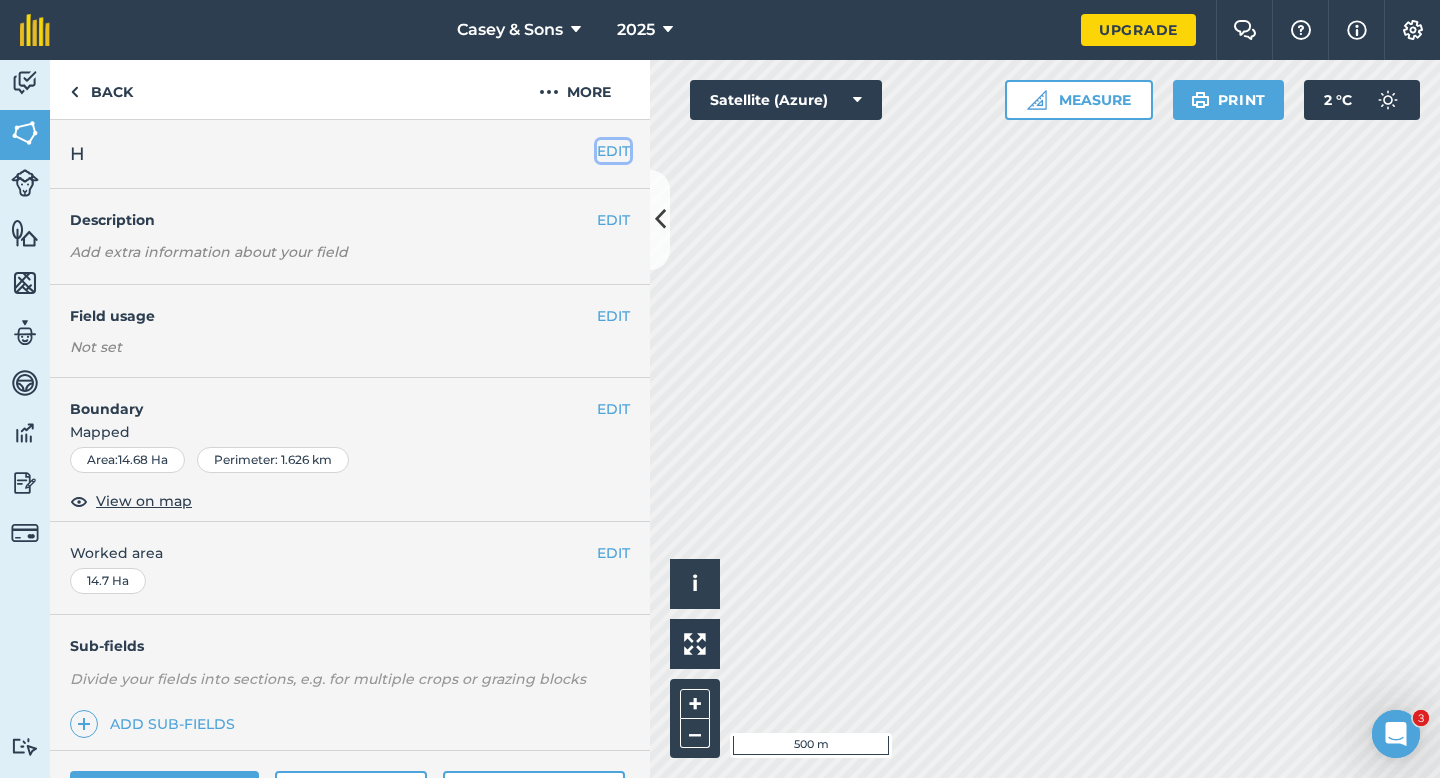 click on "EDIT" at bounding box center (613, 151) 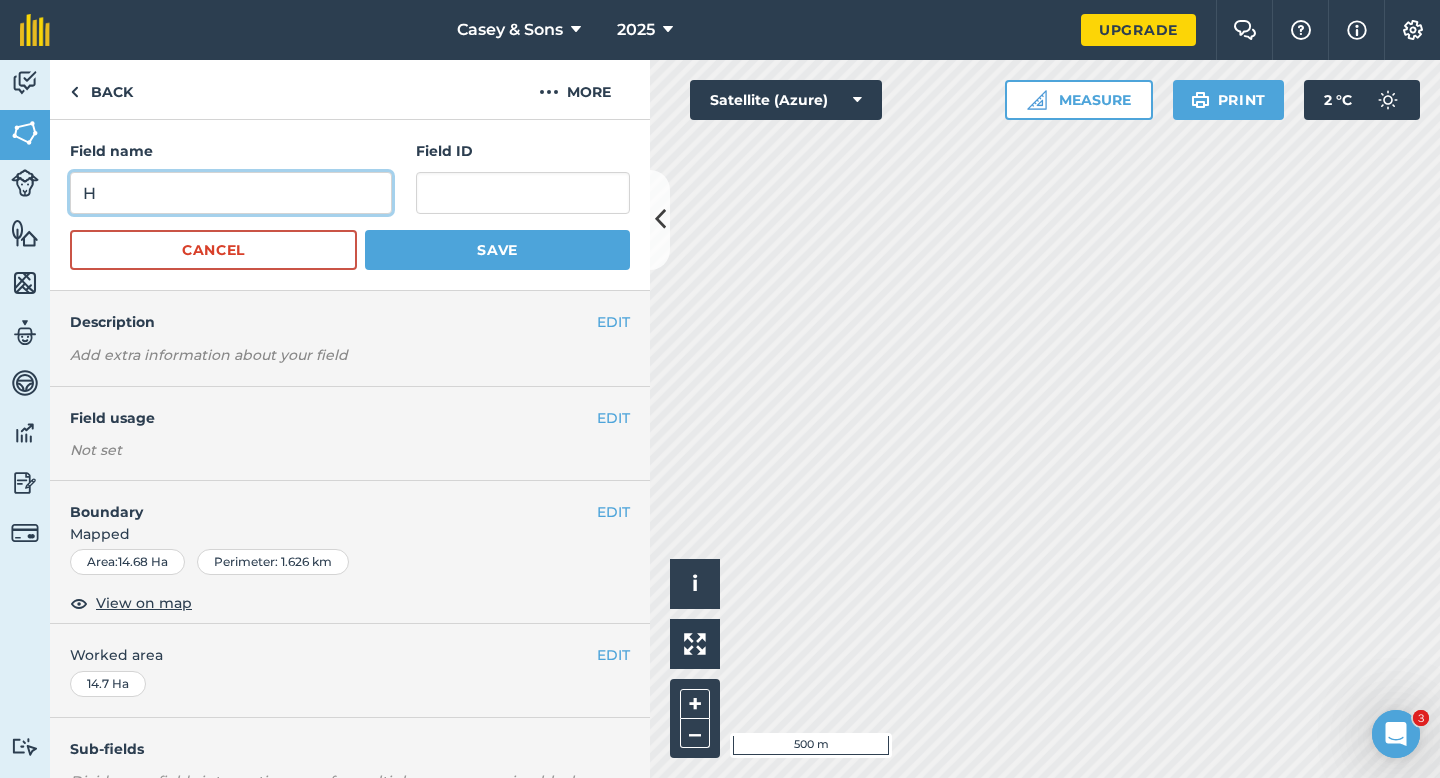 click on "H" at bounding box center [231, 193] 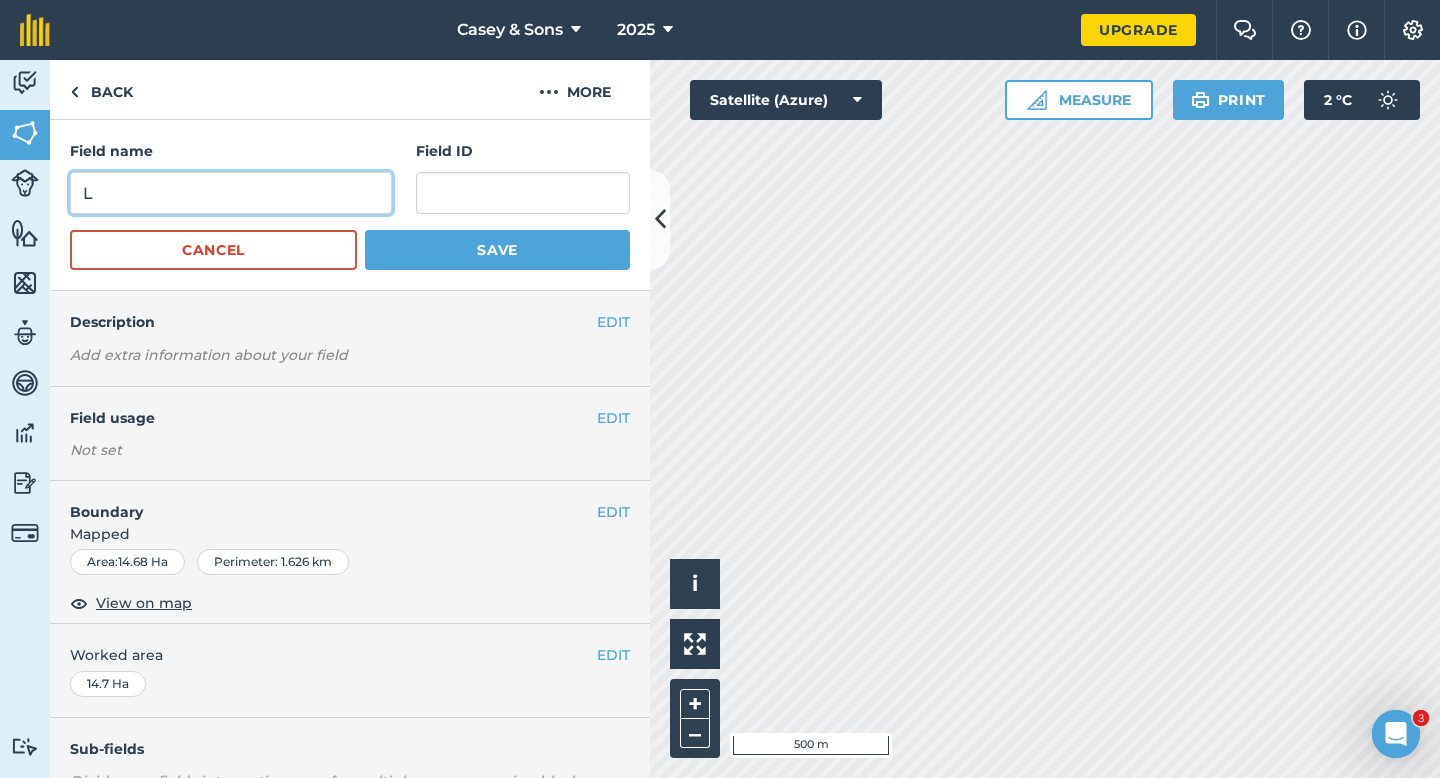 type on "L" 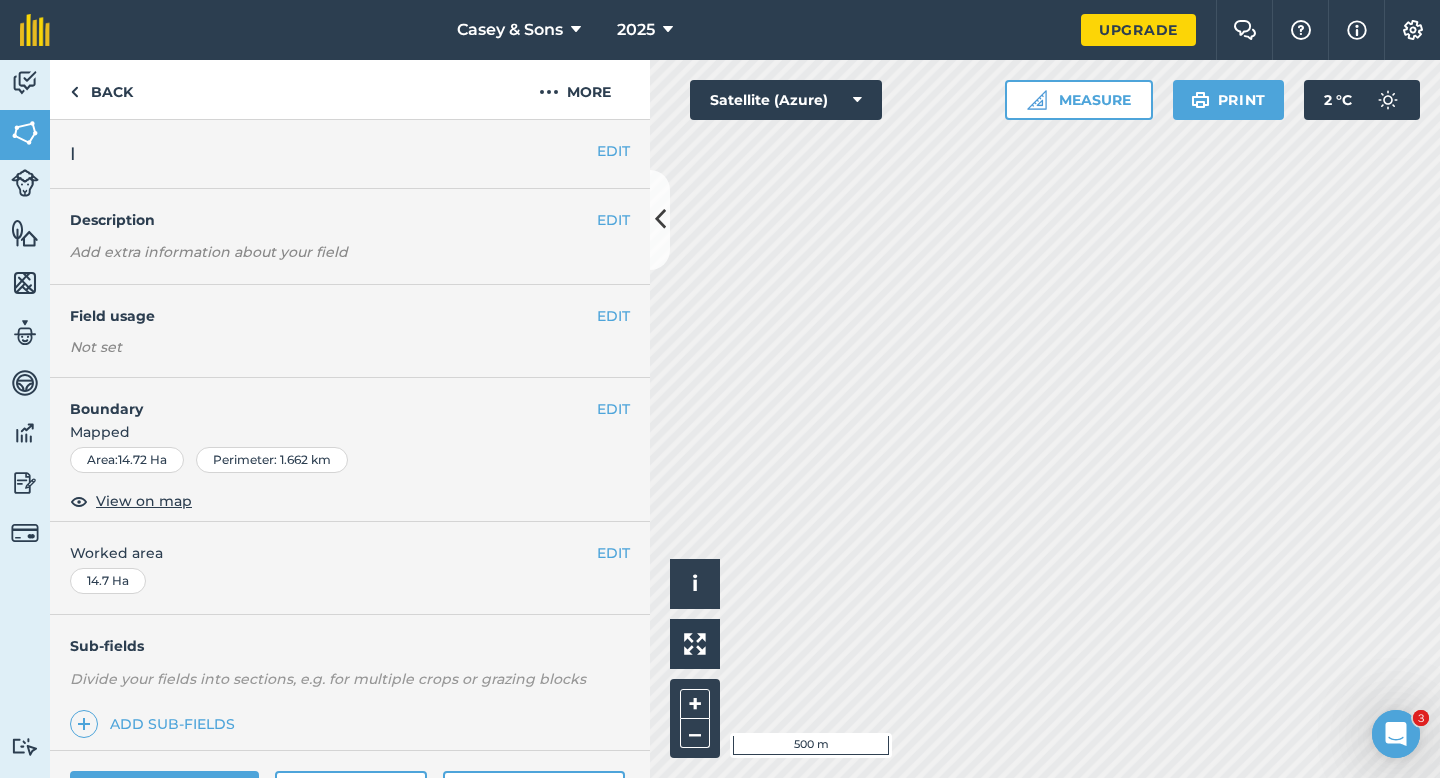 click on "EDIT I" at bounding box center (350, 154) 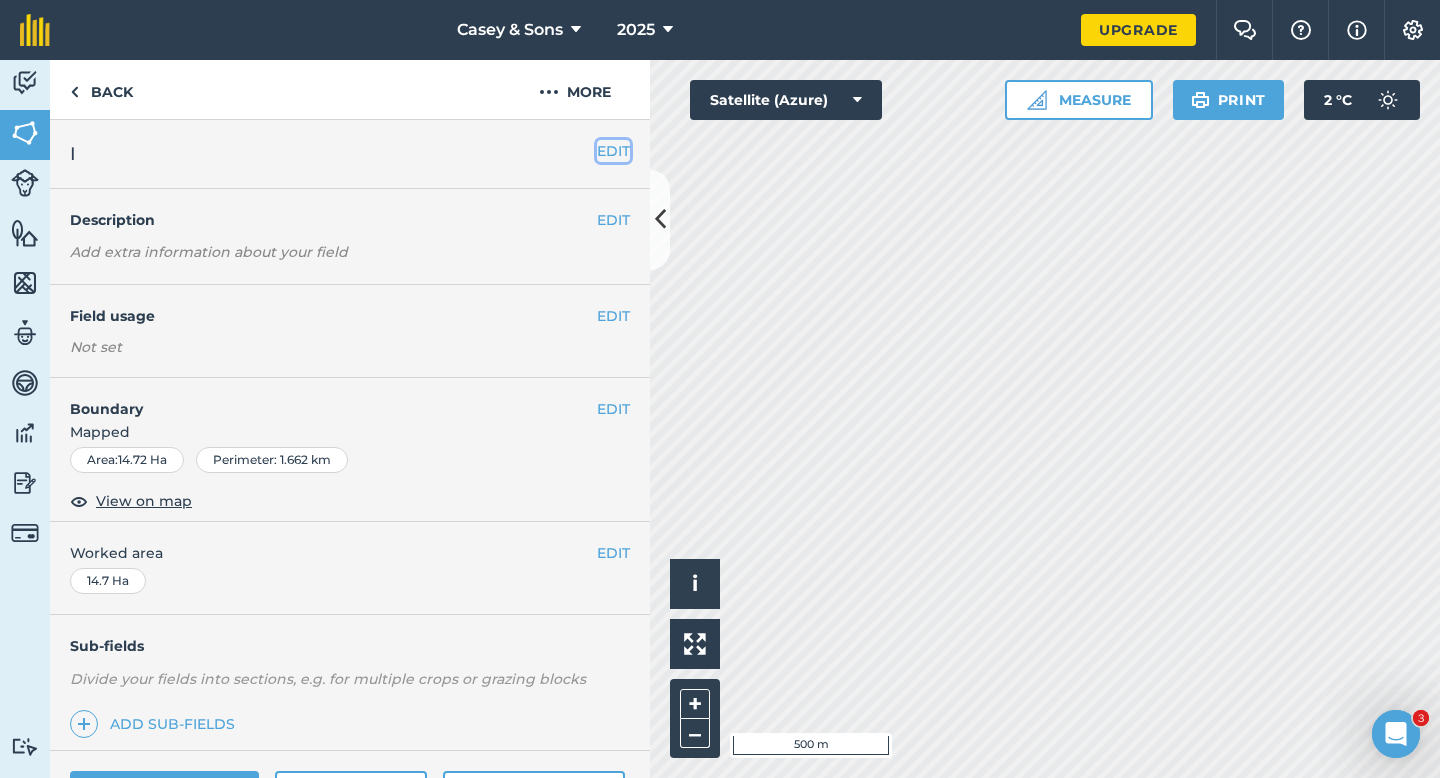 click on "EDIT" at bounding box center [613, 151] 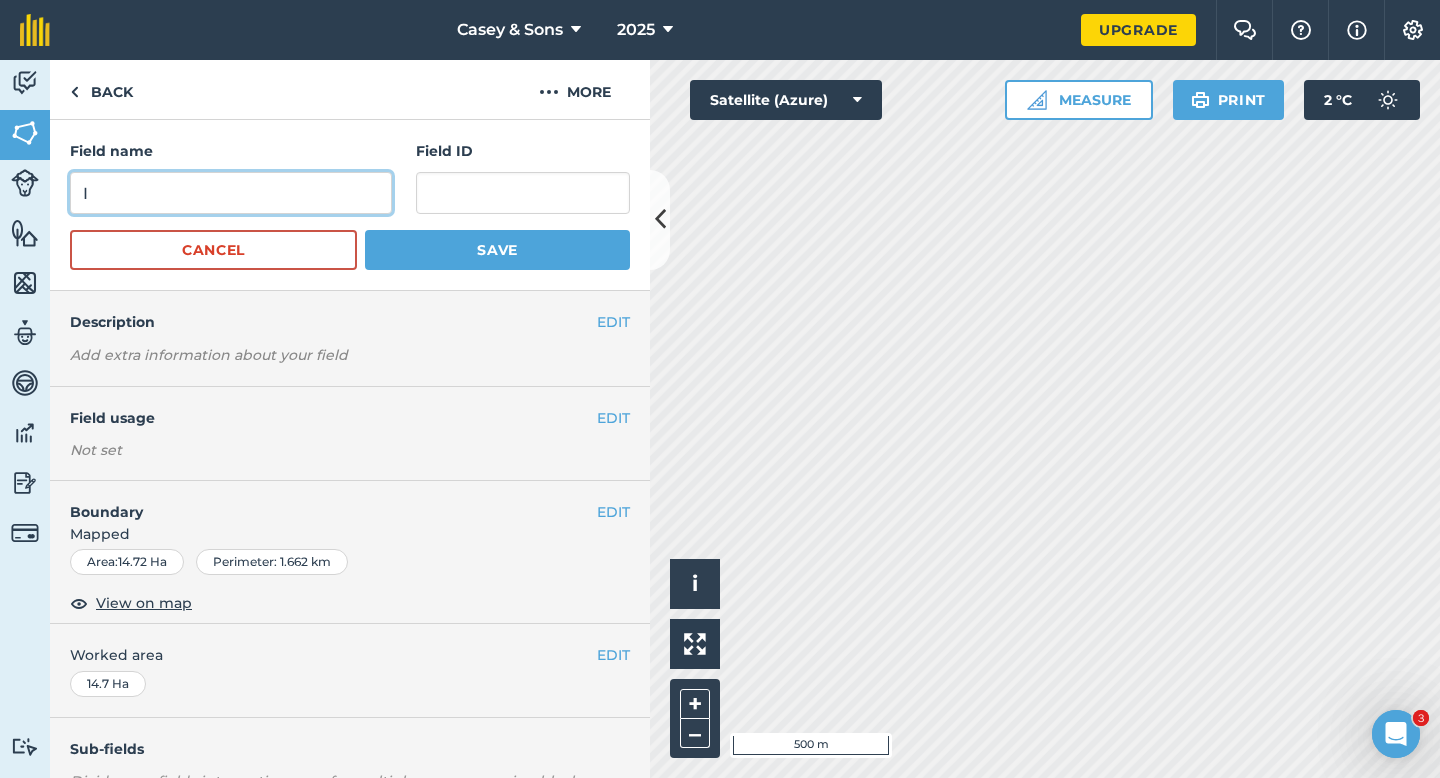 click on "I" at bounding box center (231, 193) 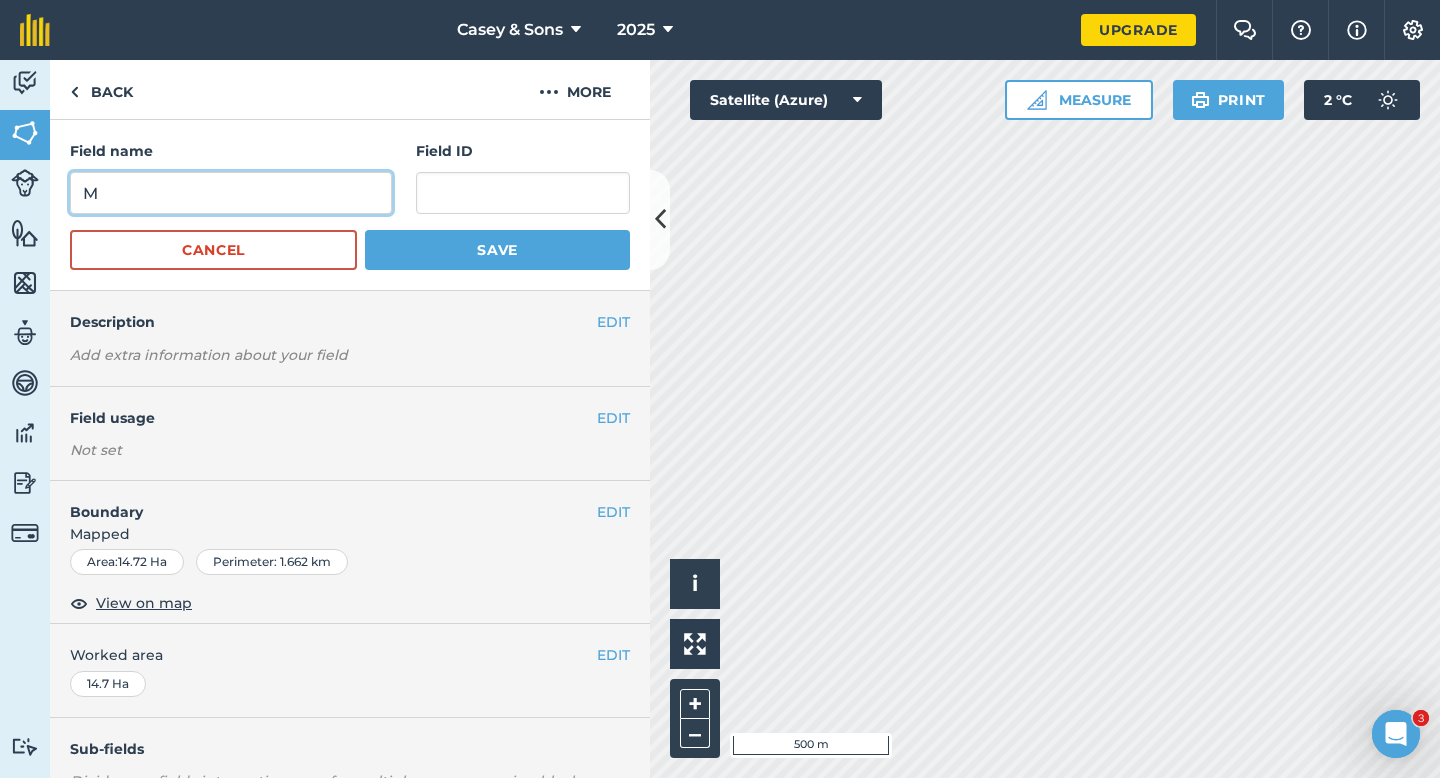type on "M" 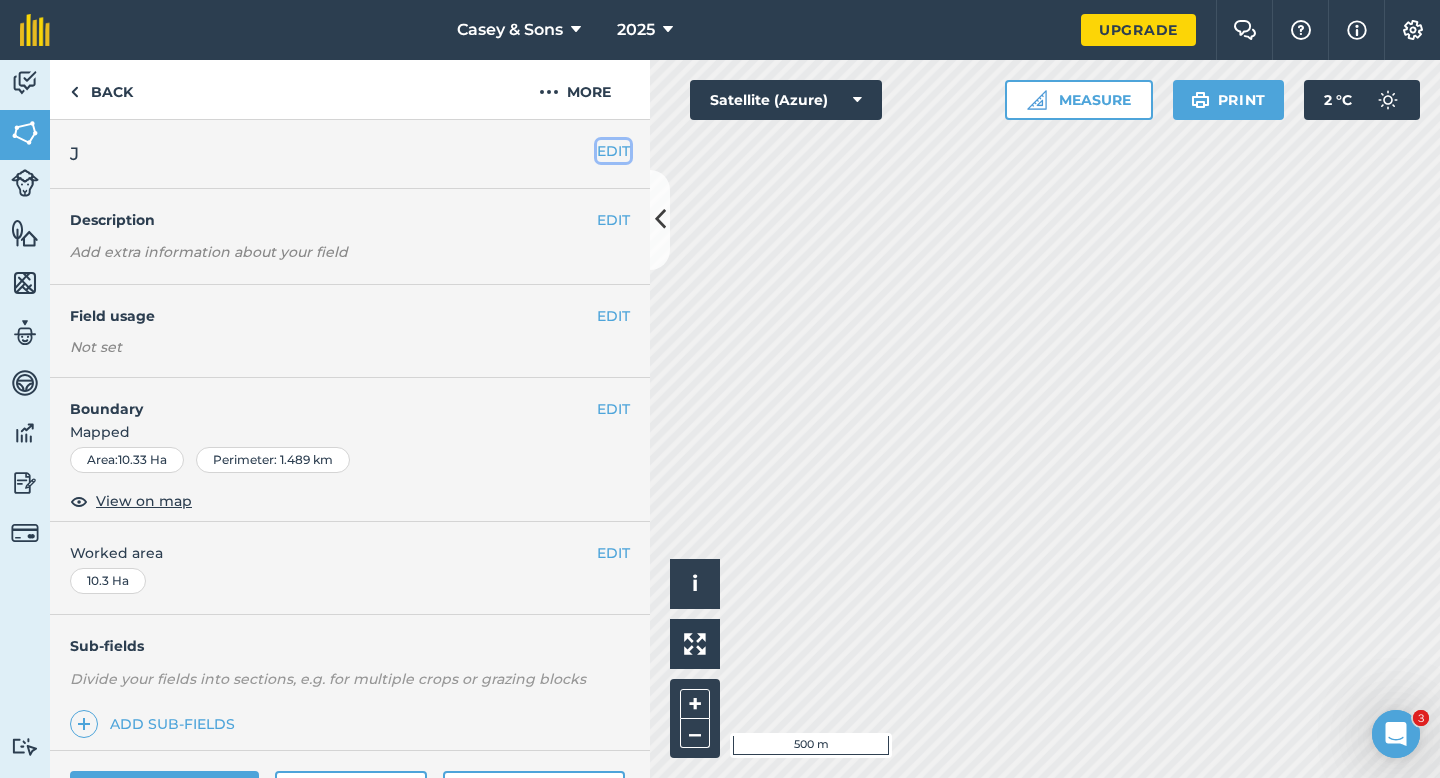 click on "EDIT" at bounding box center [613, 151] 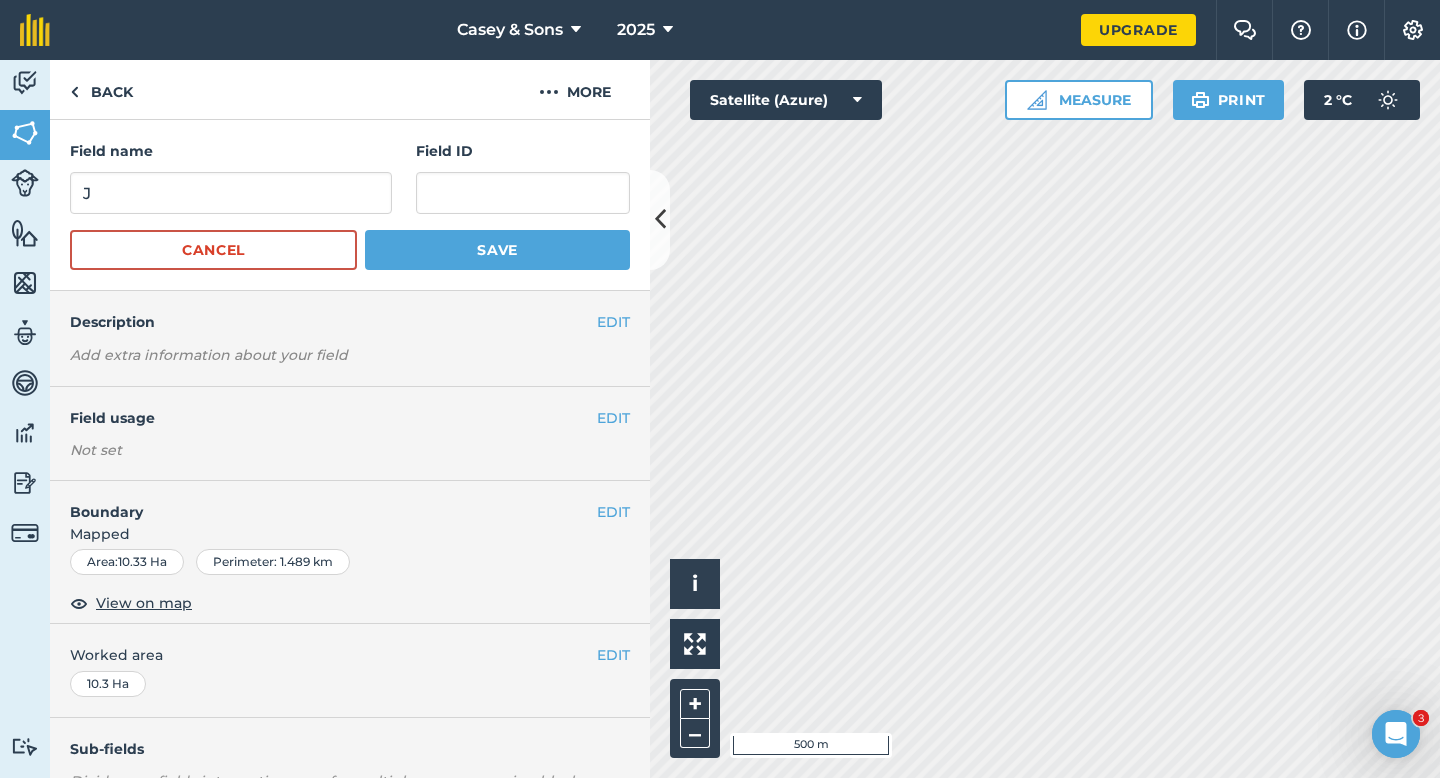 click on "Field name J Field ID Cancel Save" at bounding box center [350, 205] 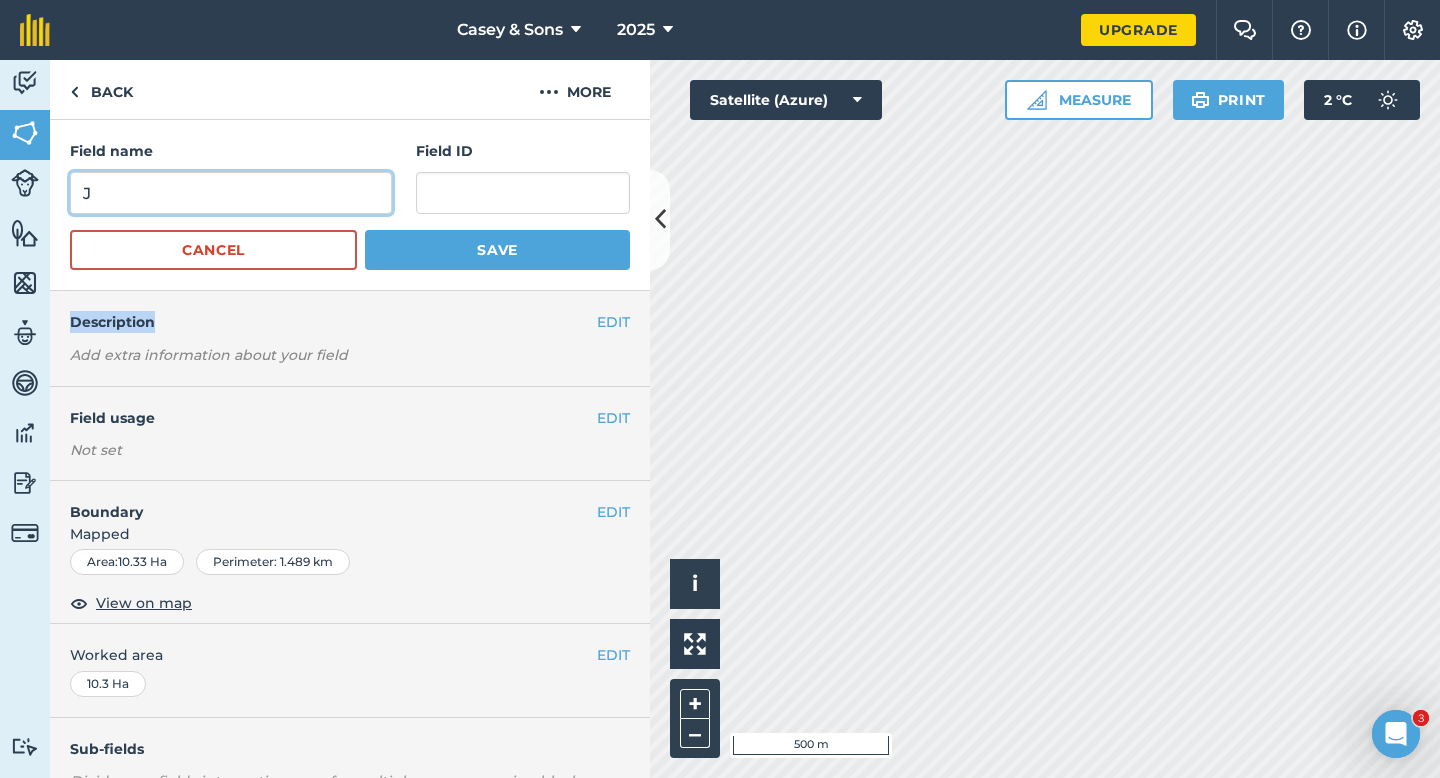 click on "J" at bounding box center (231, 193) 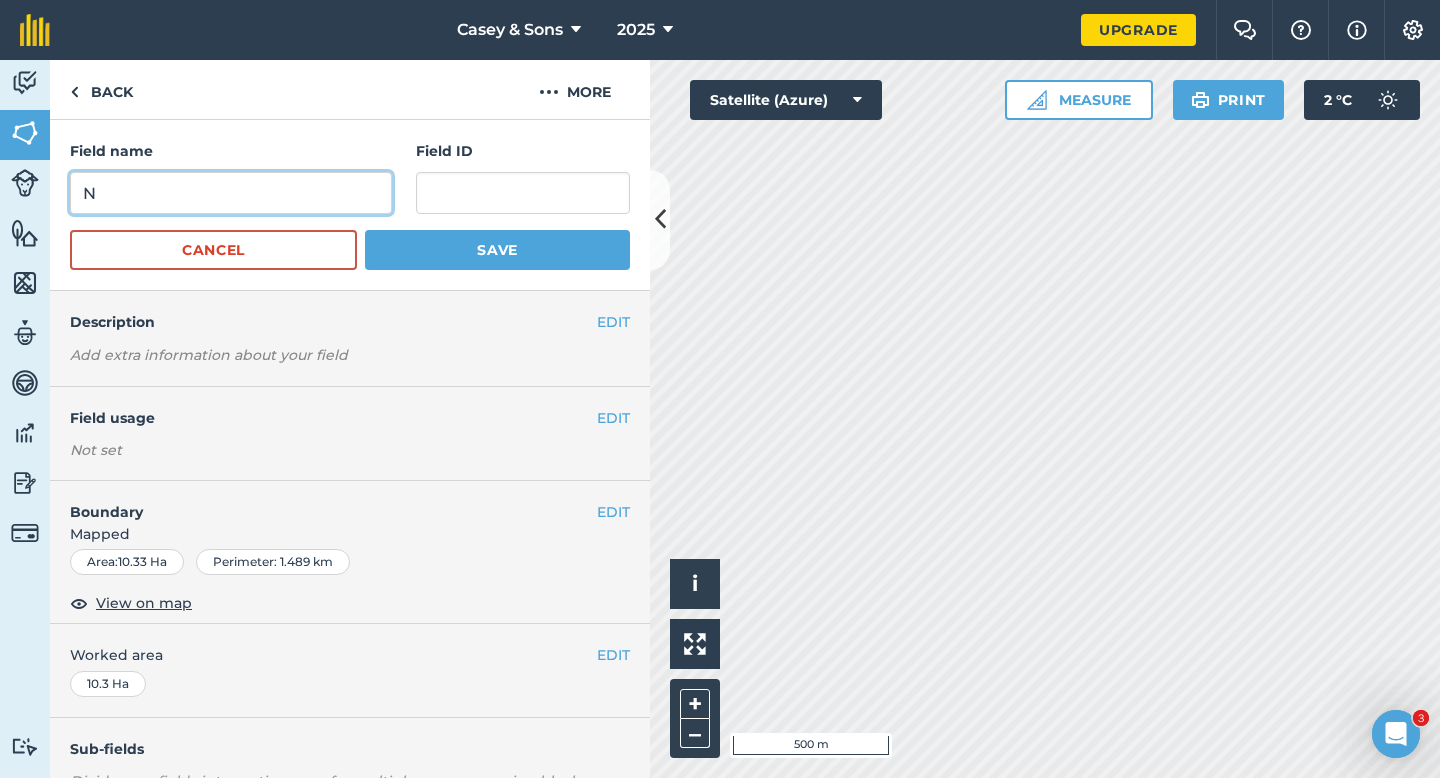 click on "N" at bounding box center [231, 193] 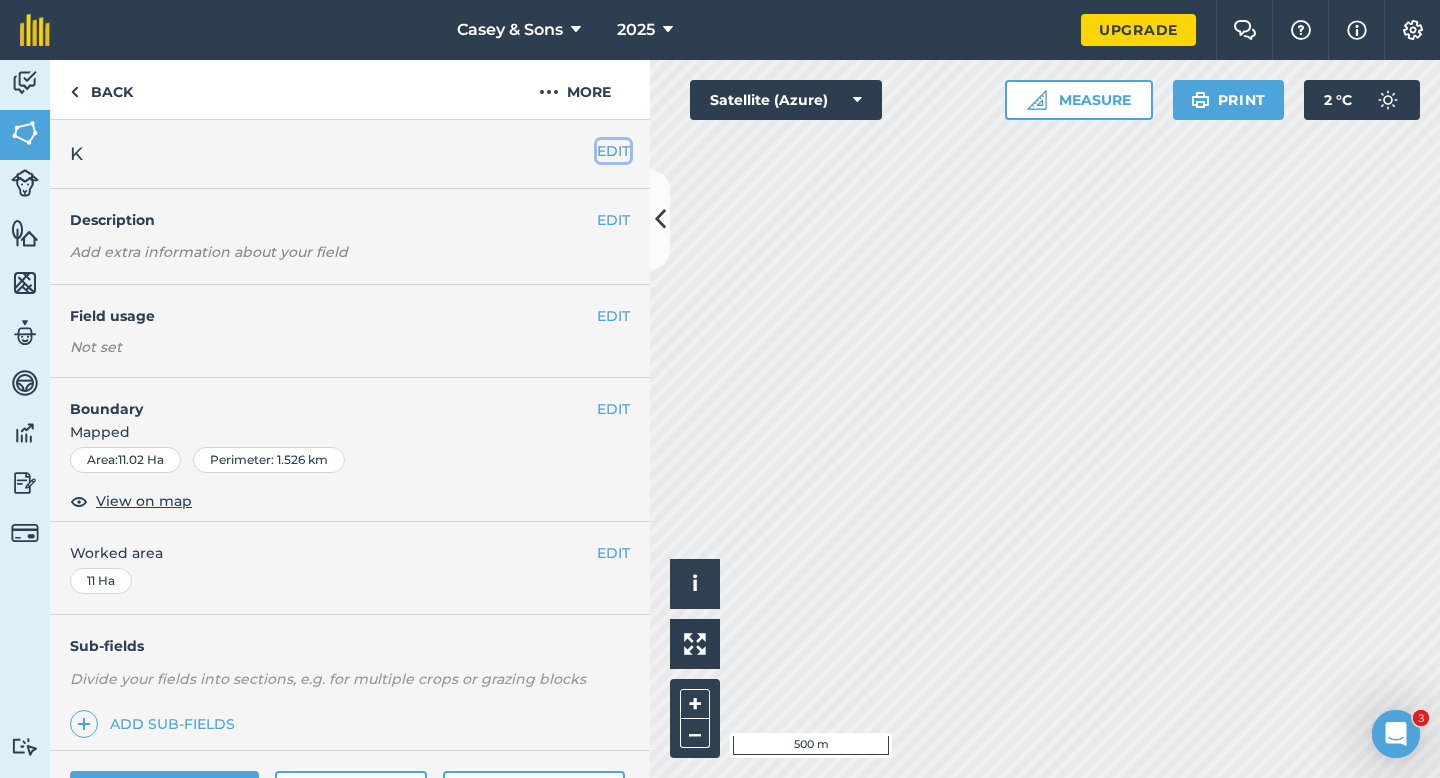 click on "EDIT" at bounding box center (613, 151) 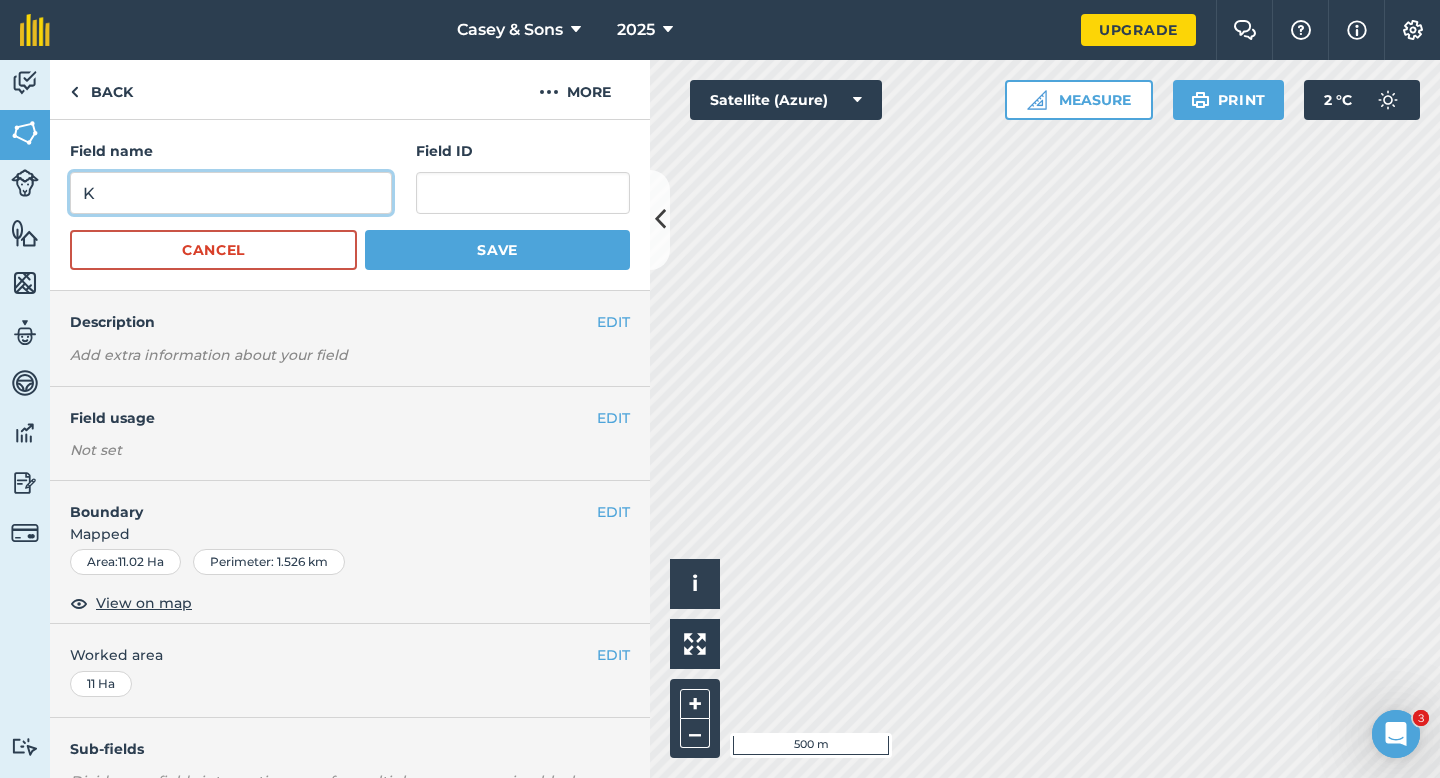 click on "K" at bounding box center [231, 193] 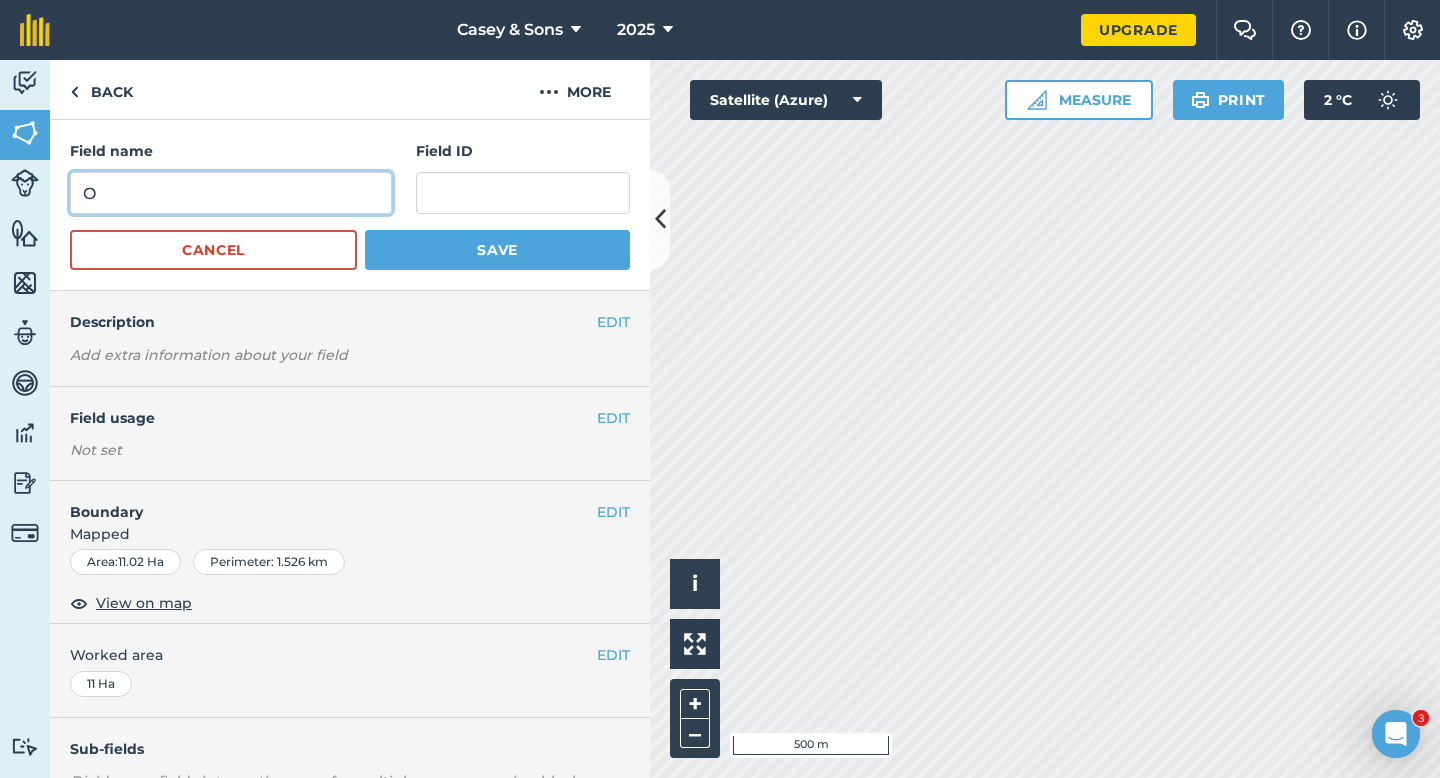 type on "O" 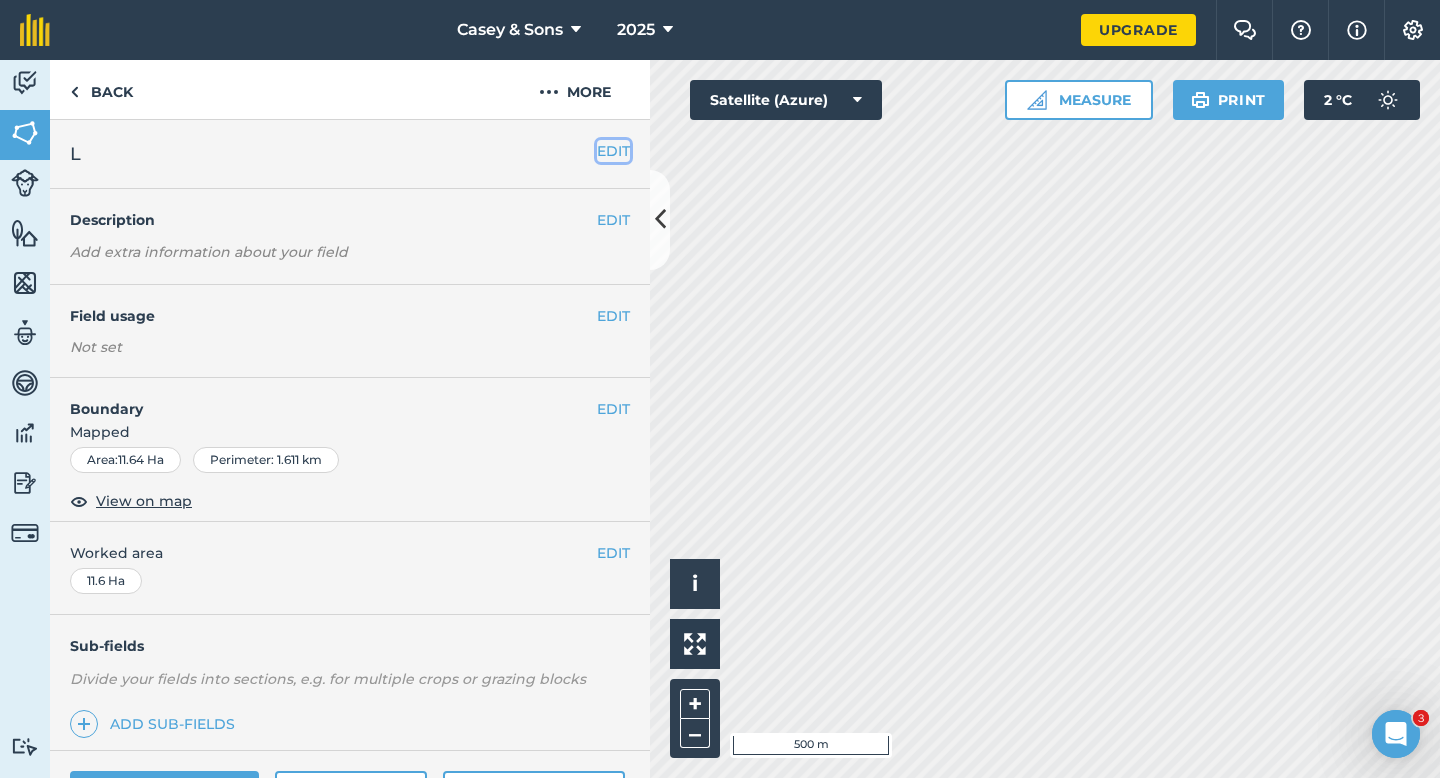 click on "EDIT" at bounding box center (613, 151) 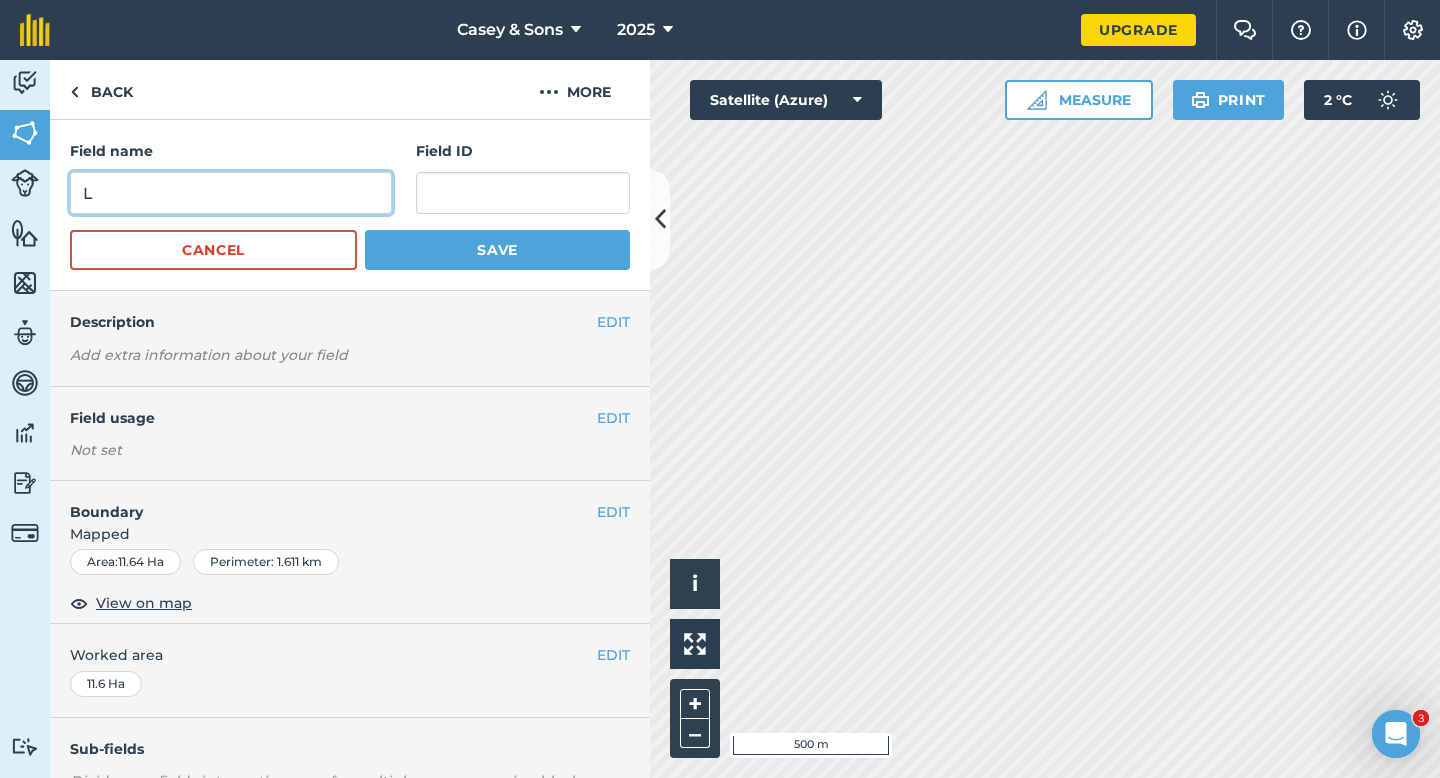 click on "L" at bounding box center [231, 193] 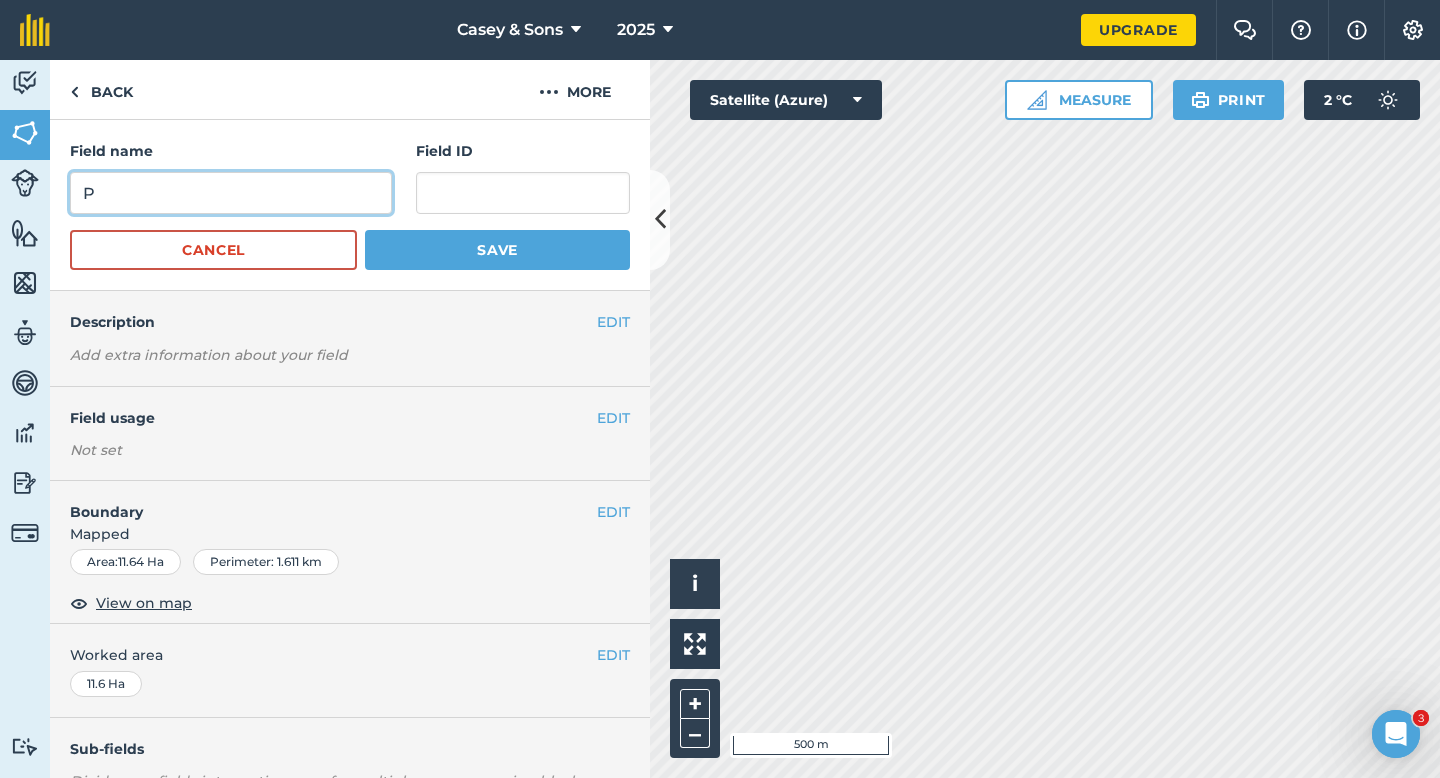 type on "P" 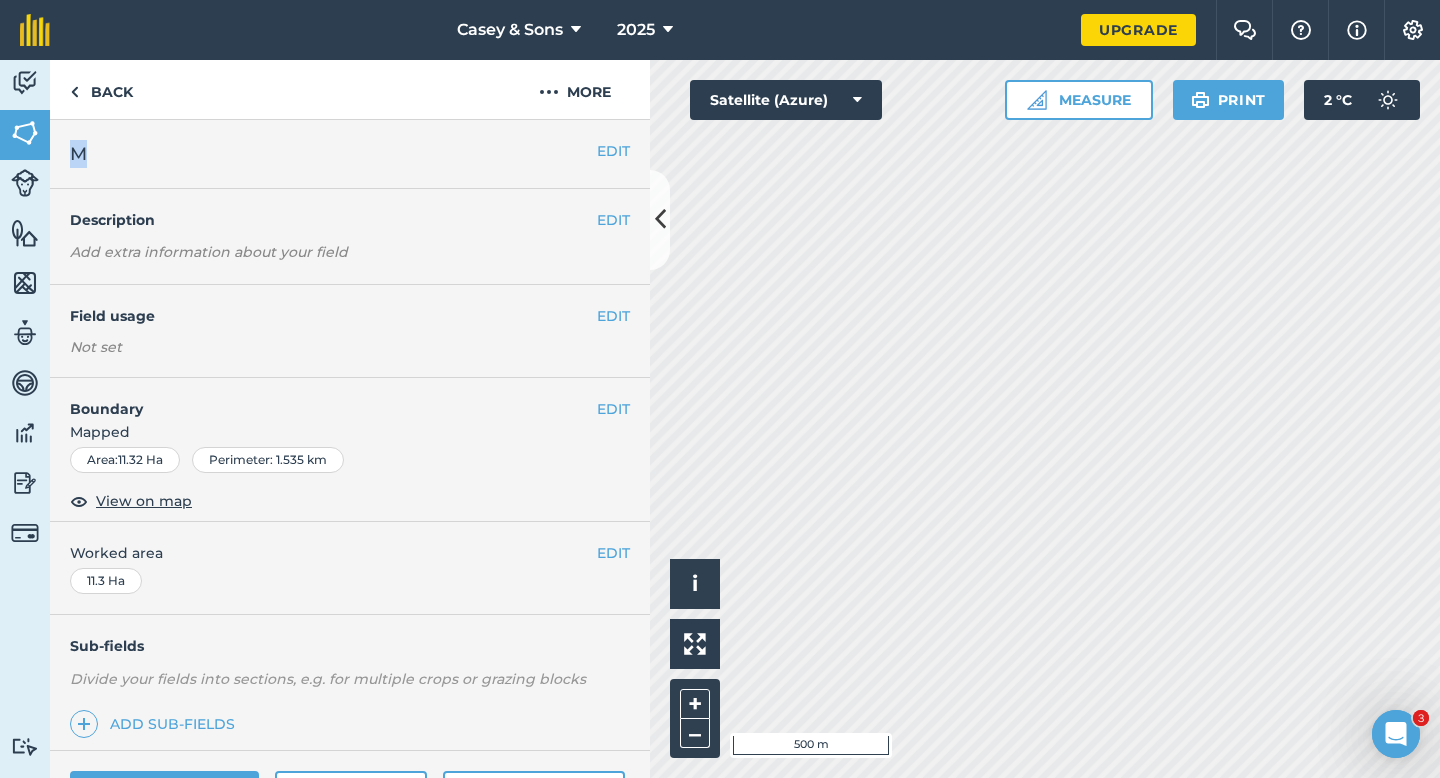 click on "EDIT M" at bounding box center [350, 154] 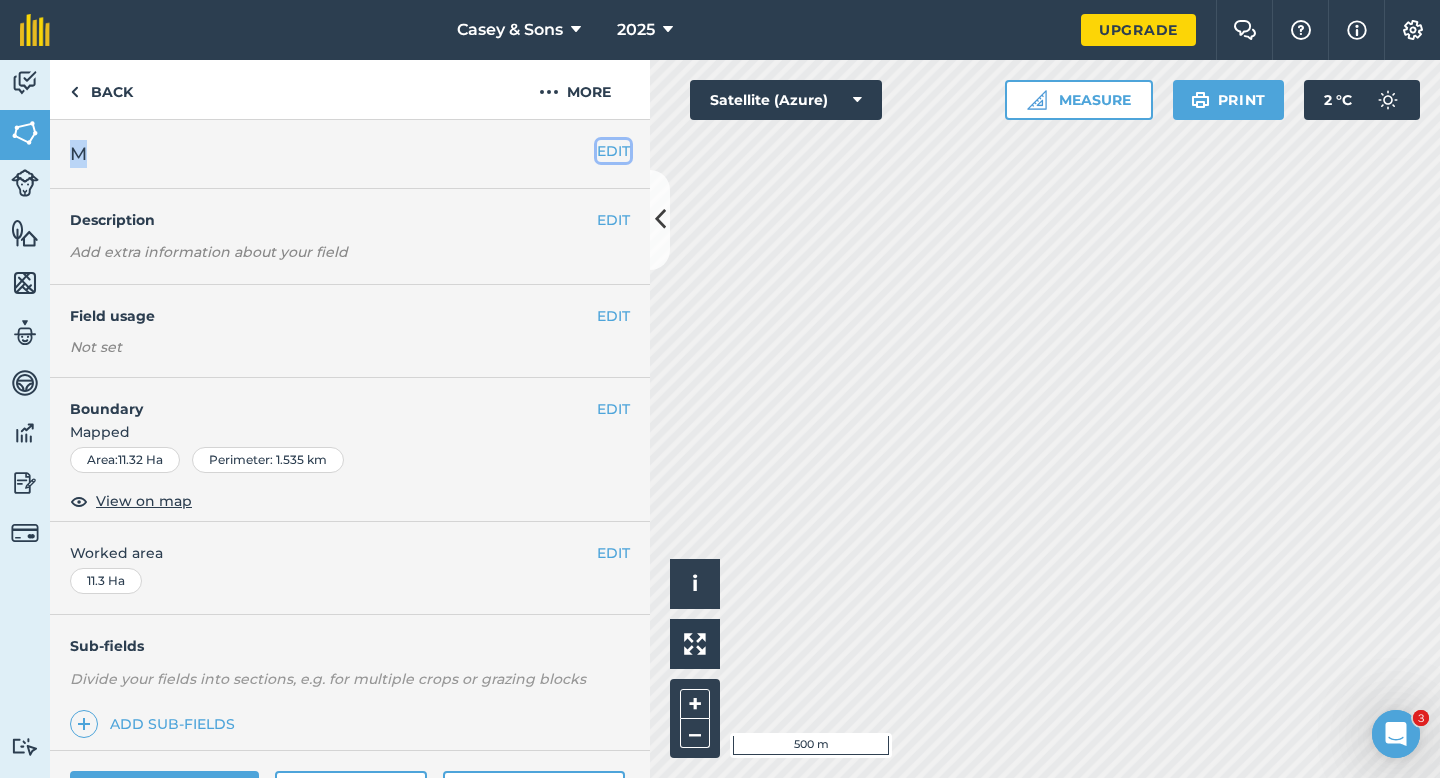 click on "EDIT" at bounding box center (613, 151) 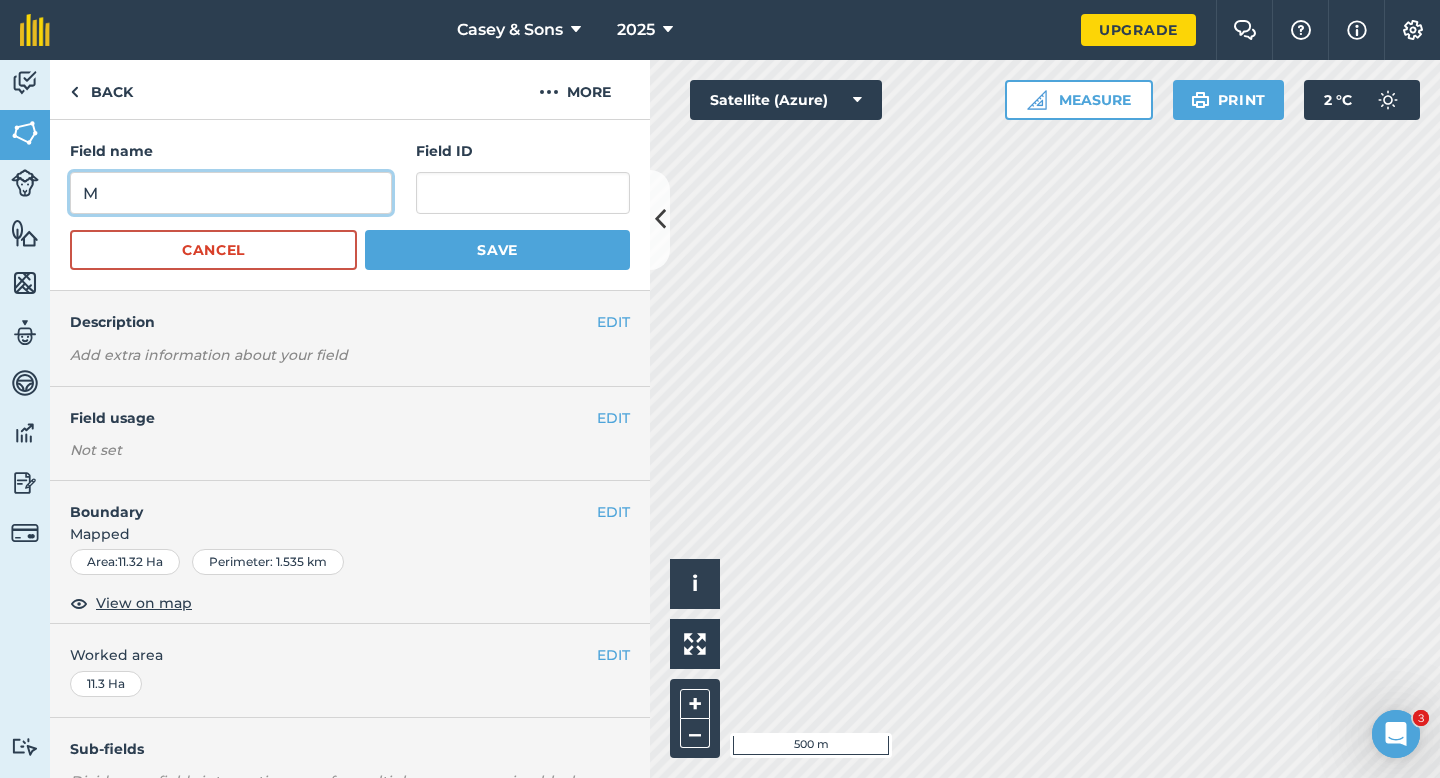 click on "M" at bounding box center [231, 193] 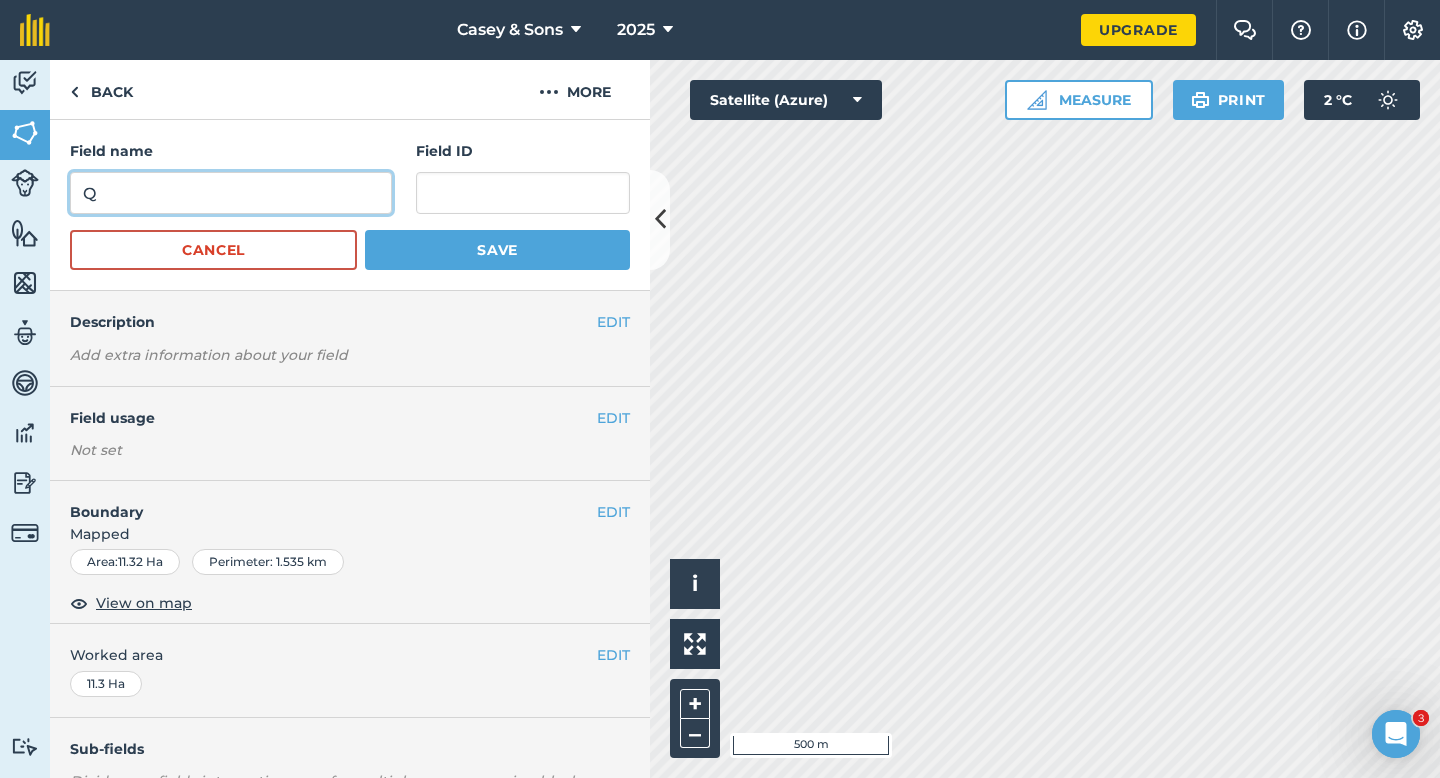 type on "Q" 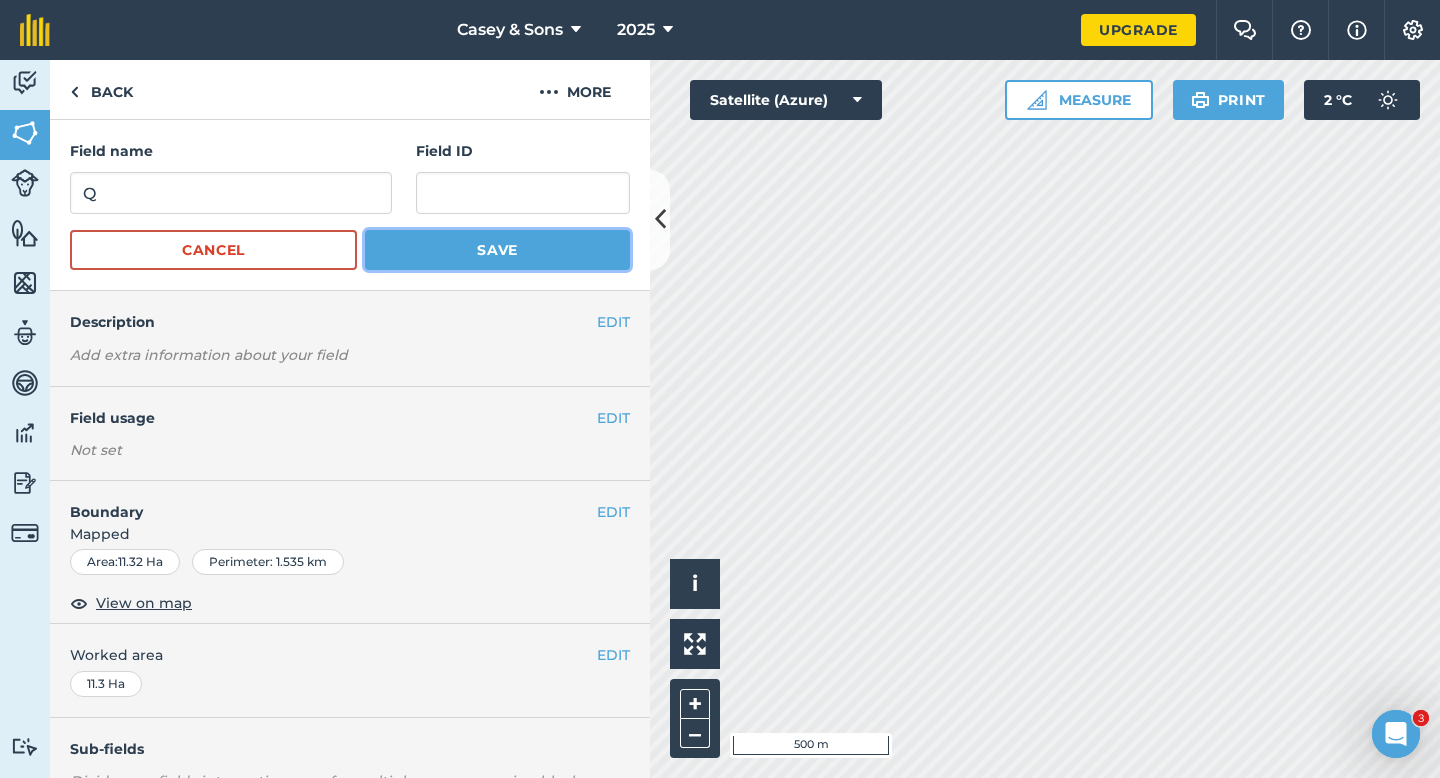 click on "Save" at bounding box center [497, 250] 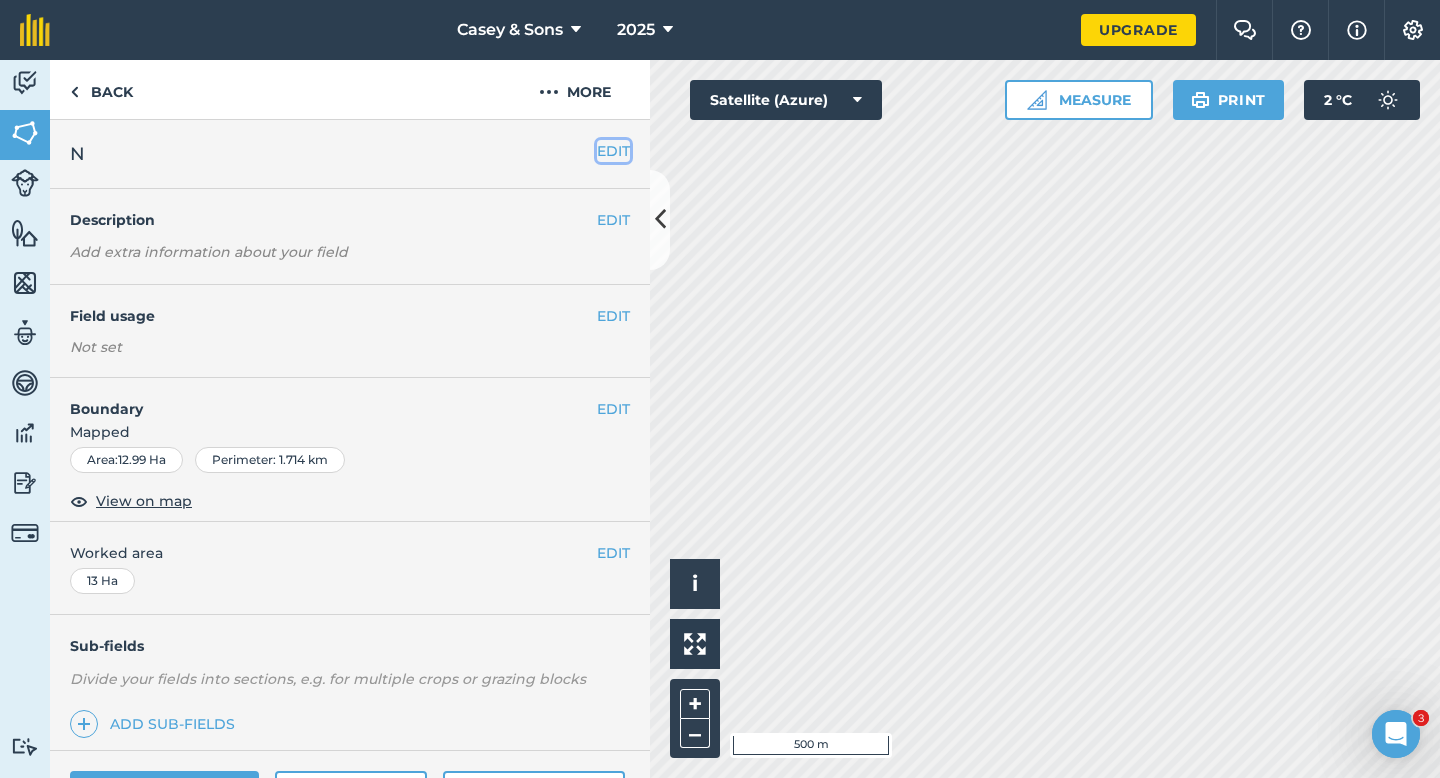 click on "EDIT" at bounding box center [613, 151] 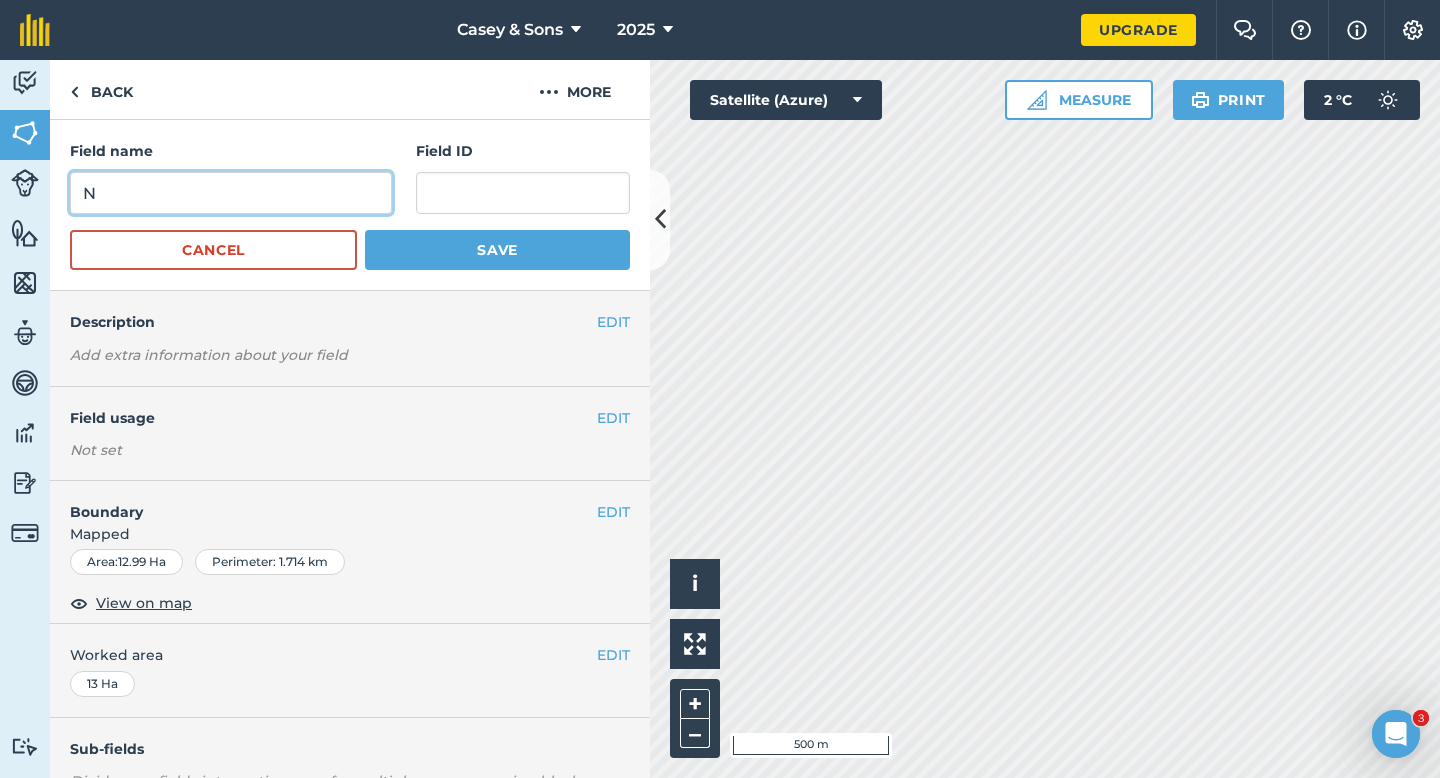 click on "N" at bounding box center [231, 193] 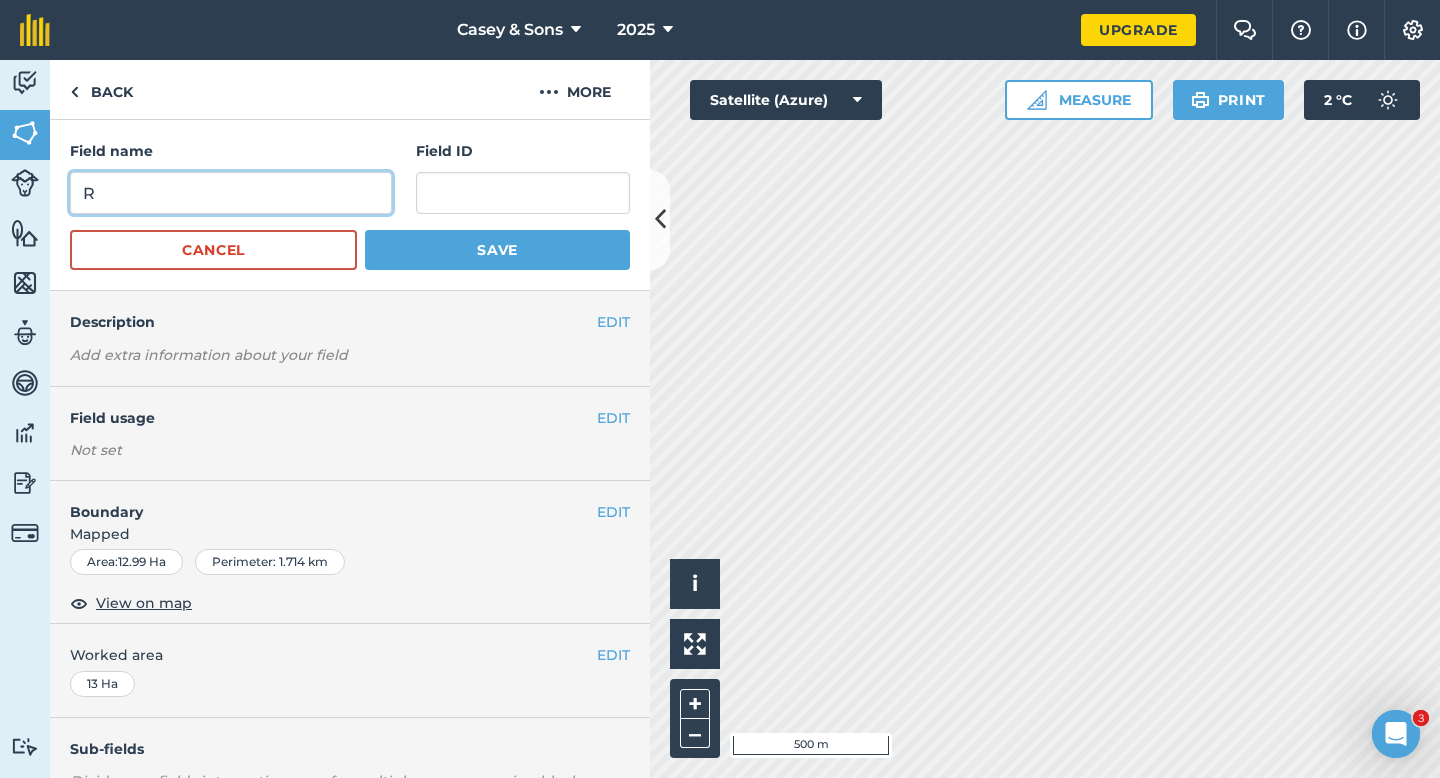 type on "R" 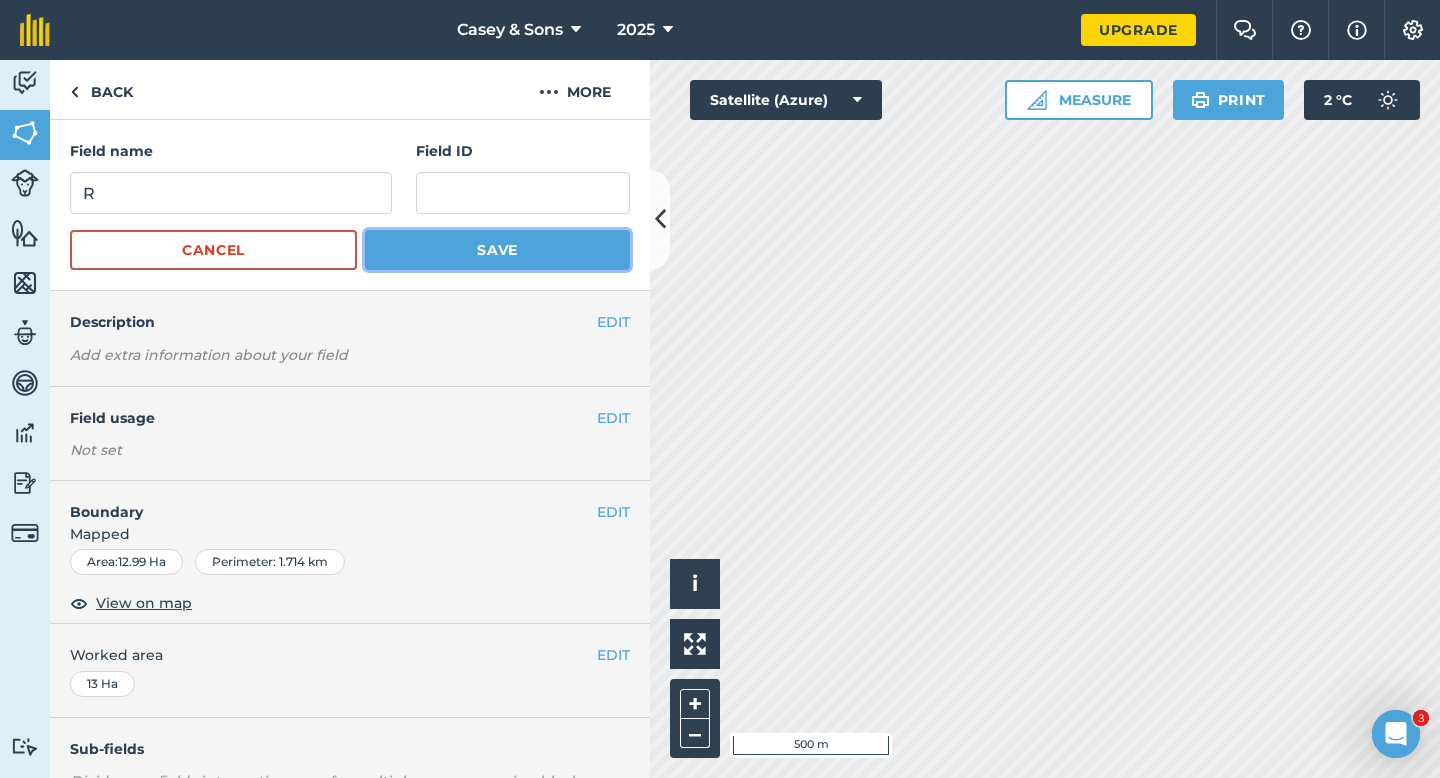 click on "Save" at bounding box center (497, 250) 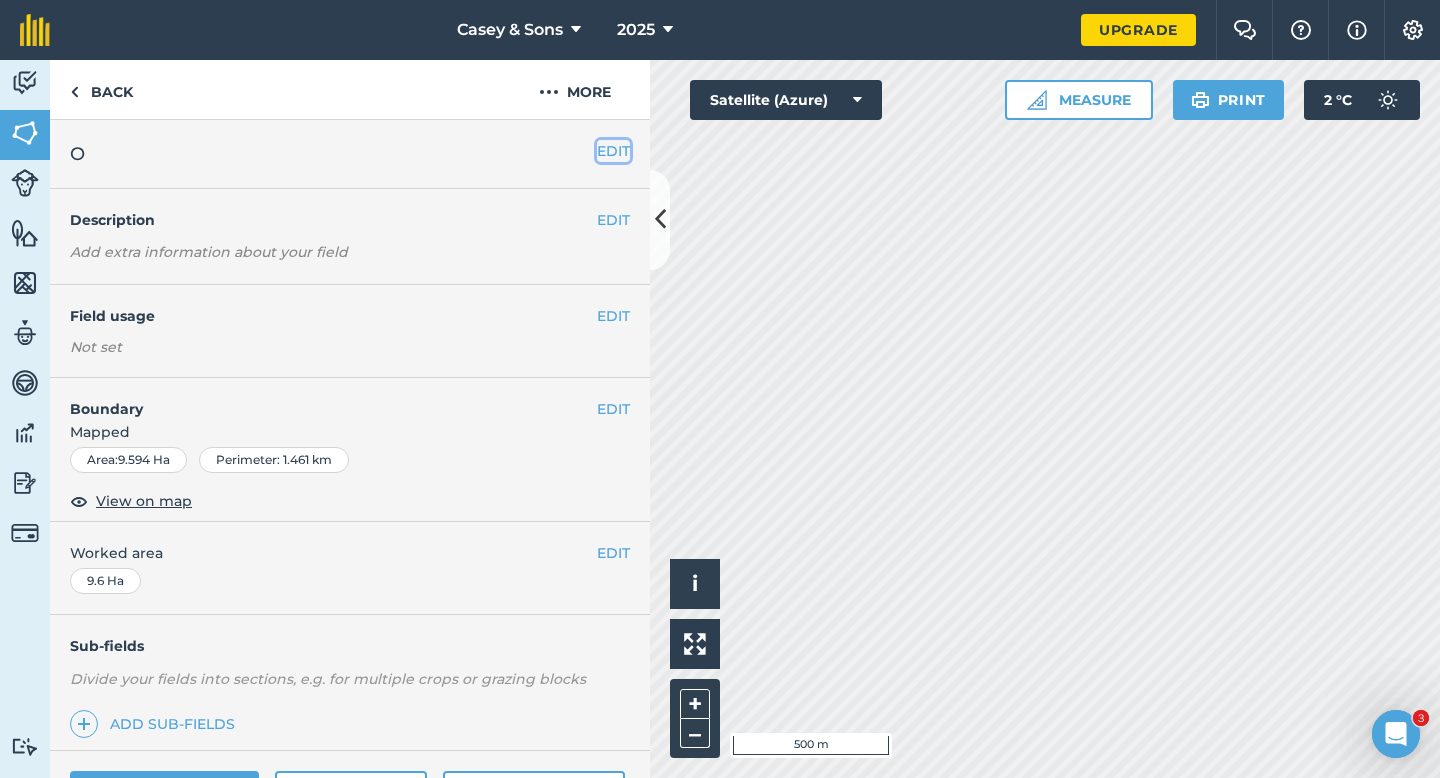 click on "EDIT" at bounding box center (613, 151) 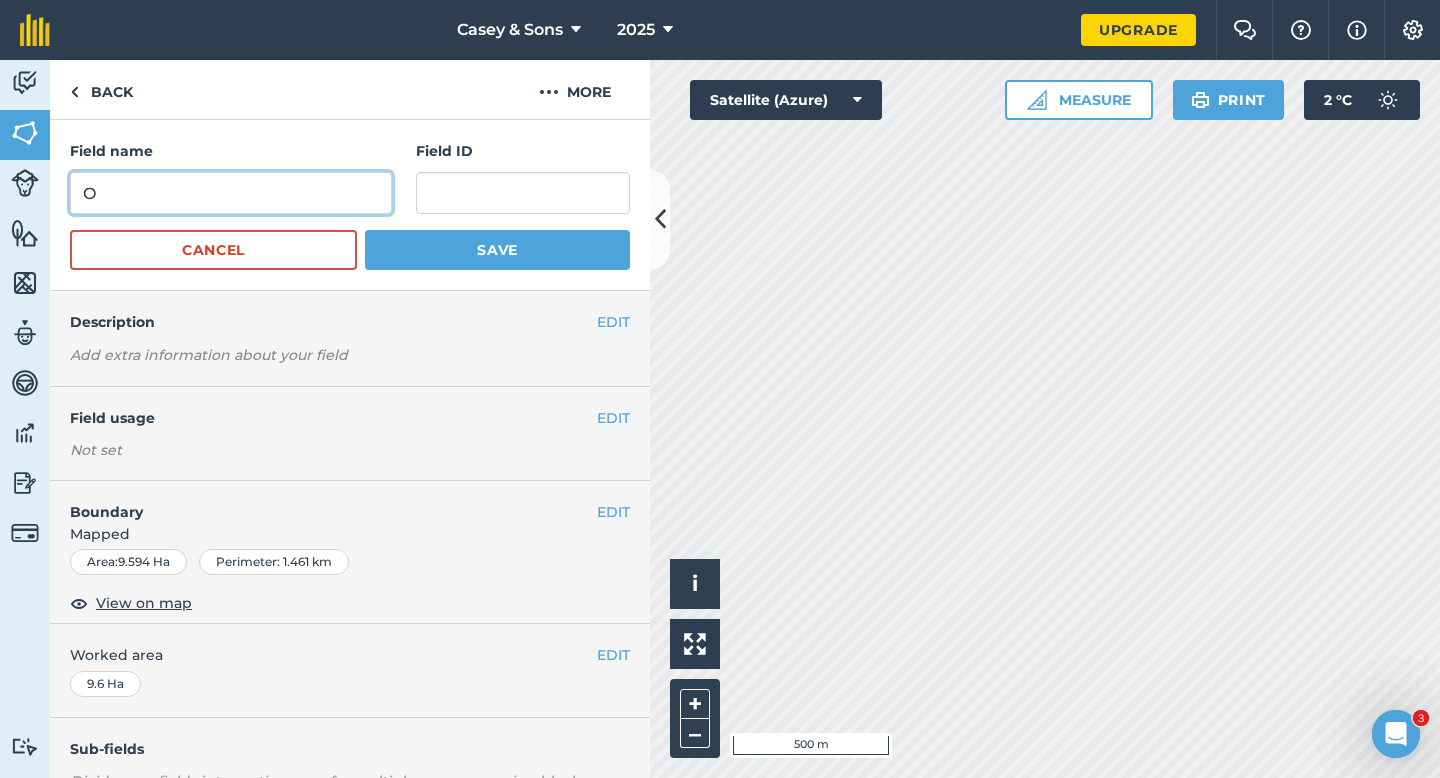 click on "O" at bounding box center [231, 193] 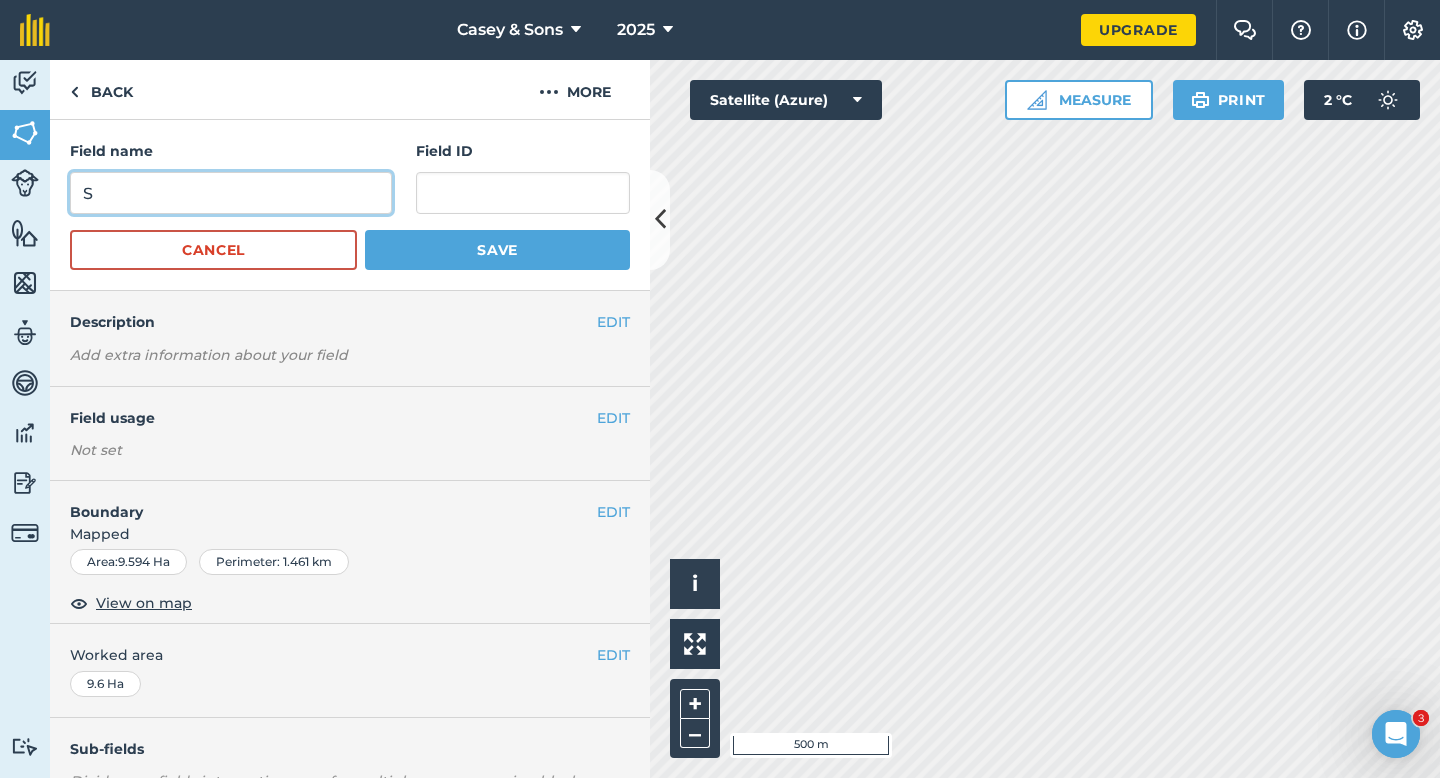 type on "S" 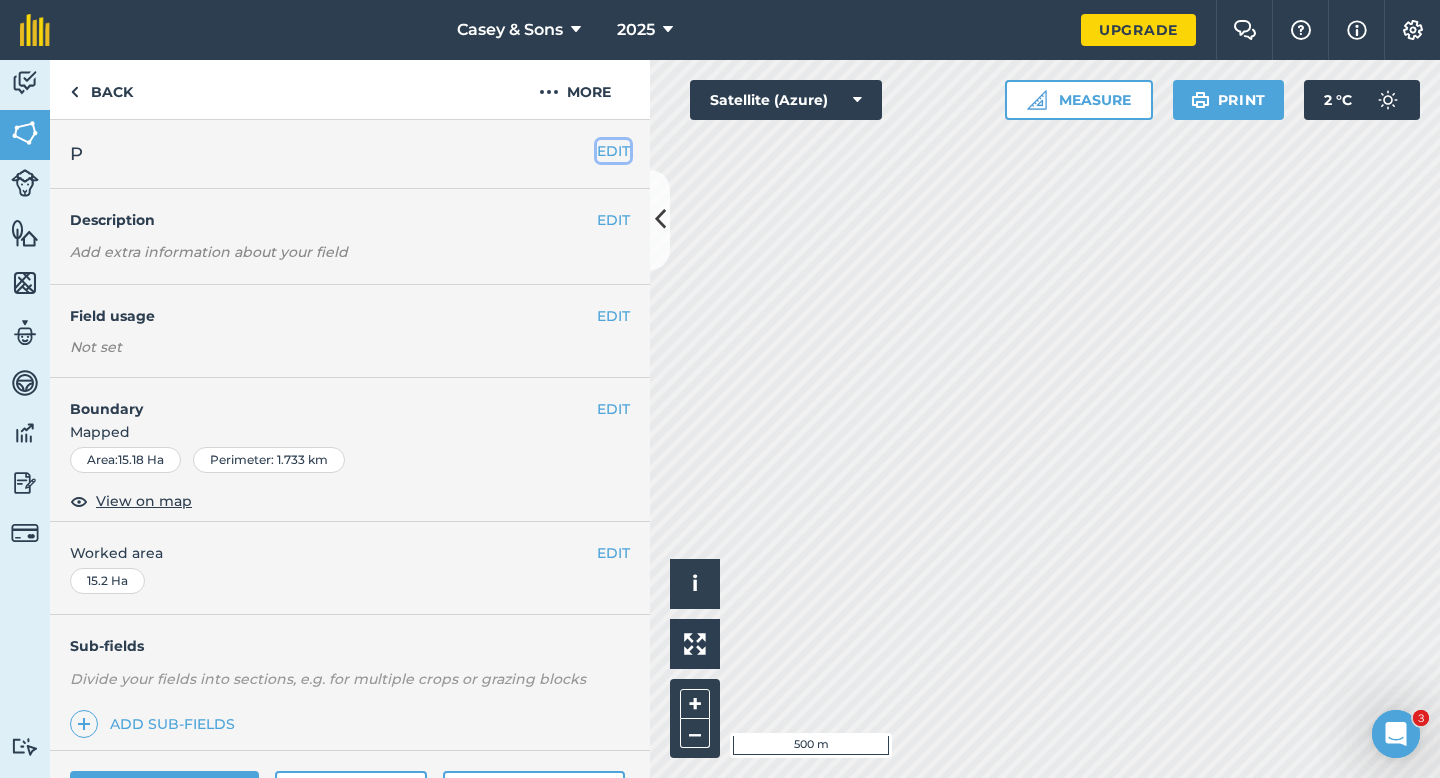 click on "EDIT" at bounding box center [613, 151] 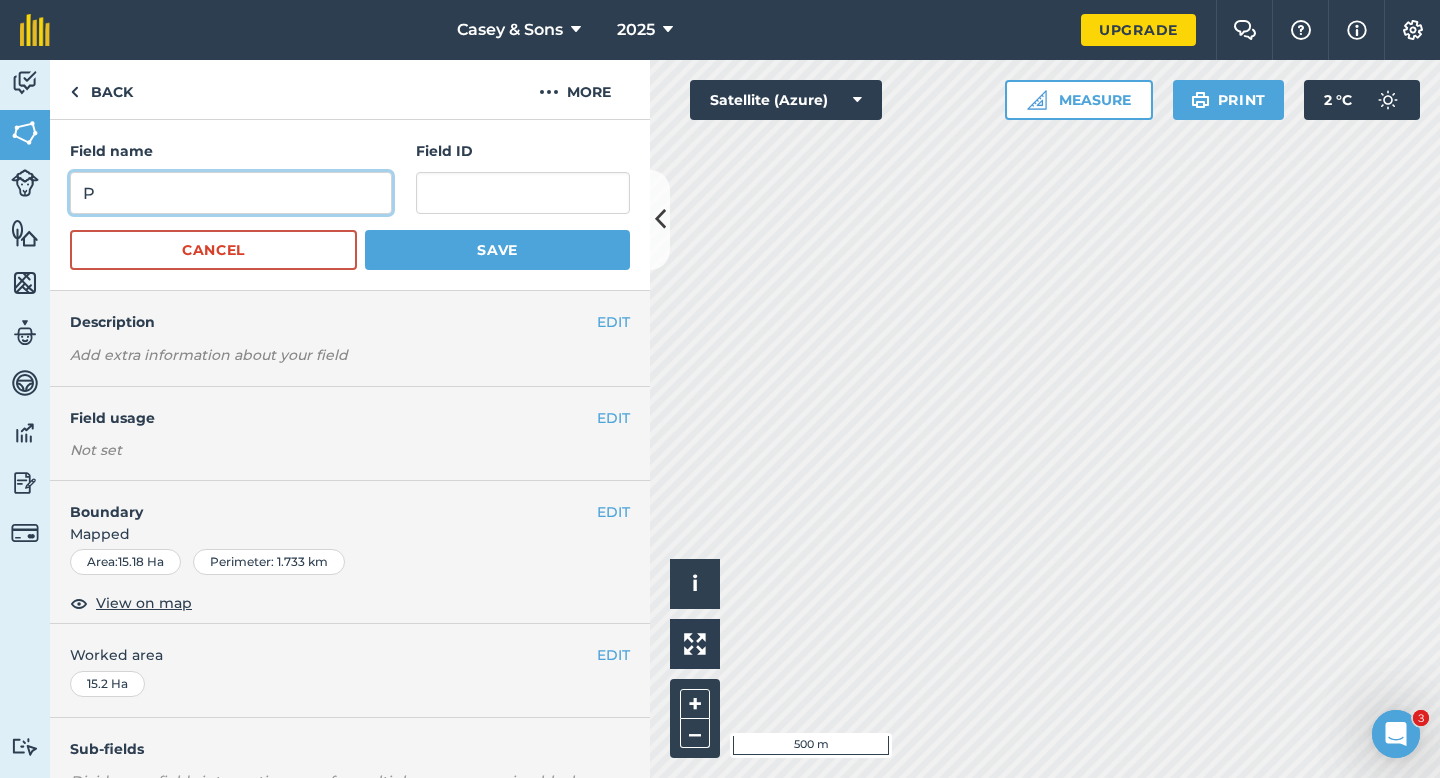 click on "P" at bounding box center [231, 193] 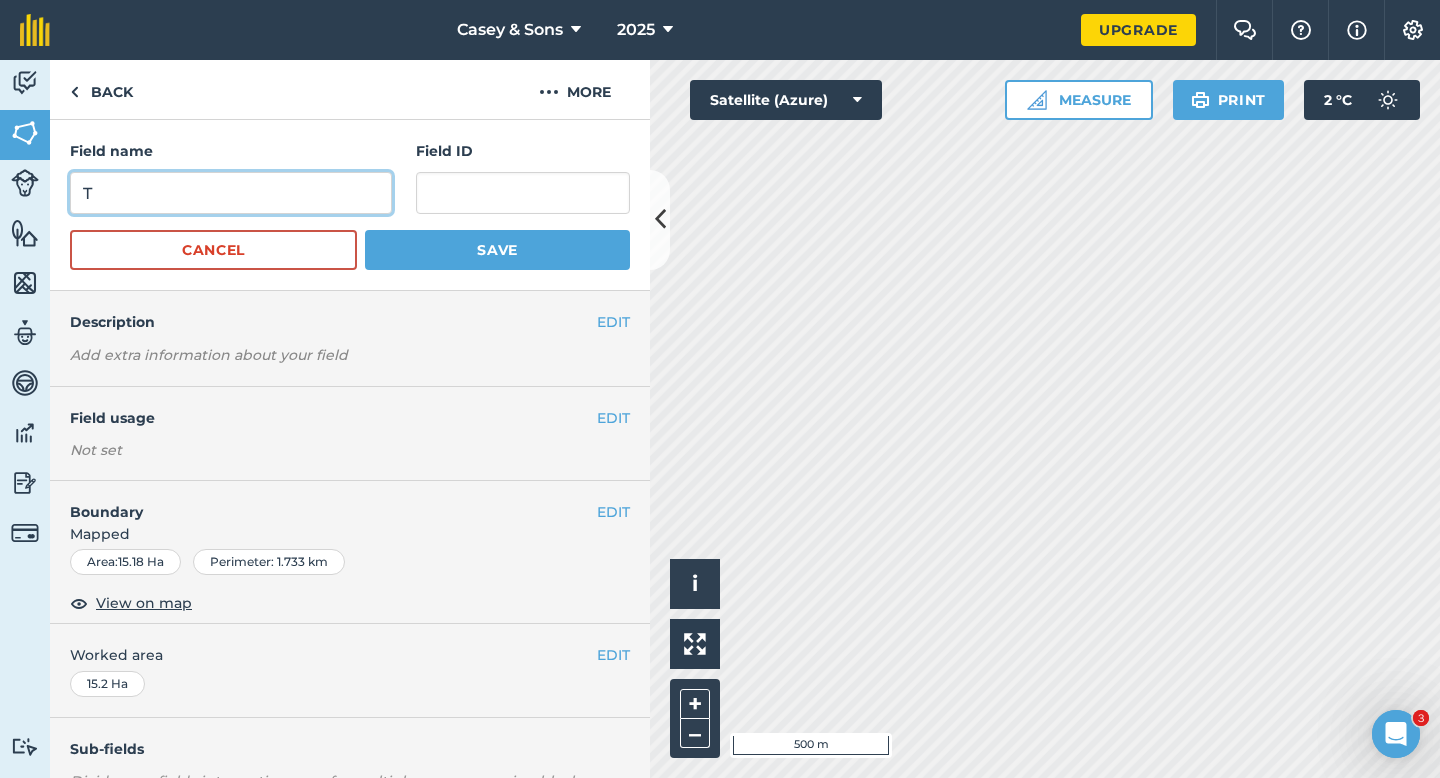 type on "T" 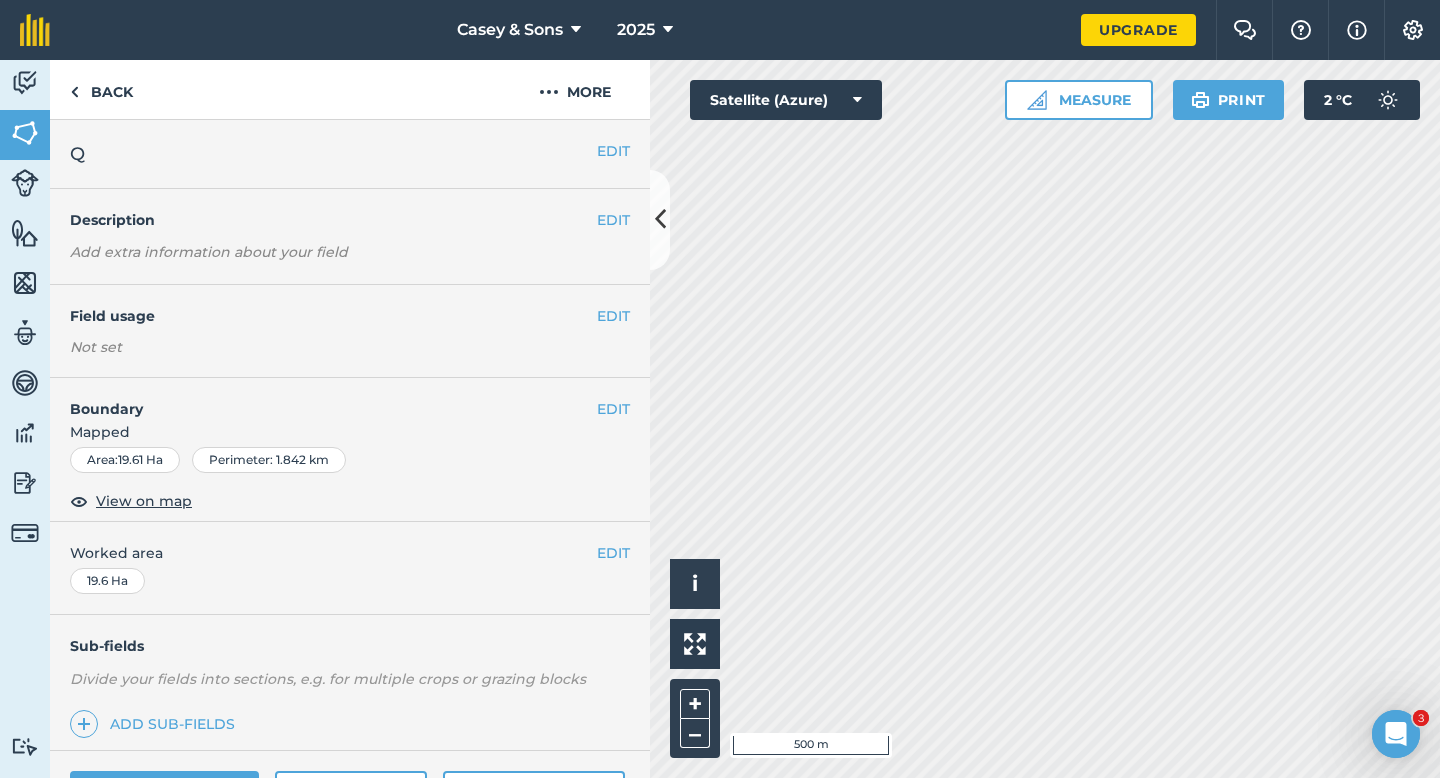 click on "EDIT Q" at bounding box center [350, 154] 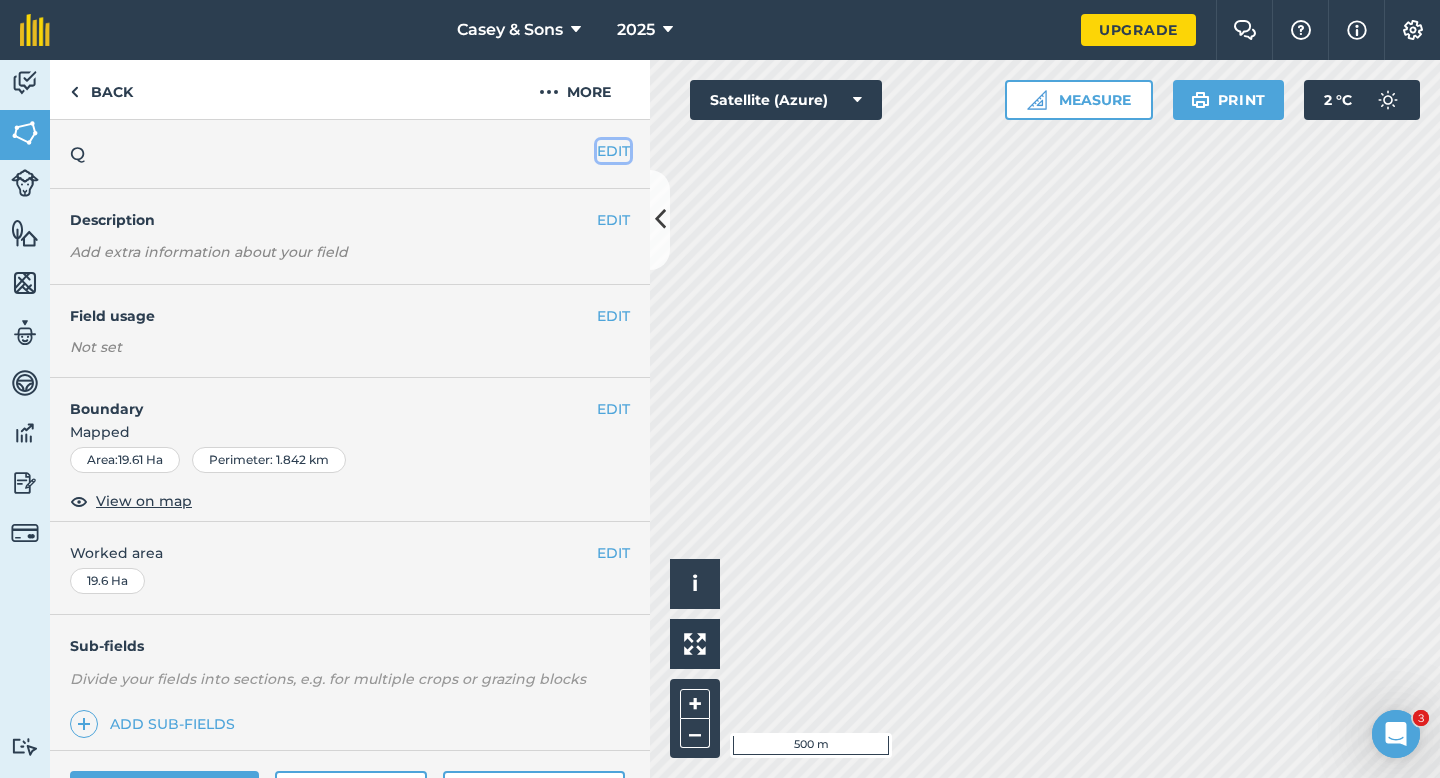 click on "EDIT" at bounding box center (613, 151) 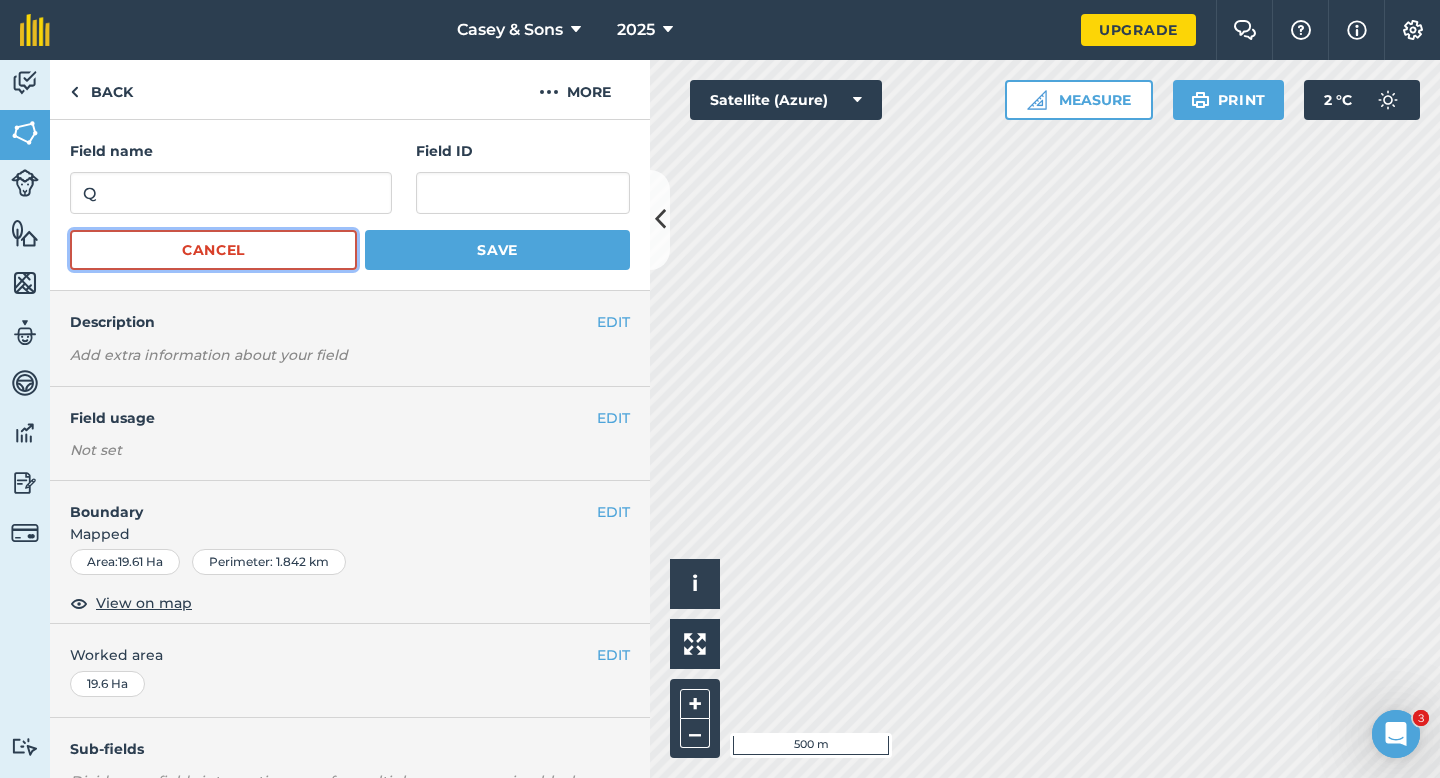 click on "Cancel" at bounding box center [213, 250] 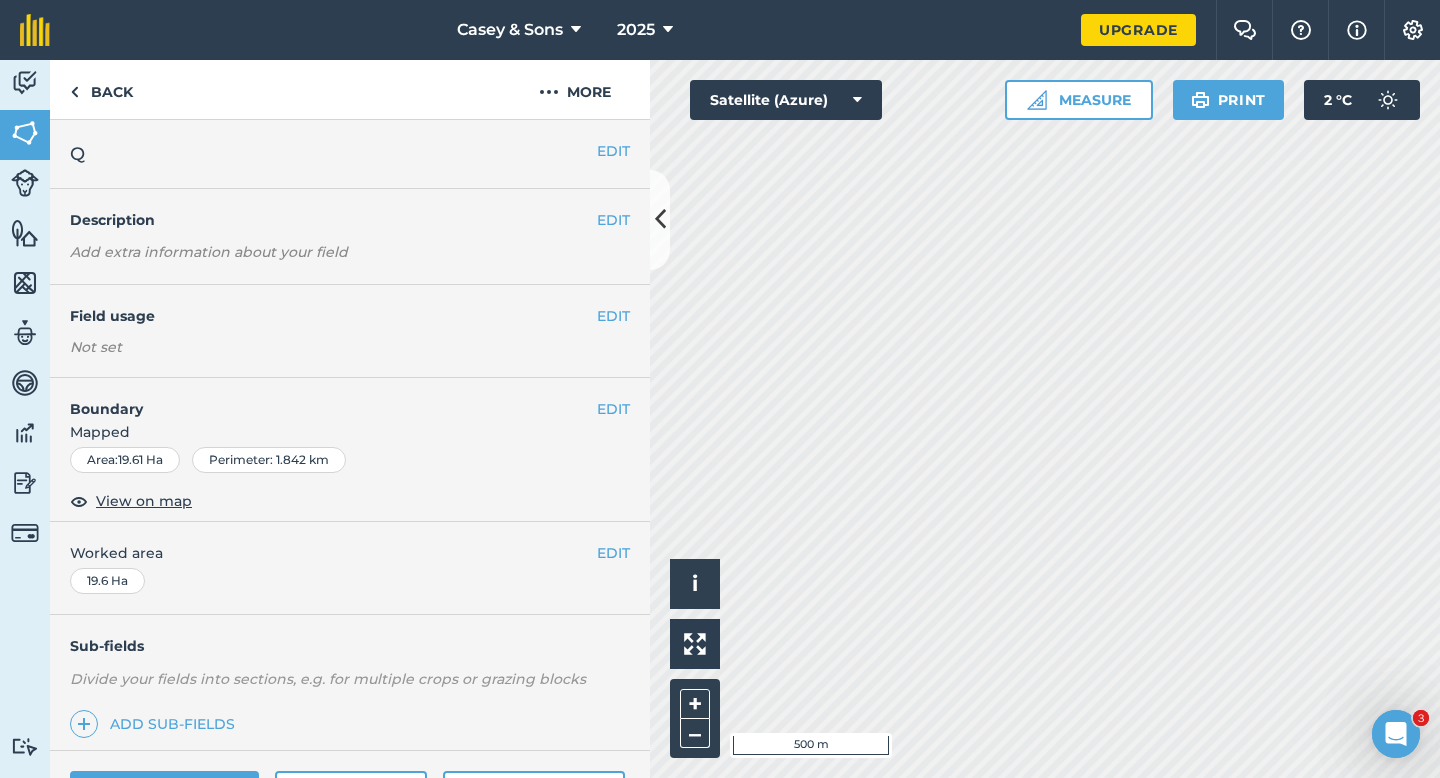 click on "EDIT Q" at bounding box center [350, 154] 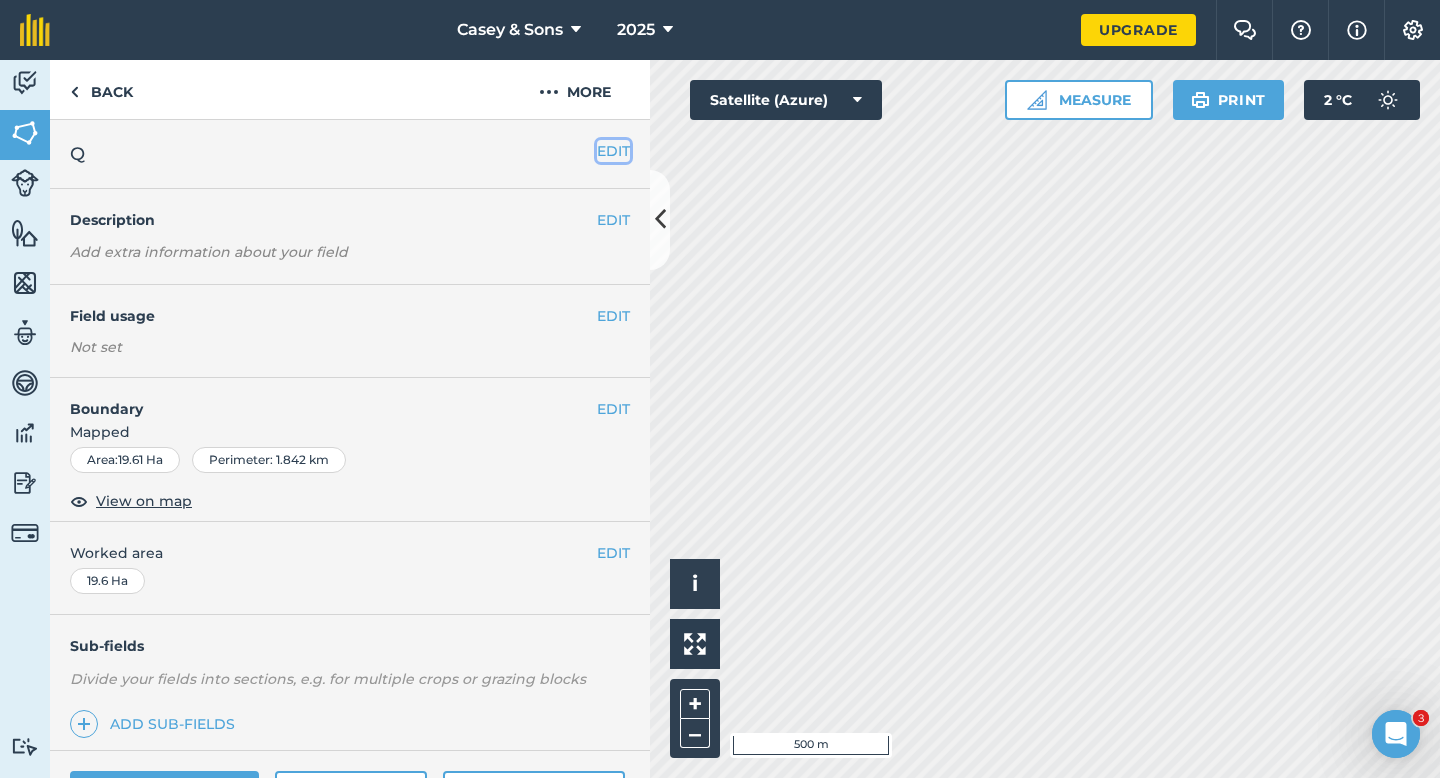 click on "EDIT" at bounding box center [613, 151] 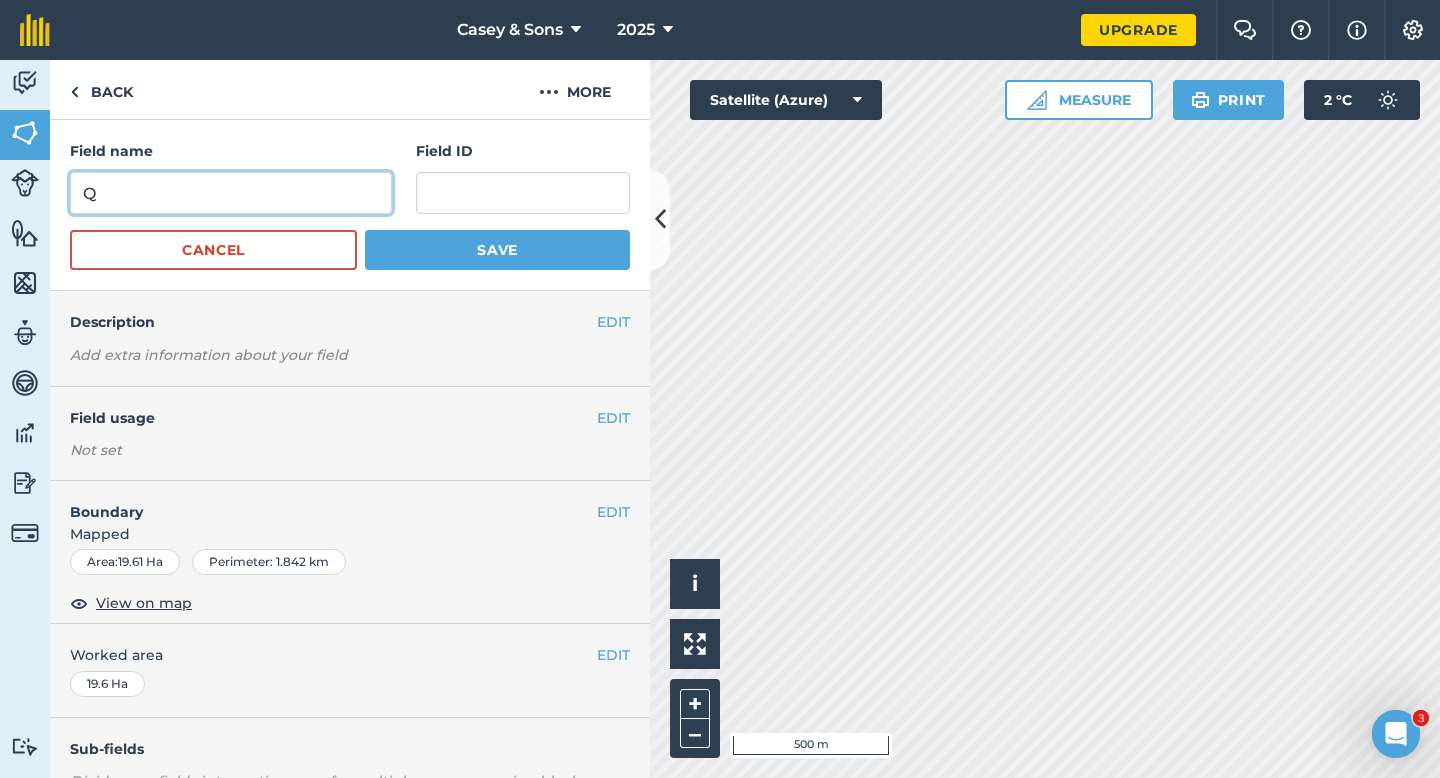 click on "Q" at bounding box center [231, 193] 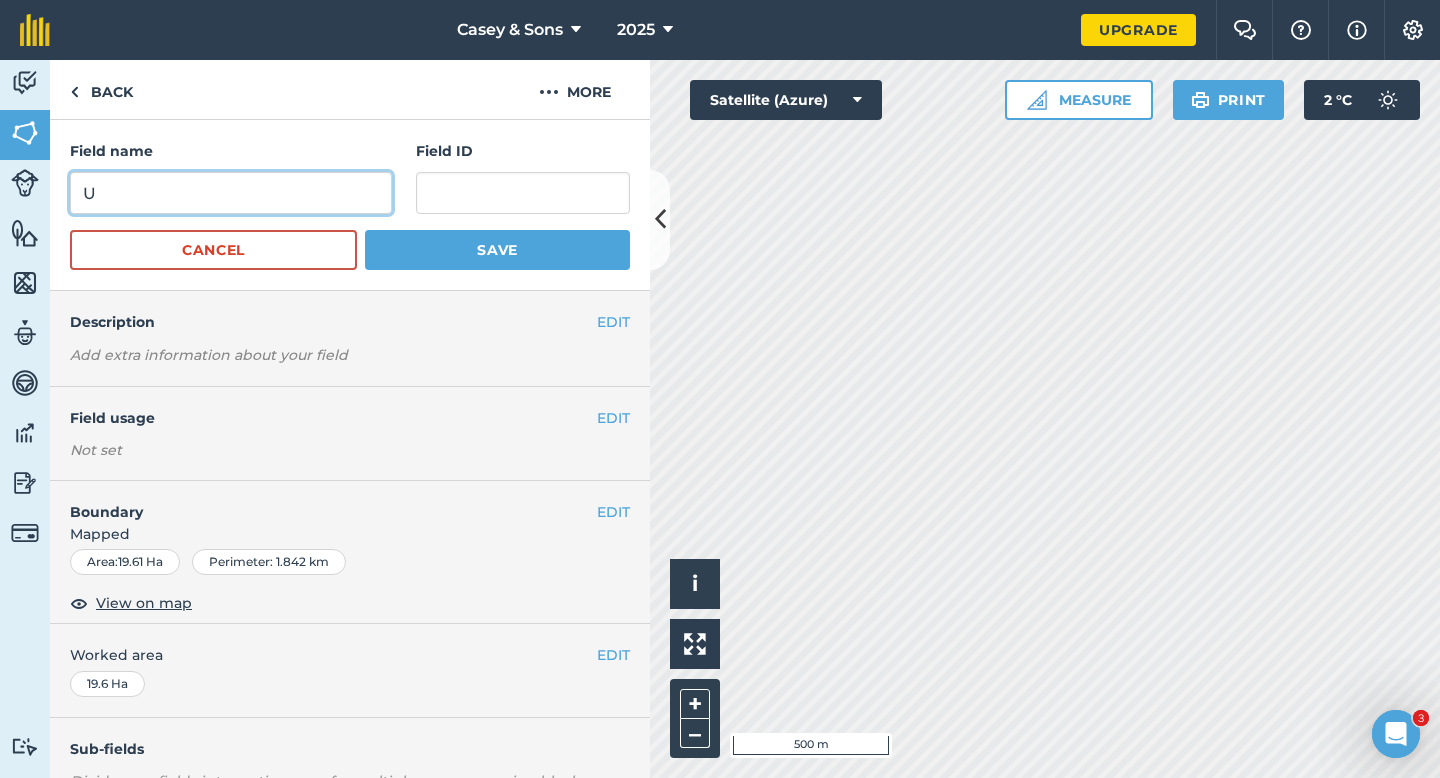 type on "U" 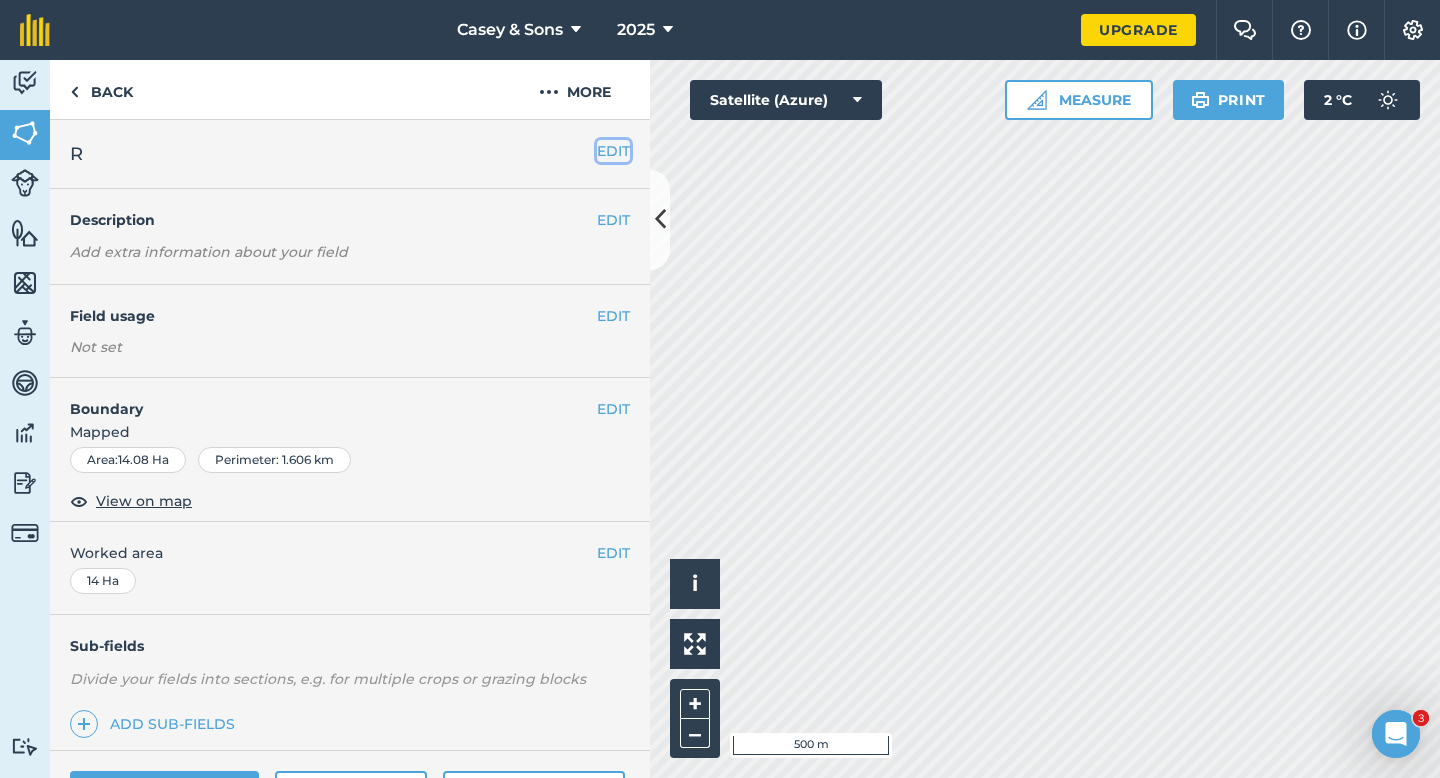 click on "EDIT" at bounding box center (613, 151) 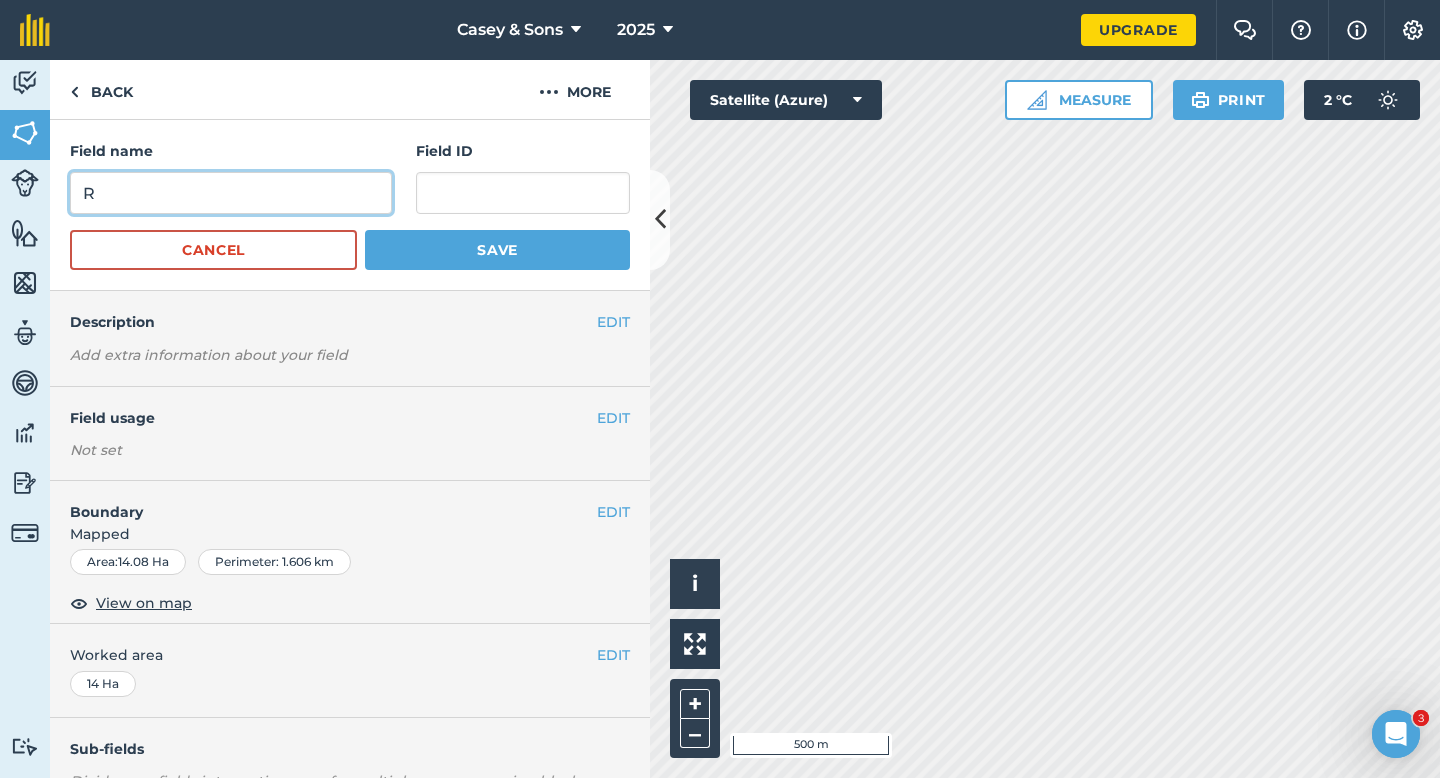 click on "R" at bounding box center [231, 193] 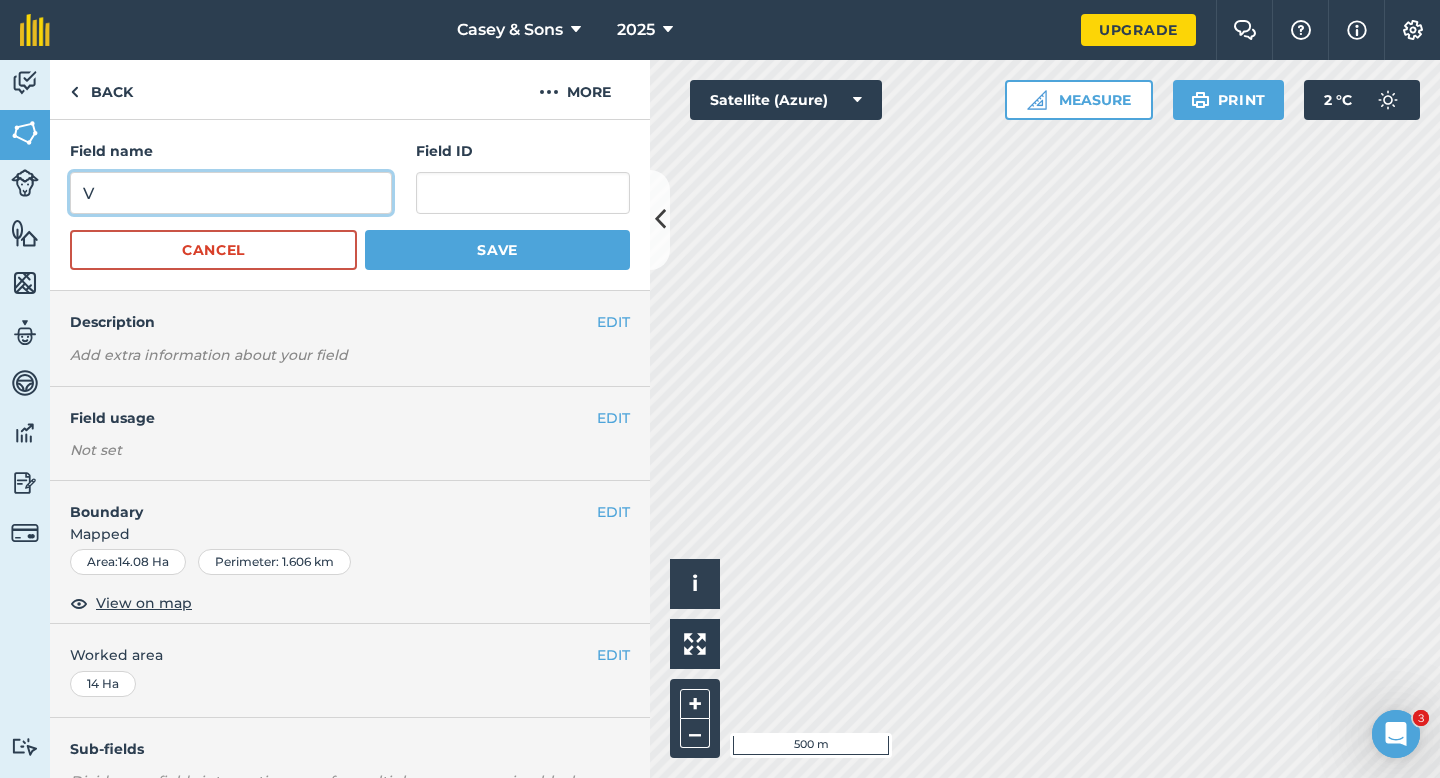 type on "V" 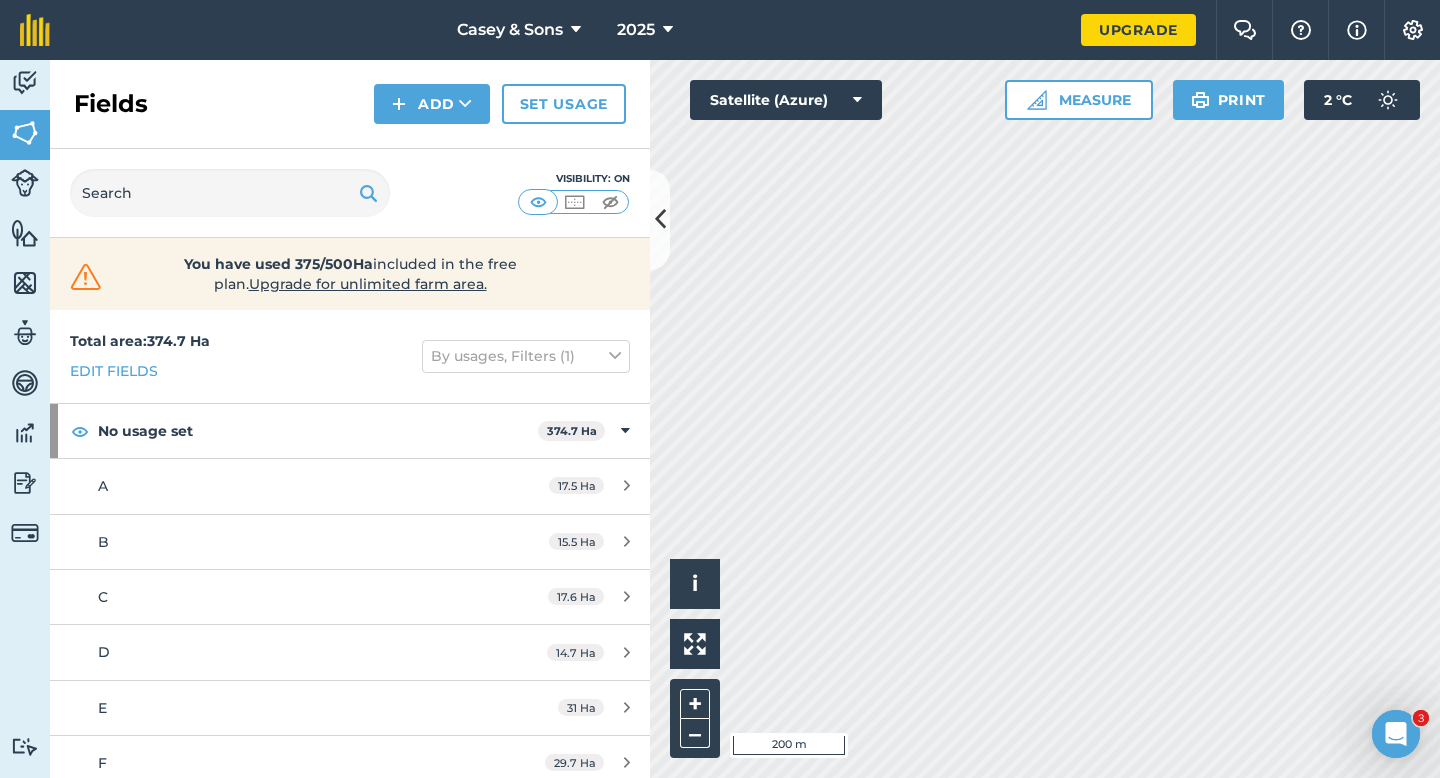 click on "Fields   Add   Set usage" at bounding box center (350, 104) 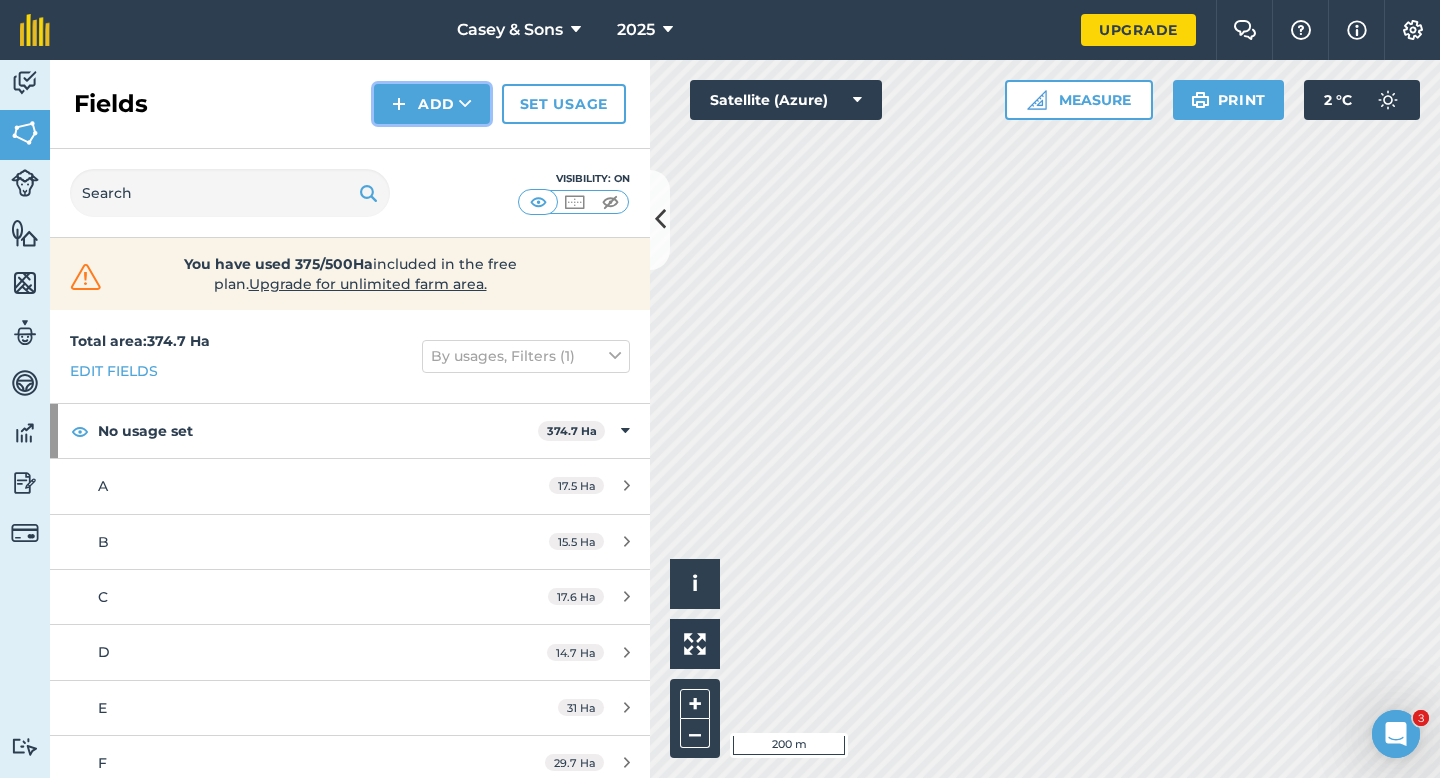 click on "Add" at bounding box center [432, 104] 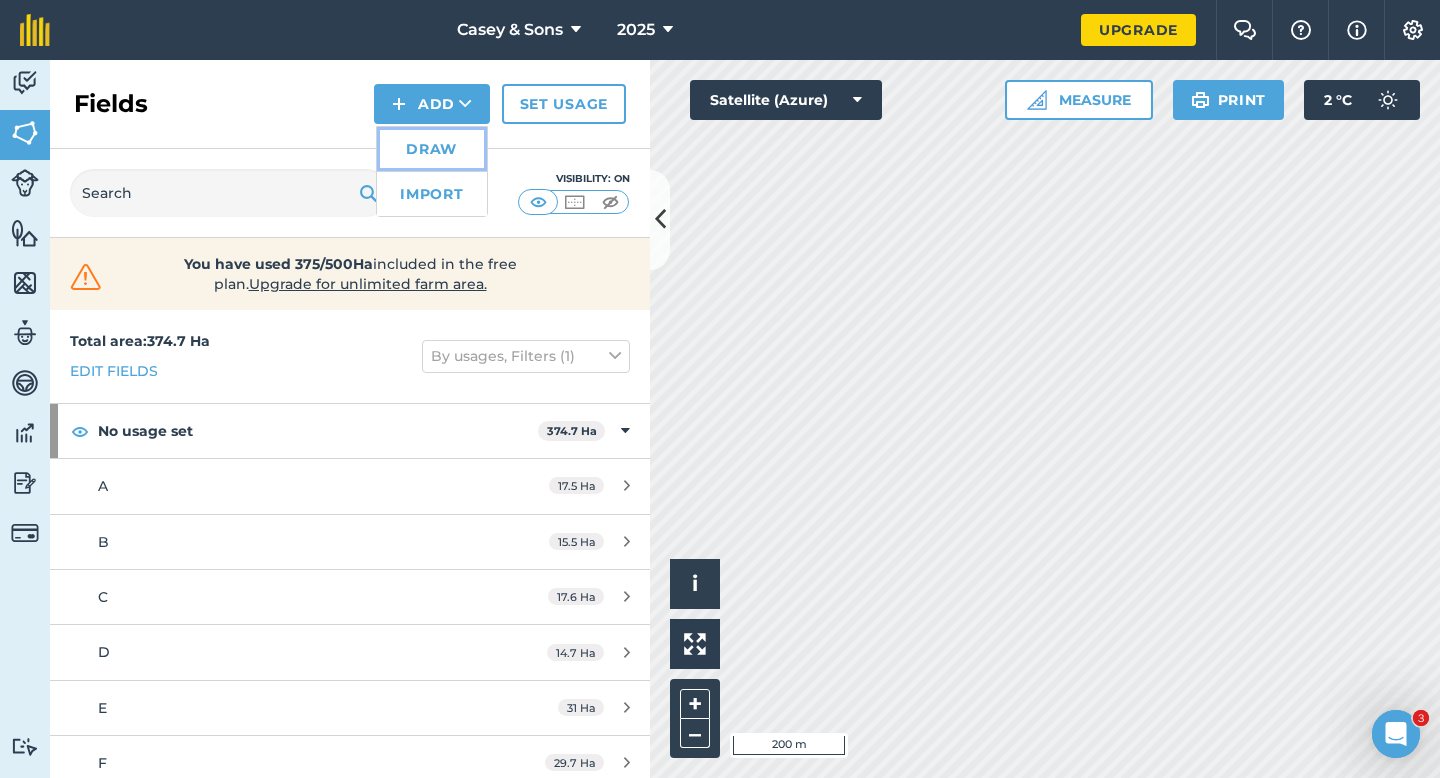 click on "Draw" at bounding box center (432, 149) 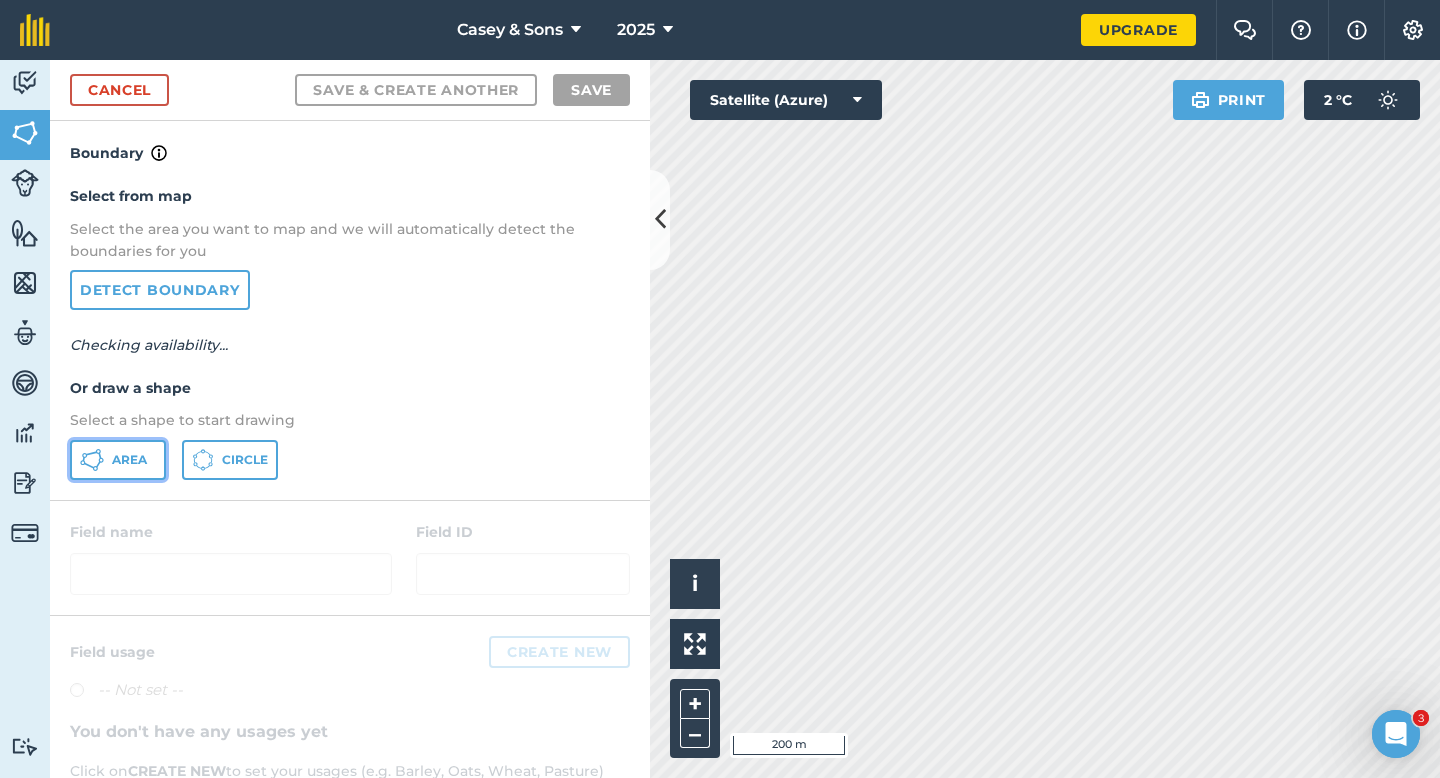 click on "Area" at bounding box center [118, 460] 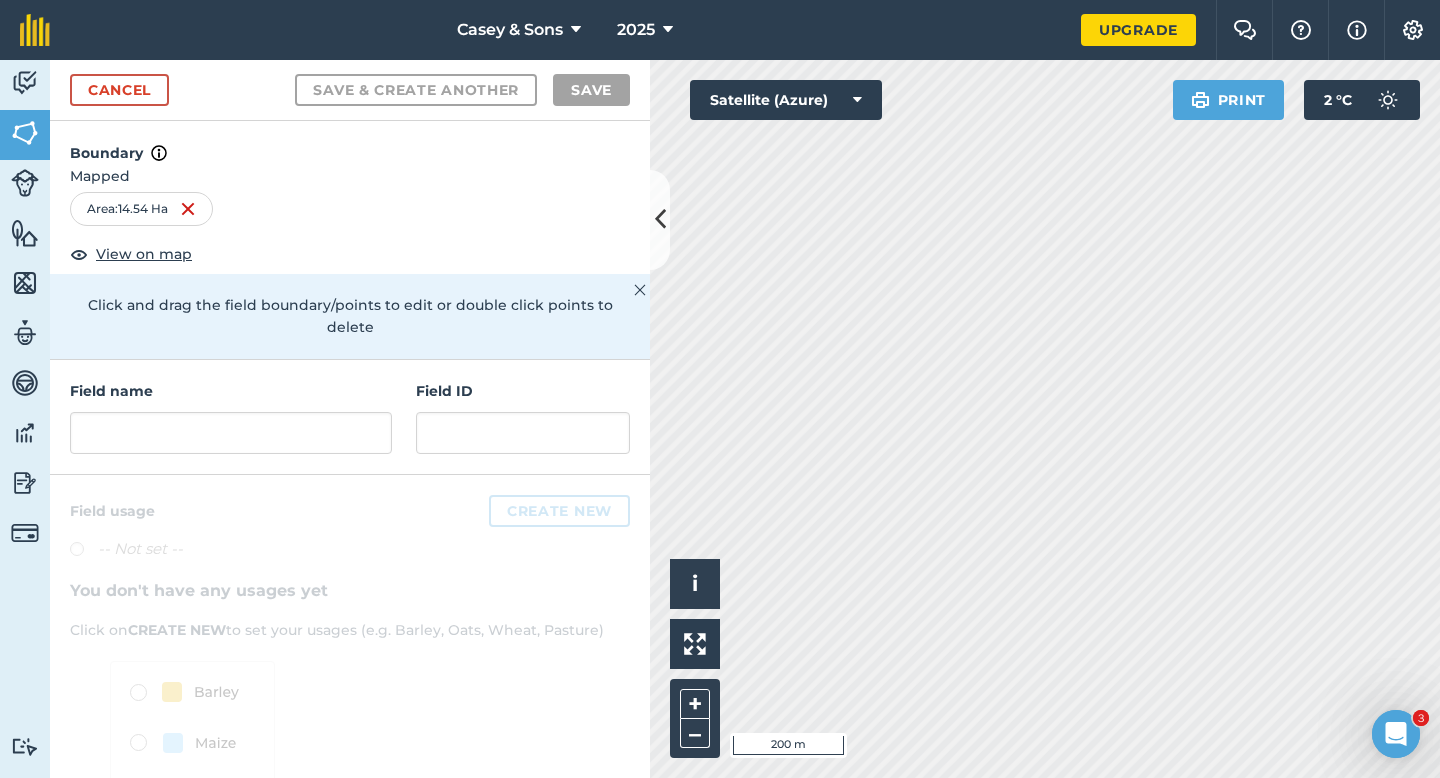 click on "Field name" at bounding box center (231, 391) 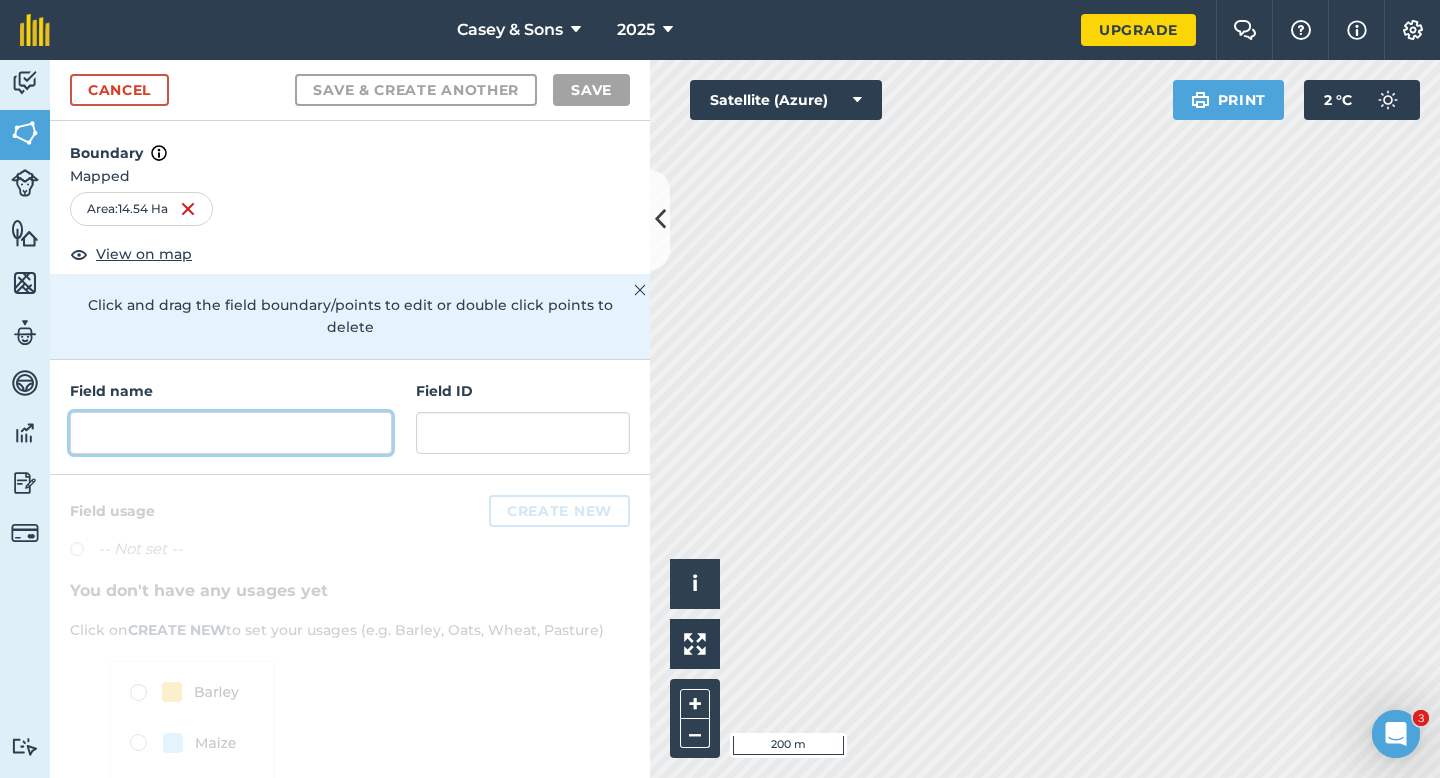 click at bounding box center (231, 433) 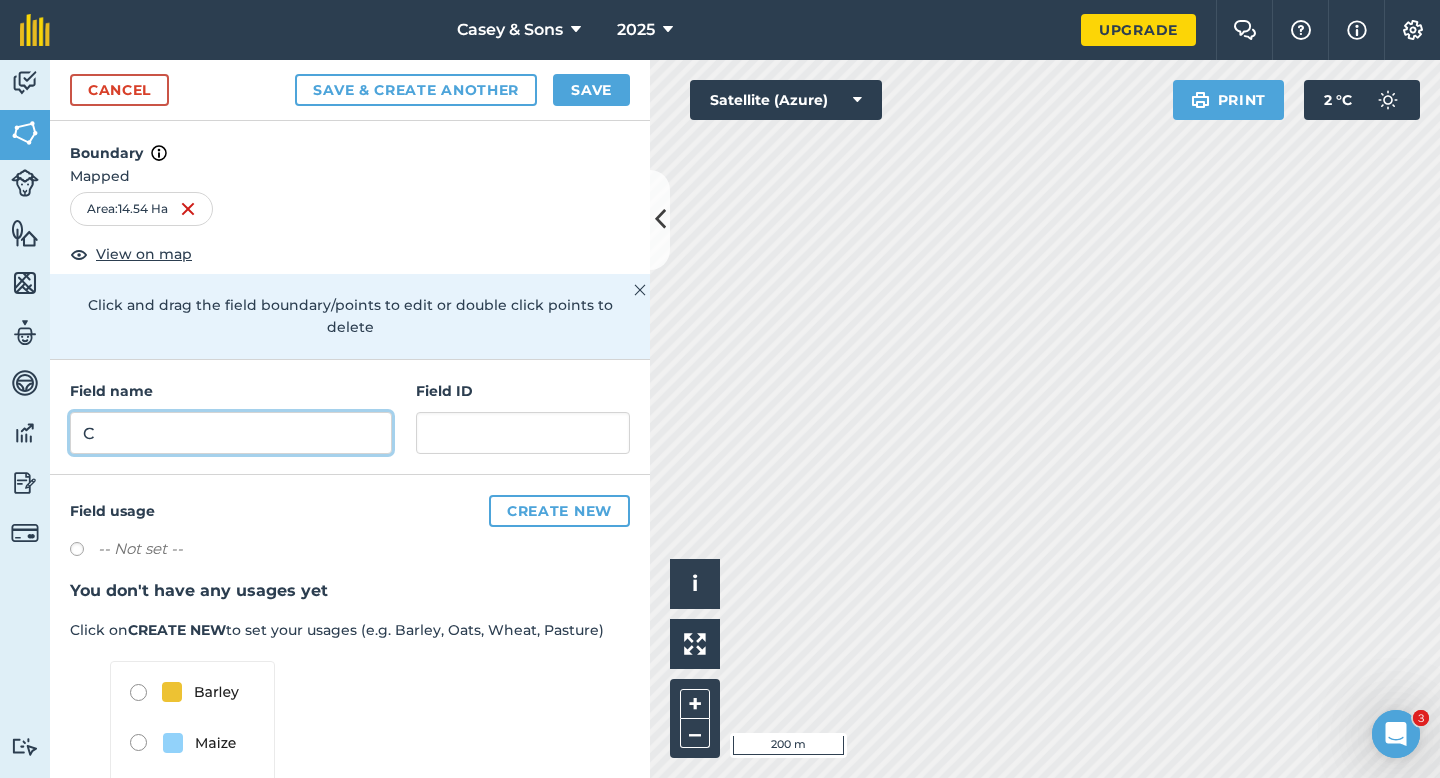 type on "C" 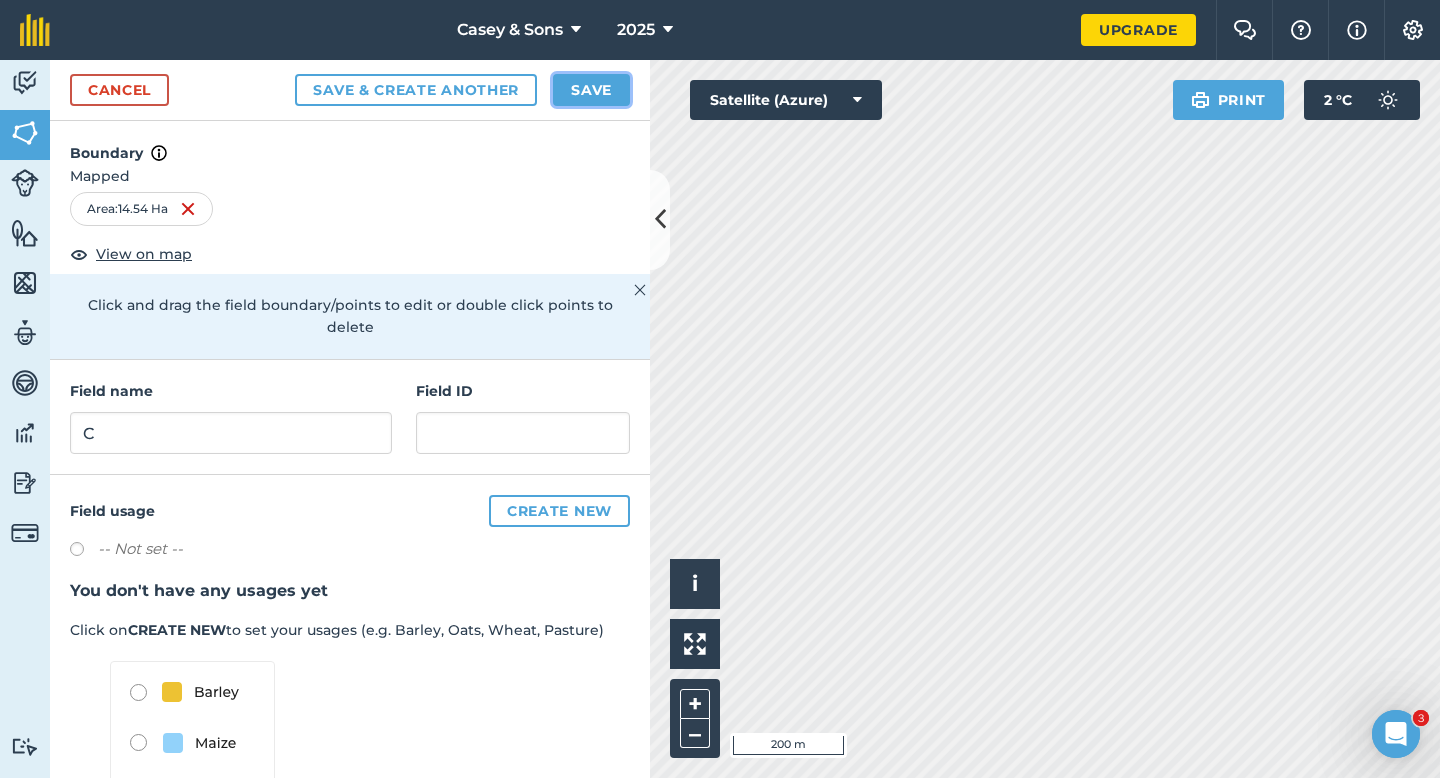 click on "Save" at bounding box center [591, 90] 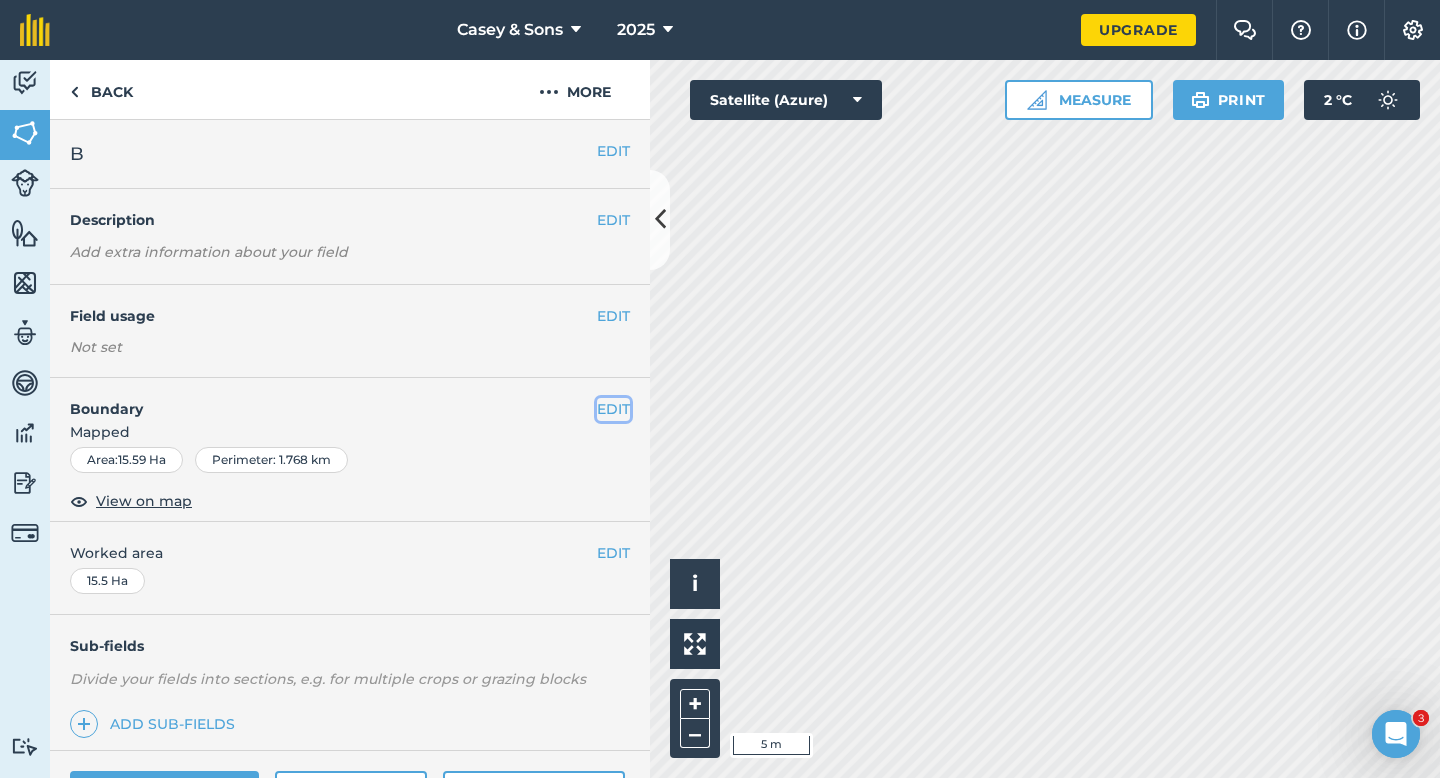 click on "EDIT" at bounding box center [613, 409] 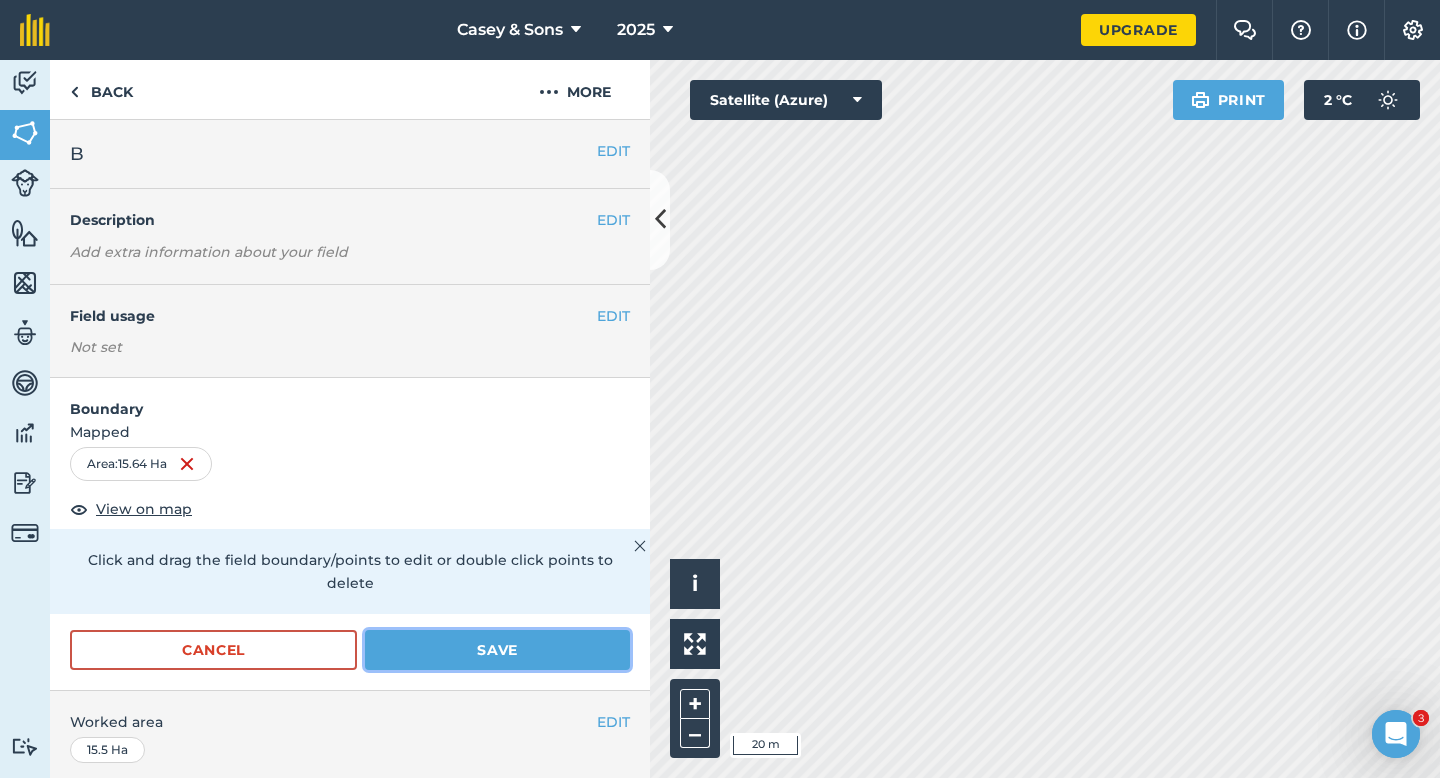 click on "Save" at bounding box center [497, 650] 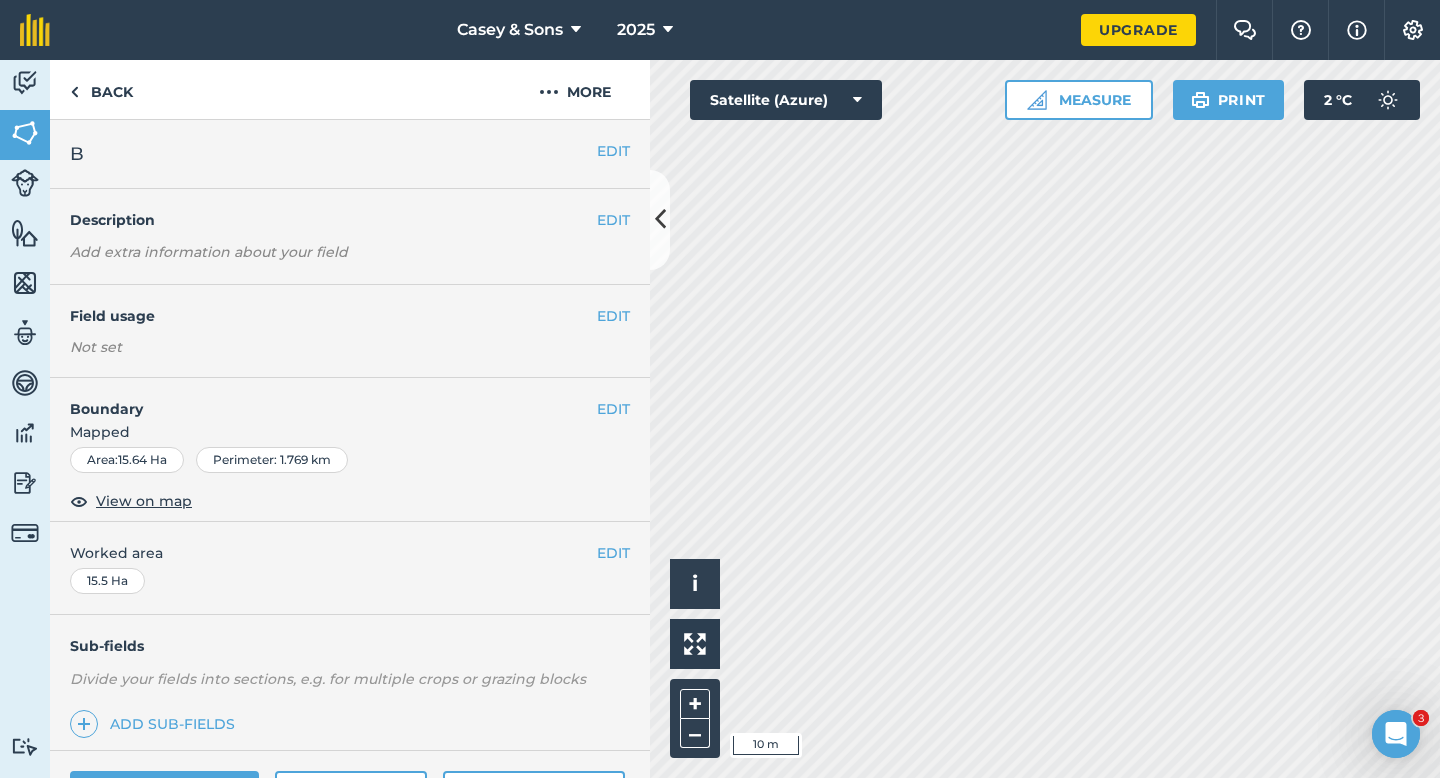 click on "Boundary" at bounding box center [323, 399] 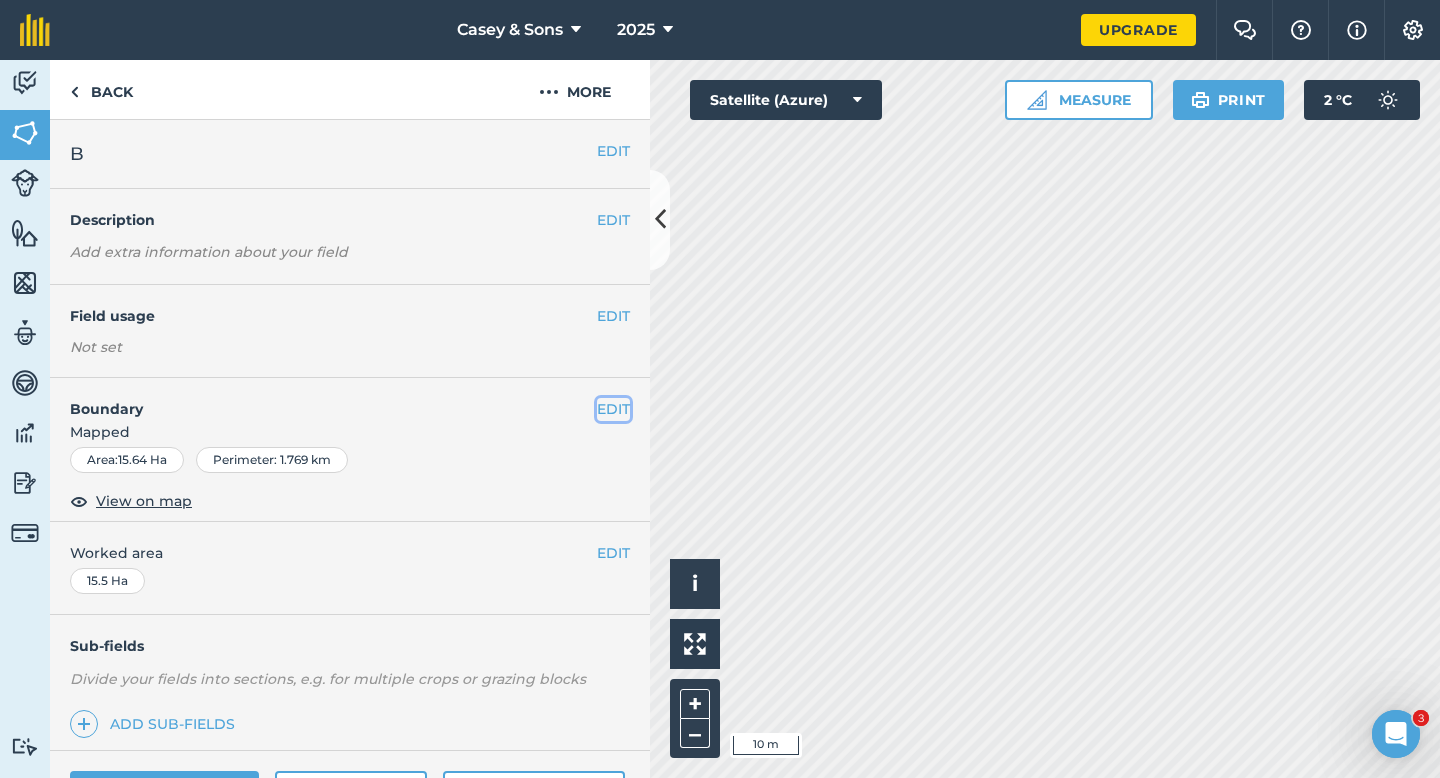 click on "EDIT" at bounding box center [613, 409] 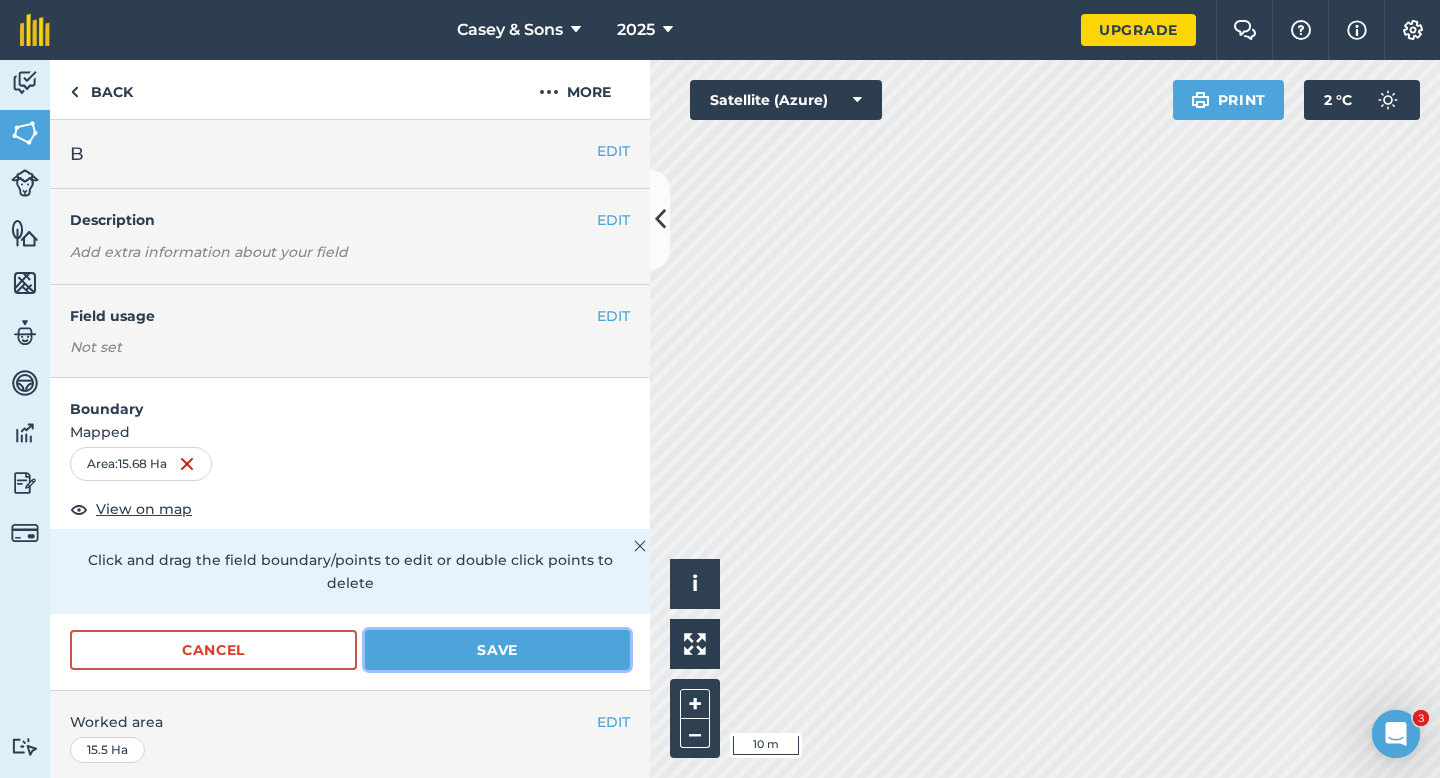 click on "Save" at bounding box center [497, 650] 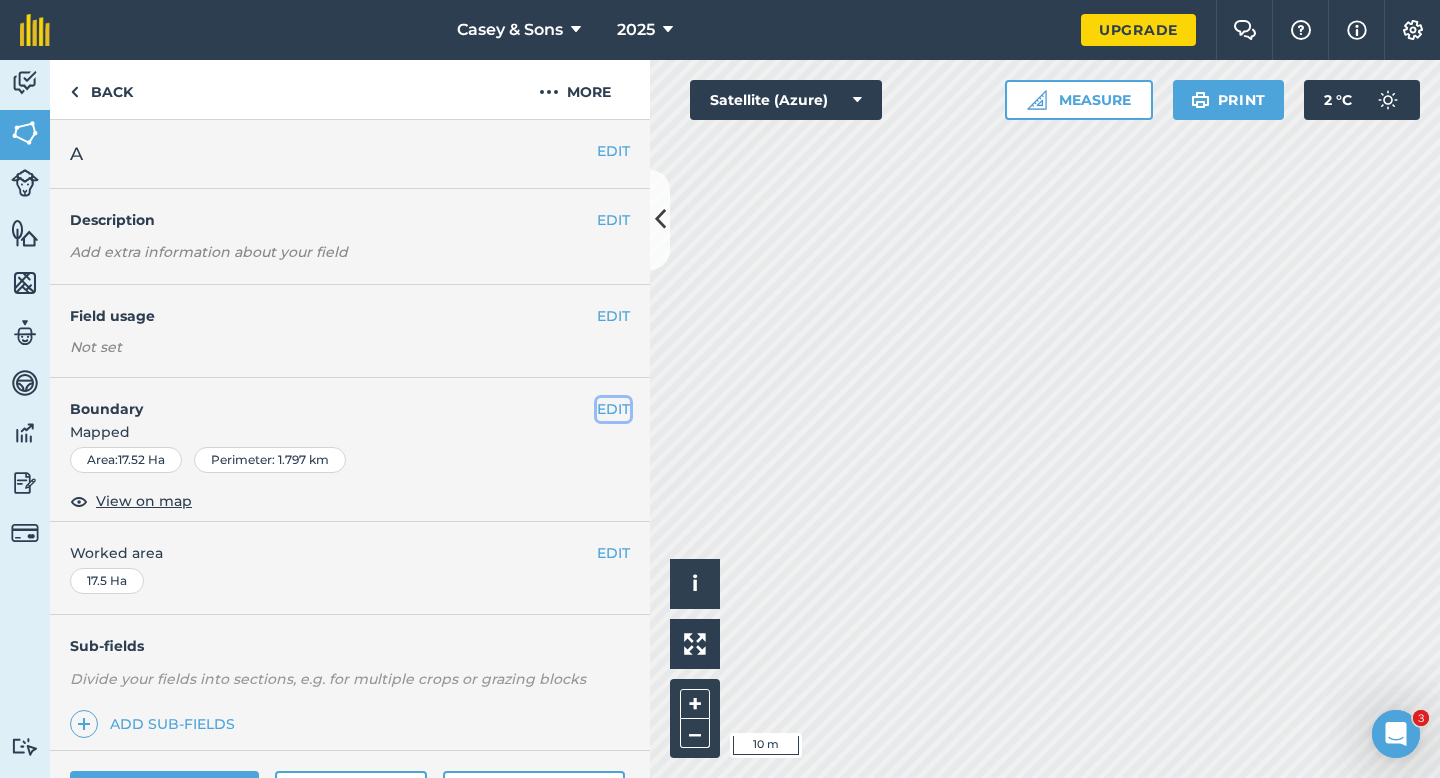 click on "EDIT" at bounding box center (613, 409) 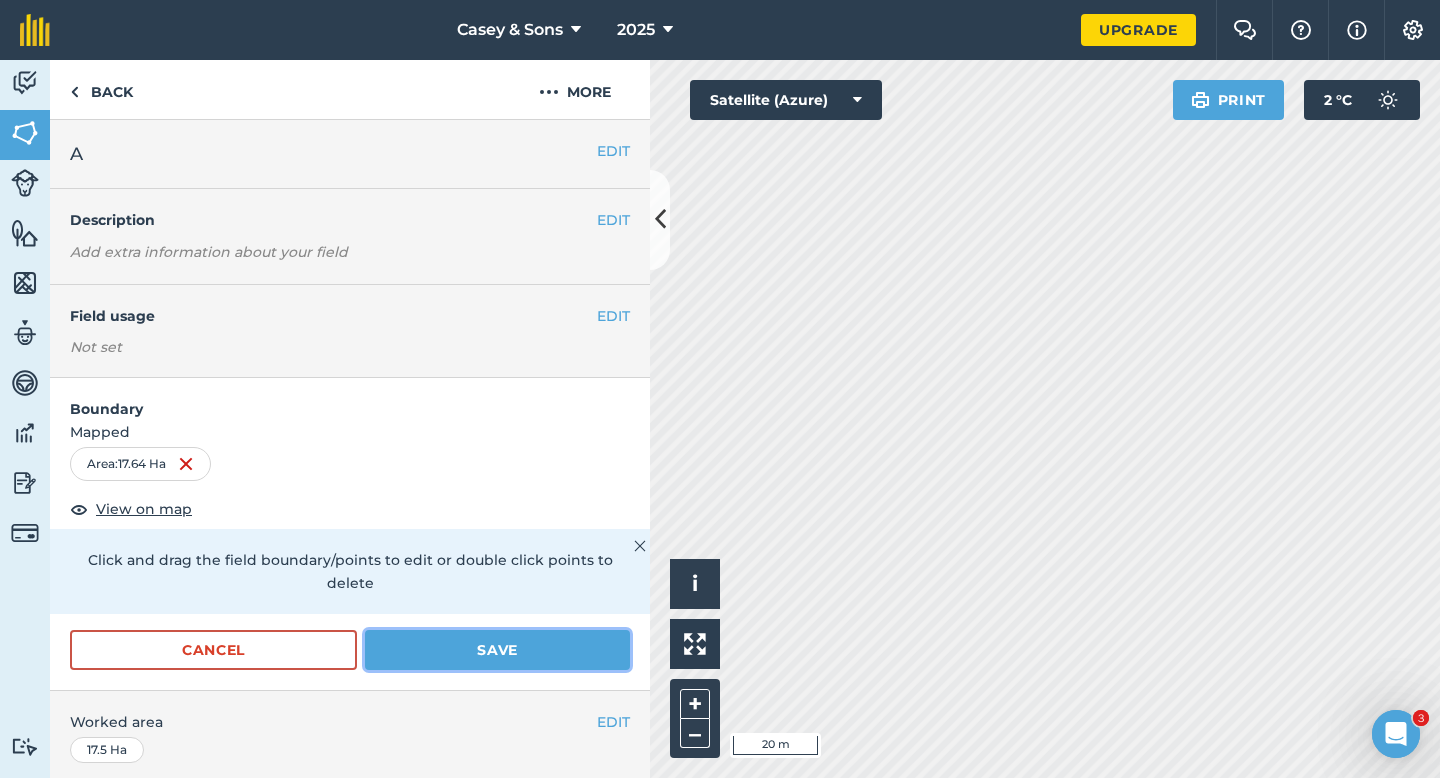 click on "Save" at bounding box center (497, 650) 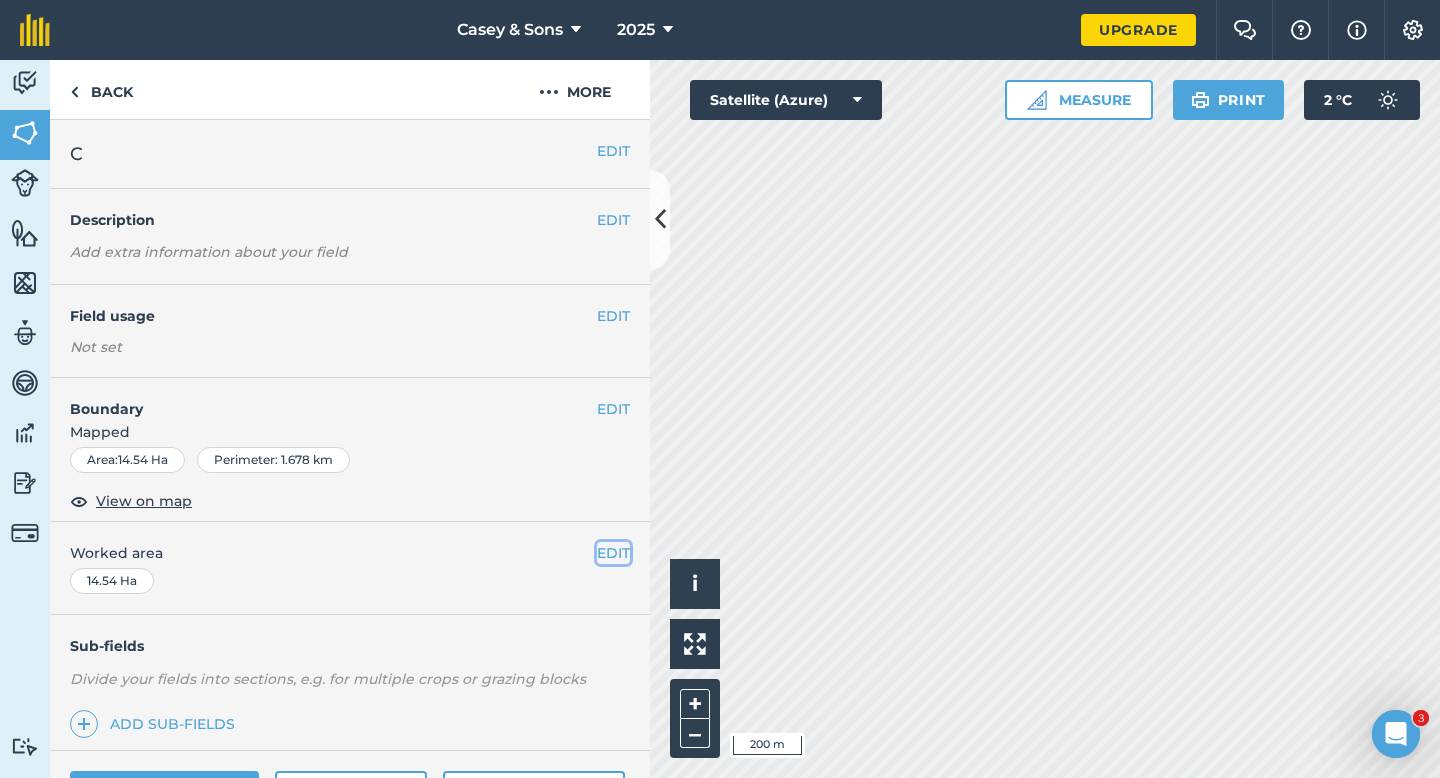 click on "EDIT" at bounding box center [613, 553] 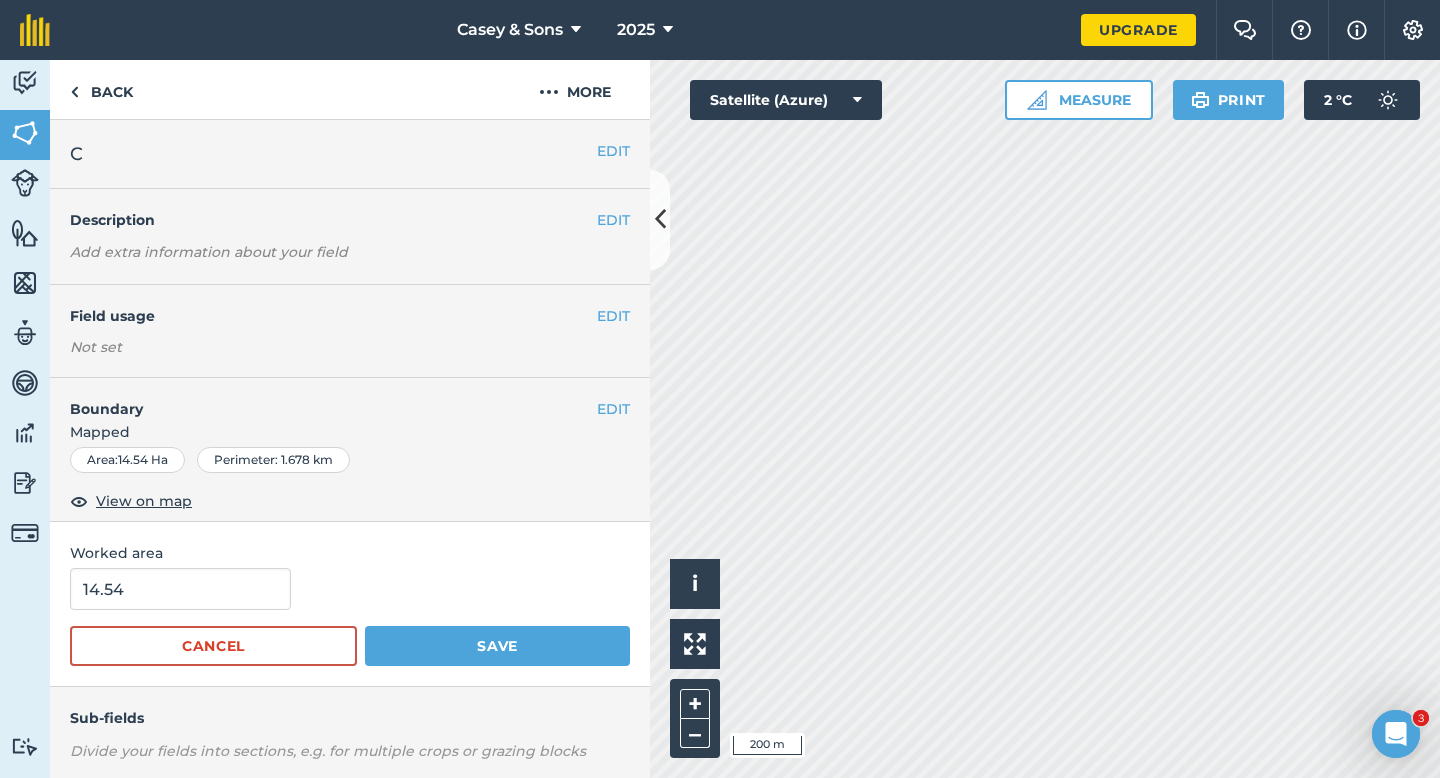 click on "14.54" at bounding box center (350, 589) 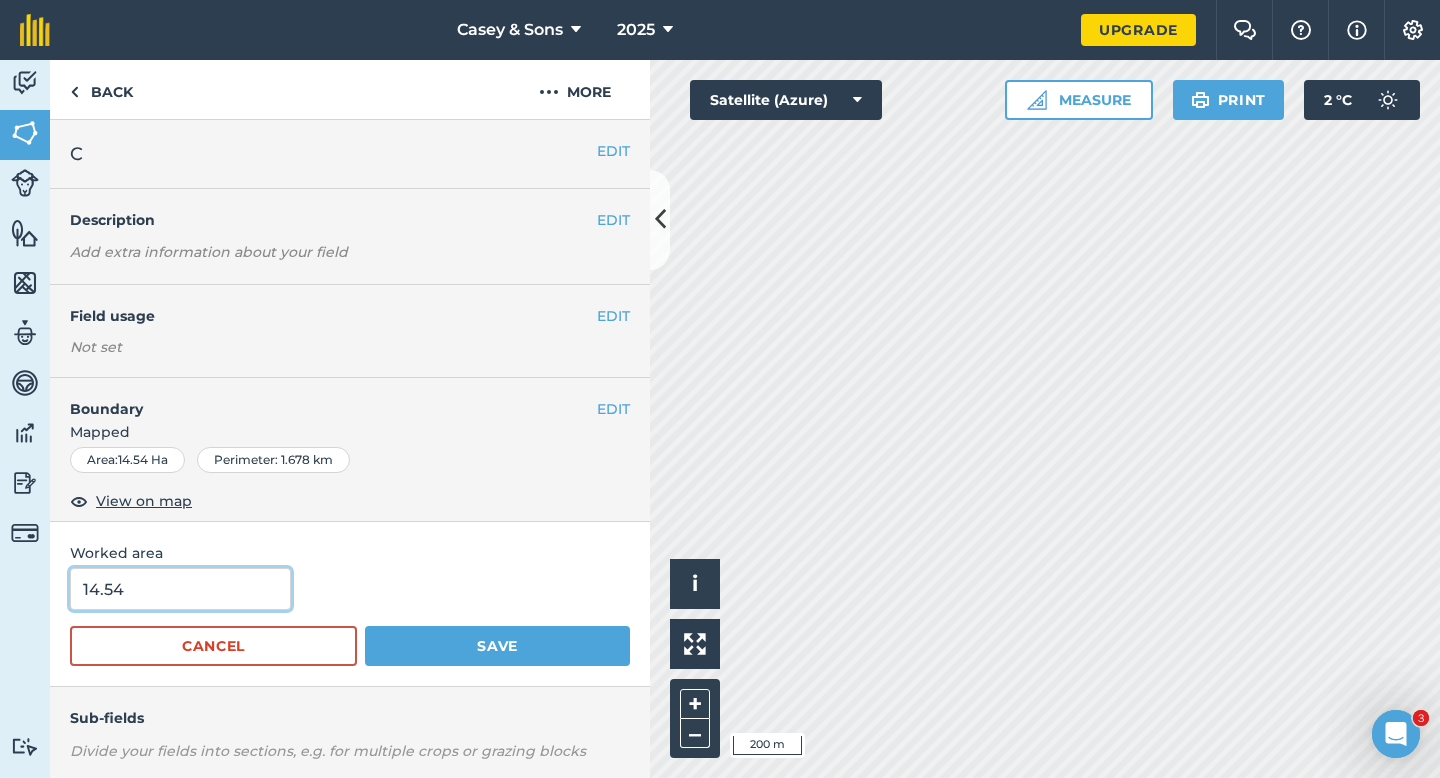 click on "14.54" at bounding box center [180, 589] 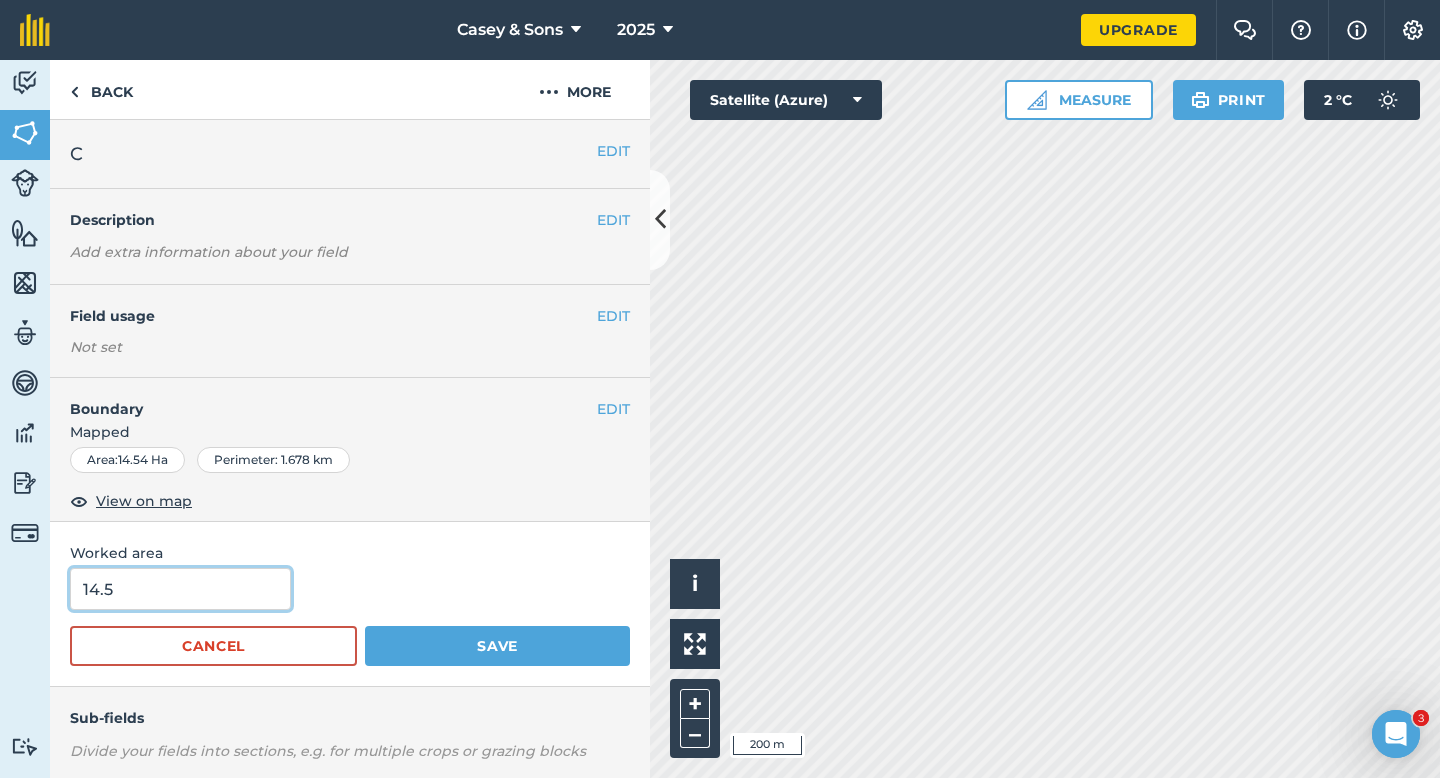 type on "14.5" 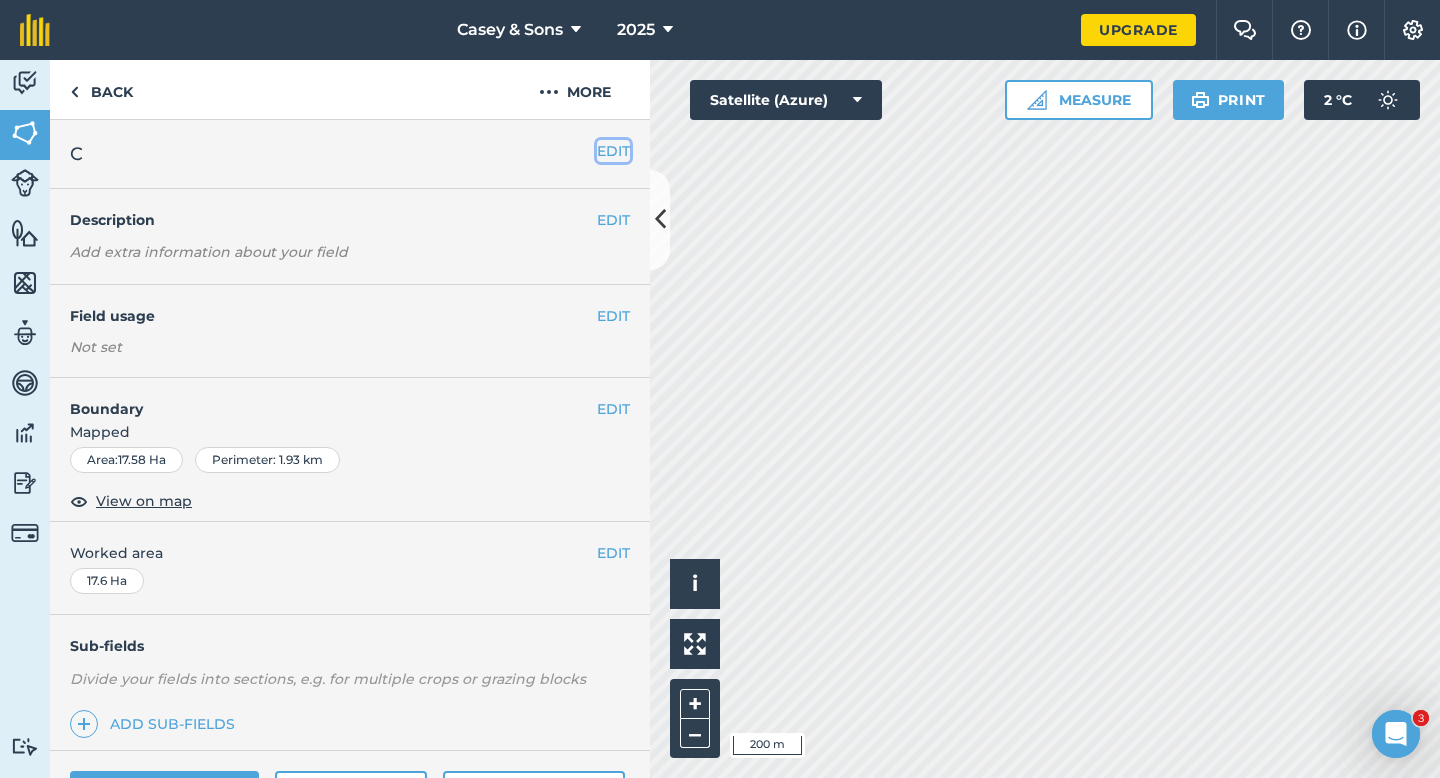 click on "EDIT" at bounding box center [613, 151] 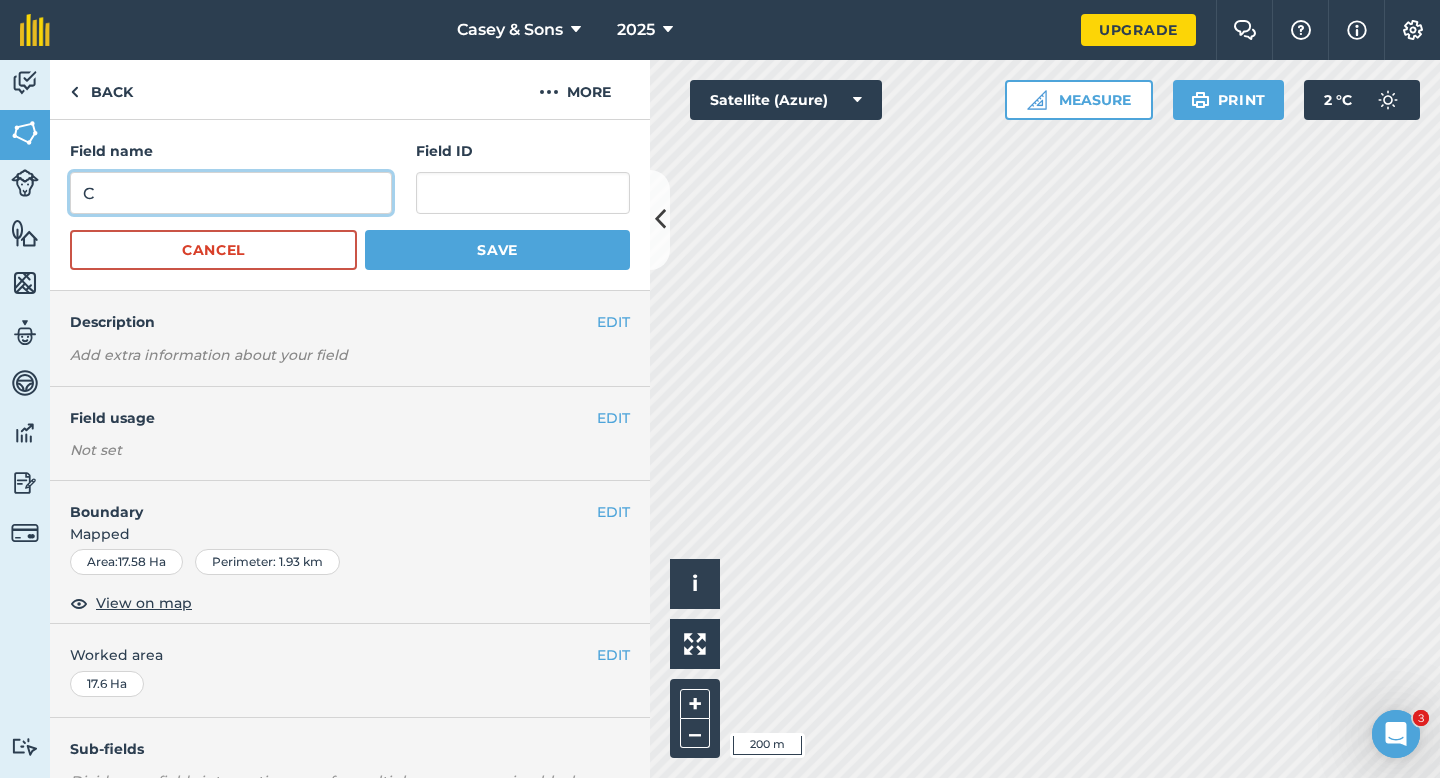 click on "C" at bounding box center (231, 193) 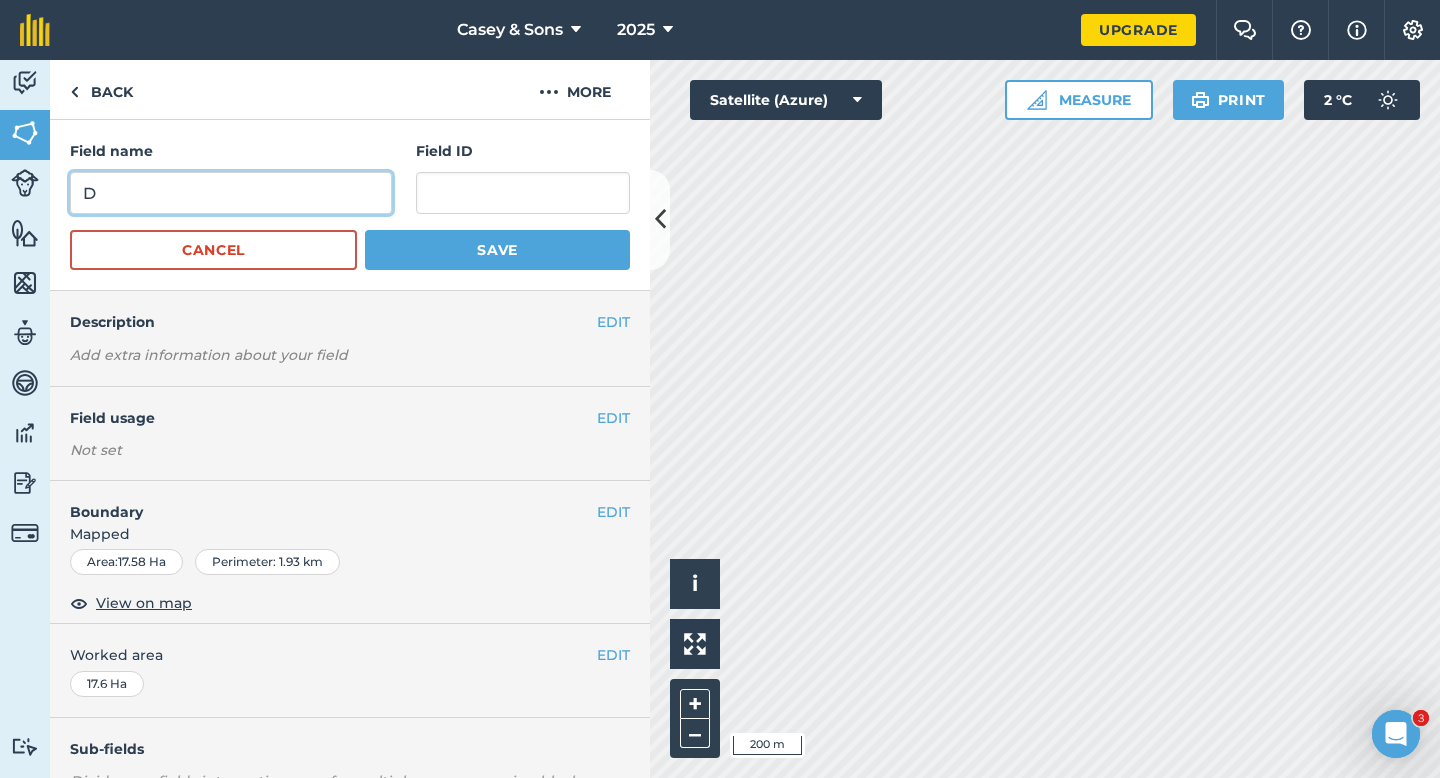 type on "D" 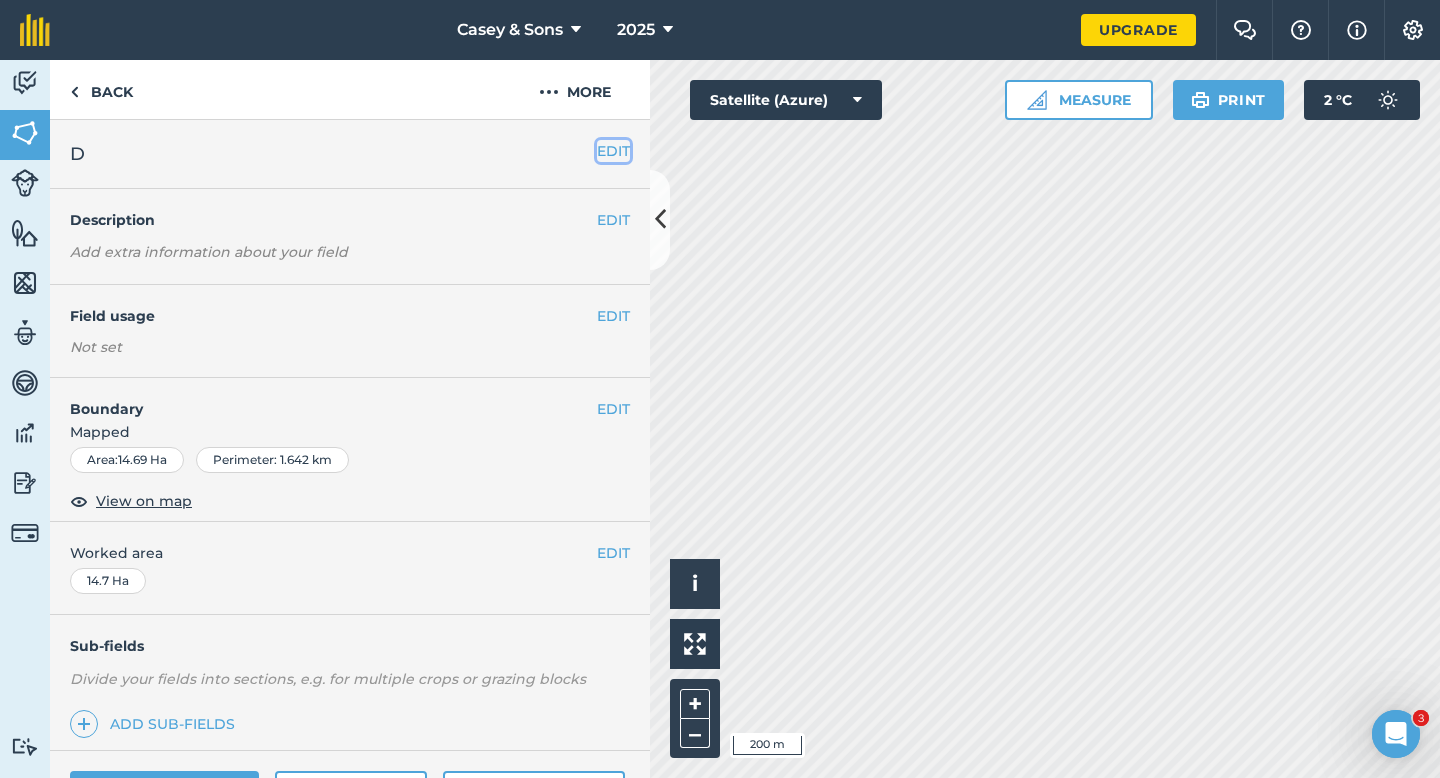 click on "EDIT" at bounding box center [613, 151] 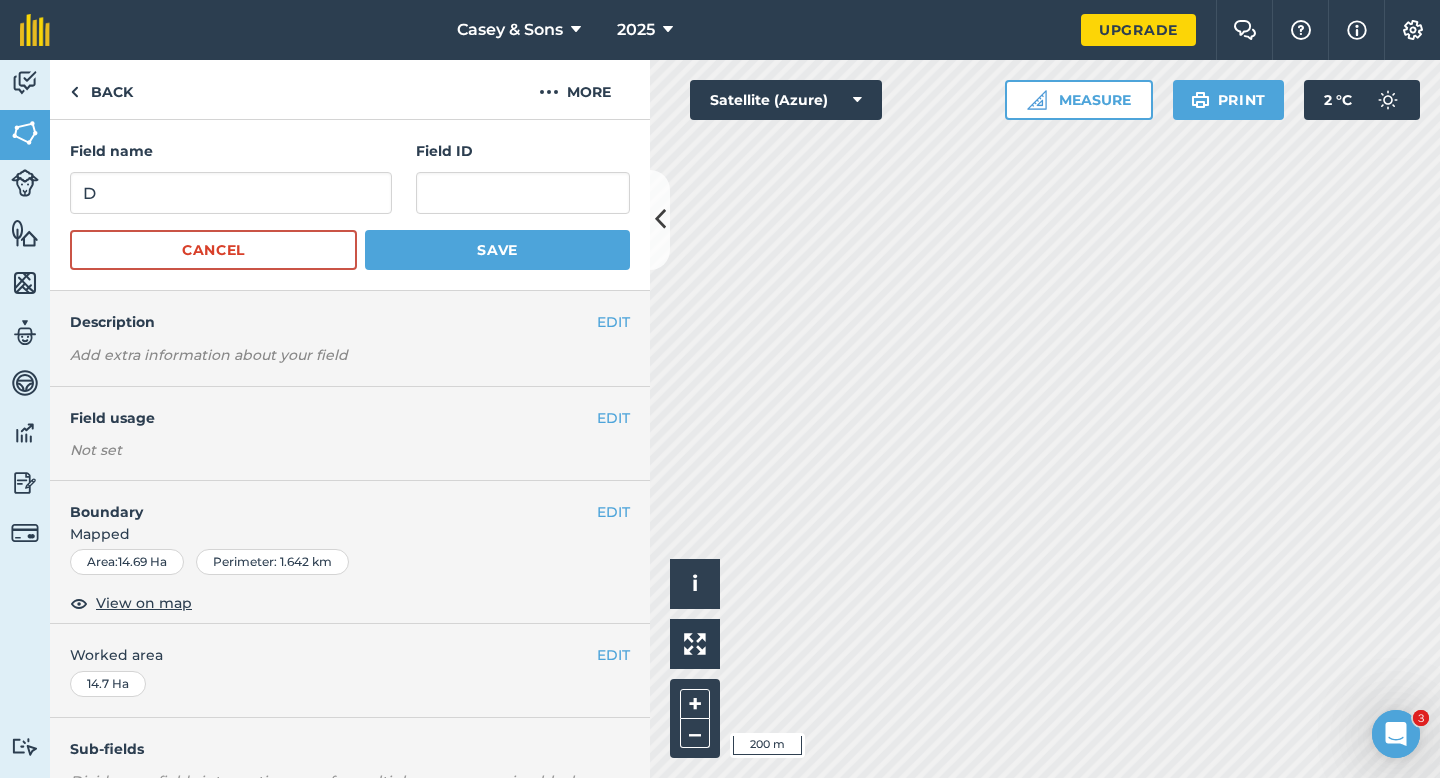 click on "Field name D Field ID Cancel Save" at bounding box center [350, 205] 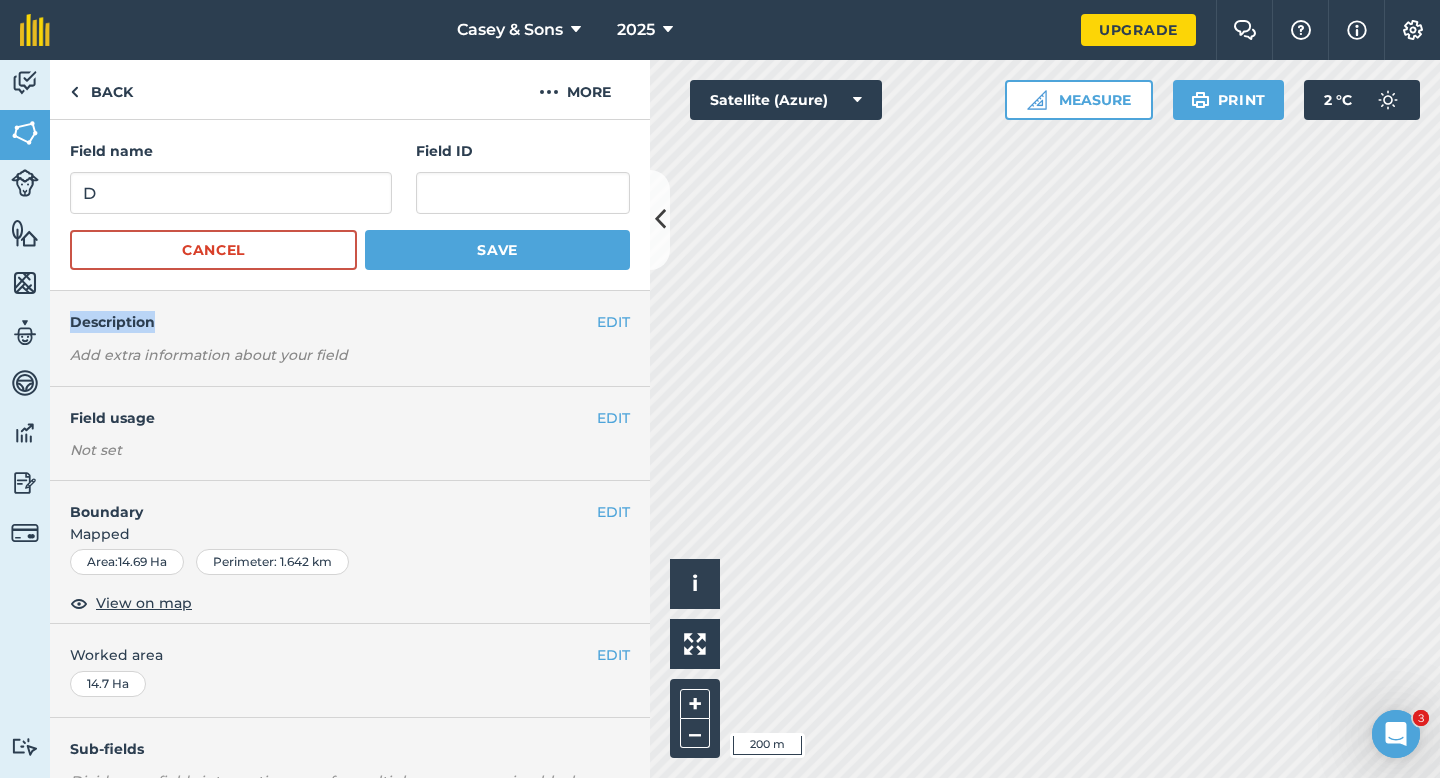 click on "Field name D Field ID Cancel Save" at bounding box center (350, 205) 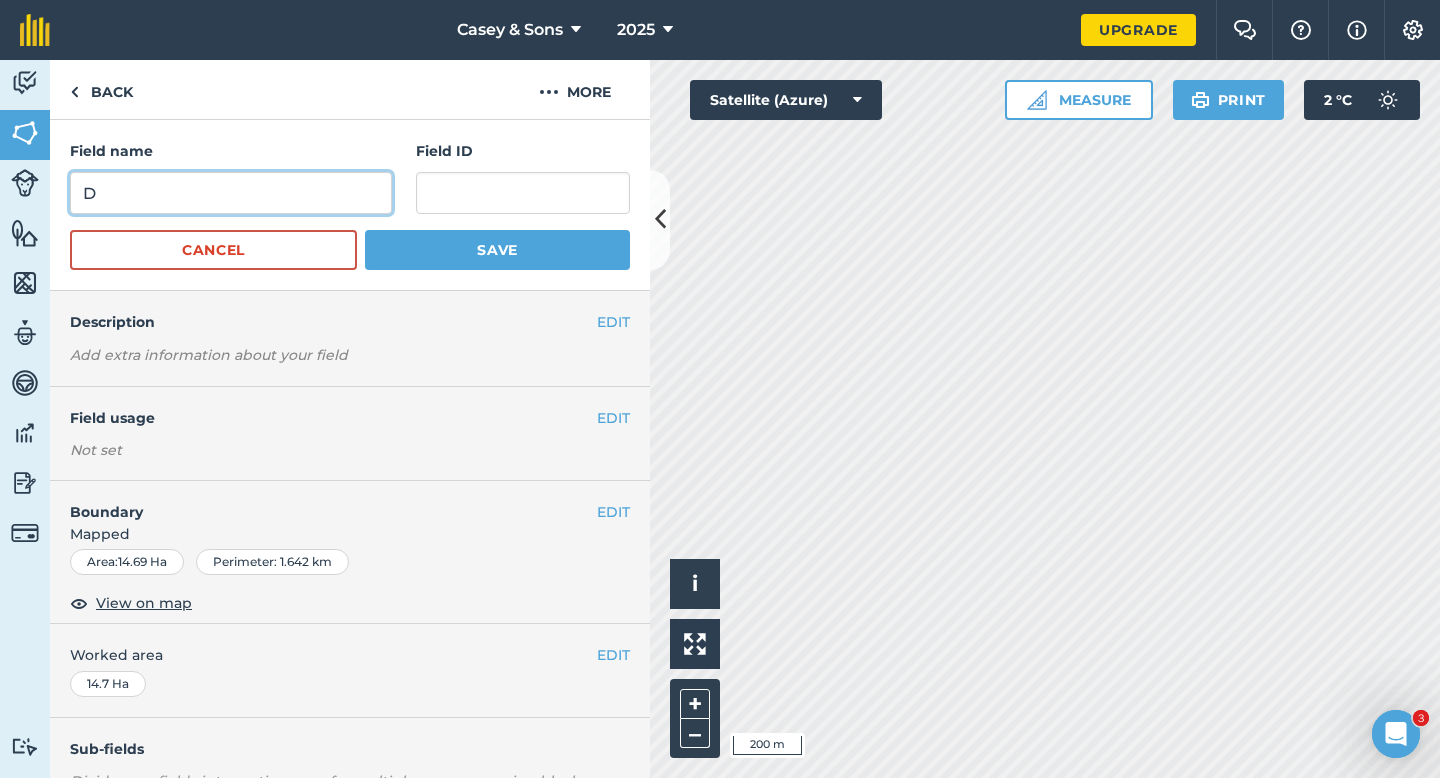 click on "D" at bounding box center [231, 193] 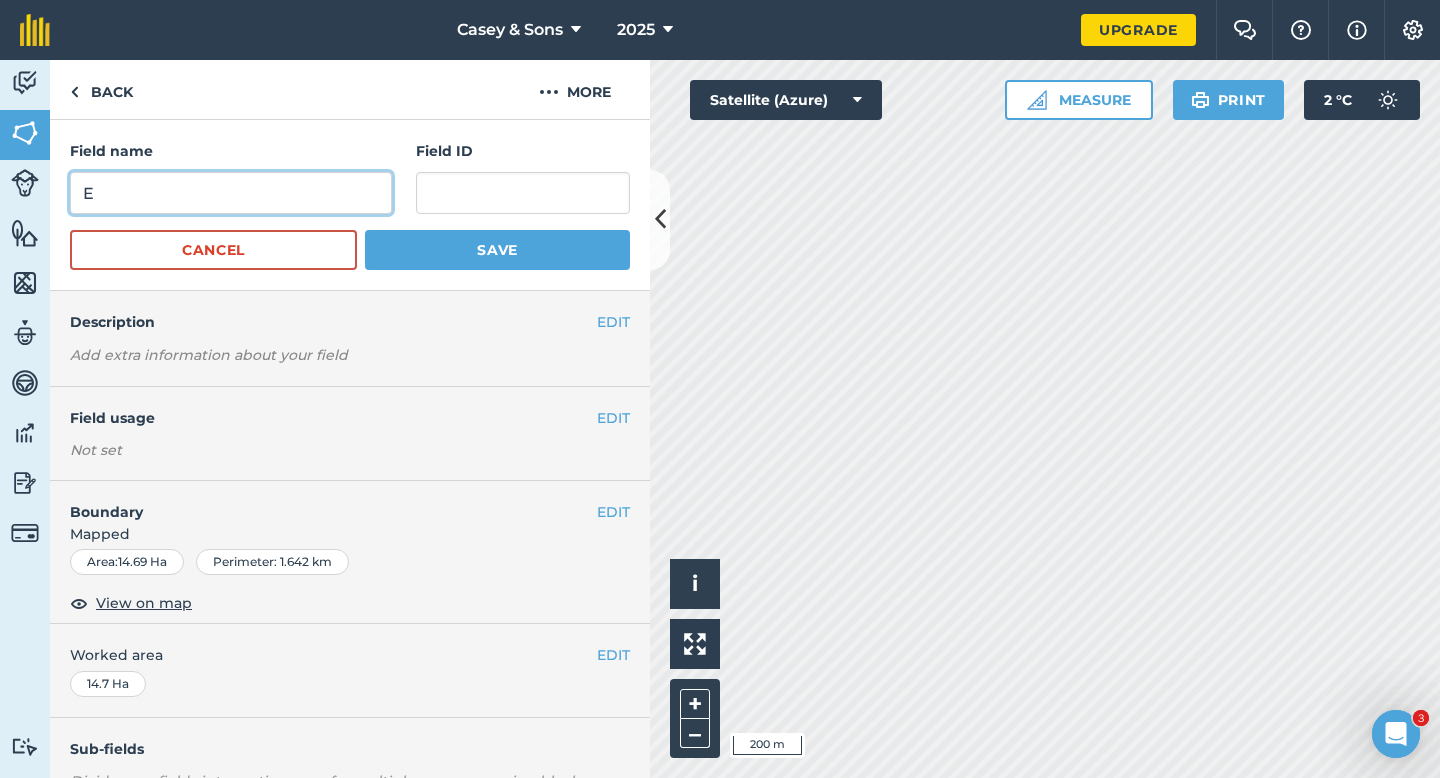 type on "E" 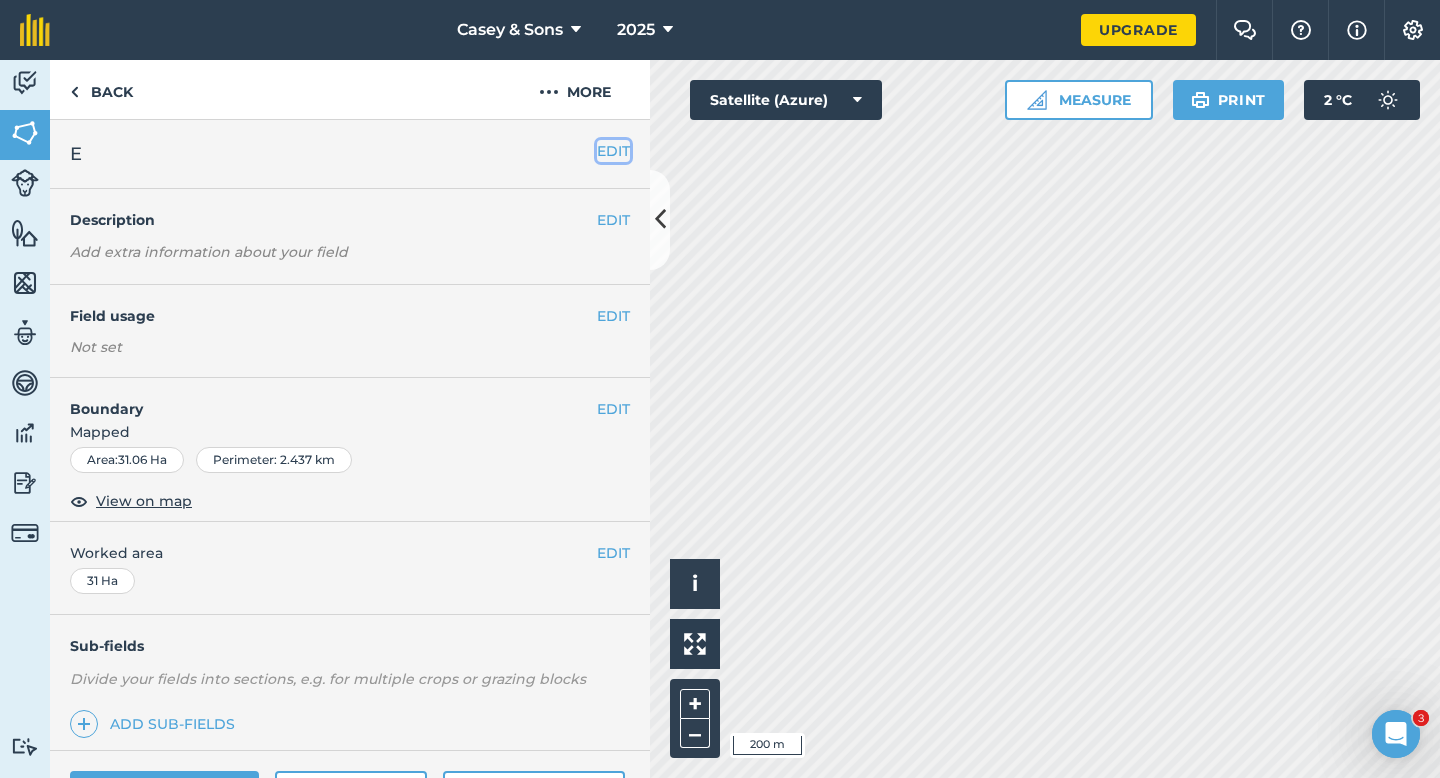 click on "EDIT" at bounding box center (613, 151) 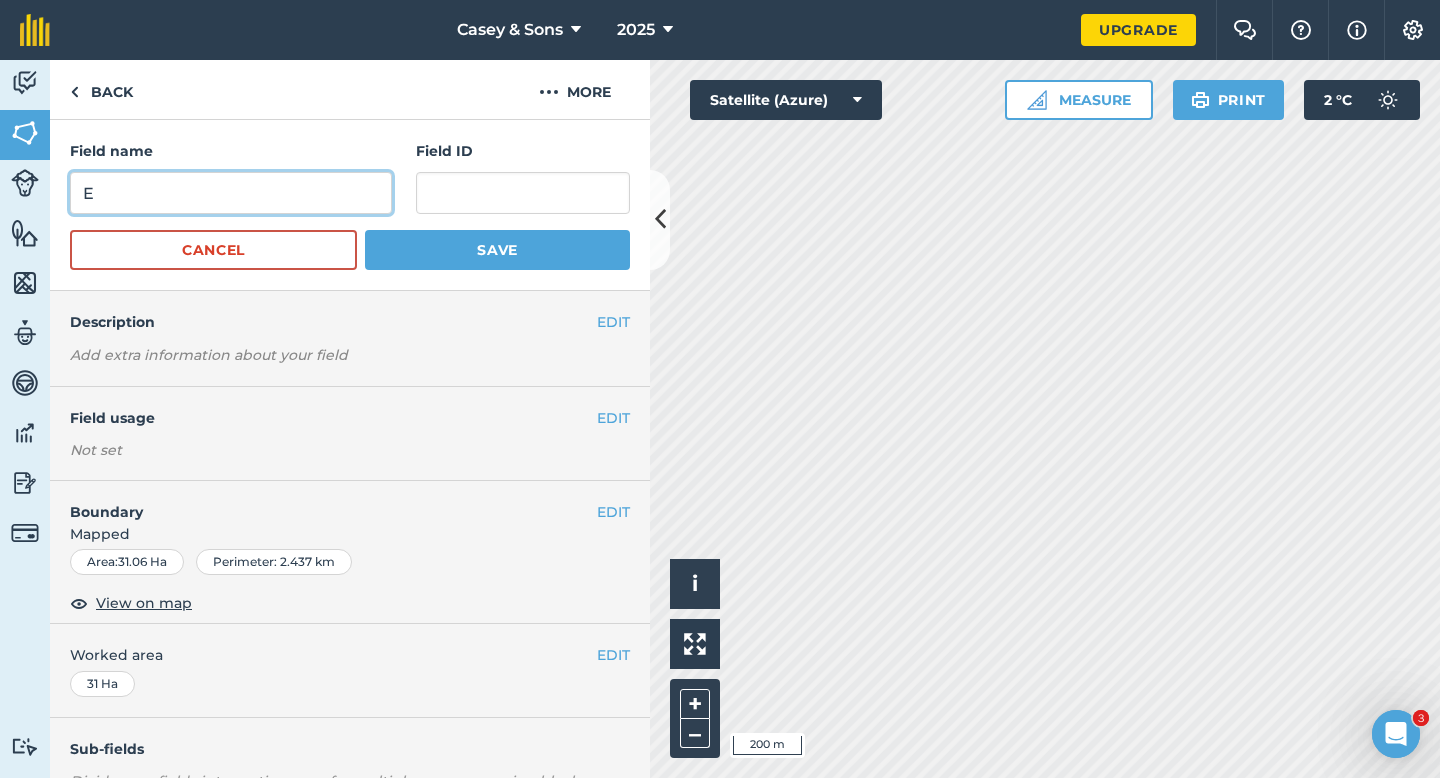 click on "E" at bounding box center (231, 193) 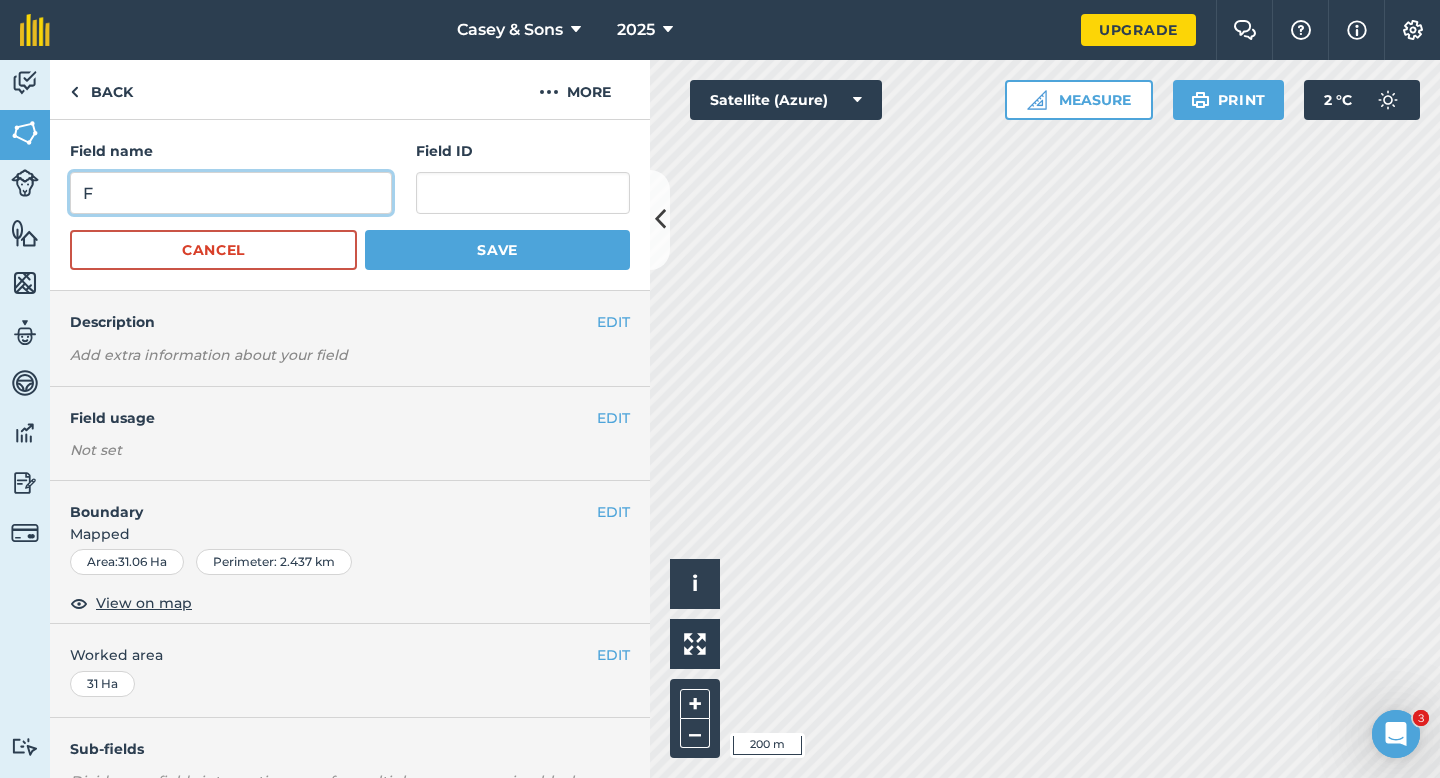 type on "F" 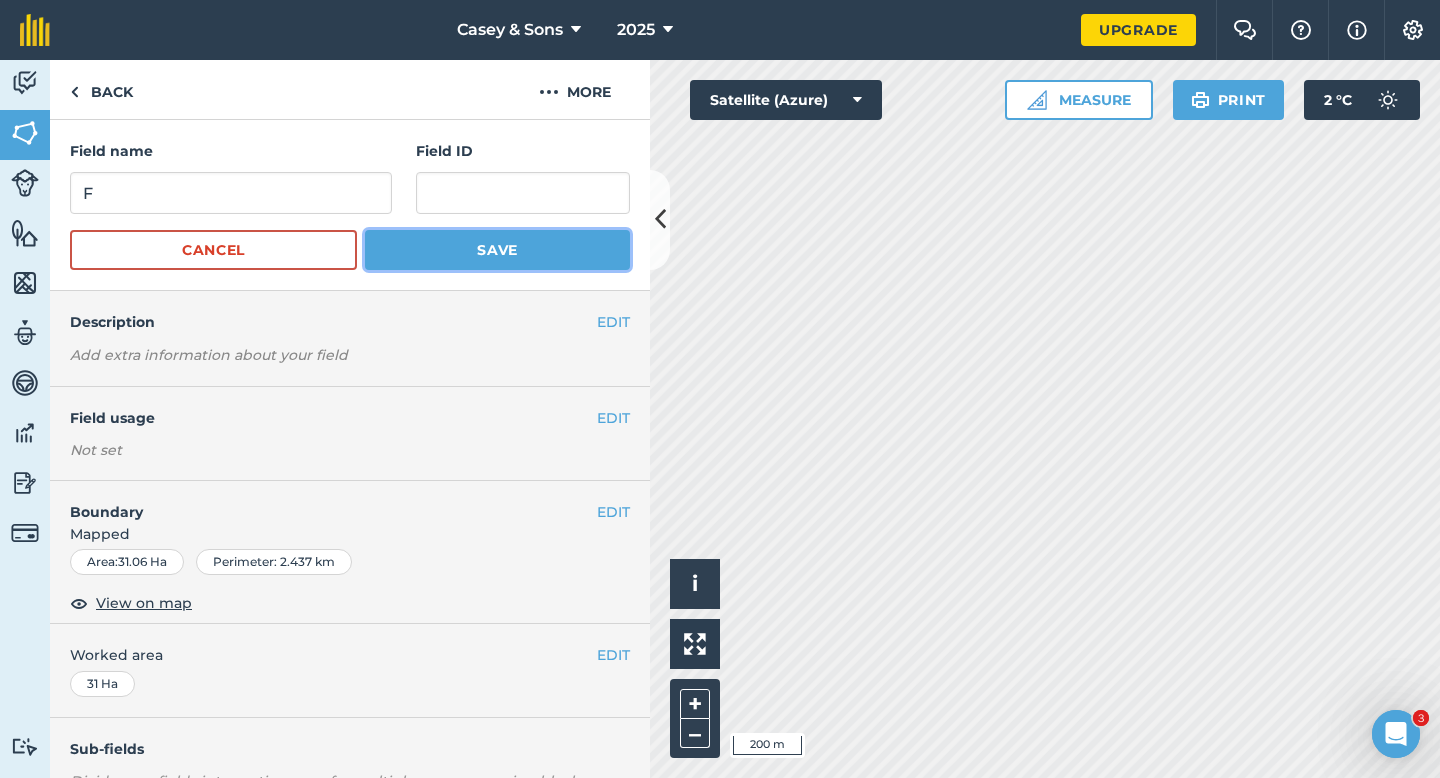 click on "Save" at bounding box center [497, 250] 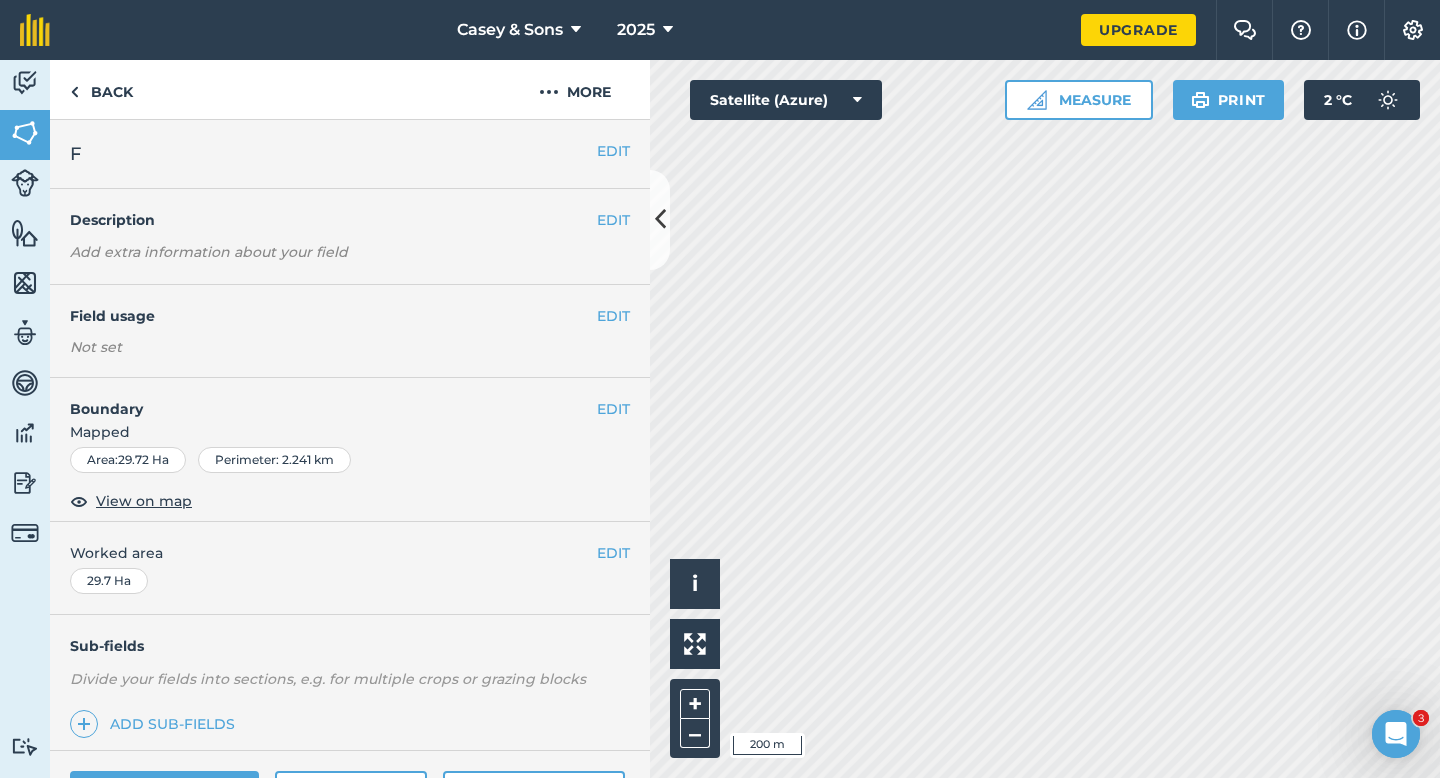 click on "EDIT F" at bounding box center [350, 154] 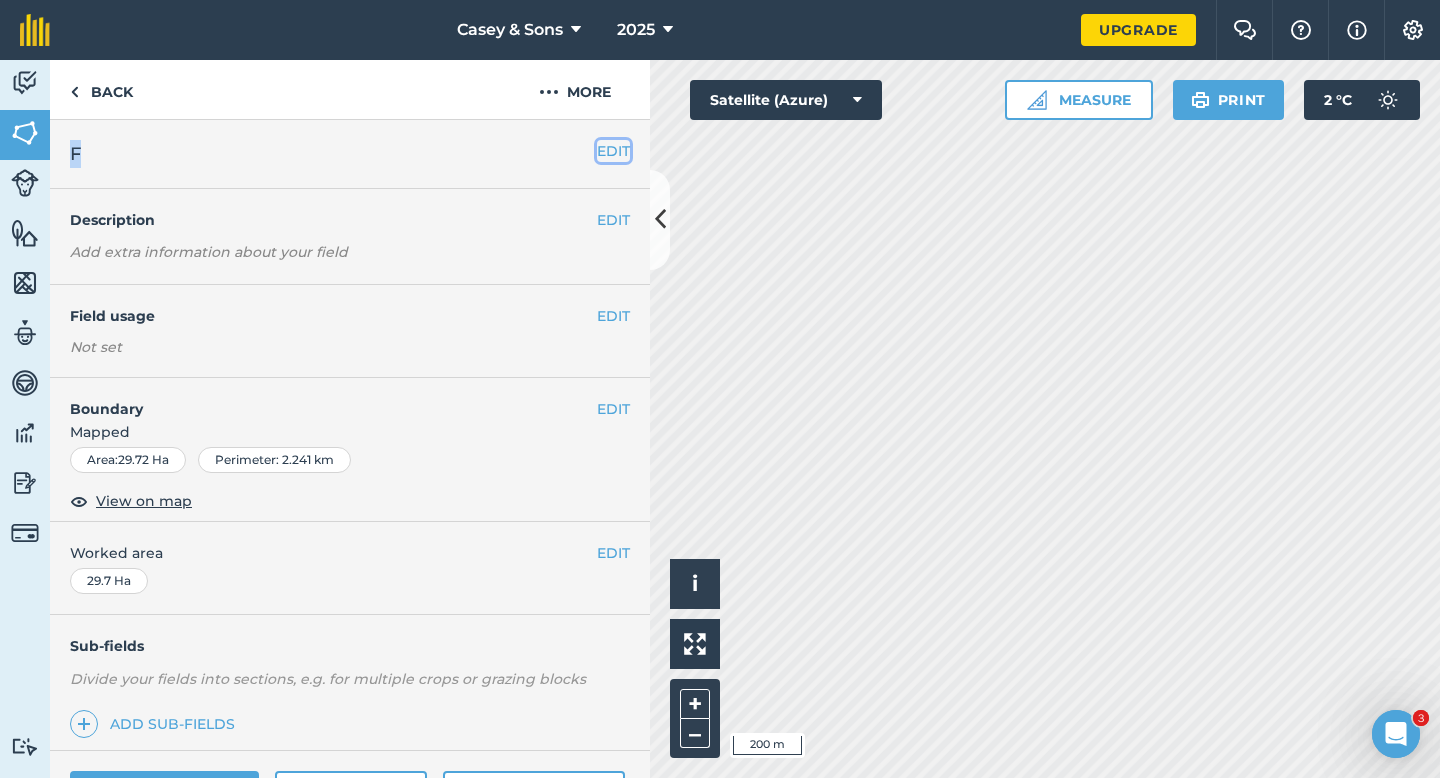 click on "EDIT" at bounding box center [613, 151] 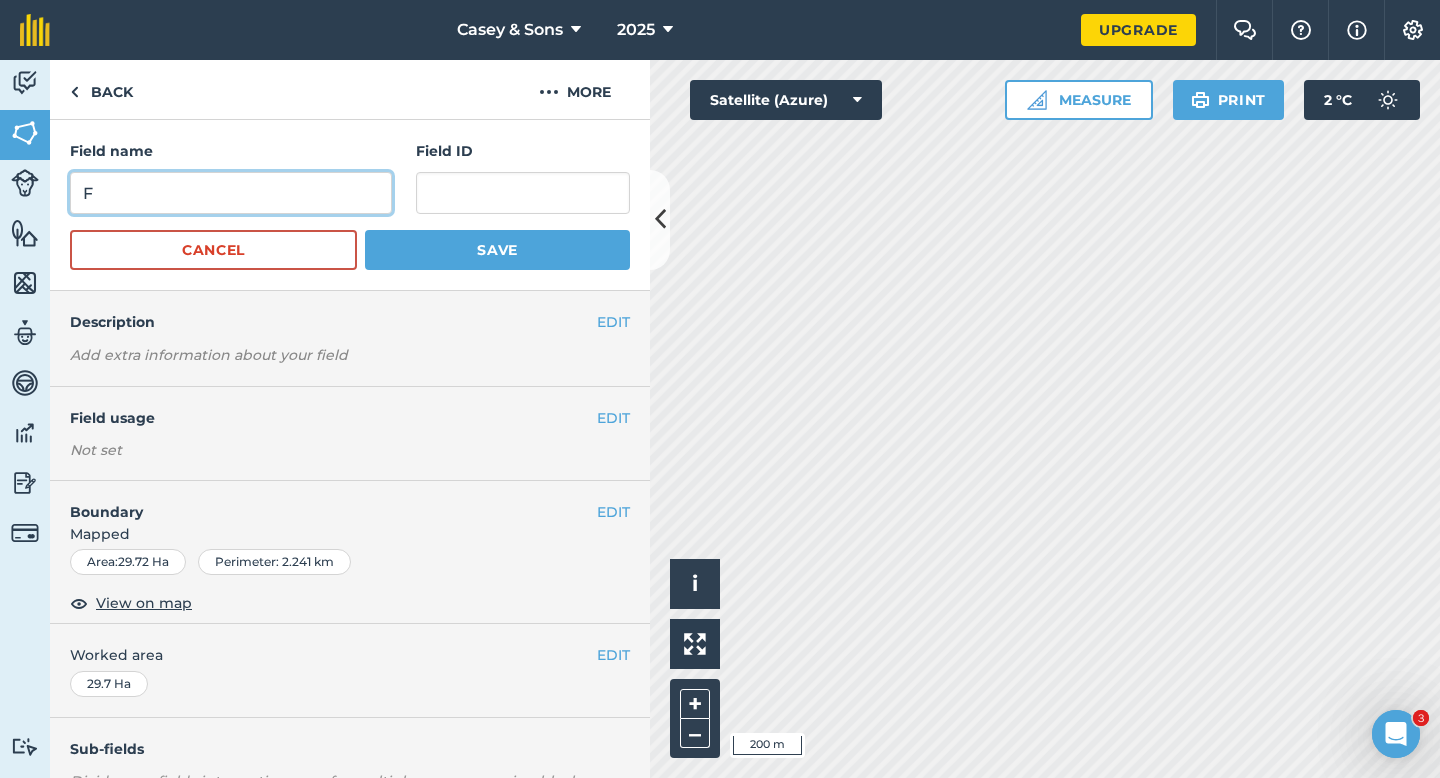 click on "F" at bounding box center [231, 193] 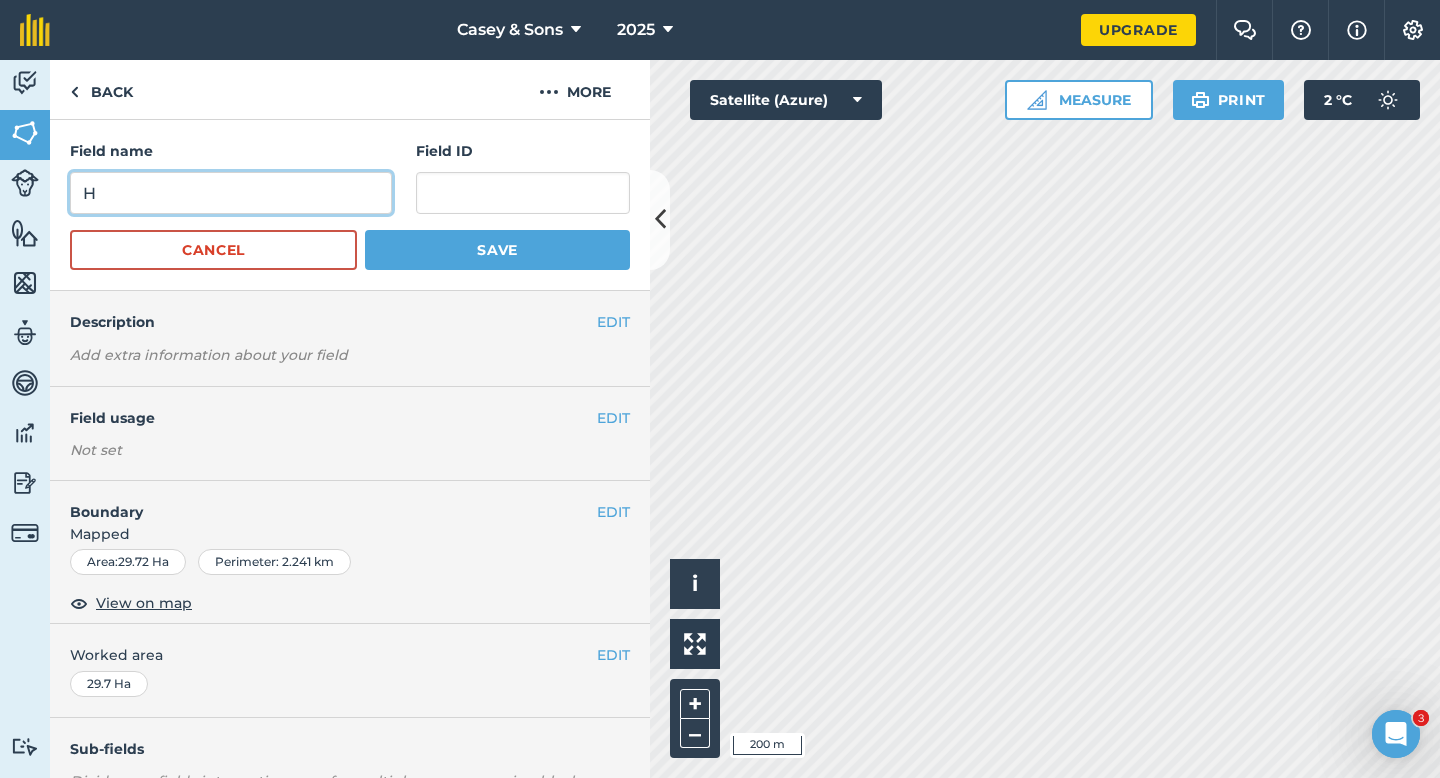 type on "H" 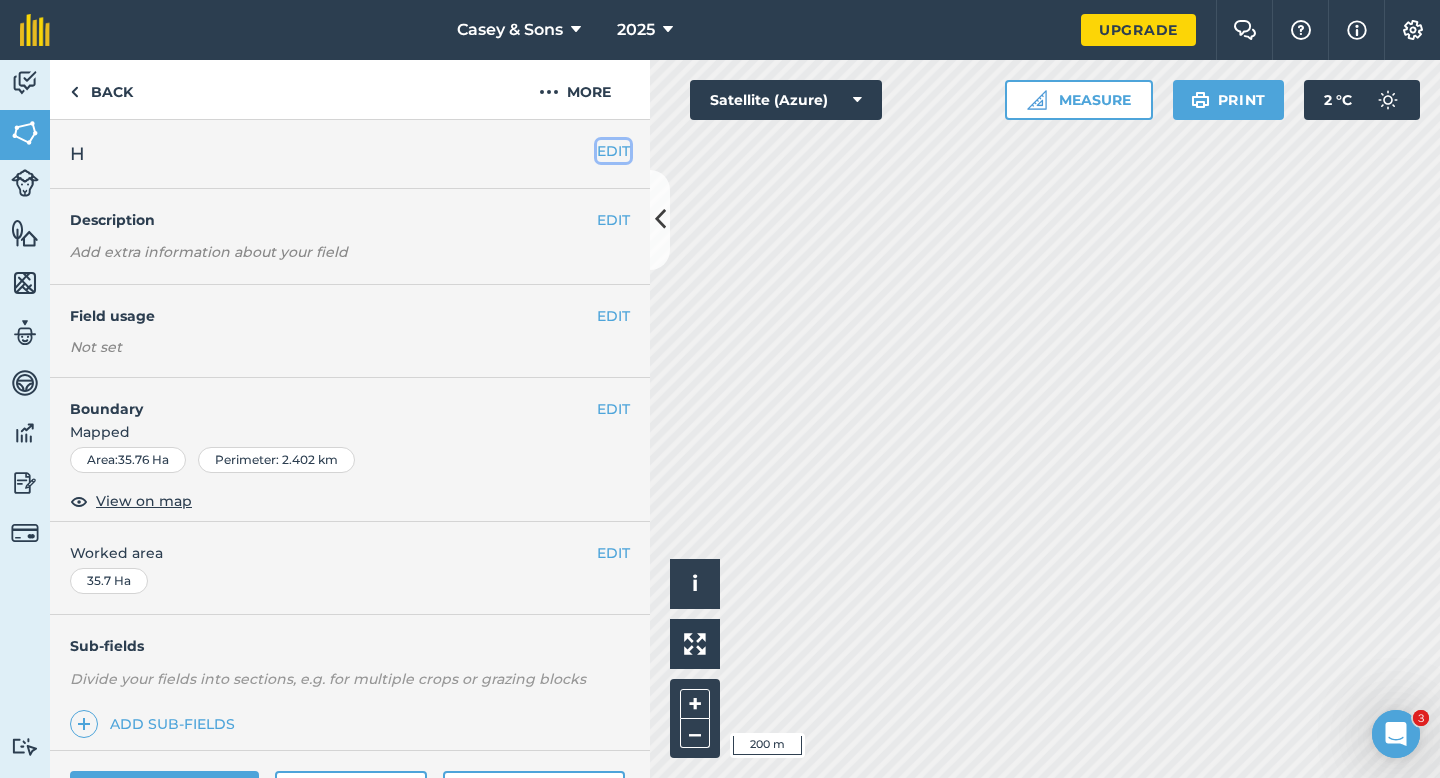 click on "EDIT" at bounding box center (613, 151) 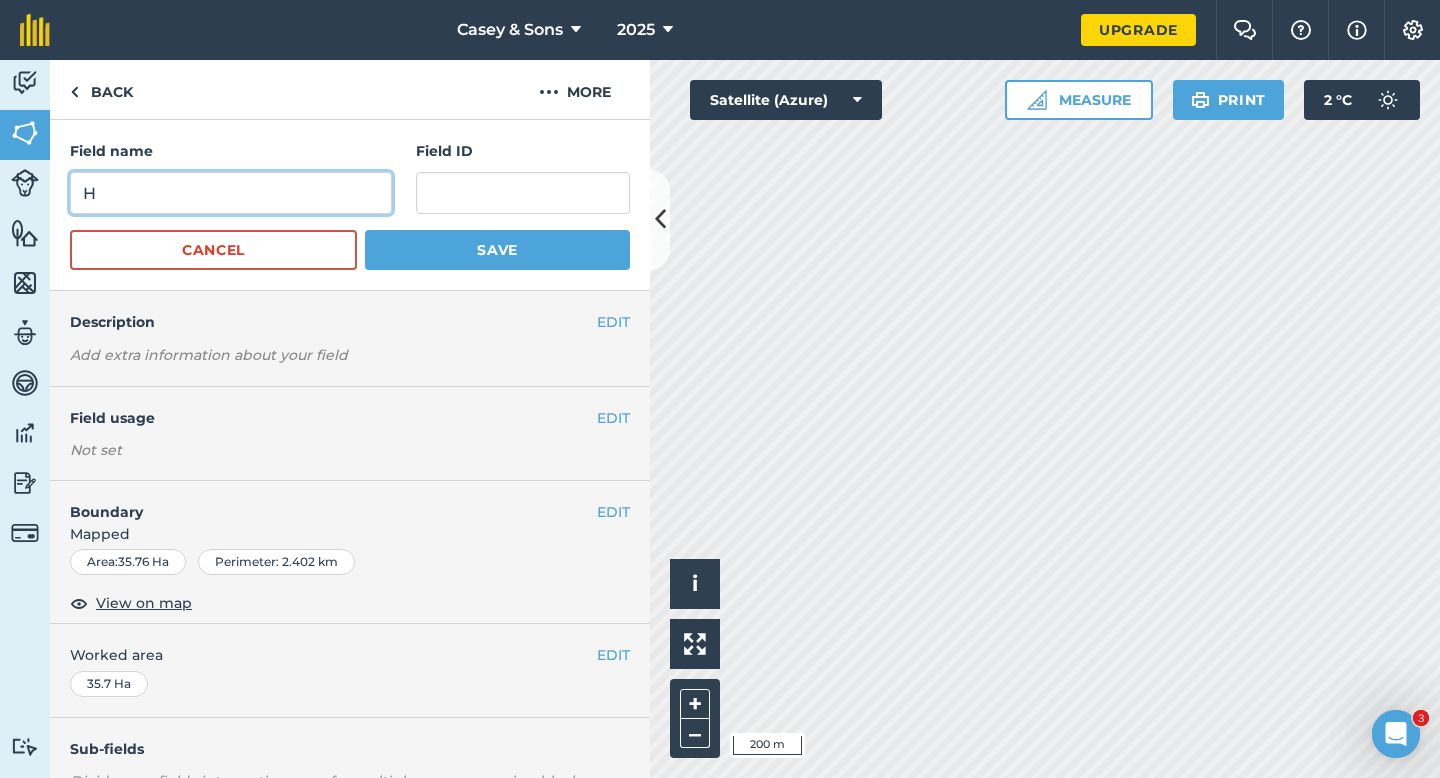 click on "H" at bounding box center (231, 193) 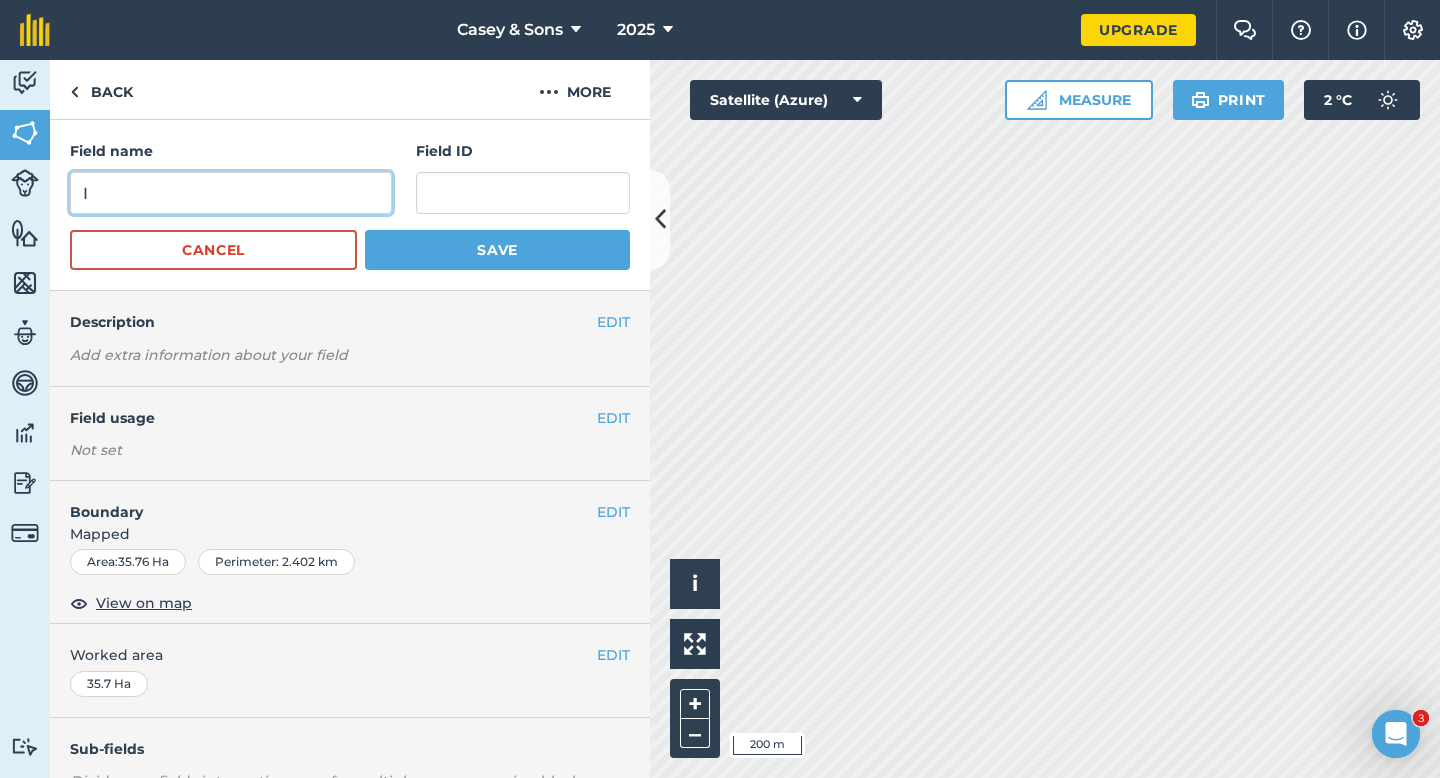 type on "I" 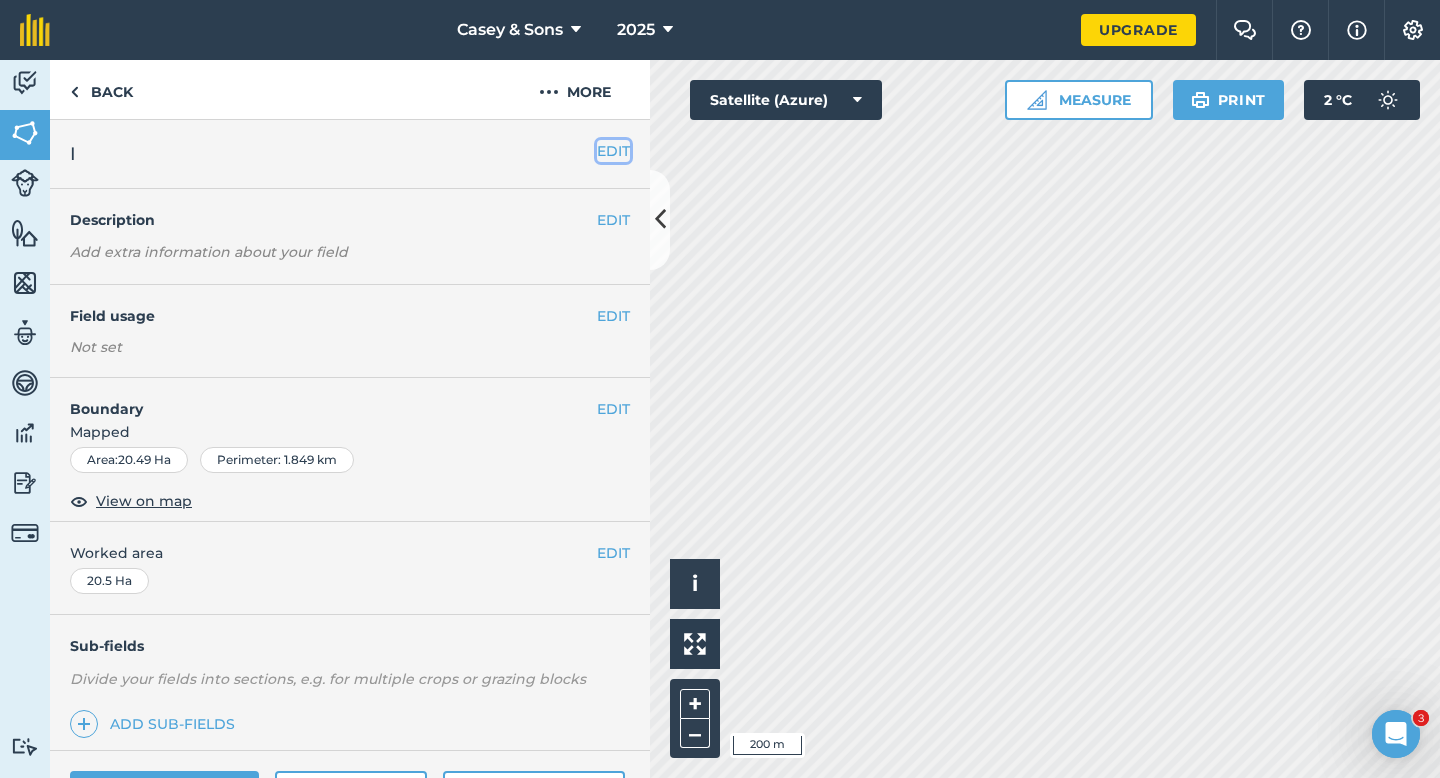 click on "EDIT" at bounding box center [613, 151] 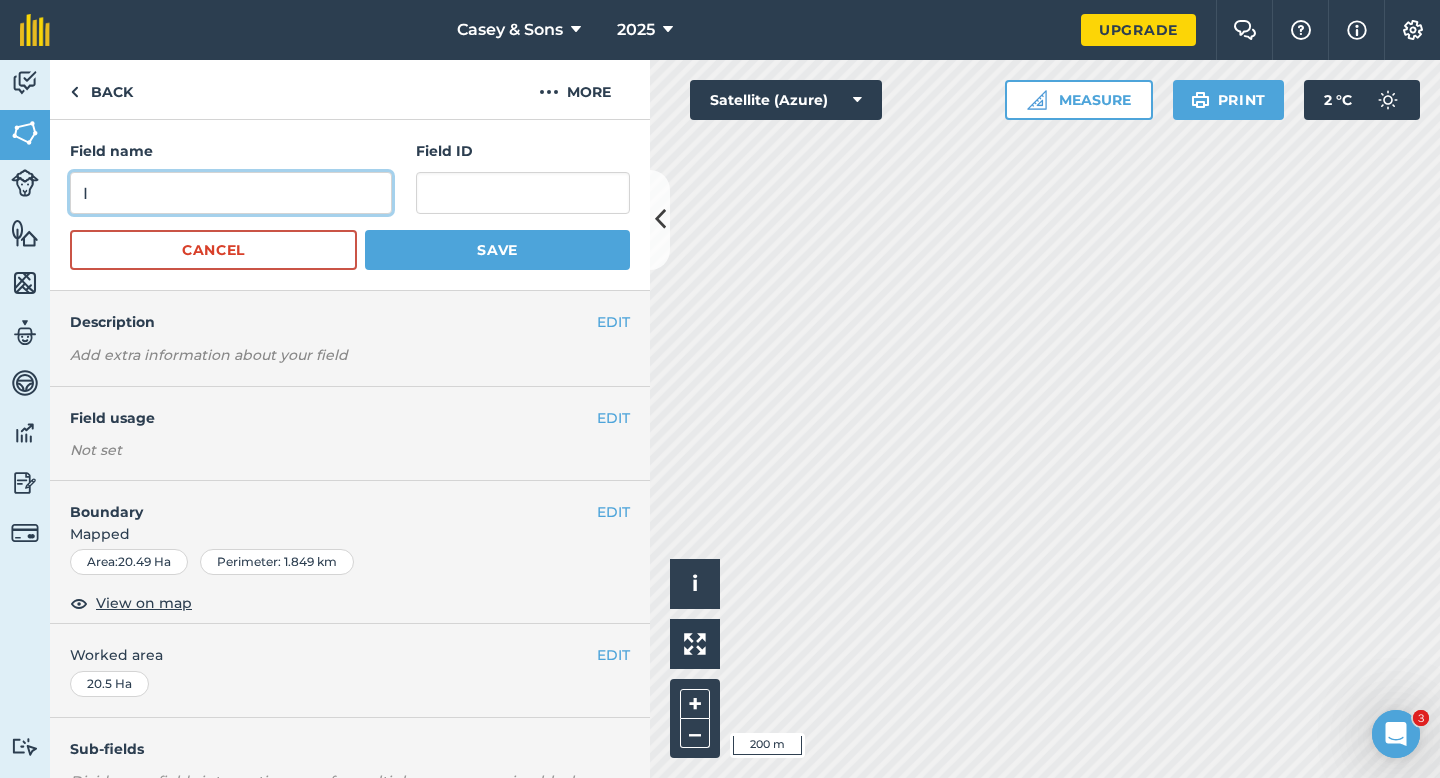 click on "I" at bounding box center (231, 193) 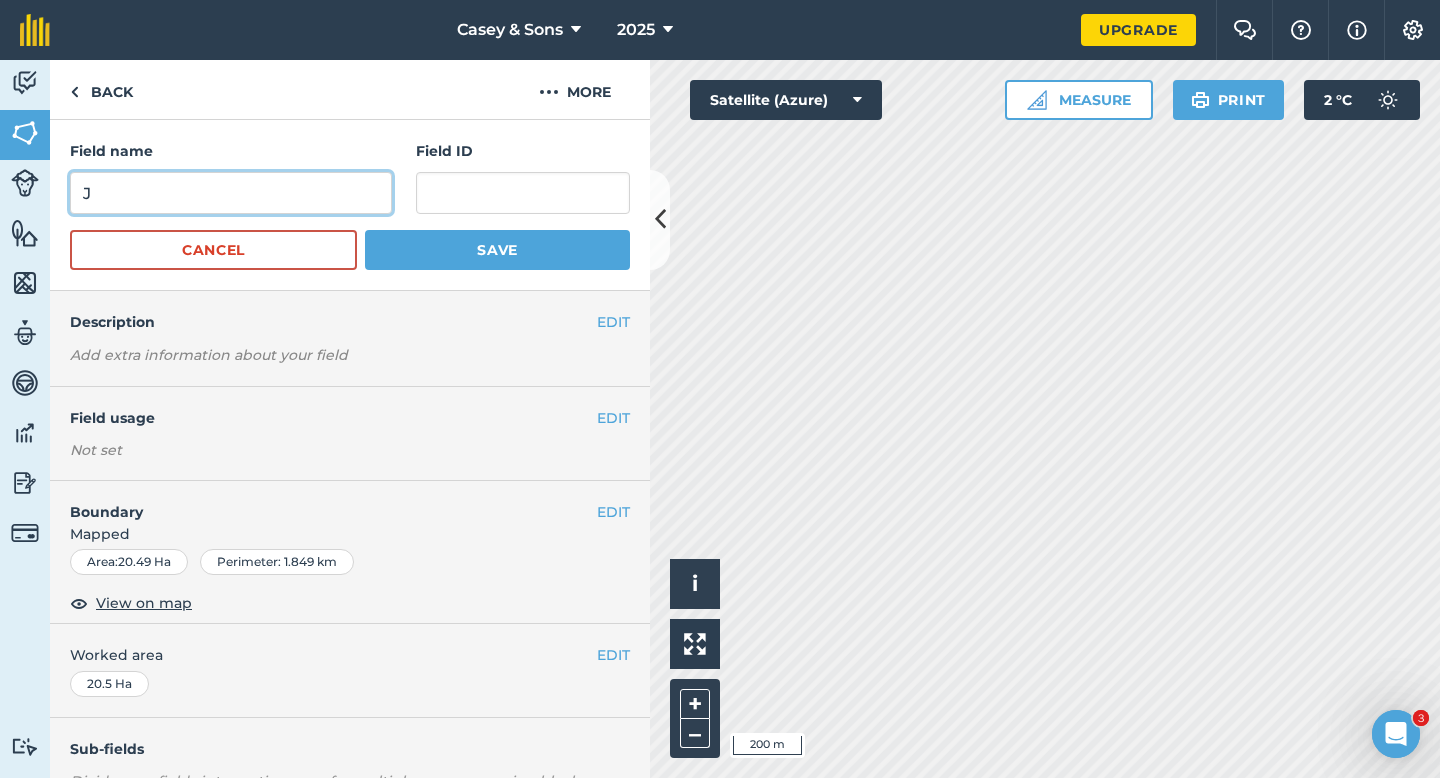 type on "J" 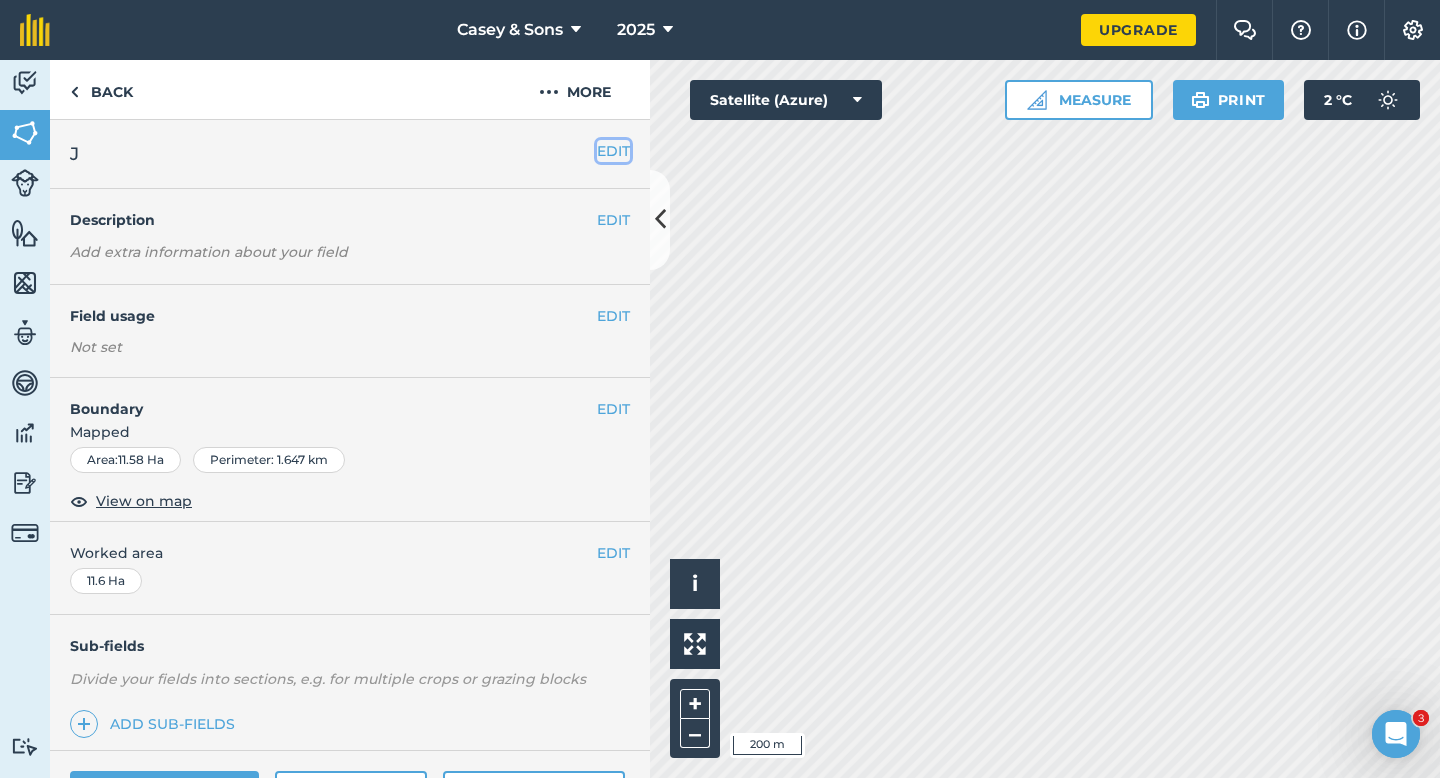 click on "EDIT" at bounding box center (613, 151) 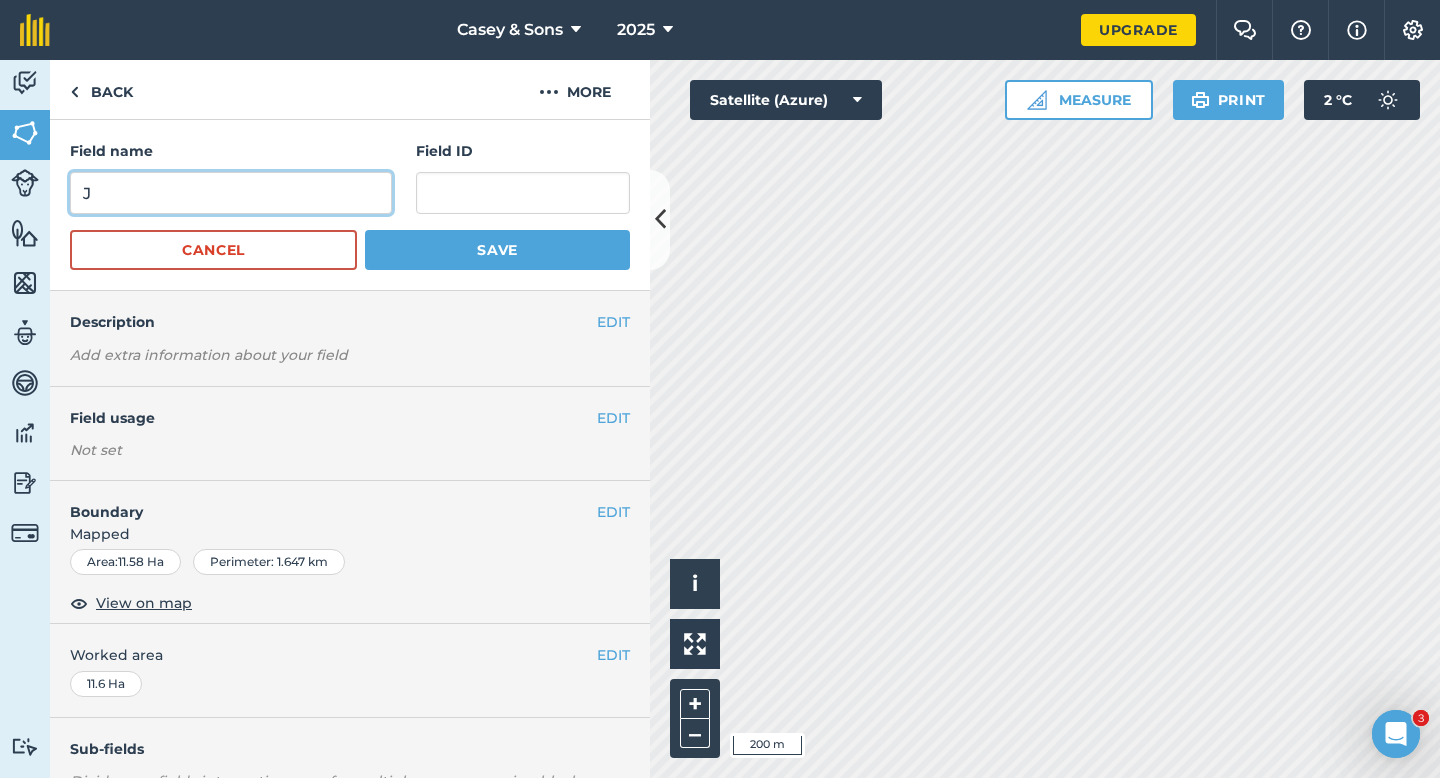 click on "J" at bounding box center (231, 193) 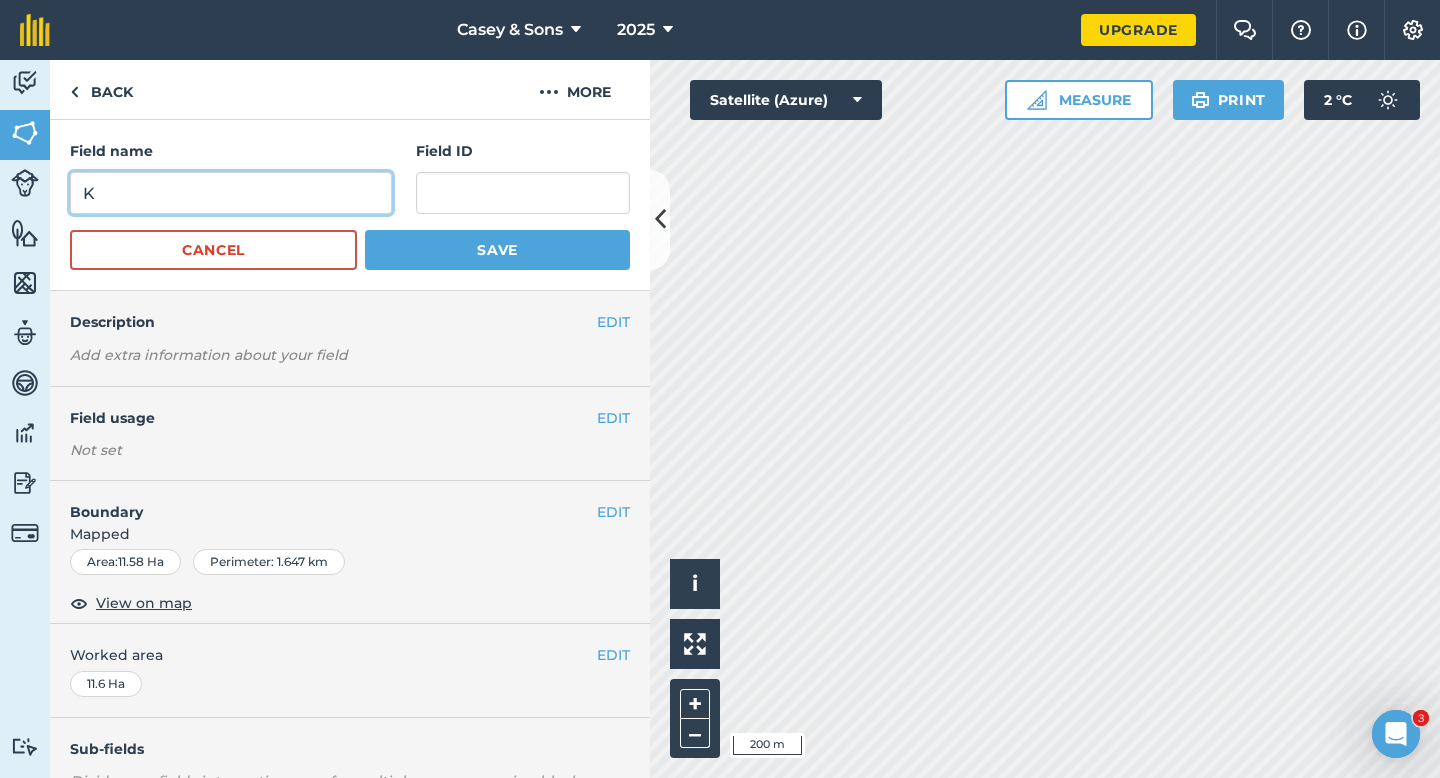 click on "K" at bounding box center [231, 193] 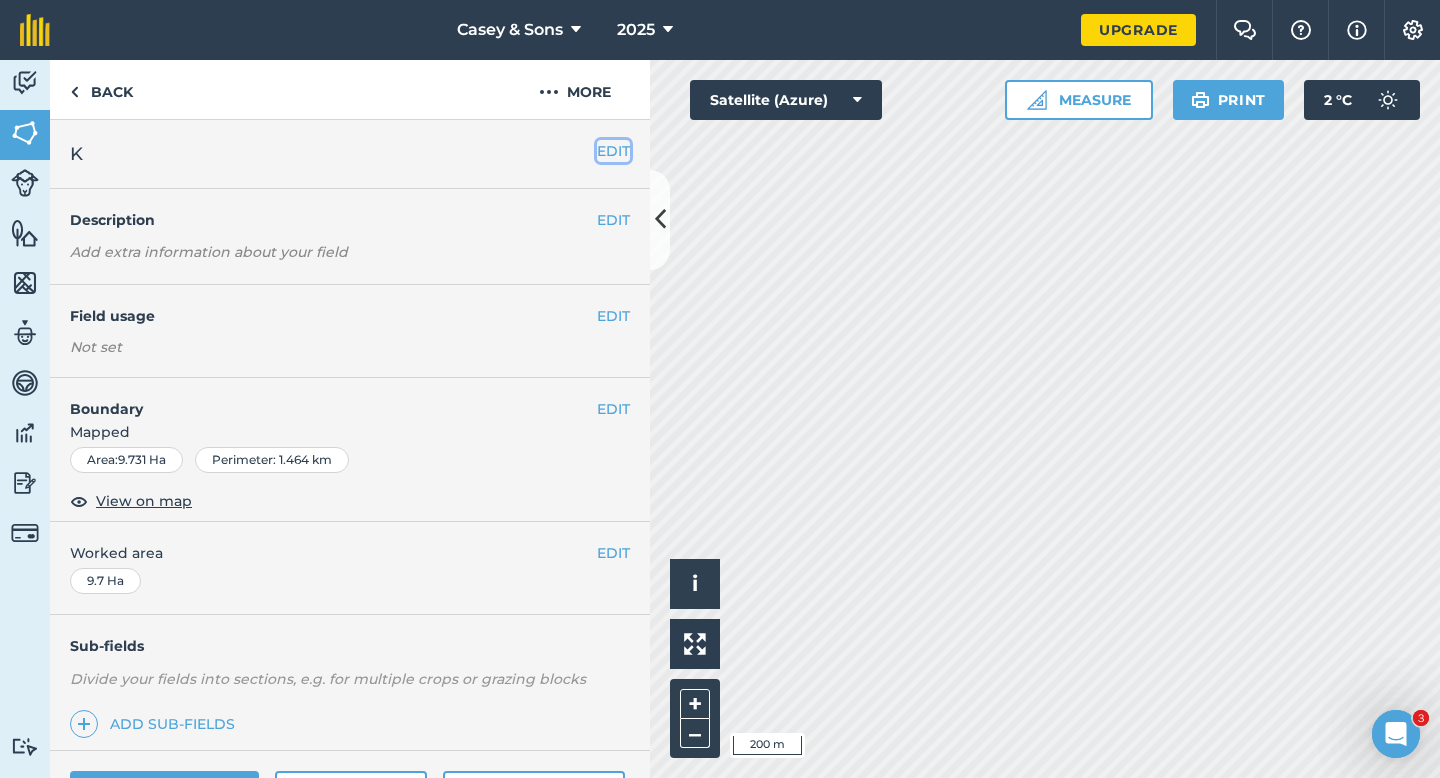 click on "EDIT" at bounding box center (613, 151) 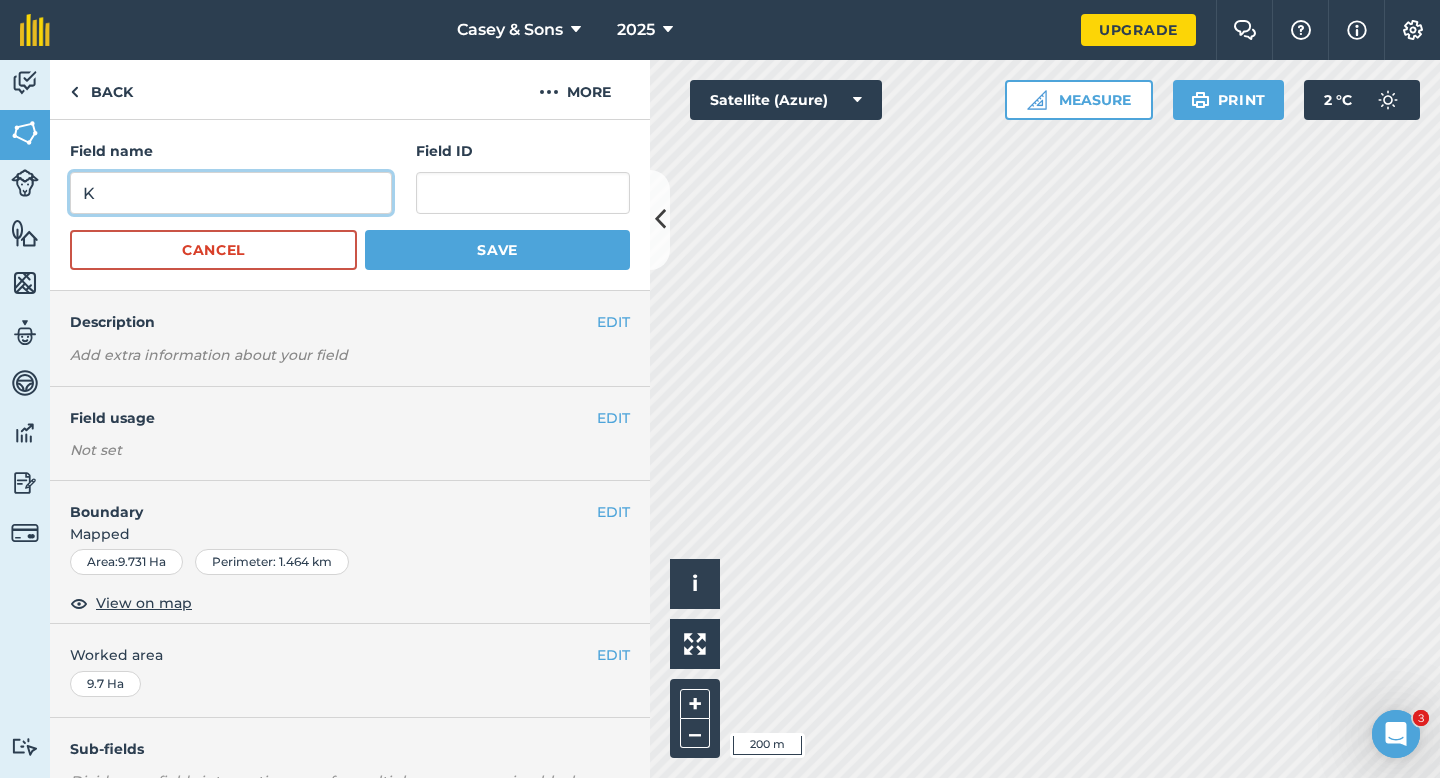 click on "K" at bounding box center (231, 193) 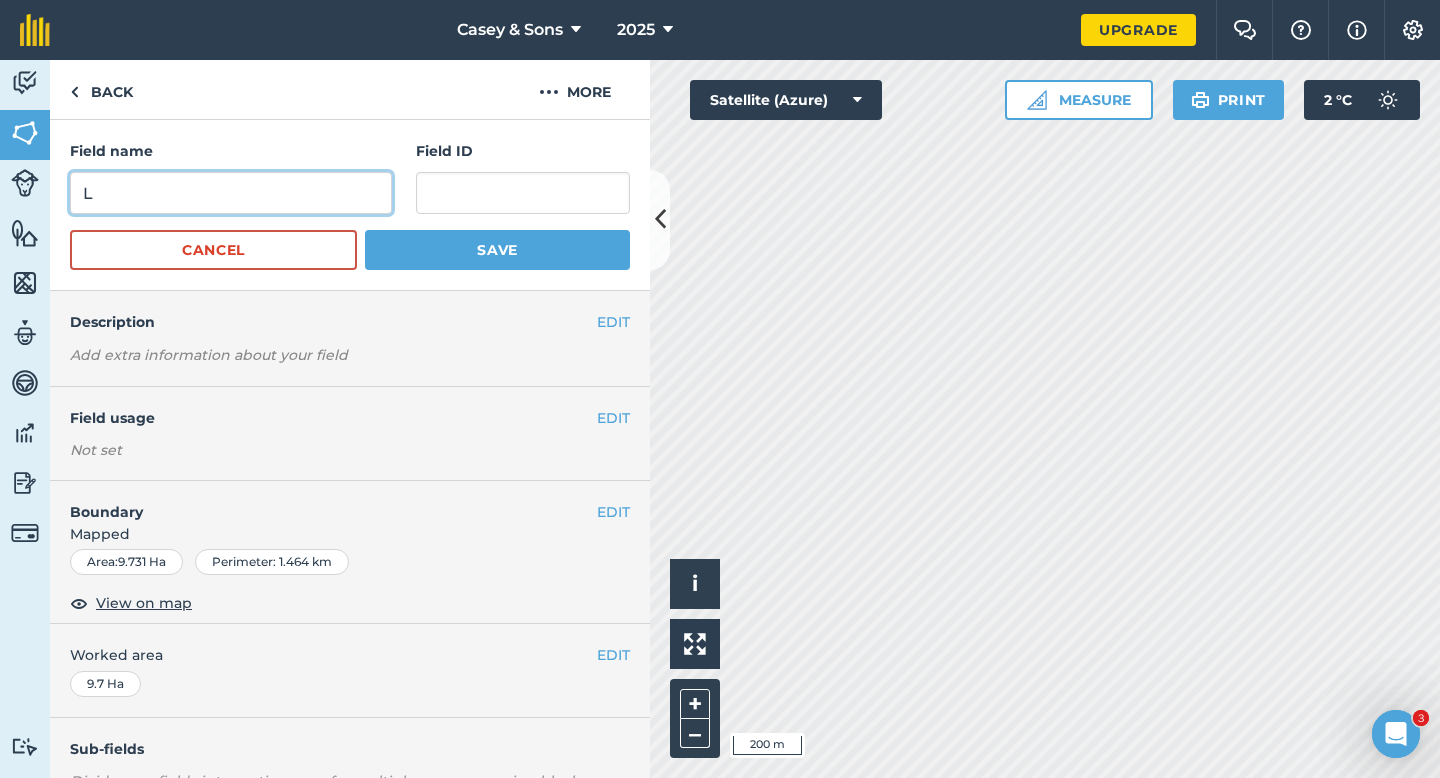 click on "L" at bounding box center (231, 193) 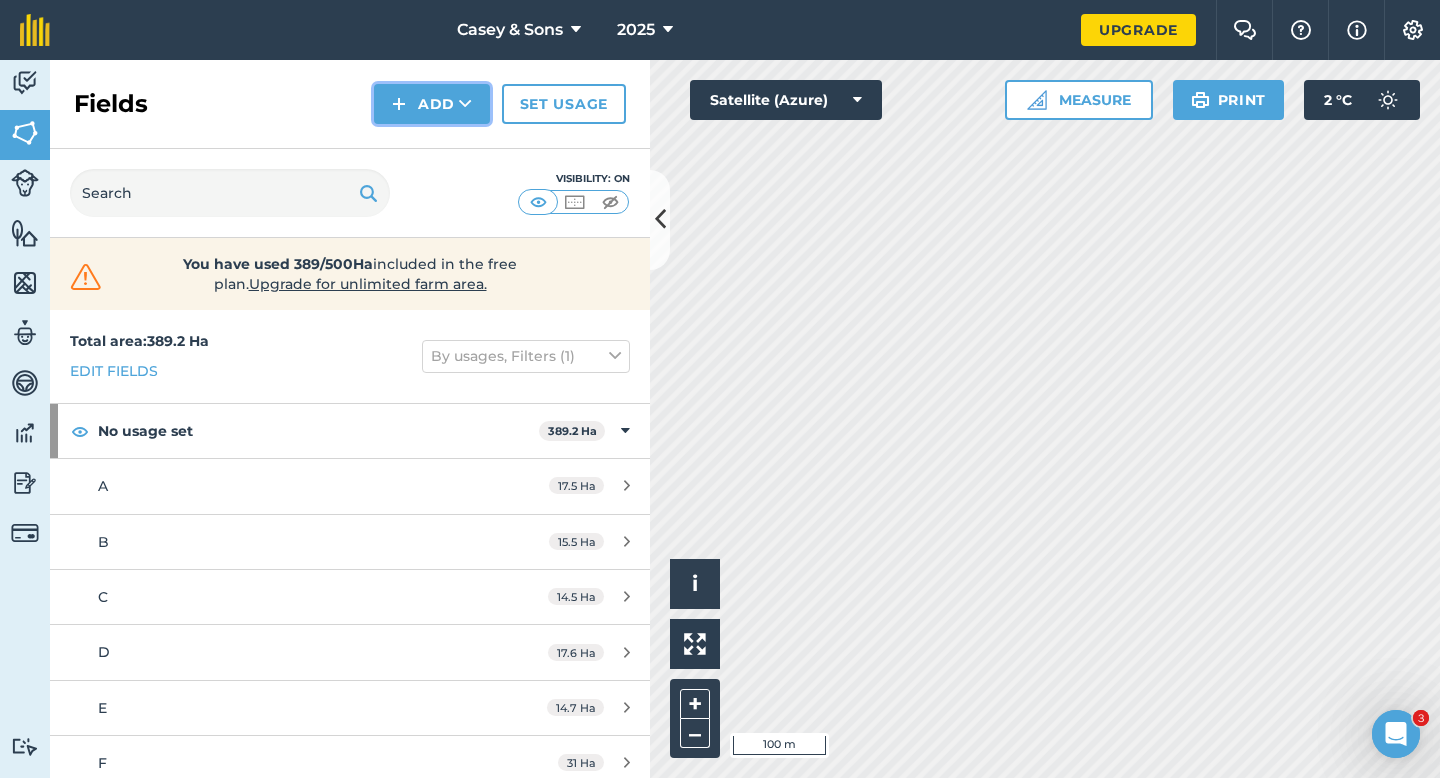 click on "Add" at bounding box center (432, 104) 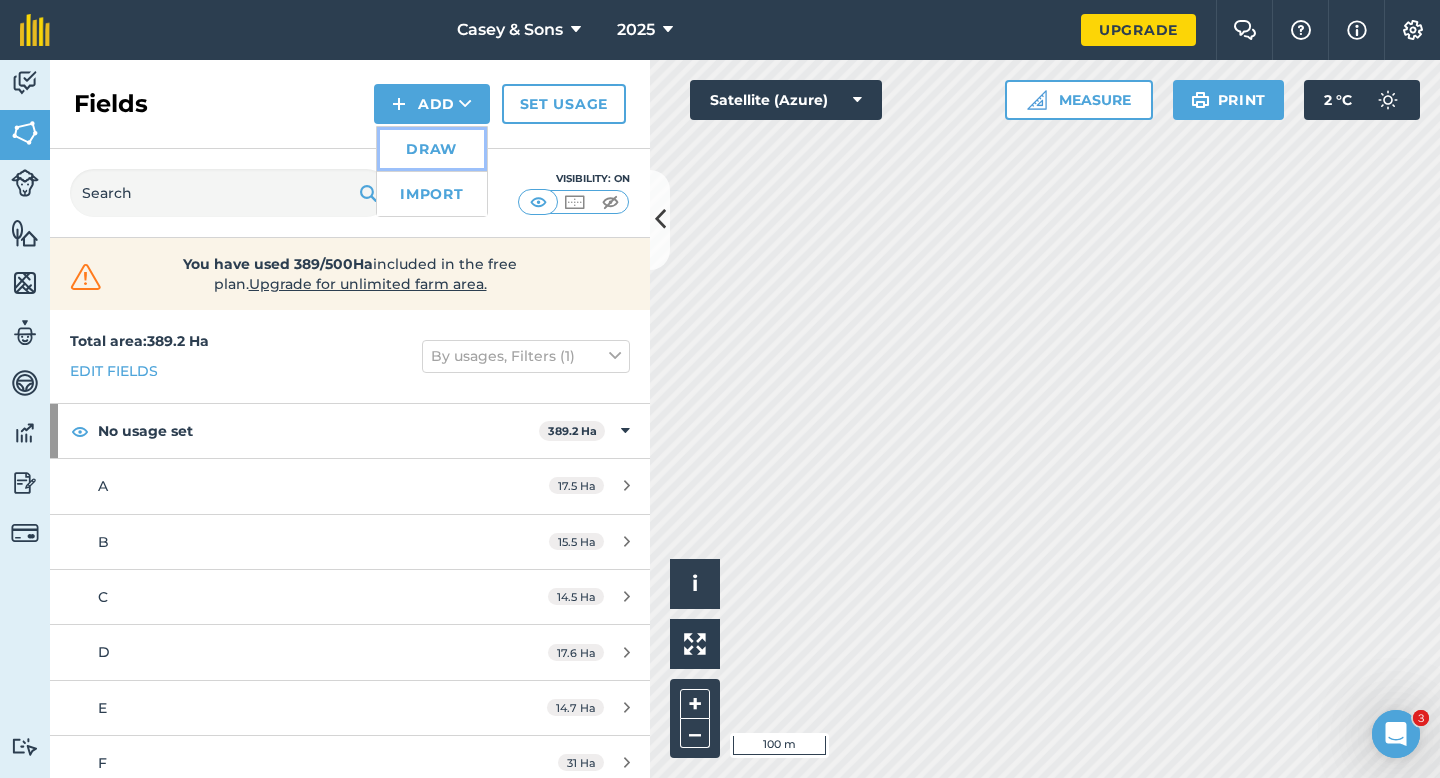 click on "Draw" at bounding box center [432, 149] 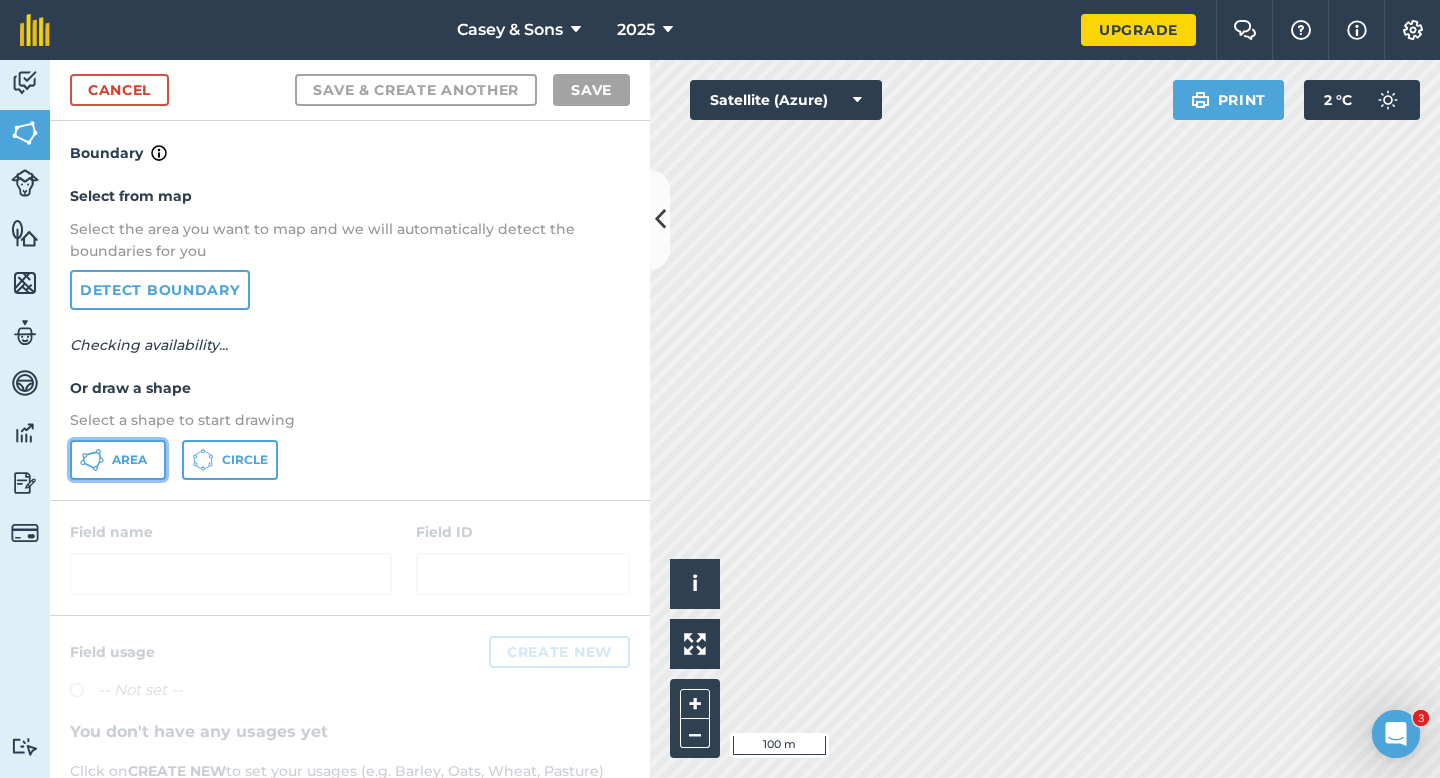 click on "Area" at bounding box center (129, 460) 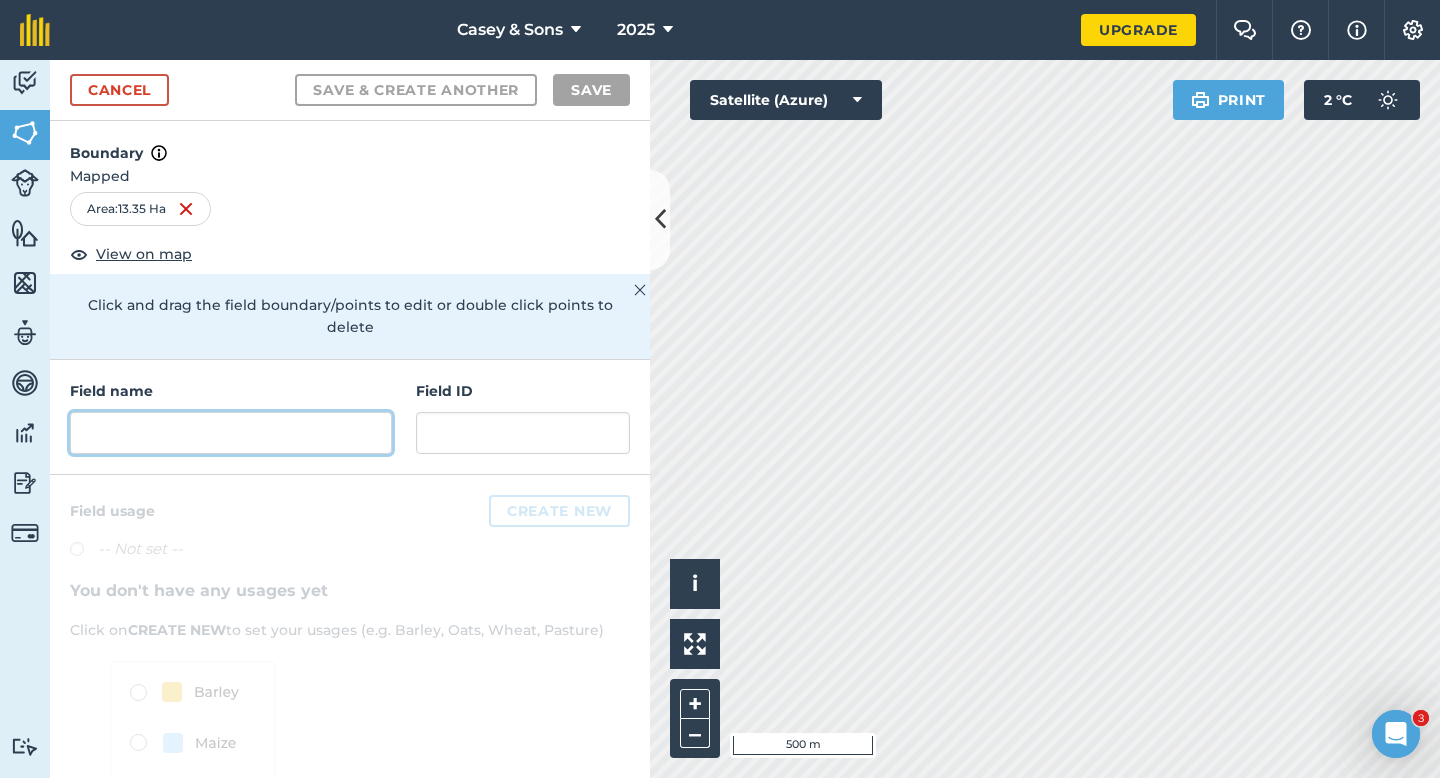 click at bounding box center [231, 433] 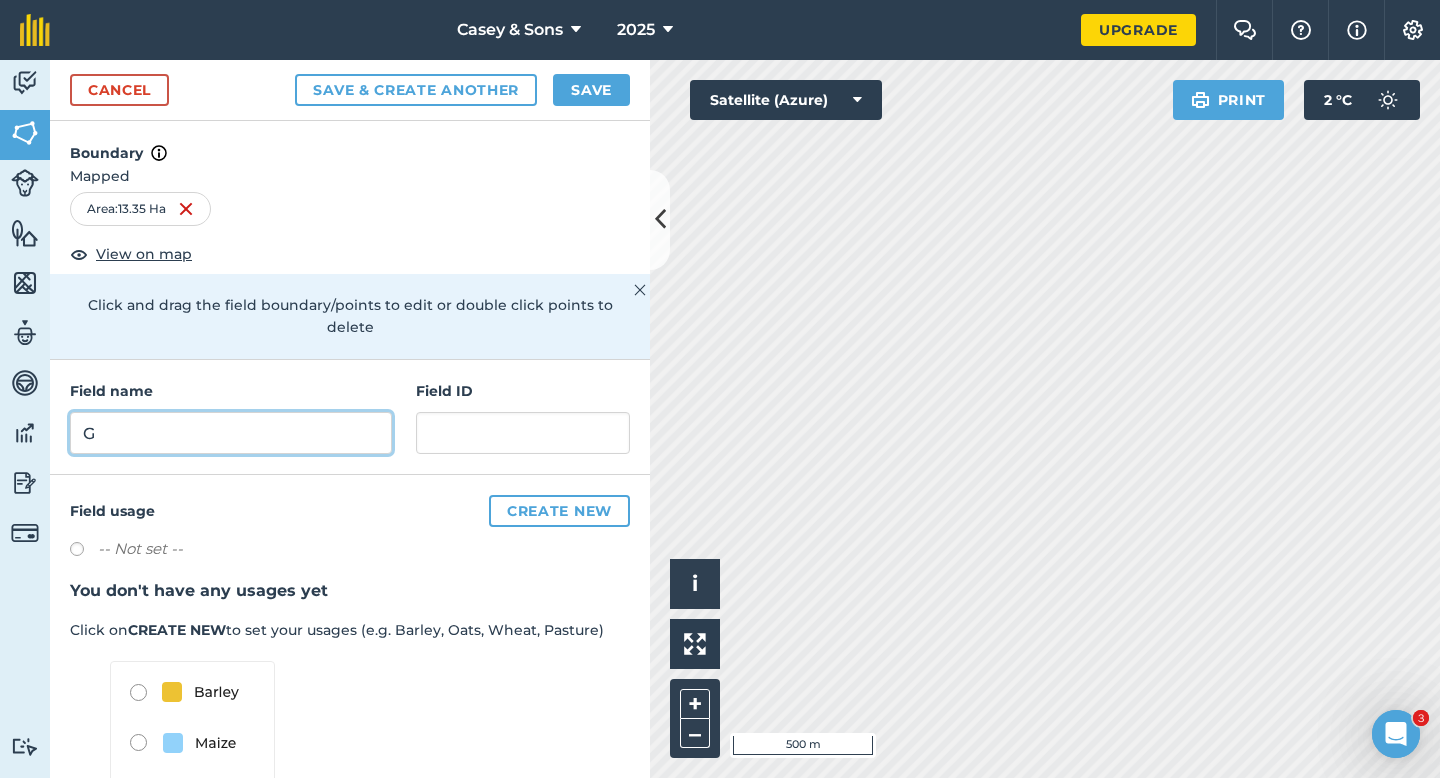 type on "G" 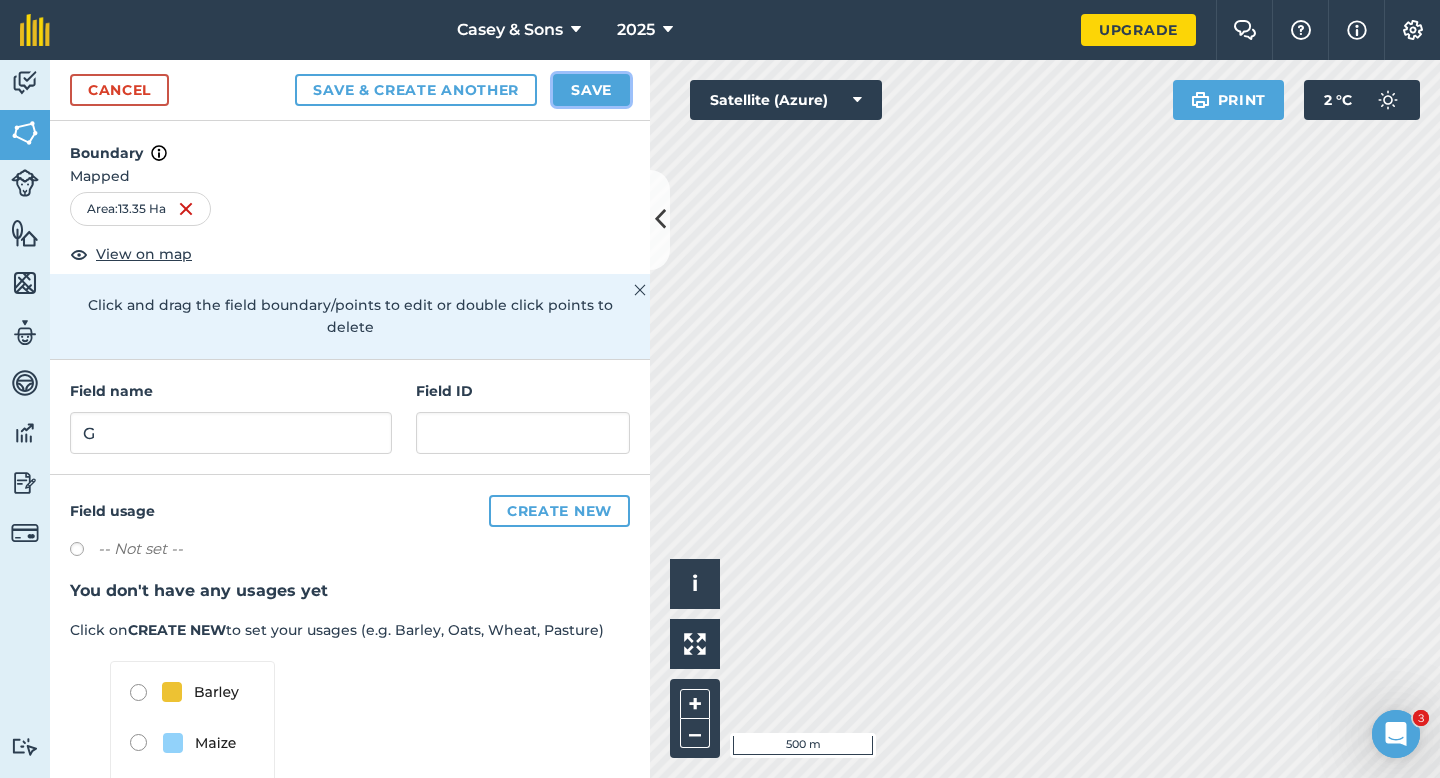 click on "Save" at bounding box center [591, 90] 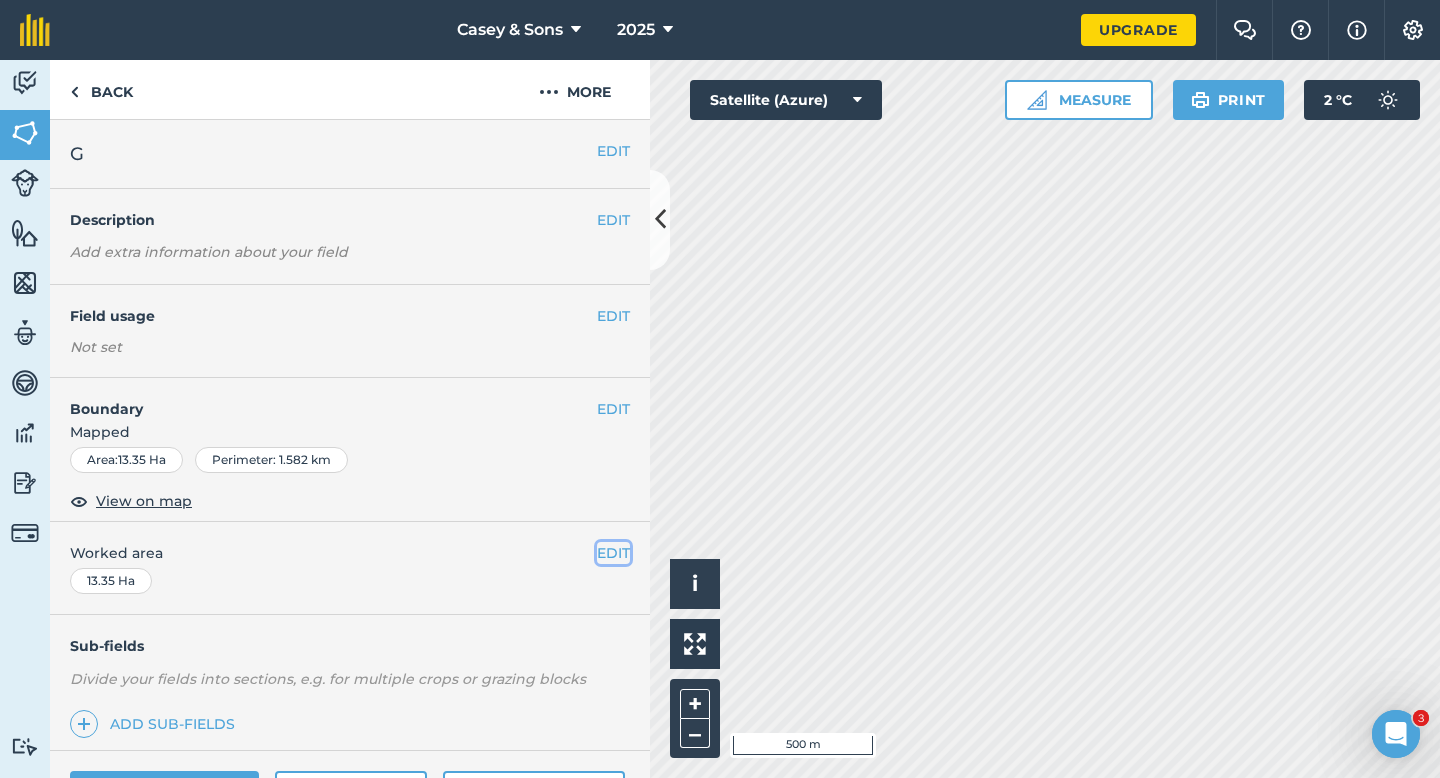click on "EDIT" at bounding box center [613, 553] 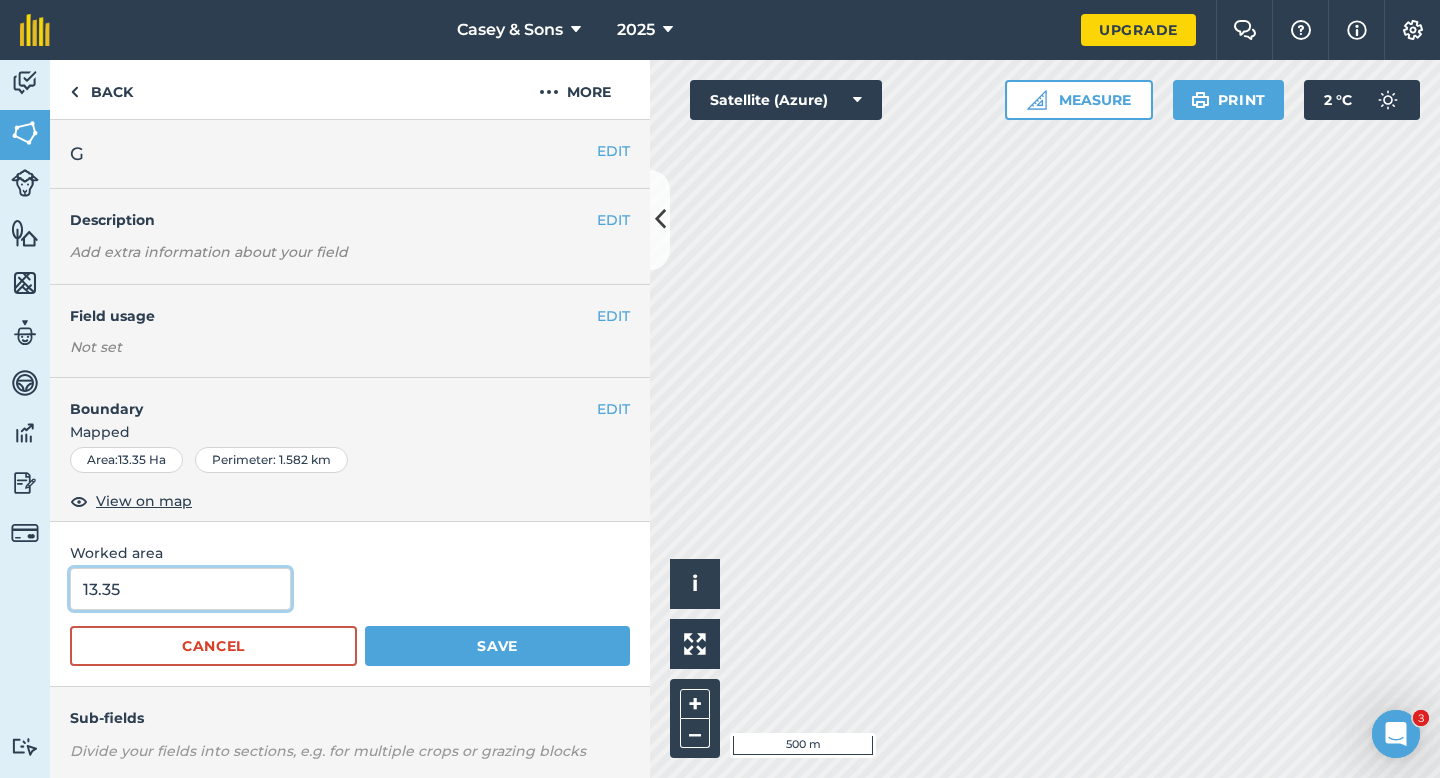 click on "13.35" at bounding box center [180, 589] 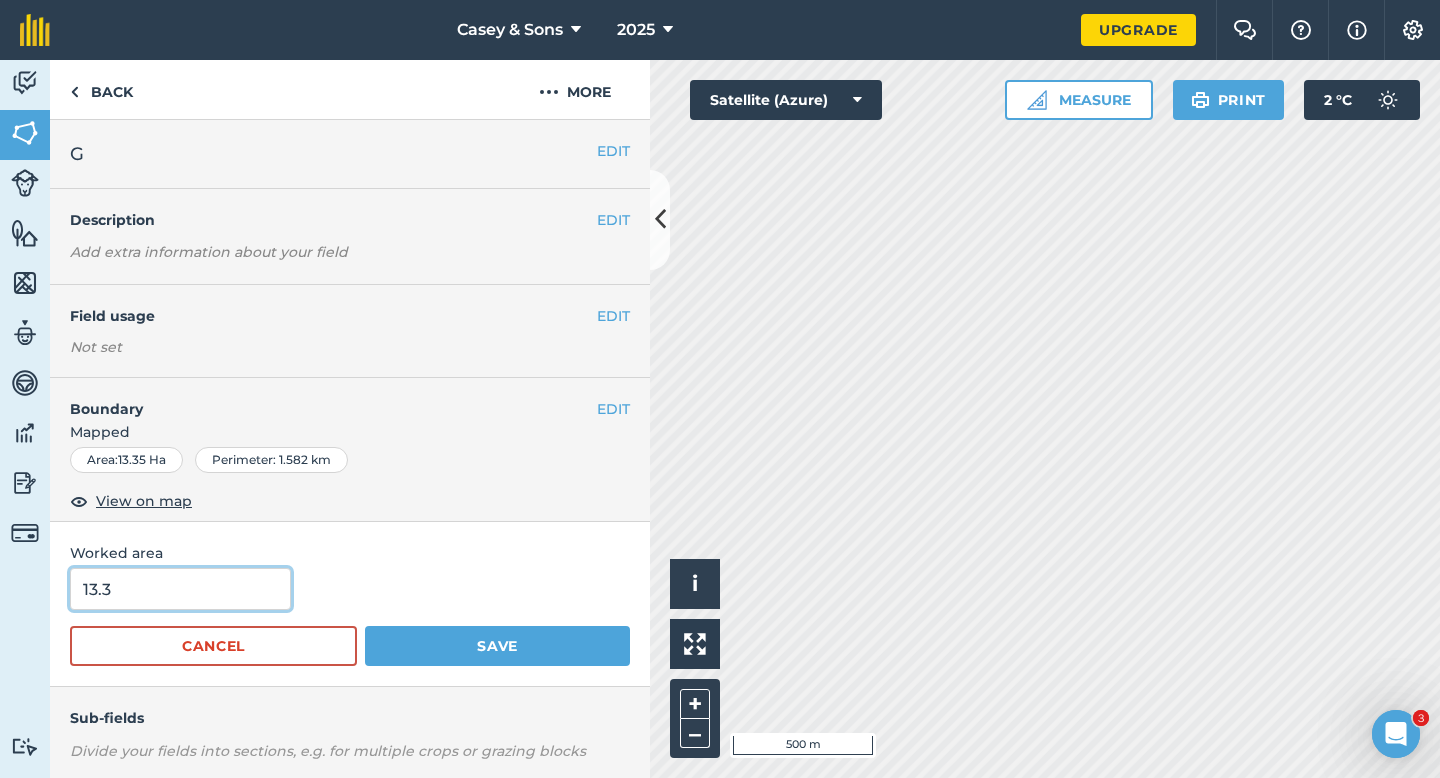 type on "13.3" 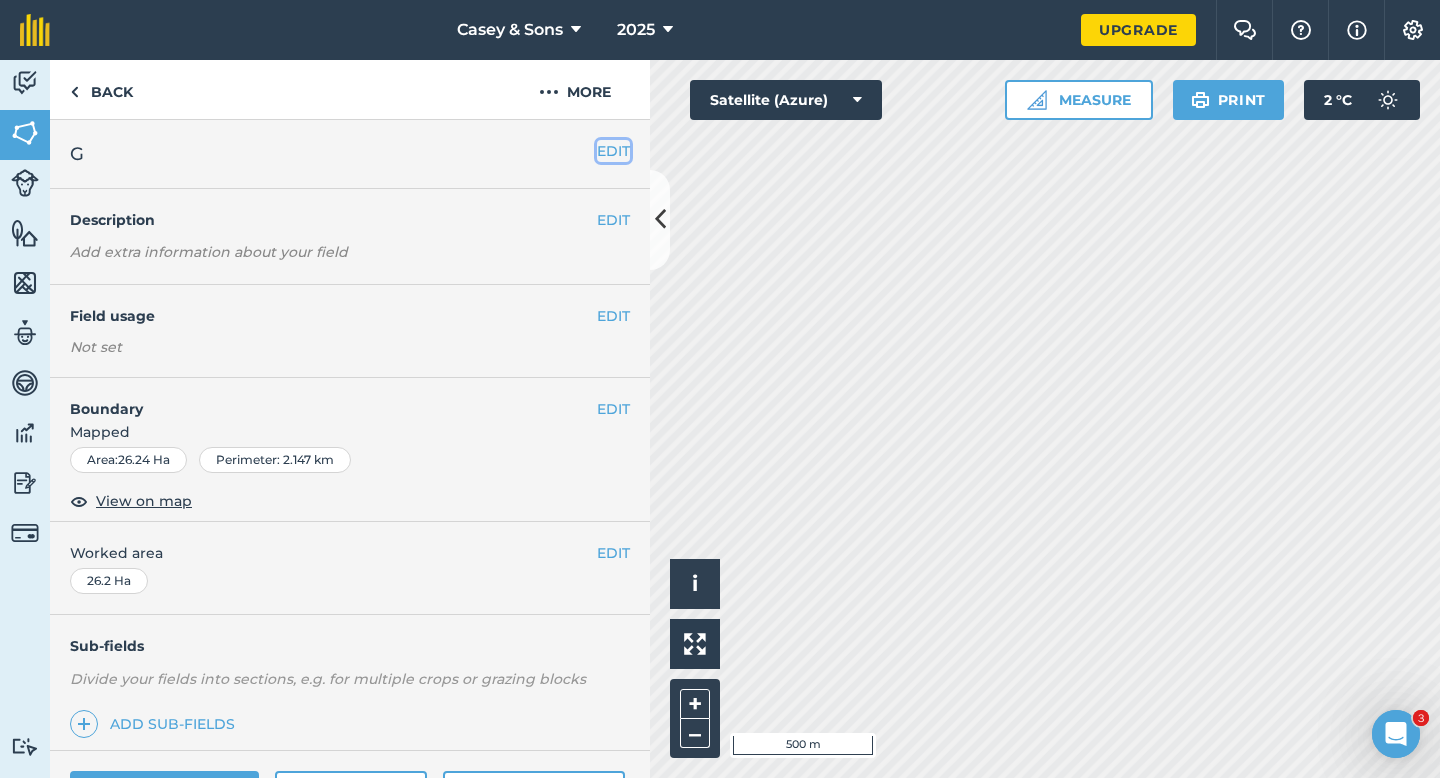 click on "EDIT" at bounding box center (613, 151) 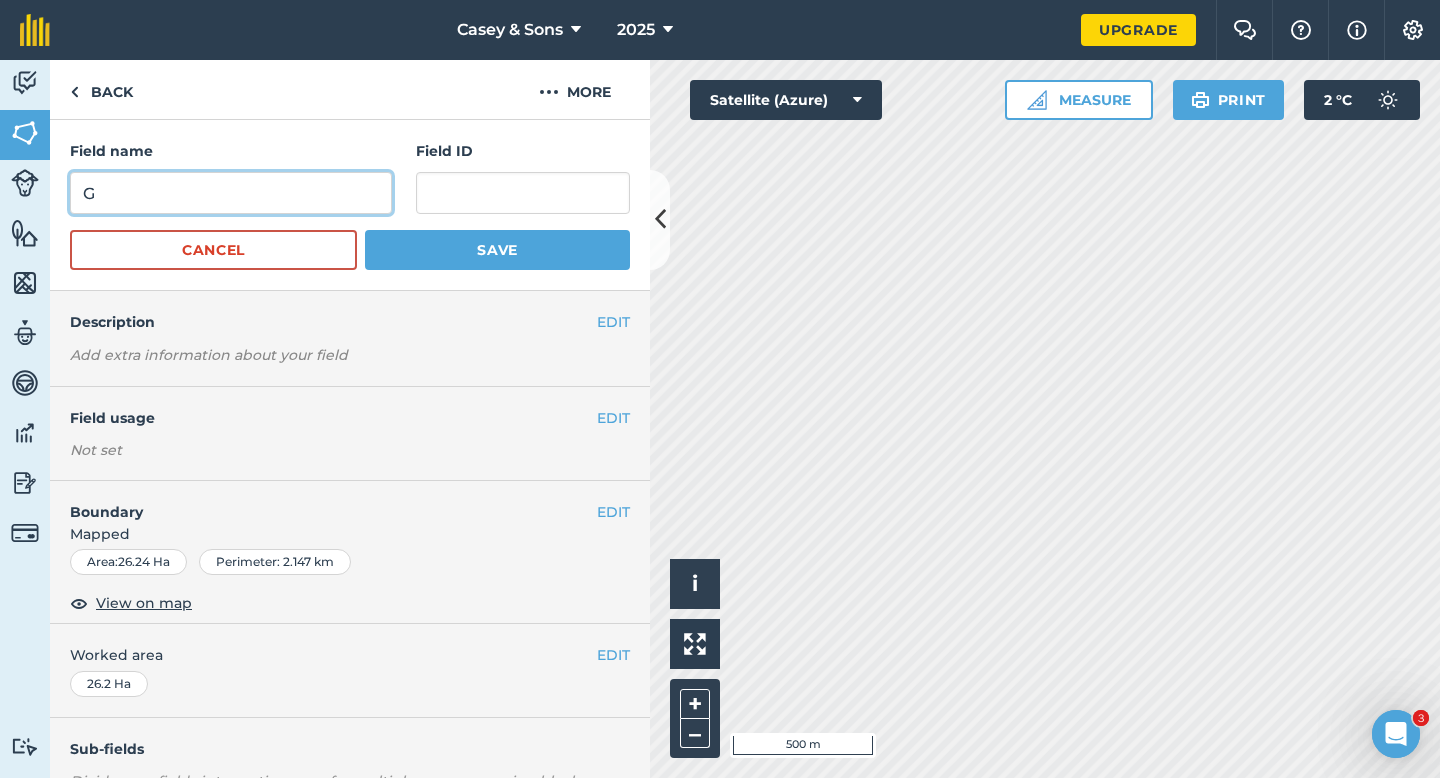 click on "G" at bounding box center (231, 193) 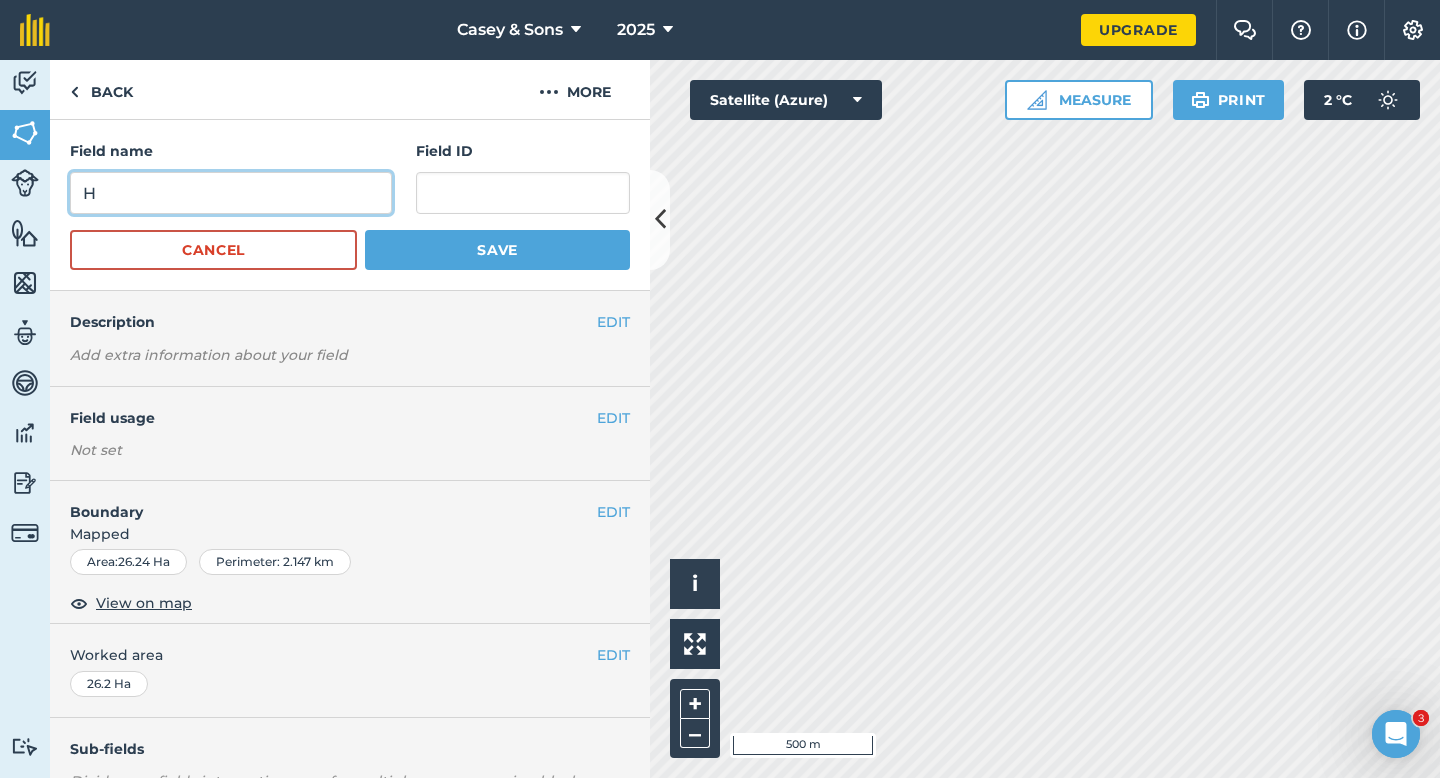 type on "H" 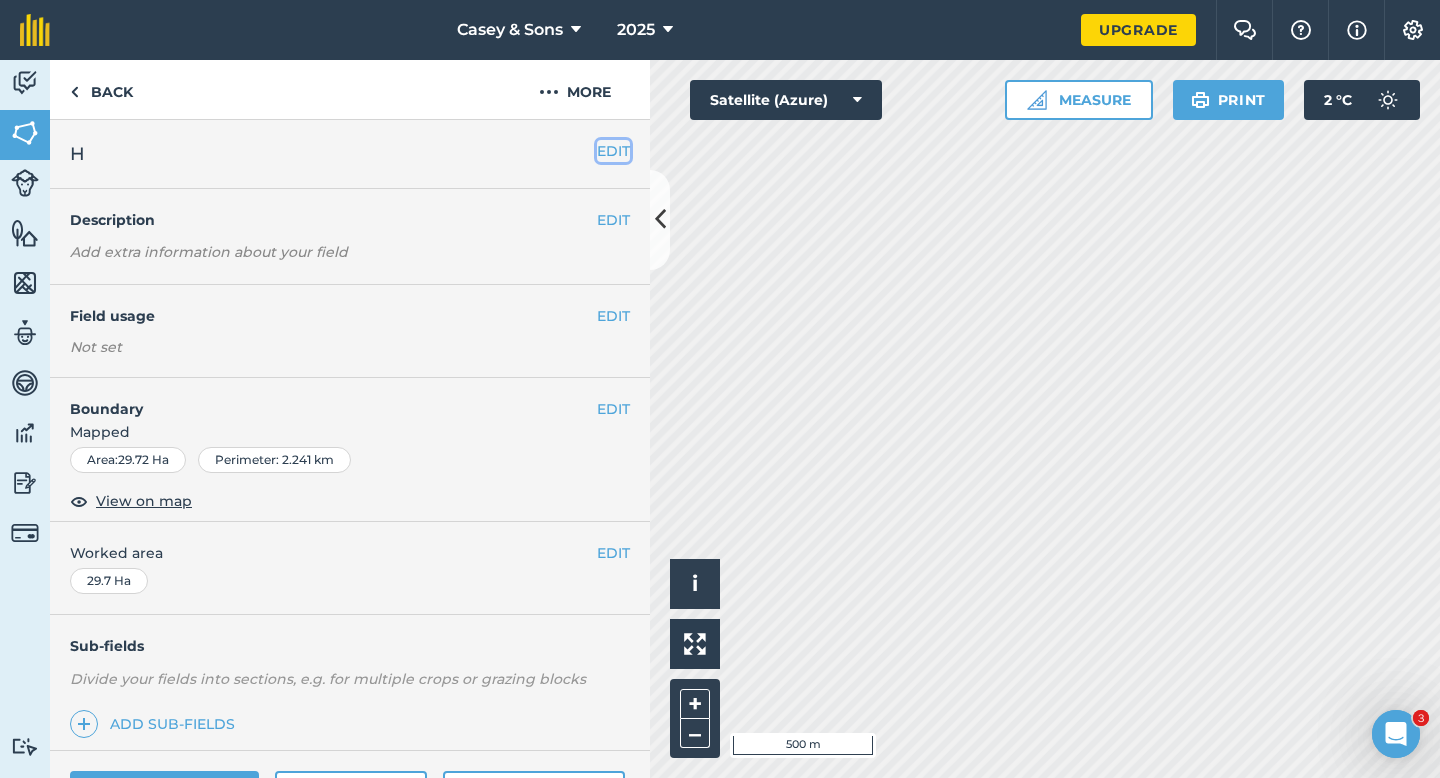 click on "EDIT" at bounding box center (613, 151) 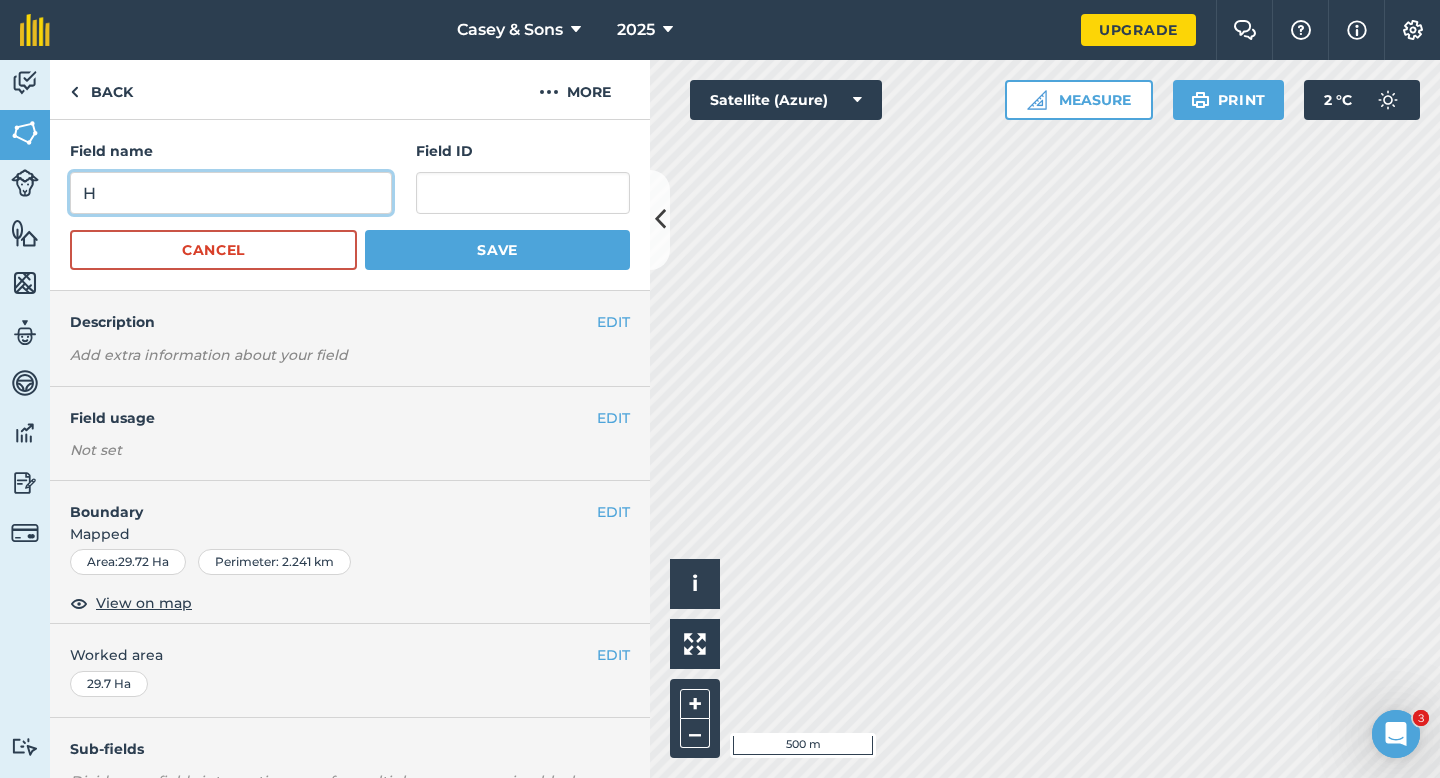 click on "H" at bounding box center [231, 193] 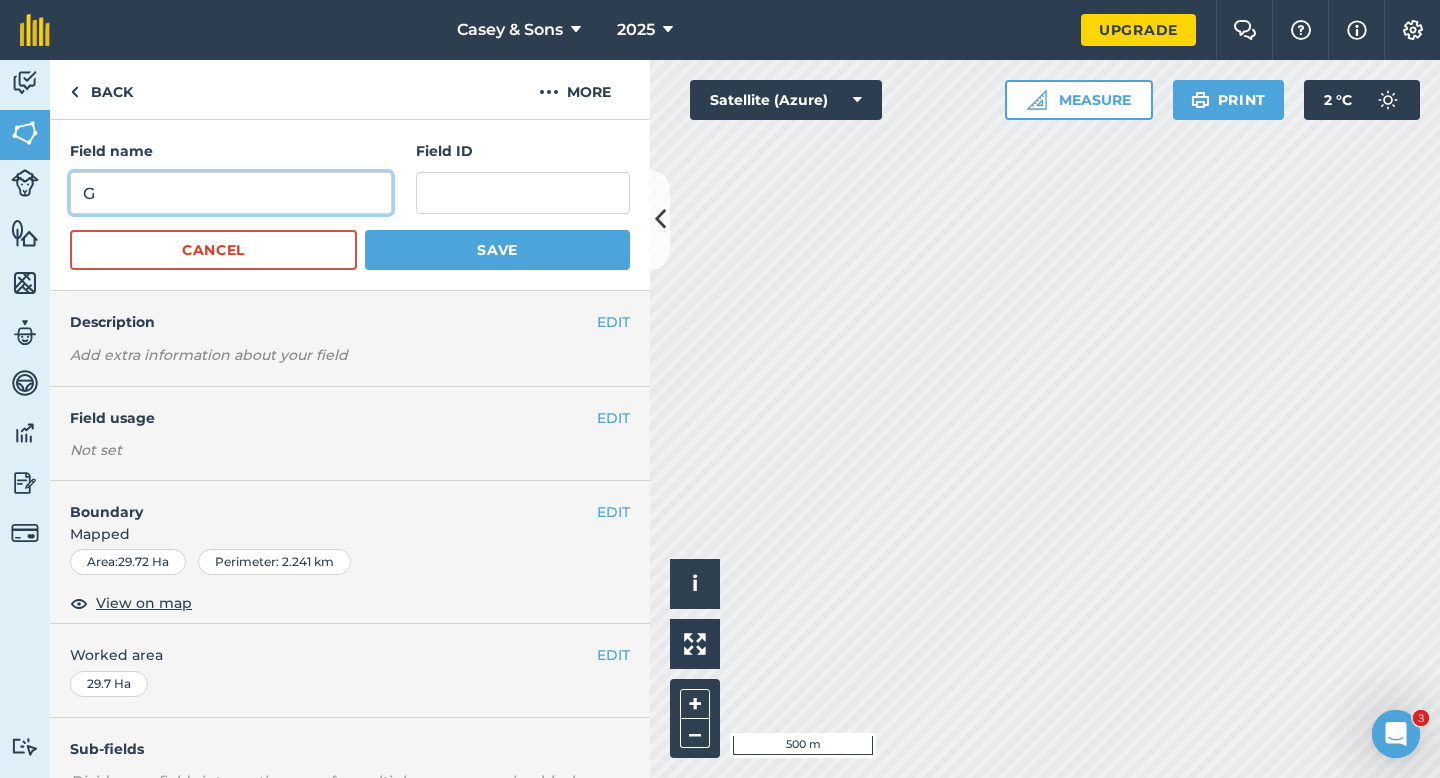 type on "G" 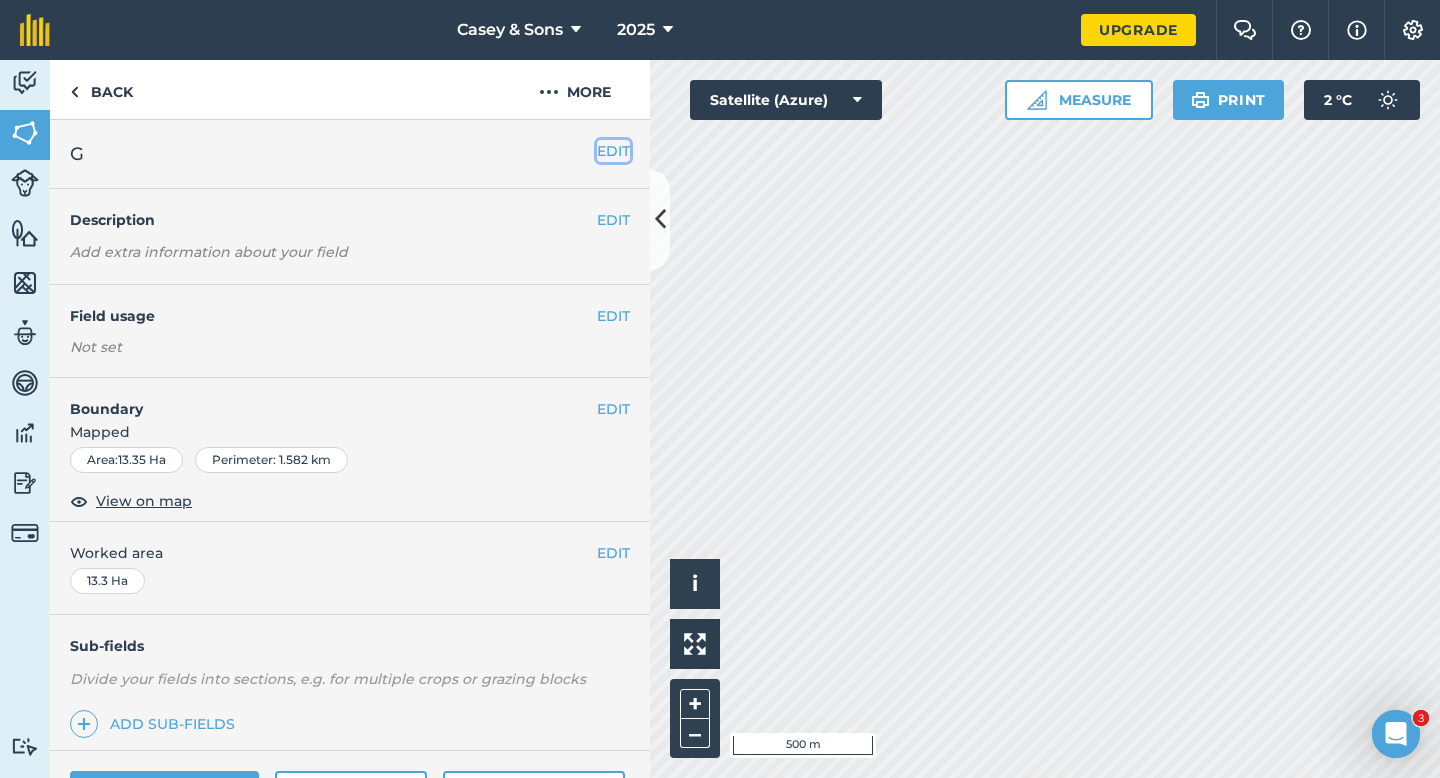 click on "EDIT" at bounding box center [613, 151] 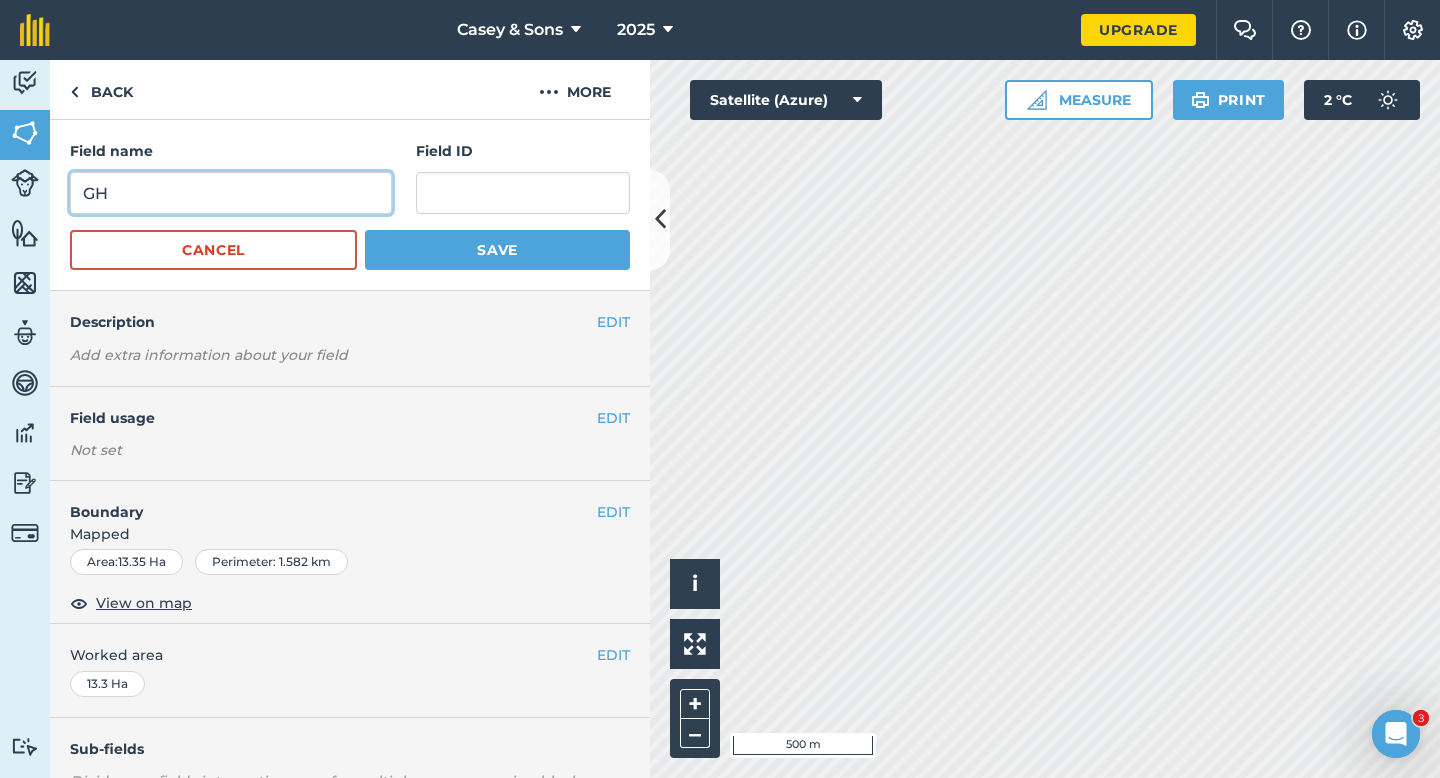 click on "GH" at bounding box center (231, 193) 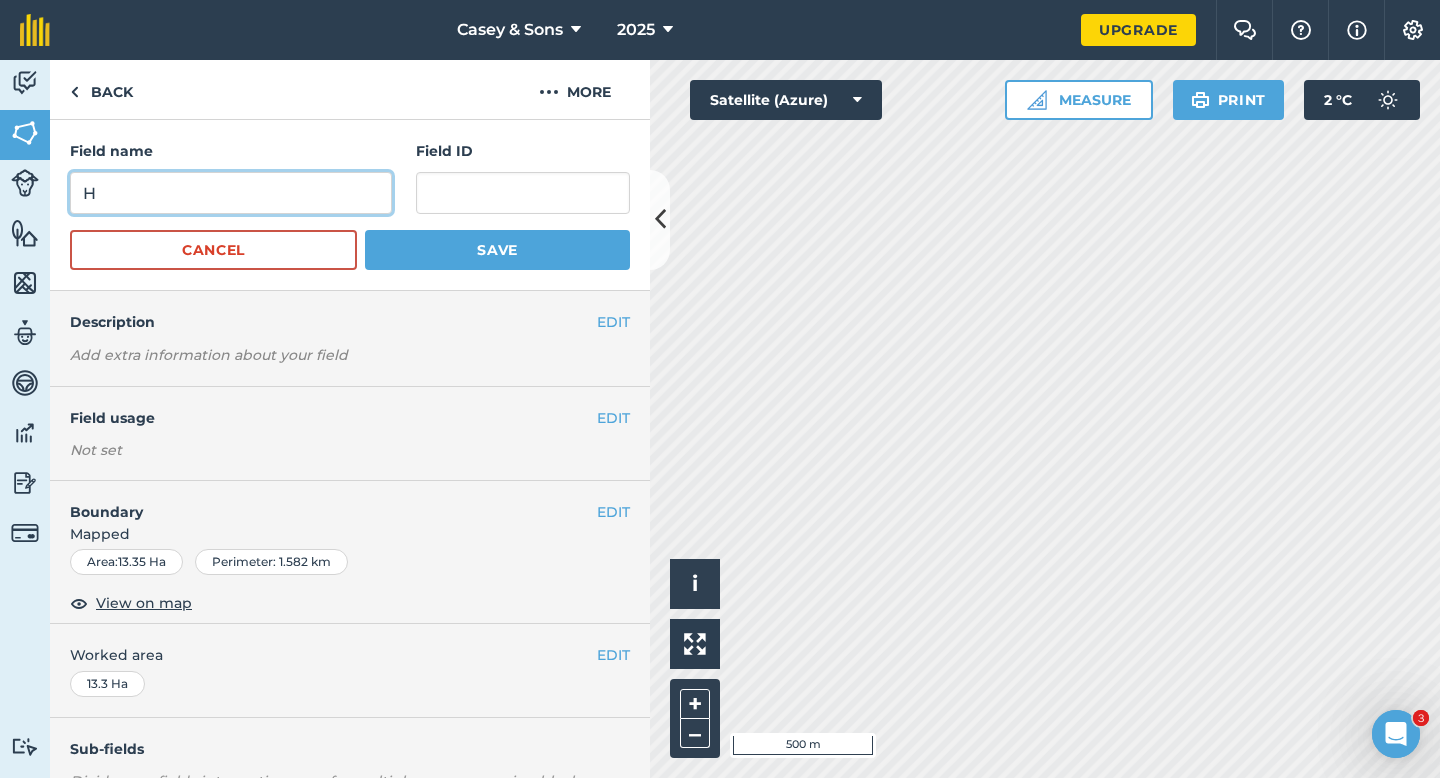 type on "H" 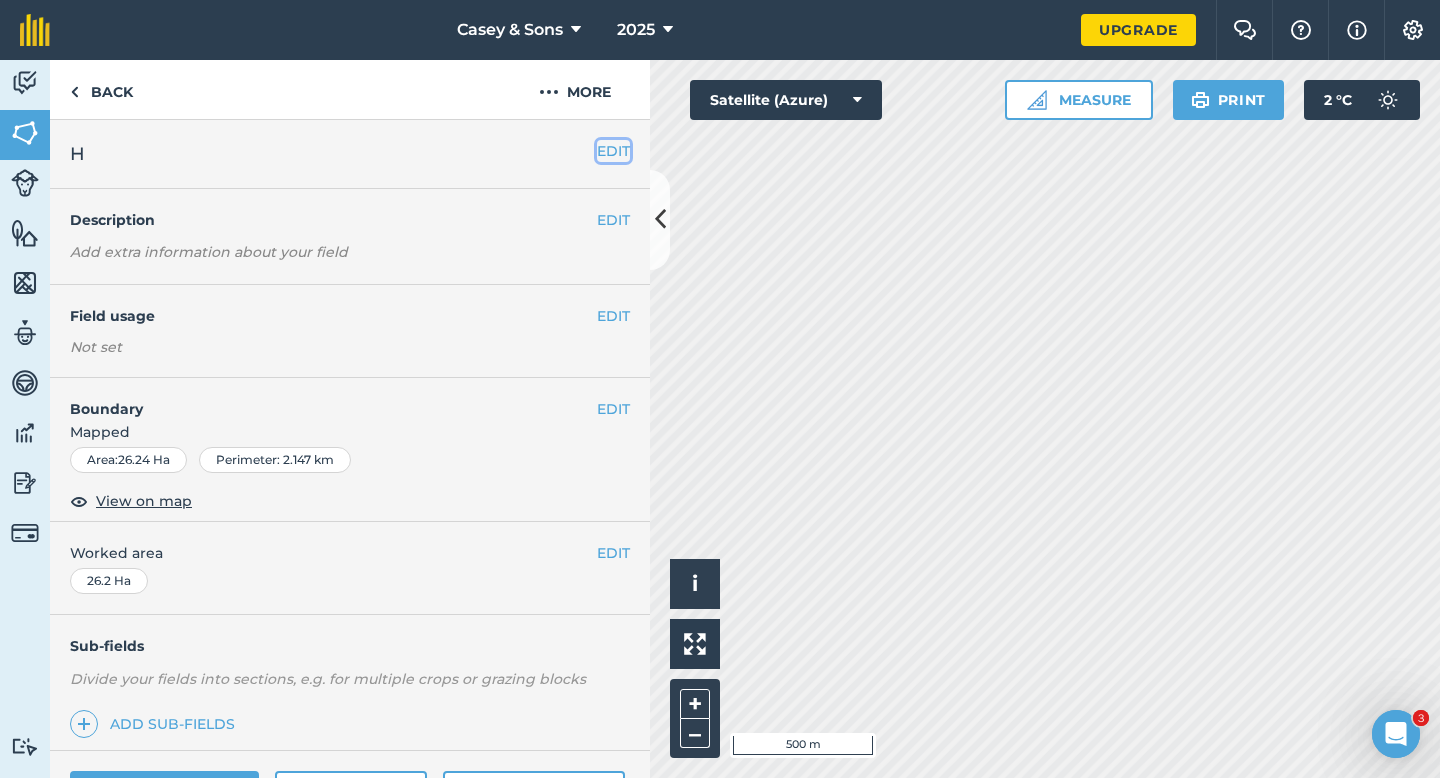 click on "EDIT" at bounding box center (613, 151) 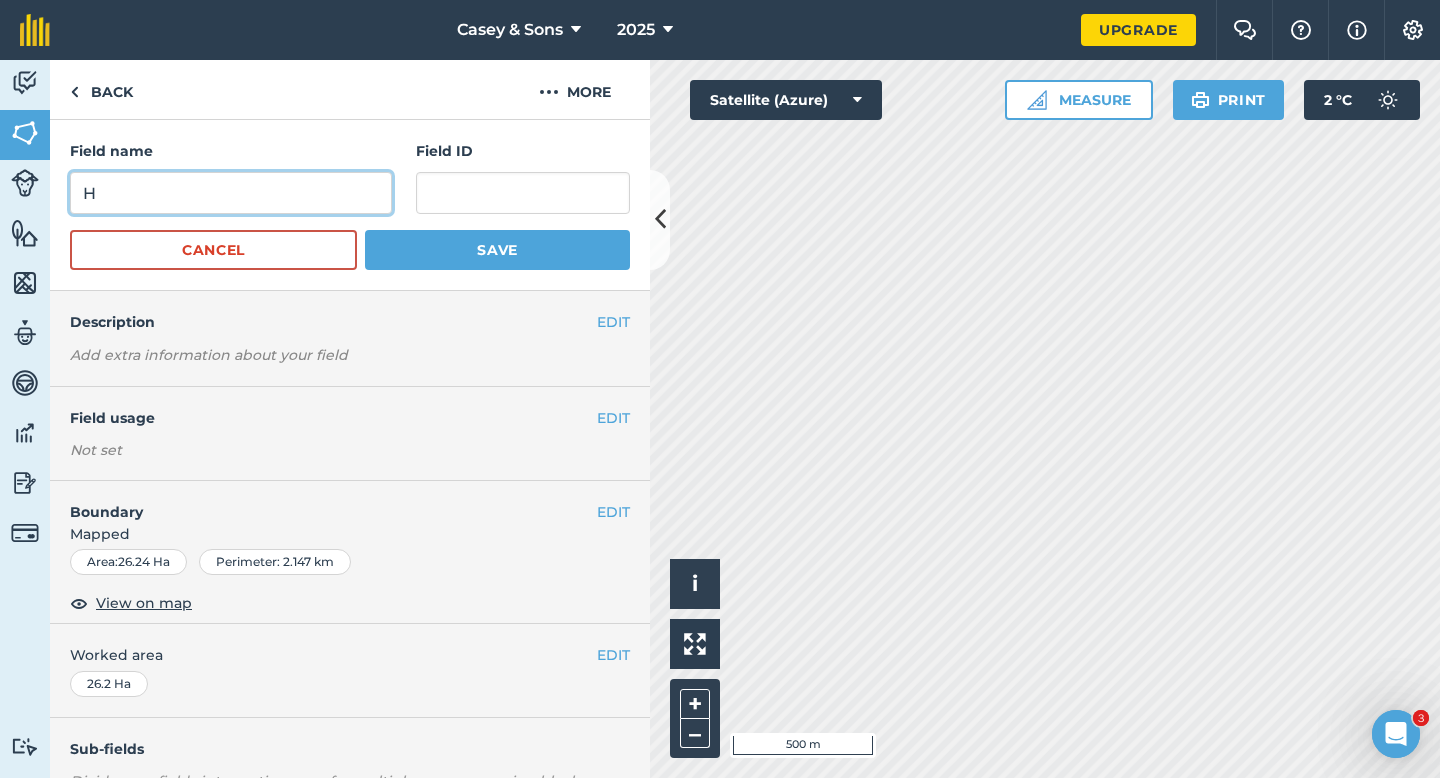 click on "H" at bounding box center (231, 193) 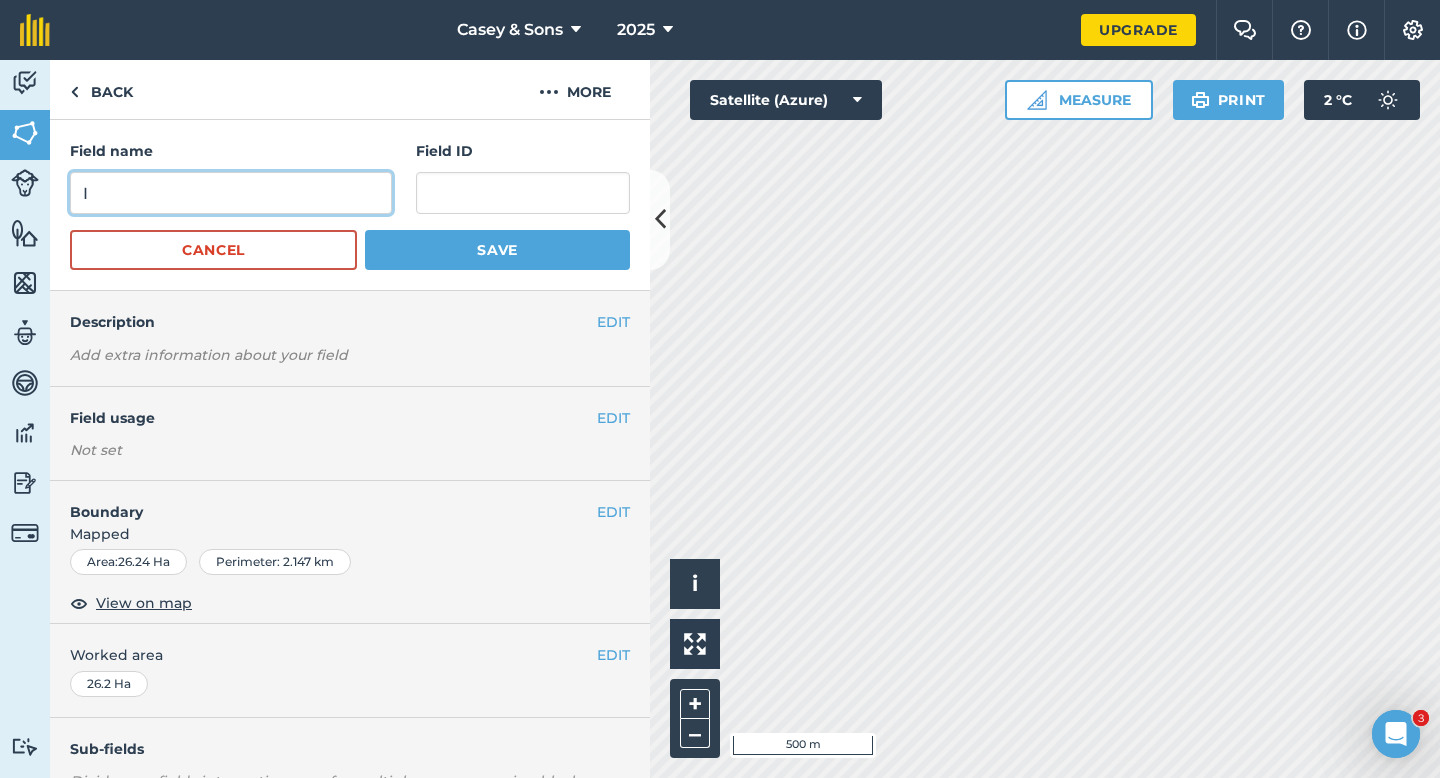 type on "I" 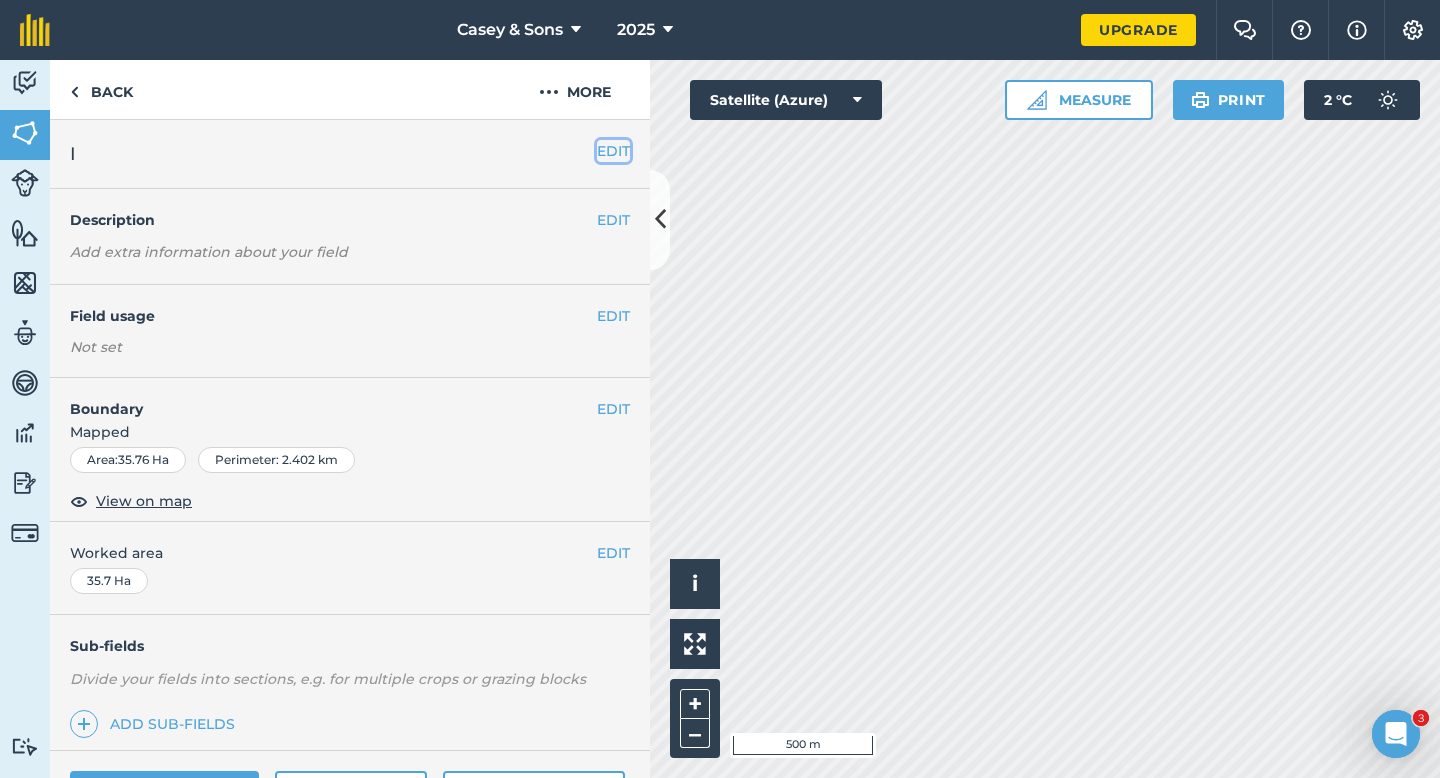 click on "EDIT" at bounding box center (613, 151) 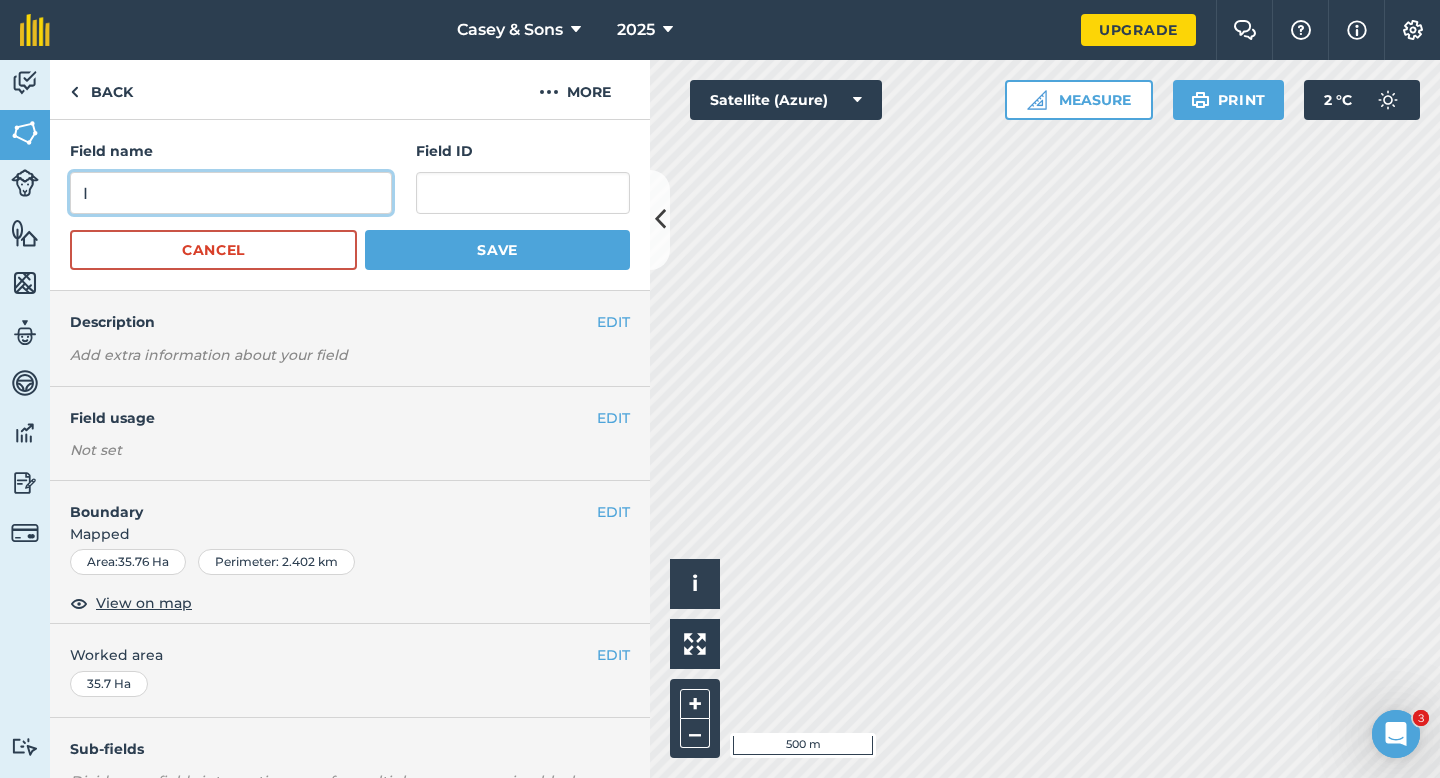 click on "I" at bounding box center (231, 193) 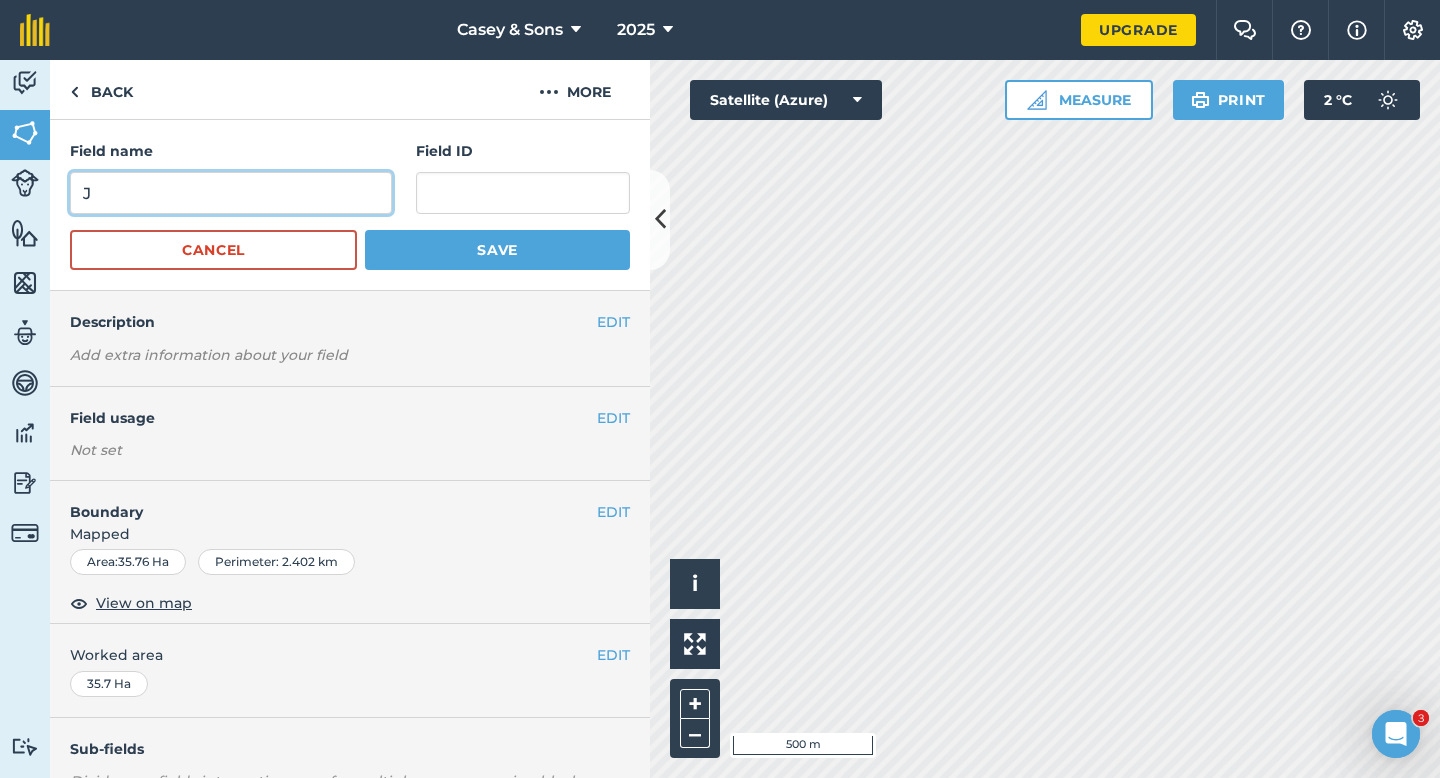 type on "J" 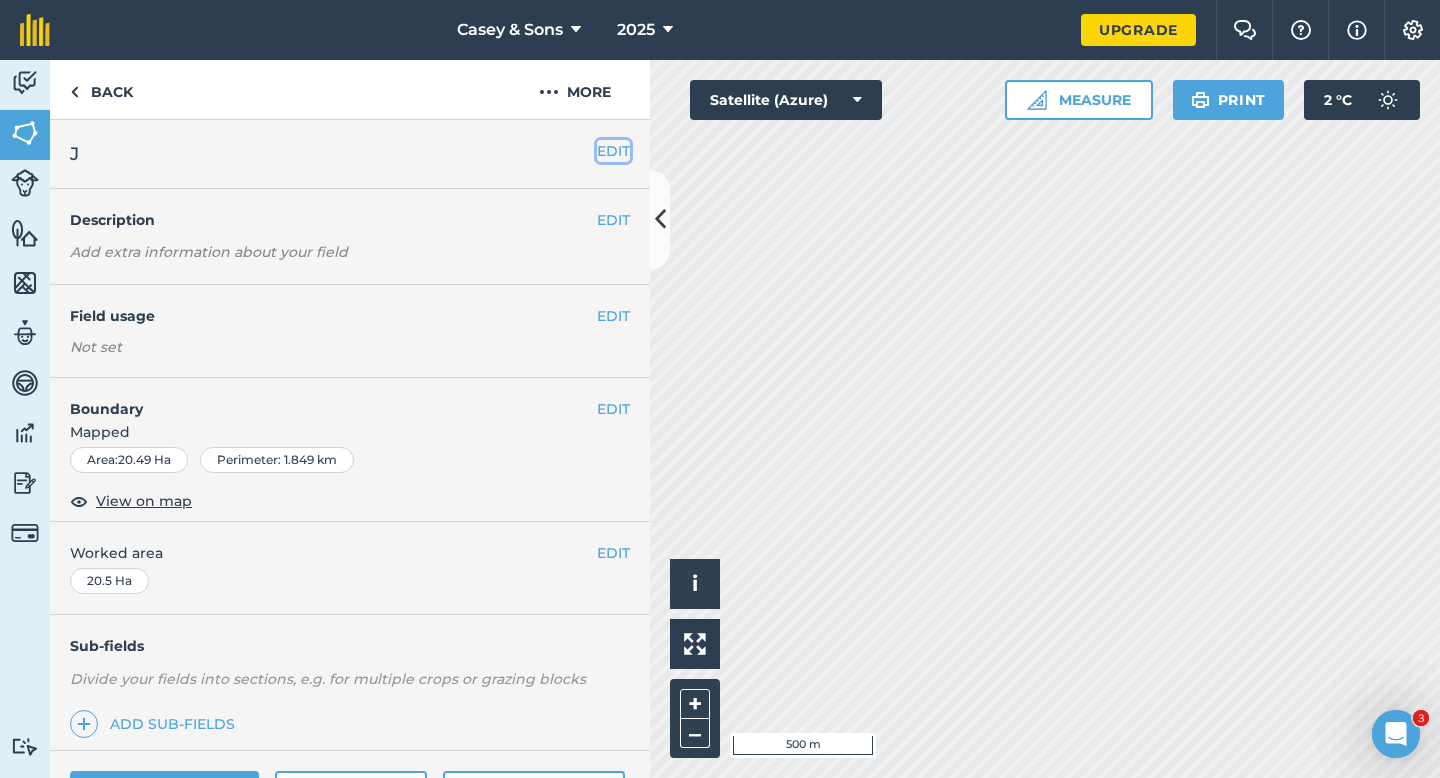 click on "EDIT" at bounding box center [613, 151] 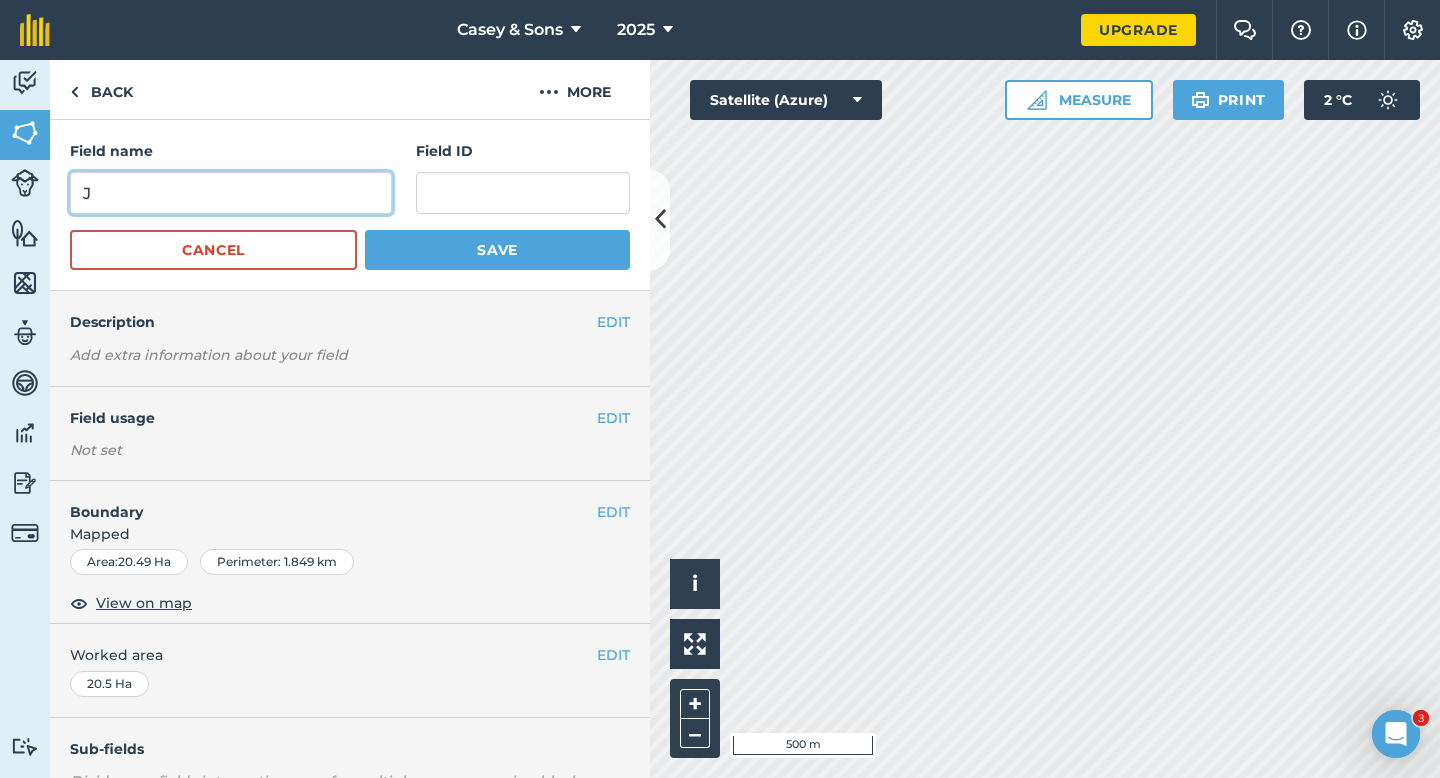click on "J" at bounding box center [231, 193] 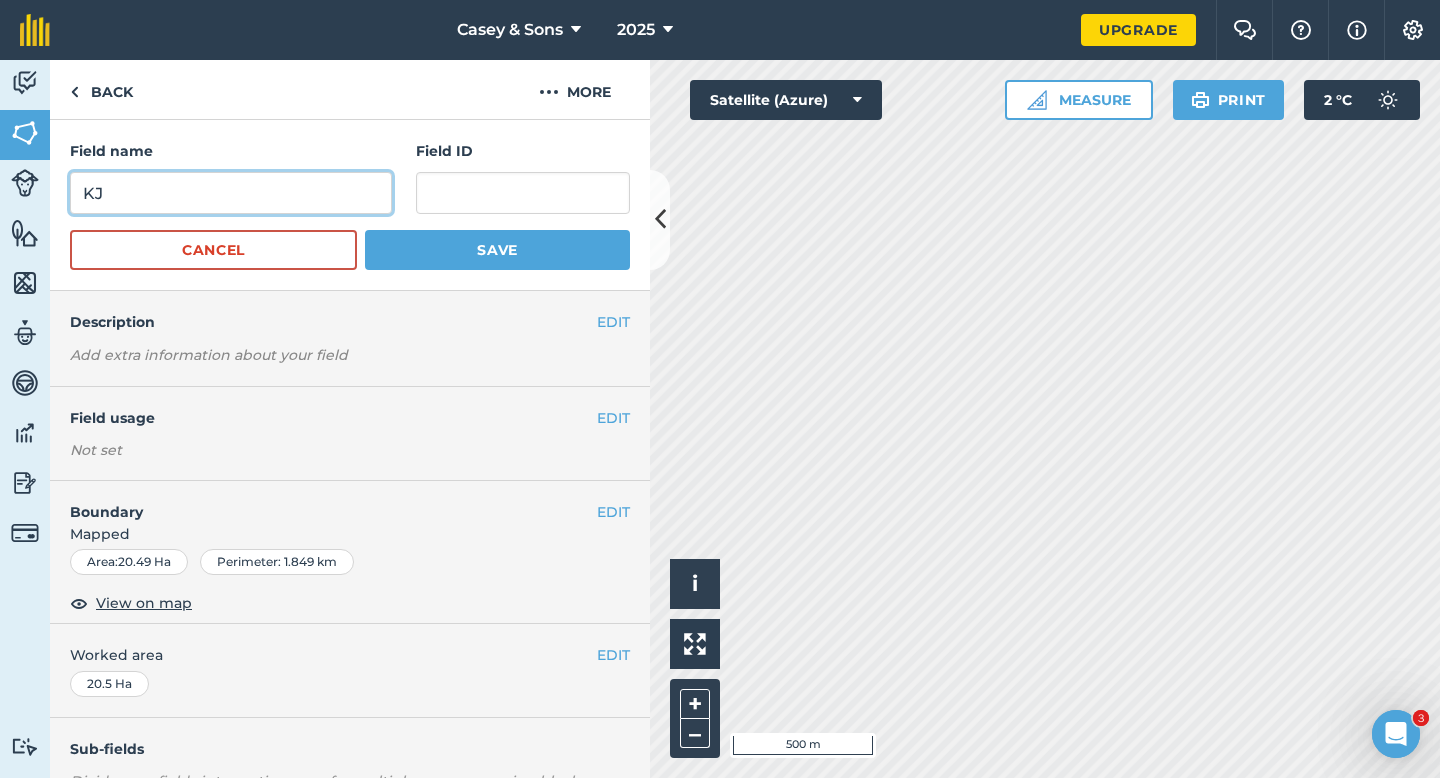 click on "KJ" at bounding box center [231, 193] 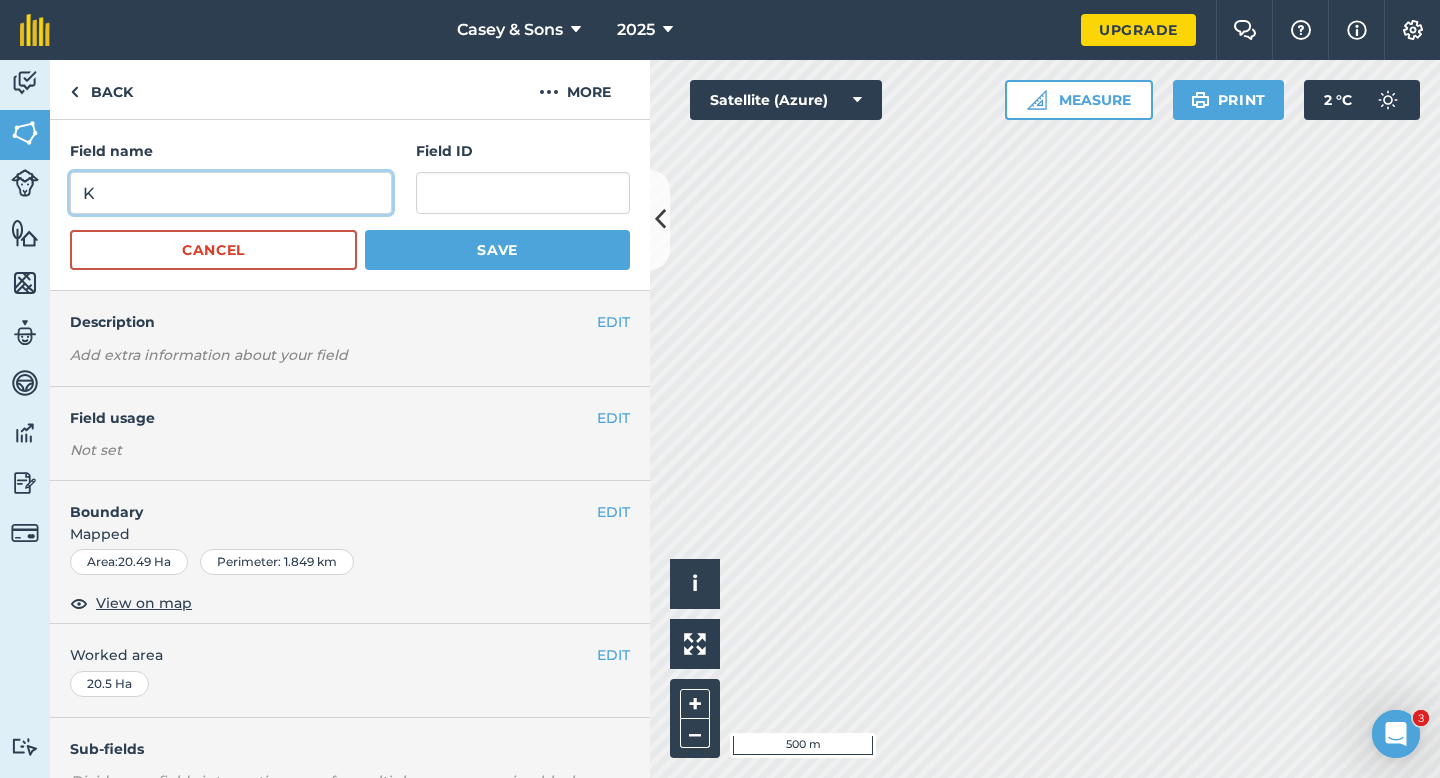 type on "K" 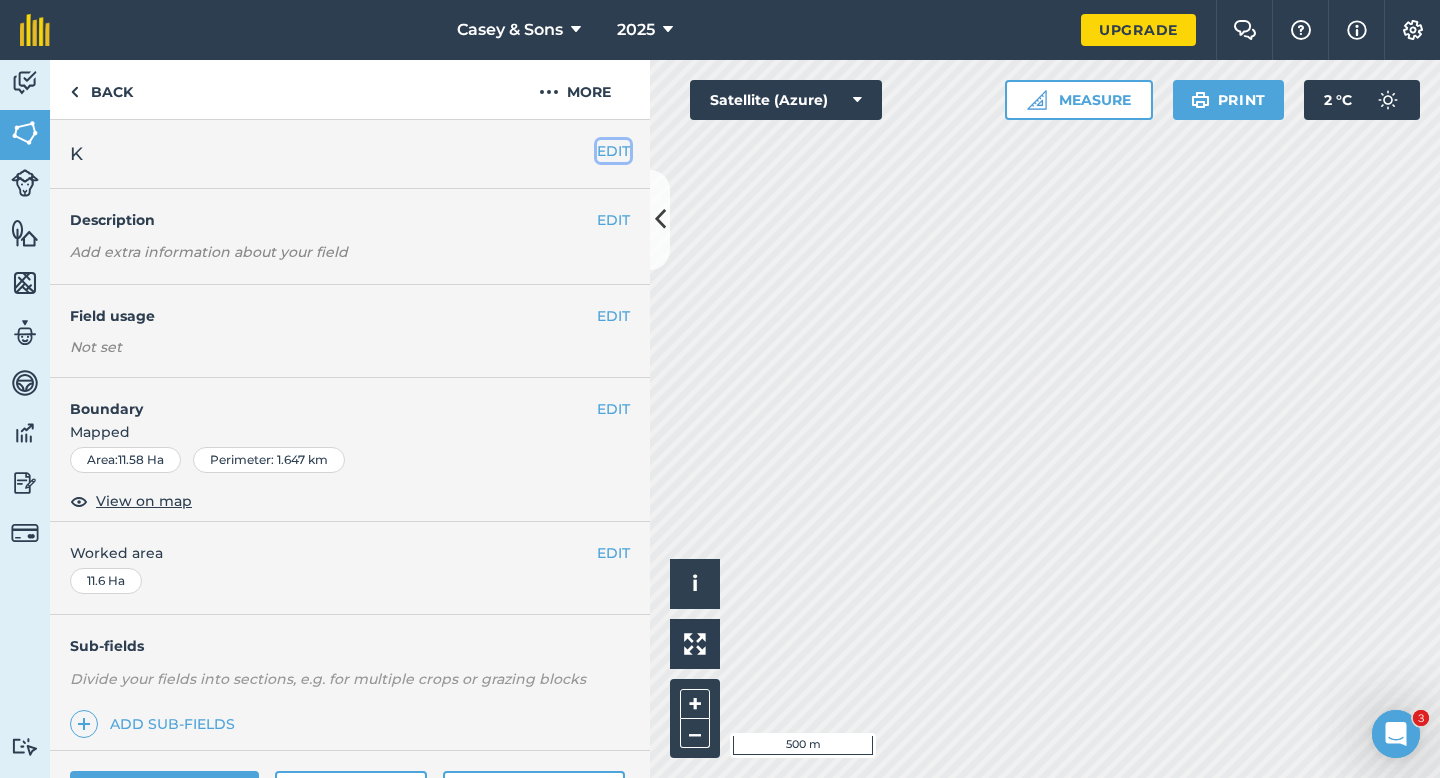 click on "EDIT" at bounding box center [613, 151] 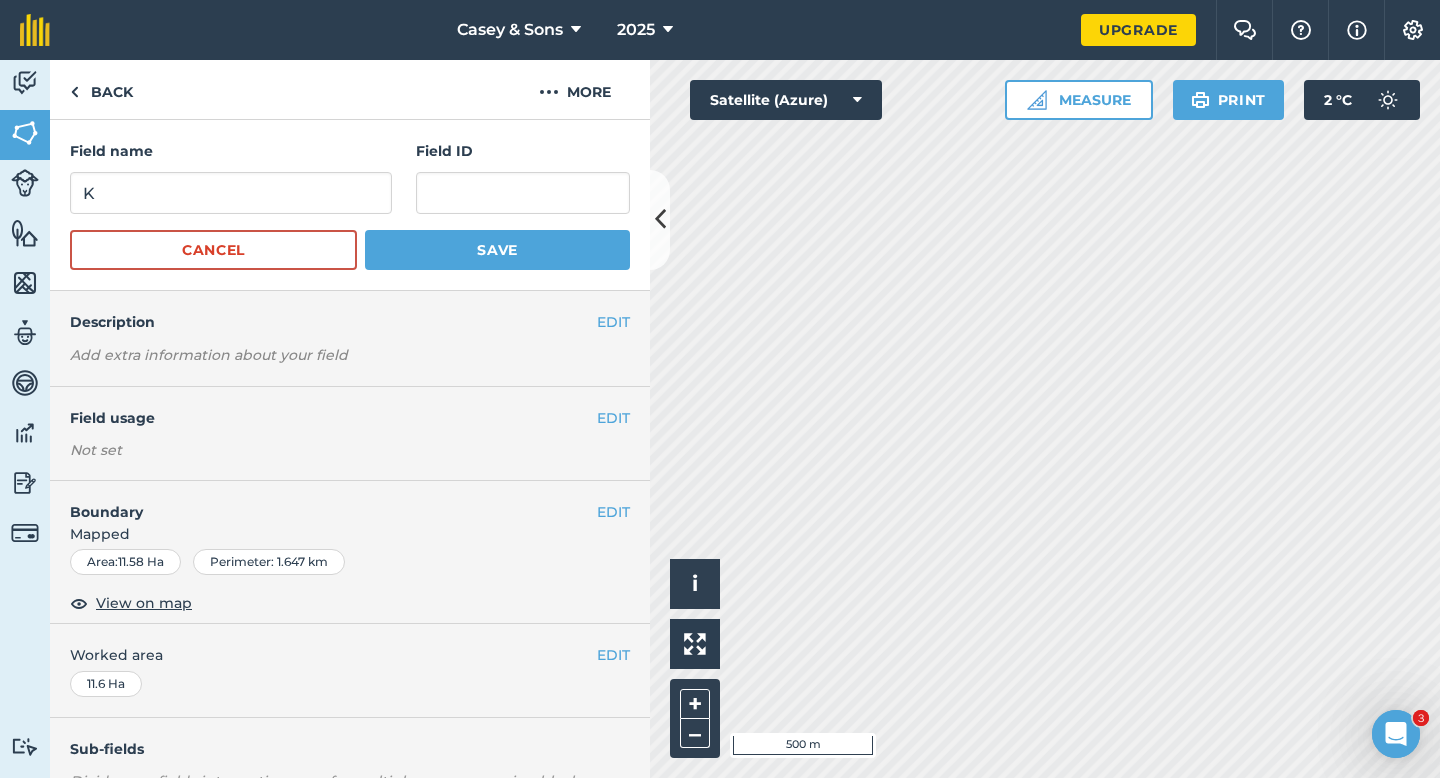 click on "Field name K Field ID Cancel Save" at bounding box center (350, 205) 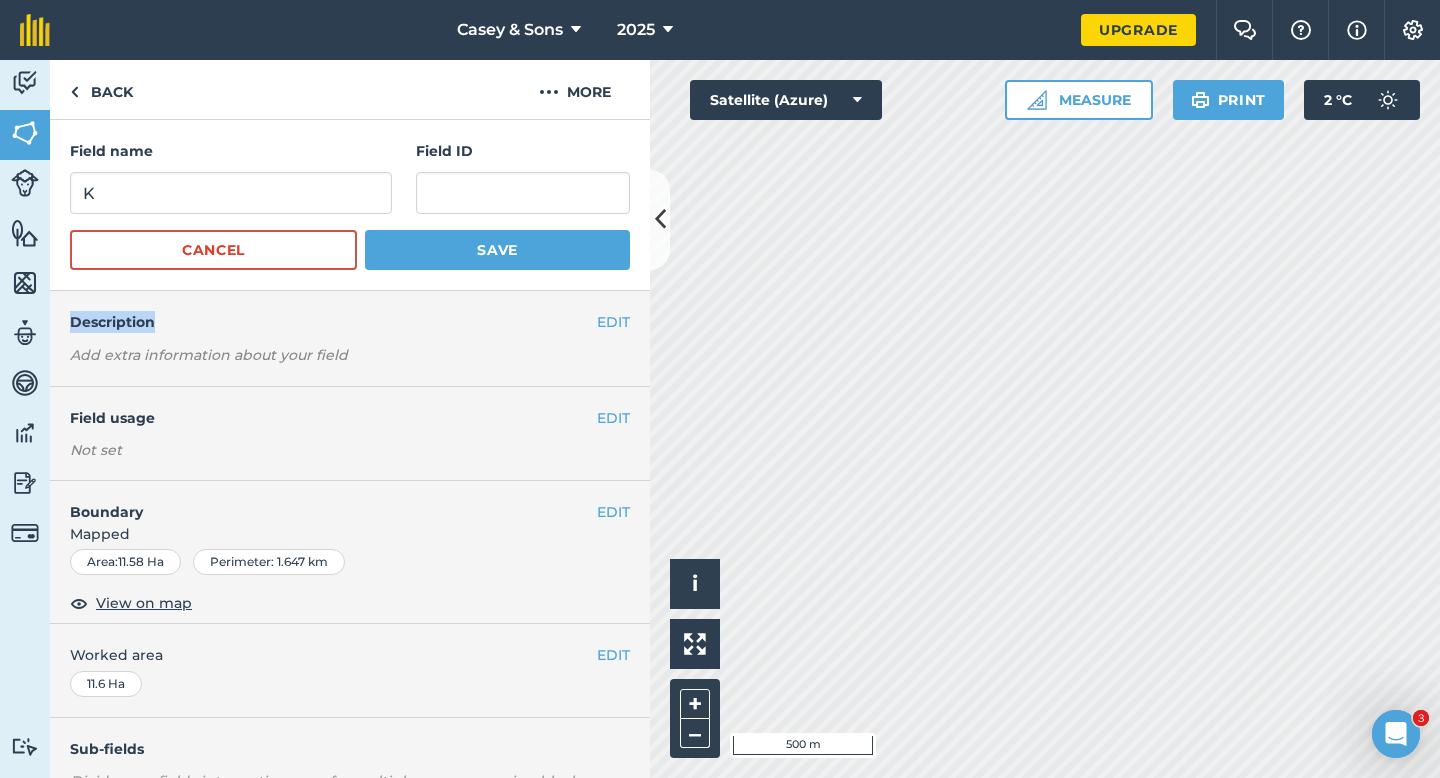 click on "Field name K Field ID Cancel Save" at bounding box center [350, 205] 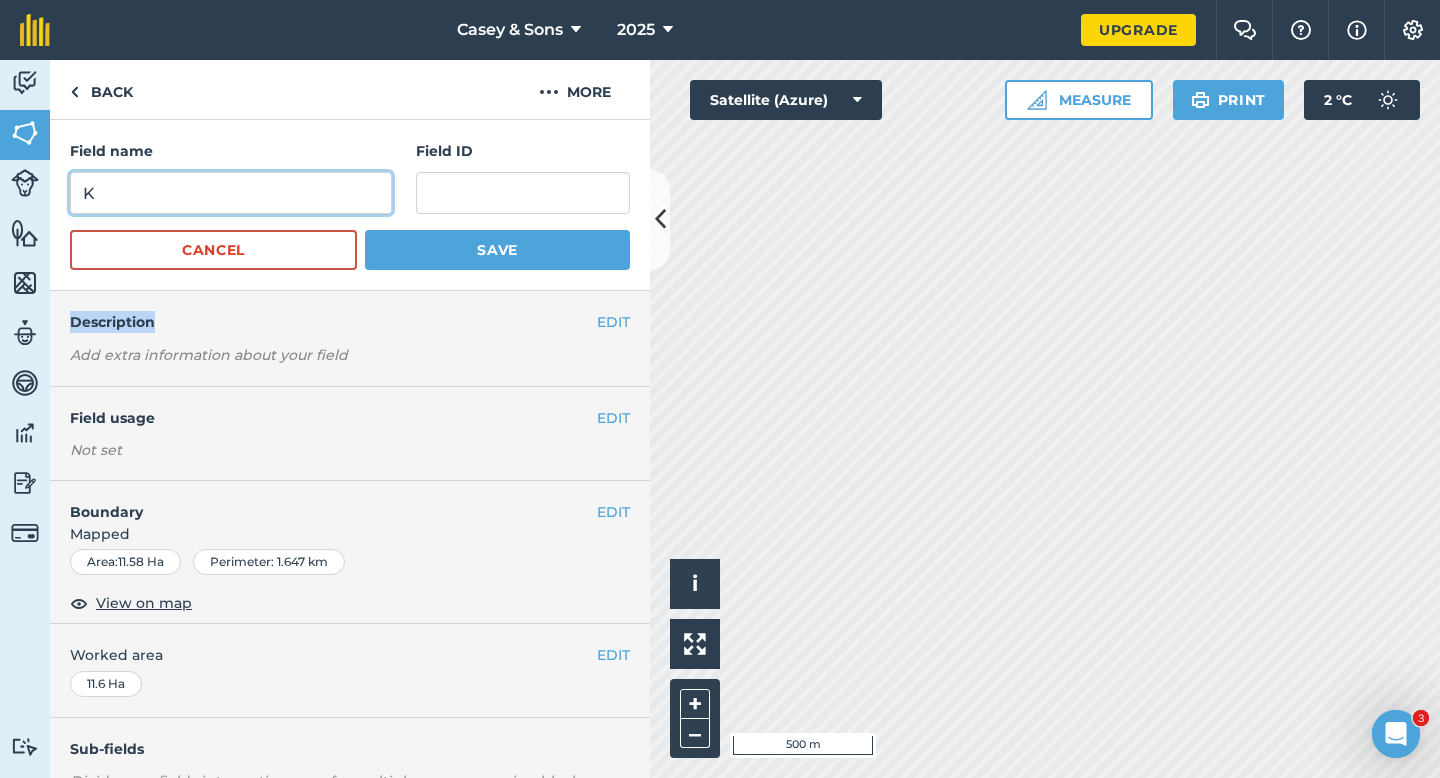 click on "K" at bounding box center (231, 193) 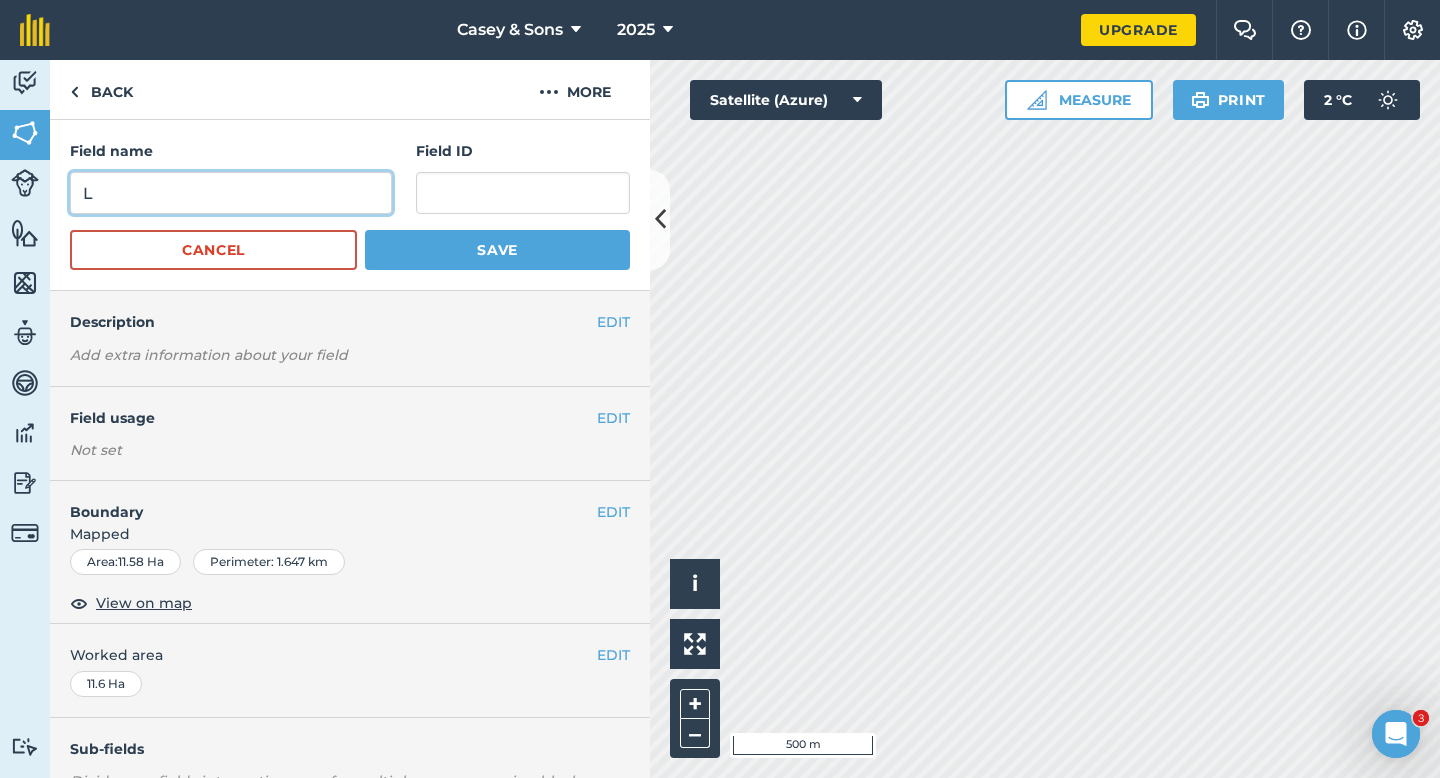 click on "L" at bounding box center (231, 193) 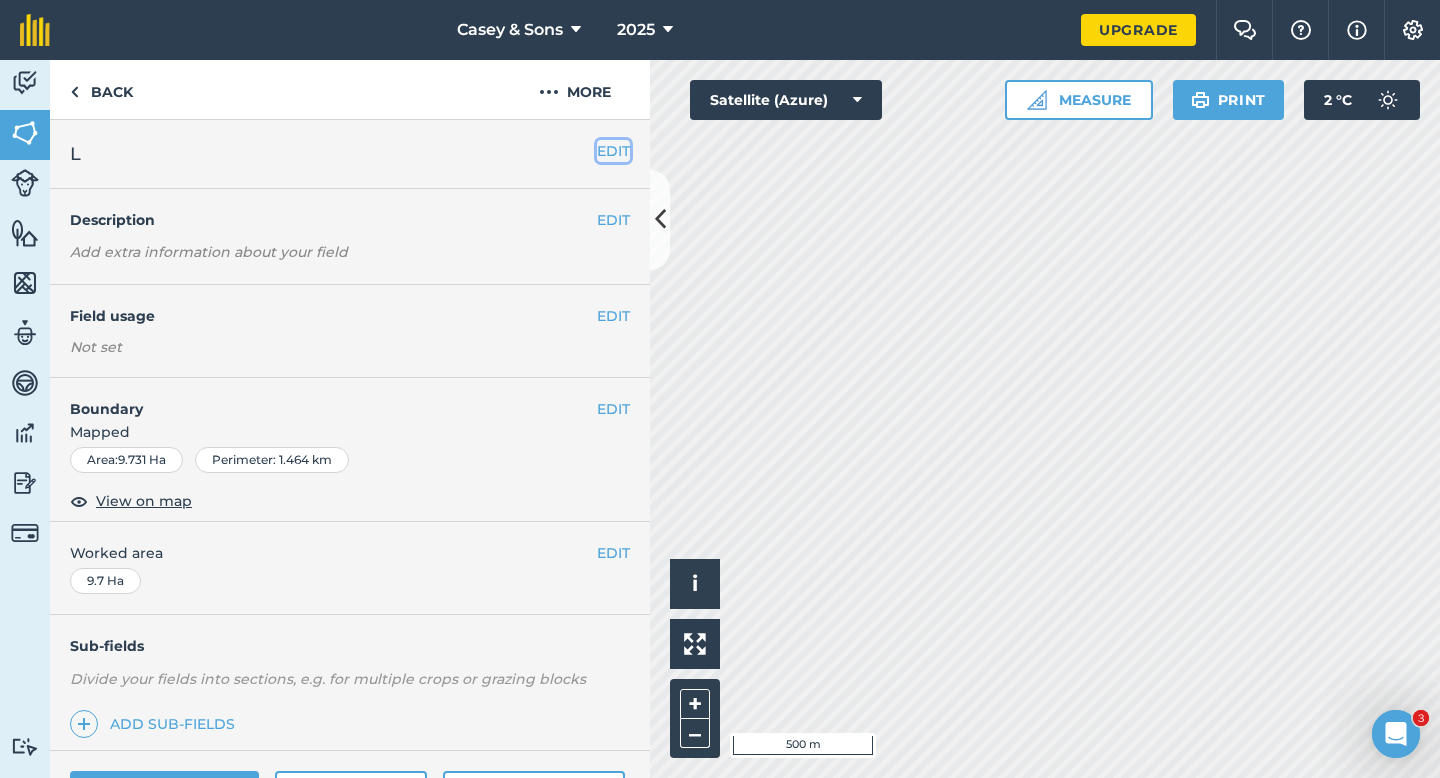 click on "EDIT" at bounding box center (613, 151) 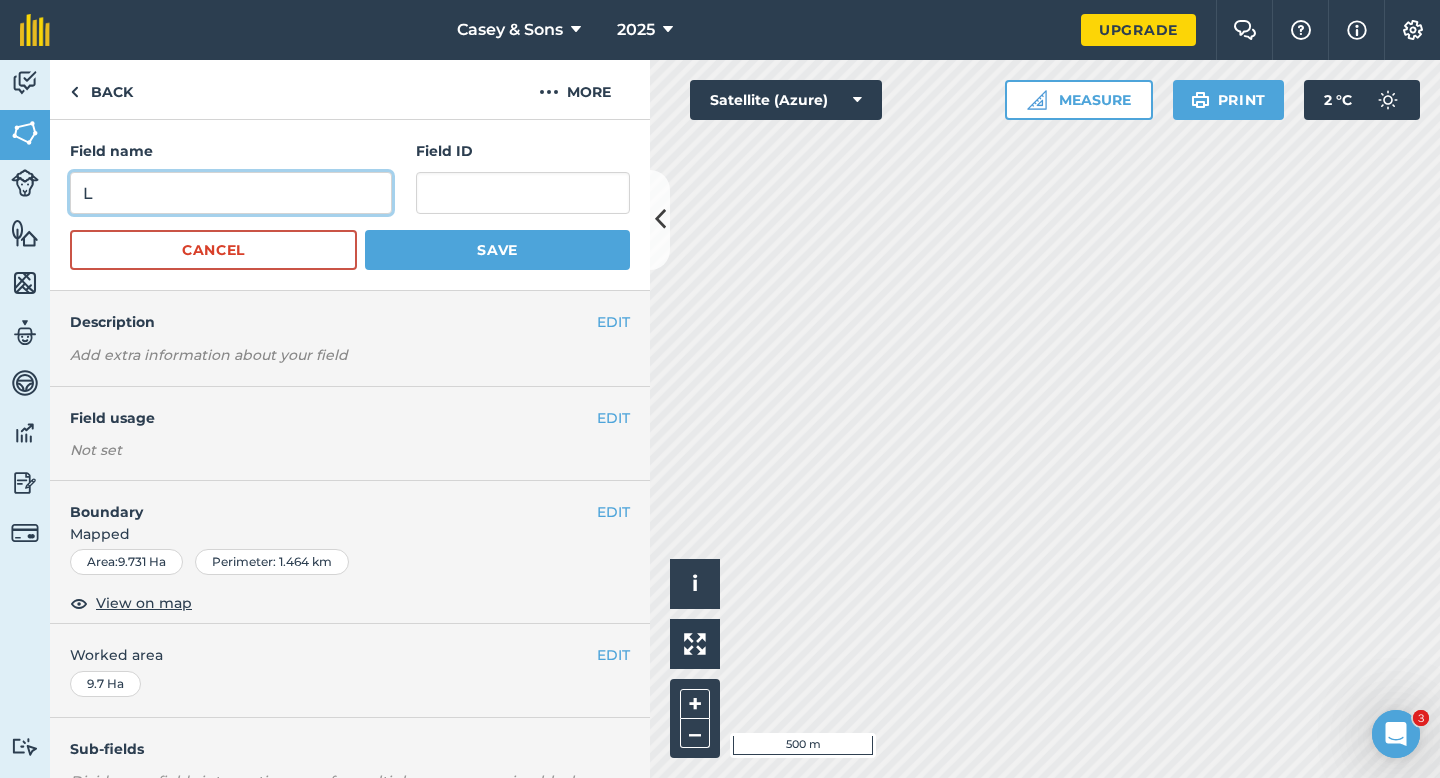 click on "L" at bounding box center [231, 193] 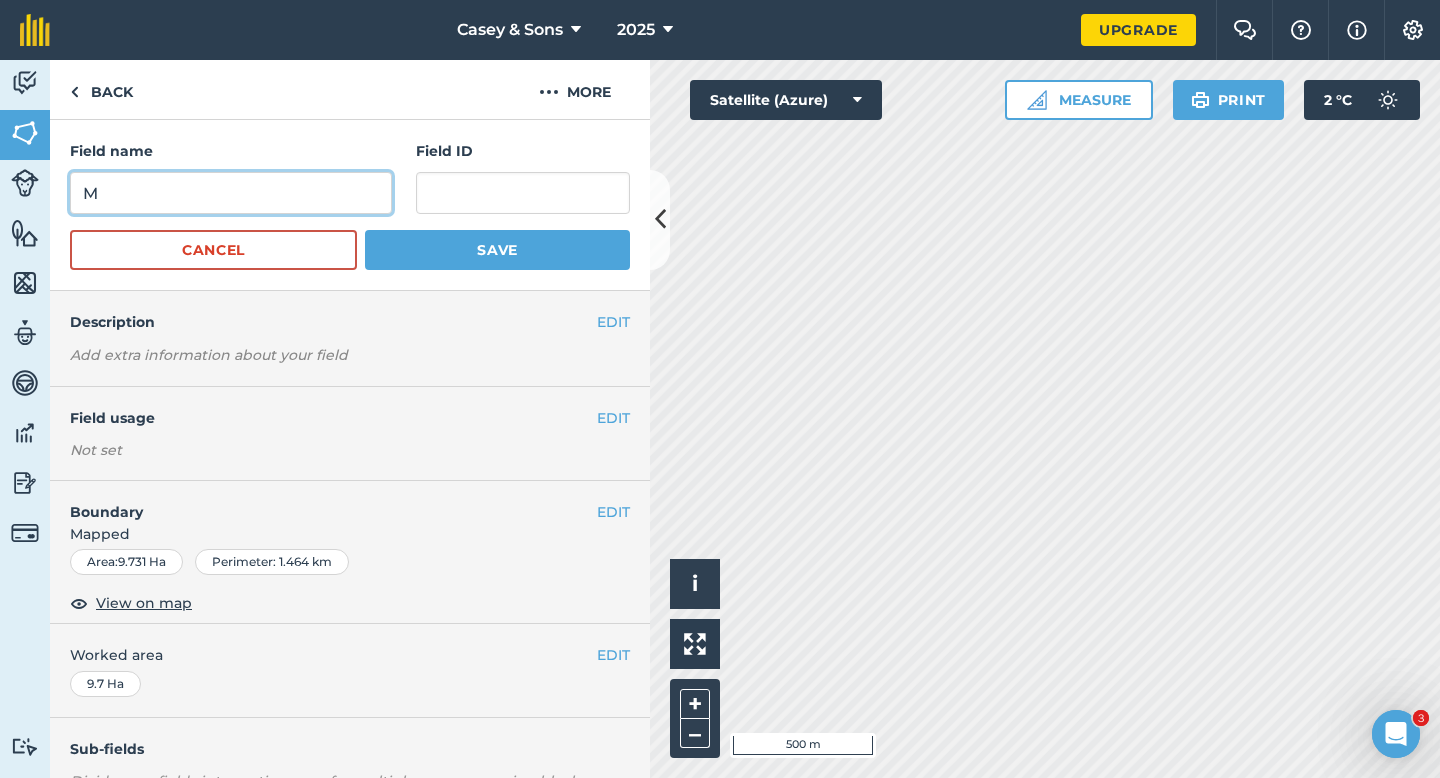 type on "M" 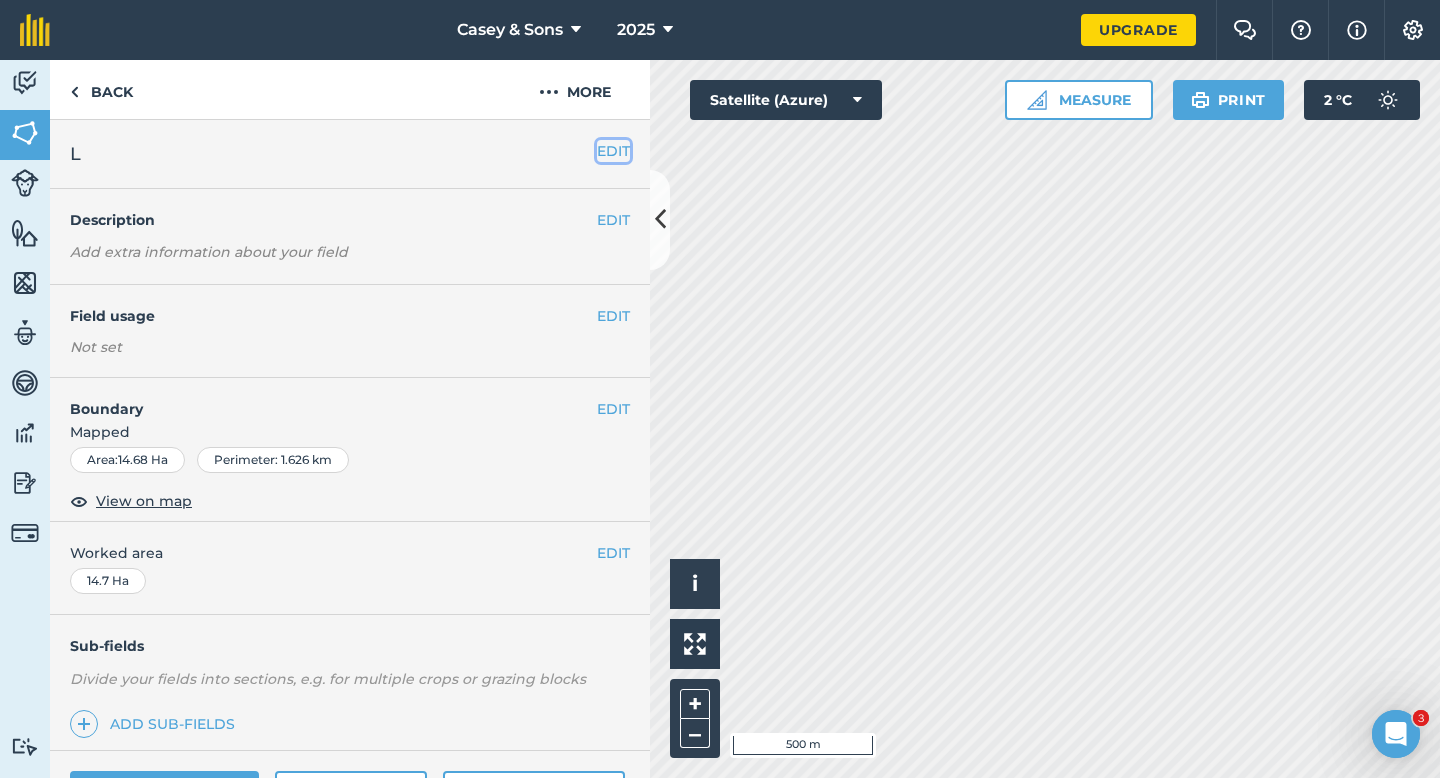 click on "EDIT" at bounding box center (613, 151) 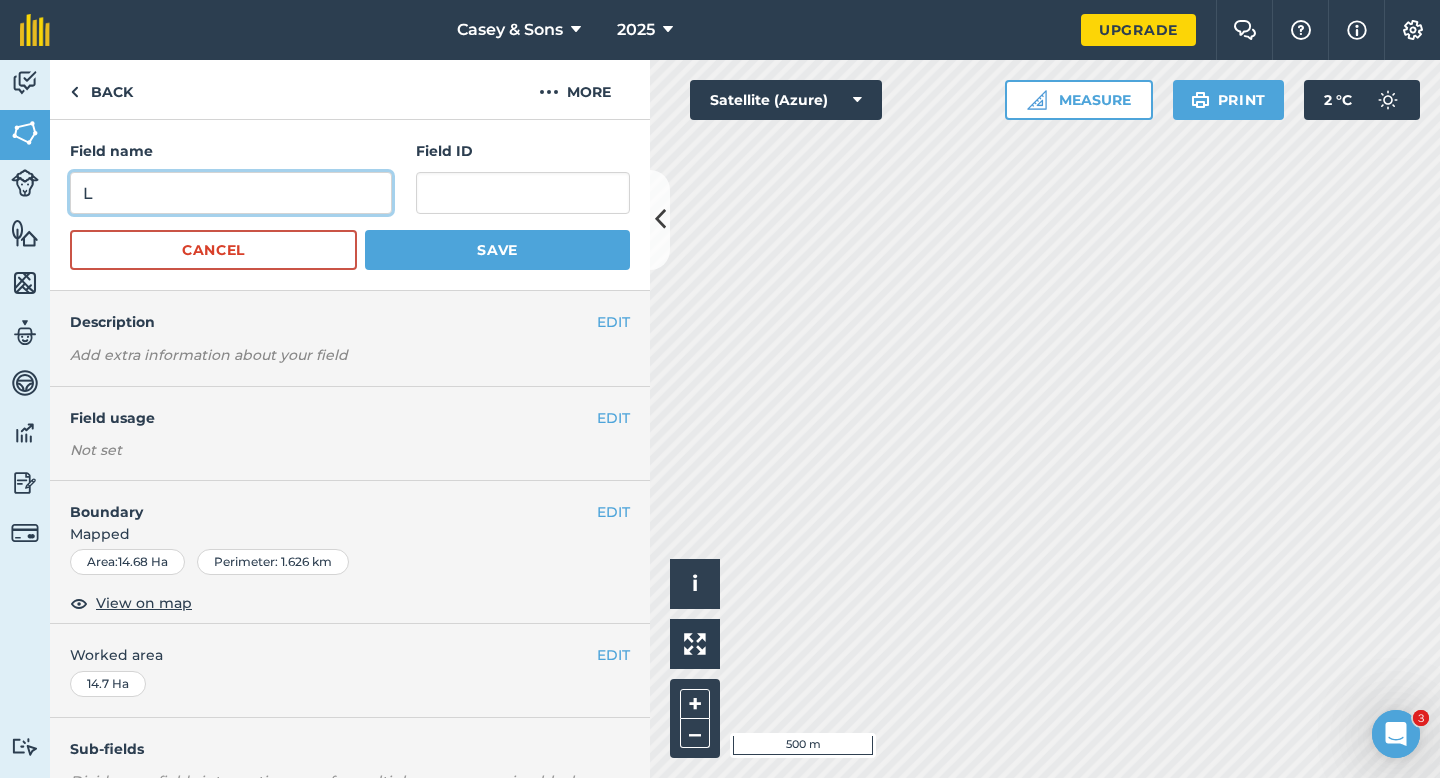 click on "L" at bounding box center [231, 193] 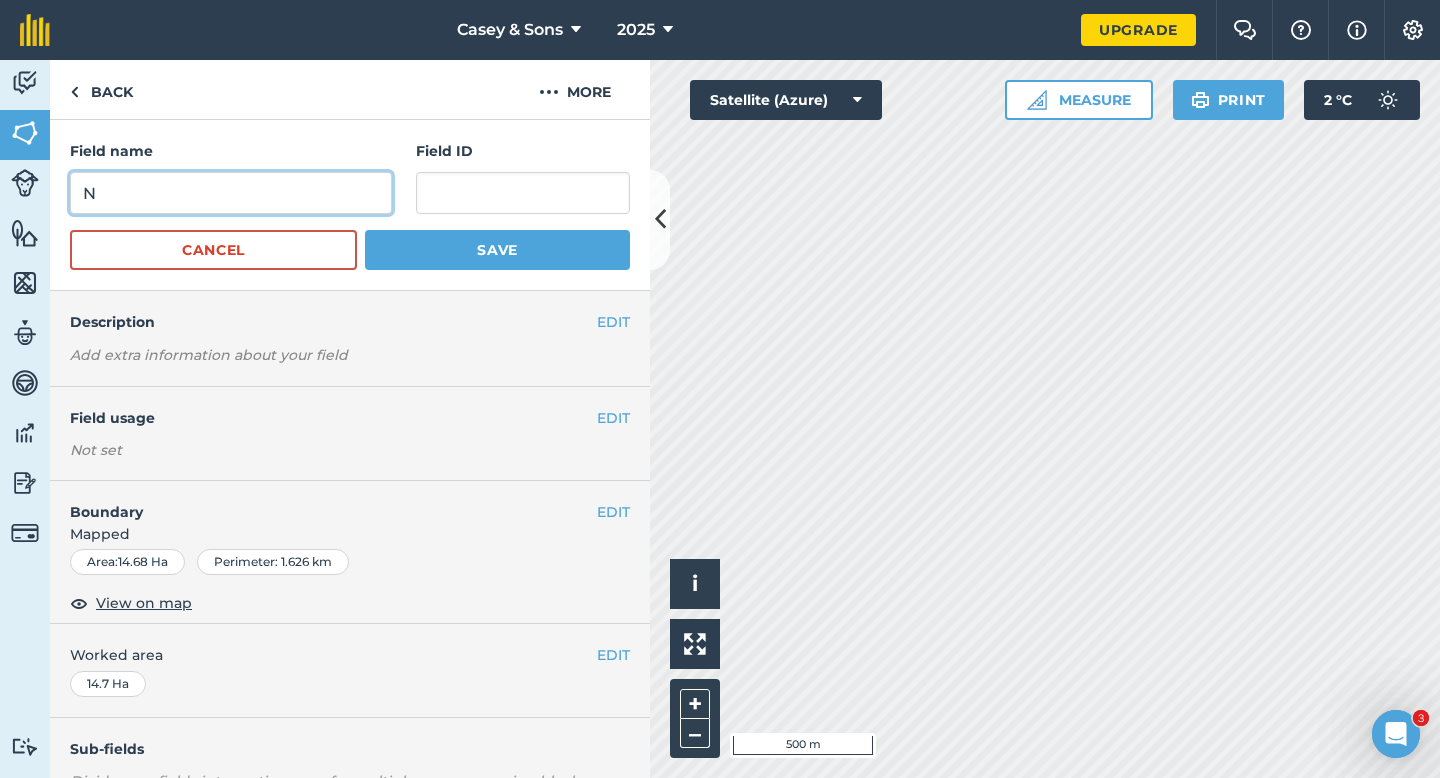 type on "N" 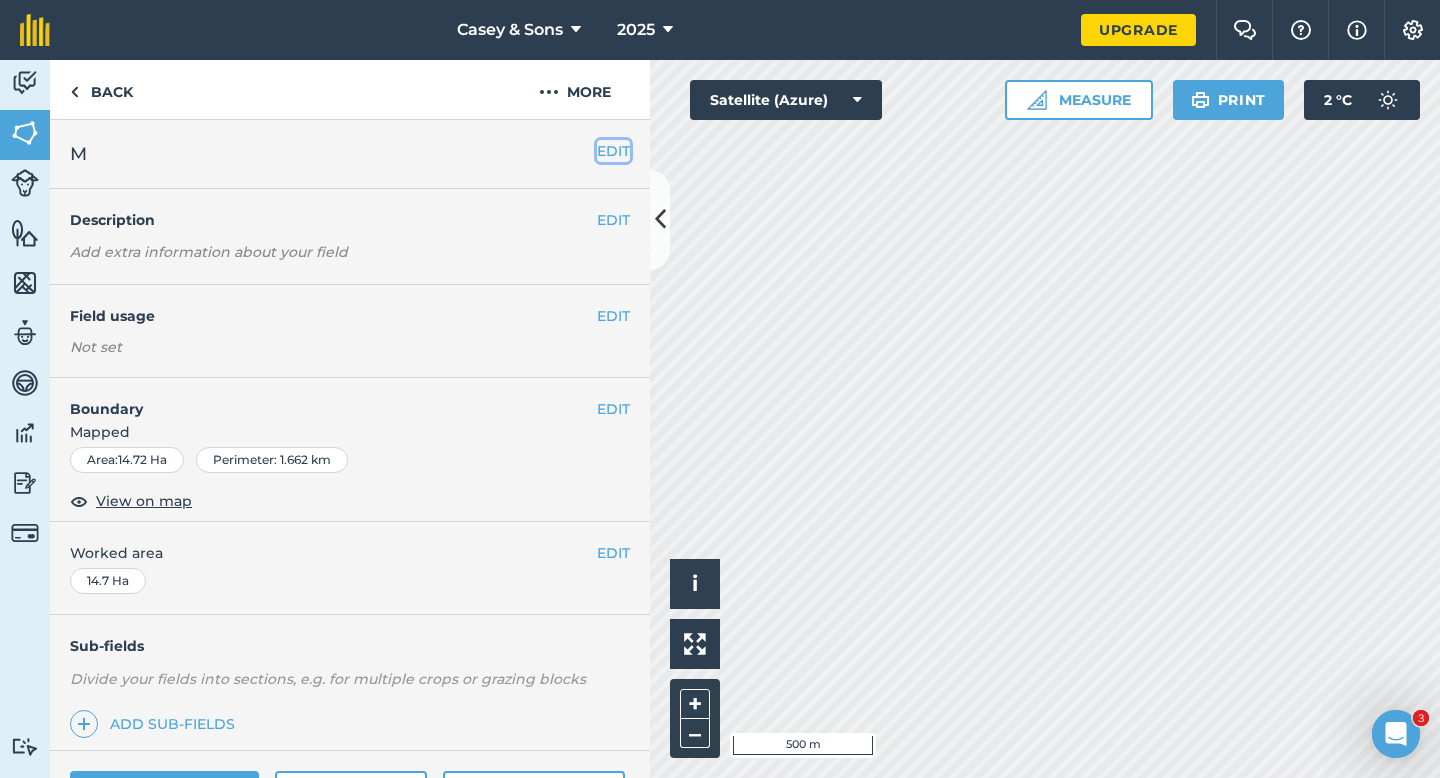 click on "EDIT" at bounding box center [613, 151] 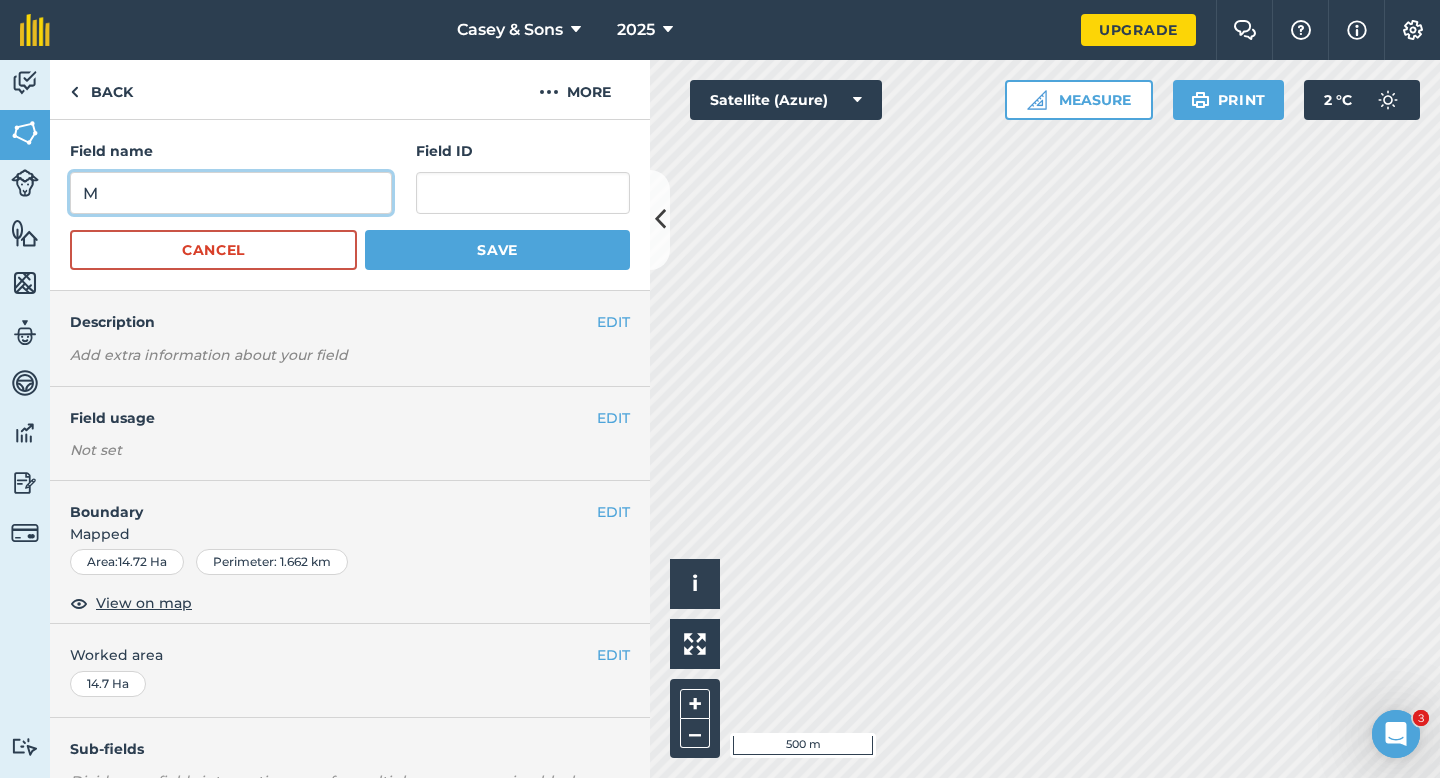 click on "M" at bounding box center (231, 193) 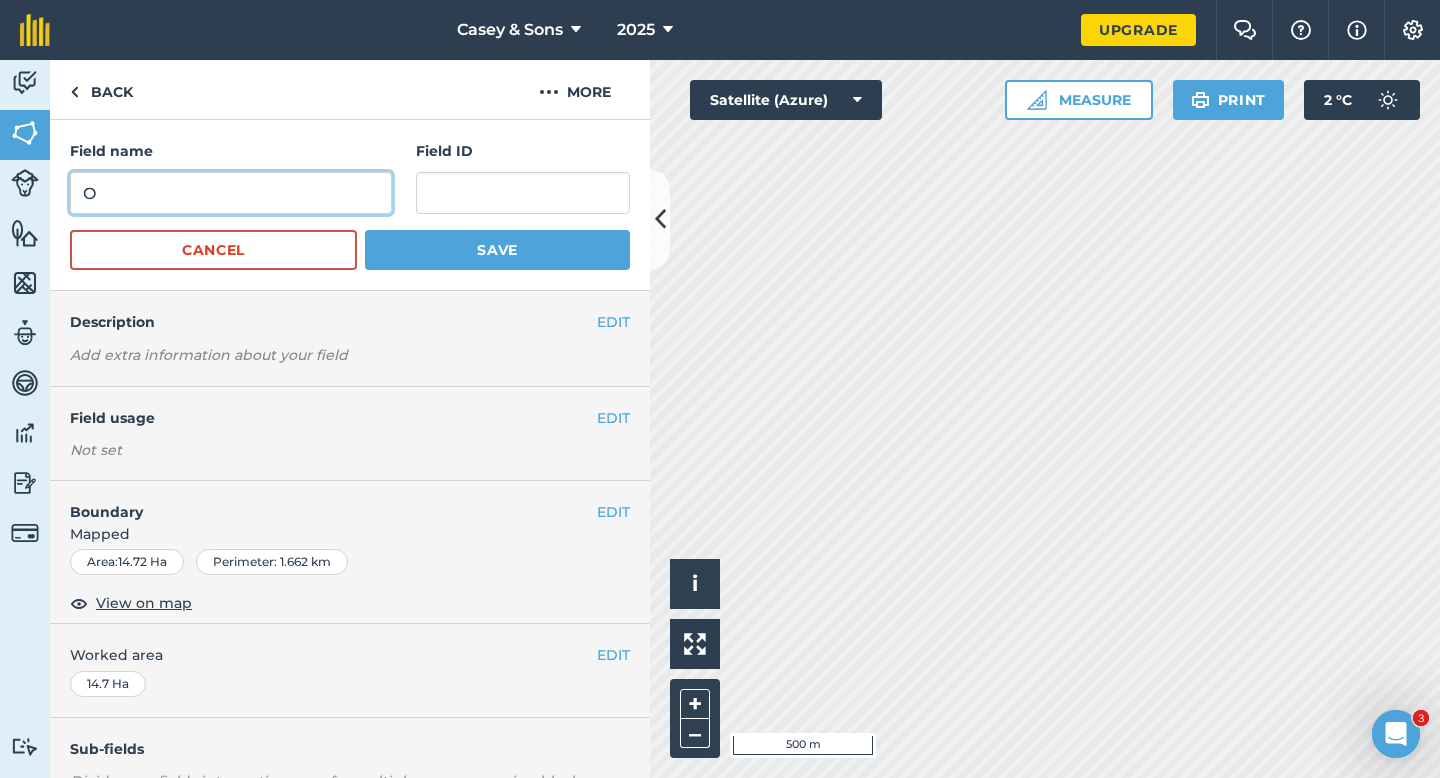 click on "O" at bounding box center (231, 193) 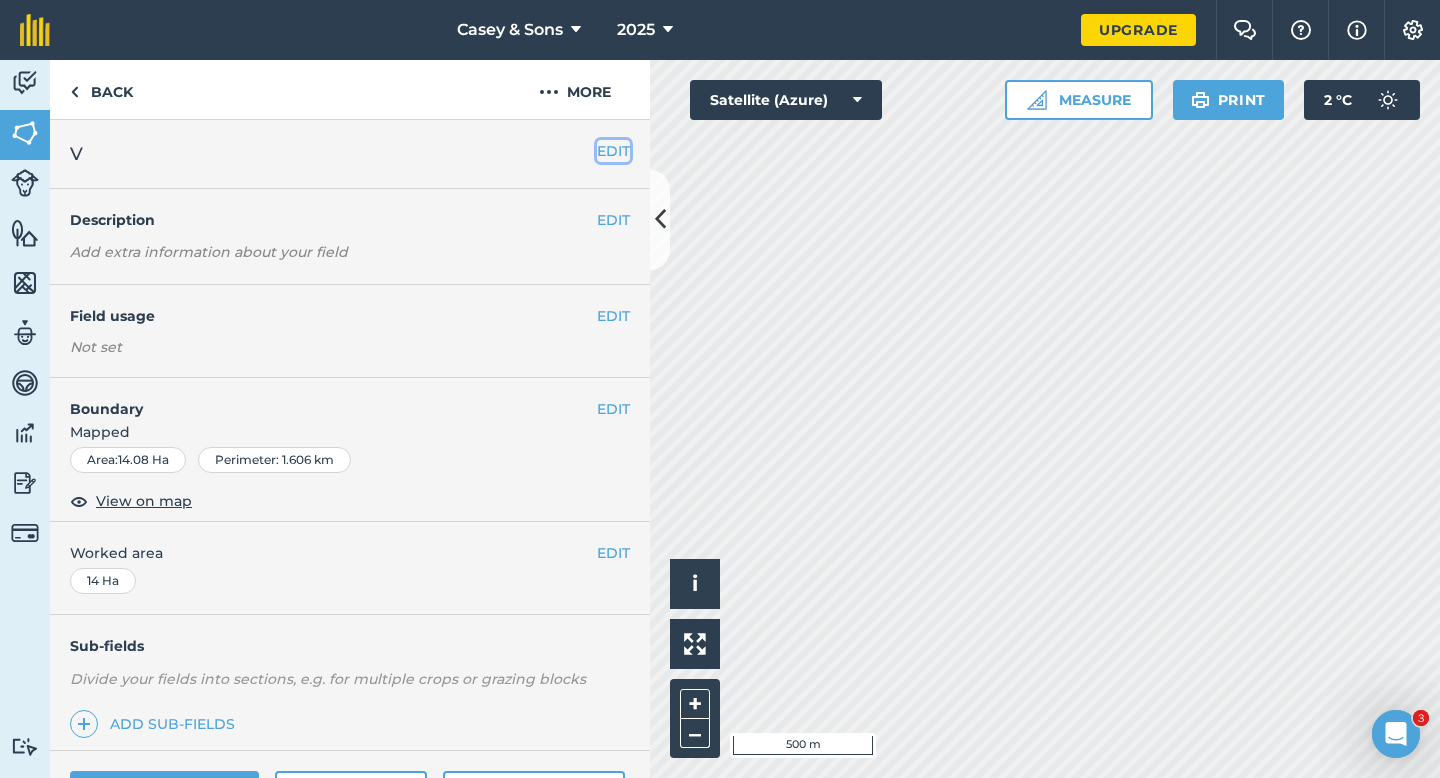 click on "EDIT" at bounding box center (613, 151) 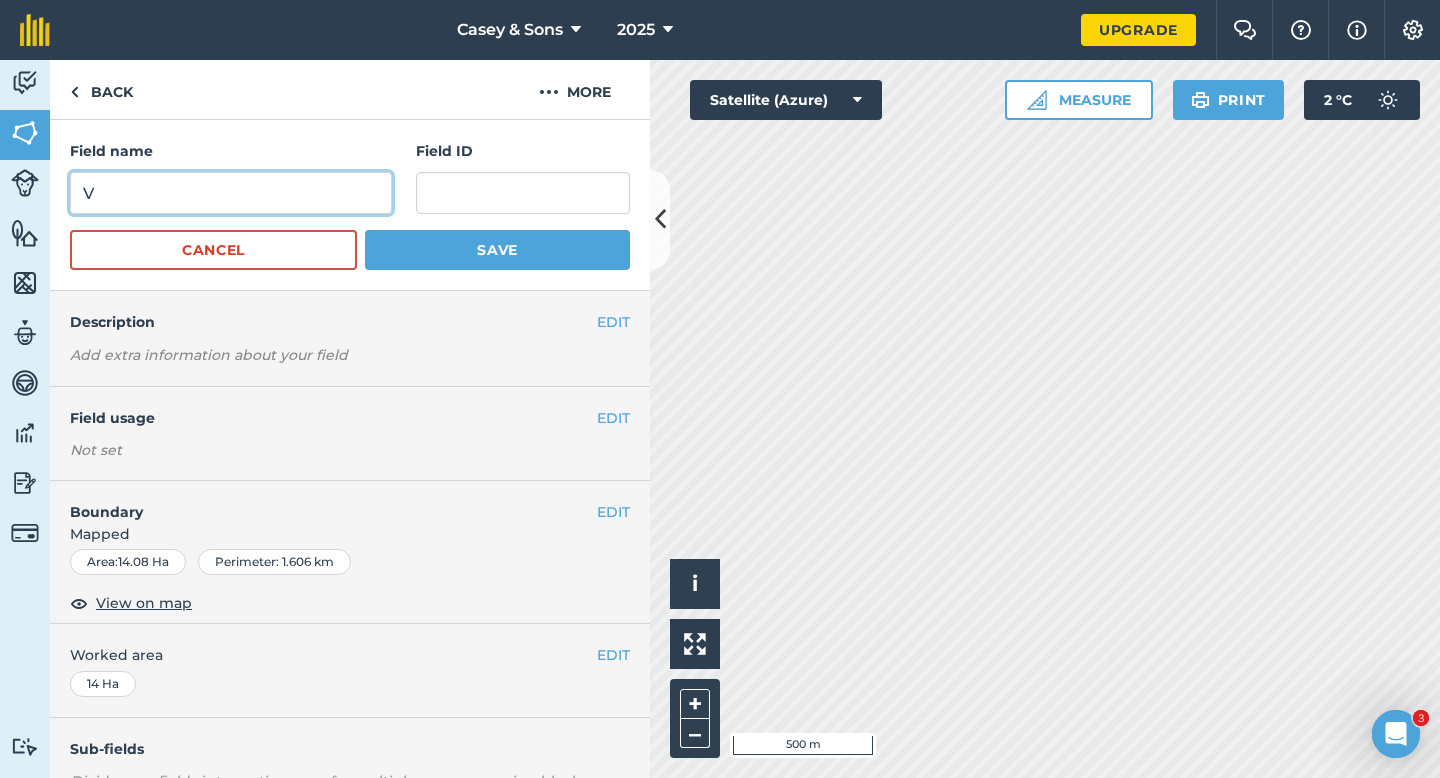 click on "V" at bounding box center (231, 193) 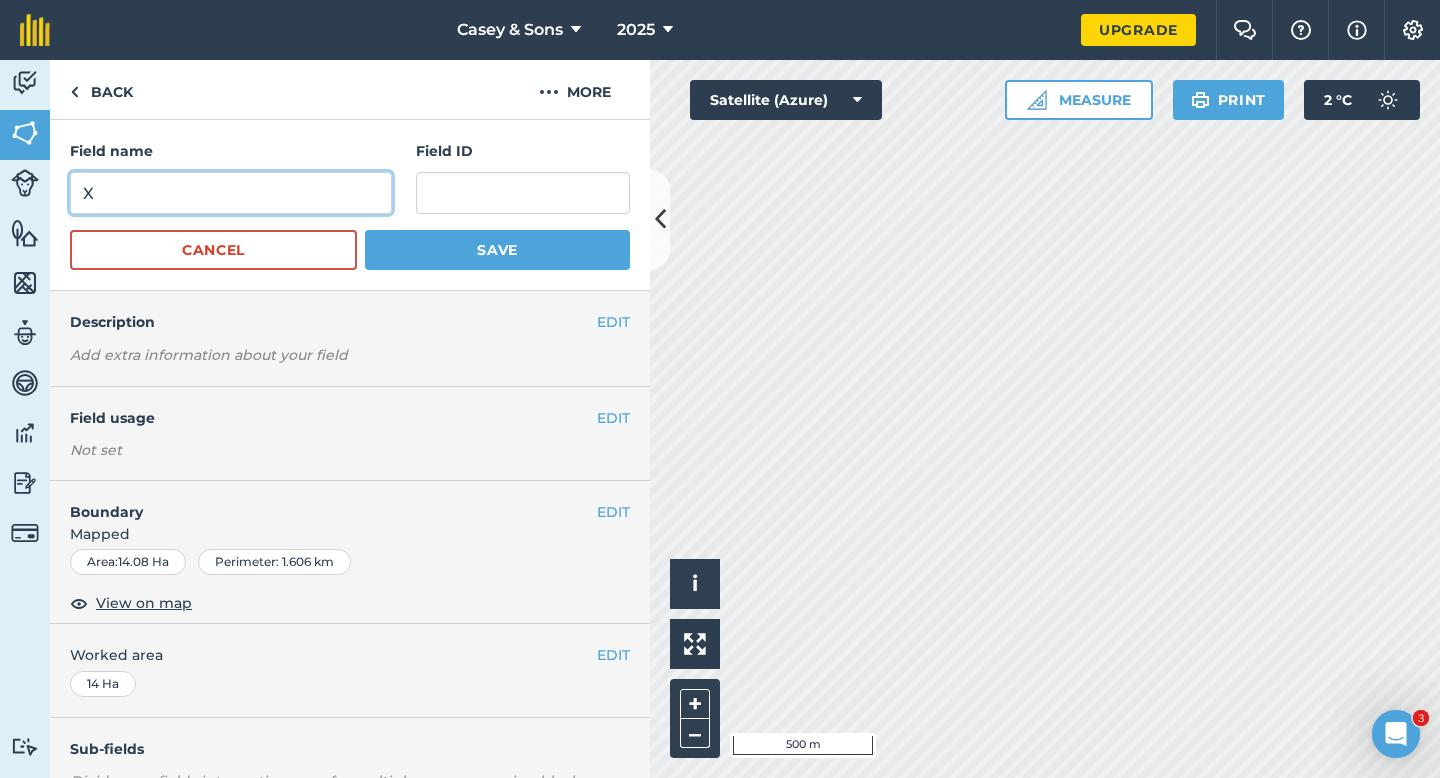 type on "X" 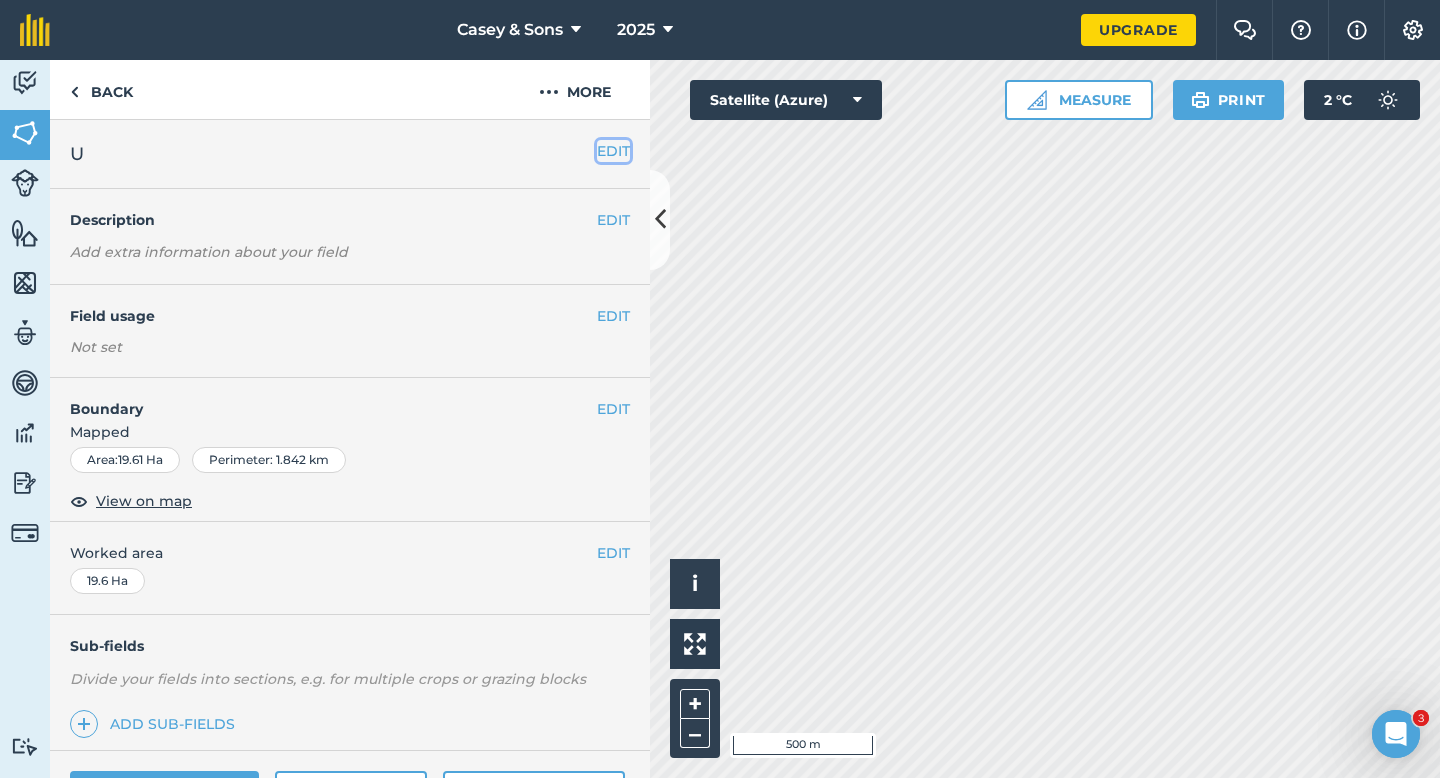 click on "EDIT" at bounding box center [613, 151] 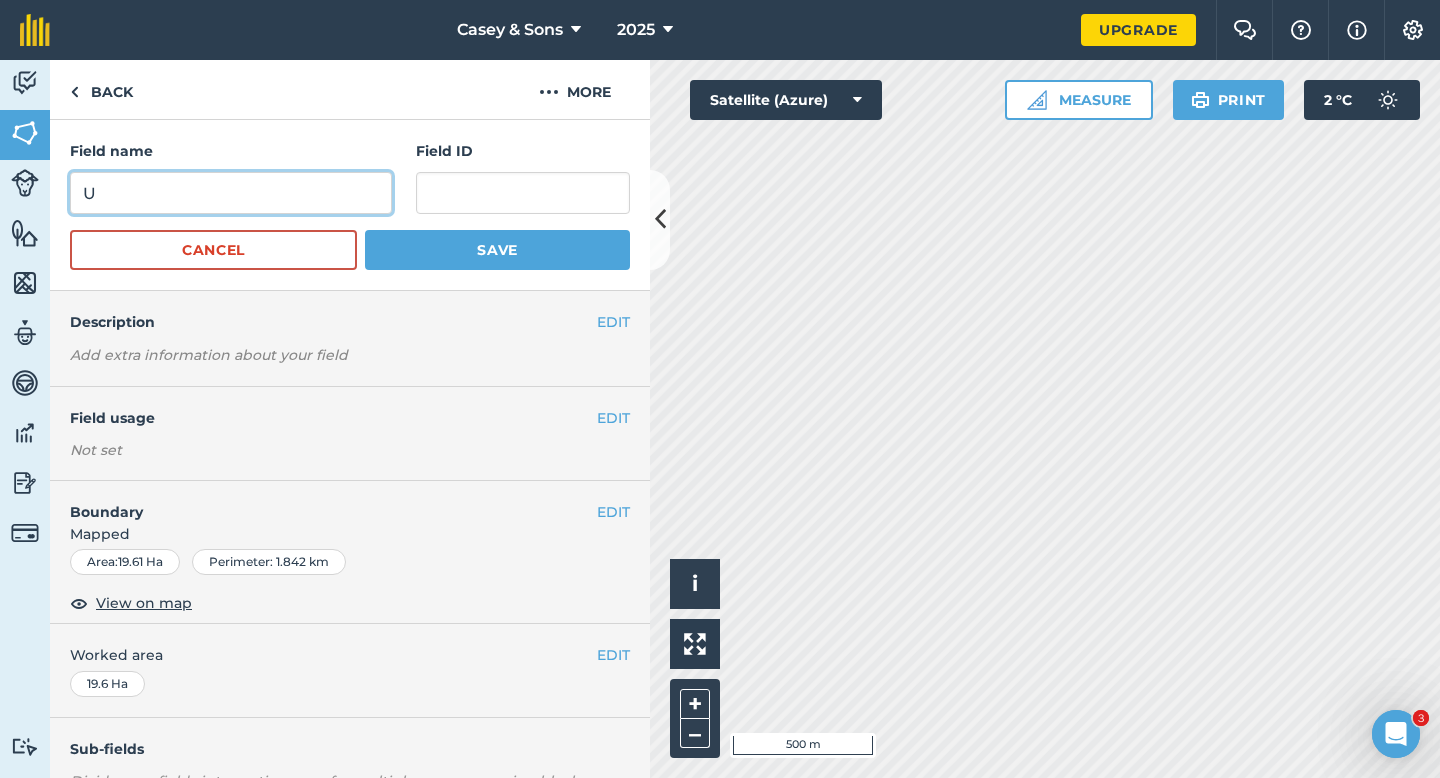 click on "U" at bounding box center (231, 193) 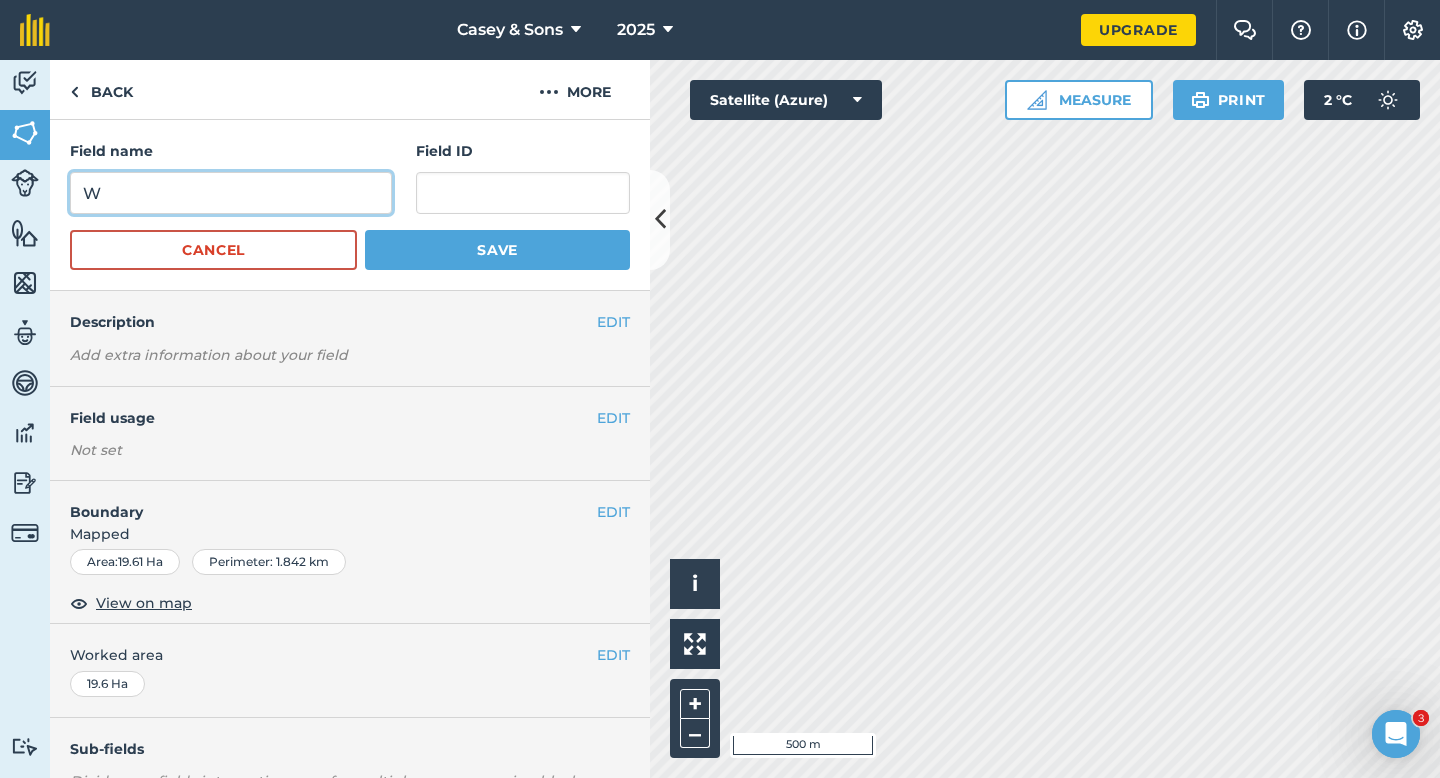 type on "W" 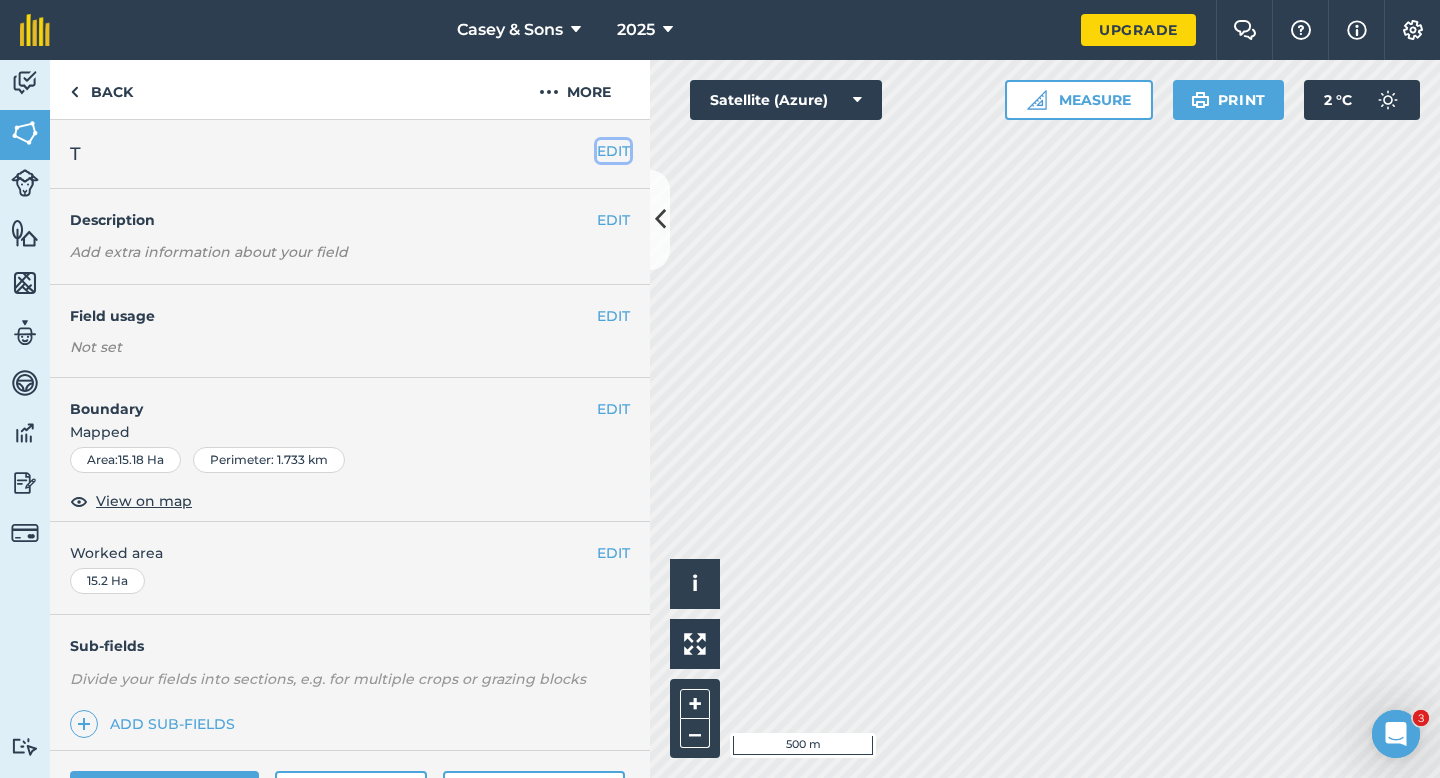 click on "EDIT" at bounding box center (613, 151) 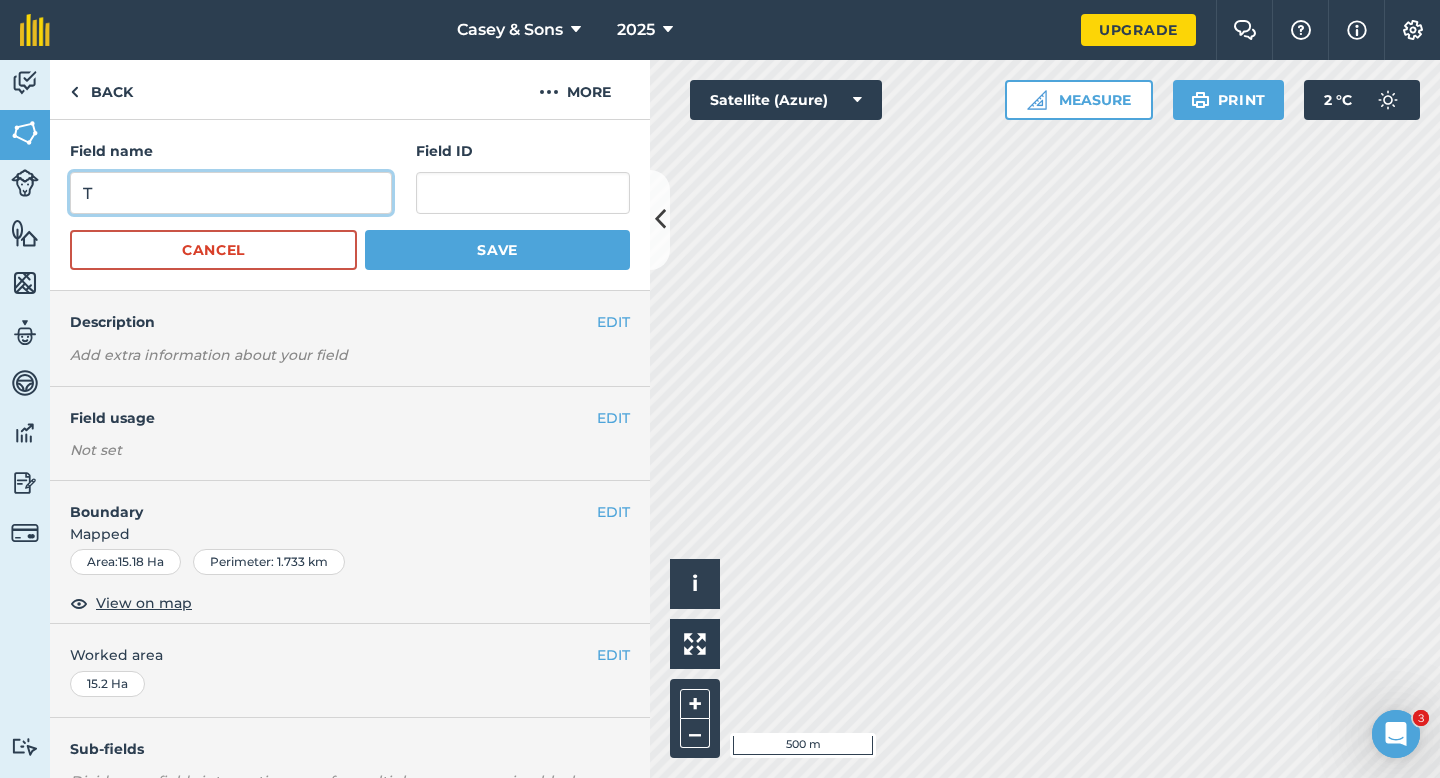 click on "T" at bounding box center [231, 193] 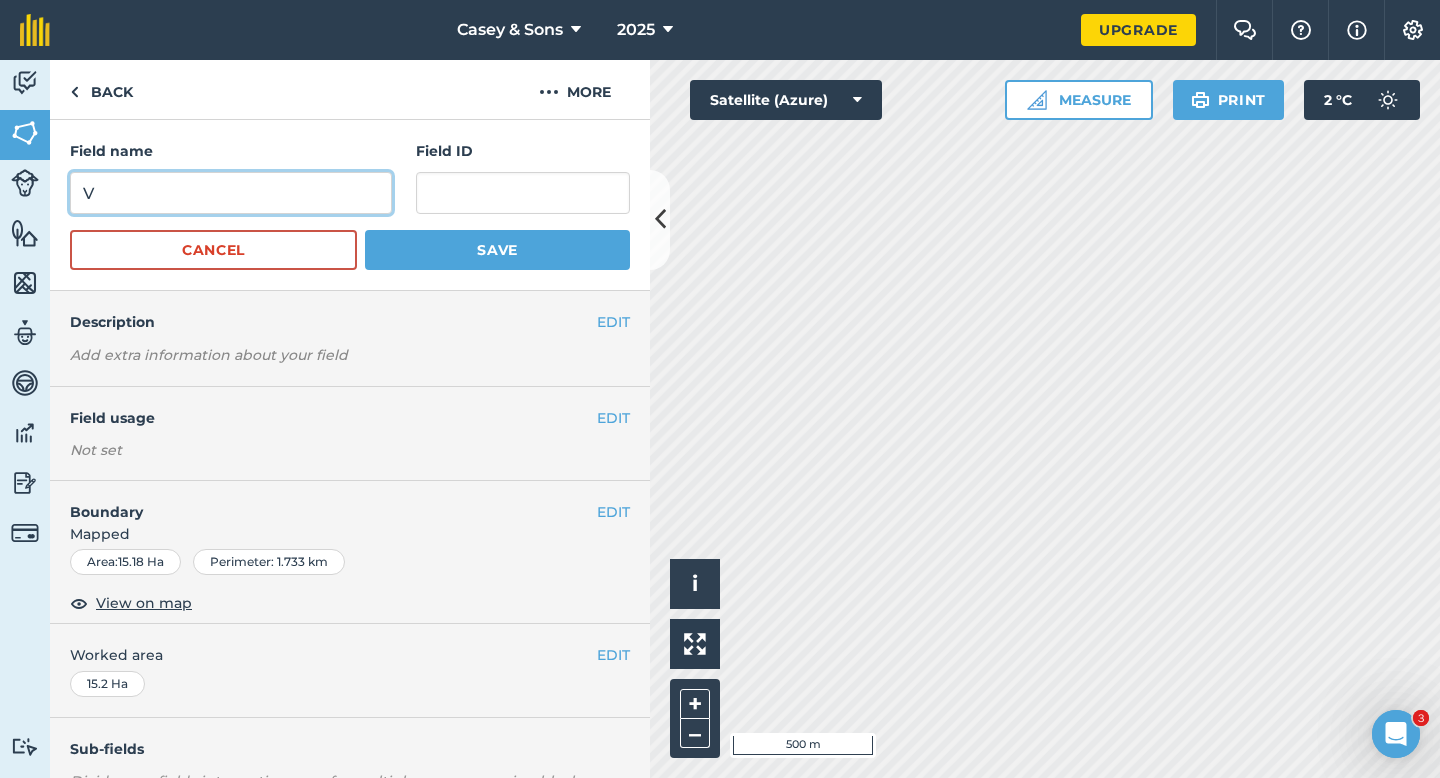 type on "V" 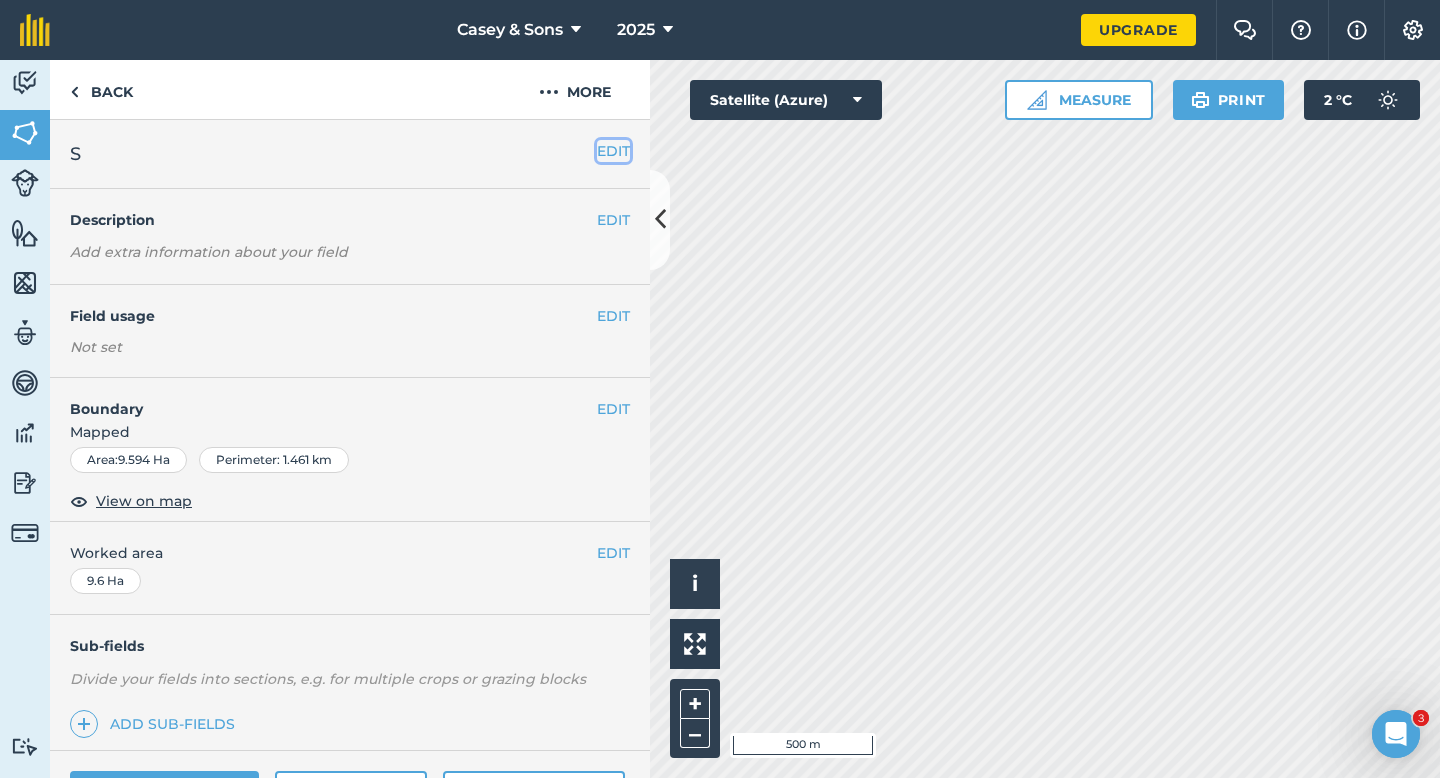 click on "EDIT" at bounding box center [613, 151] 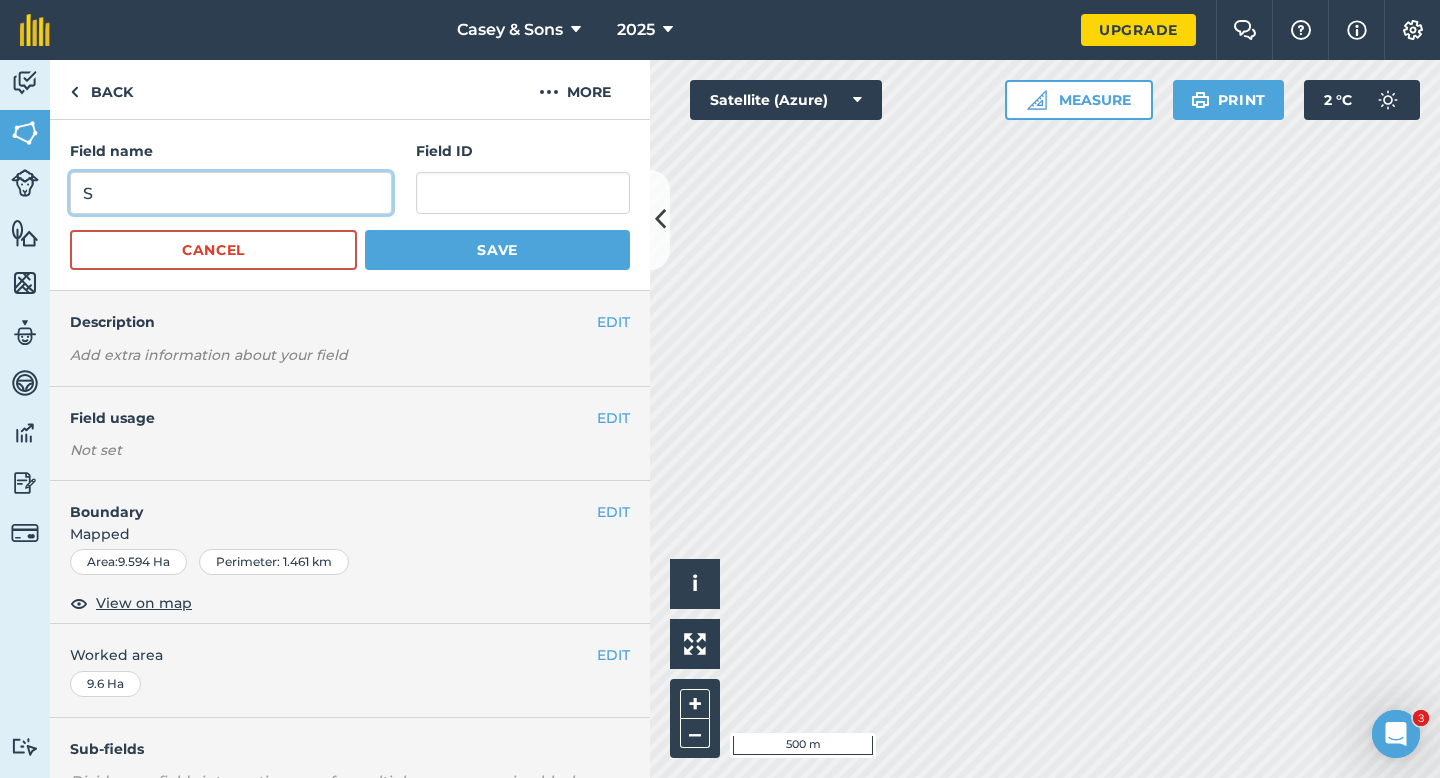 click on "S" at bounding box center [231, 193] 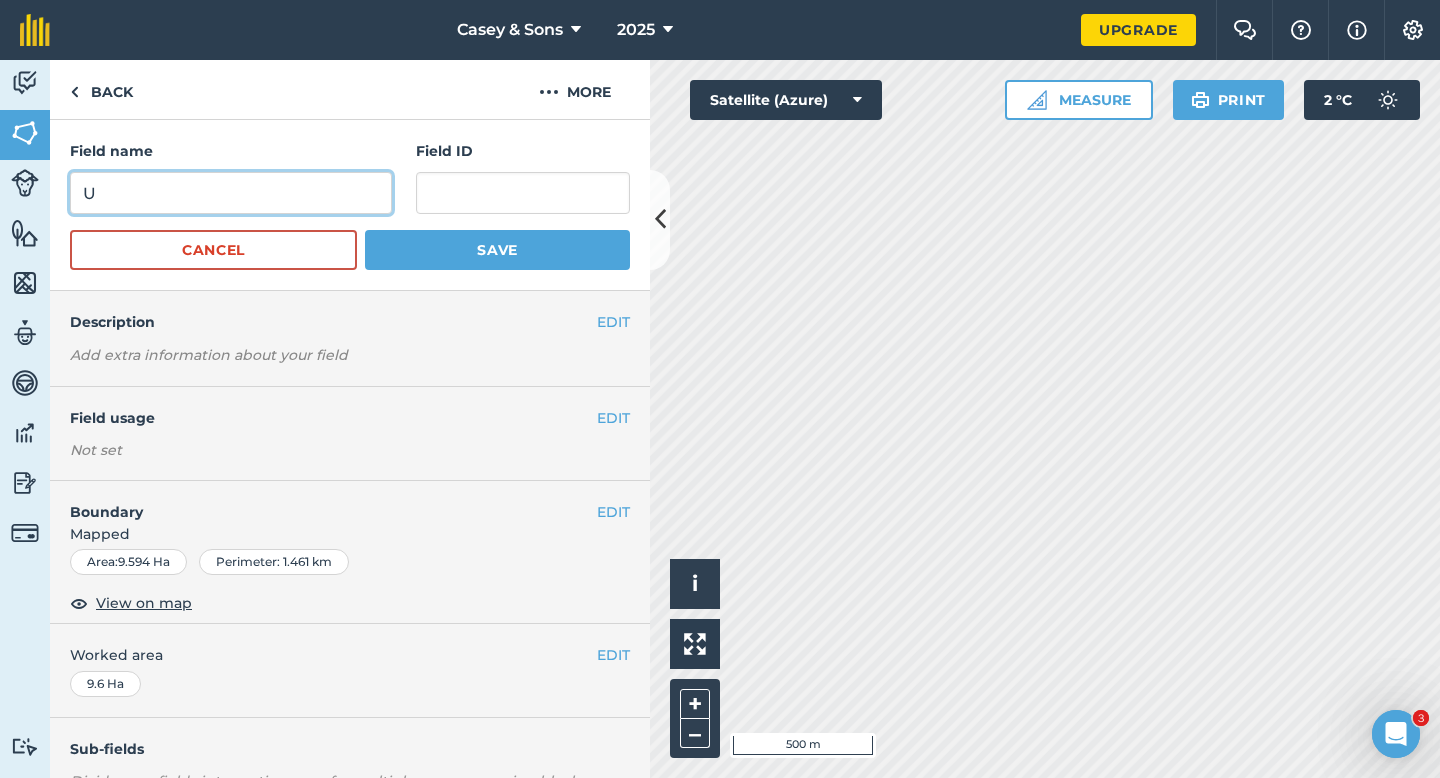 type on "U" 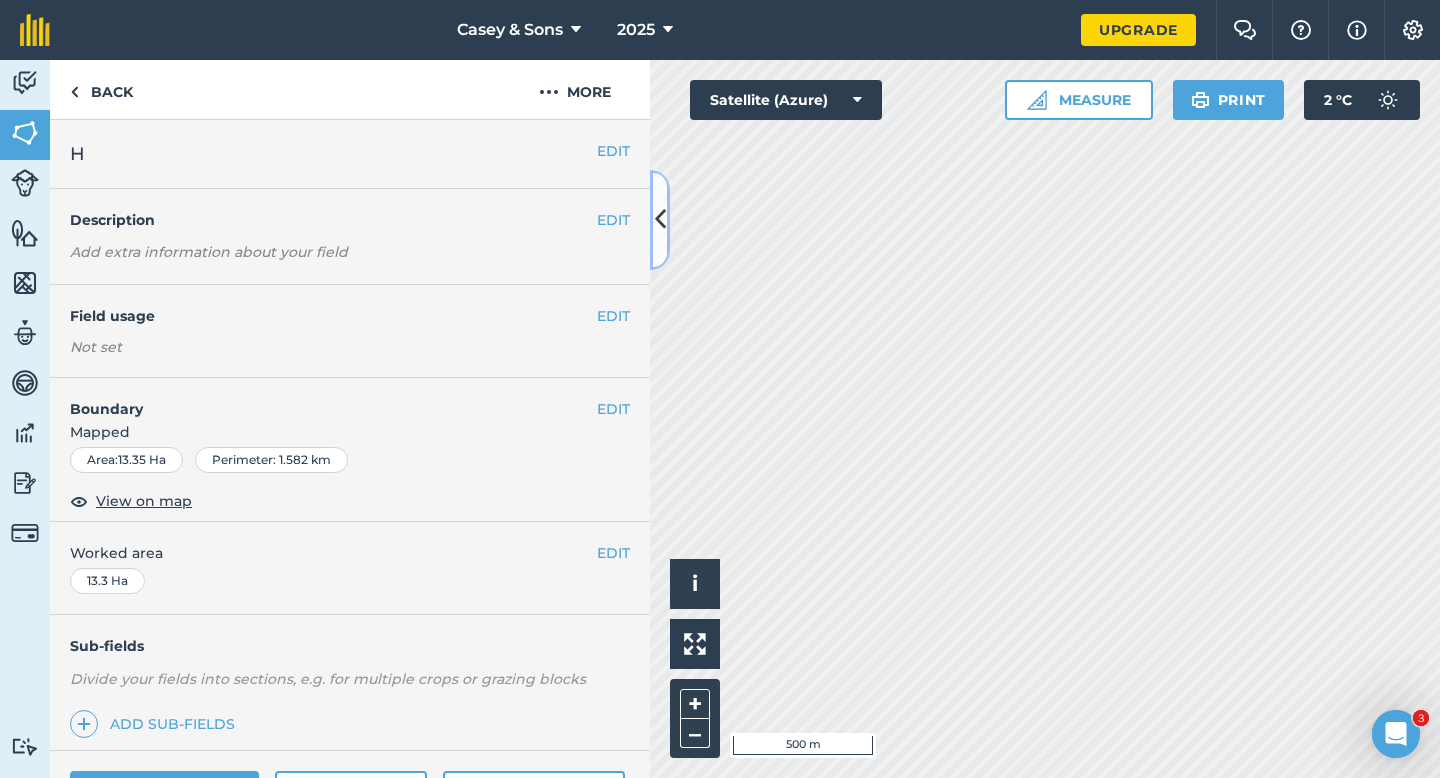 click at bounding box center [660, 219] 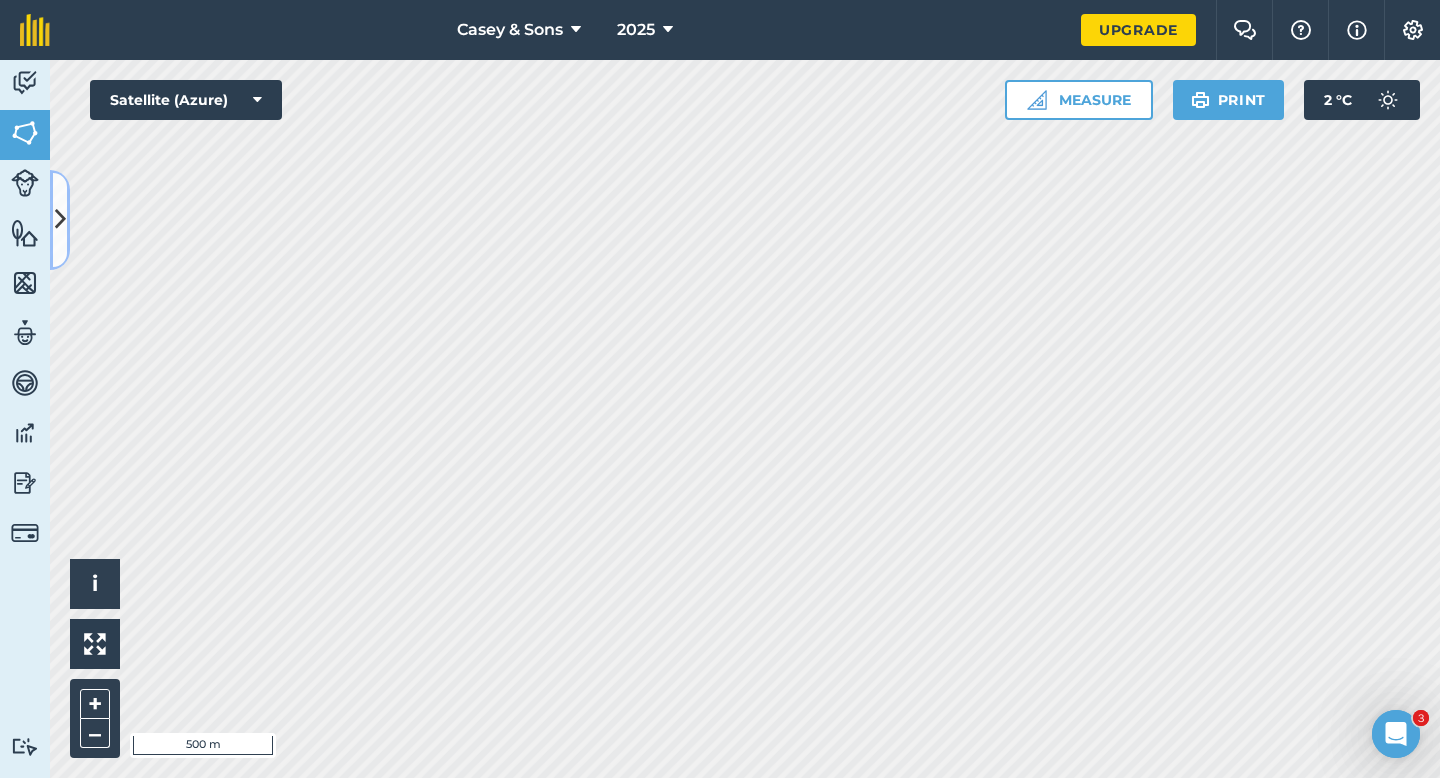 click at bounding box center (60, 219) 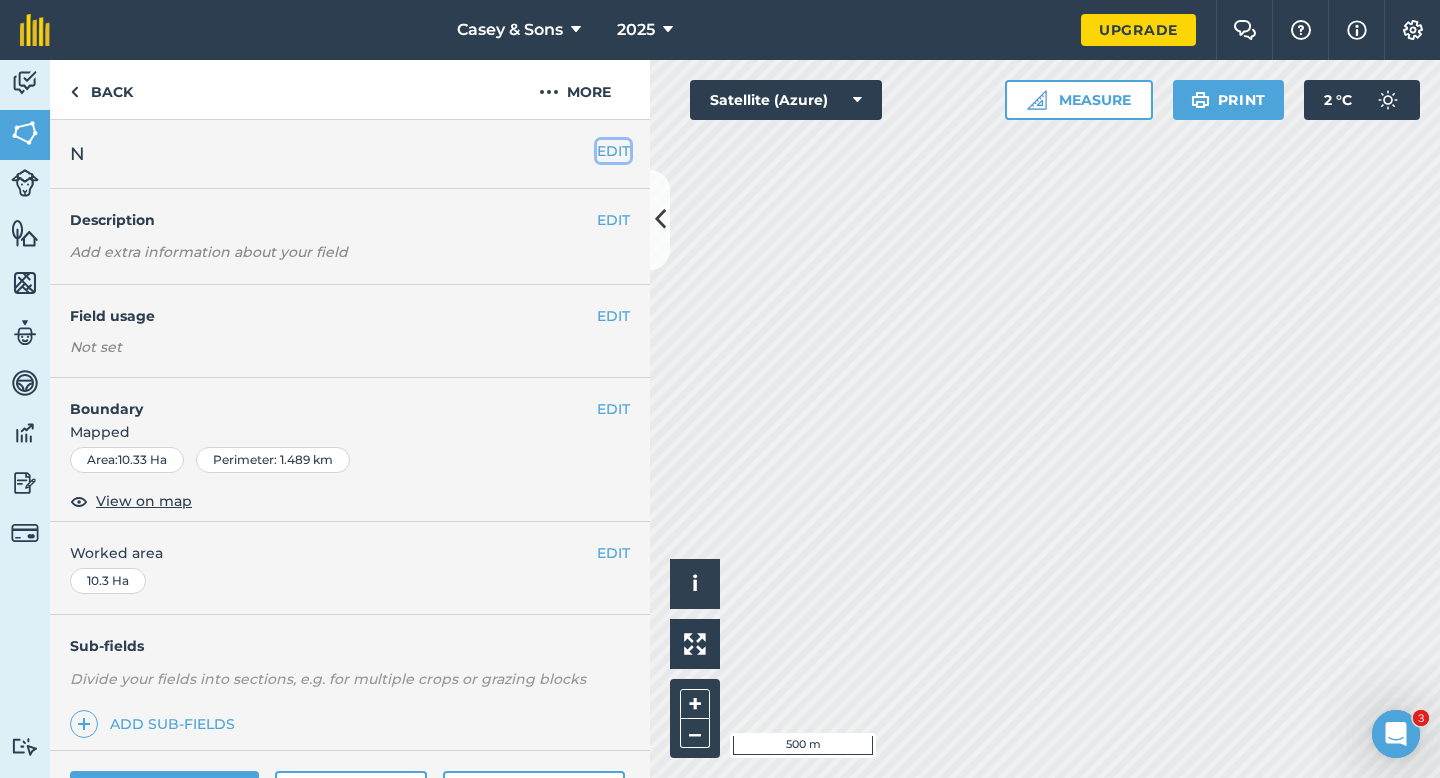 click on "EDIT" at bounding box center [613, 151] 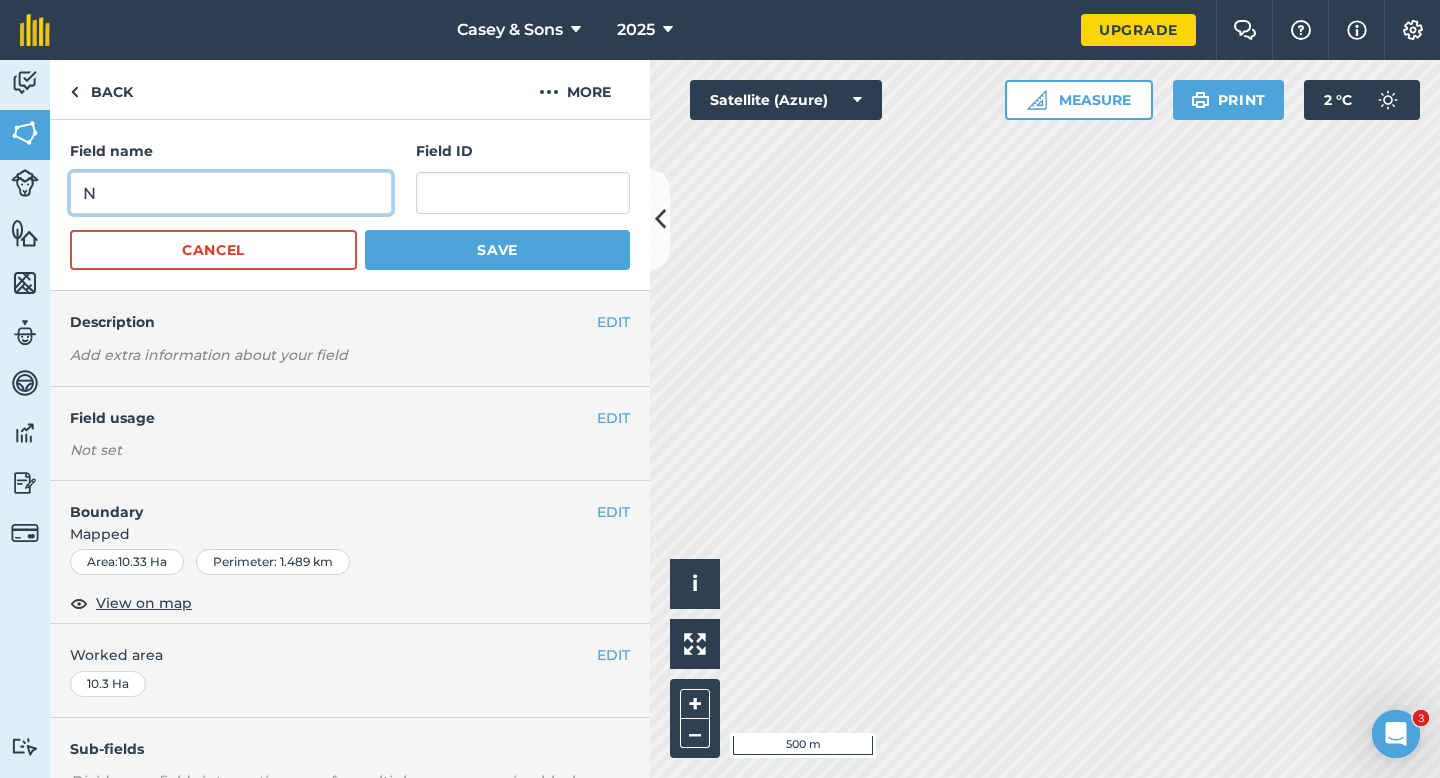 click on "N" at bounding box center [231, 193] 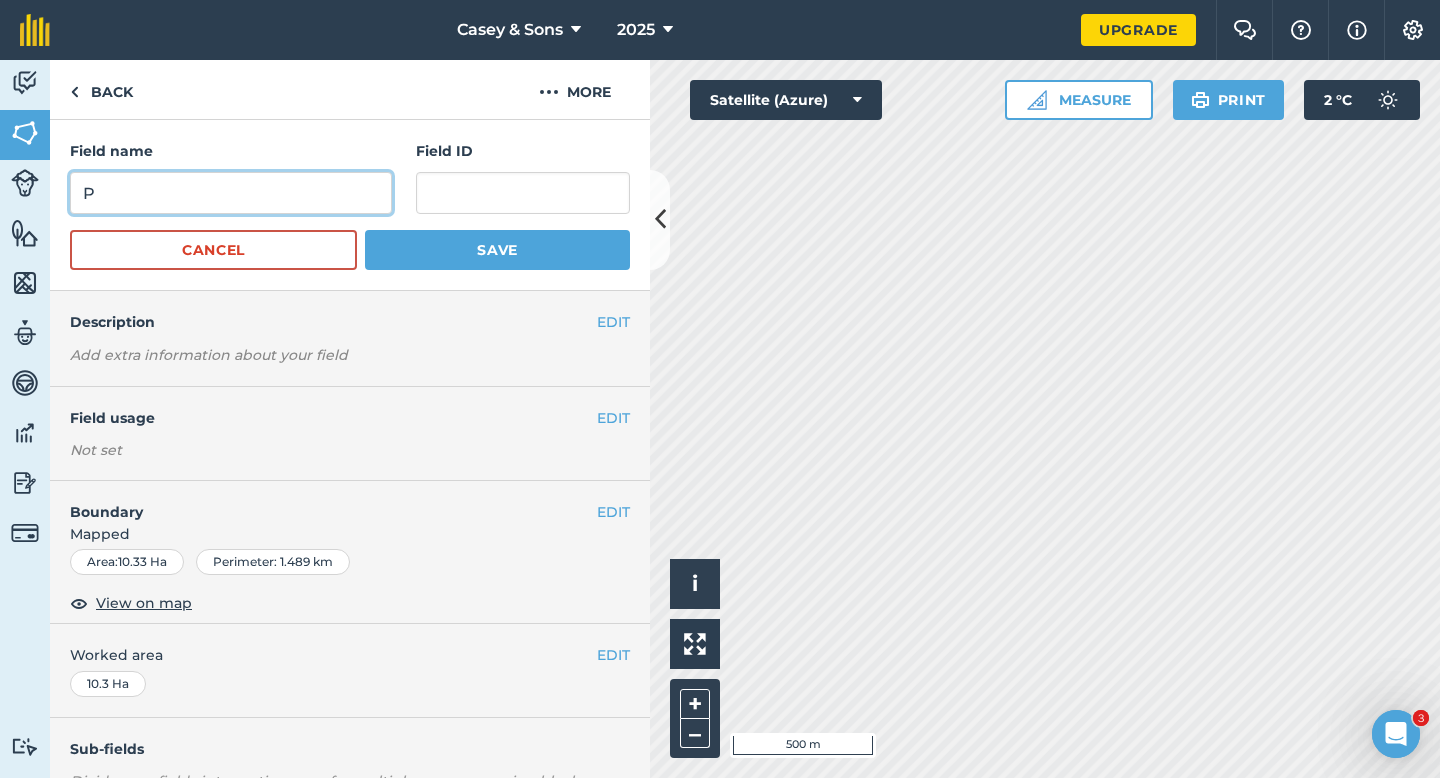 type on "P" 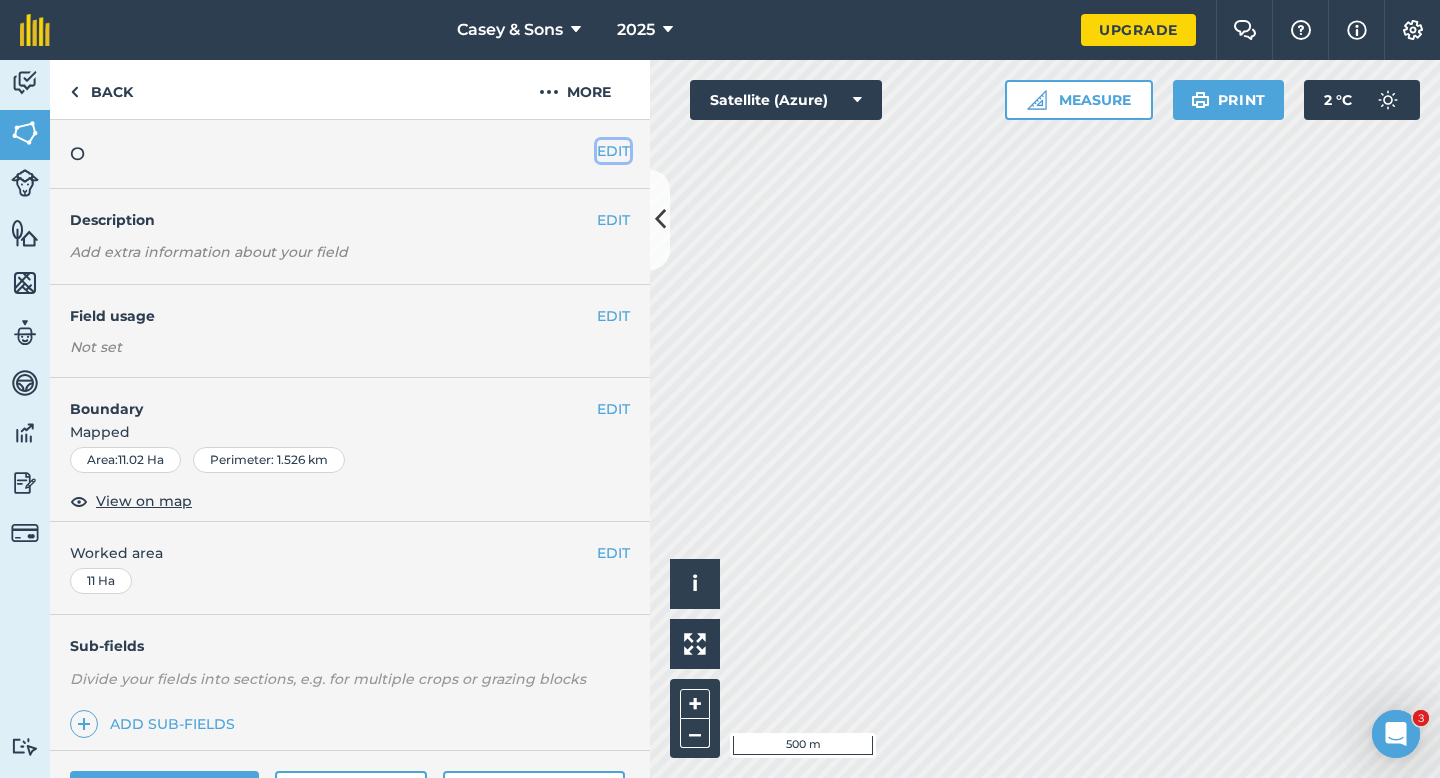 click on "EDIT" at bounding box center (613, 151) 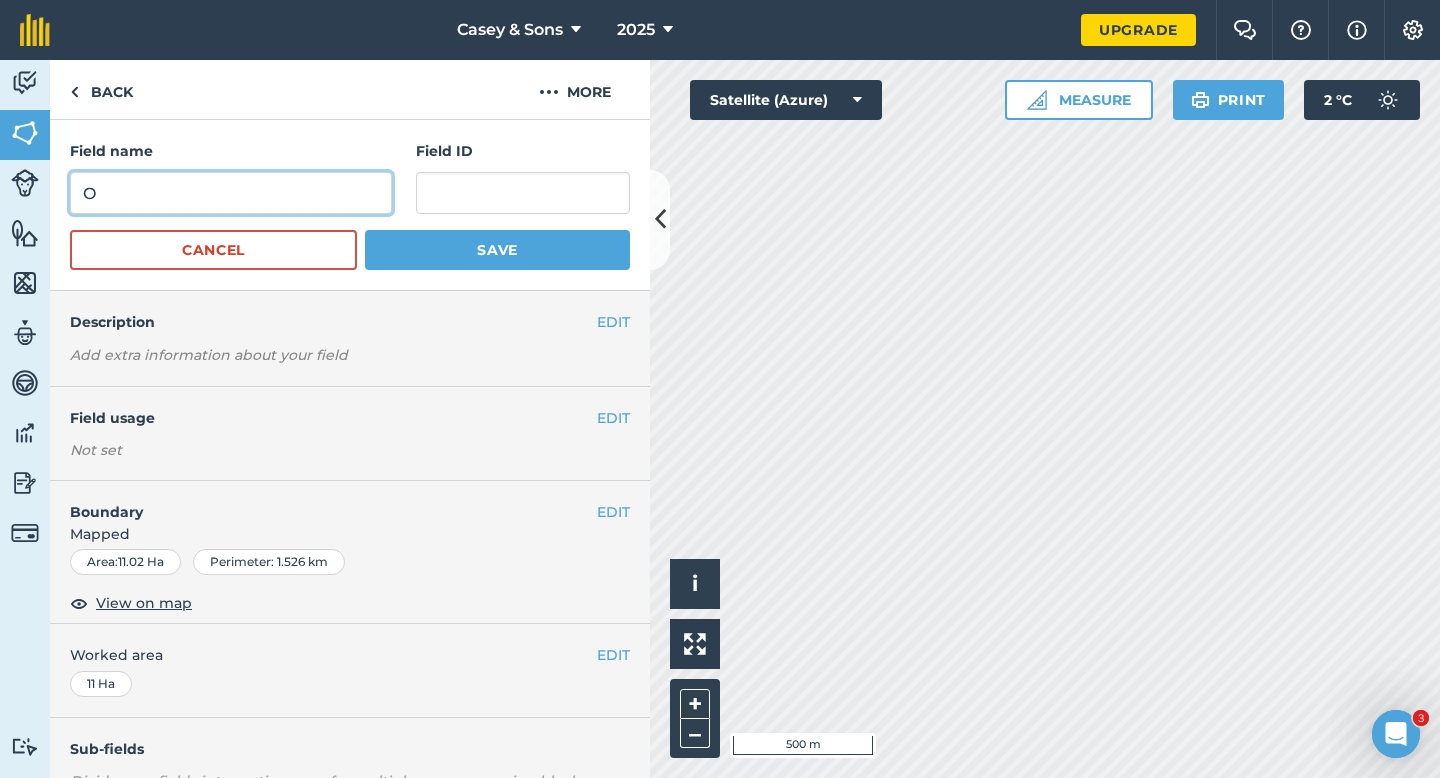 click on "O" at bounding box center (231, 193) 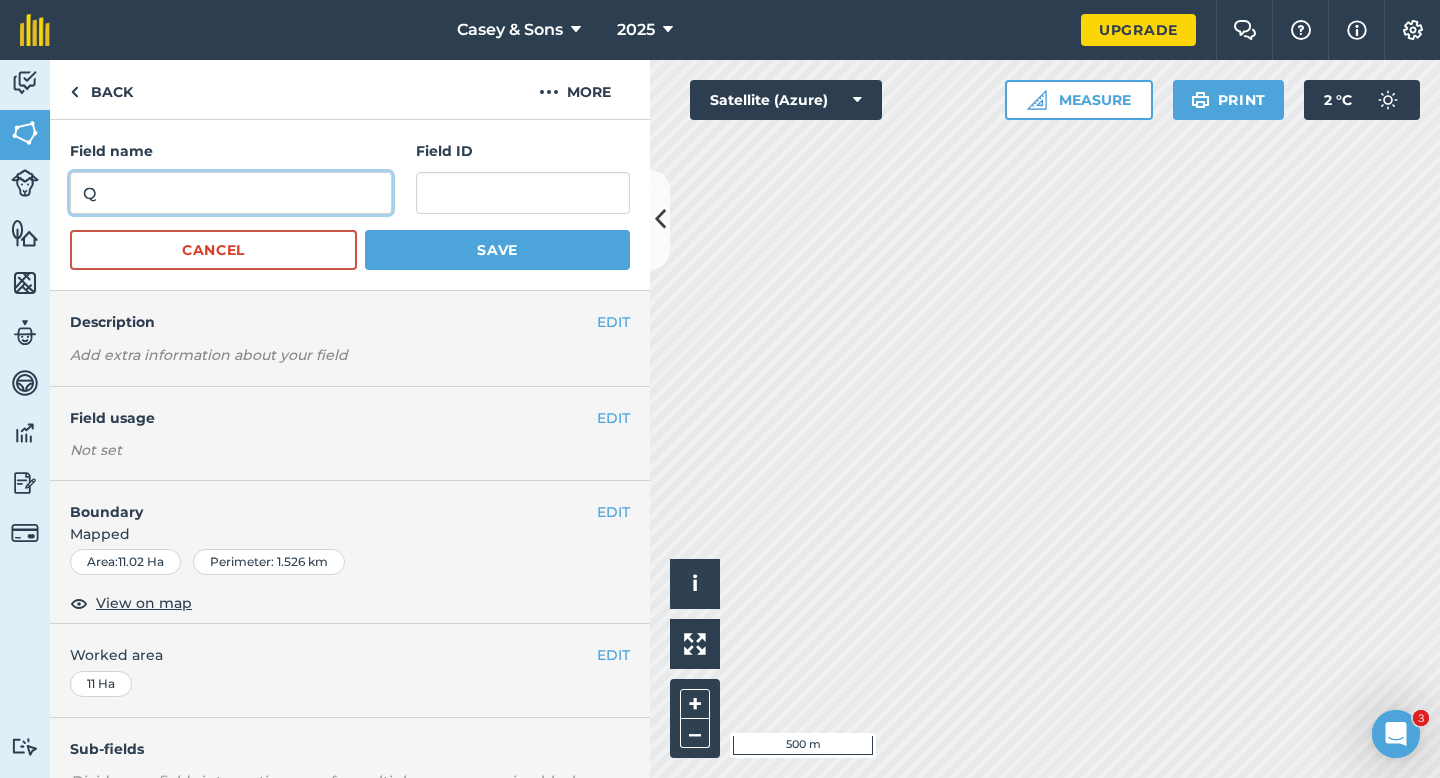 type on "Q" 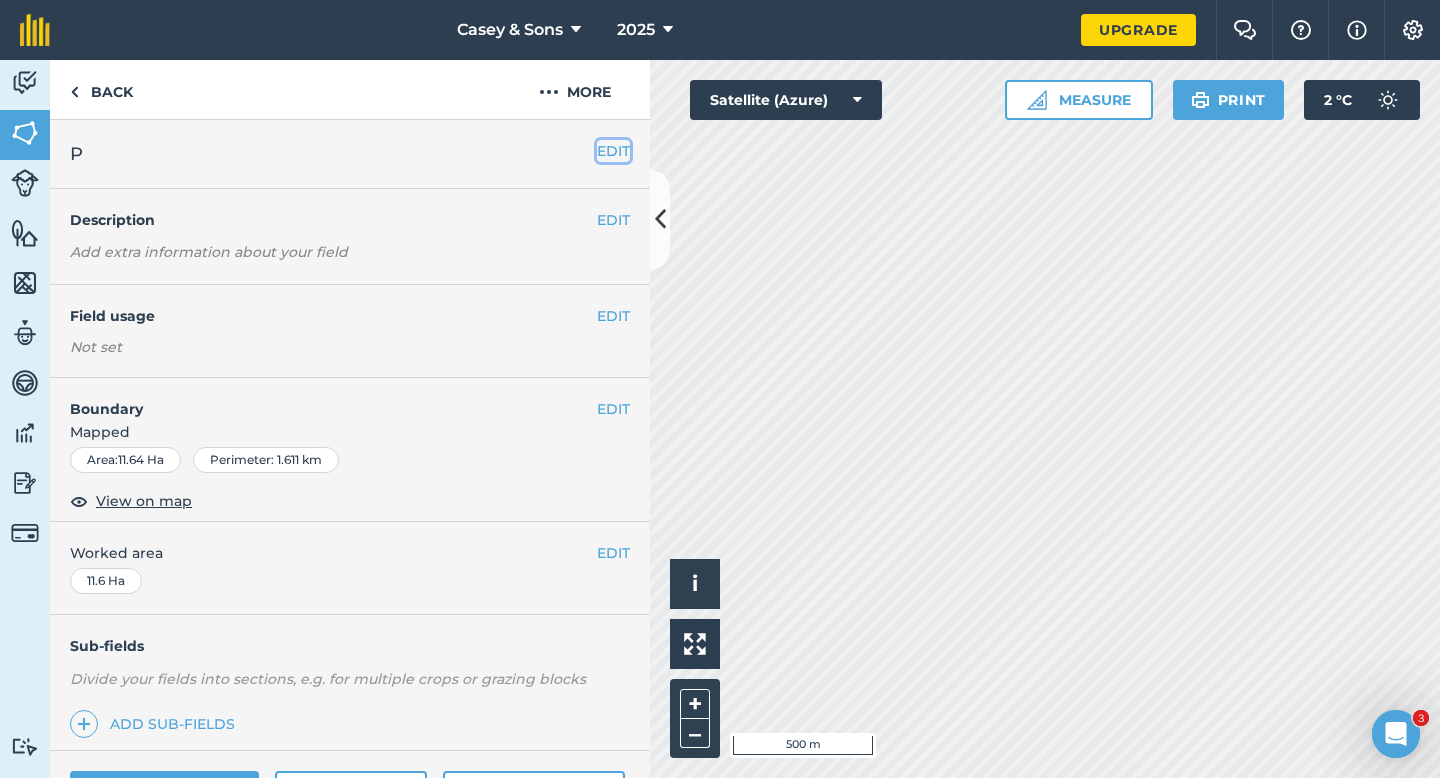 click on "EDIT" at bounding box center [613, 151] 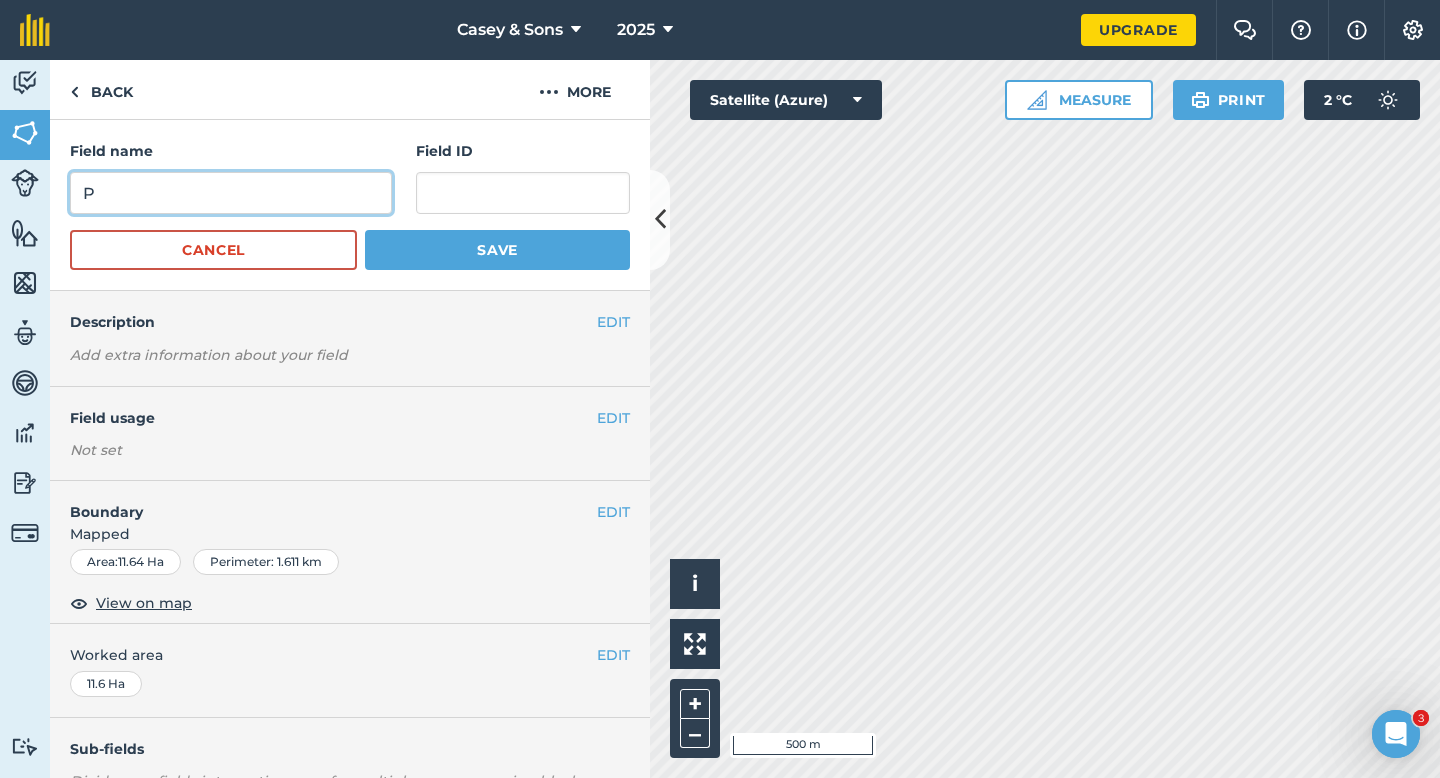 click on "P" at bounding box center (231, 193) 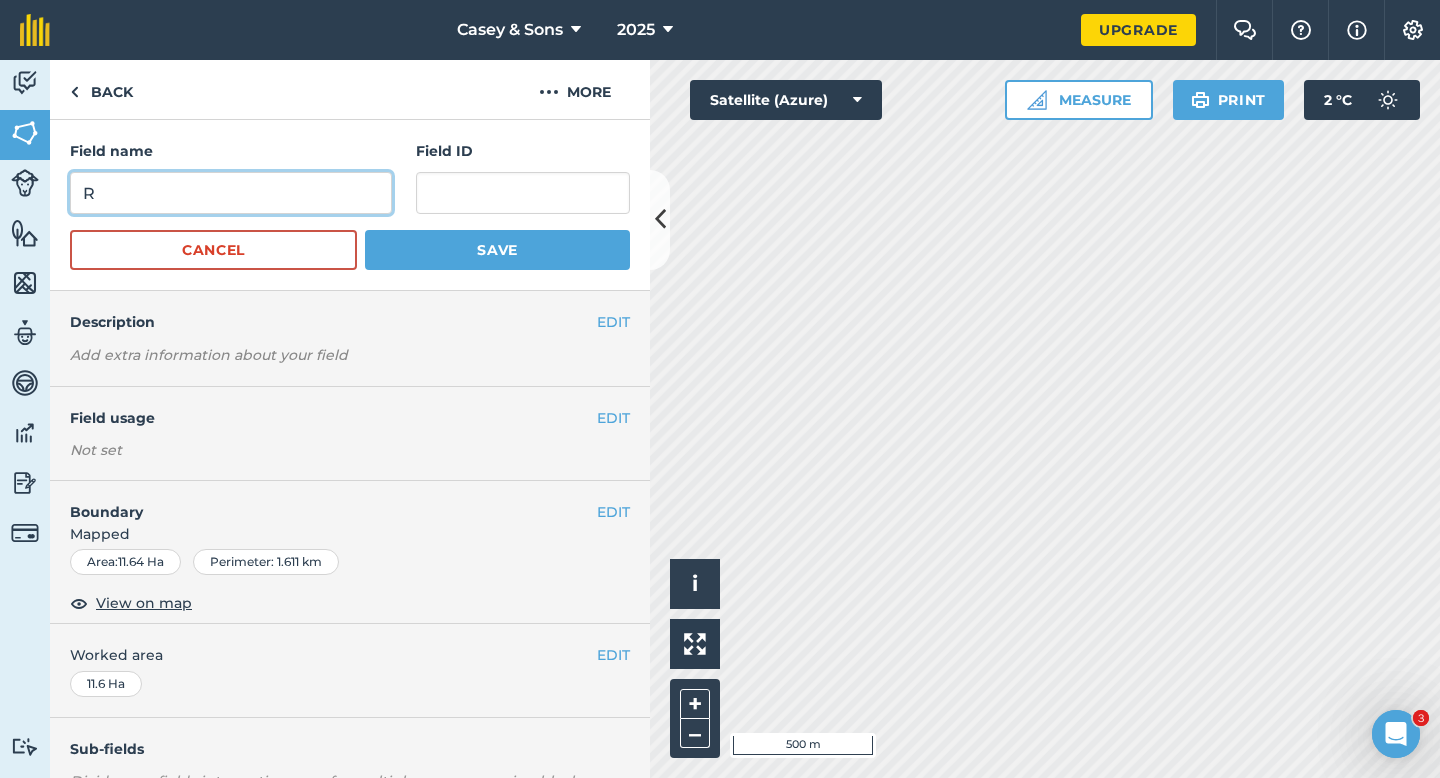 type on "R" 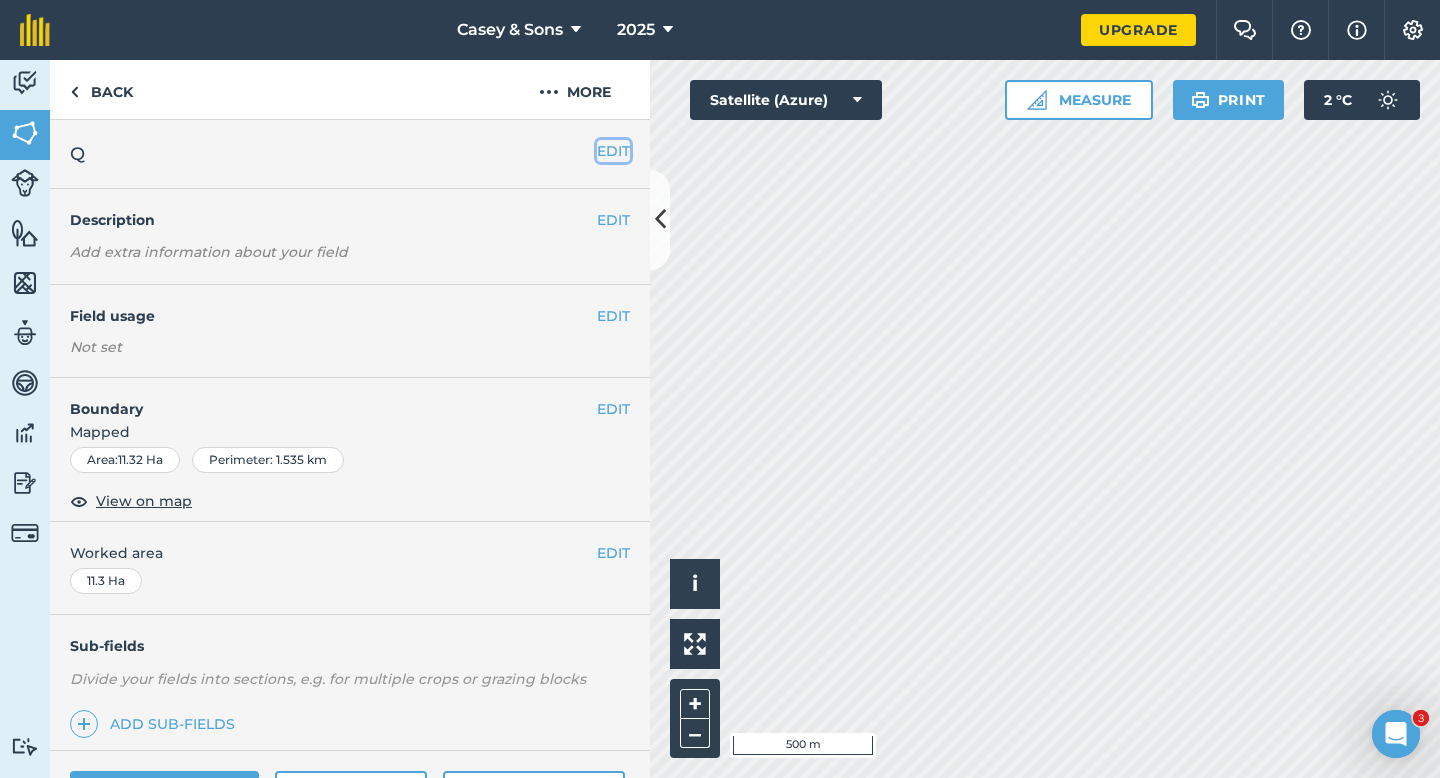click on "EDIT" at bounding box center (613, 151) 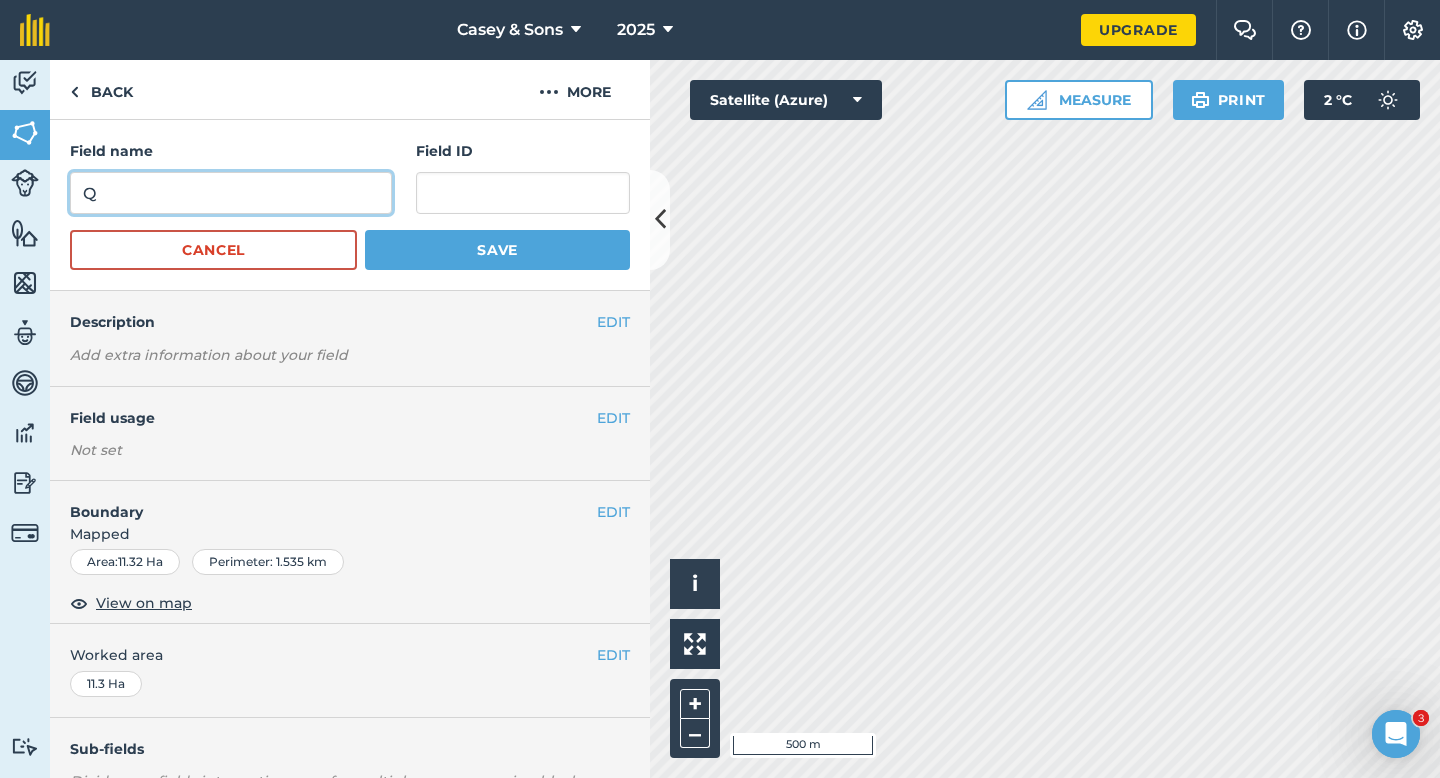 click on "Q" at bounding box center [231, 193] 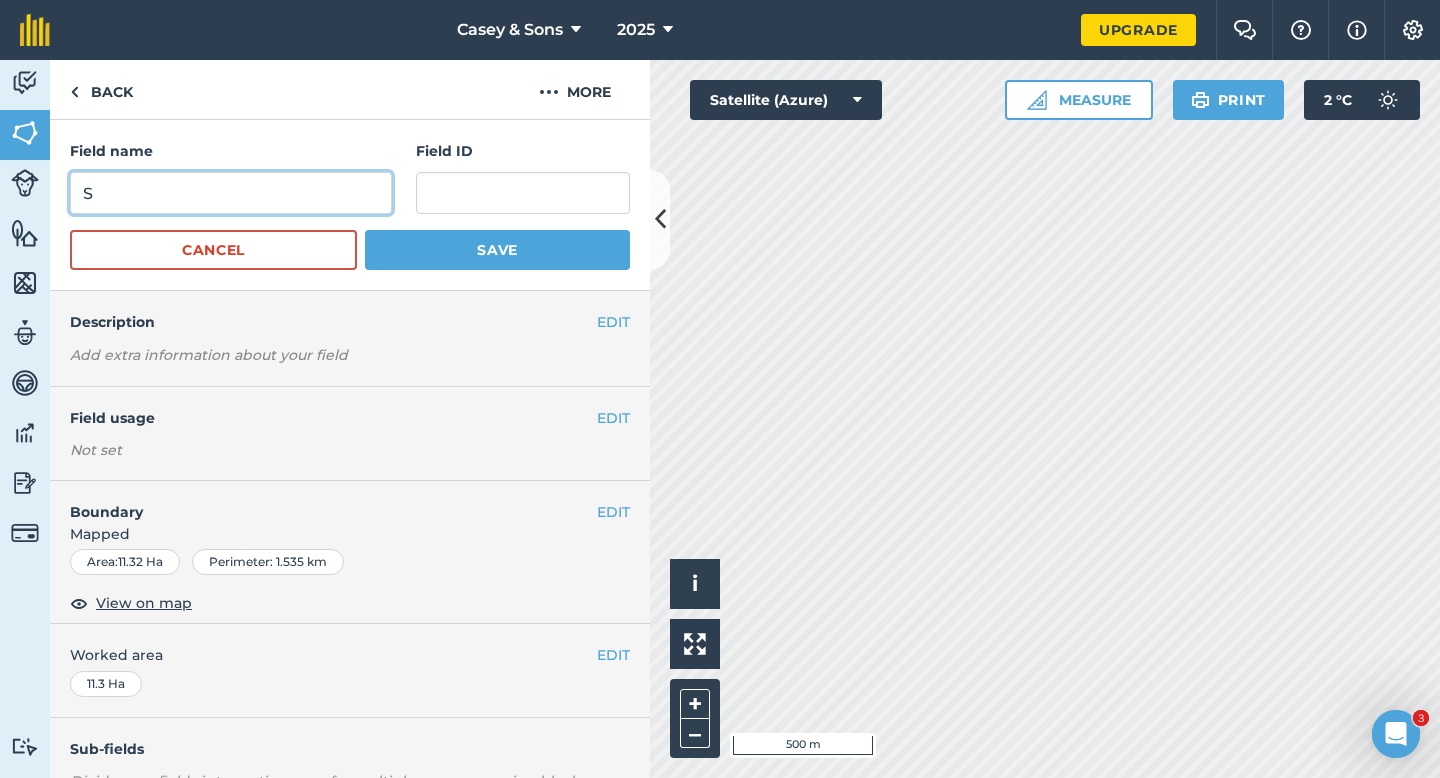 type on "S" 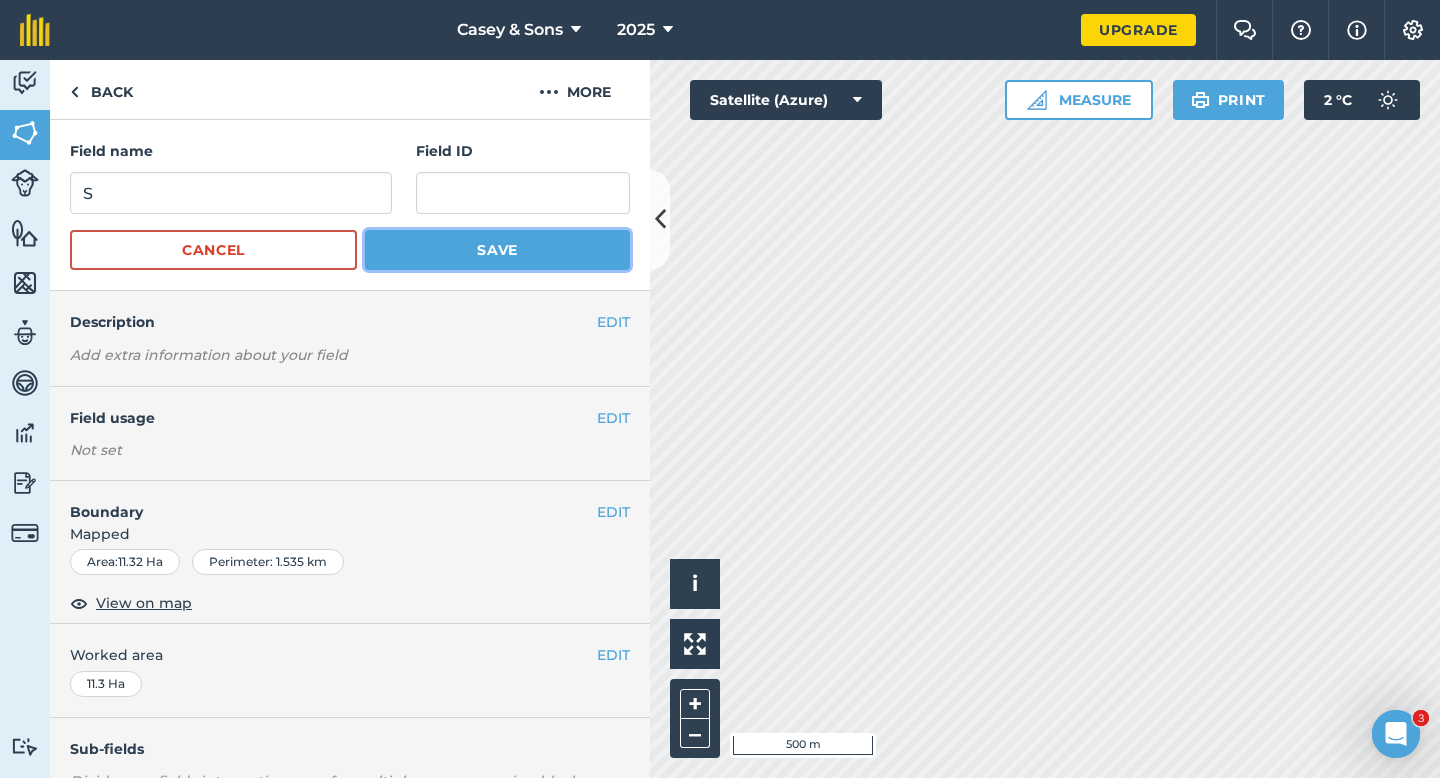 click on "Save" at bounding box center (497, 250) 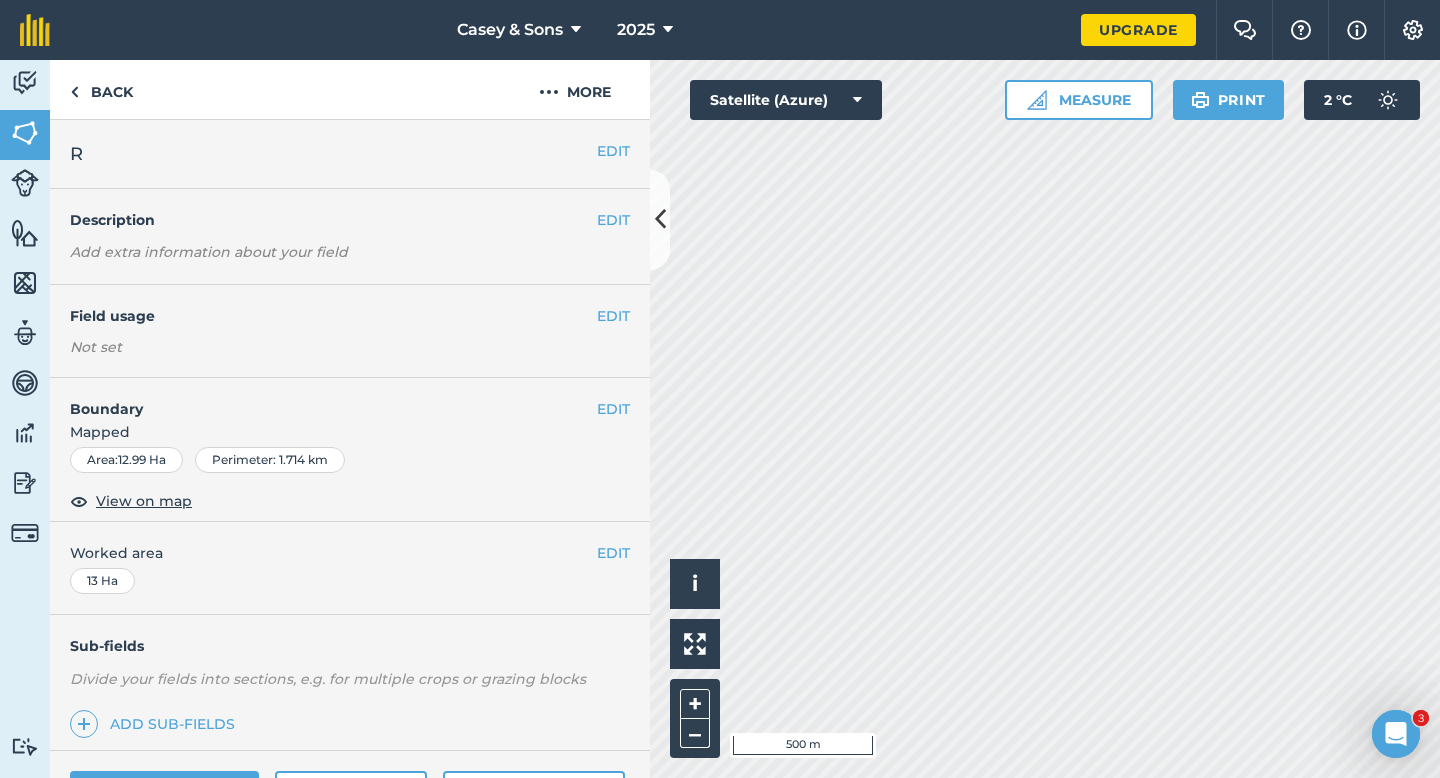 click on "R" at bounding box center [333, 154] 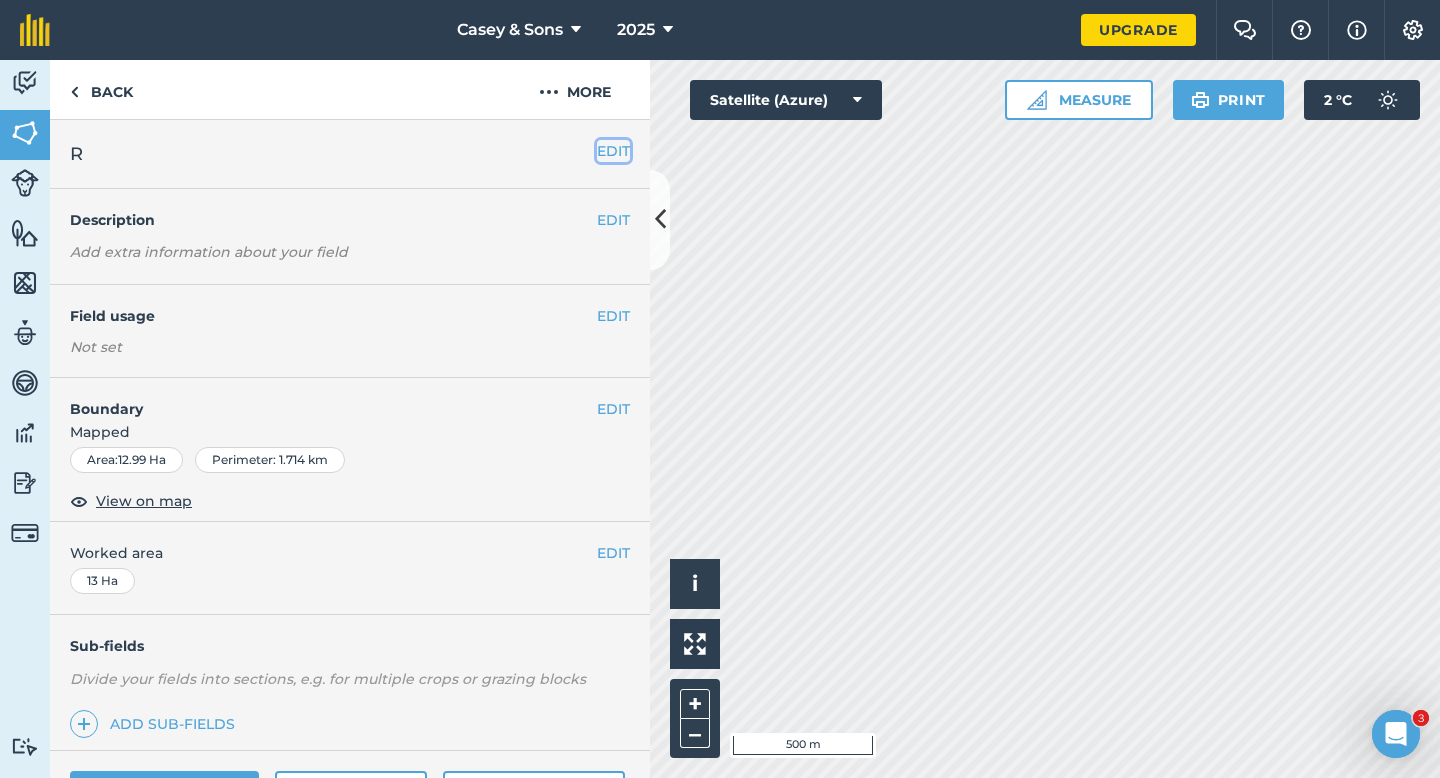click on "EDIT" at bounding box center (613, 151) 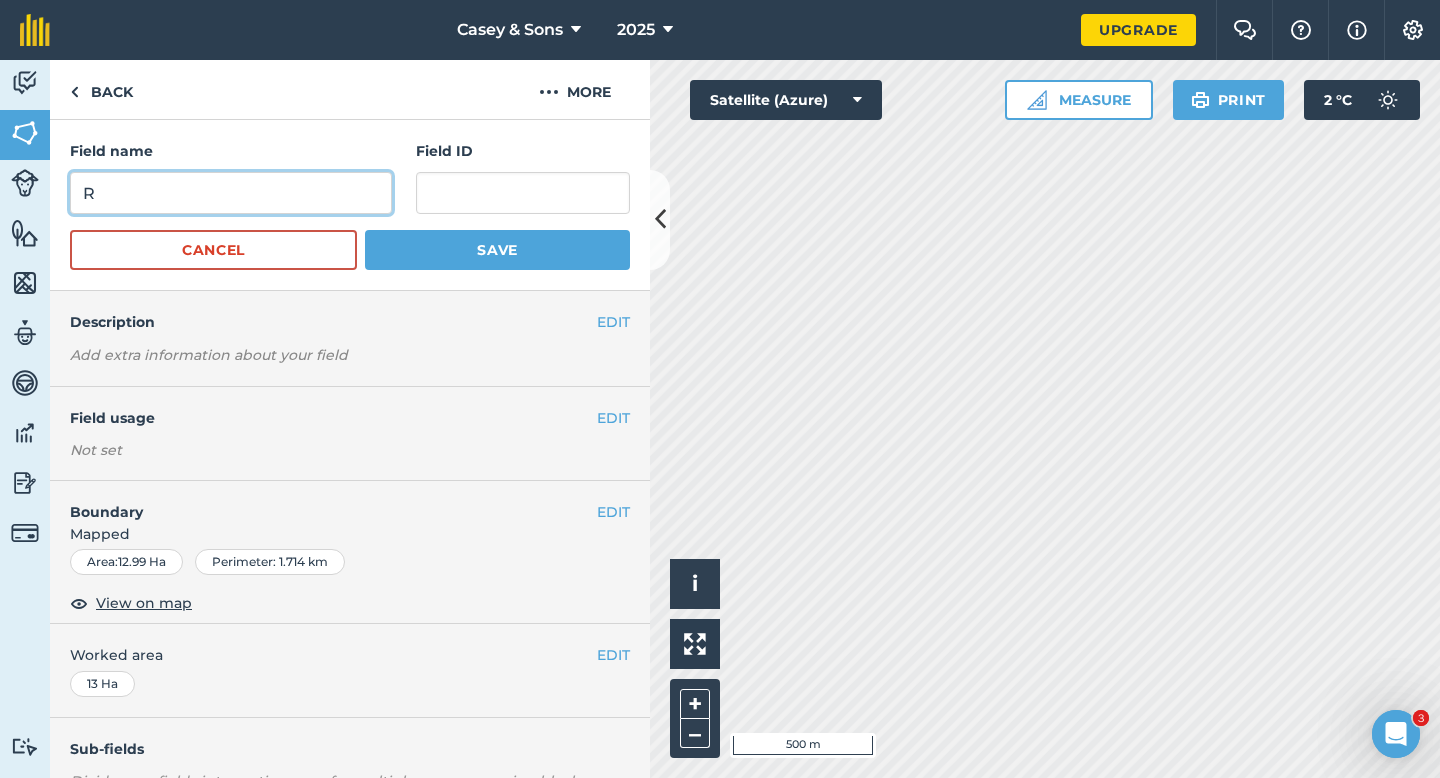click on "R" at bounding box center [231, 193] 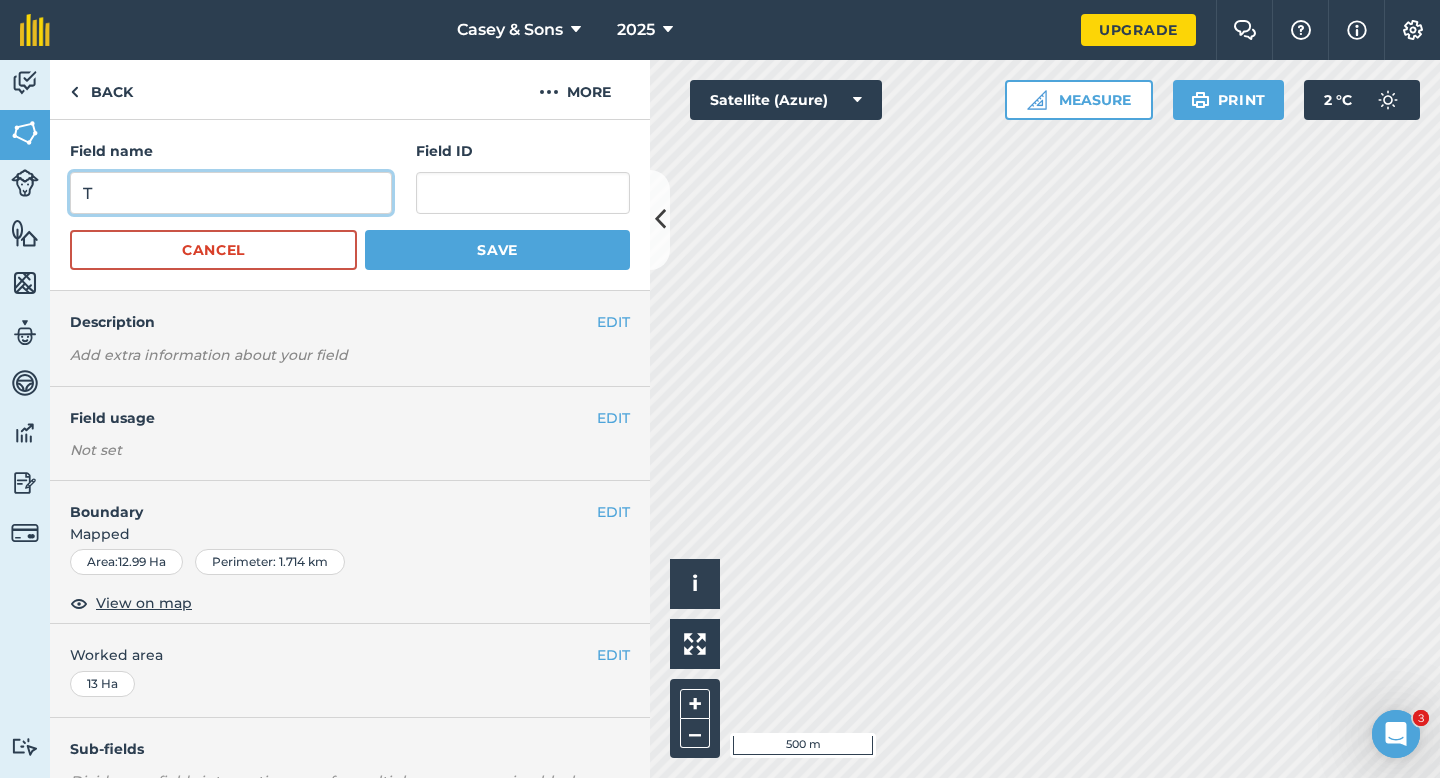 type on "T" 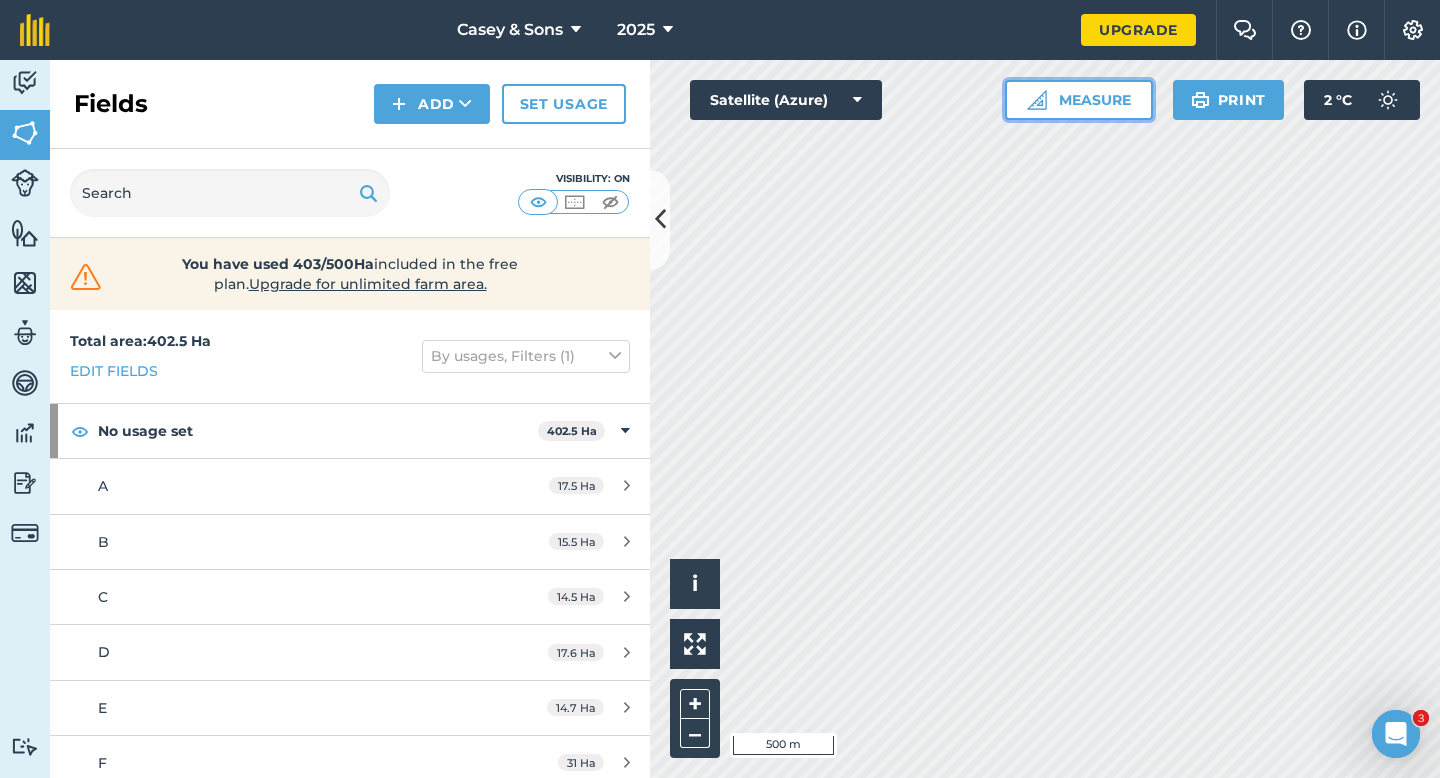 click on "Measure" at bounding box center (1079, 100) 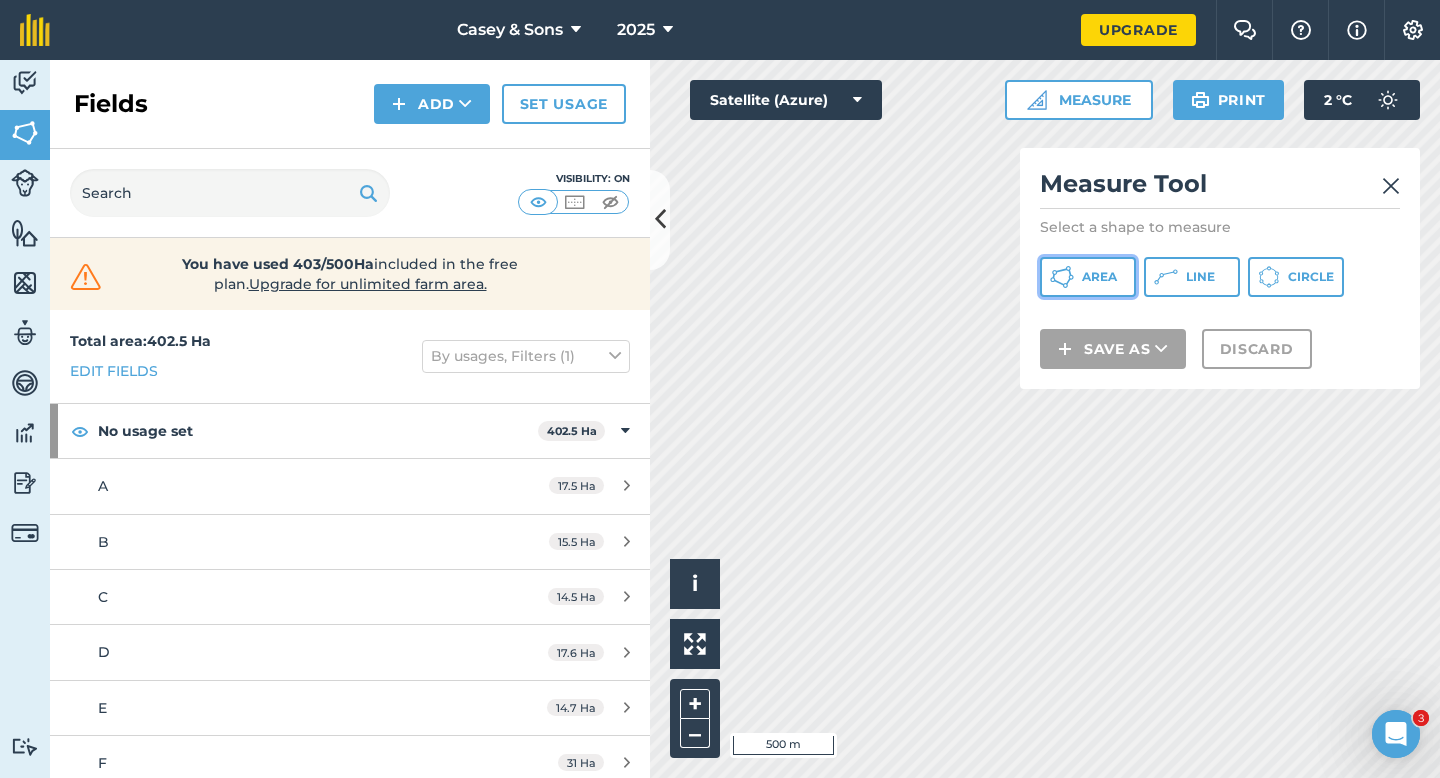 click on "Area" at bounding box center [1088, 277] 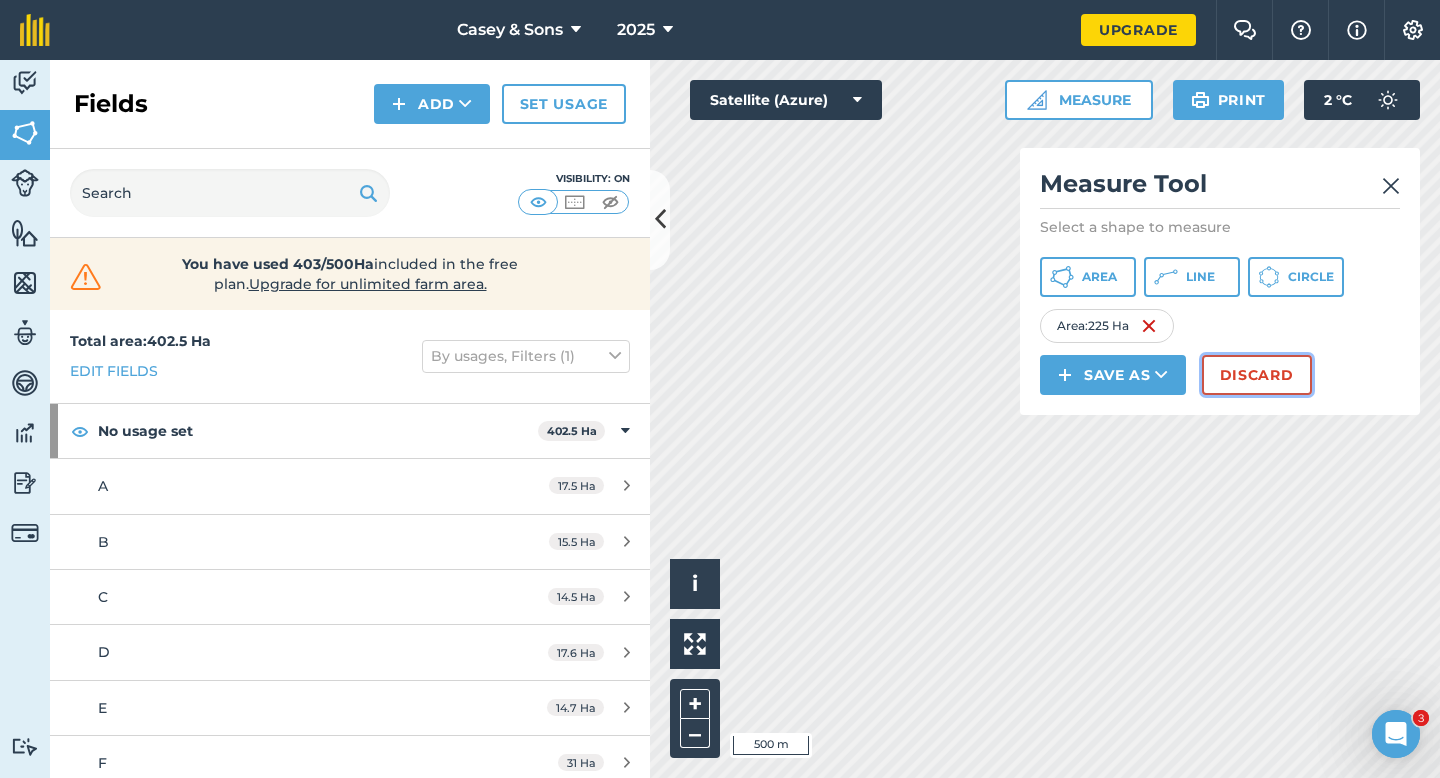 click on "Discard" at bounding box center (1257, 375) 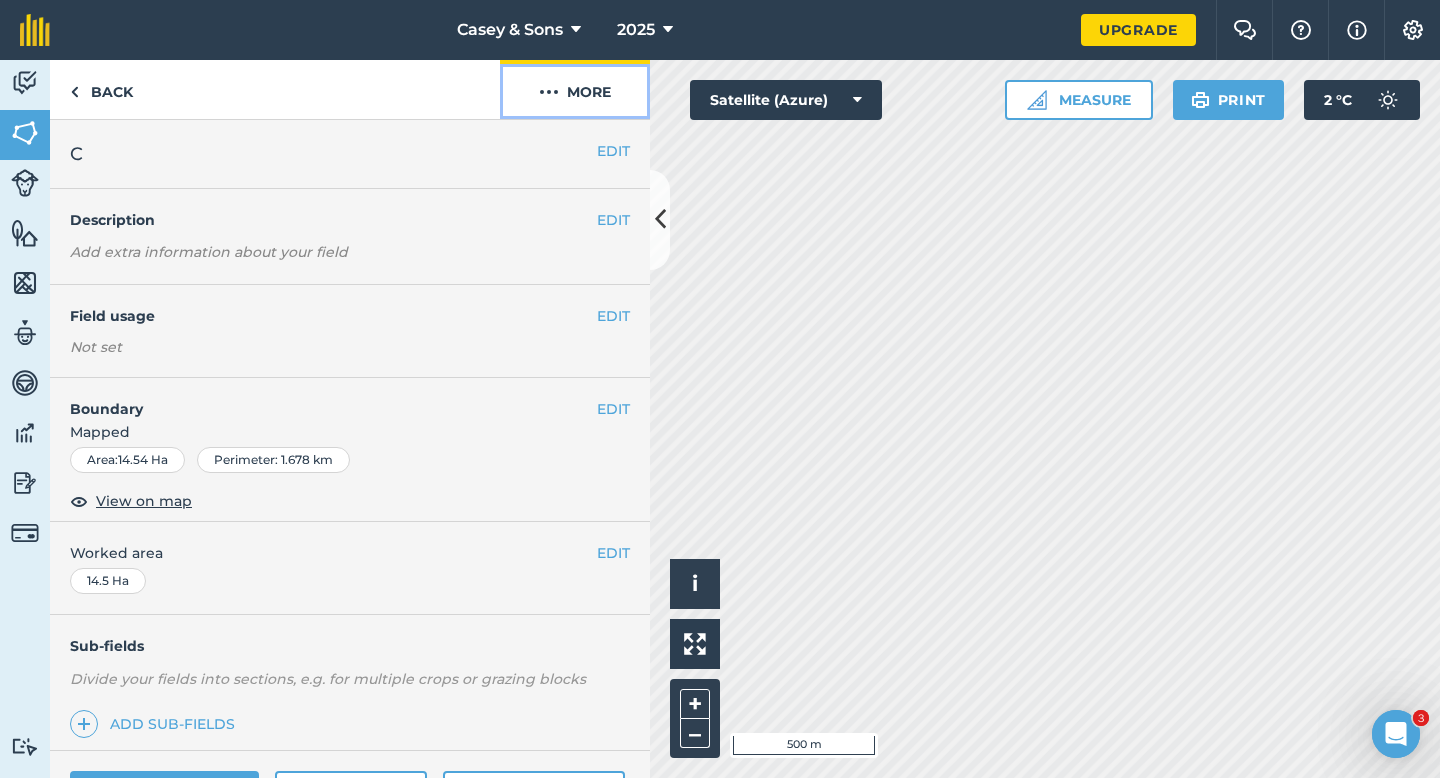 click on "More" at bounding box center (575, 89) 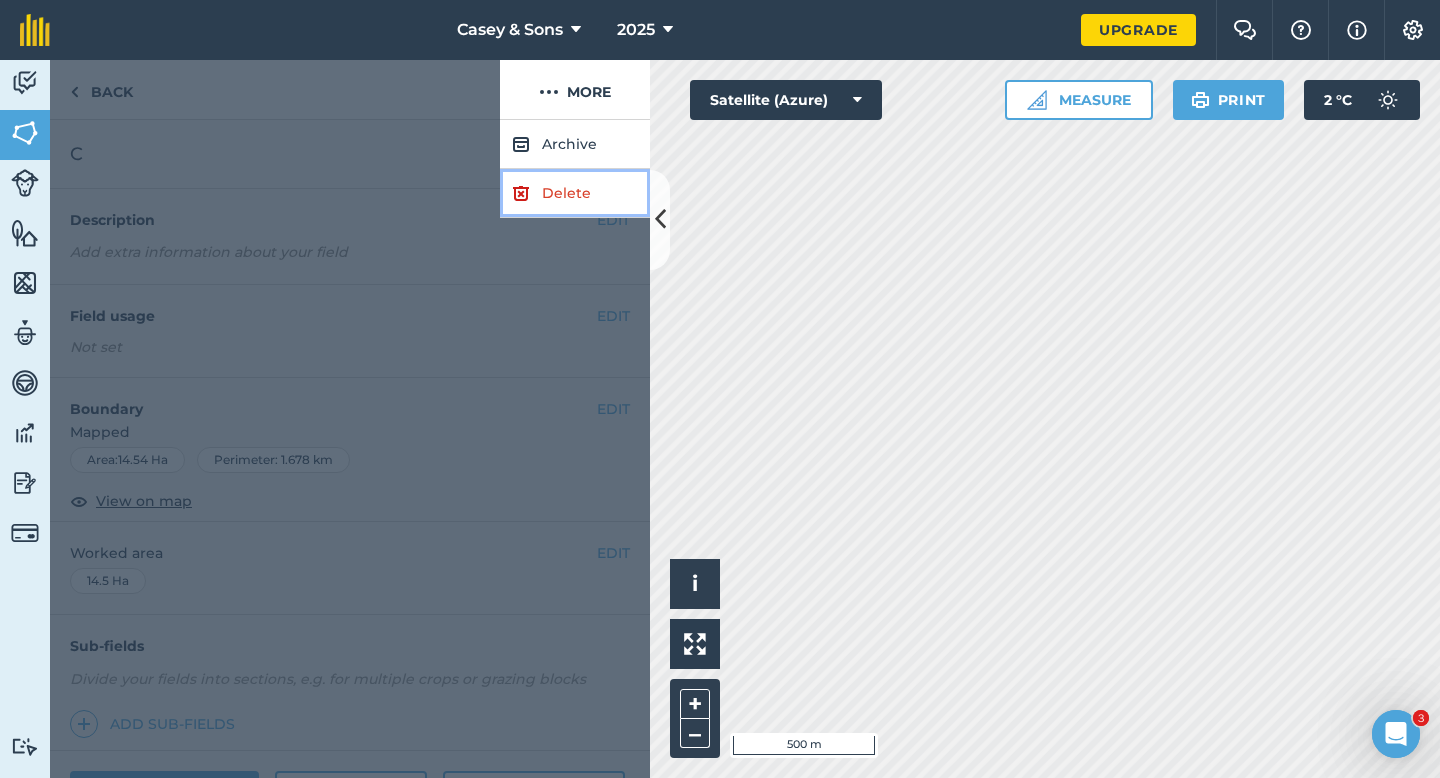 click on "Delete" at bounding box center (575, 193) 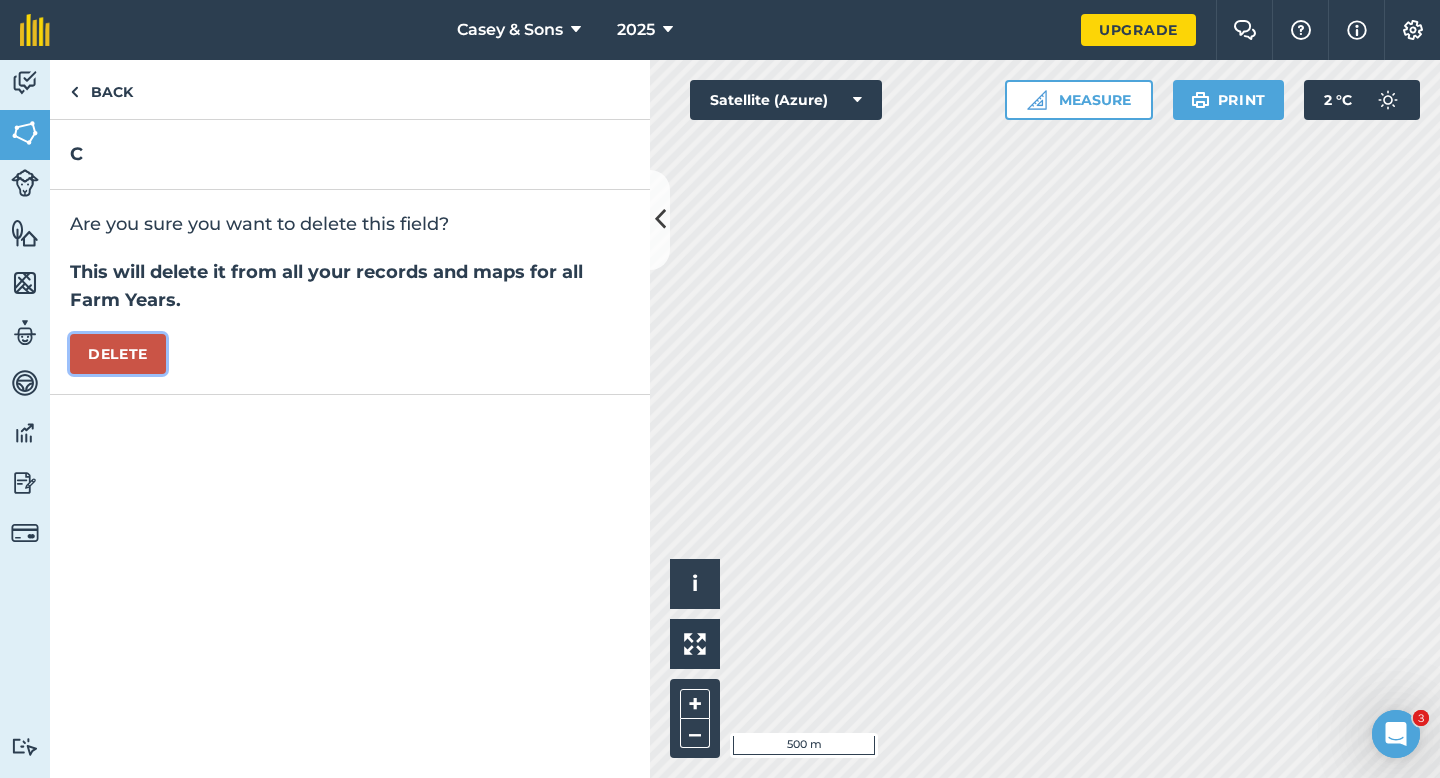 click on "Delete" at bounding box center [118, 354] 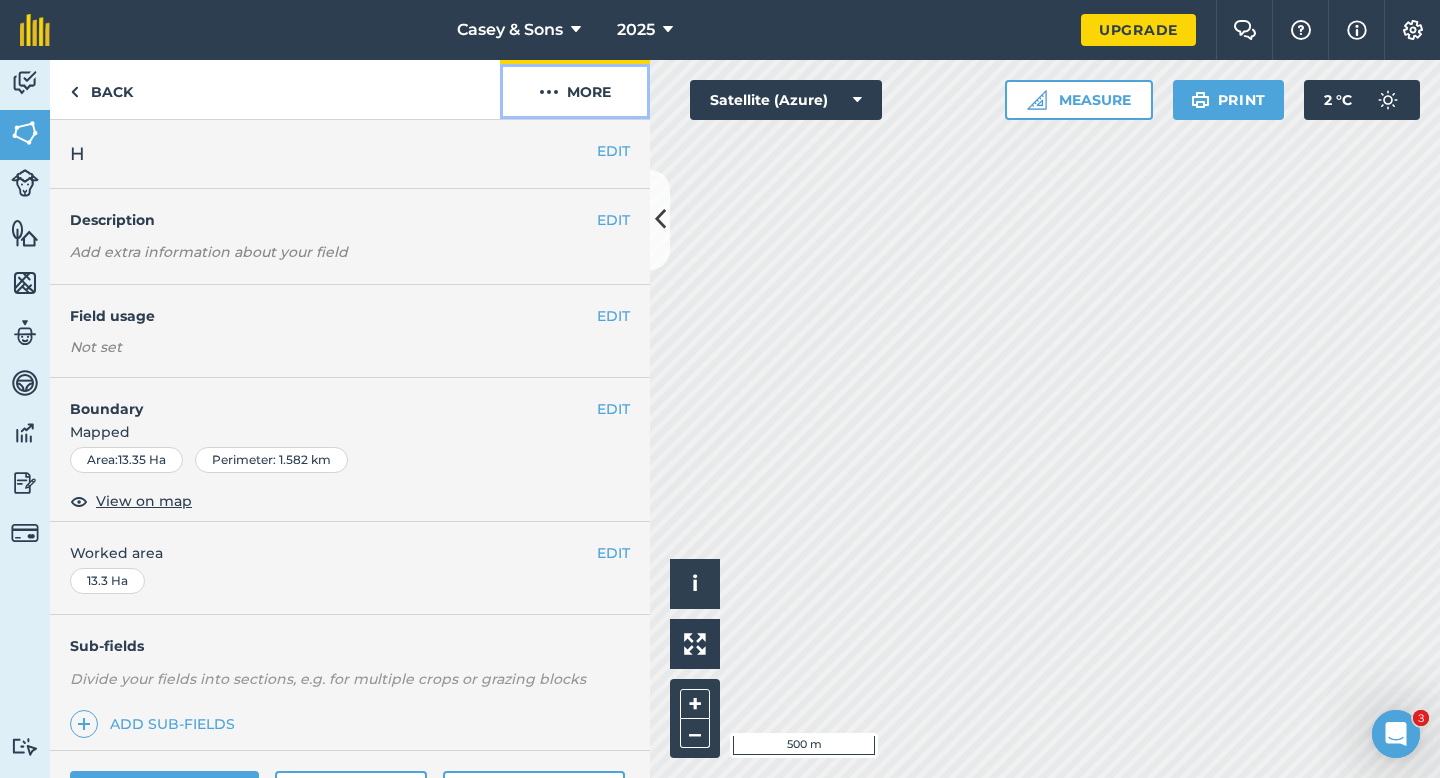 click on "More" at bounding box center [575, 89] 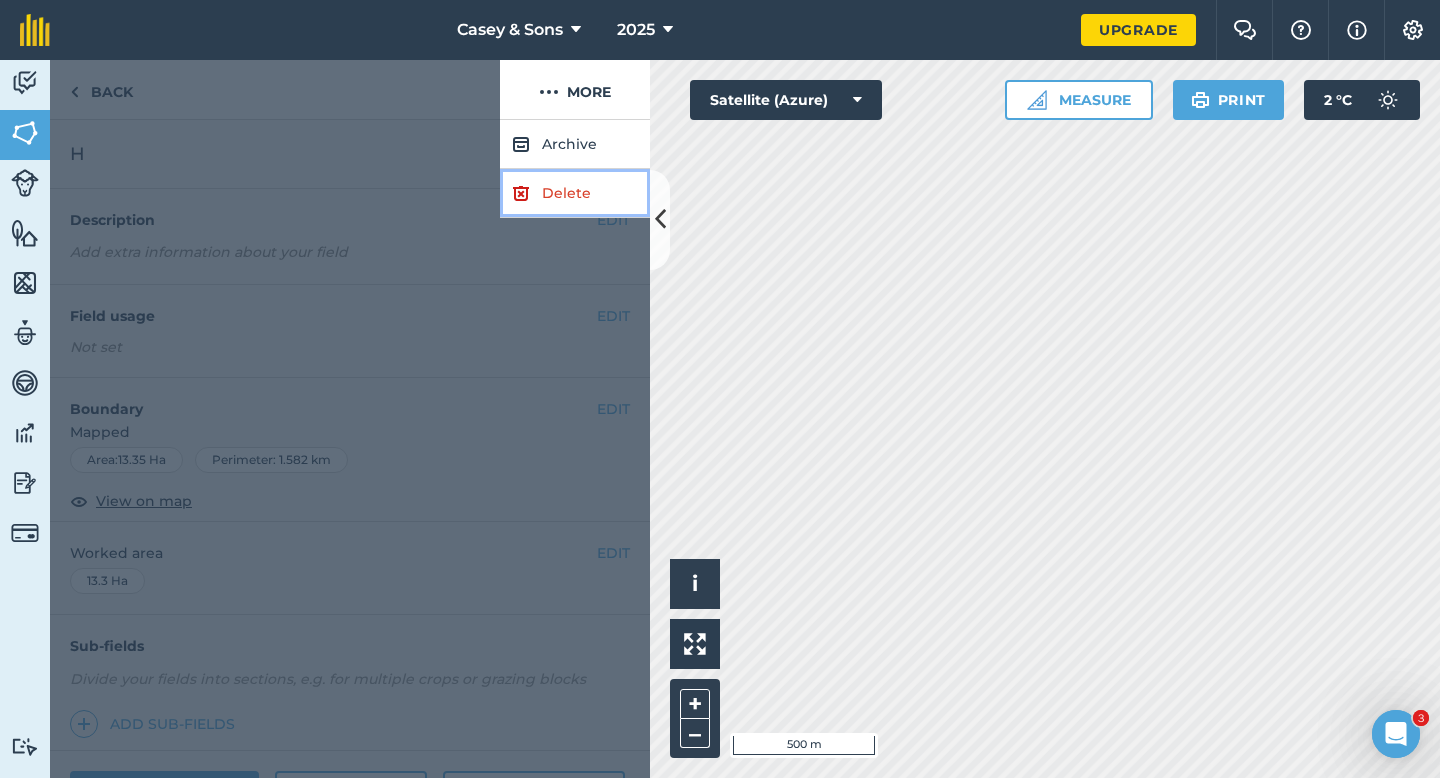 click on "Delete" at bounding box center [575, 193] 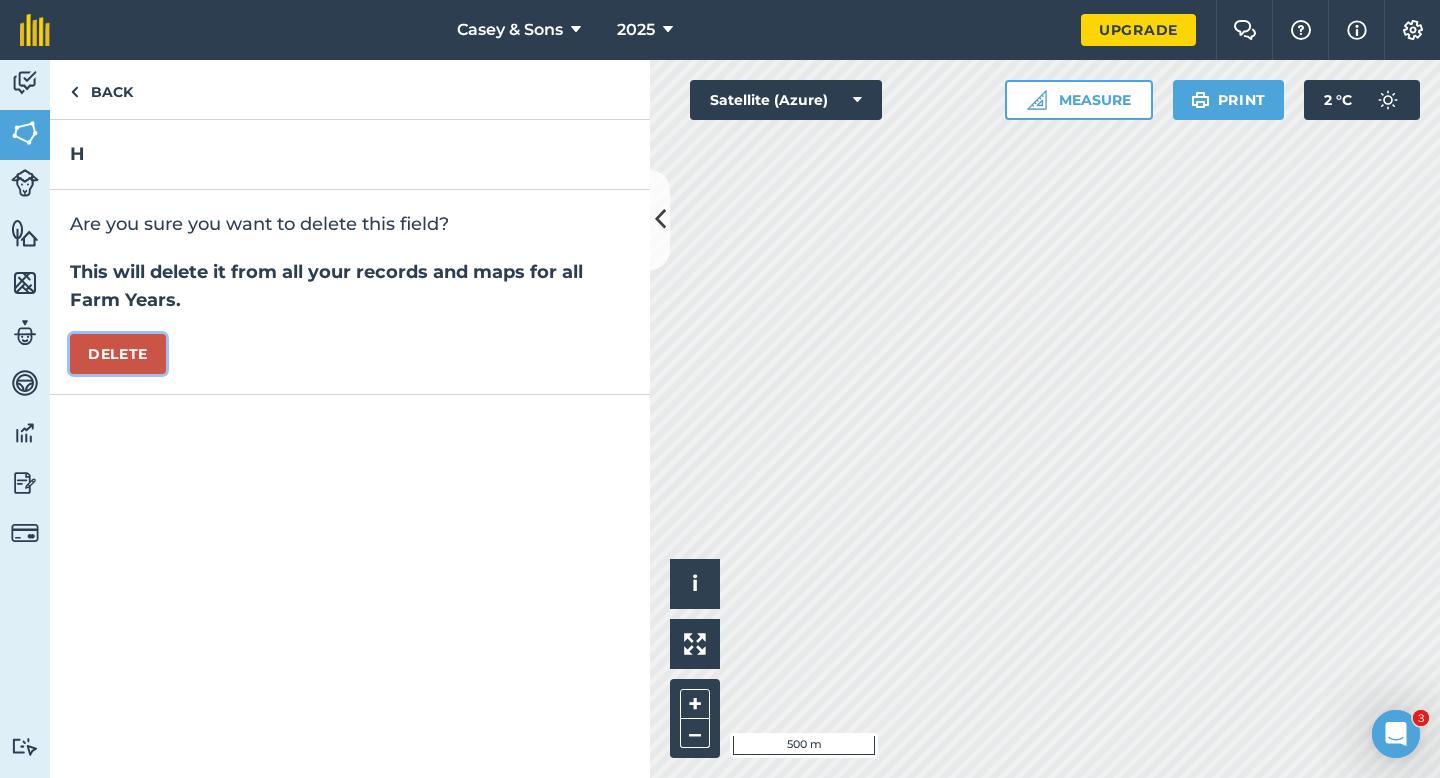 click on "Delete" at bounding box center [118, 354] 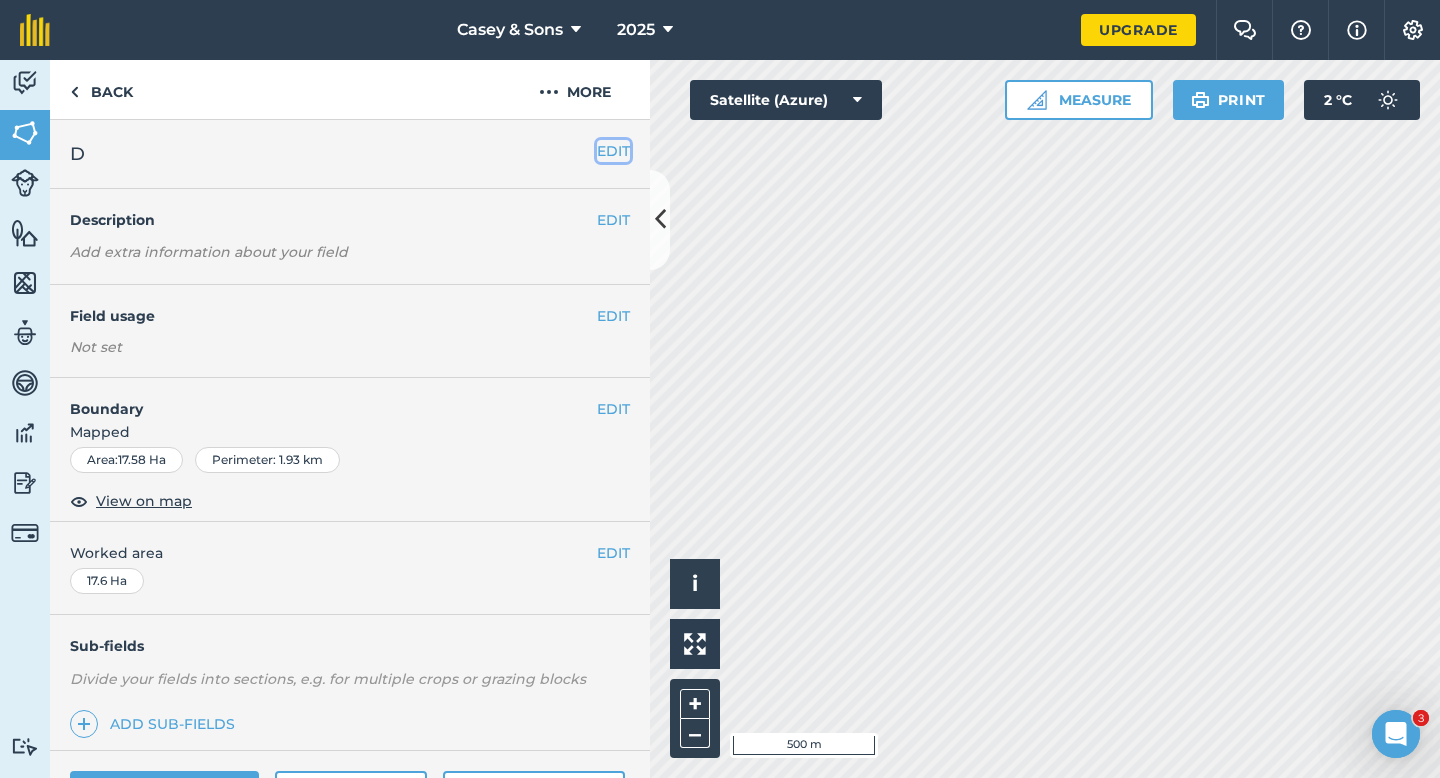 click on "EDIT" at bounding box center [613, 151] 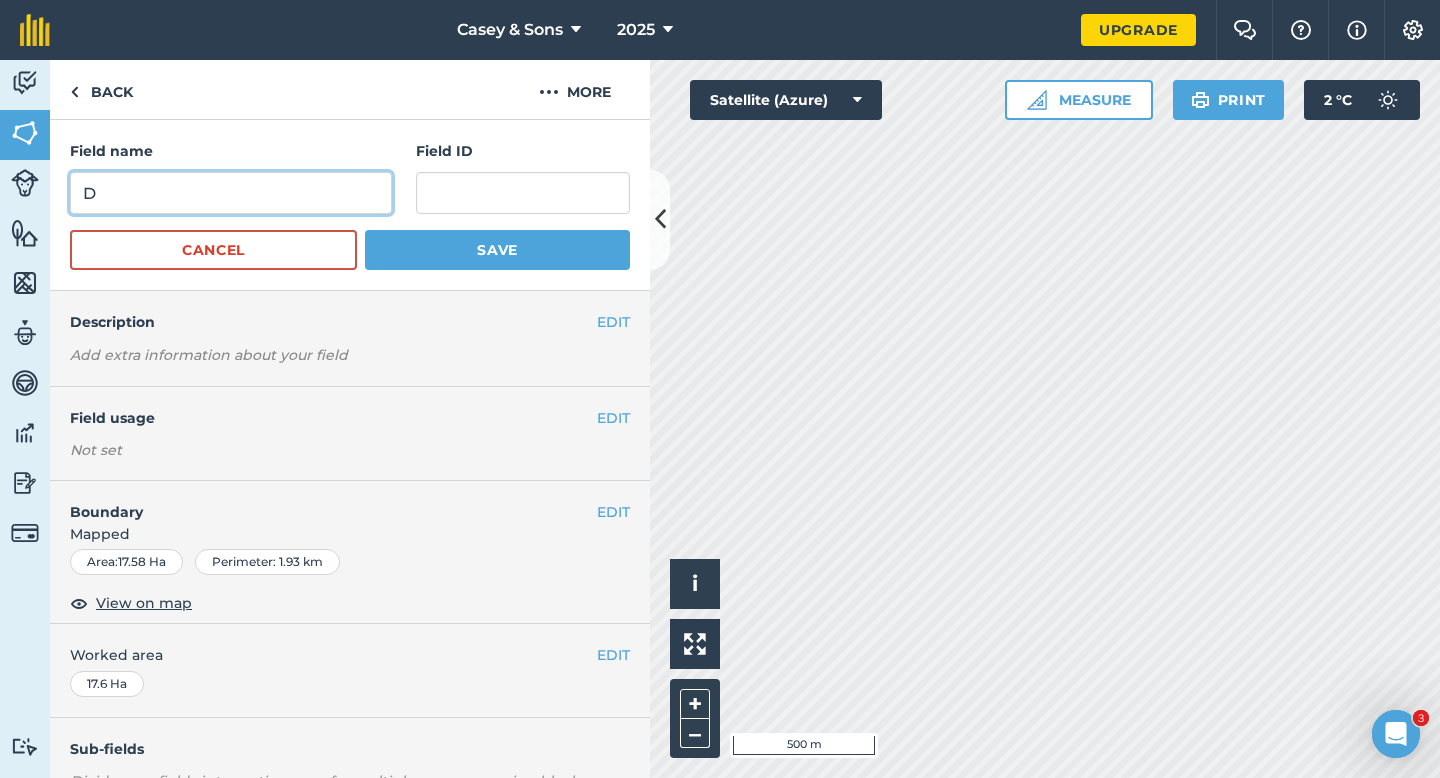 click on "D" at bounding box center (231, 193) 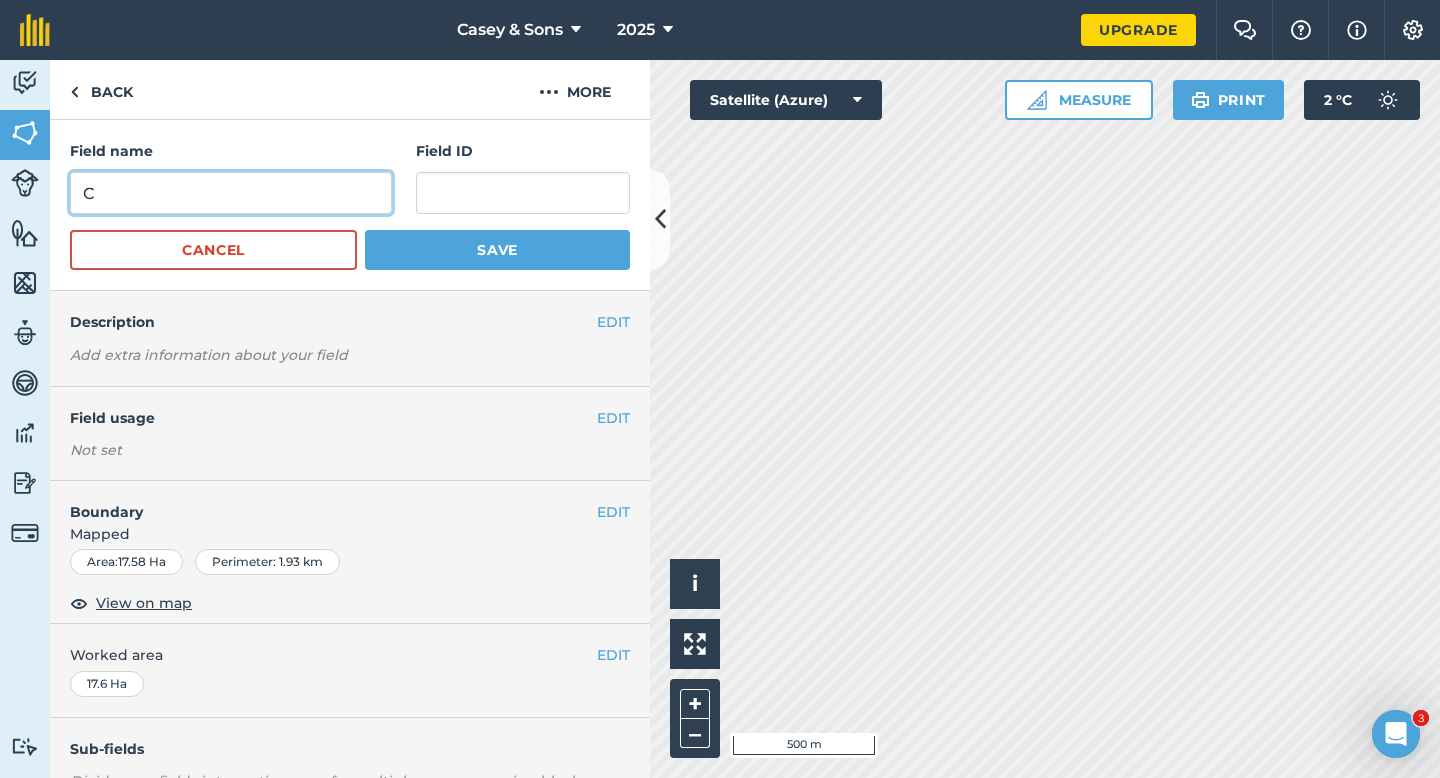 type on "C" 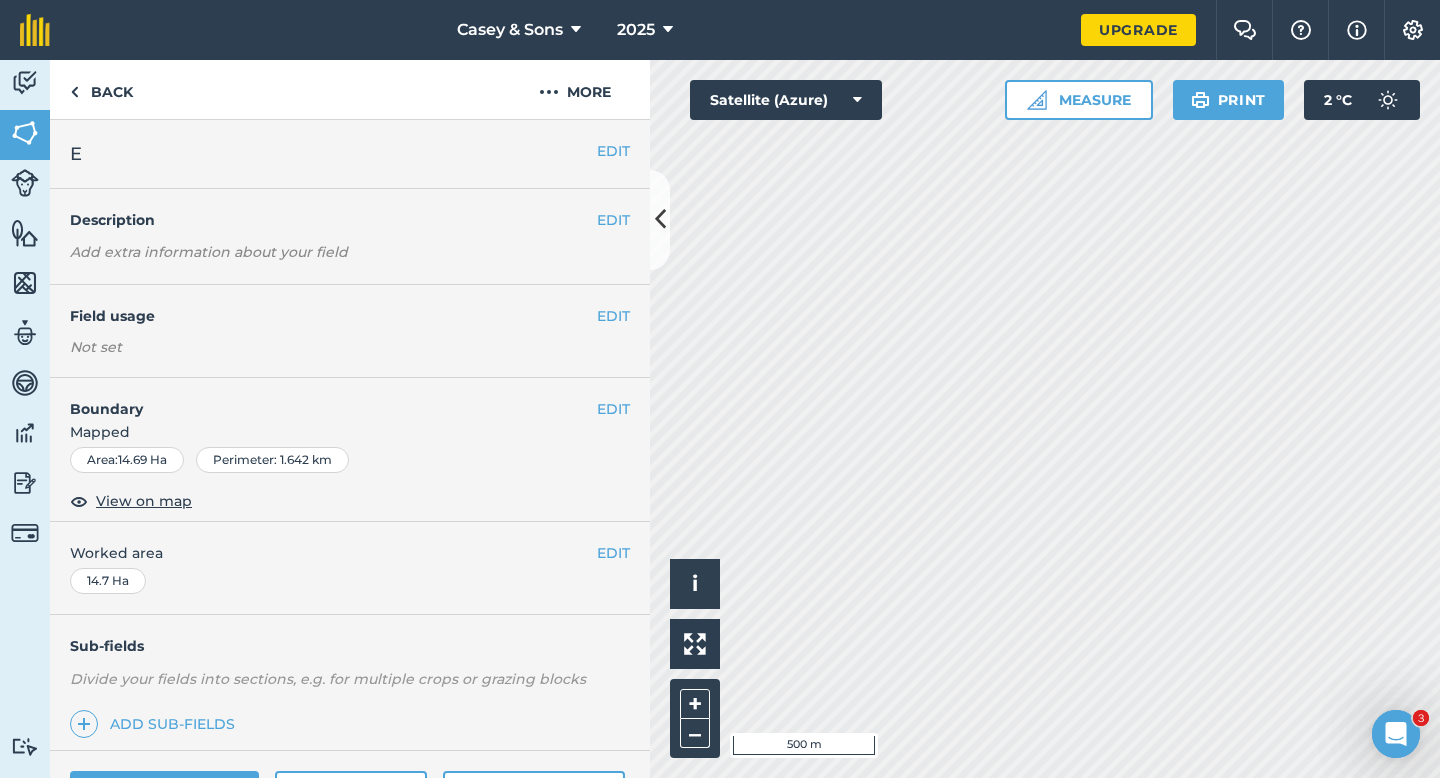 click on "E" at bounding box center (333, 154) 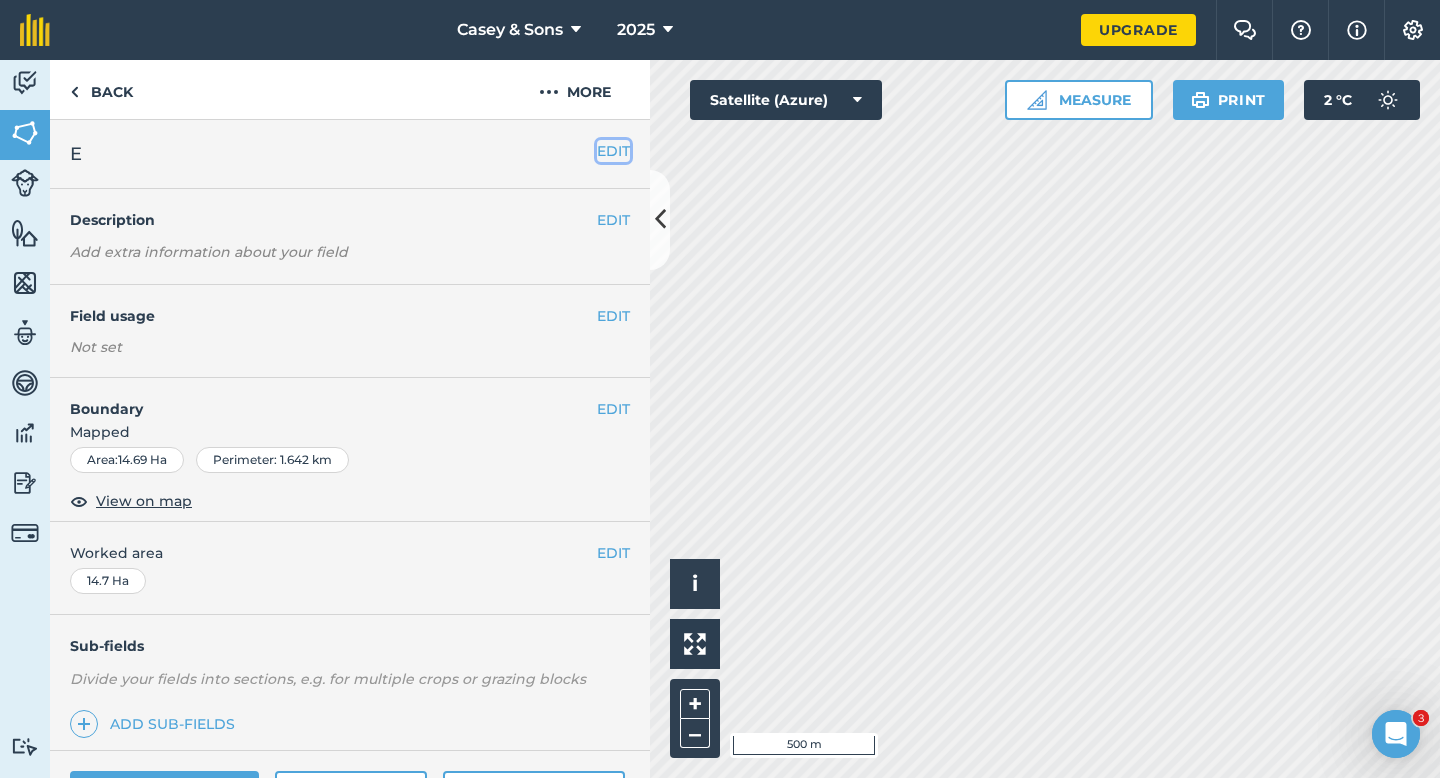 click on "EDIT" at bounding box center [613, 151] 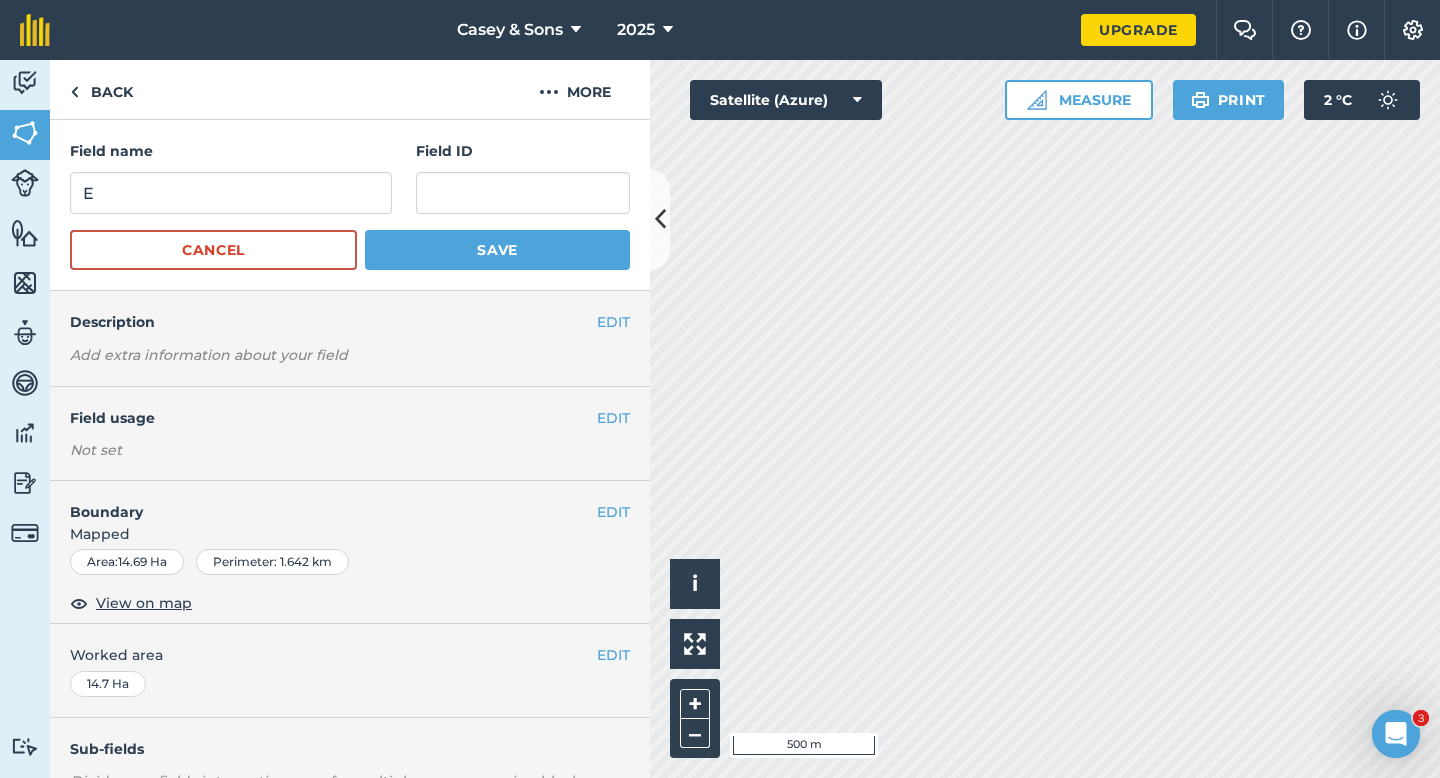 click on "Field name E" at bounding box center (231, 177) 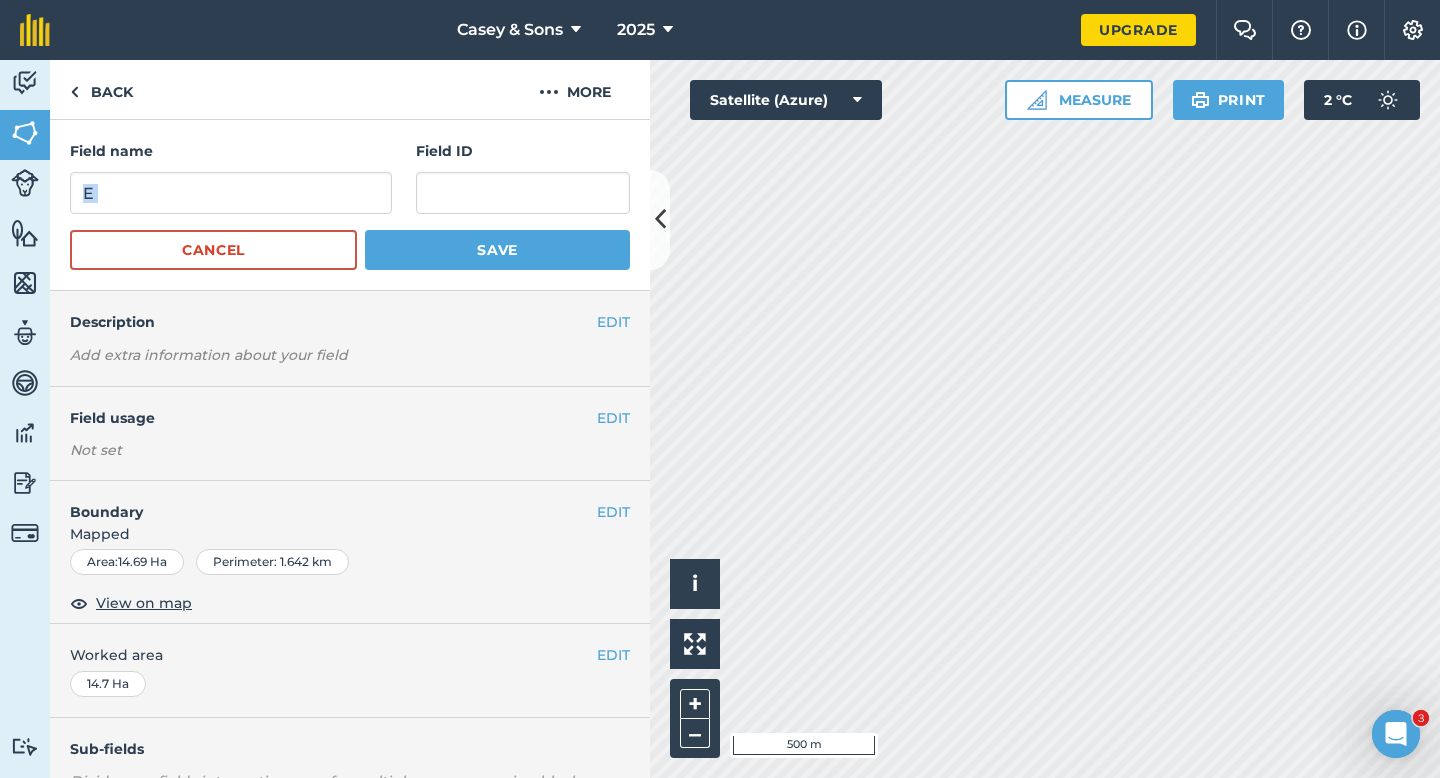 click on "Field name E" at bounding box center [231, 177] 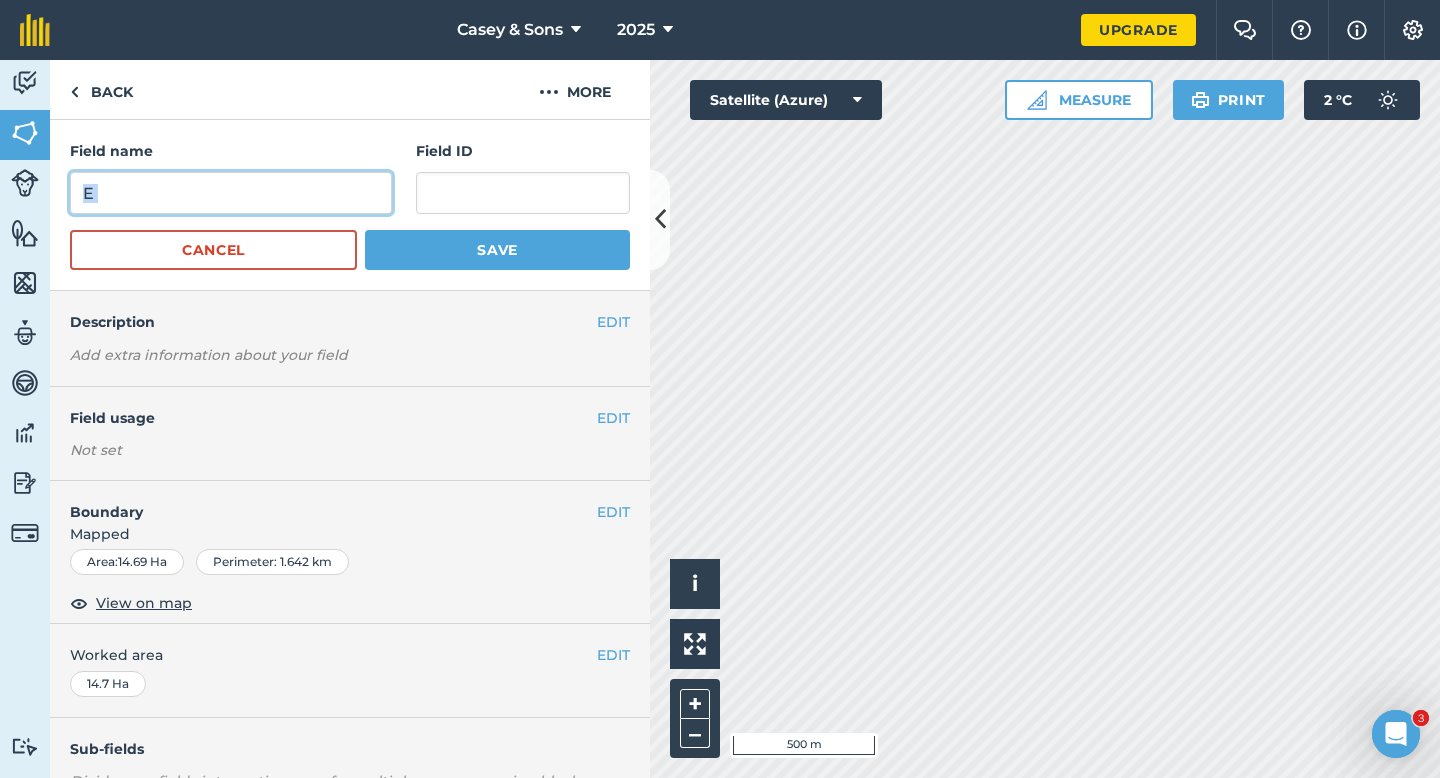 click on "E" at bounding box center (231, 193) 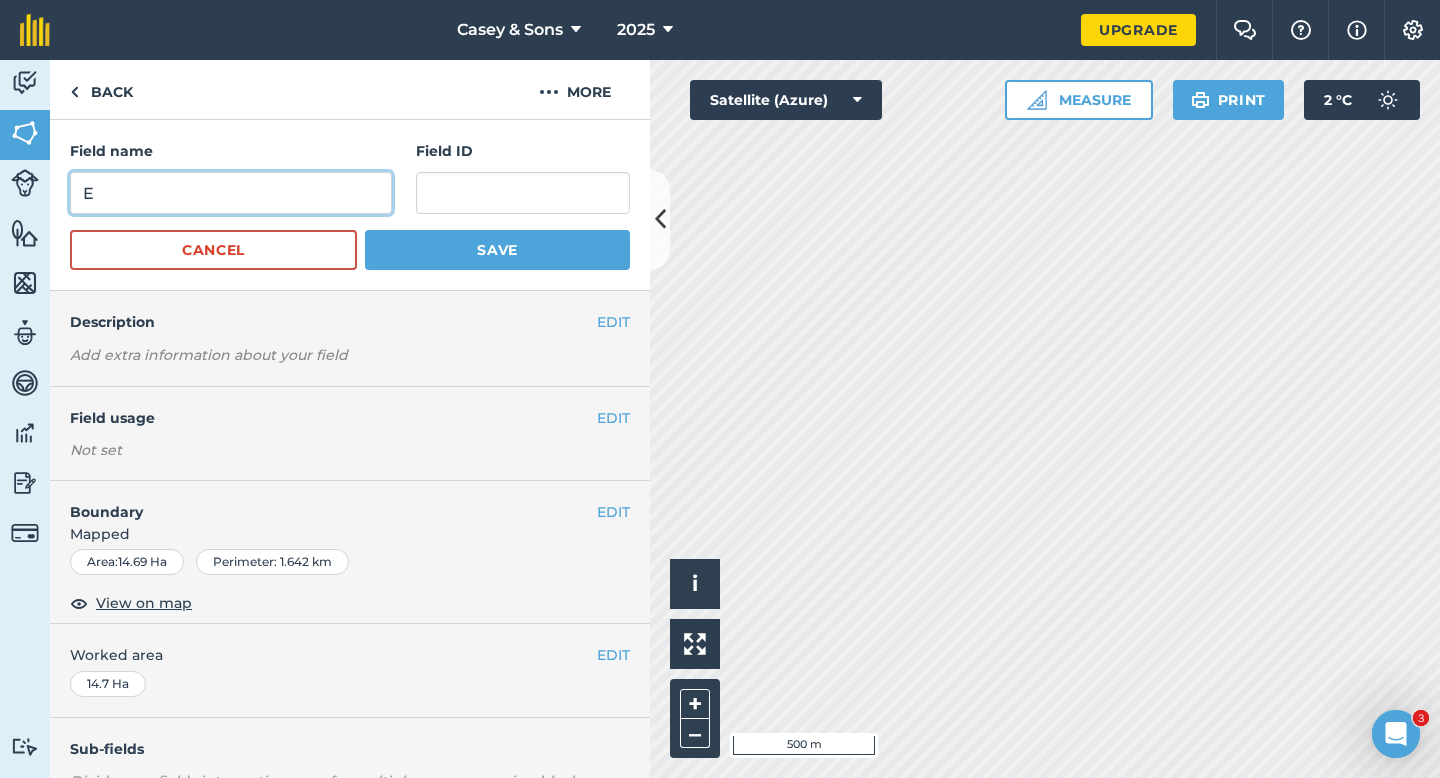 click on "E" at bounding box center (231, 193) 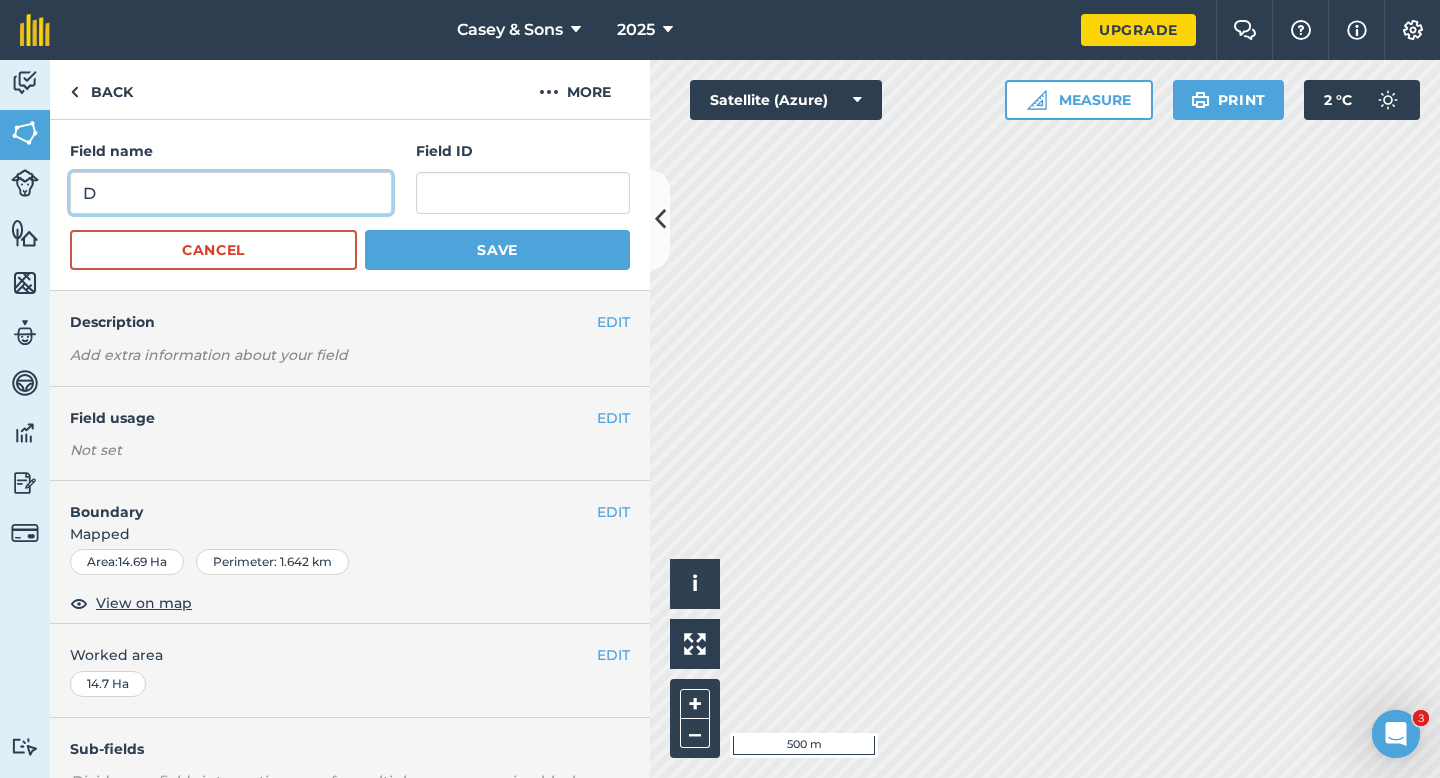 type on "D" 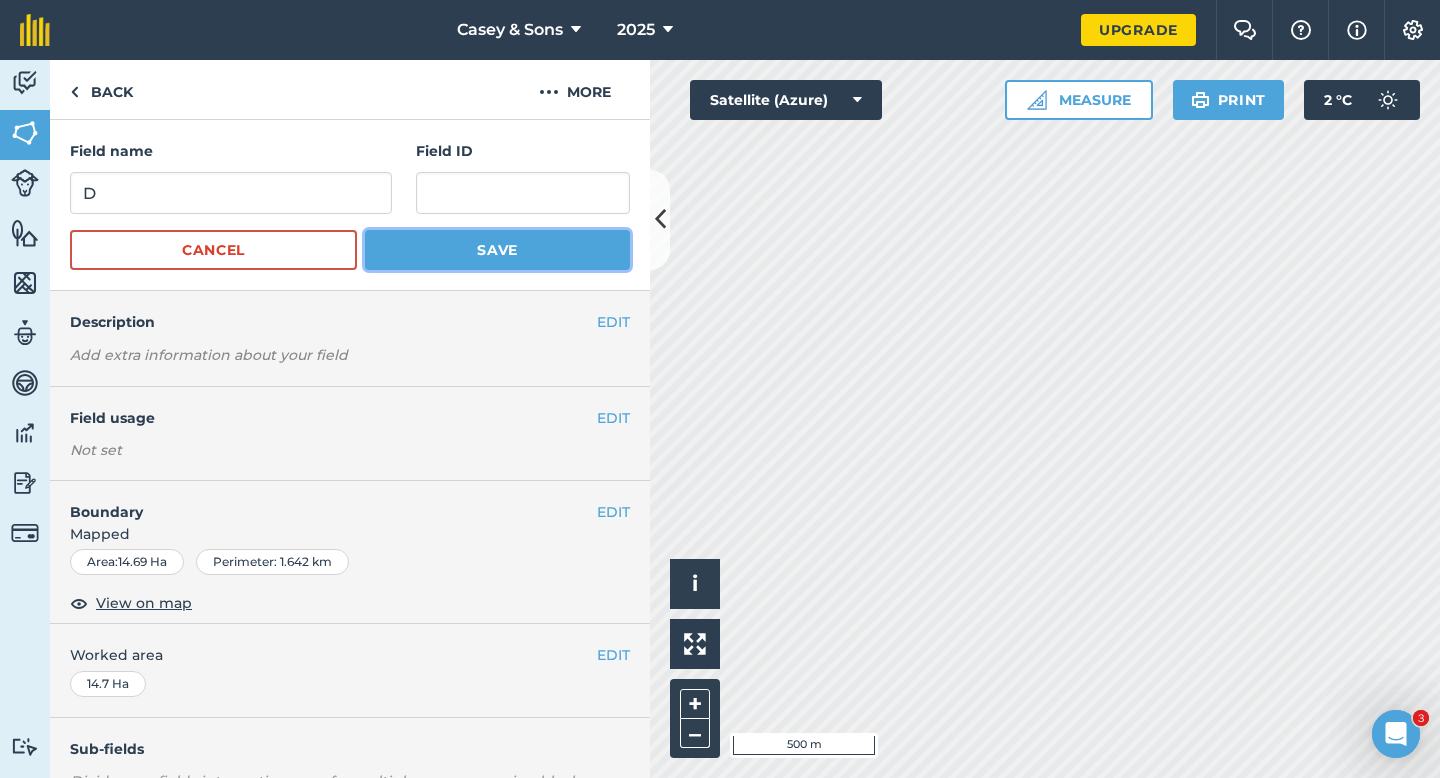 click on "Save" at bounding box center [497, 250] 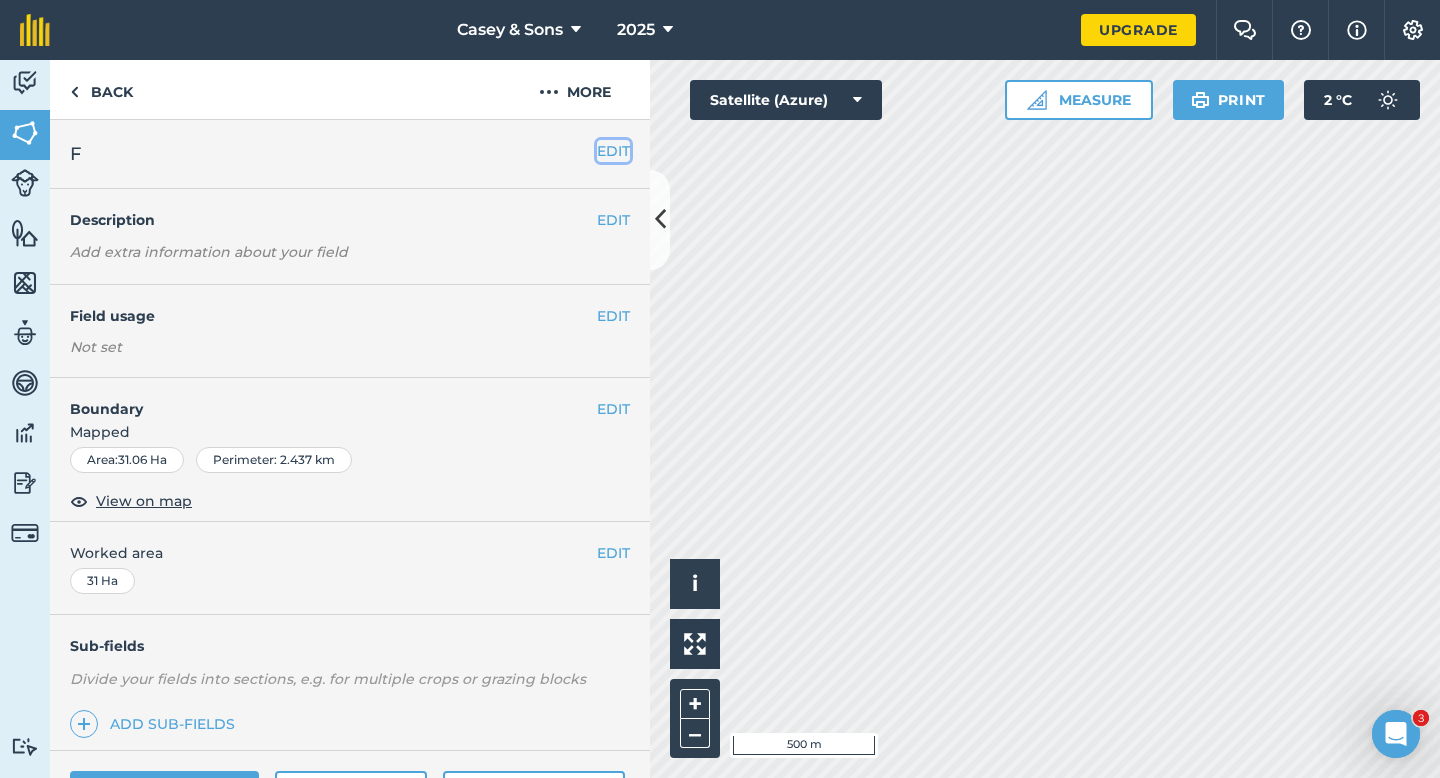 click on "EDIT" at bounding box center [613, 151] 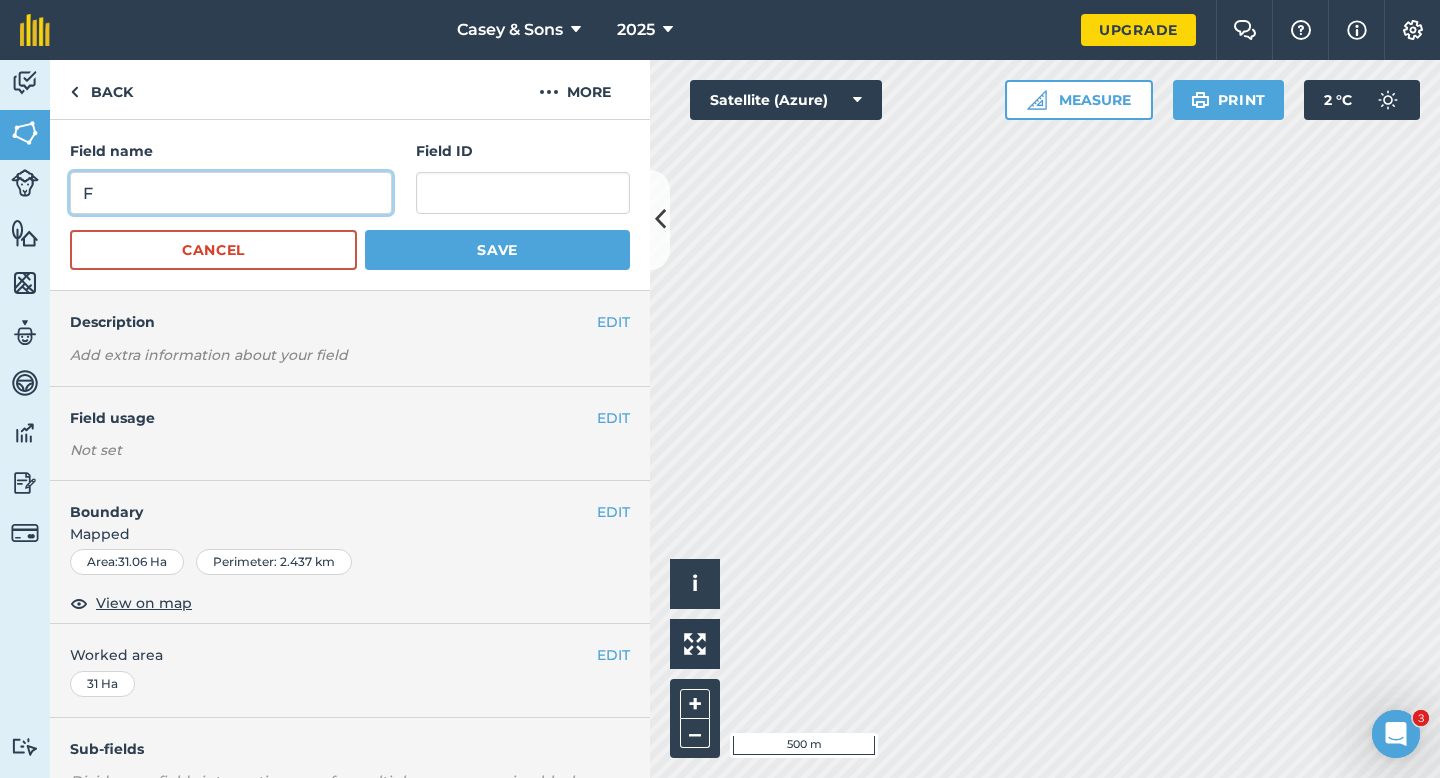 click on "F" at bounding box center (231, 193) 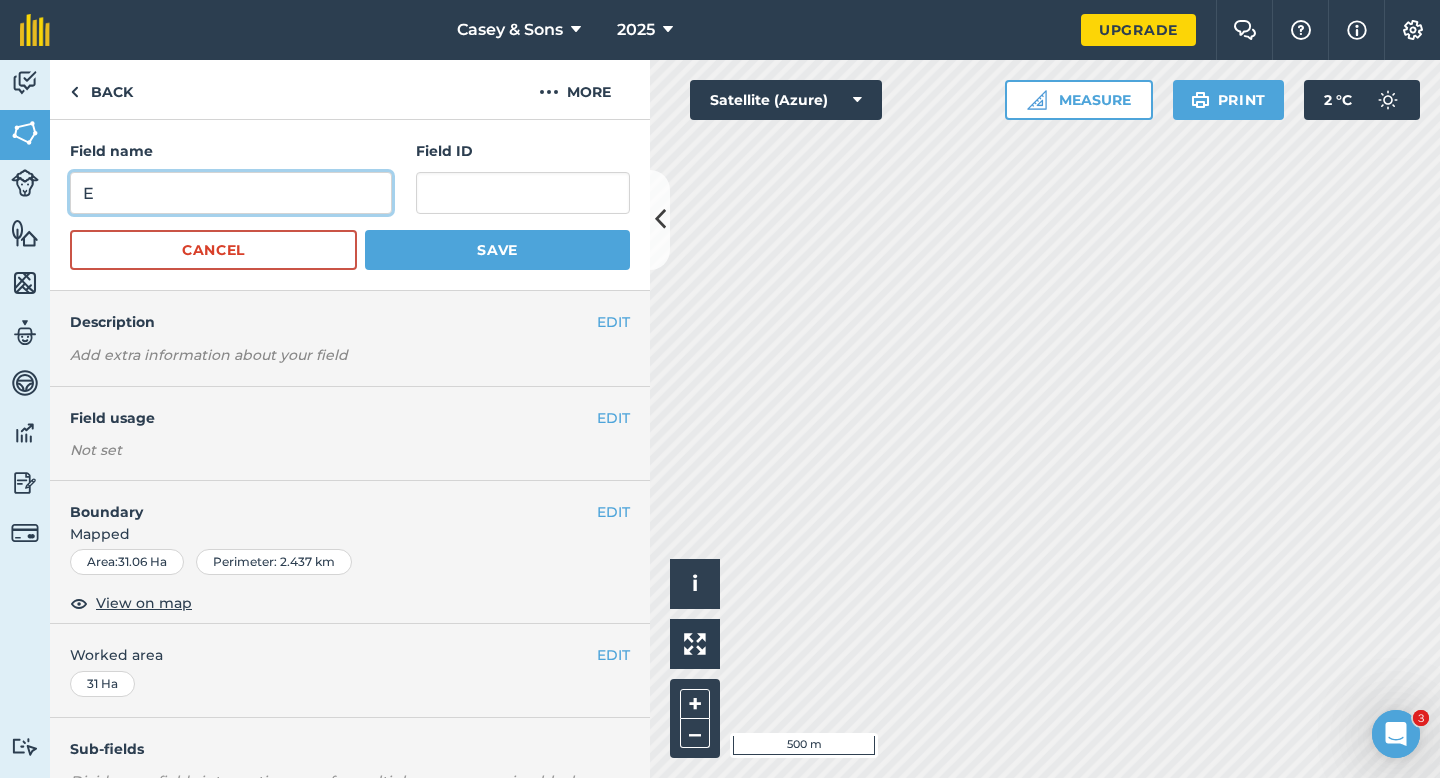 type on "E" 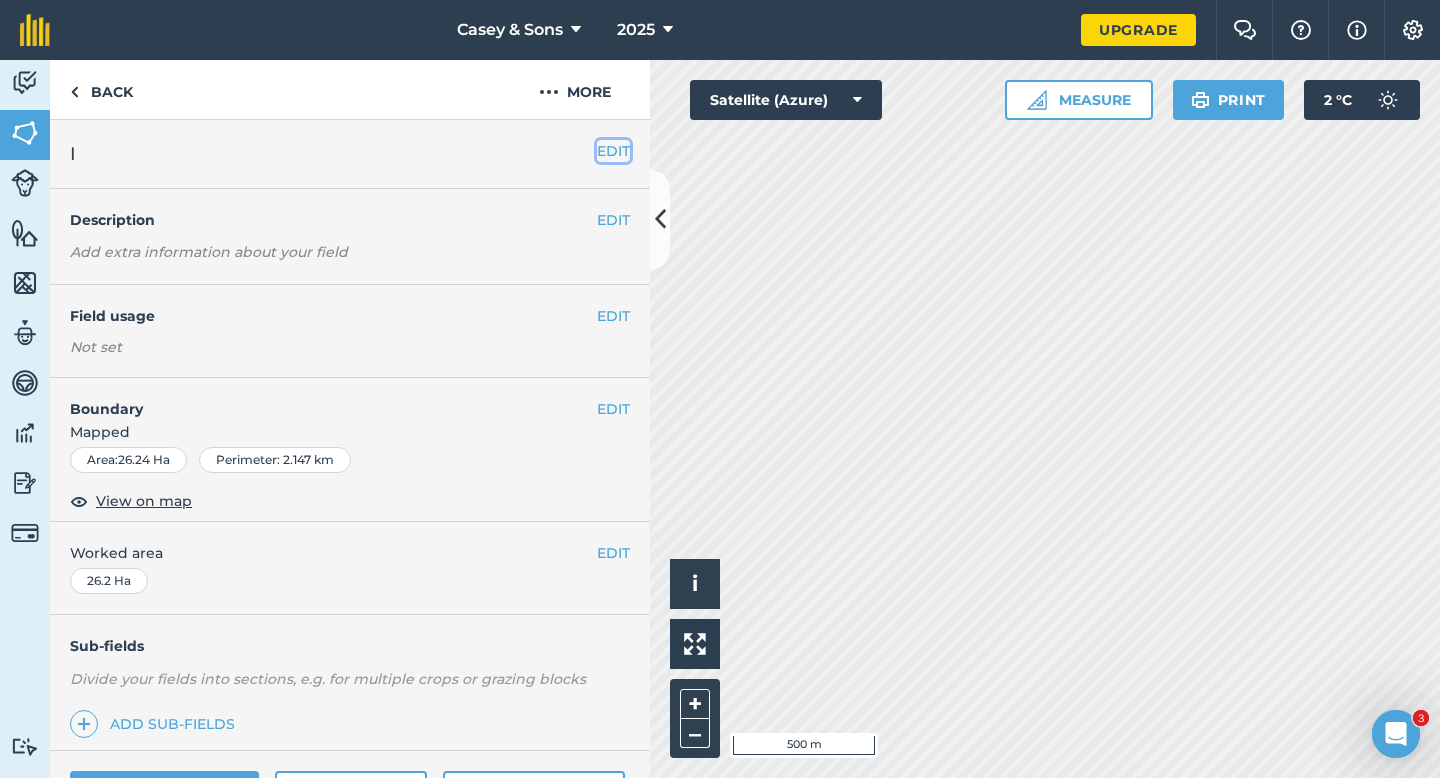 click on "EDIT" at bounding box center [613, 151] 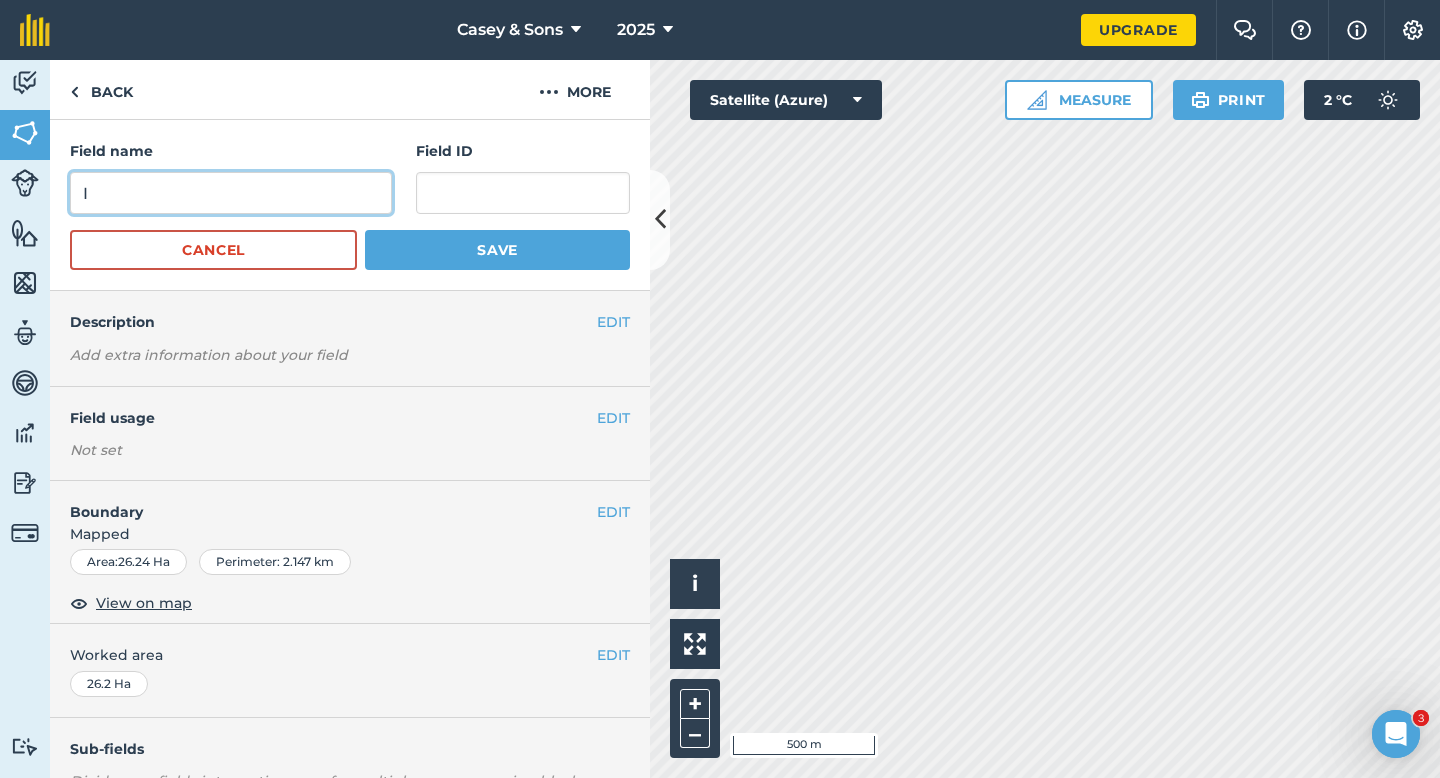 click on "I" at bounding box center (231, 193) 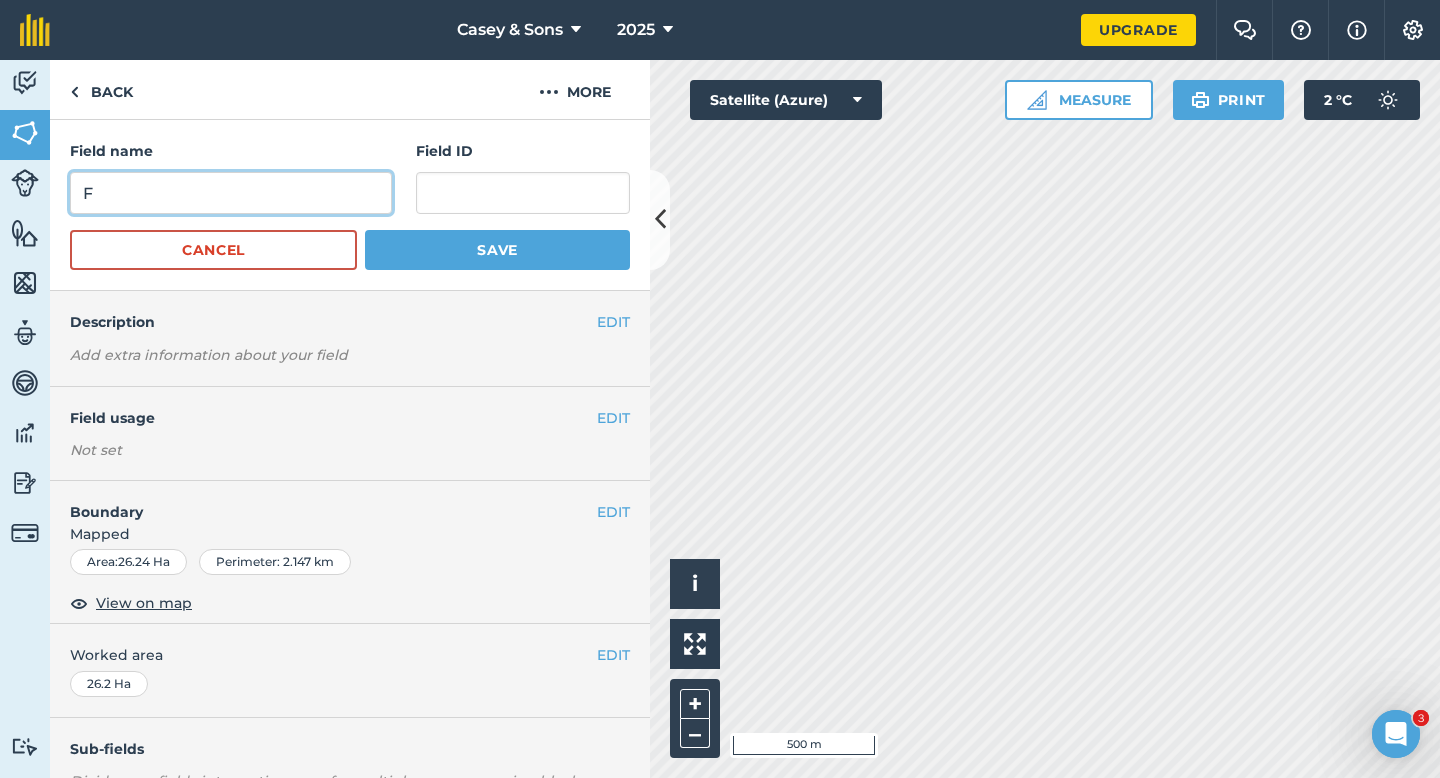 type on "F" 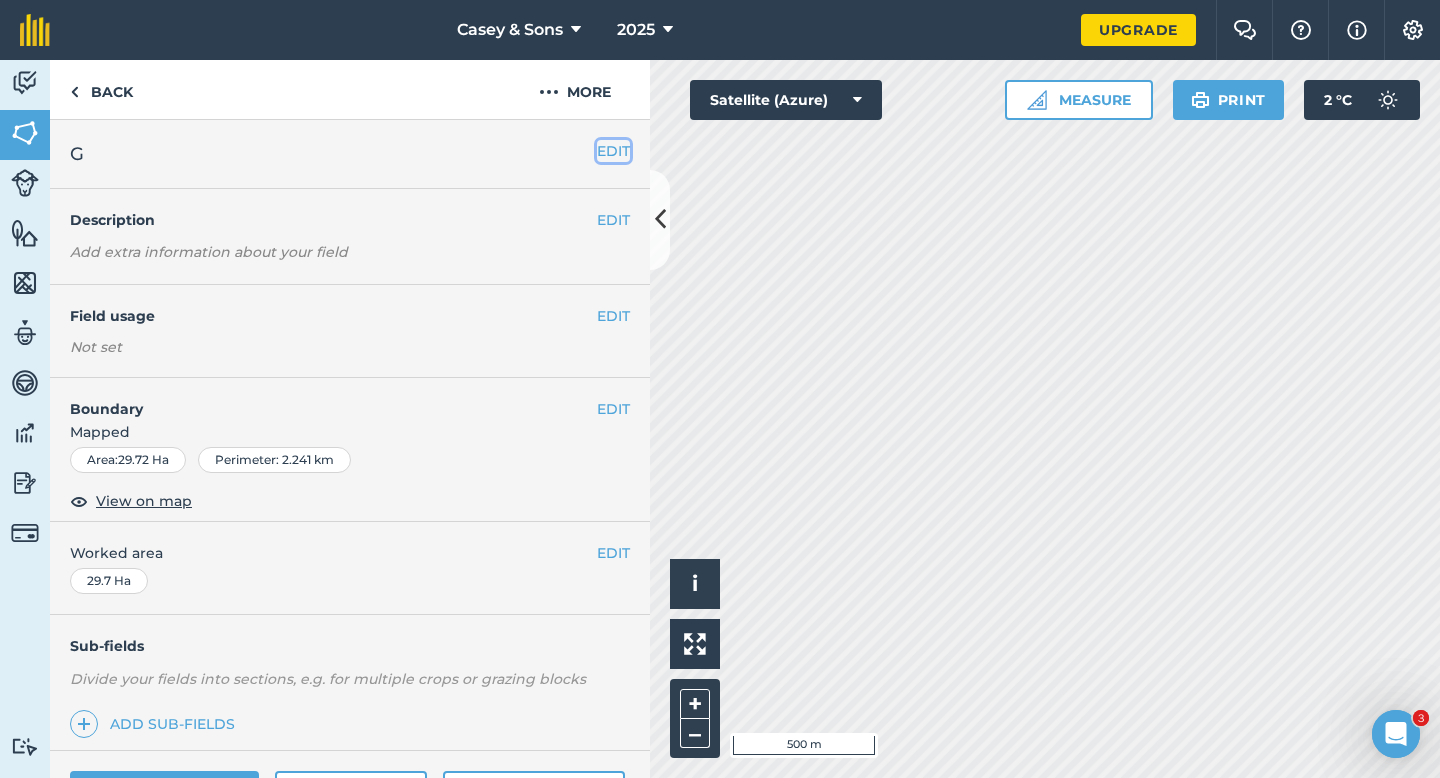 click on "EDIT" at bounding box center [613, 151] 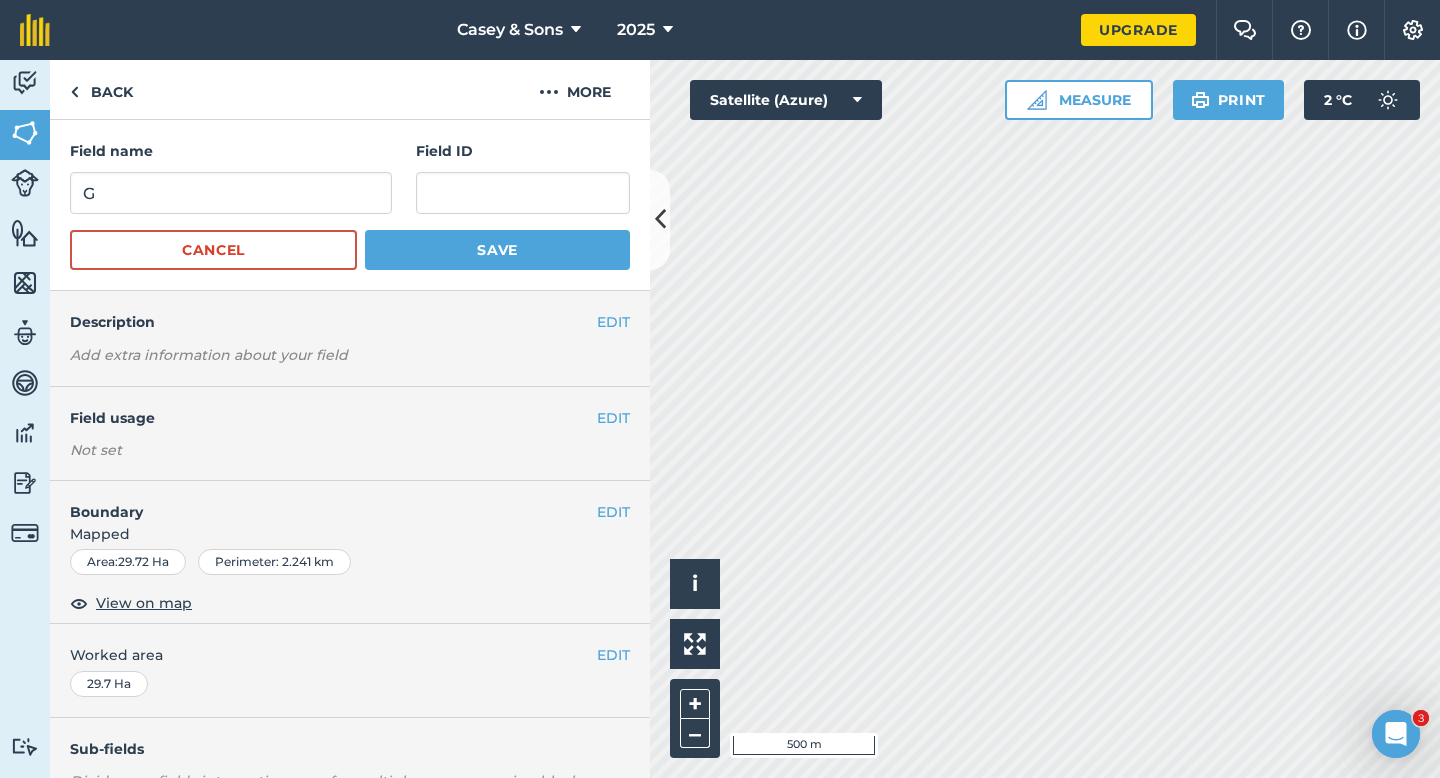 click on "Field name G" at bounding box center (231, 177) 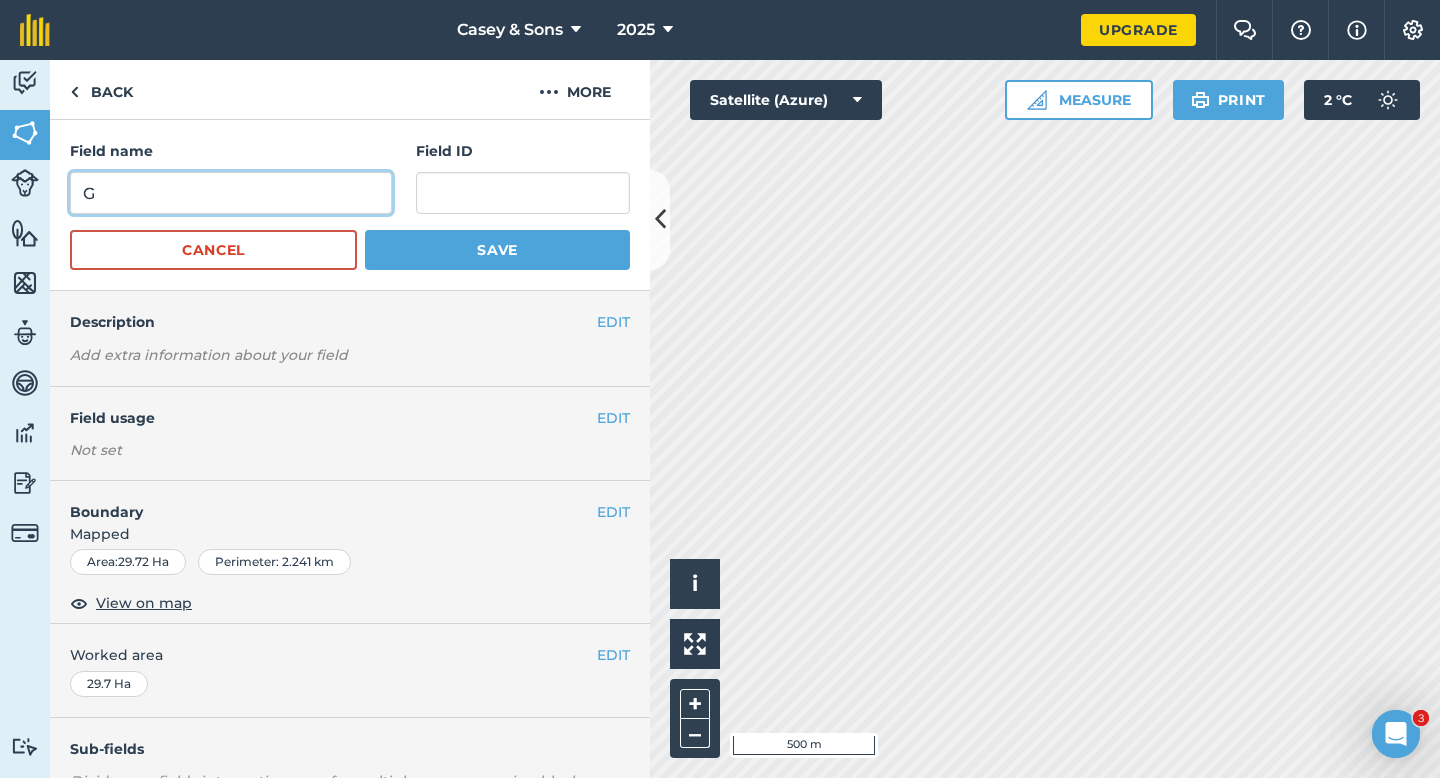 click on "G" at bounding box center [231, 193] 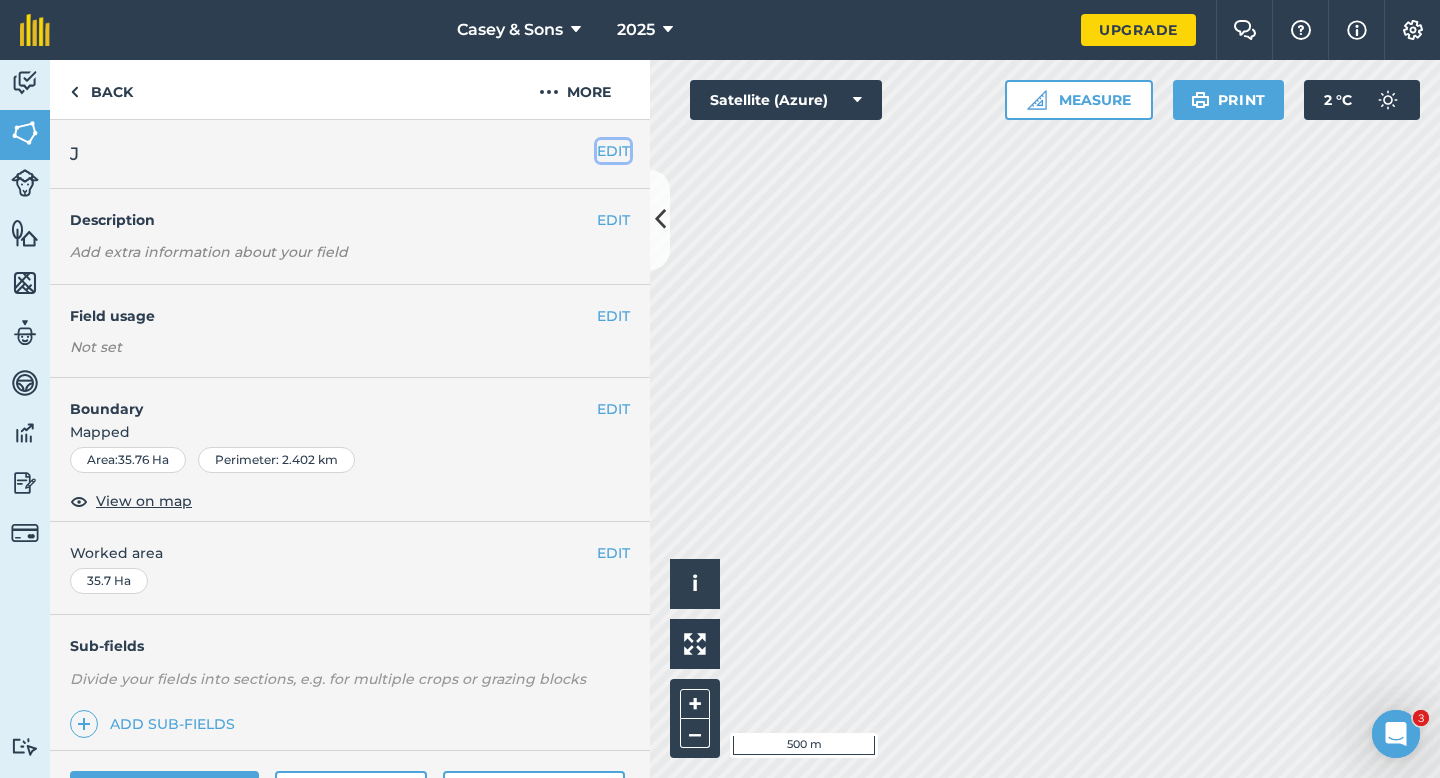 click on "EDIT" at bounding box center [613, 151] 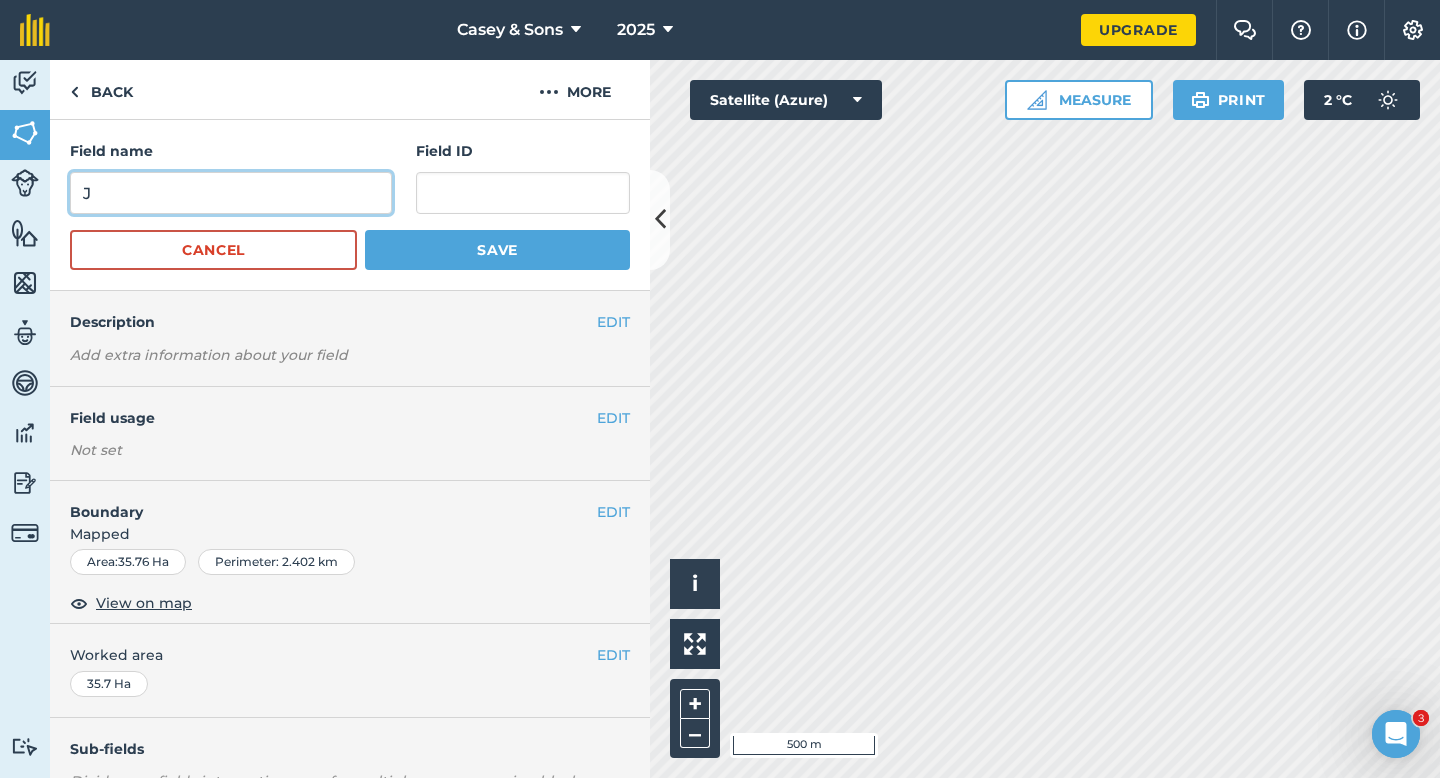 click on "J" at bounding box center (231, 193) 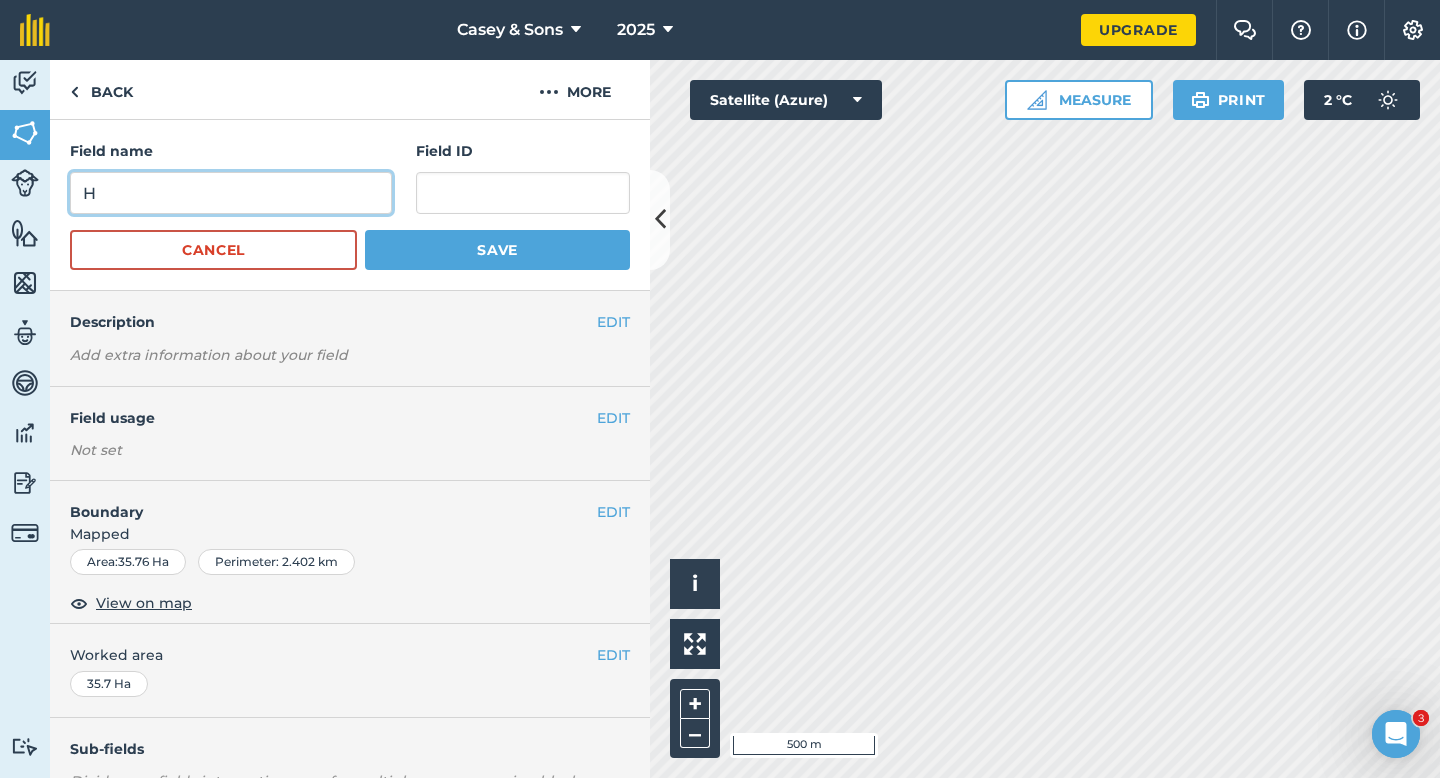 type on "H" 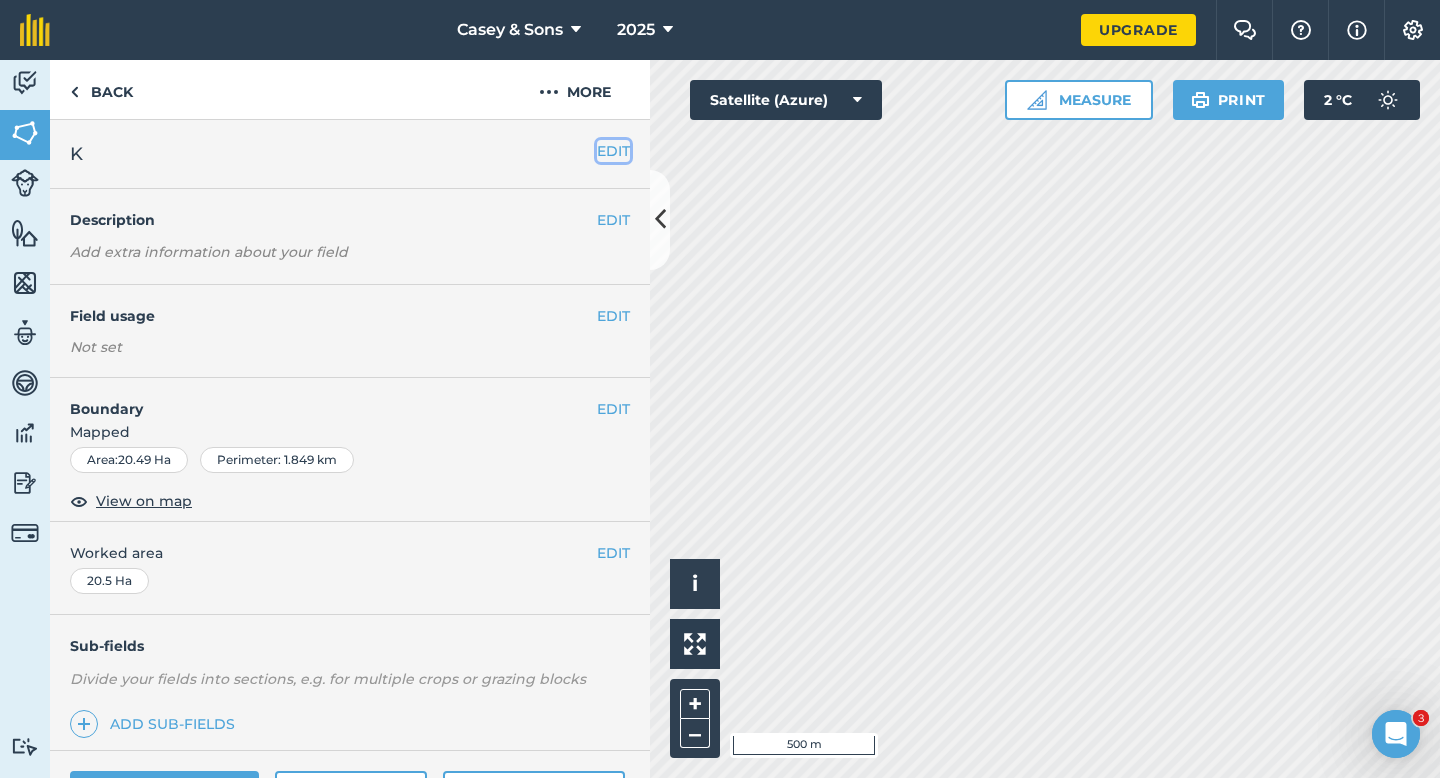 click on "EDIT" at bounding box center [613, 151] 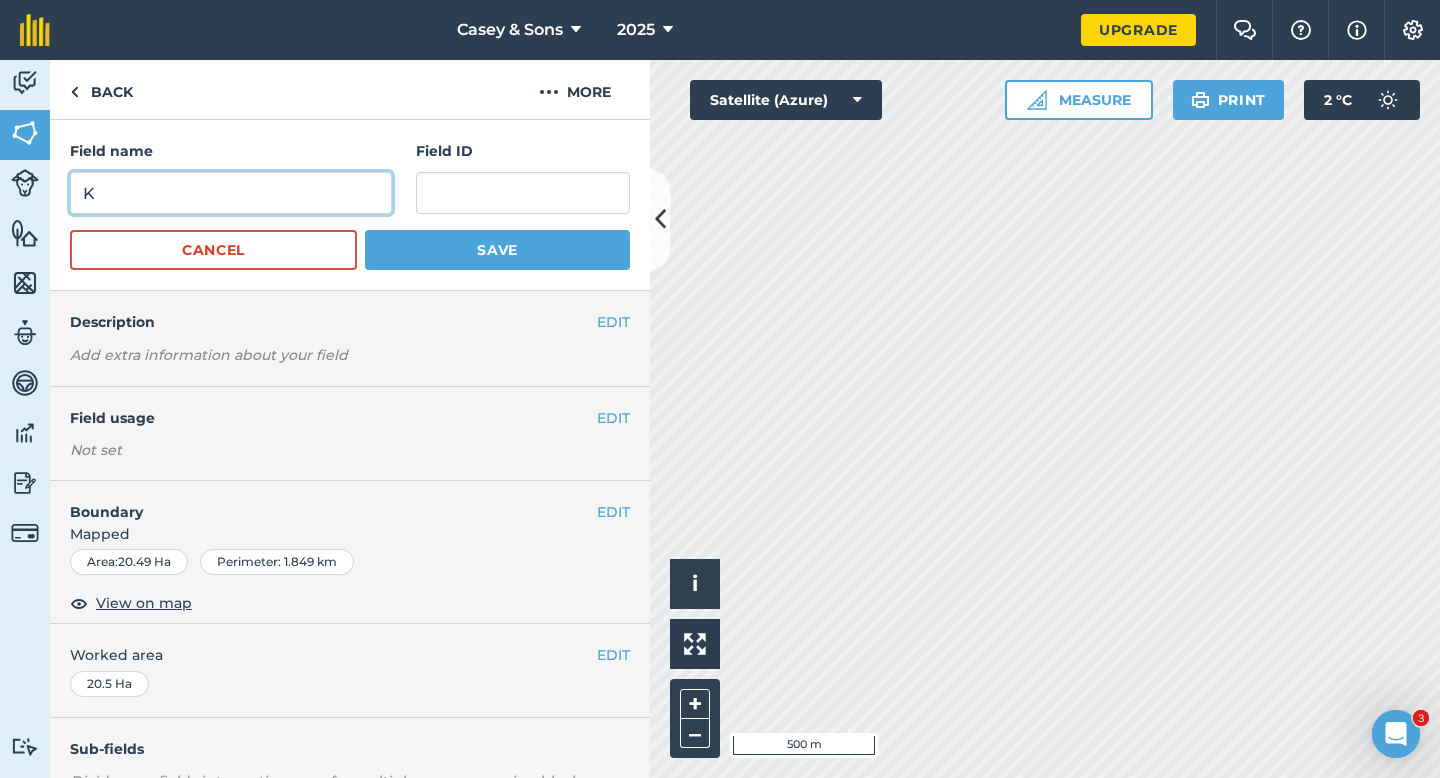 click on "K" at bounding box center [231, 193] 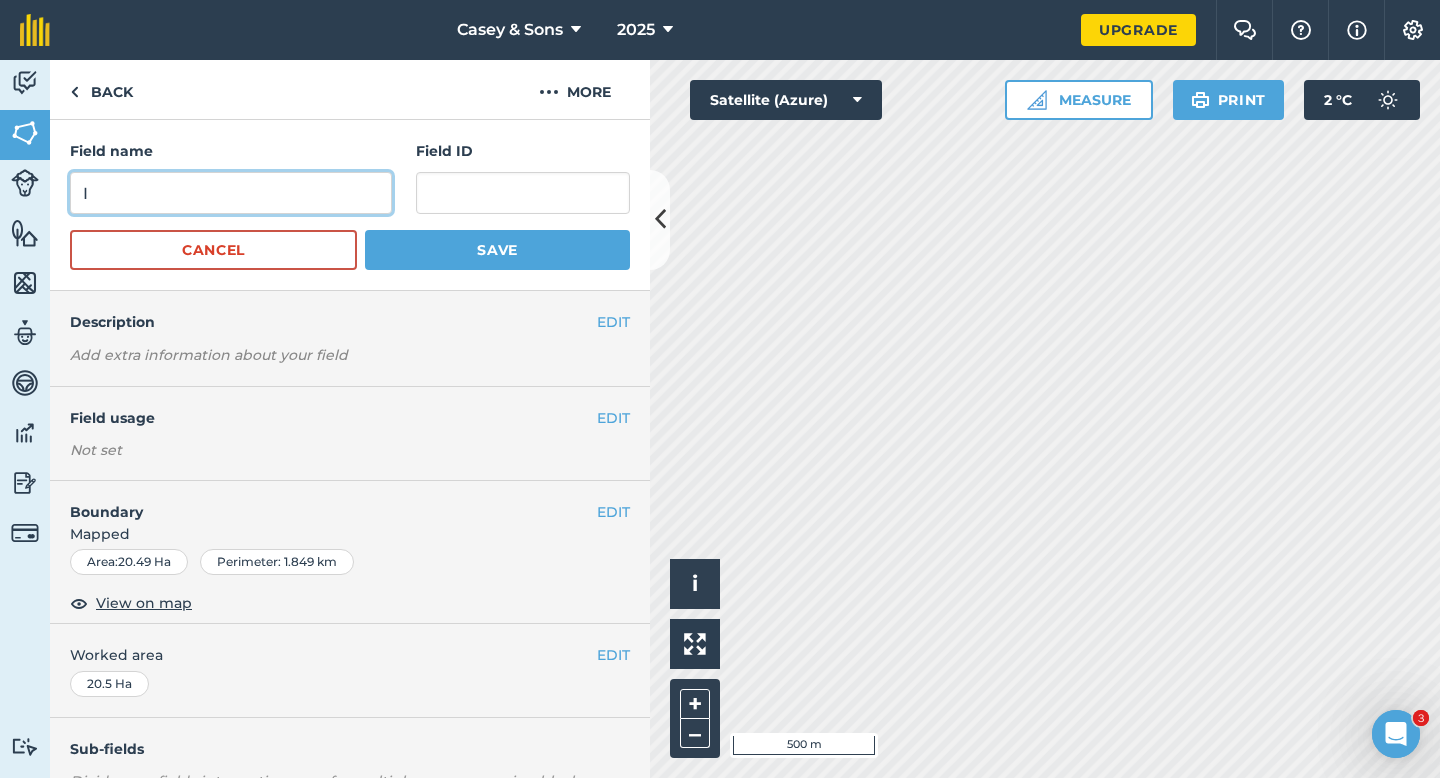 type on "I" 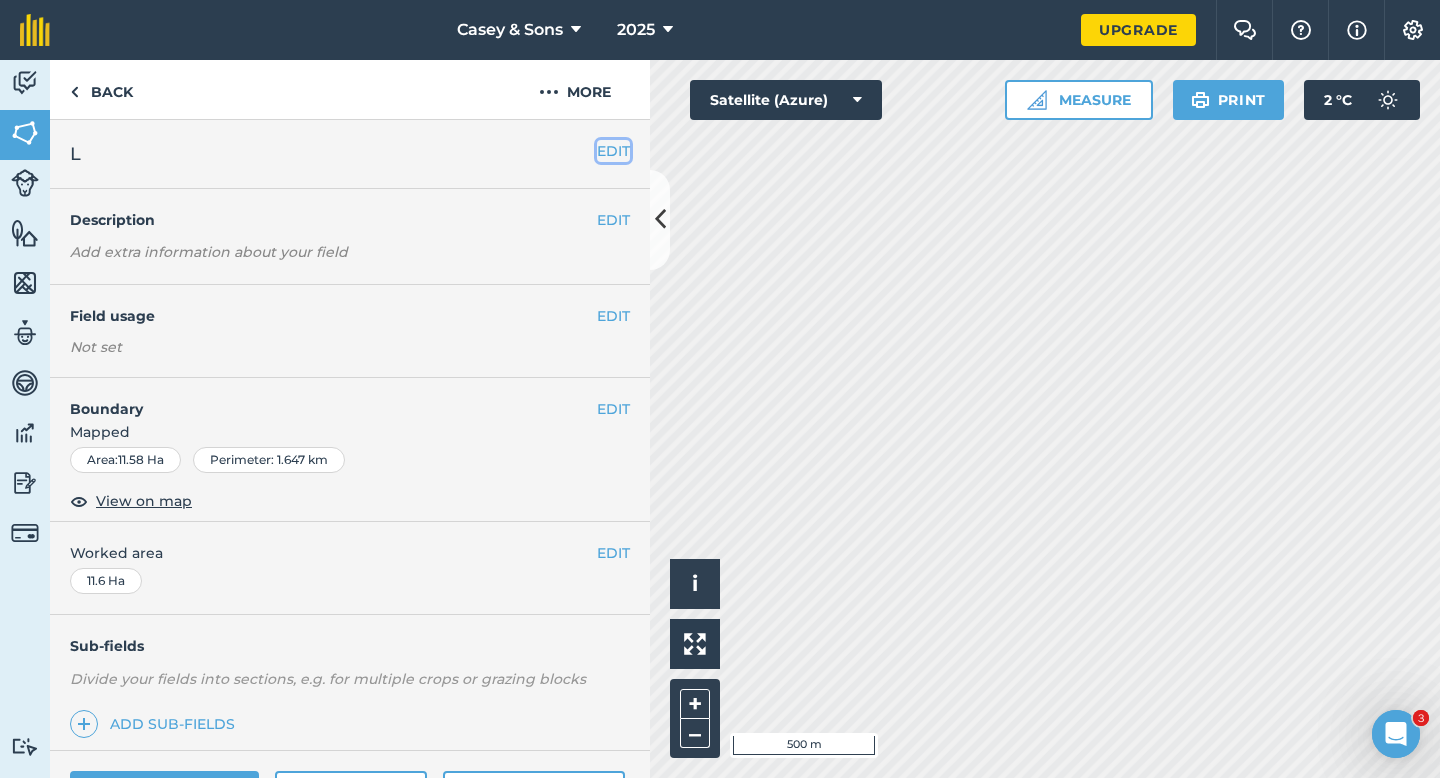 click on "EDIT" at bounding box center [613, 151] 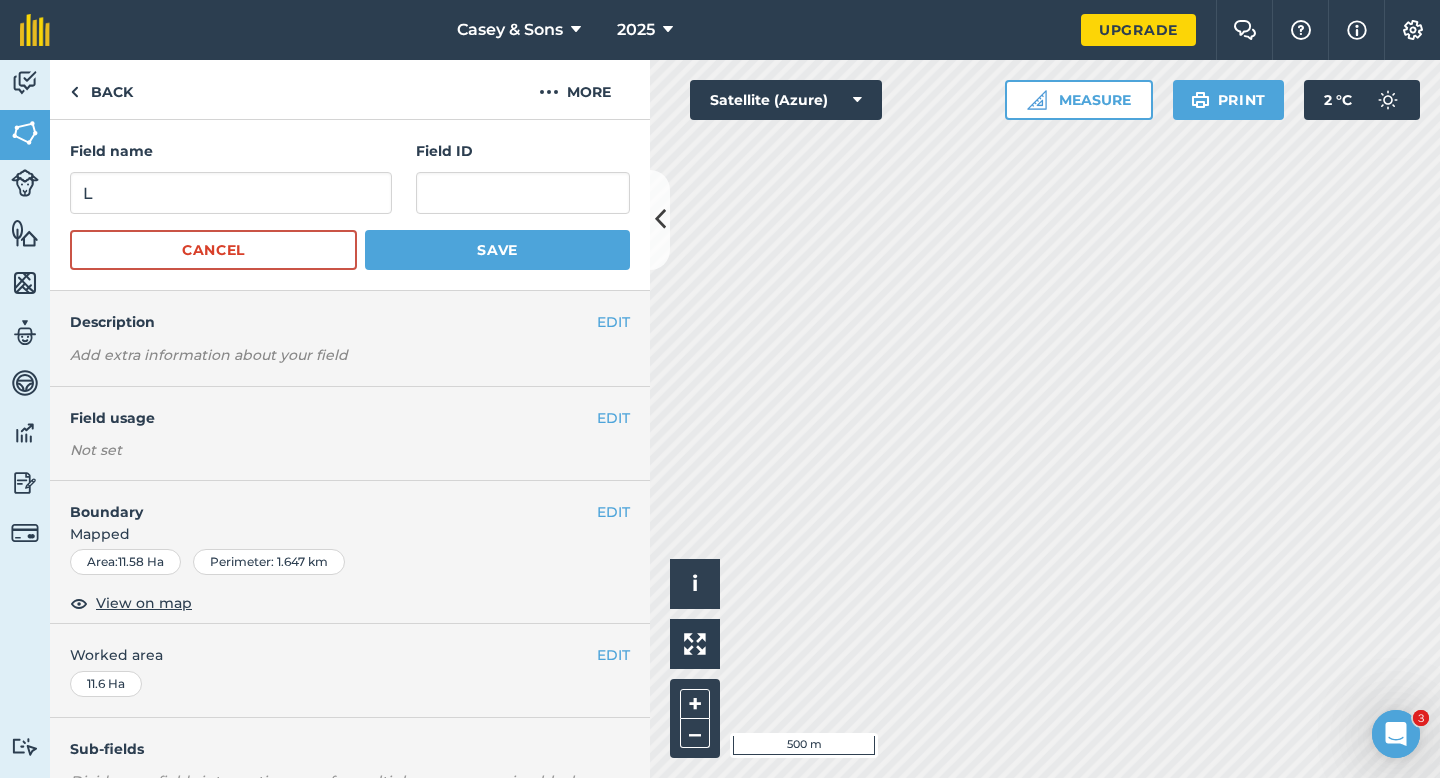 click on "Field name L Field ID Cancel Save" at bounding box center (350, 205) 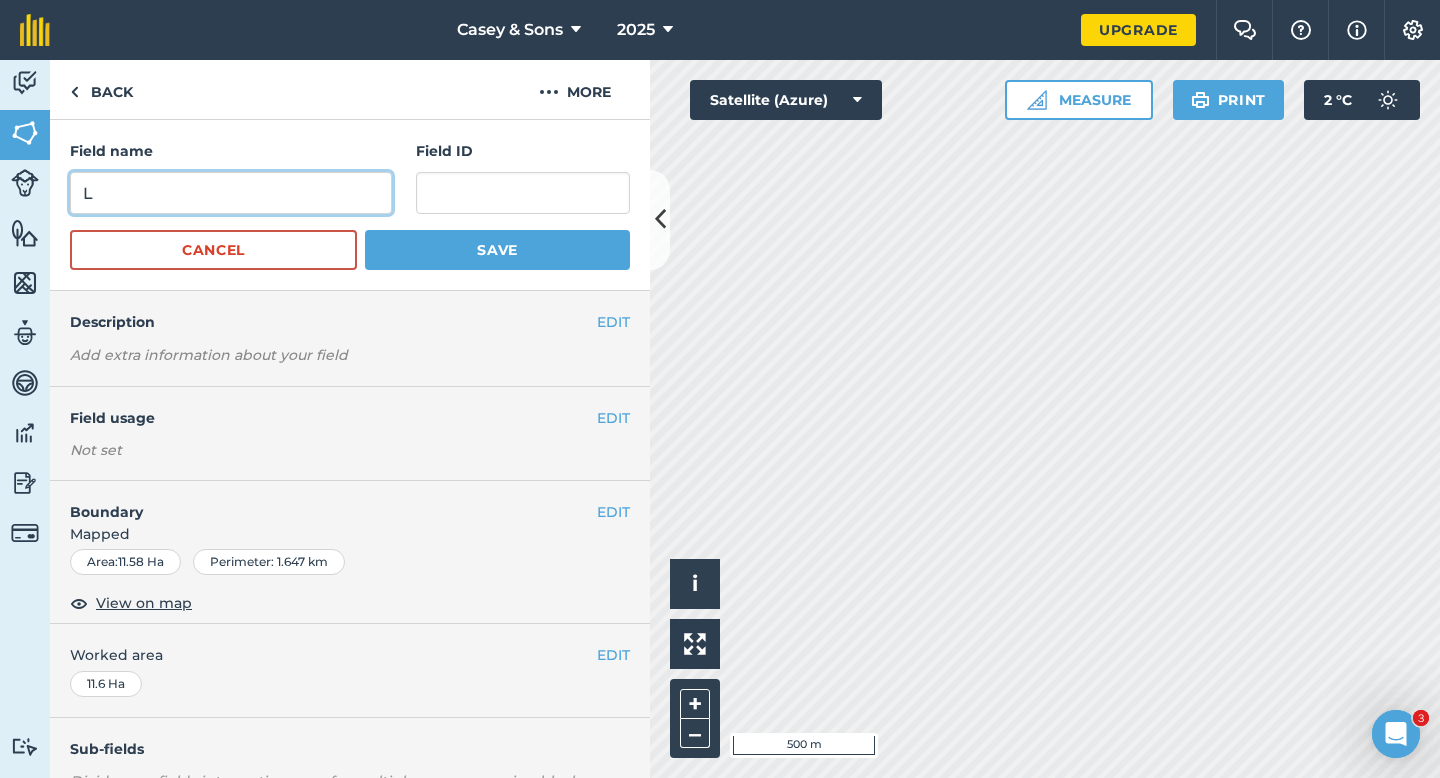 click on "L" at bounding box center (231, 193) 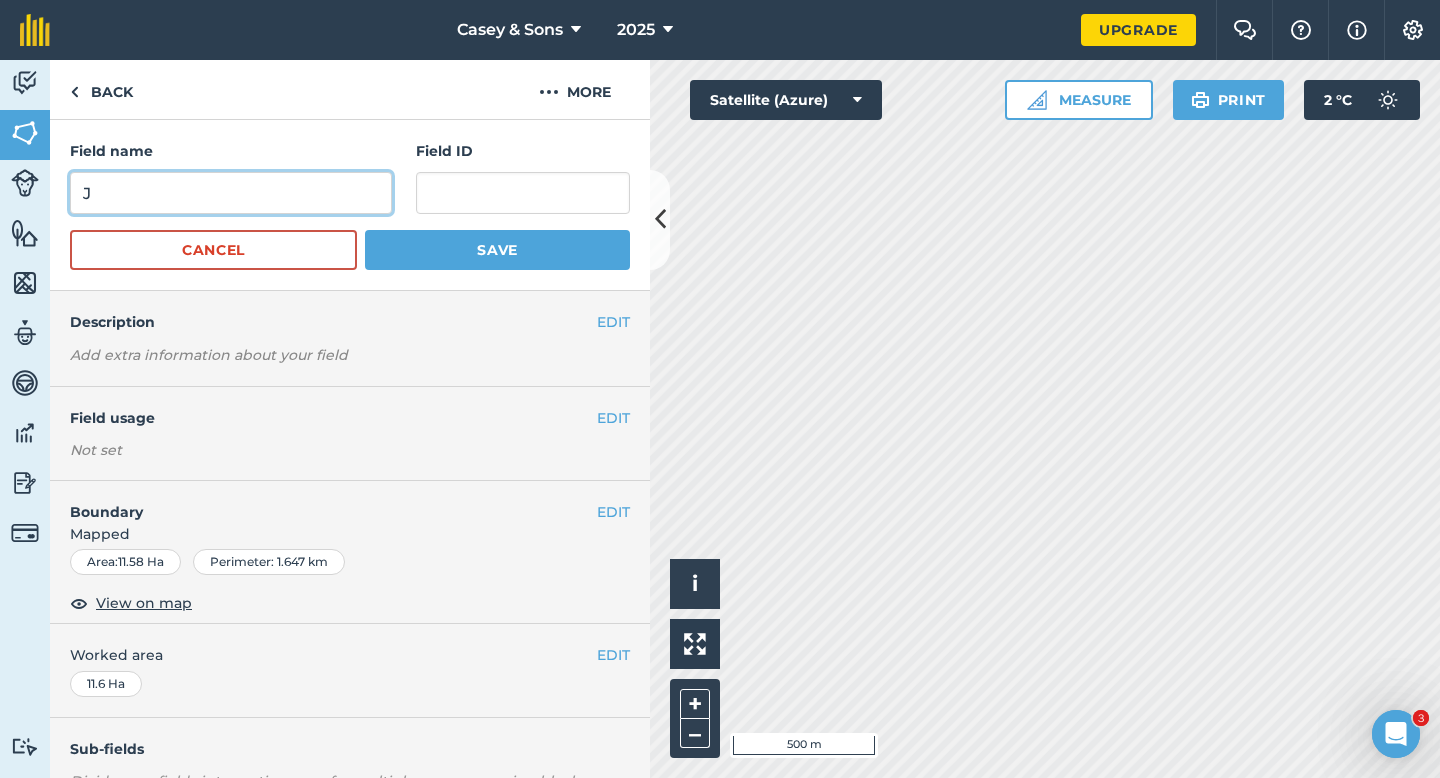 type on "J" 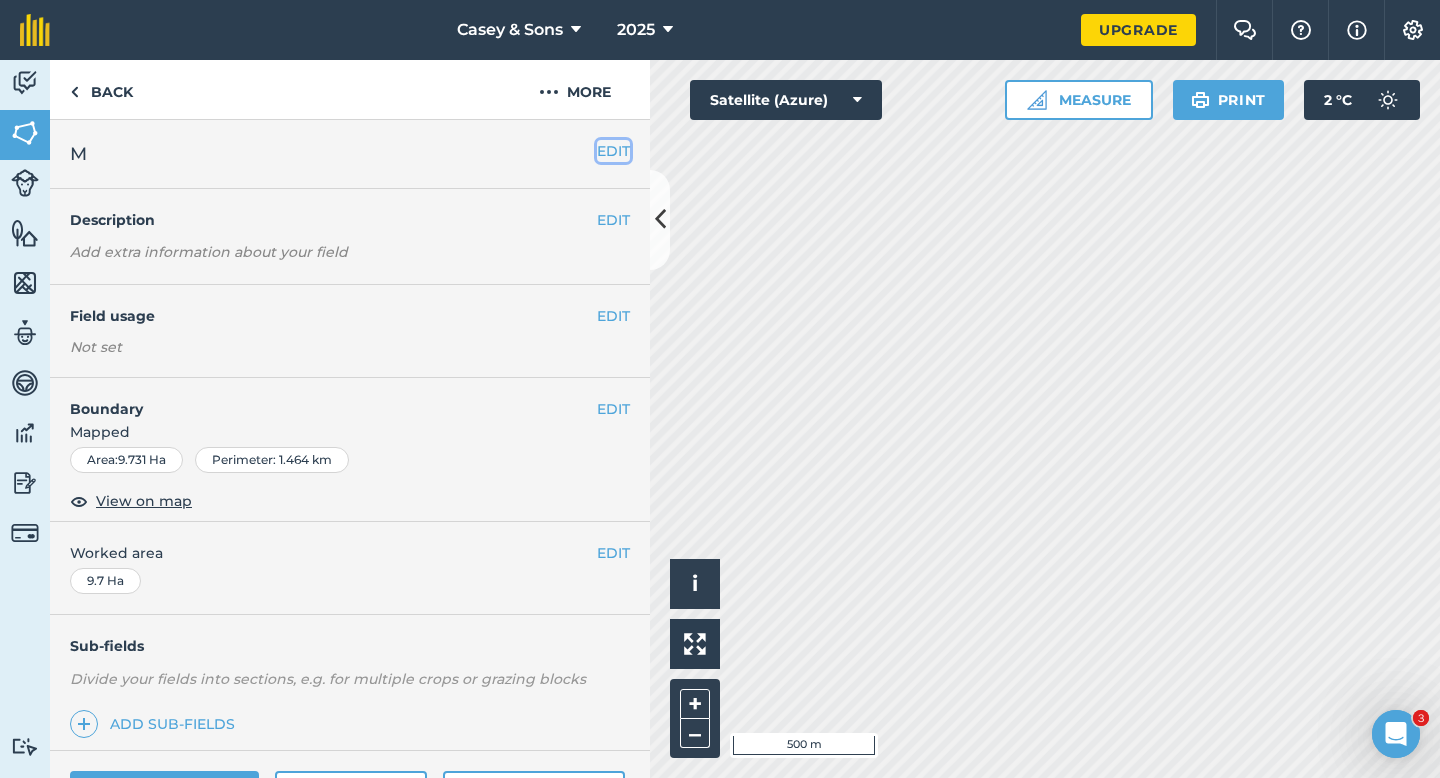 click on "EDIT" at bounding box center (613, 151) 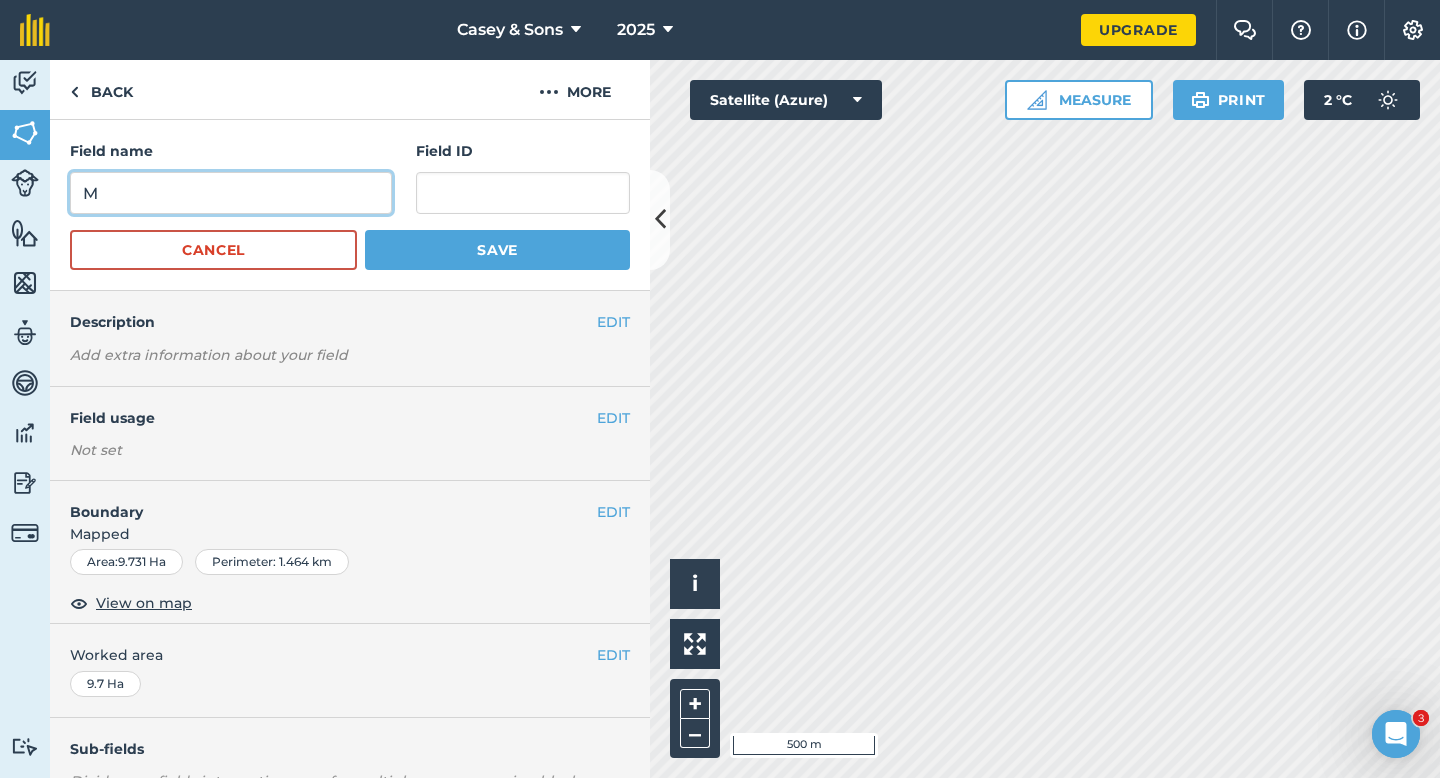 click on "M" at bounding box center [231, 193] 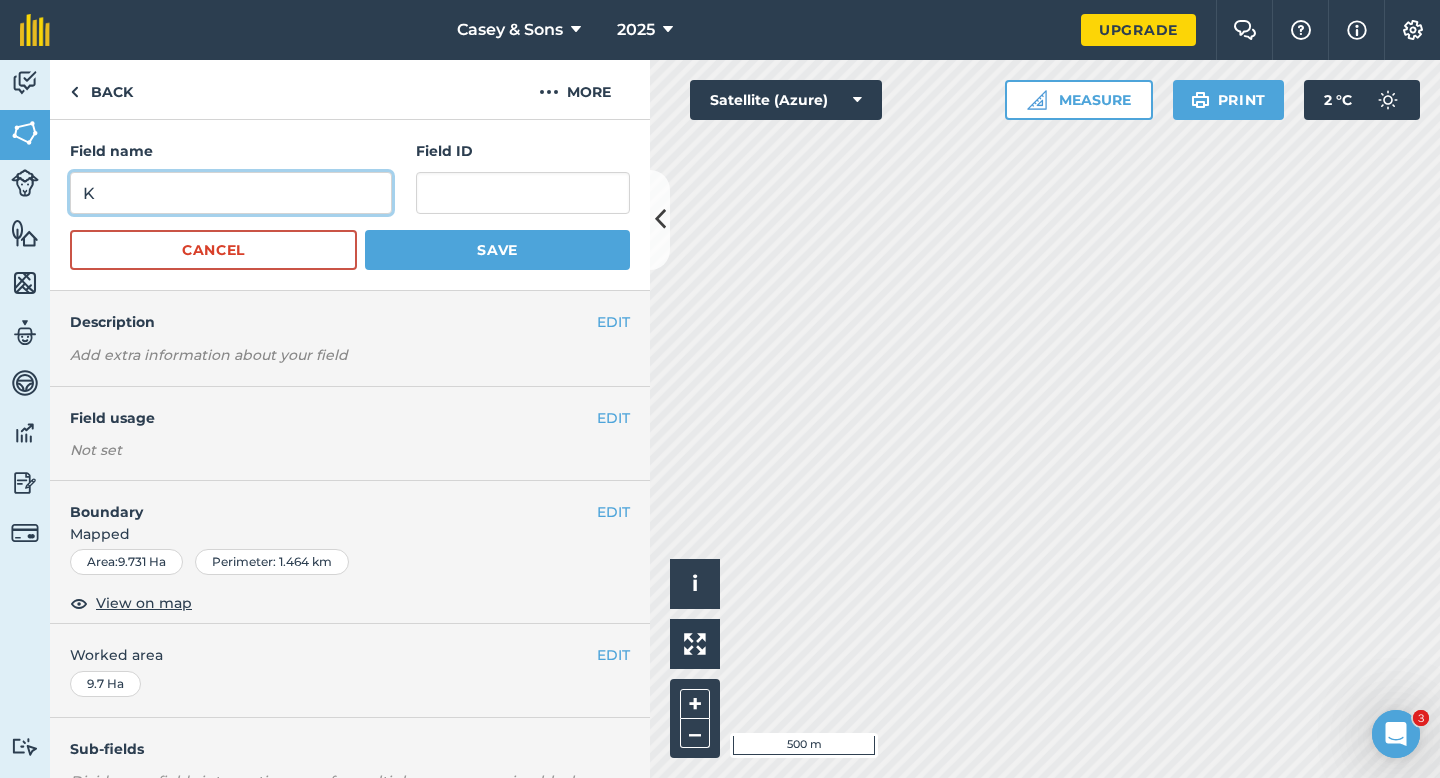 type on "K" 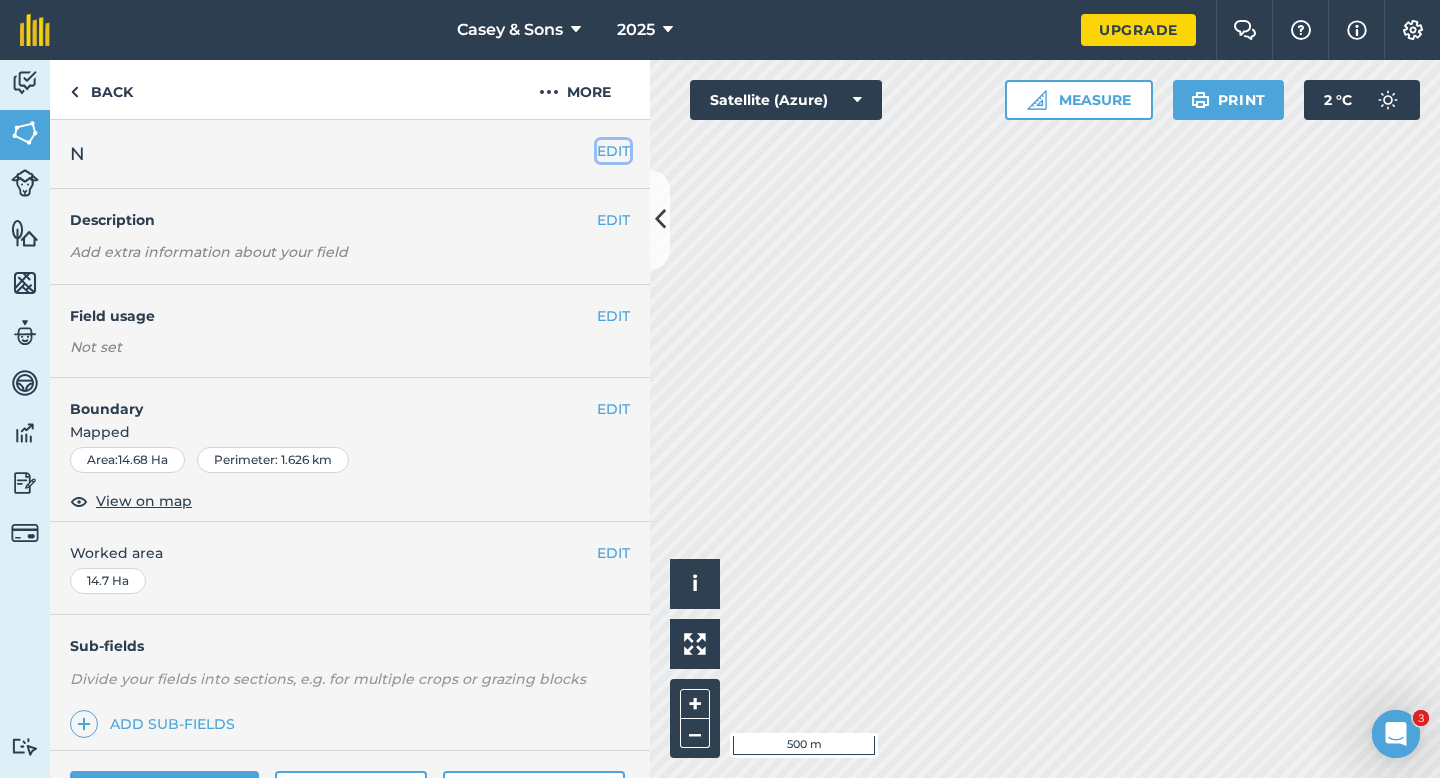 click on "EDIT" at bounding box center [613, 151] 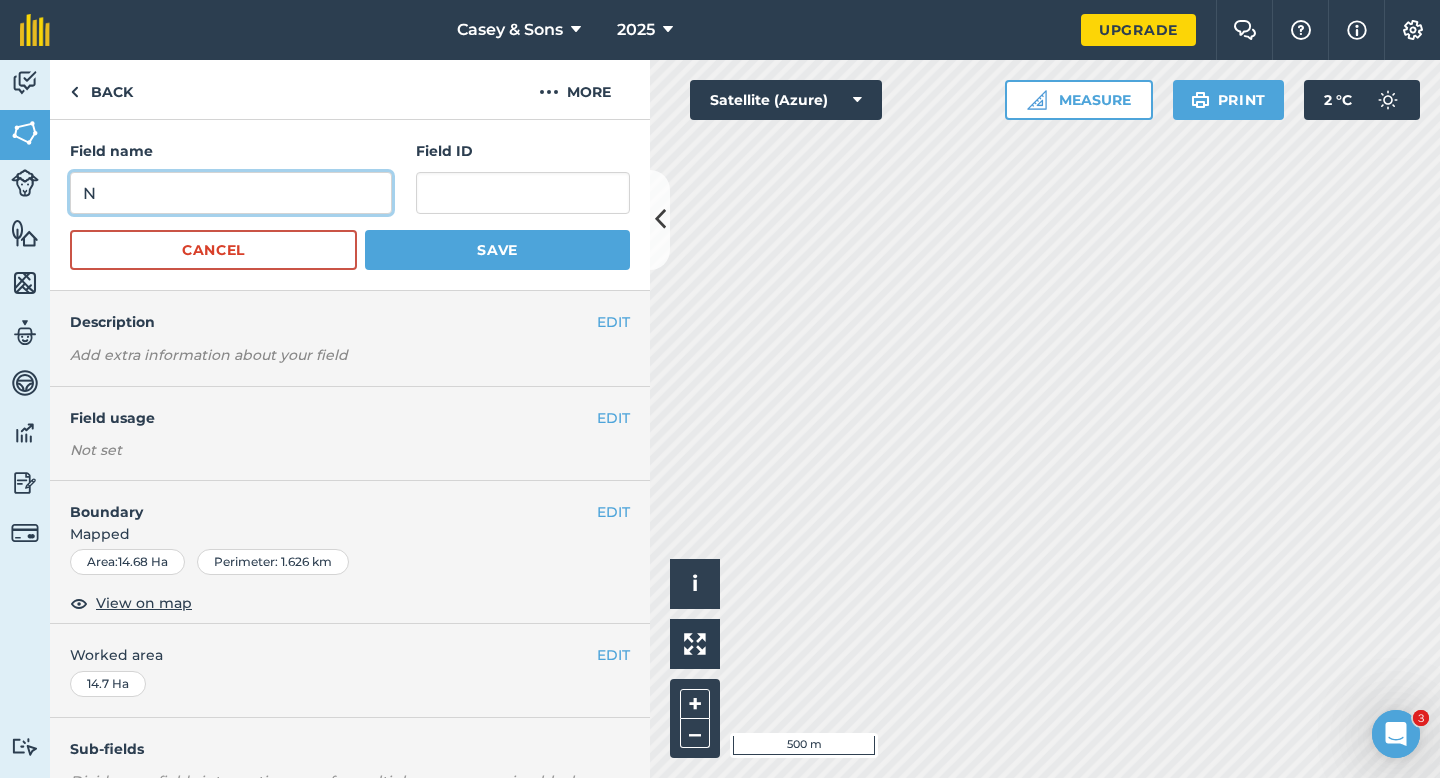 click on "N" at bounding box center [231, 193] 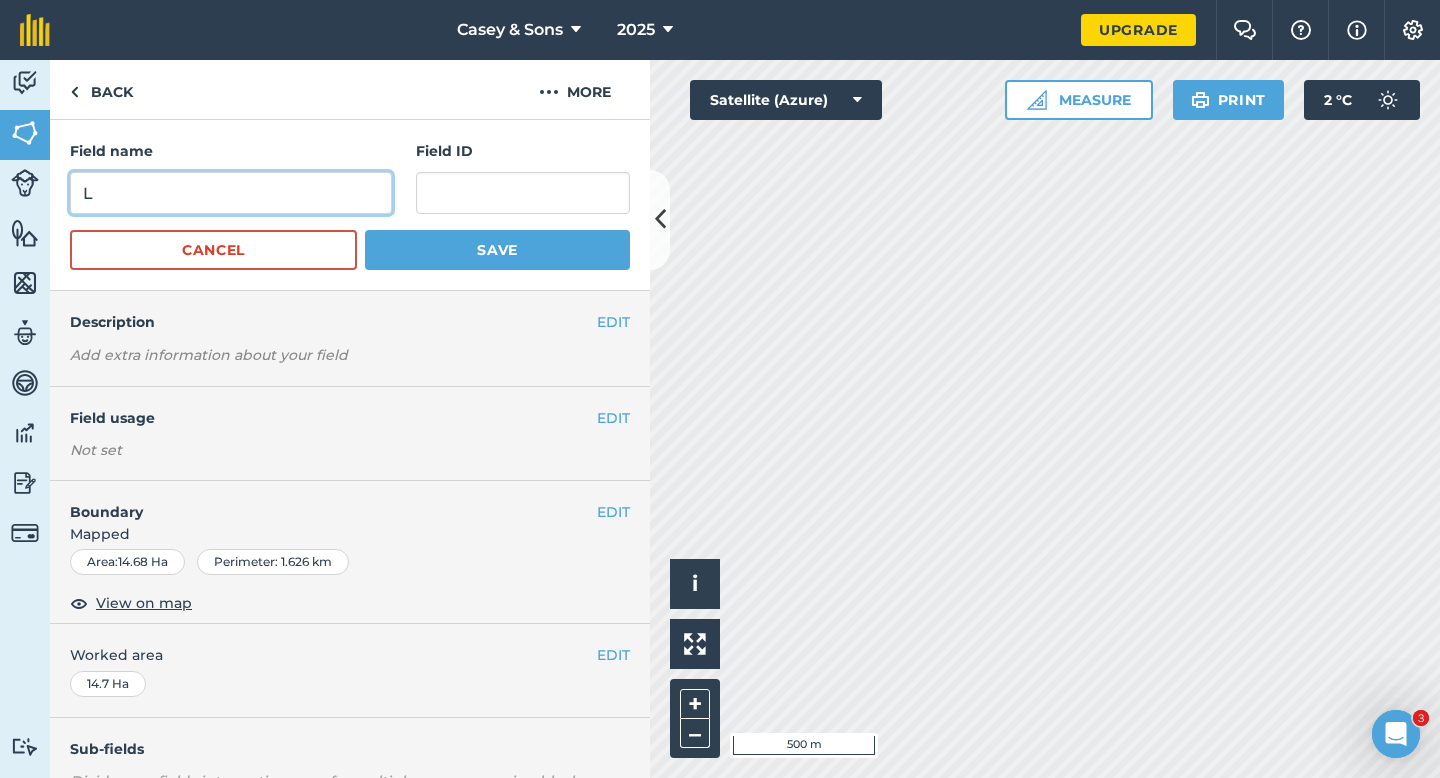 type on "L" 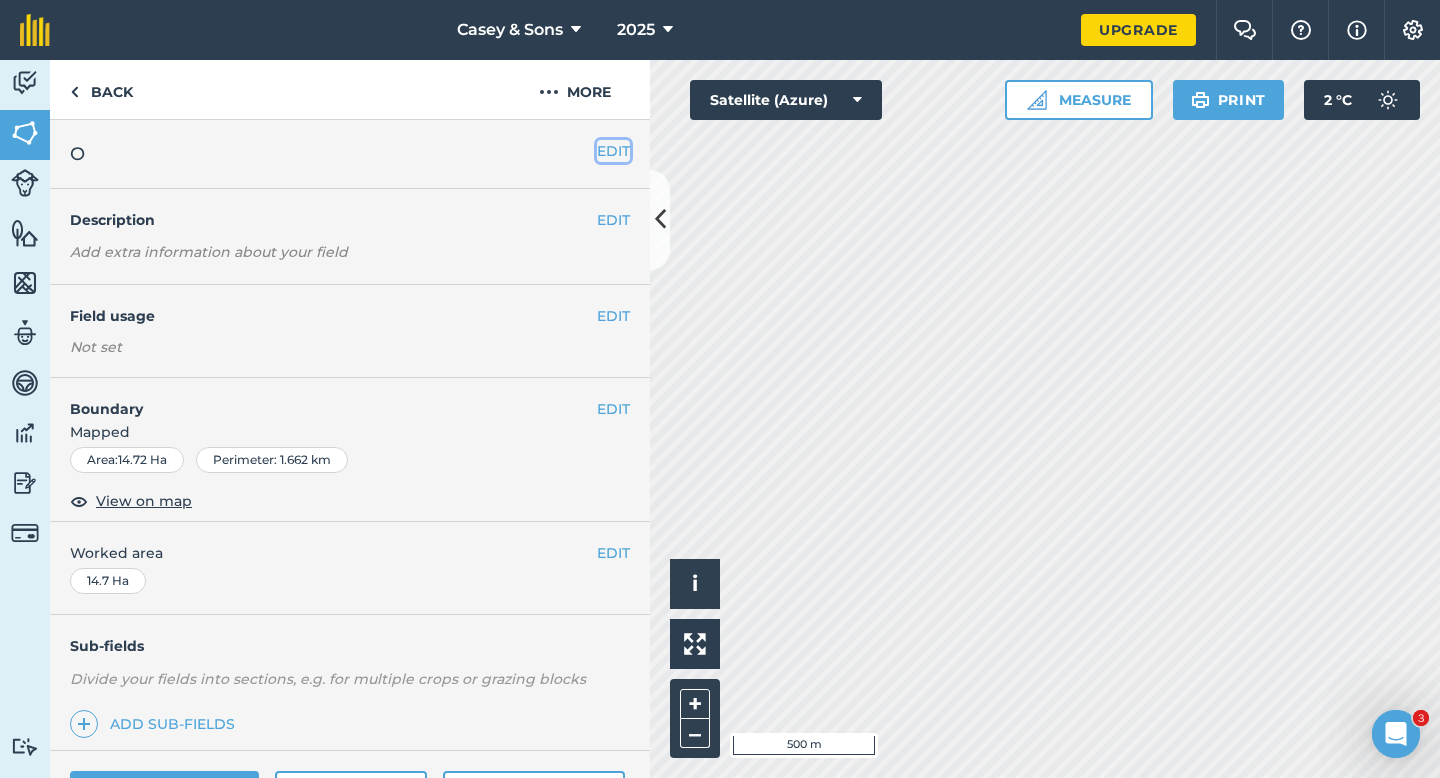 click on "EDIT" at bounding box center [613, 151] 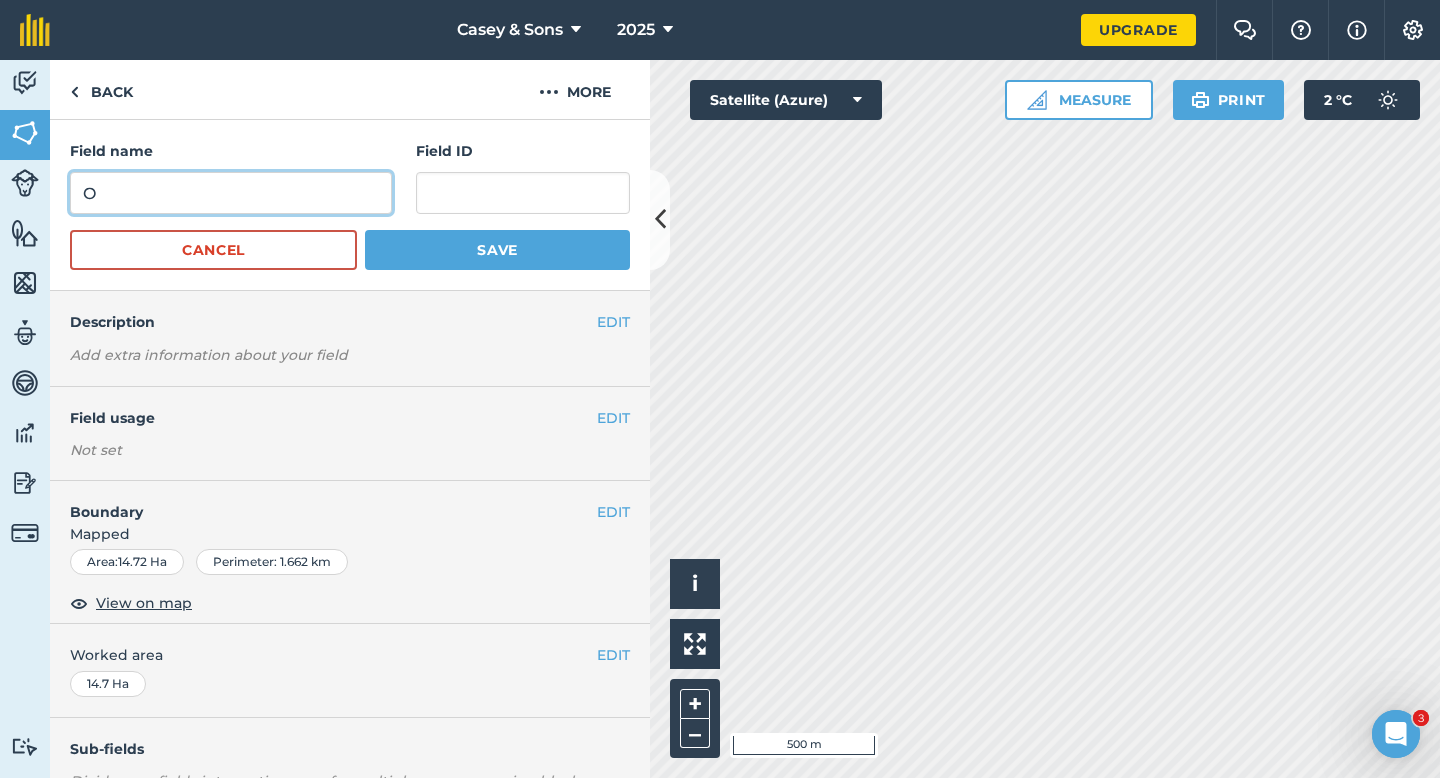 click on "O" at bounding box center [231, 193] 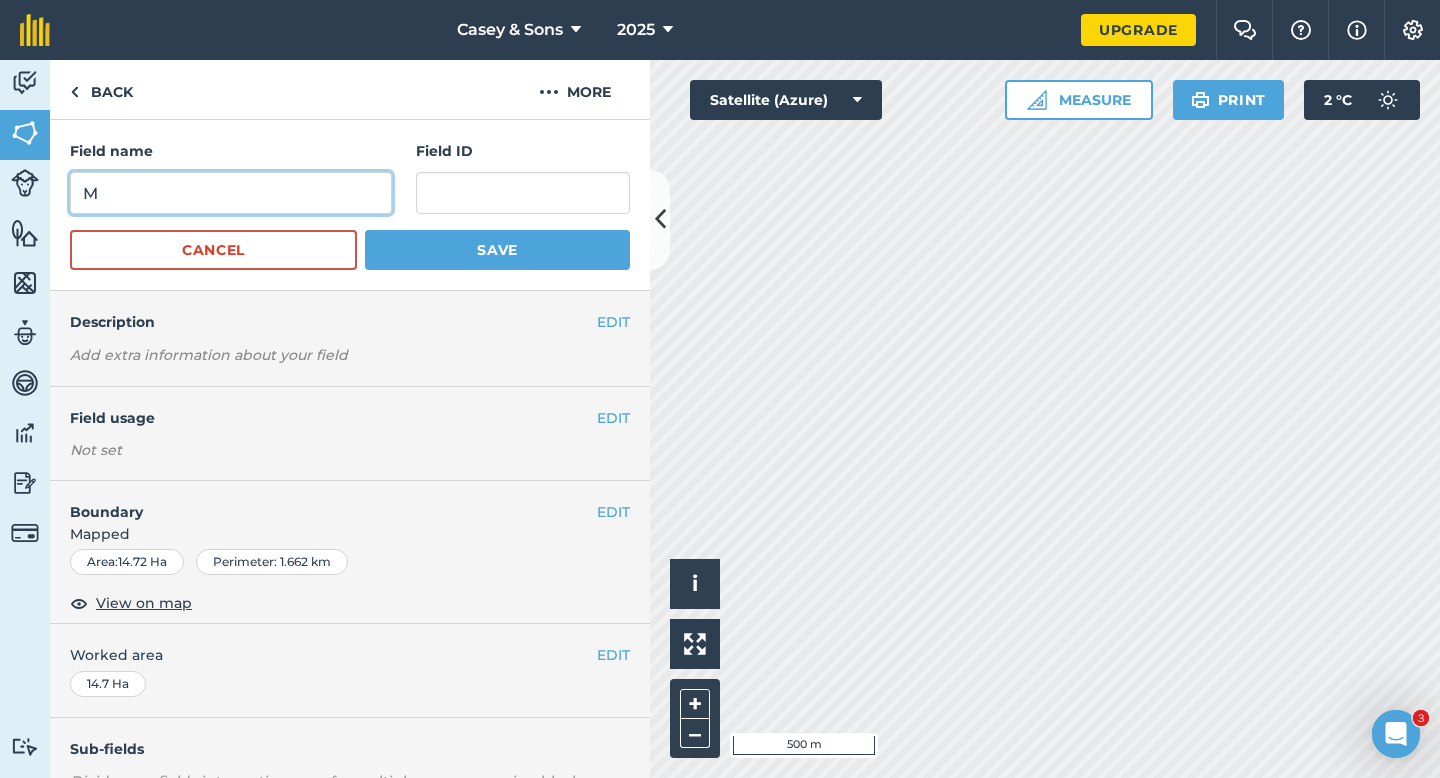 type on "M" 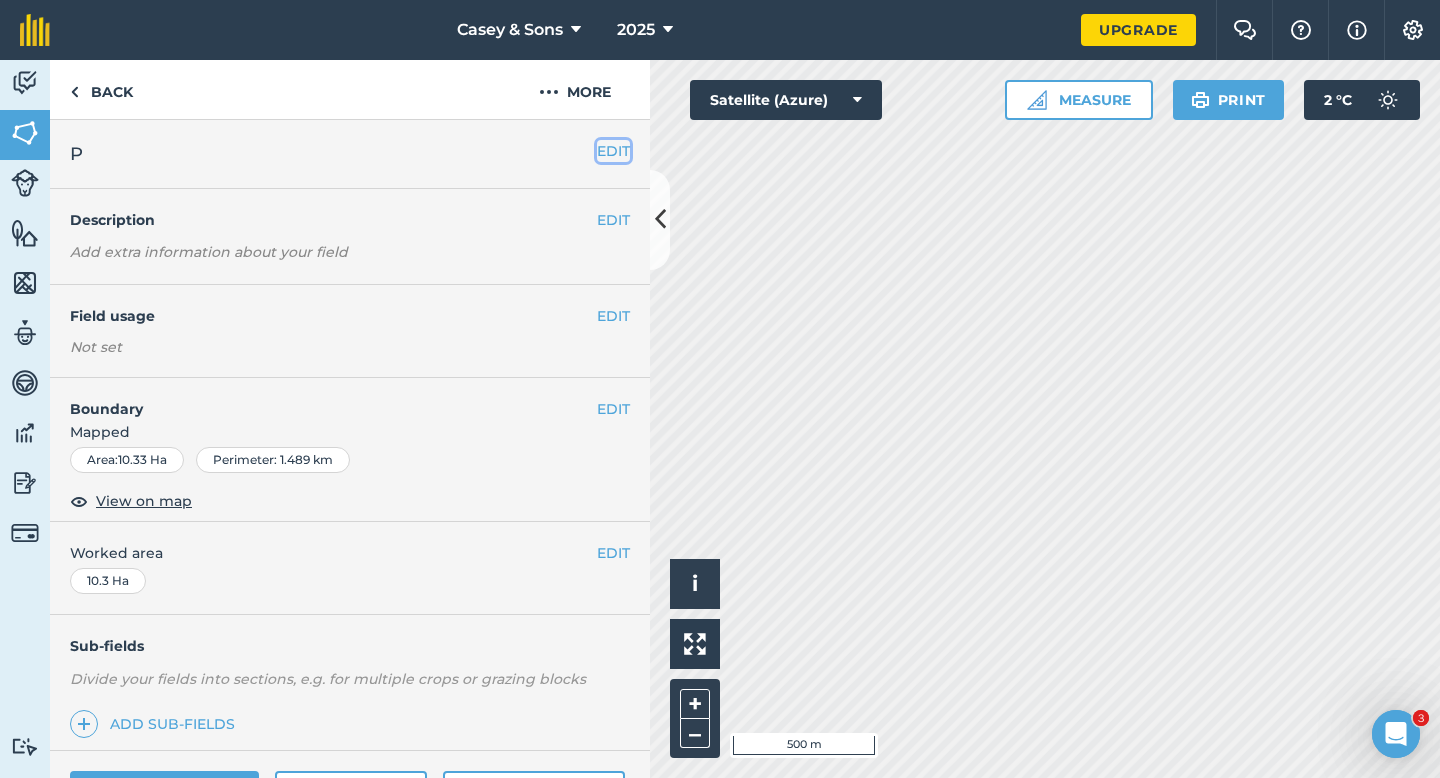 click on "EDIT" at bounding box center (613, 151) 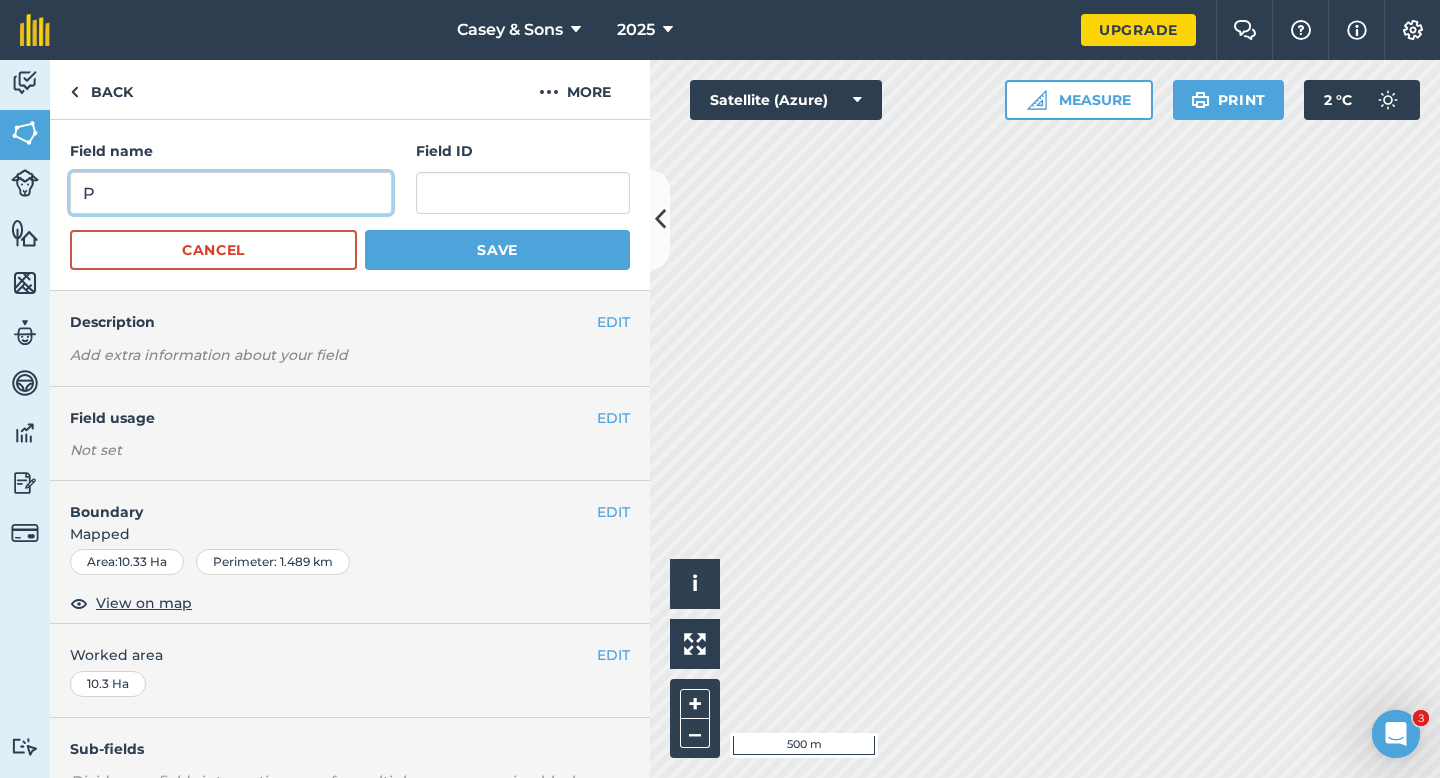 click on "P" at bounding box center (231, 193) 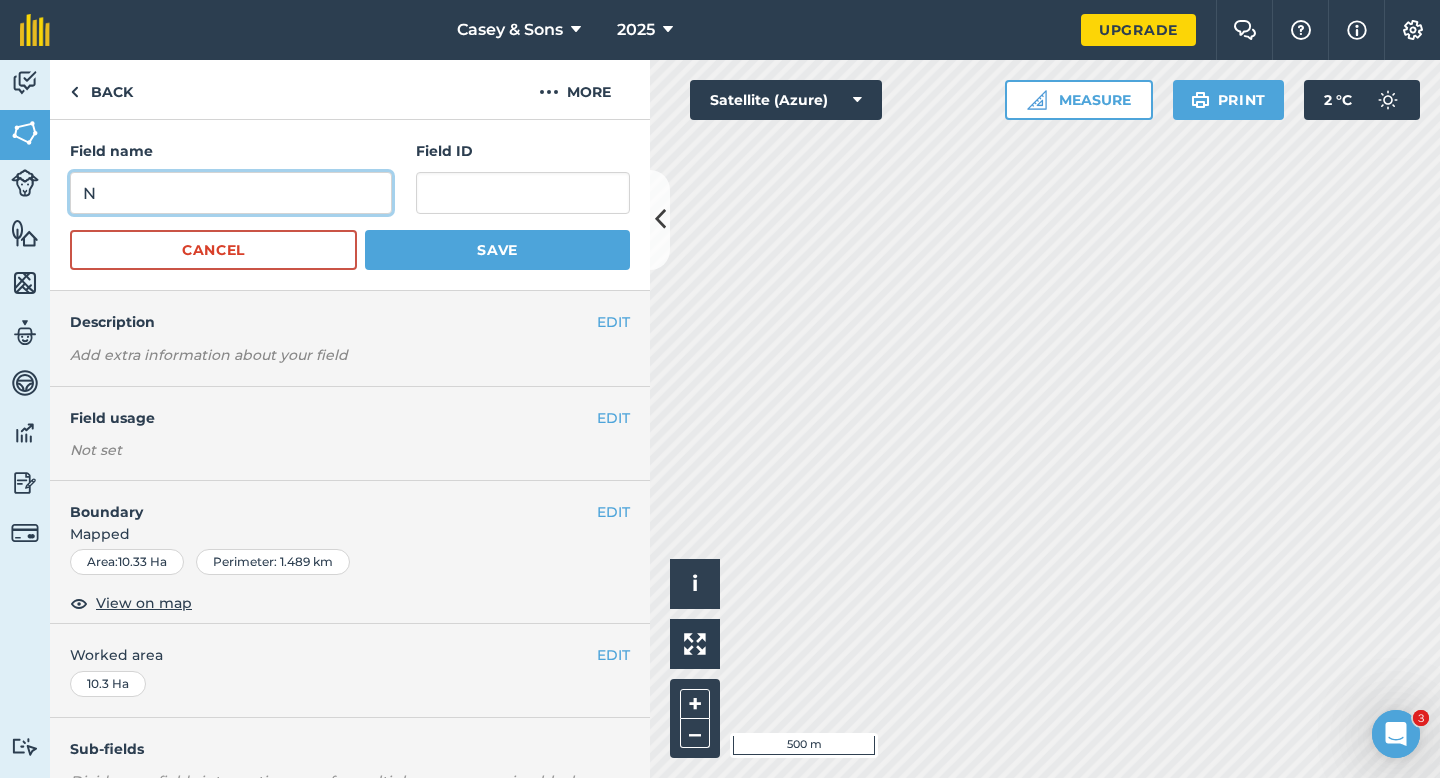 type on "N" 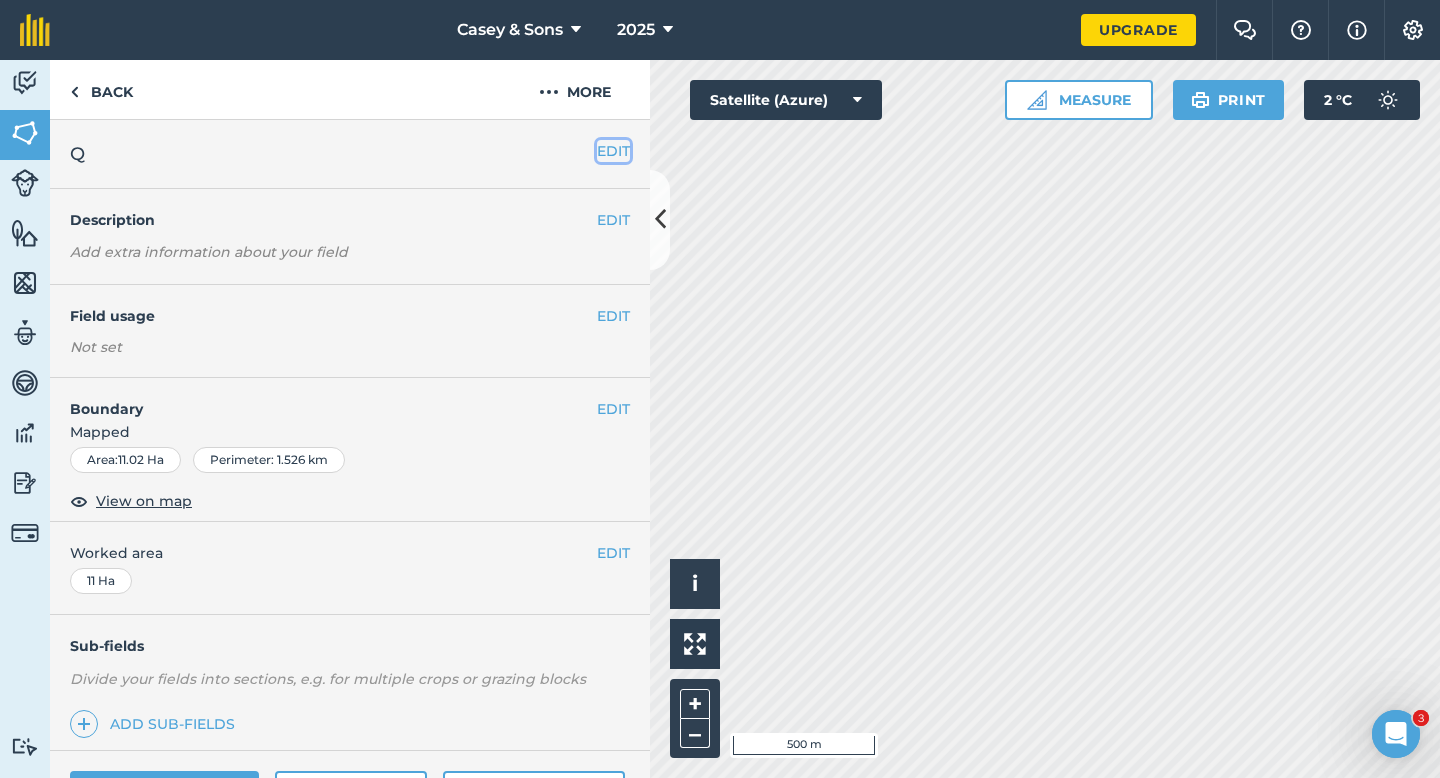 click on "EDIT" at bounding box center (613, 151) 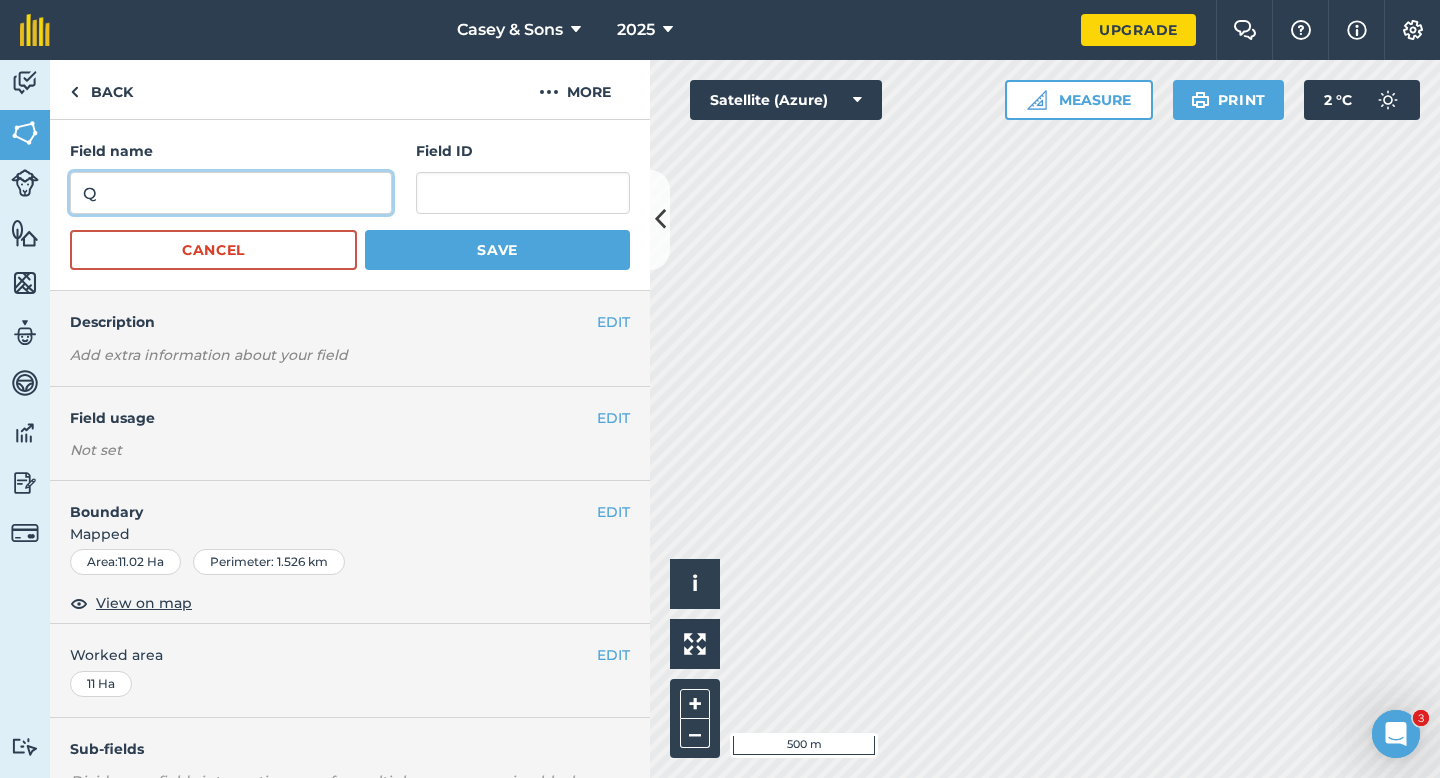 click on "Q" at bounding box center (231, 193) 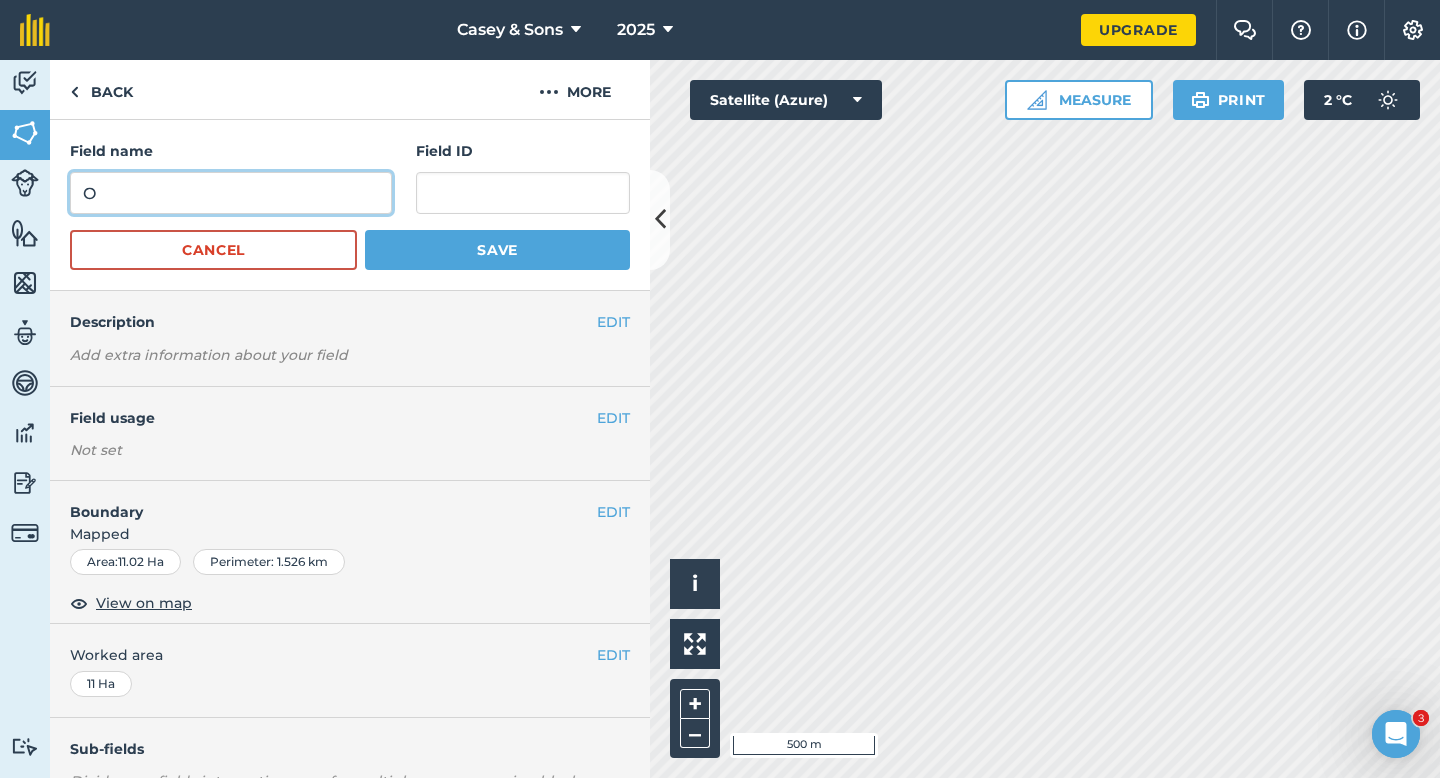 click on "O" at bounding box center [231, 193] 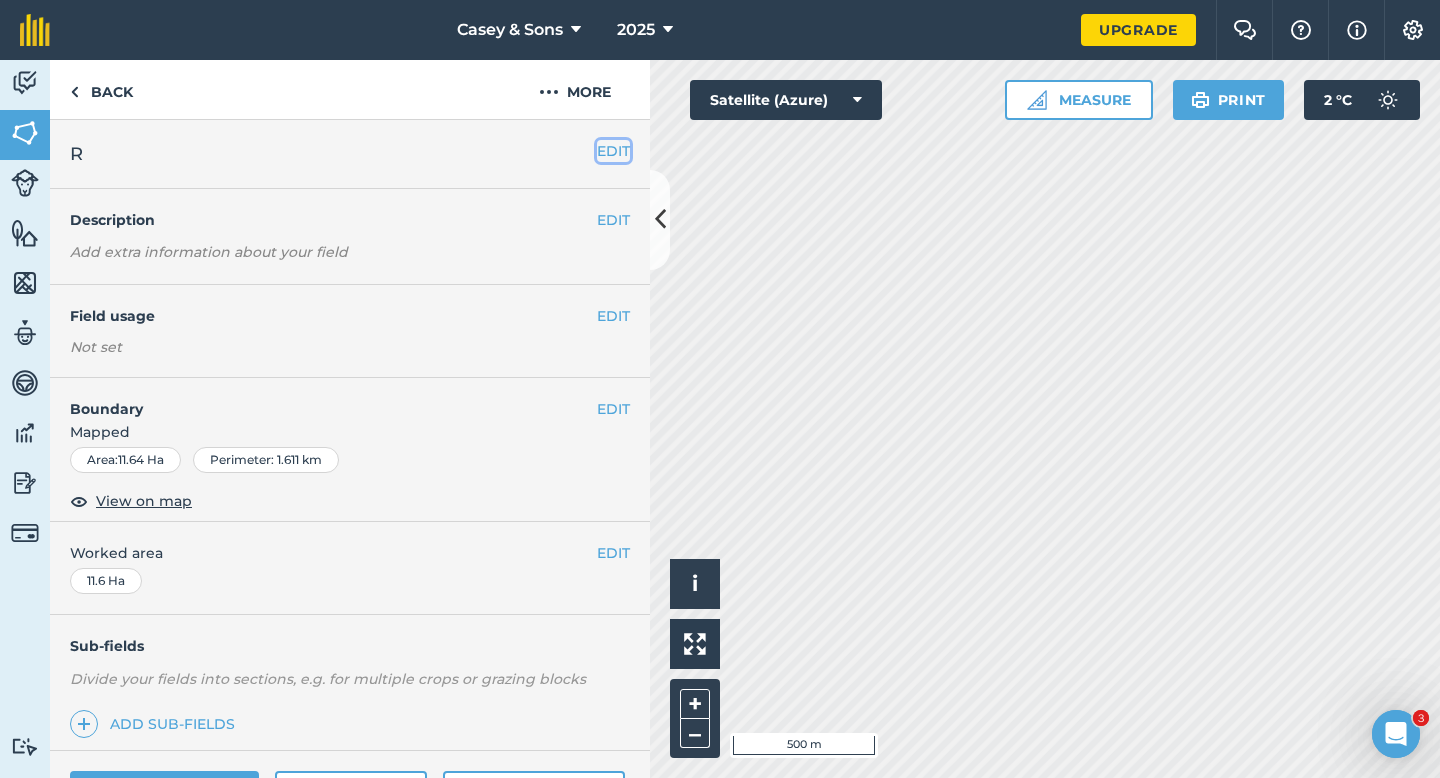 click on "EDIT" at bounding box center [613, 151] 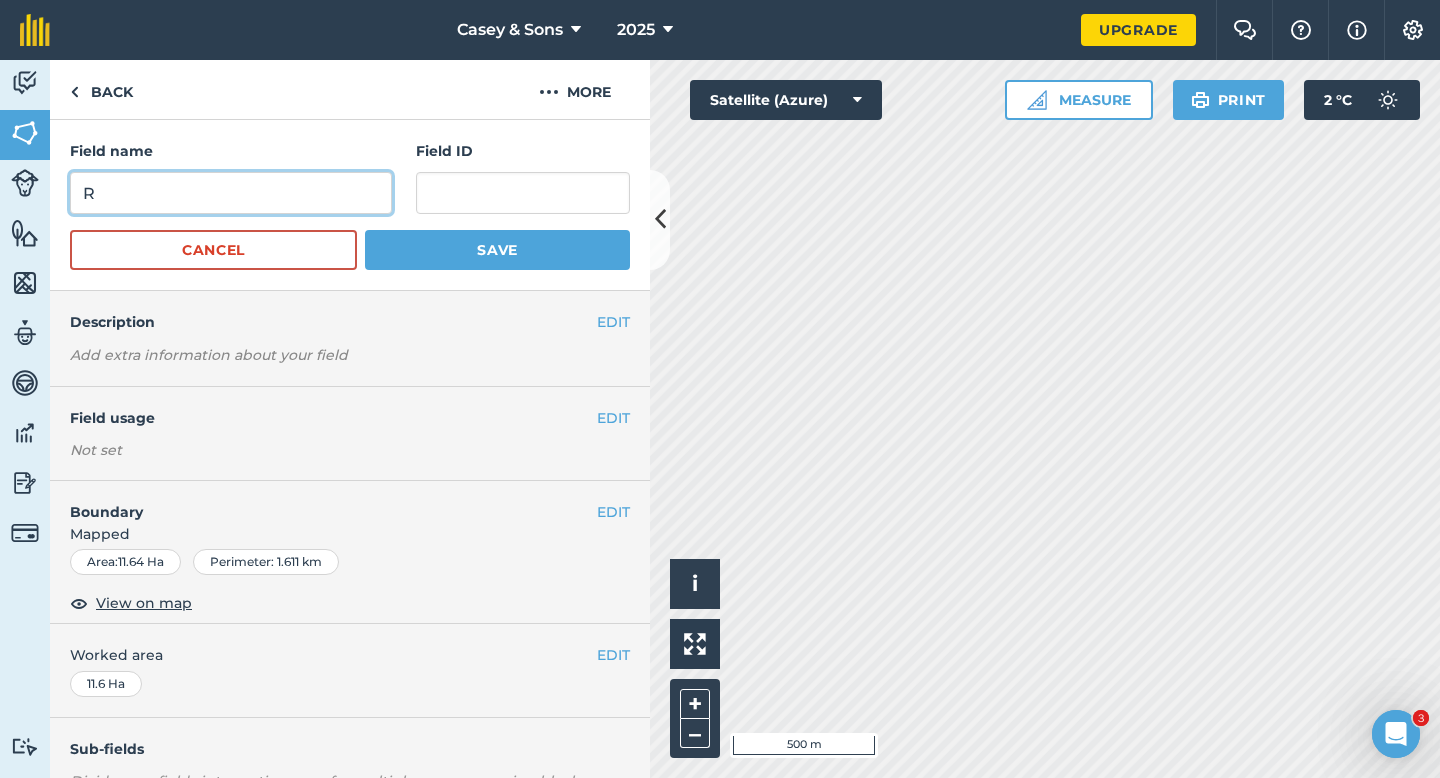 click on "R" at bounding box center (231, 193) 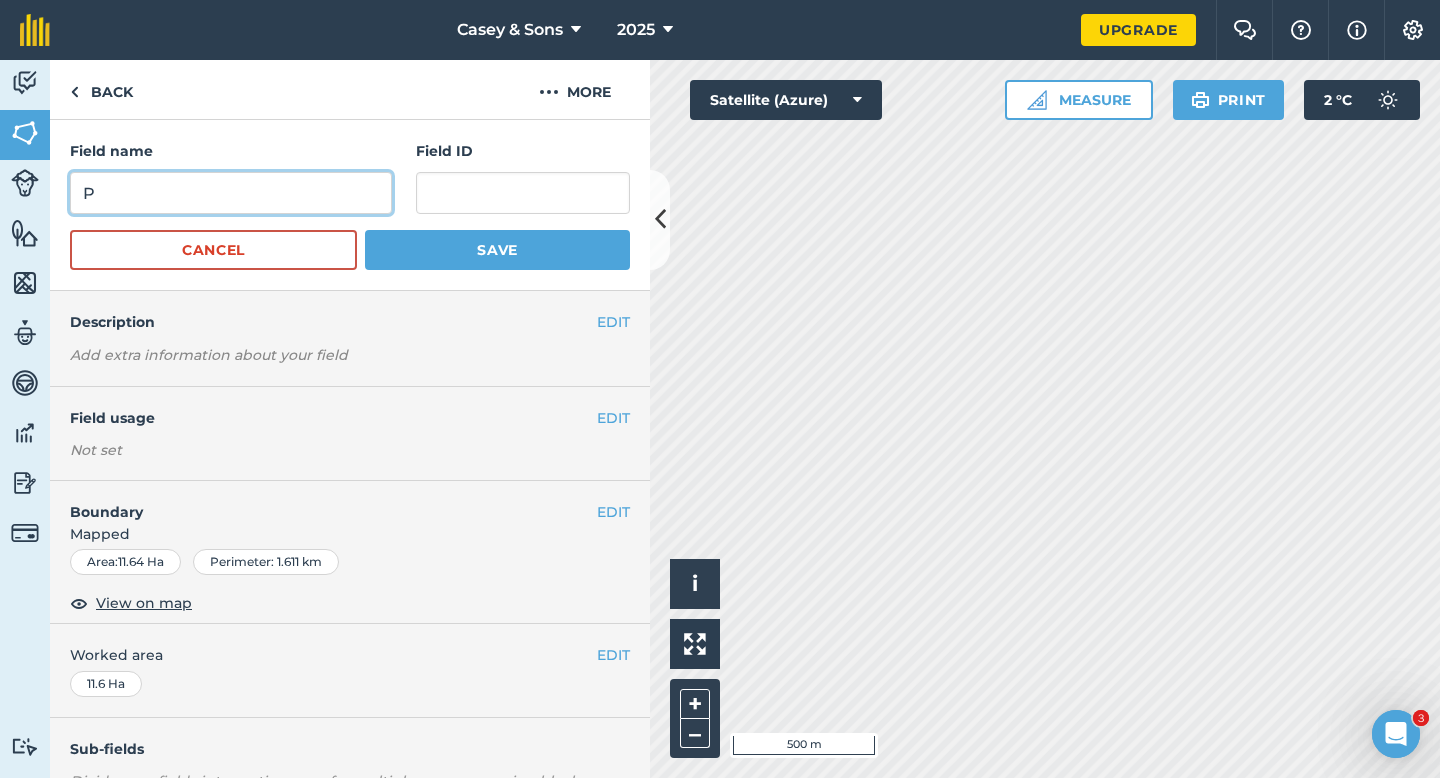 type on "P" 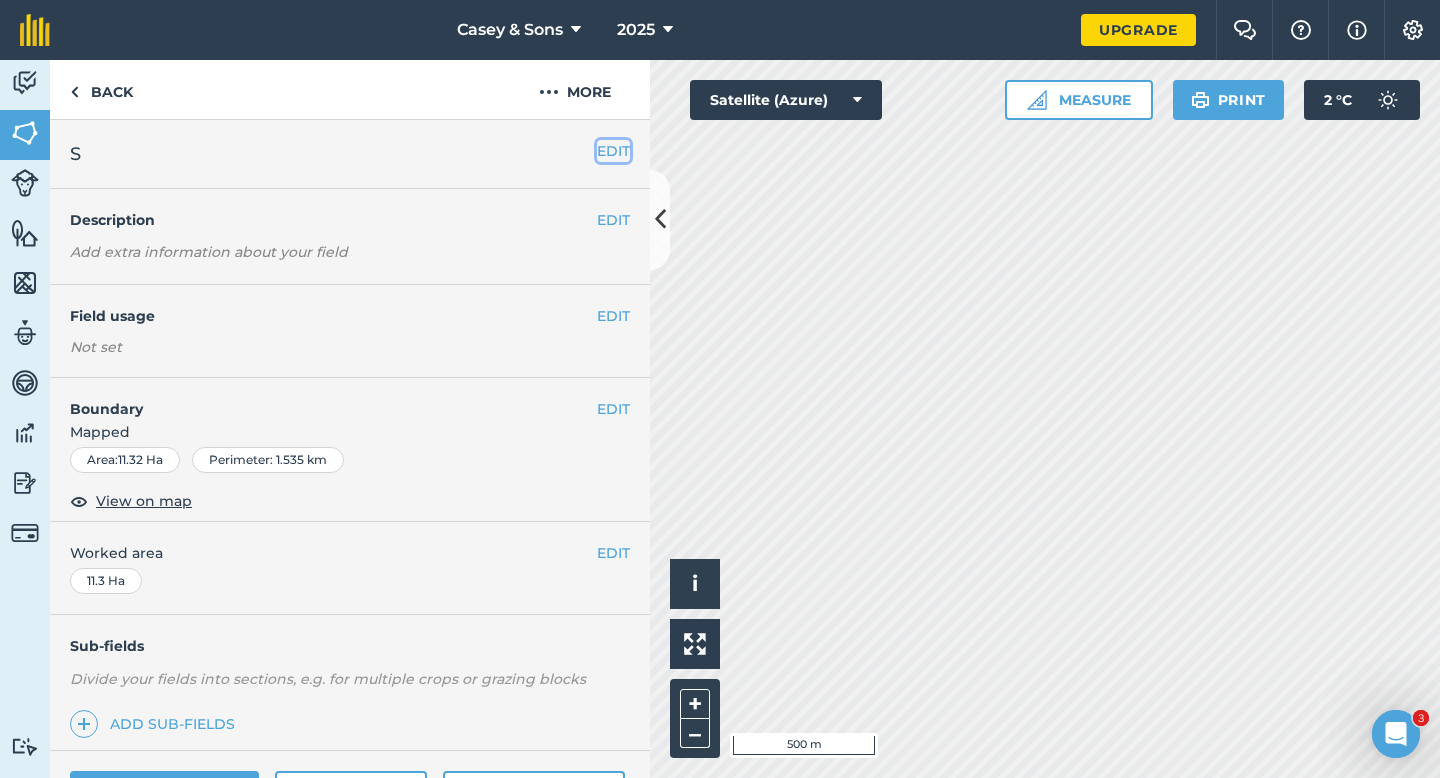 click on "EDIT" at bounding box center (613, 151) 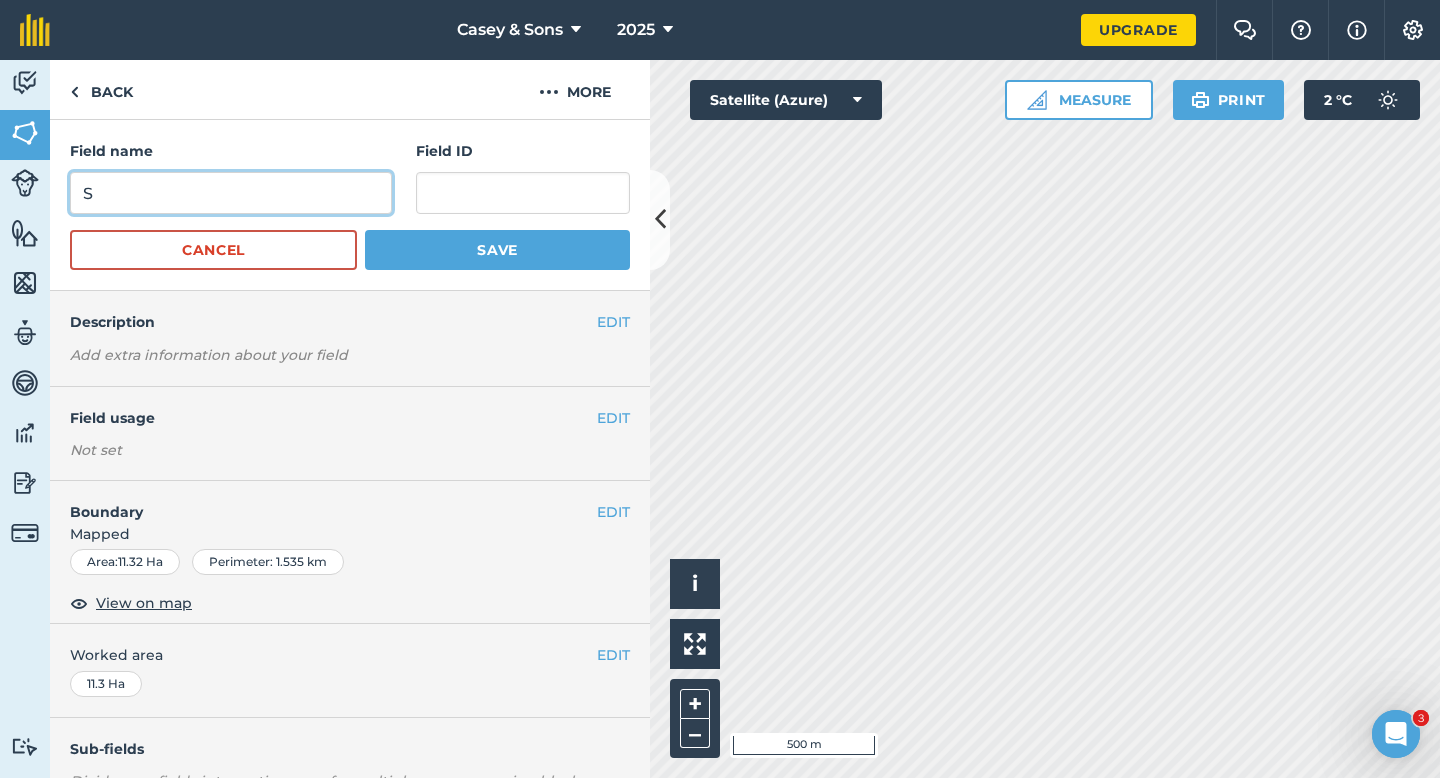click on "S" at bounding box center (231, 193) 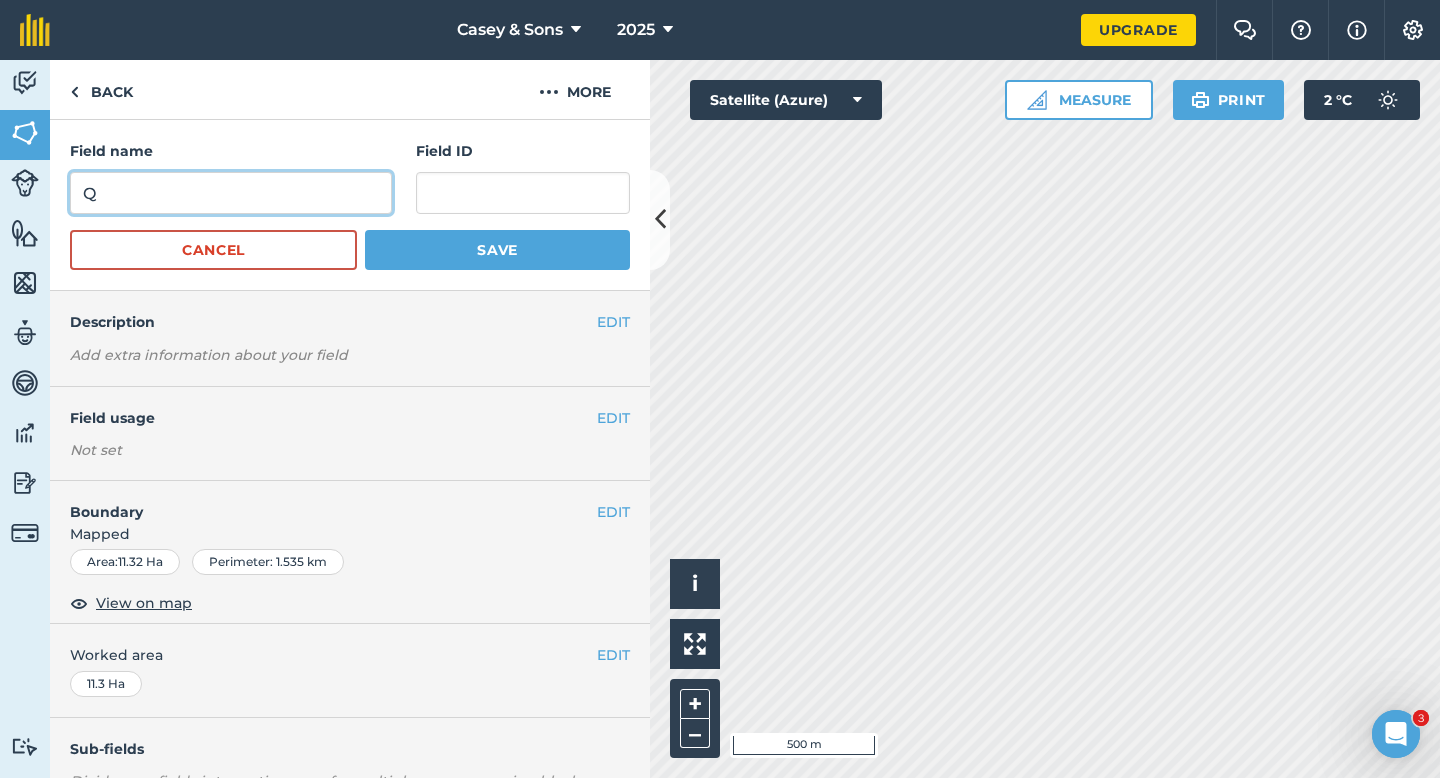 type on "Q" 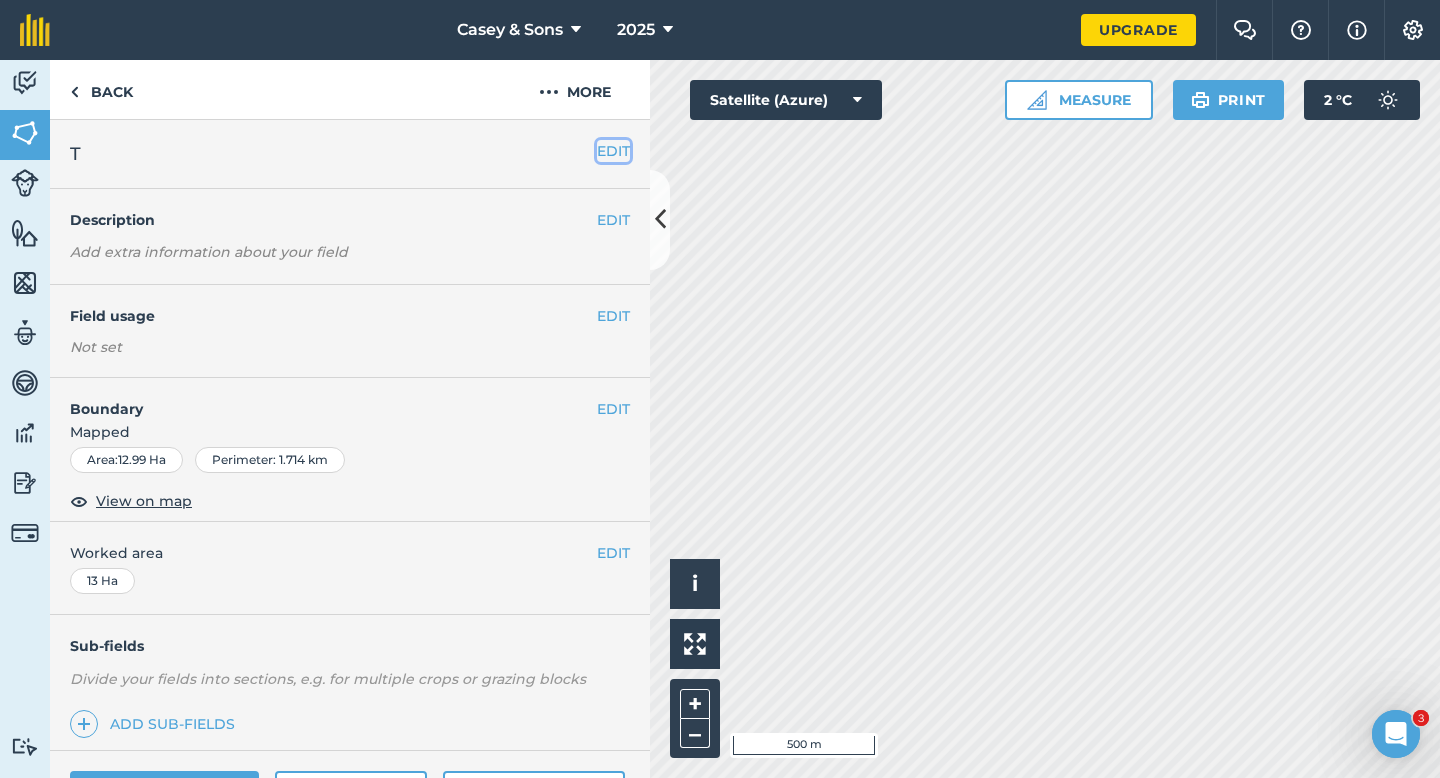 click on "EDIT" at bounding box center (613, 151) 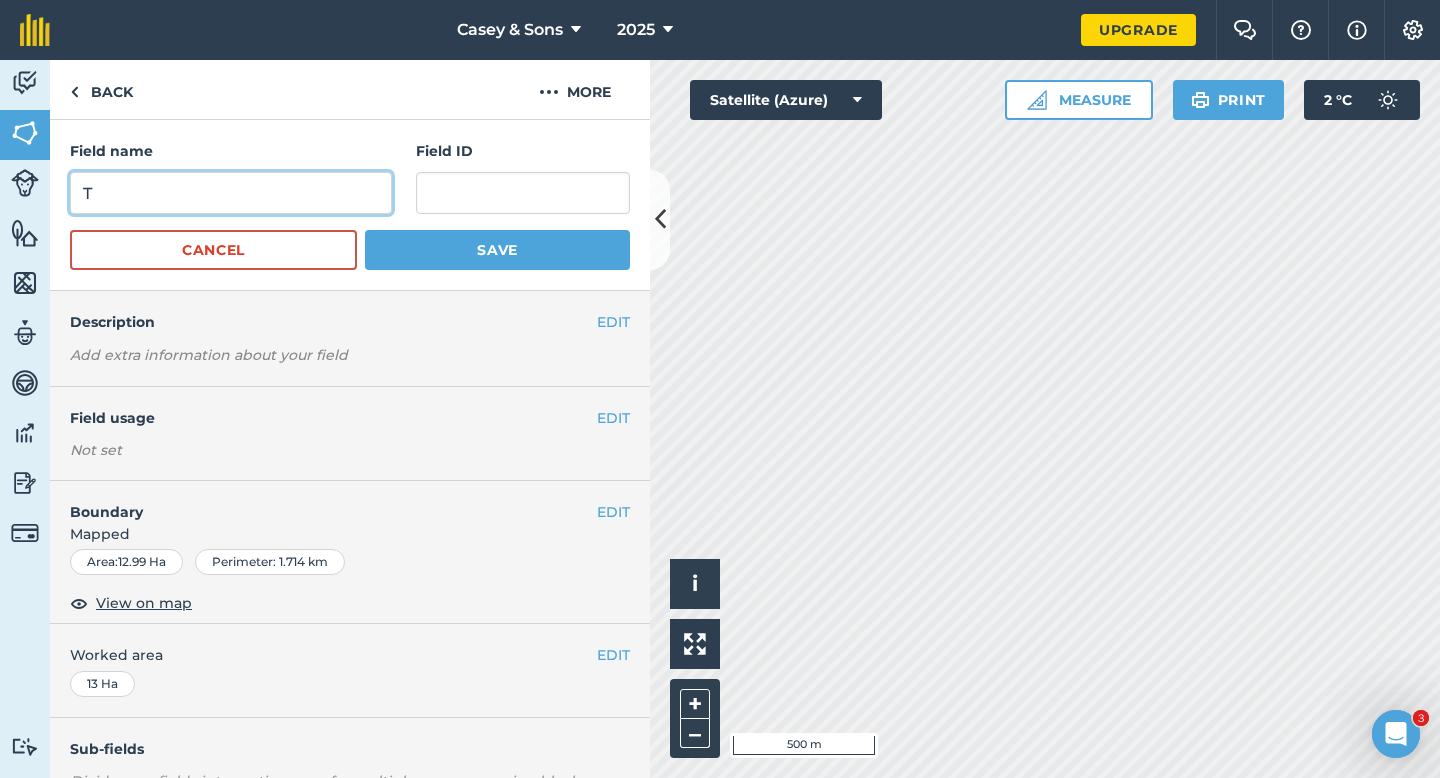 click on "T" at bounding box center [231, 193] 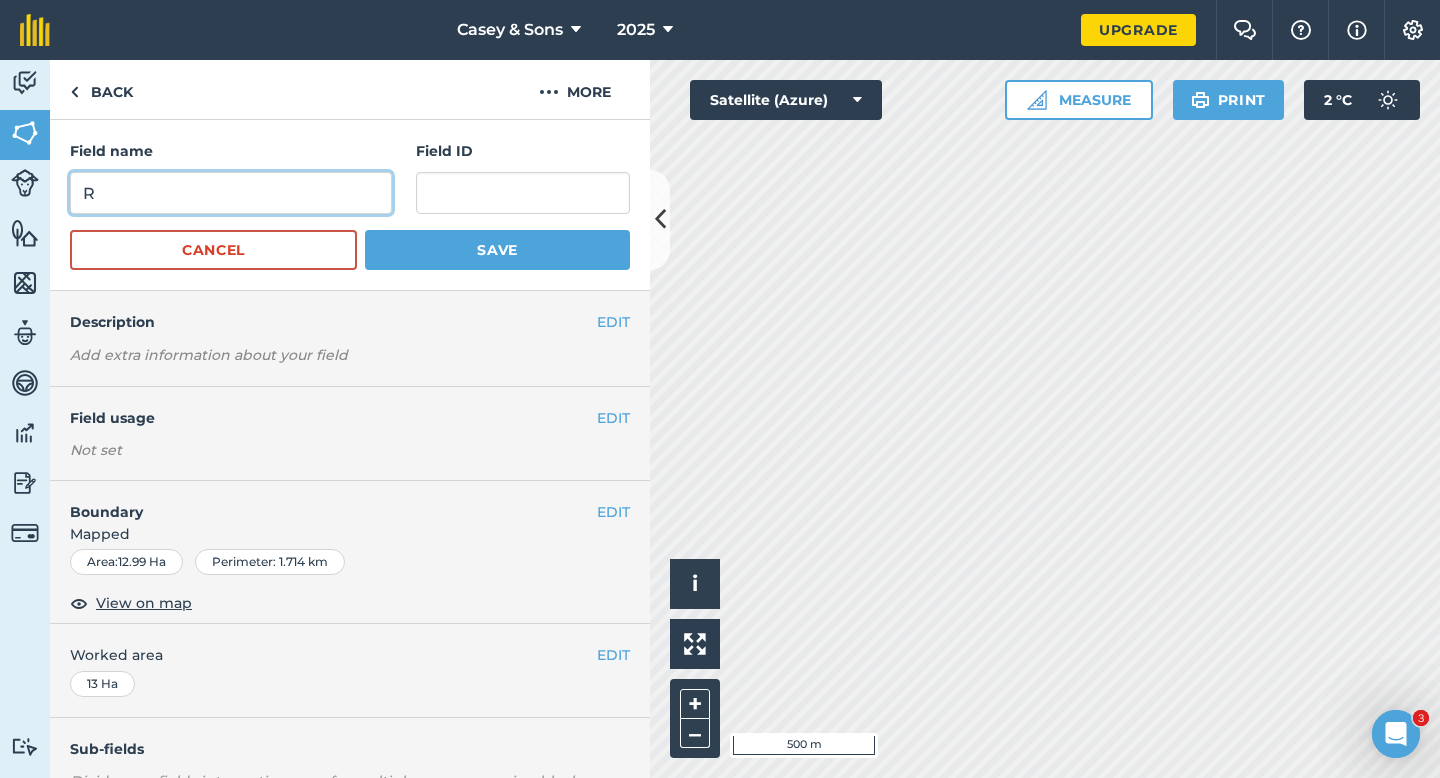 type on "R" 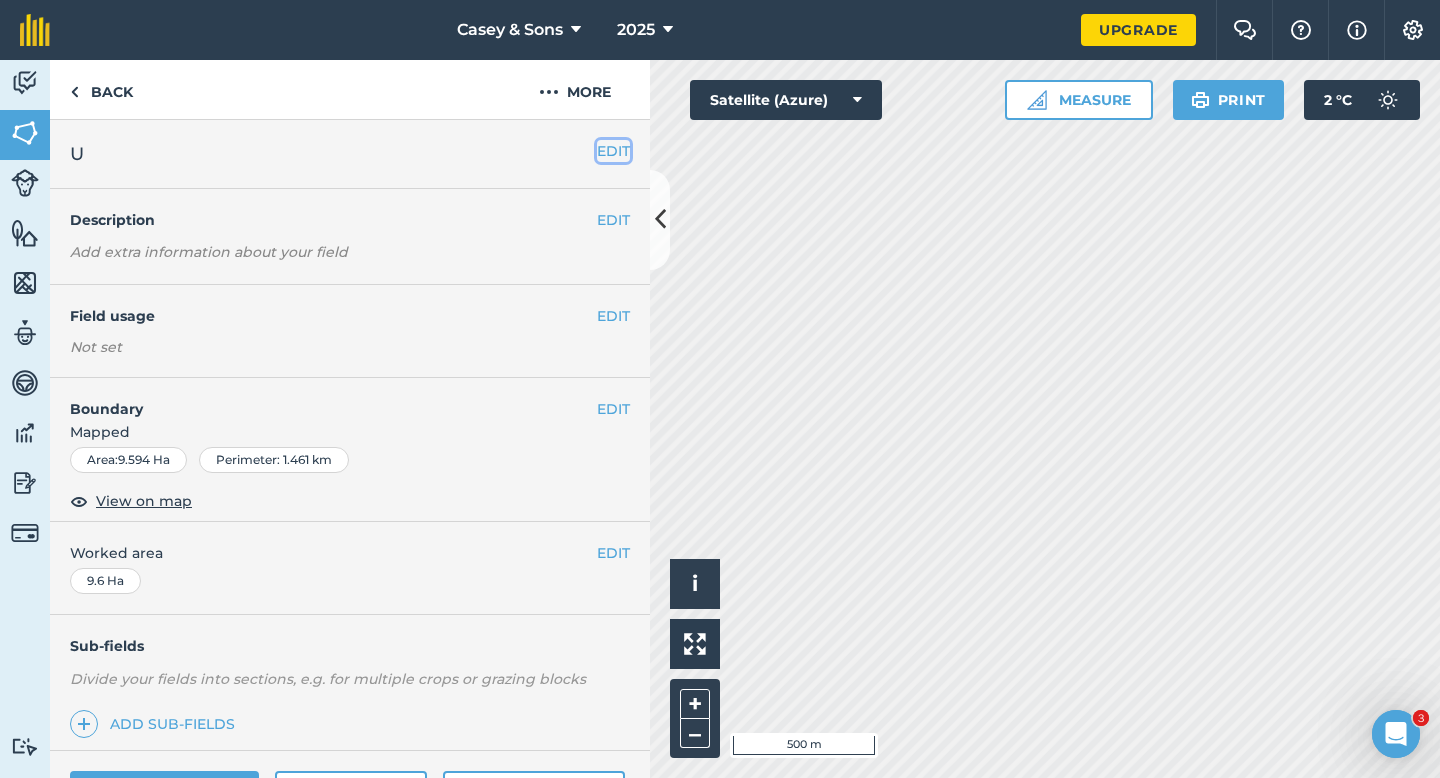 click on "EDIT" at bounding box center (613, 151) 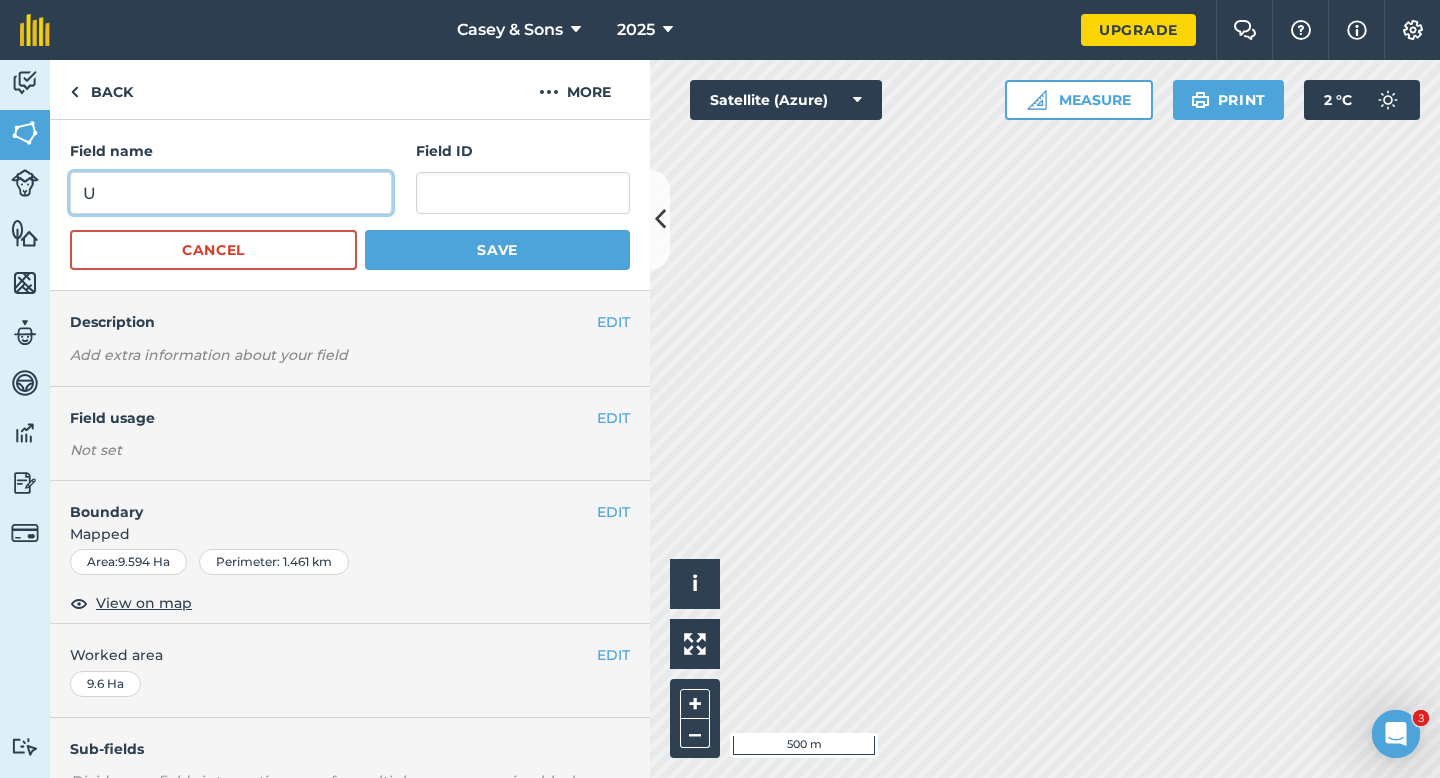 click on "U" at bounding box center (231, 193) 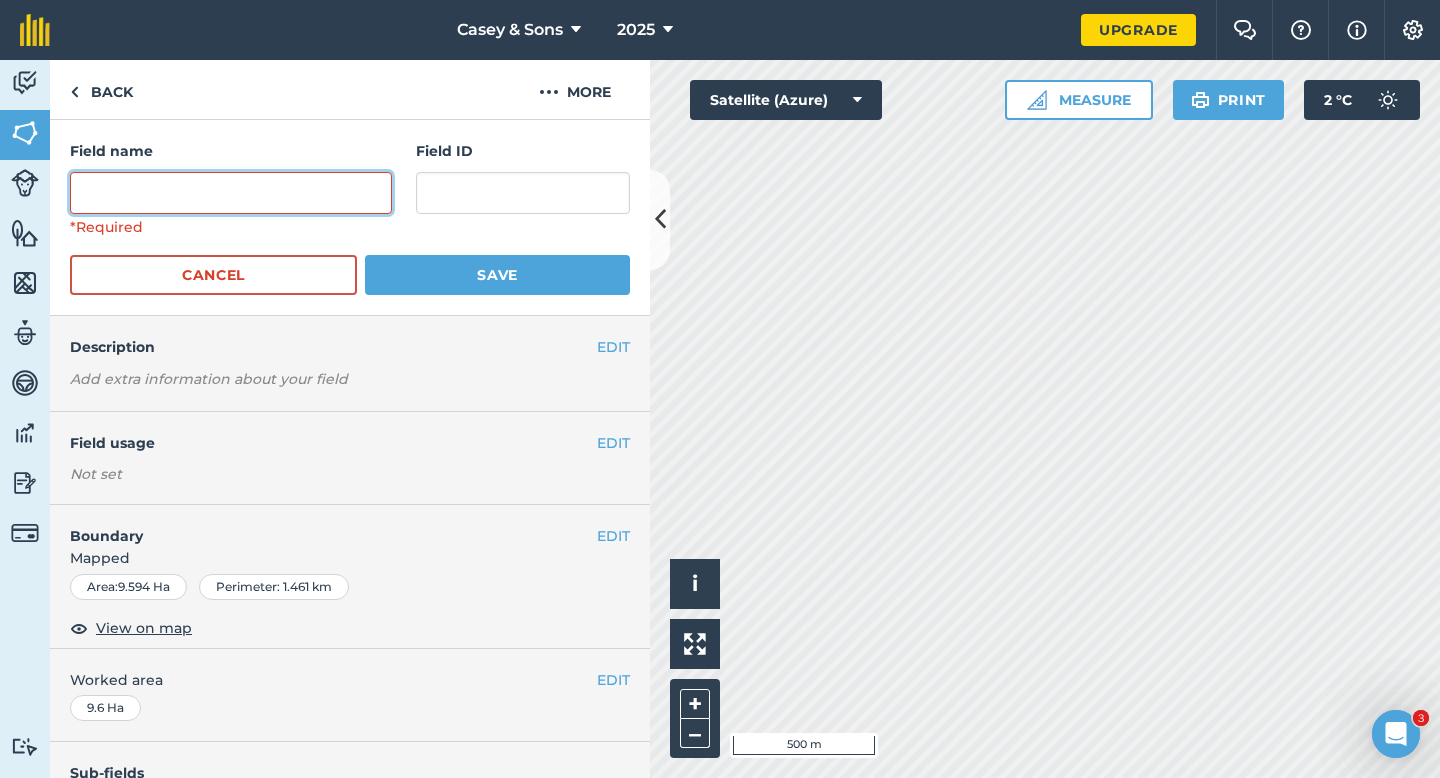 type on "D" 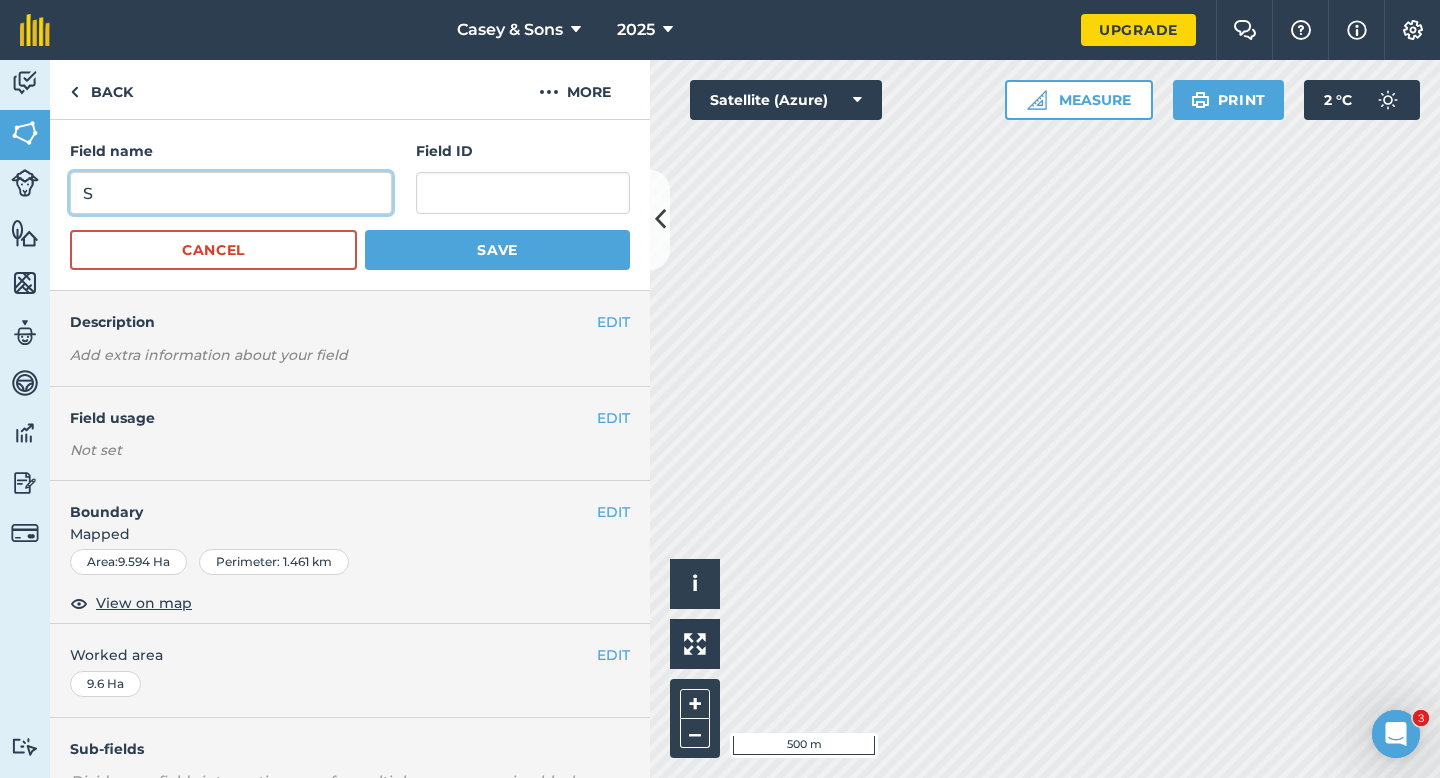 type on "S" 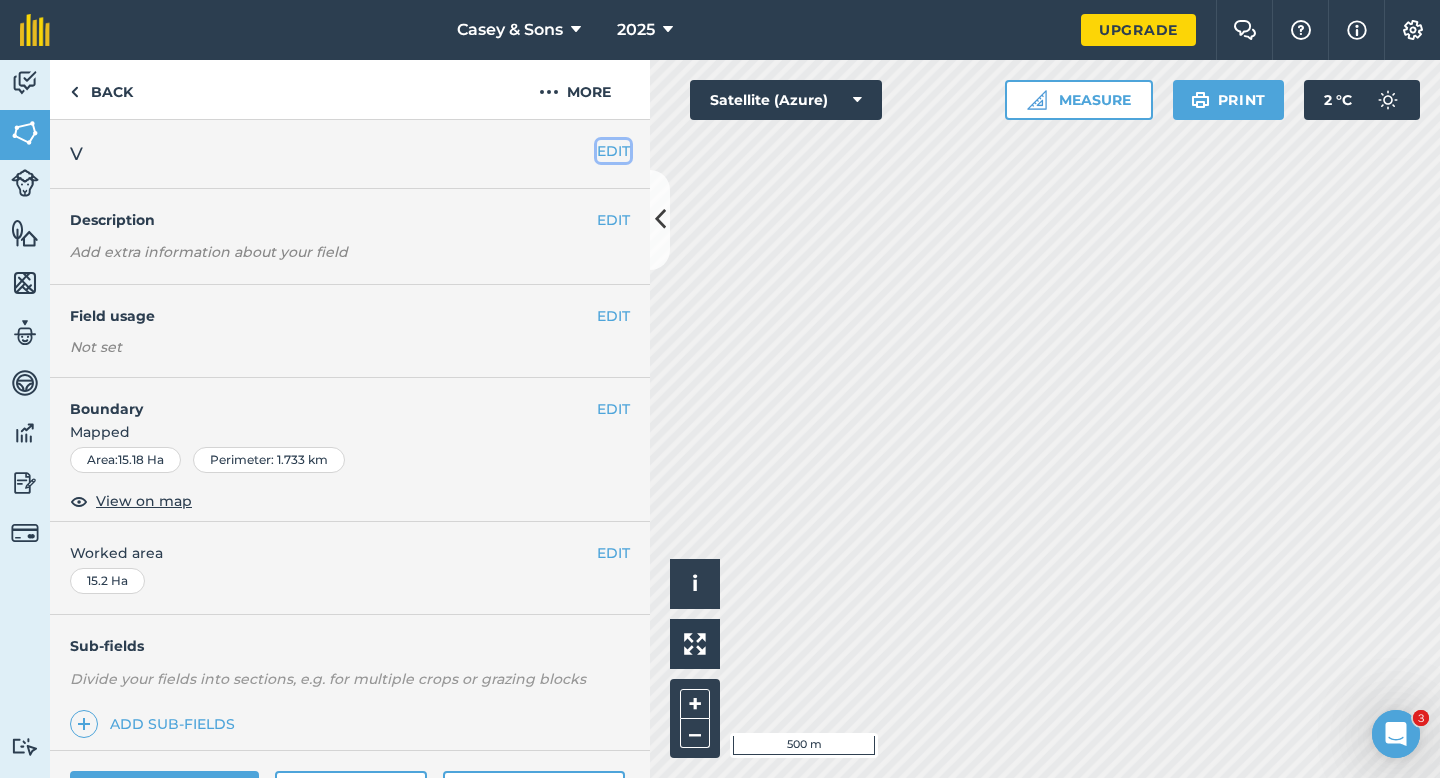 click on "EDIT" at bounding box center (613, 151) 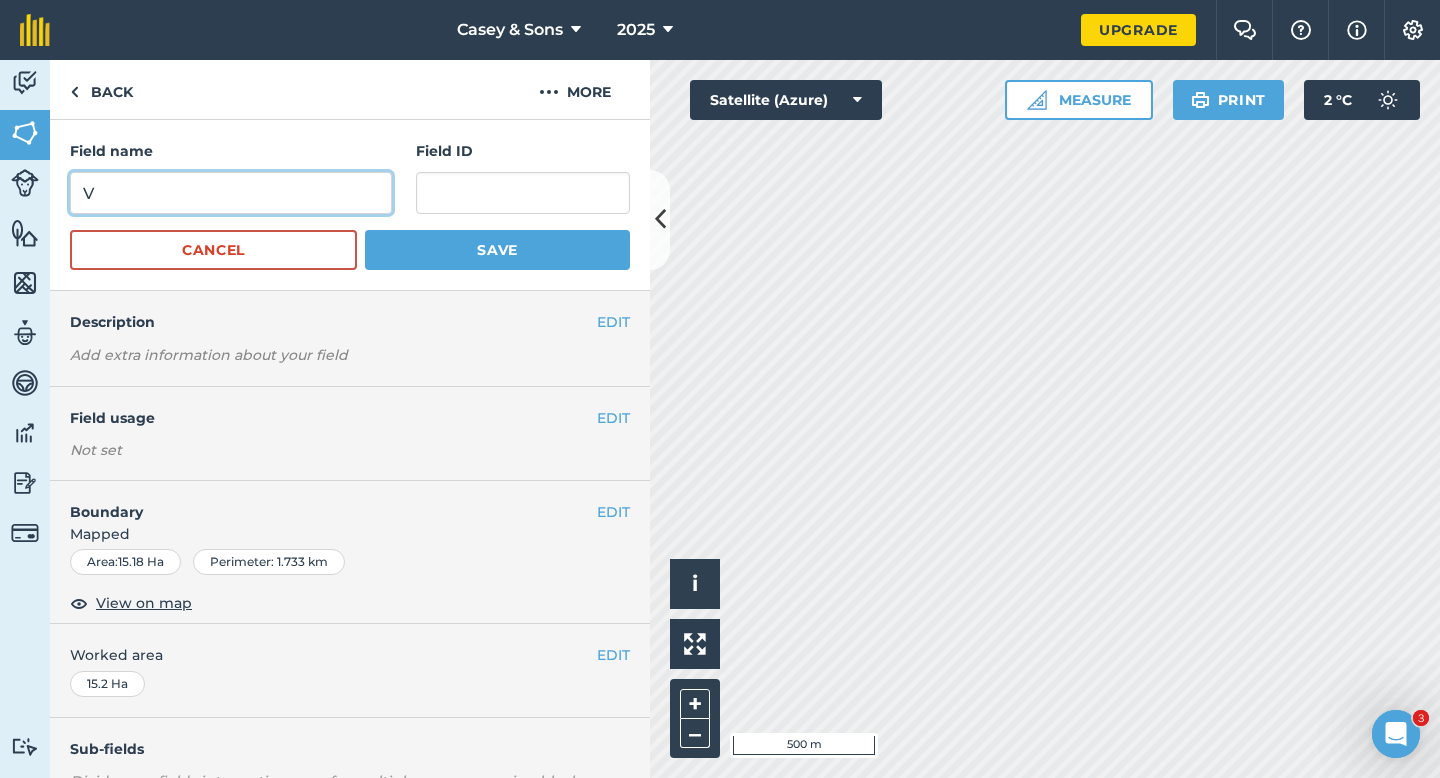 click on "V" at bounding box center (231, 193) 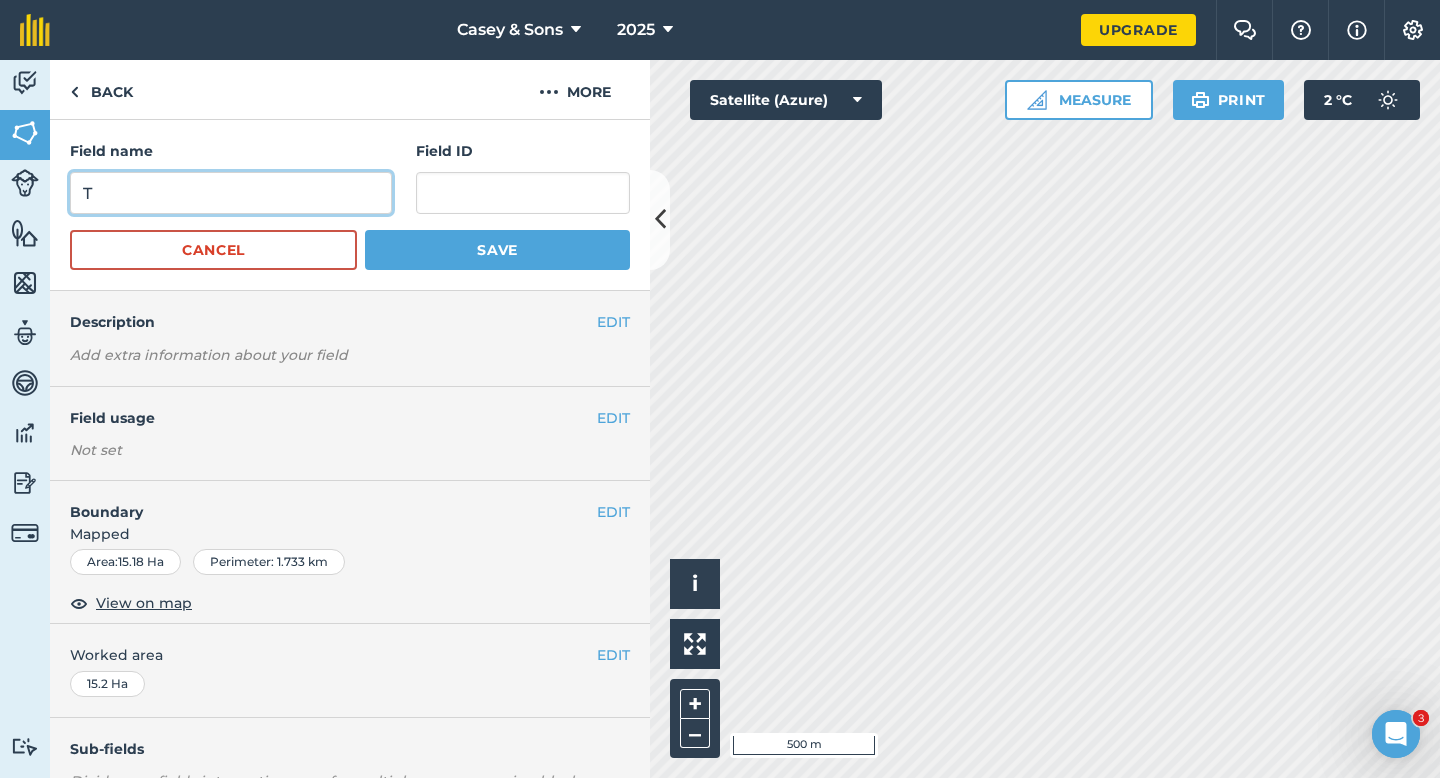 type on "T" 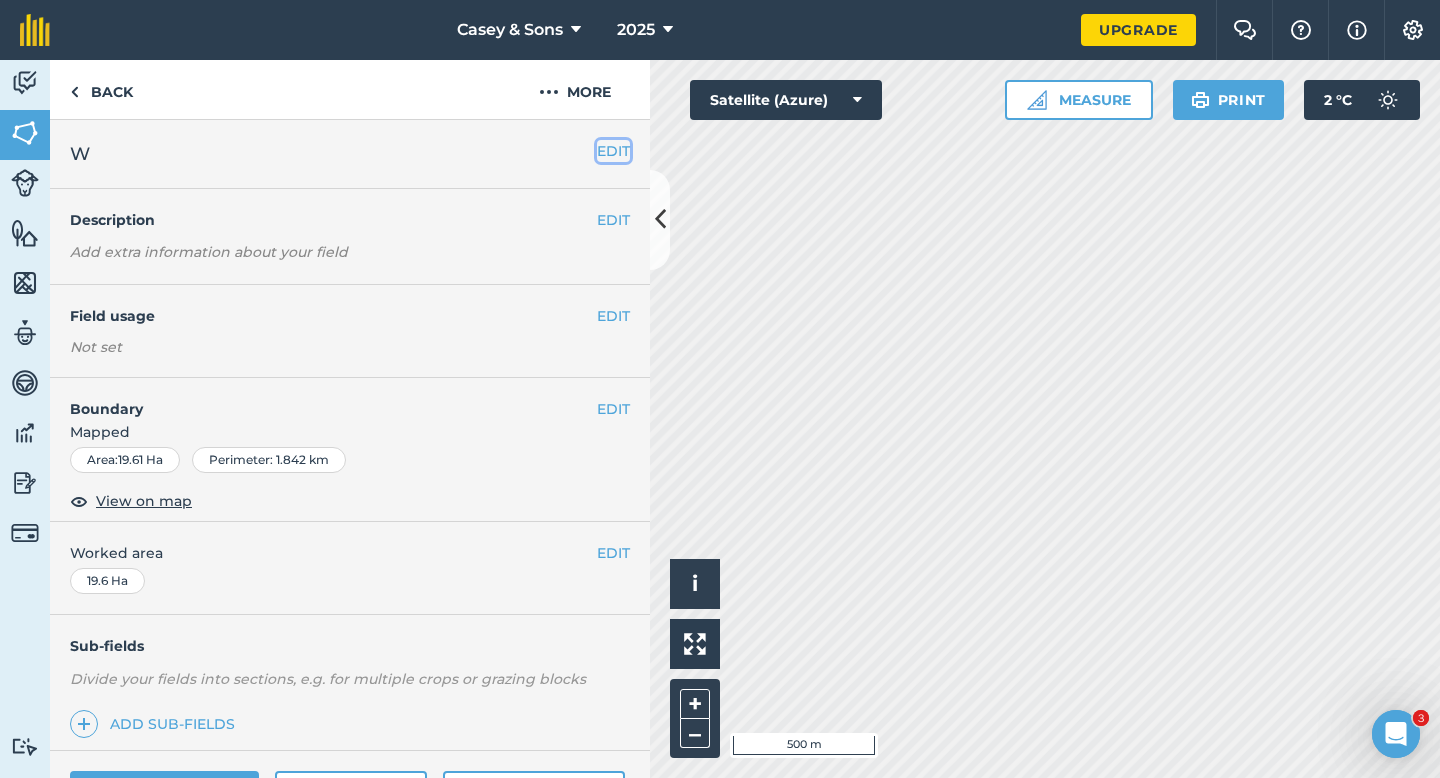 click on "EDIT" at bounding box center [613, 151] 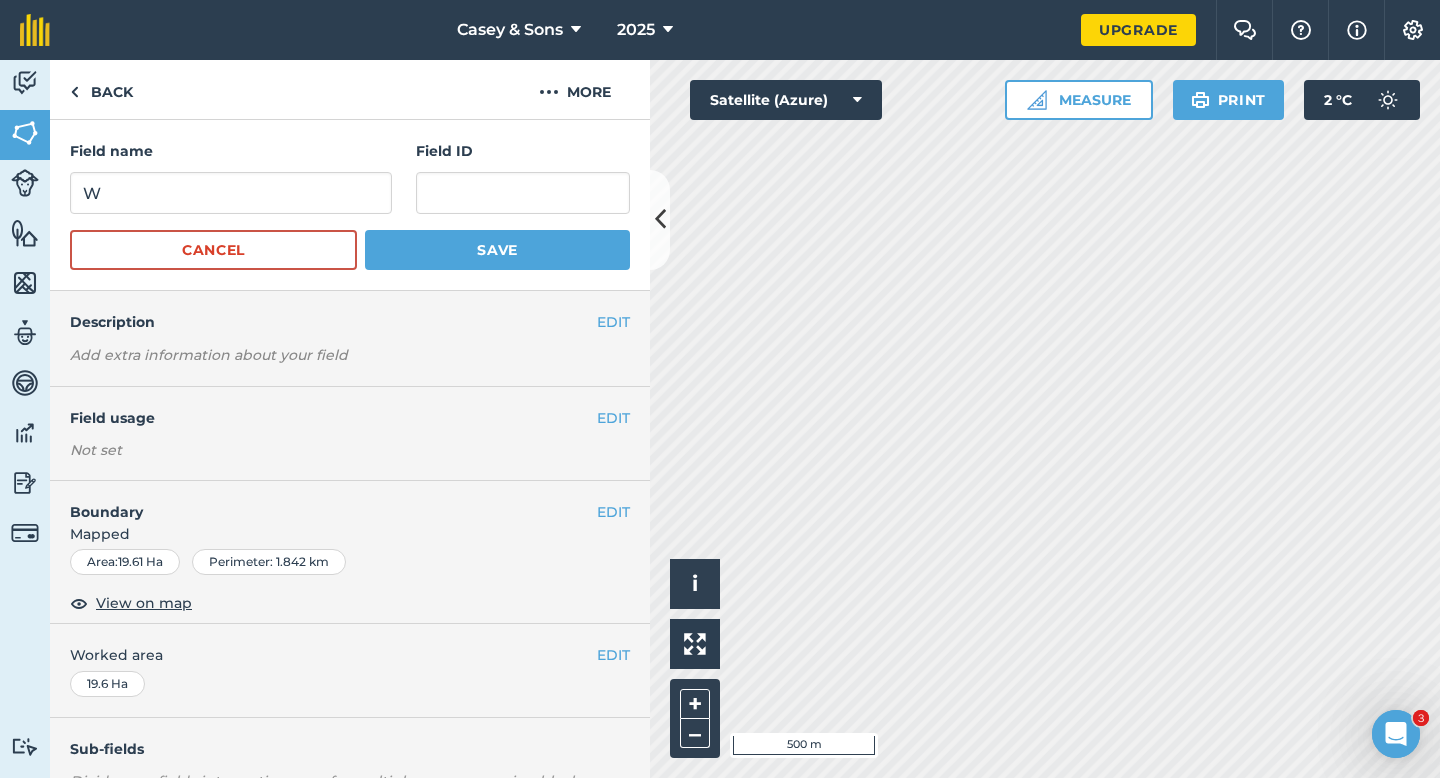 click on "Field name W Field ID Cancel Save" at bounding box center [350, 205] 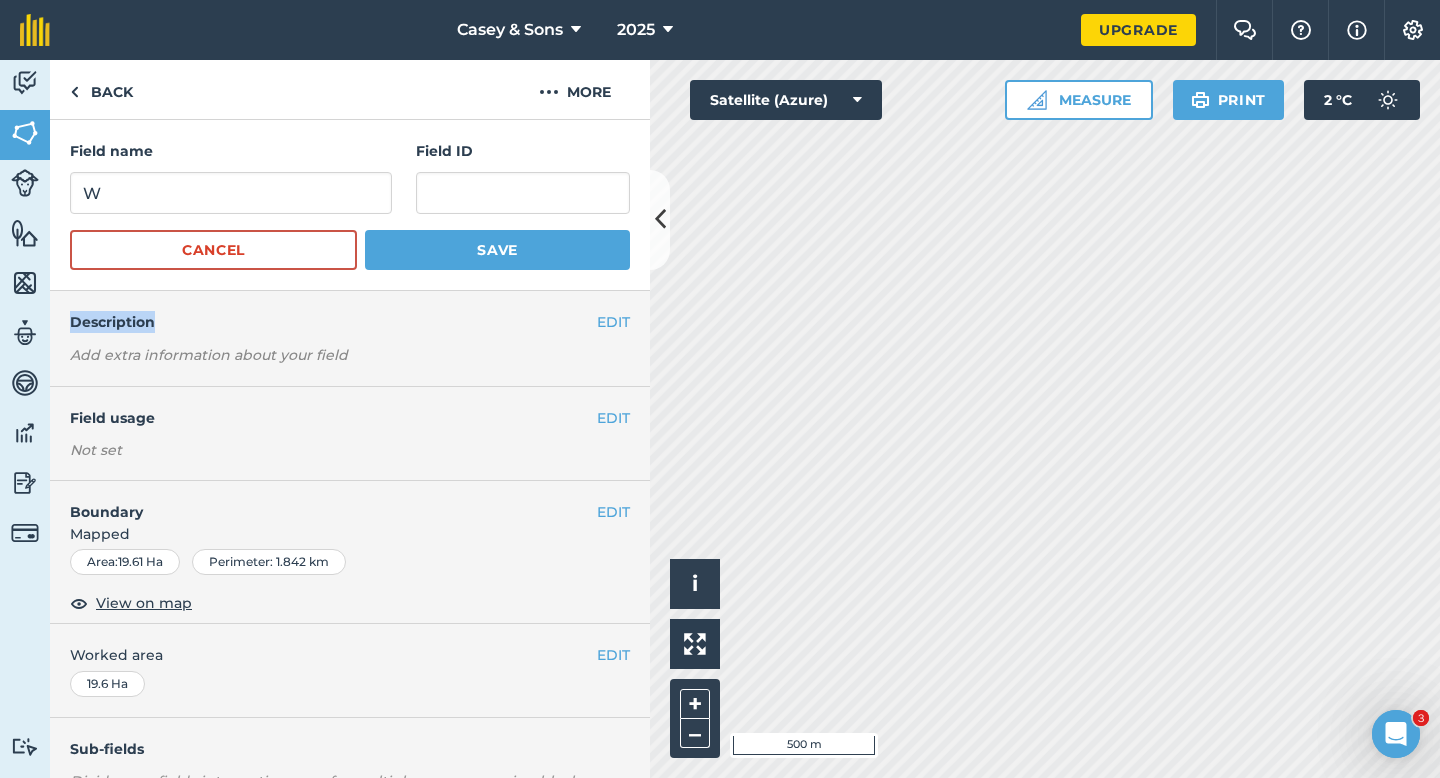 click on "Field name W Field ID Cancel Save" at bounding box center [350, 205] 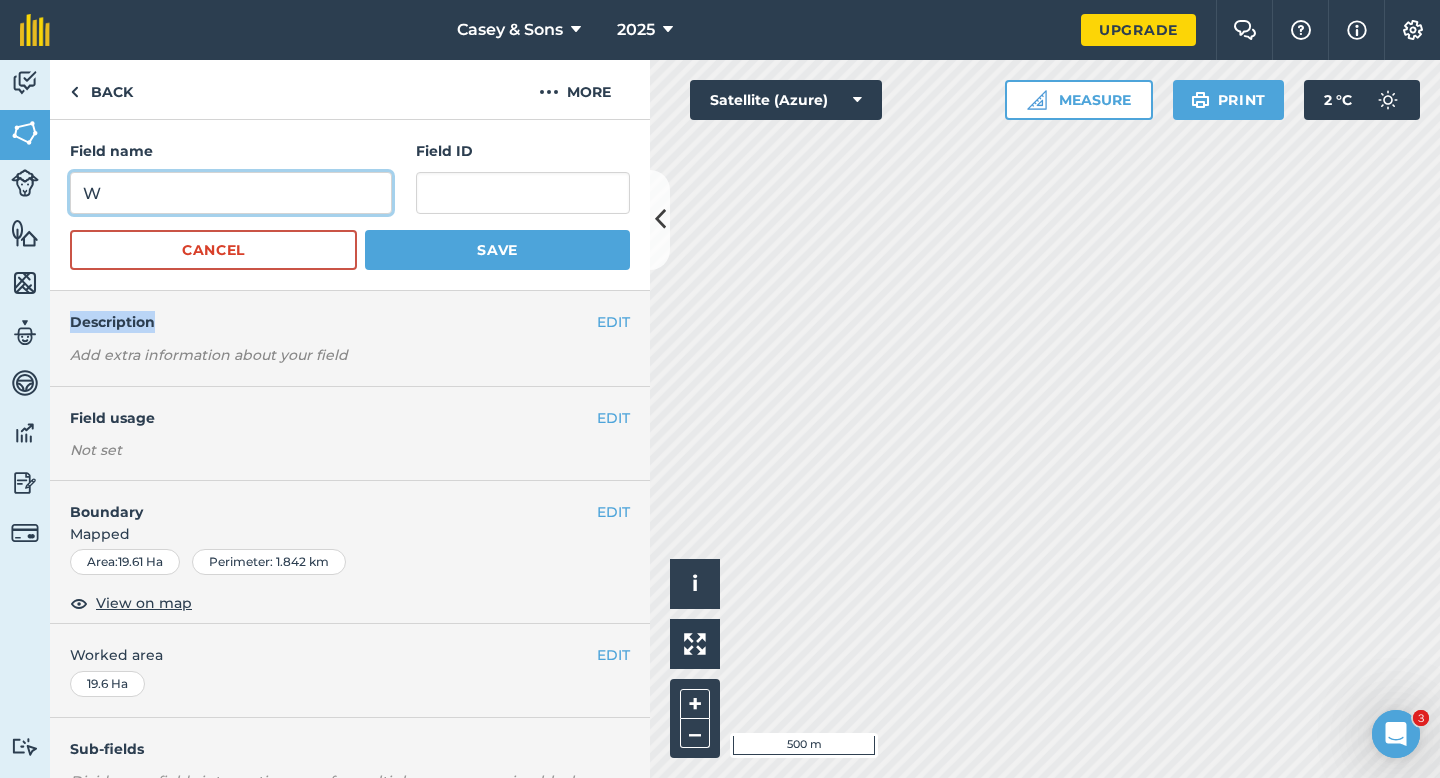 click on "W" at bounding box center [231, 193] 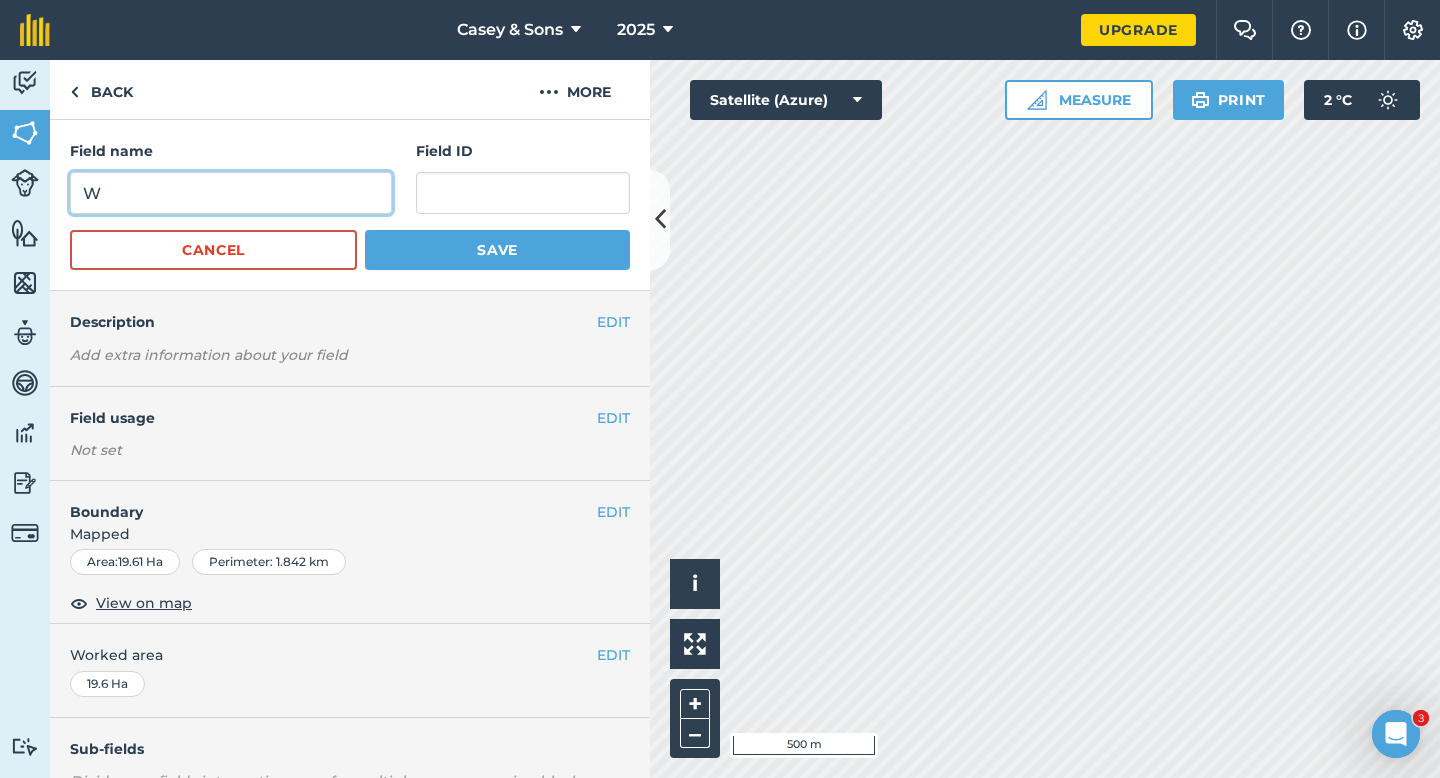 click on "W" at bounding box center [231, 193] 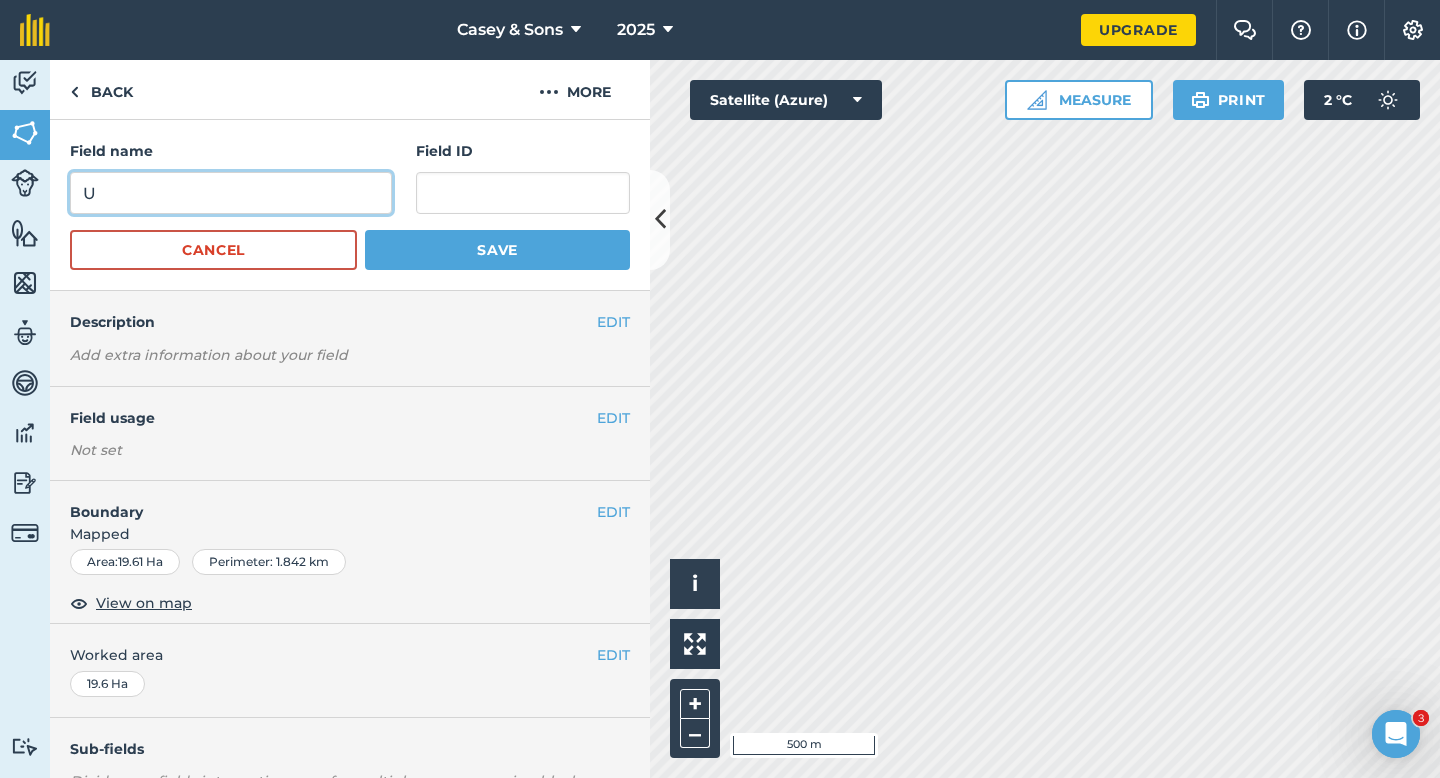 type on "U" 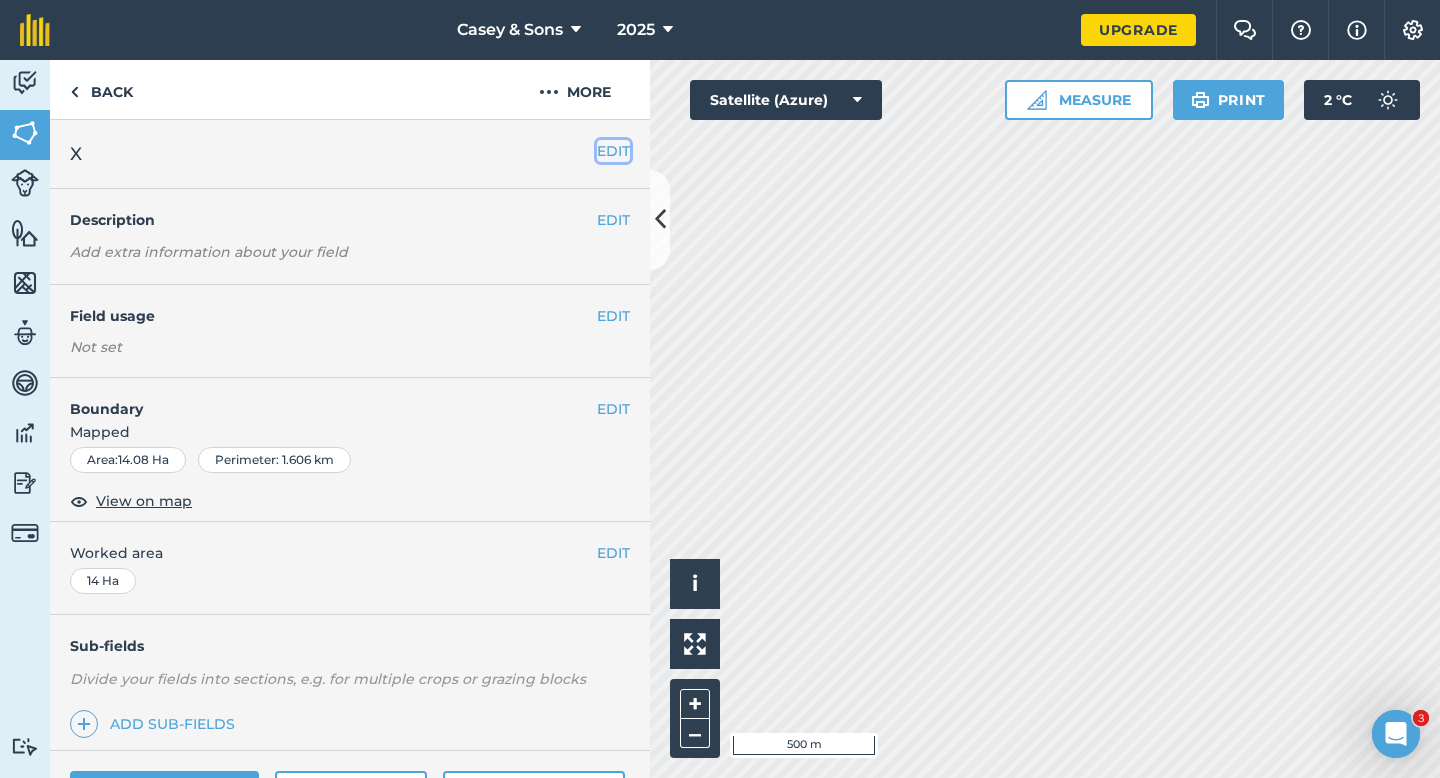 click on "EDIT" at bounding box center [613, 151] 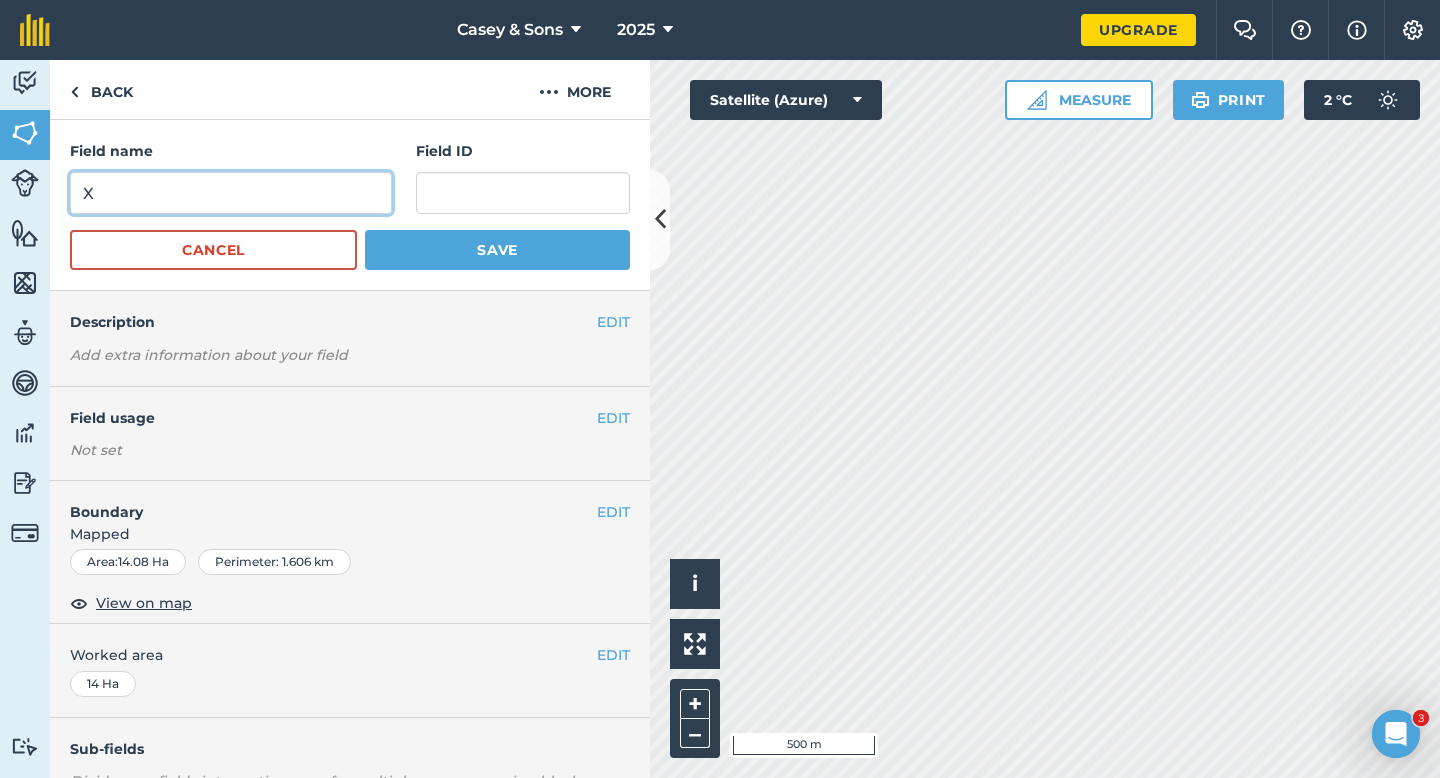 click on "X" at bounding box center [231, 193] 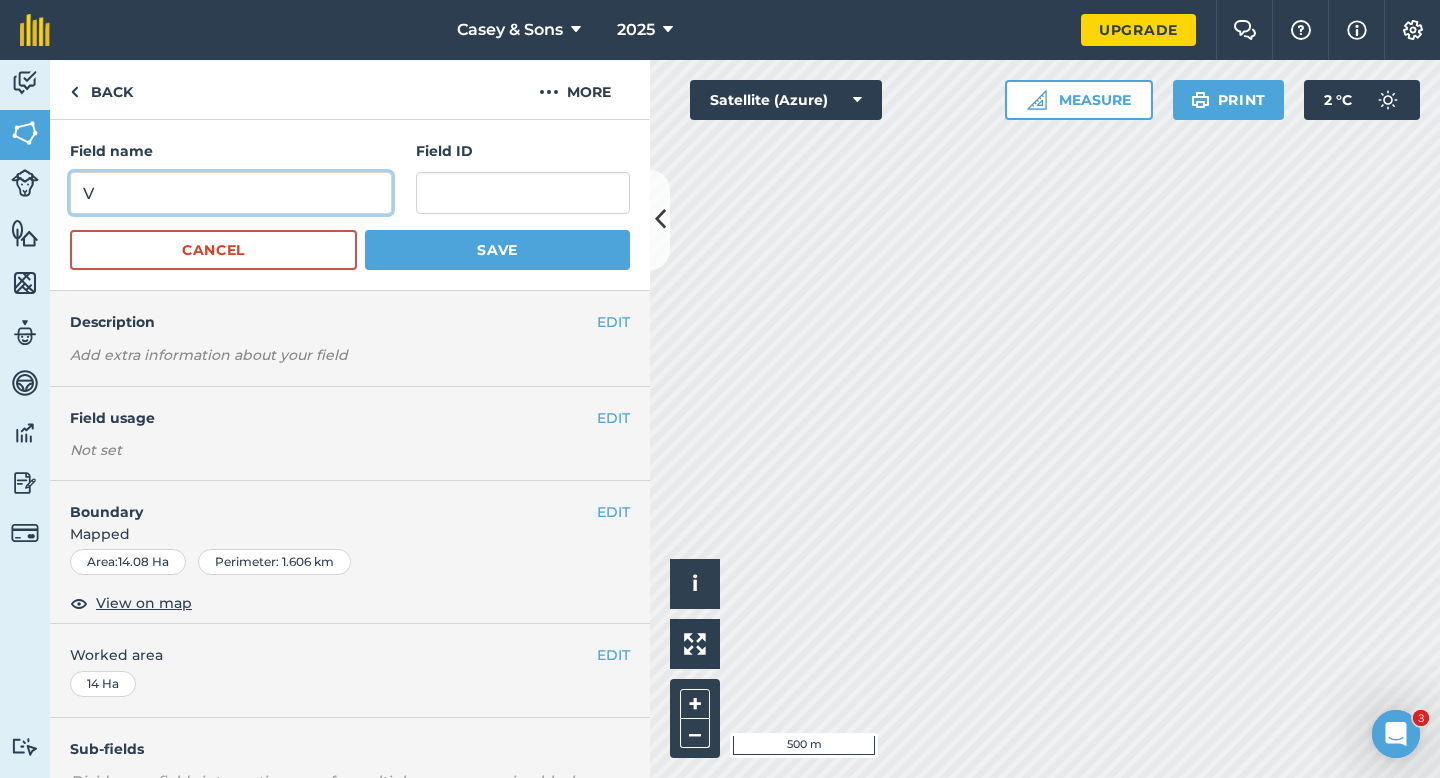 type on "V" 